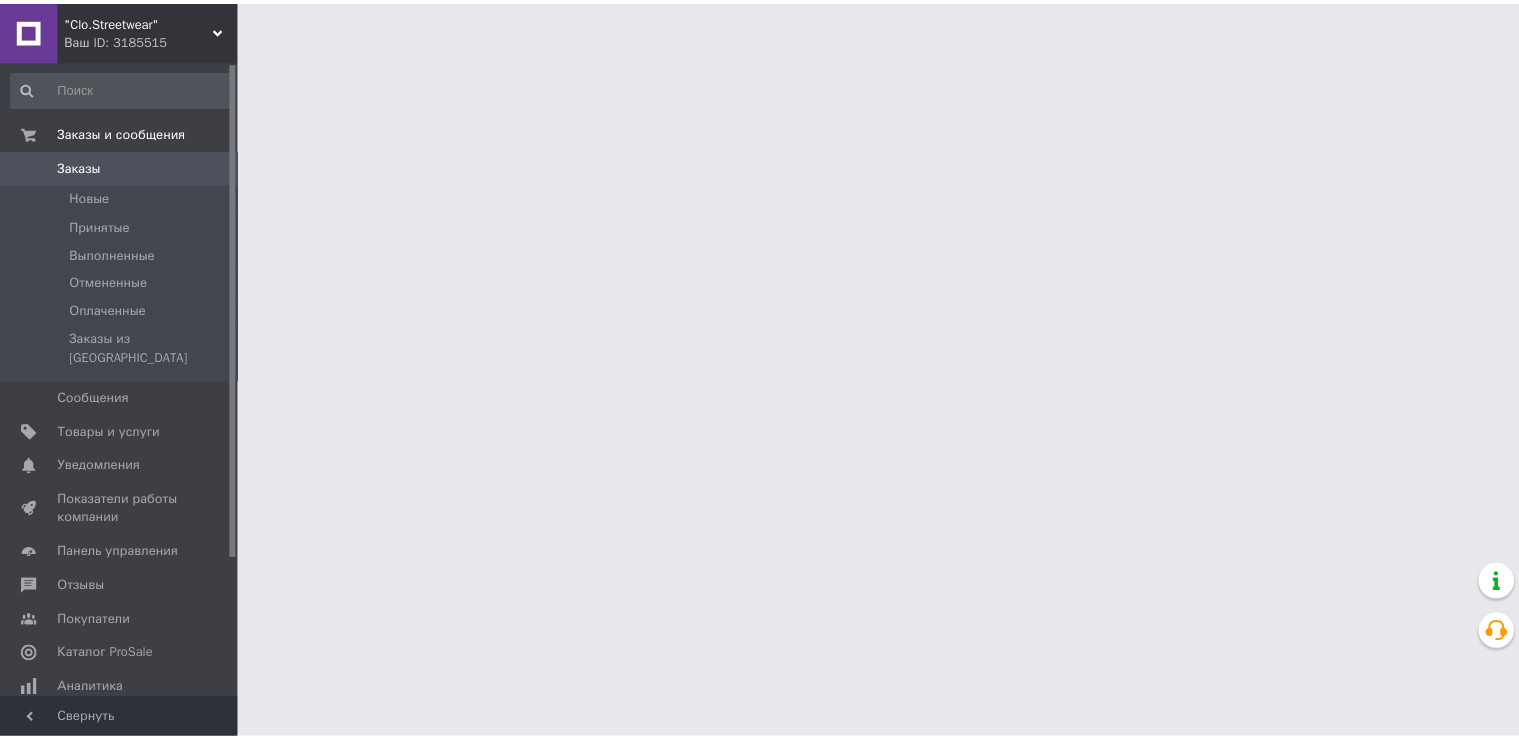 scroll, scrollTop: 0, scrollLeft: 0, axis: both 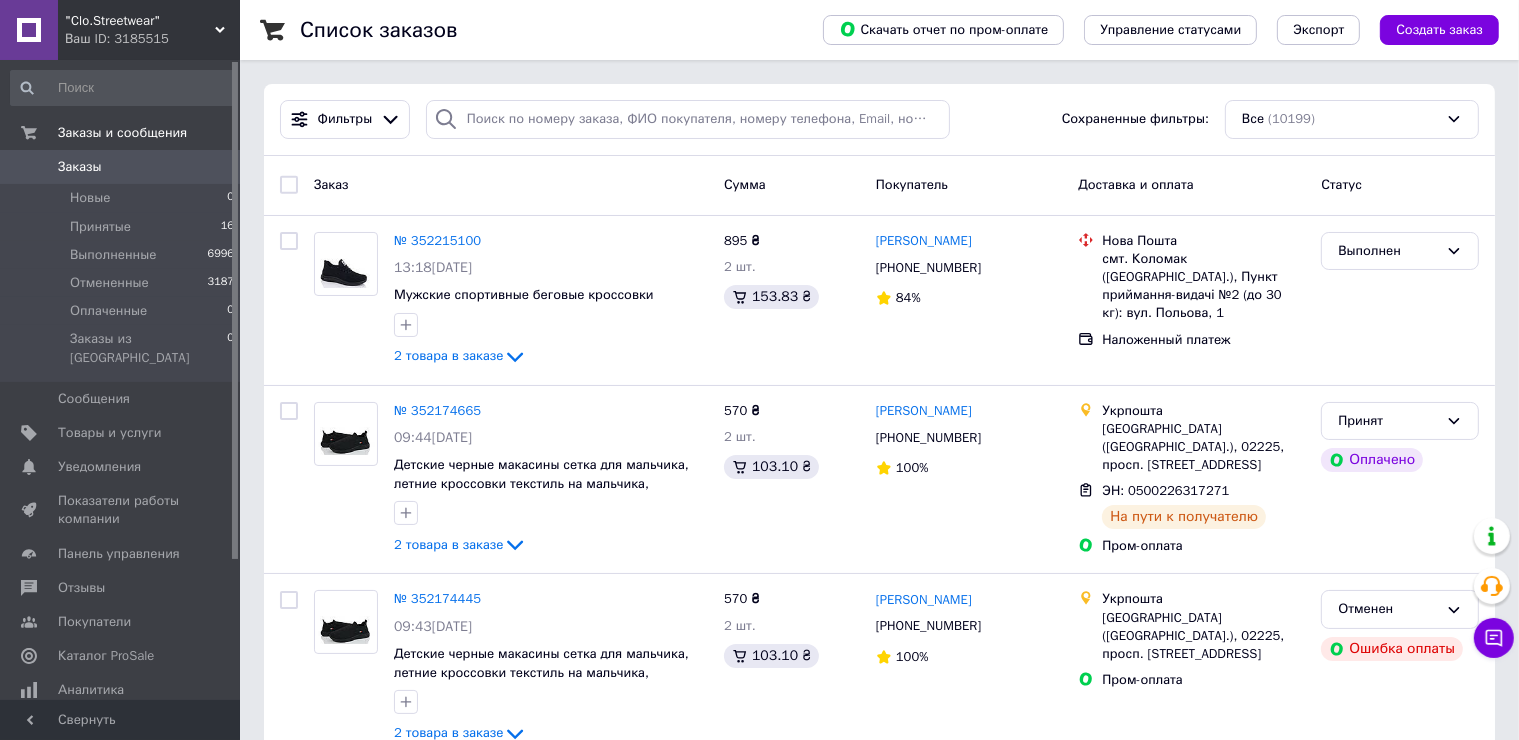 click on ""Clo.Streetwear"" at bounding box center [140, 21] 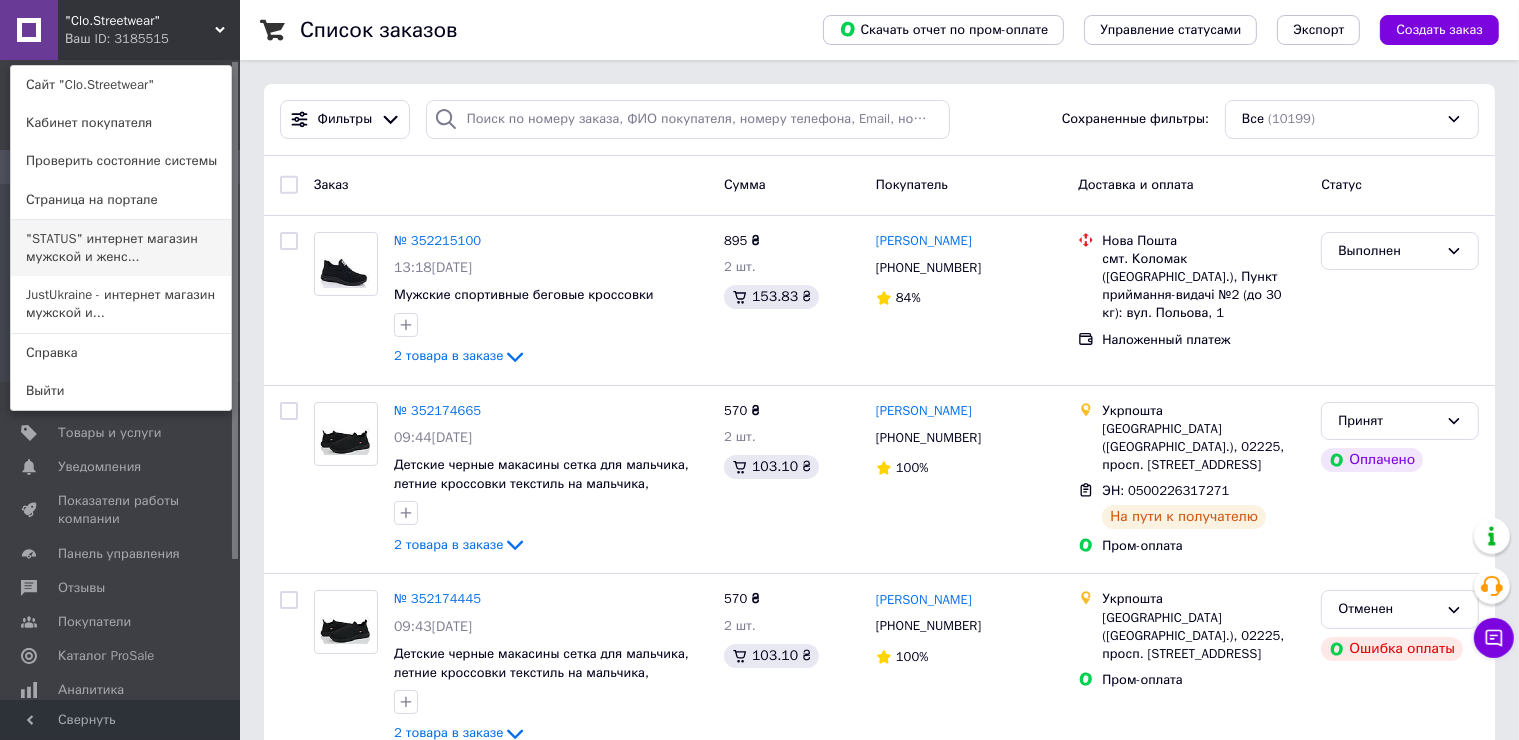 click on ""STATUS" интернет магазин мужской и женс..." at bounding box center [121, 248] 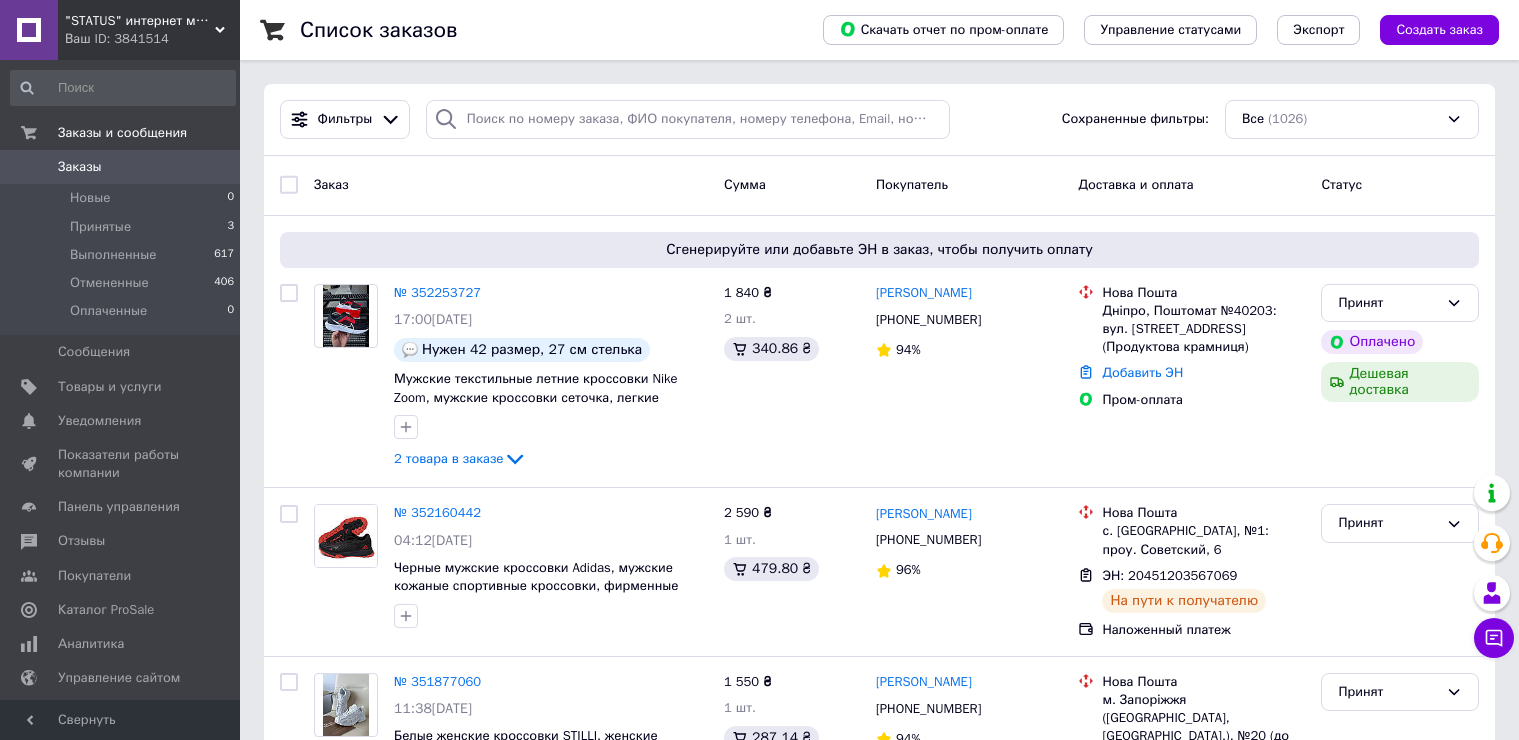 scroll, scrollTop: 0, scrollLeft: 0, axis: both 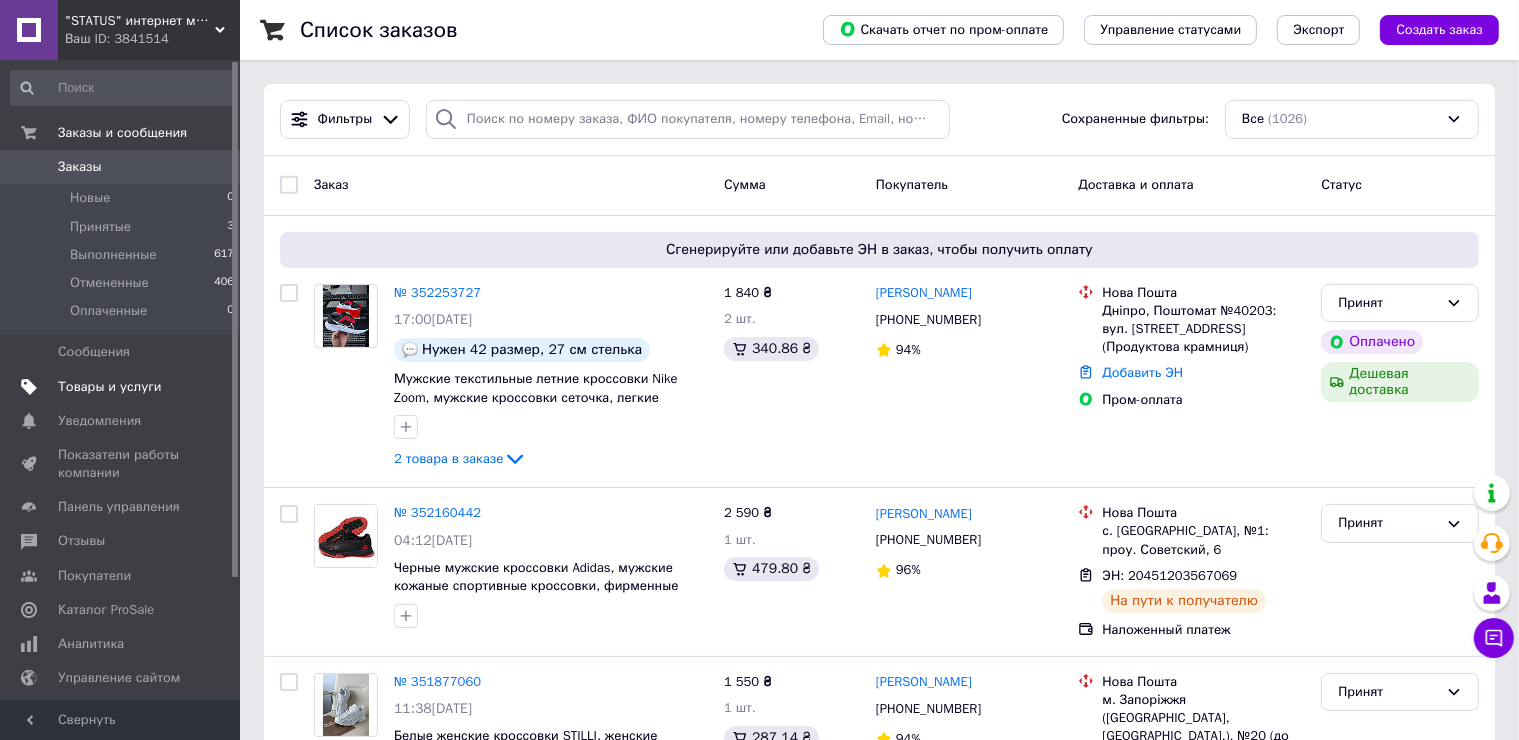 click at bounding box center (212, 387) 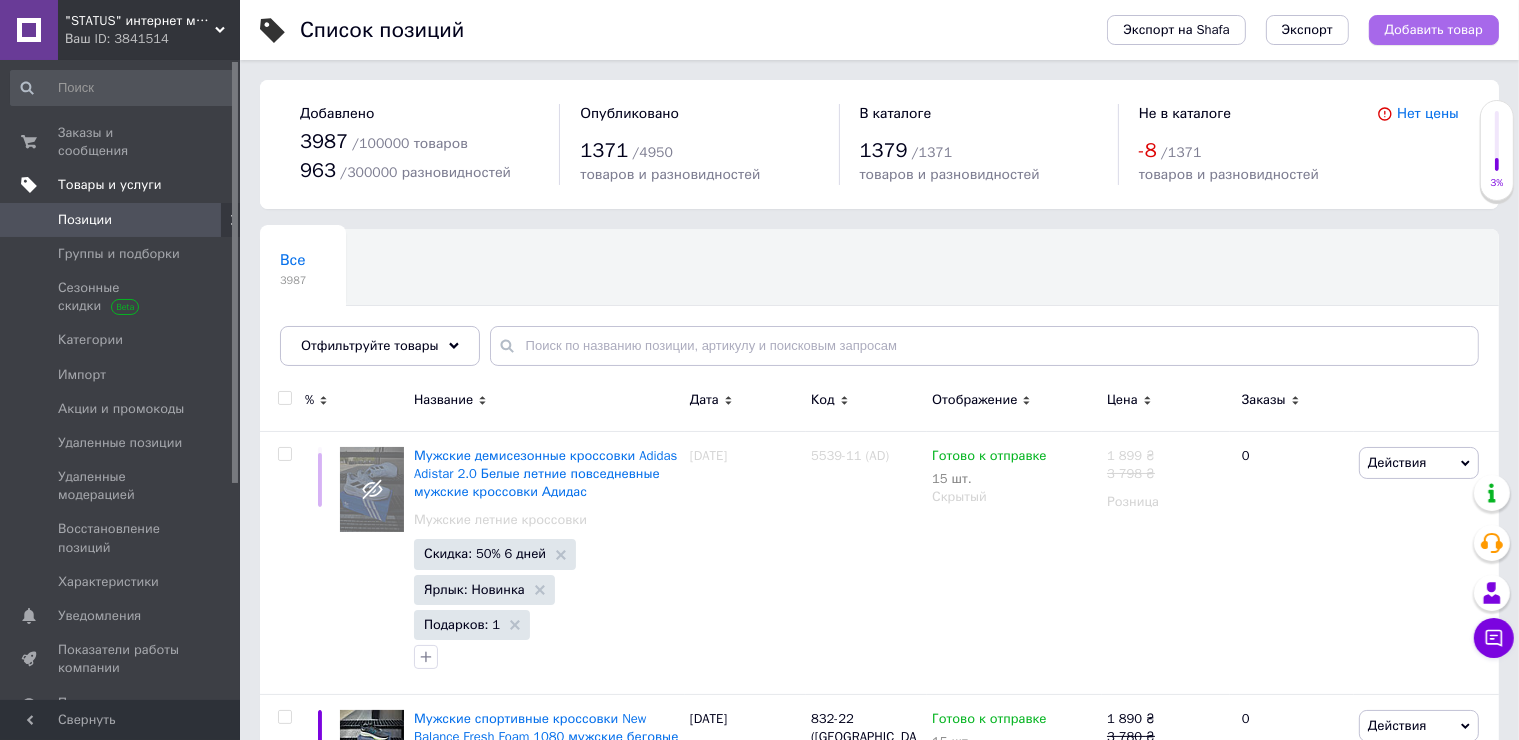 click on "Добавить товар" at bounding box center (1434, 30) 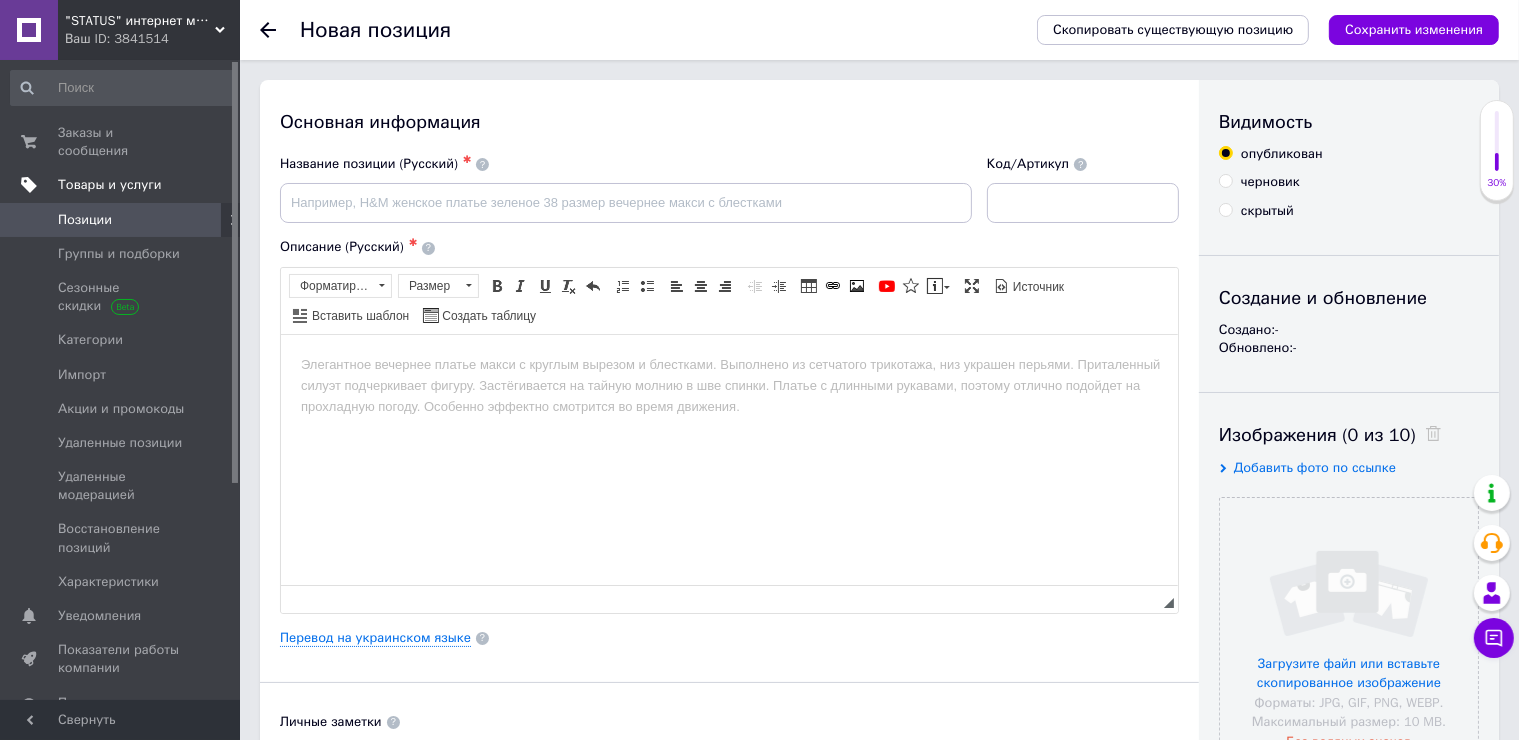 scroll, scrollTop: 0, scrollLeft: 0, axis: both 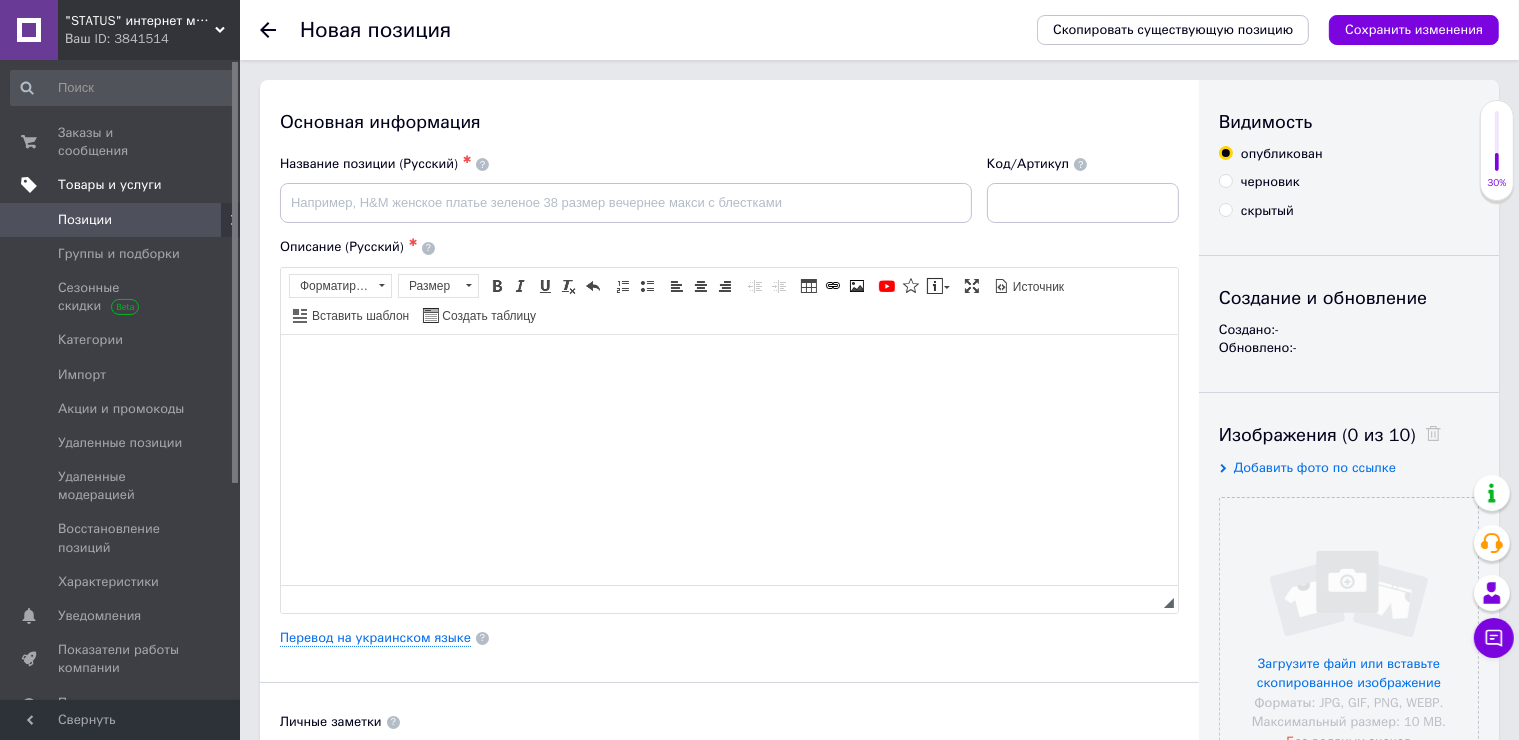 click at bounding box center (728, 364) 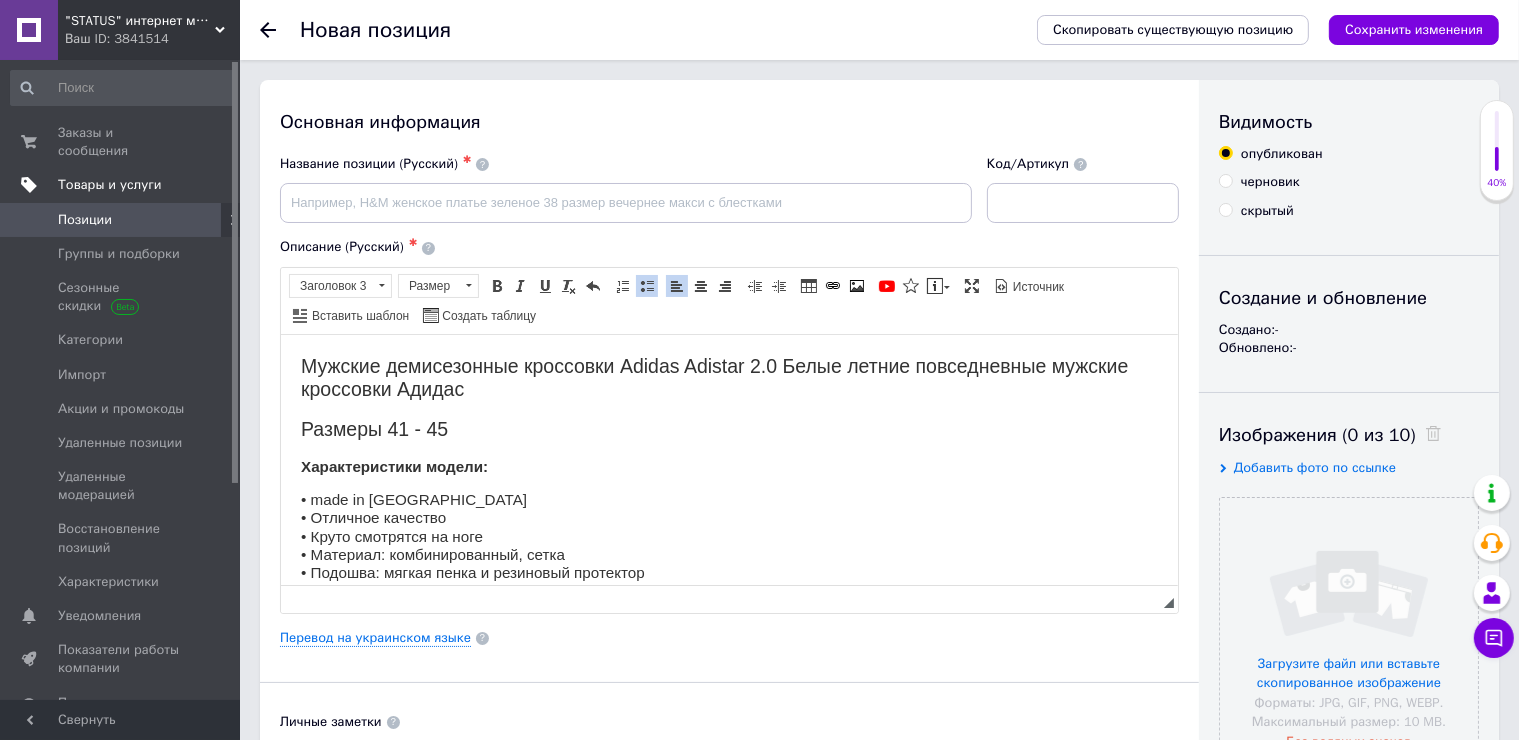 scroll, scrollTop: 764, scrollLeft: 0, axis: vertical 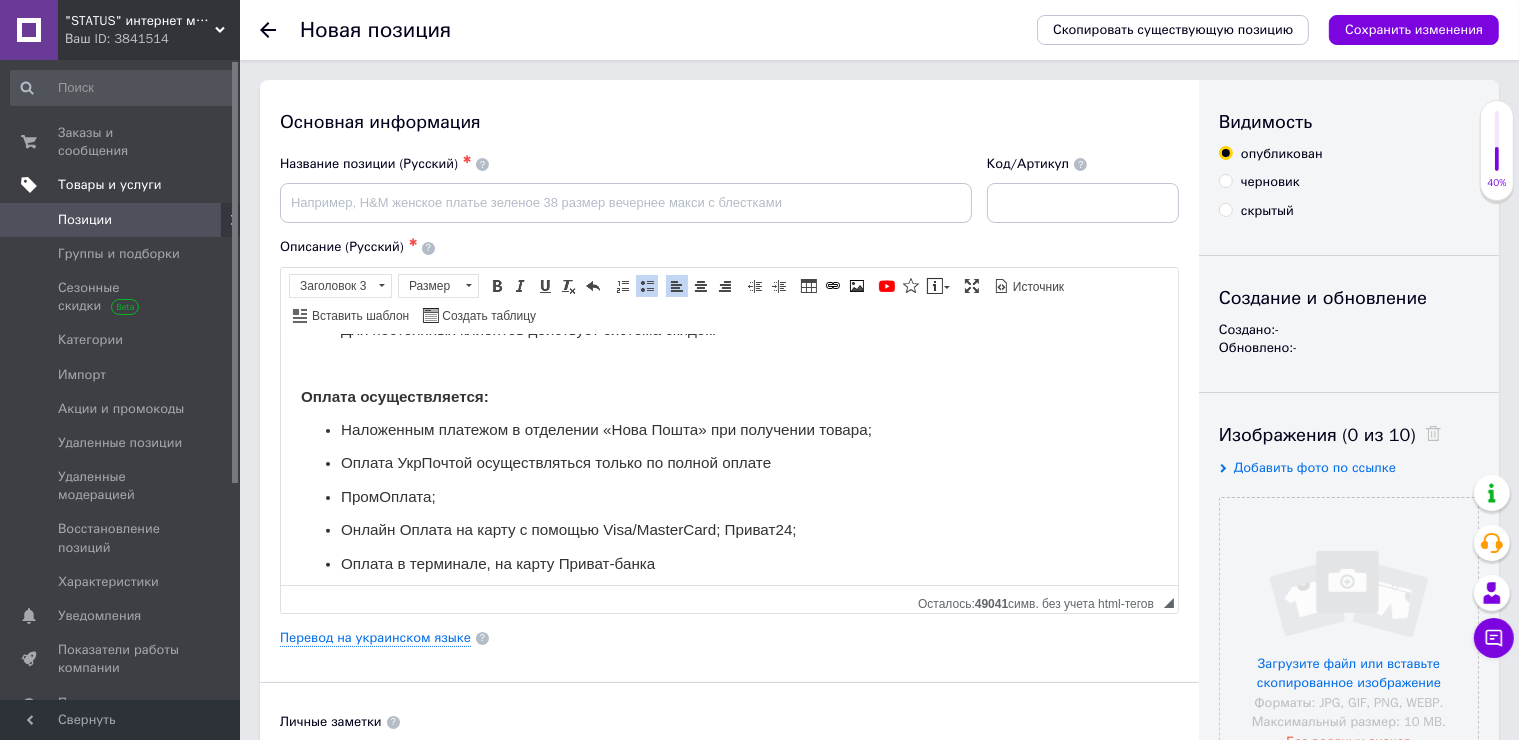 drag, startPoint x: 1276, startPoint y: 215, endPoint x: 664, endPoint y: 111, distance: 620.7737 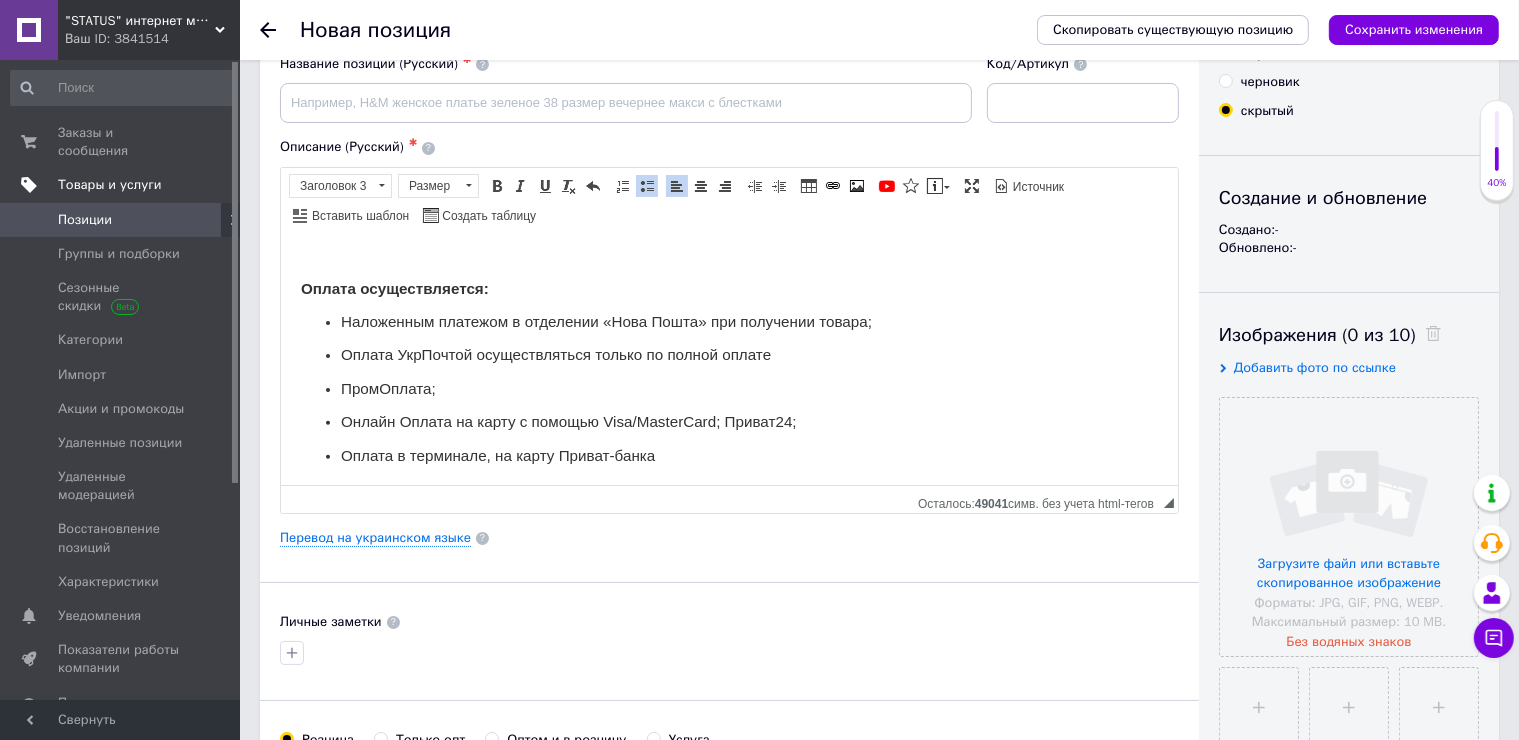 scroll, scrollTop: 785, scrollLeft: 0, axis: vertical 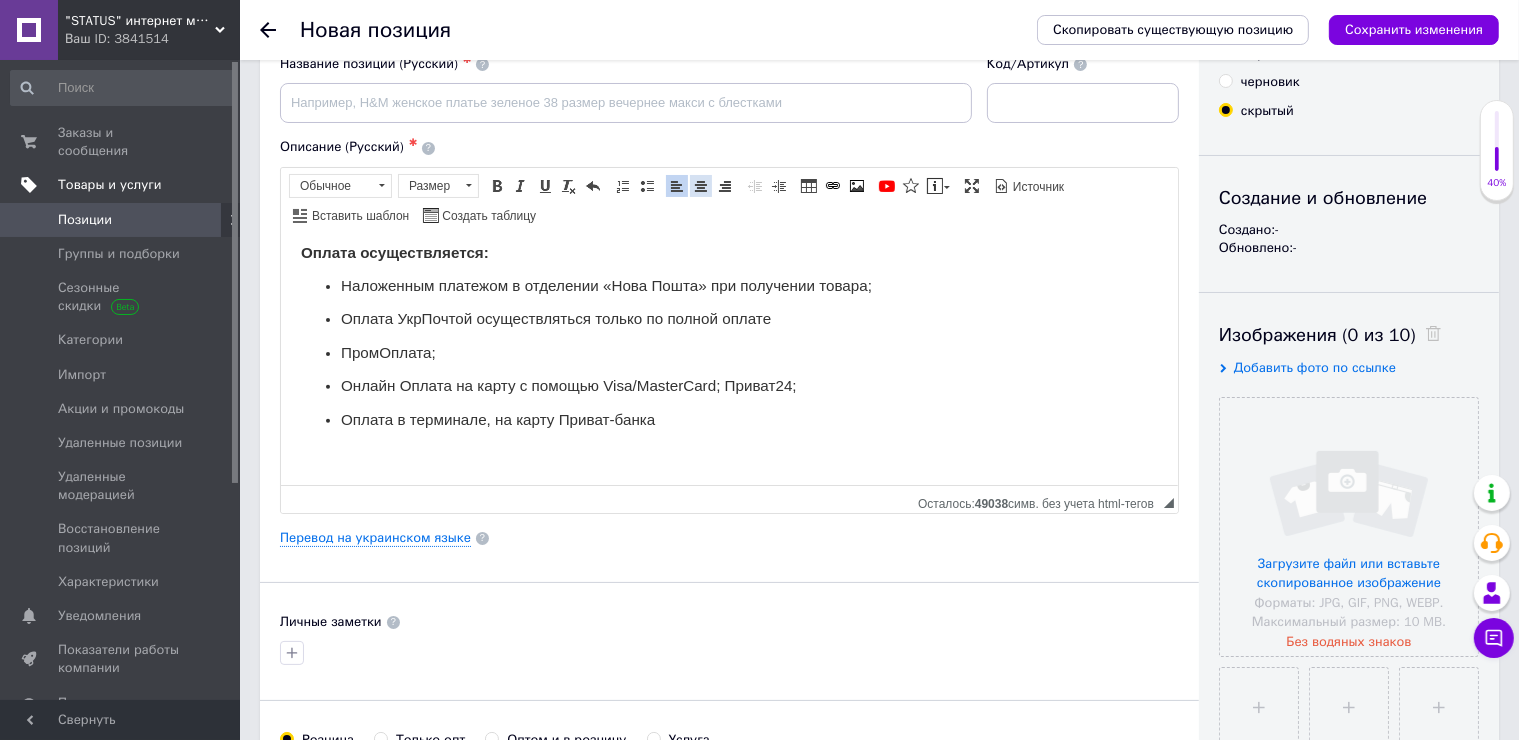 click at bounding box center [701, 186] 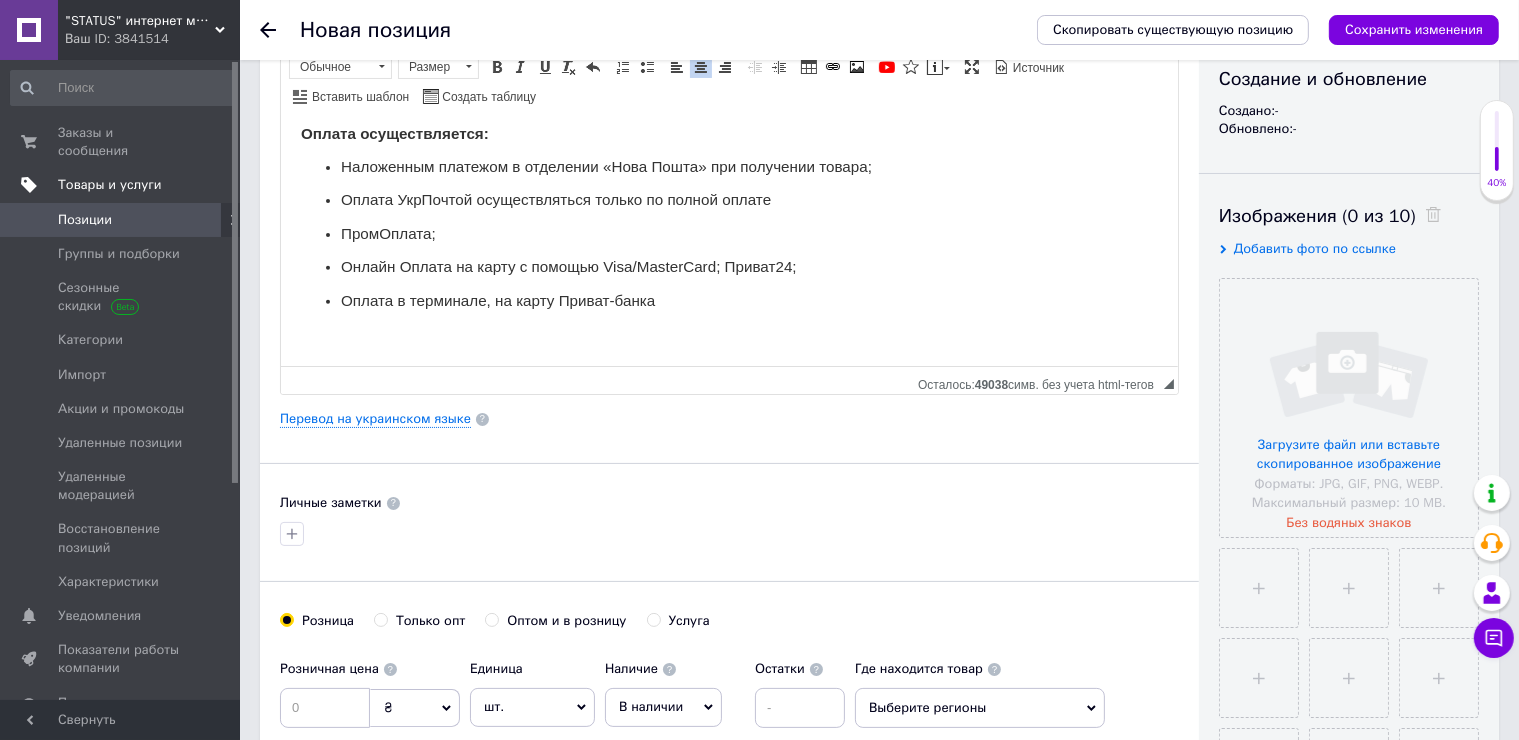 scroll, scrollTop: 400, scrollLeft: 0, axis: vertical 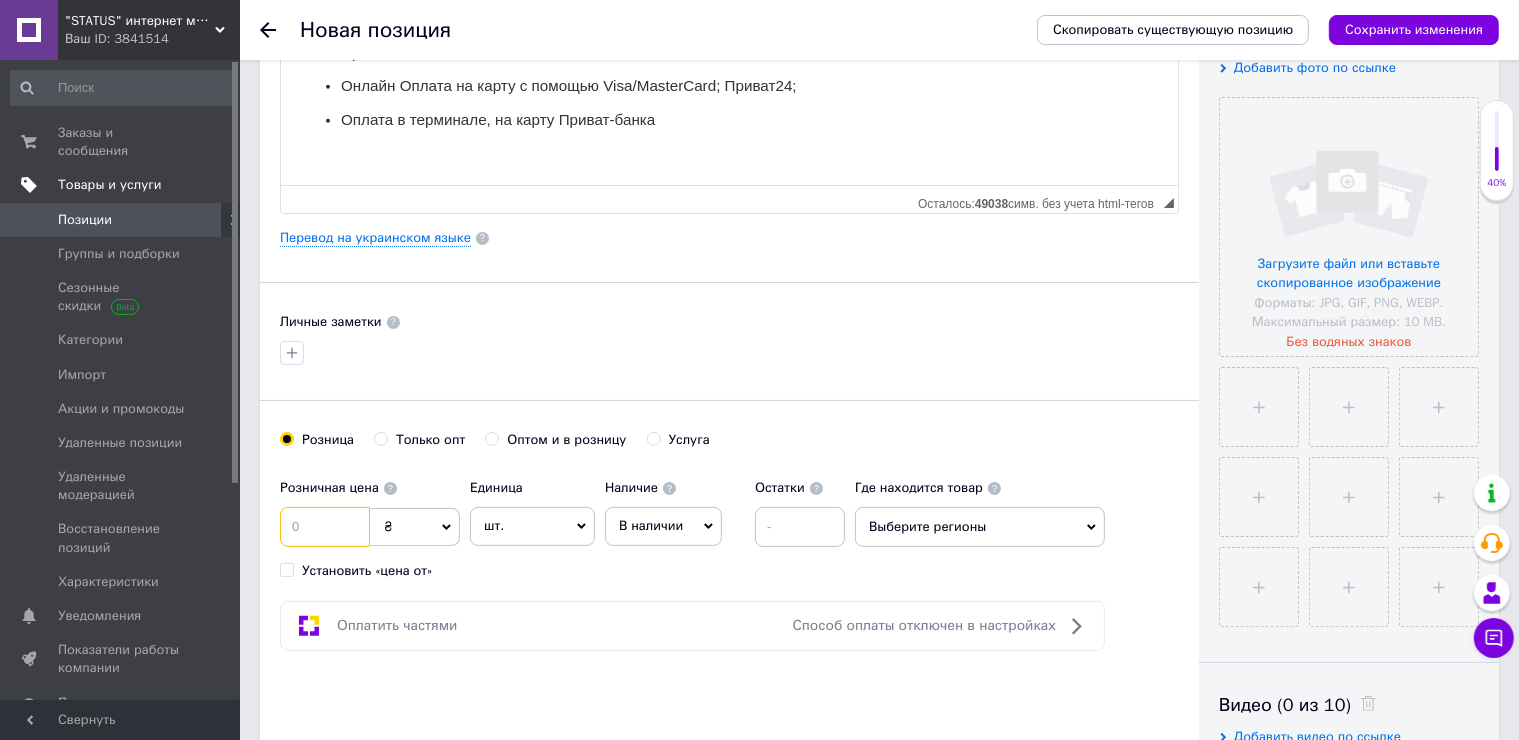 click at bounding box center [325, 527] 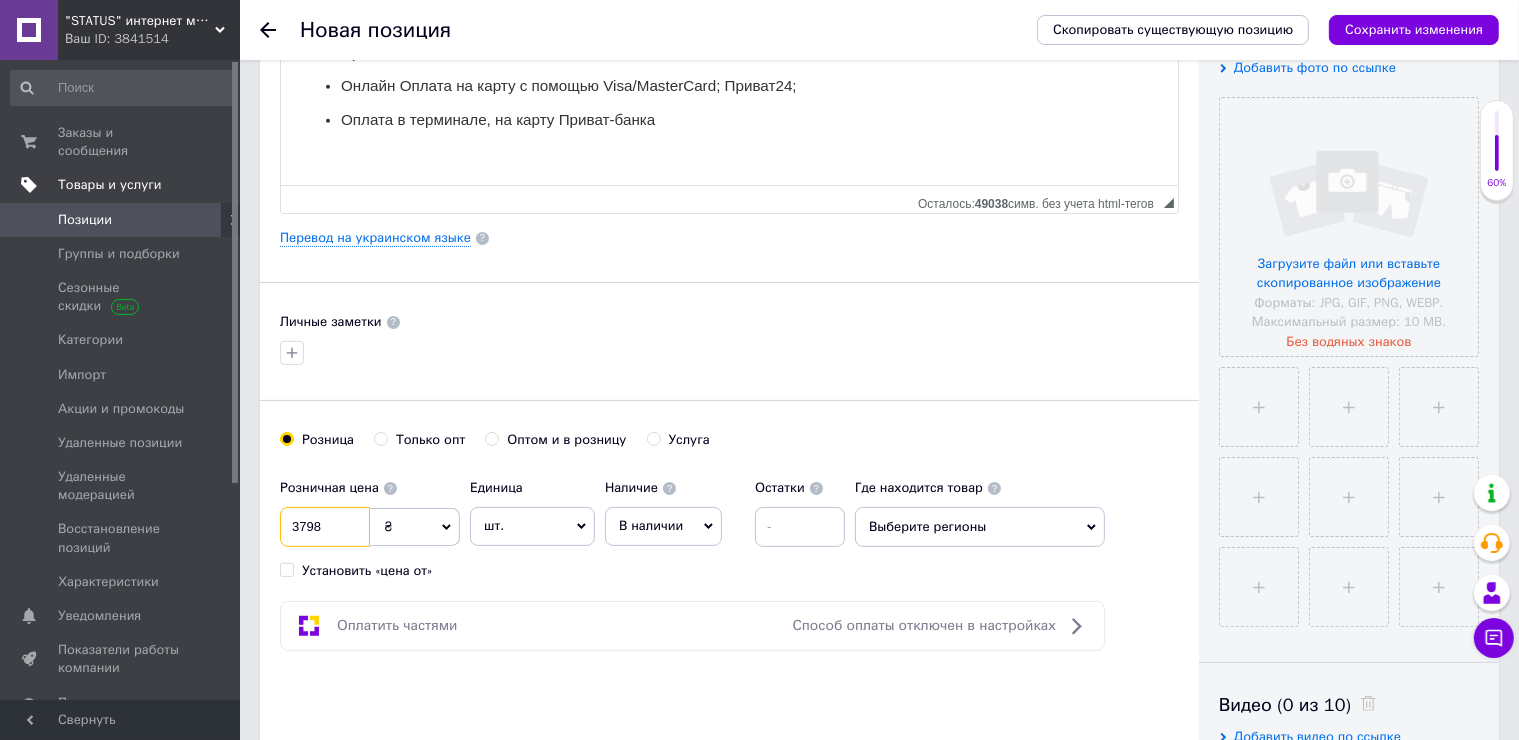 type on "3798" 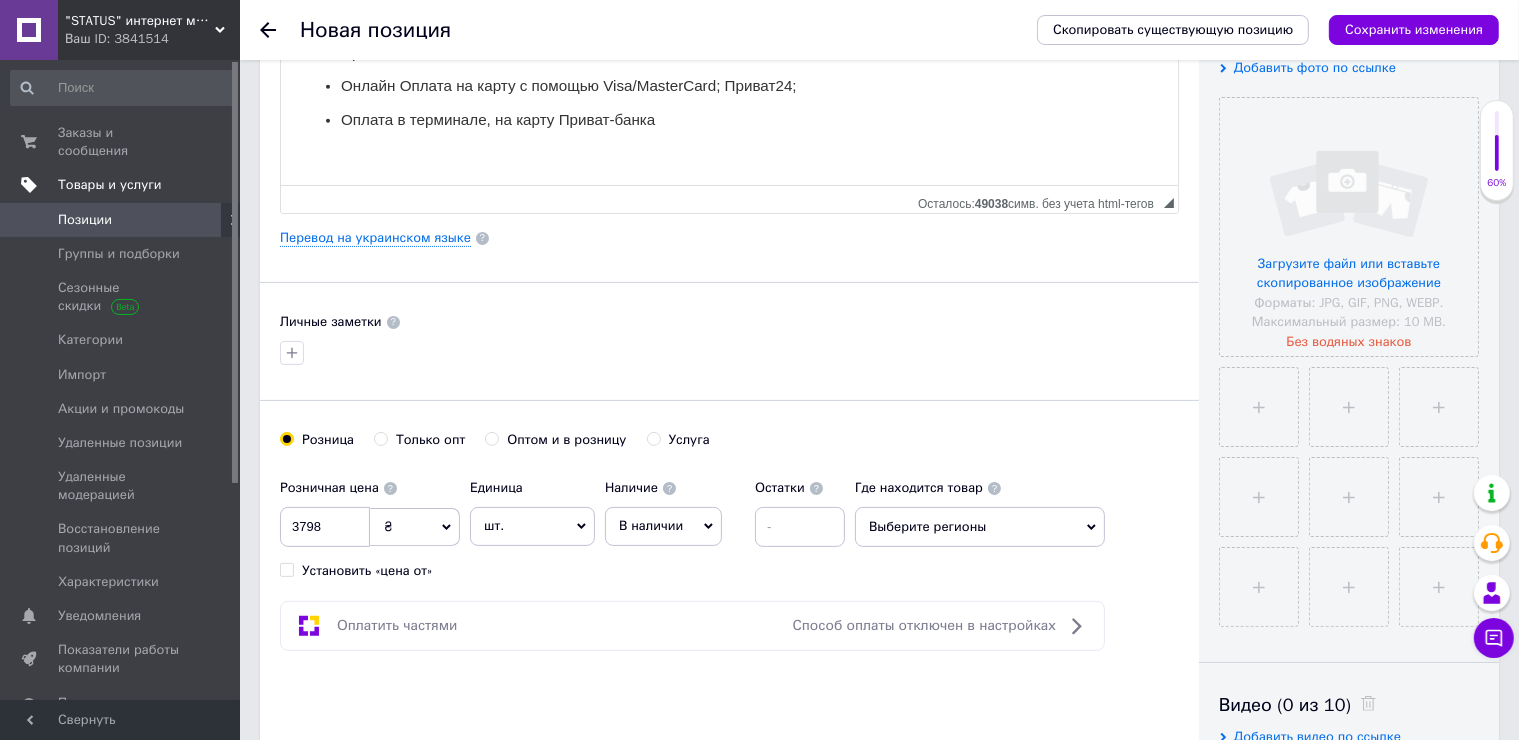 click on "В наличии" at bounding box center (651, 525) 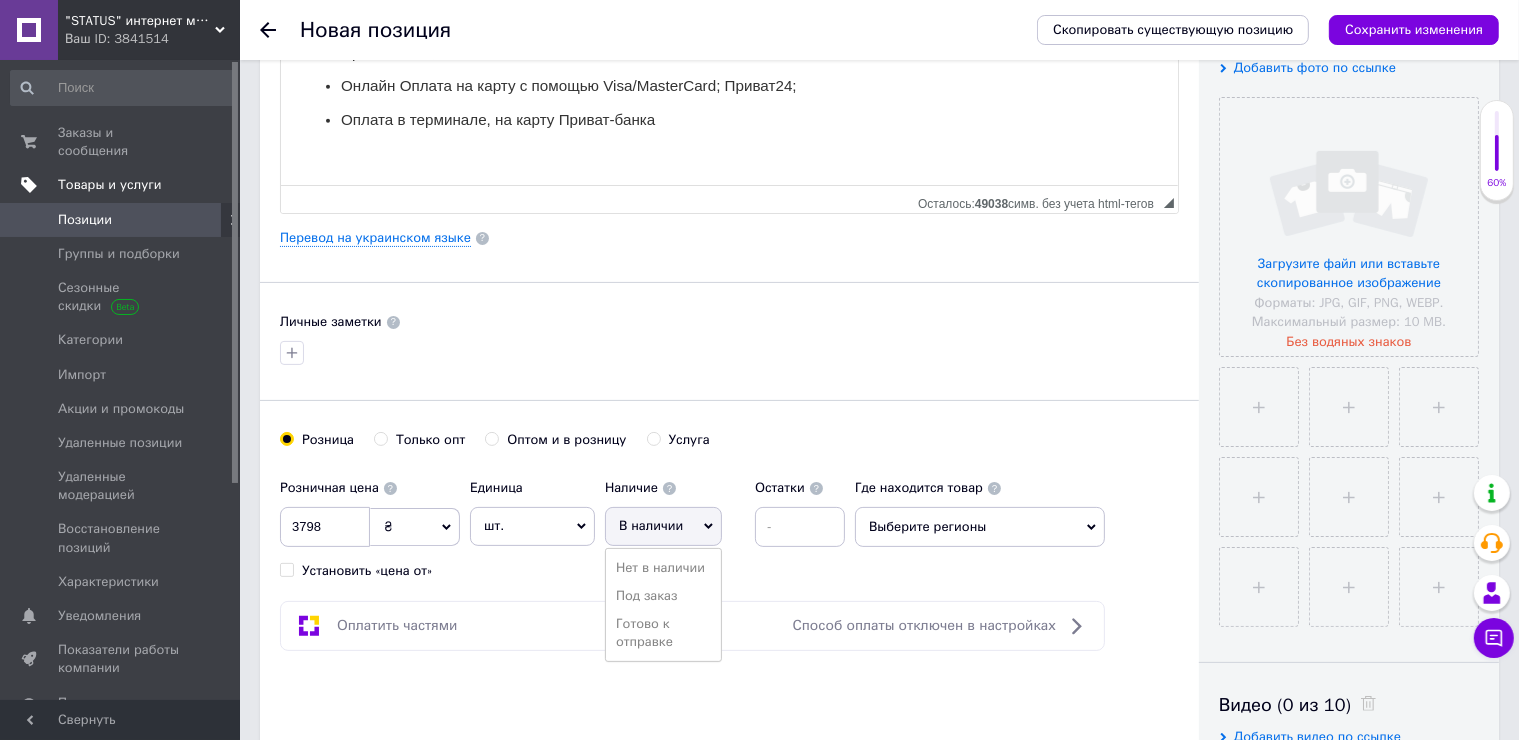 click on "Готово к отправке" at bounding box center [663, 633] 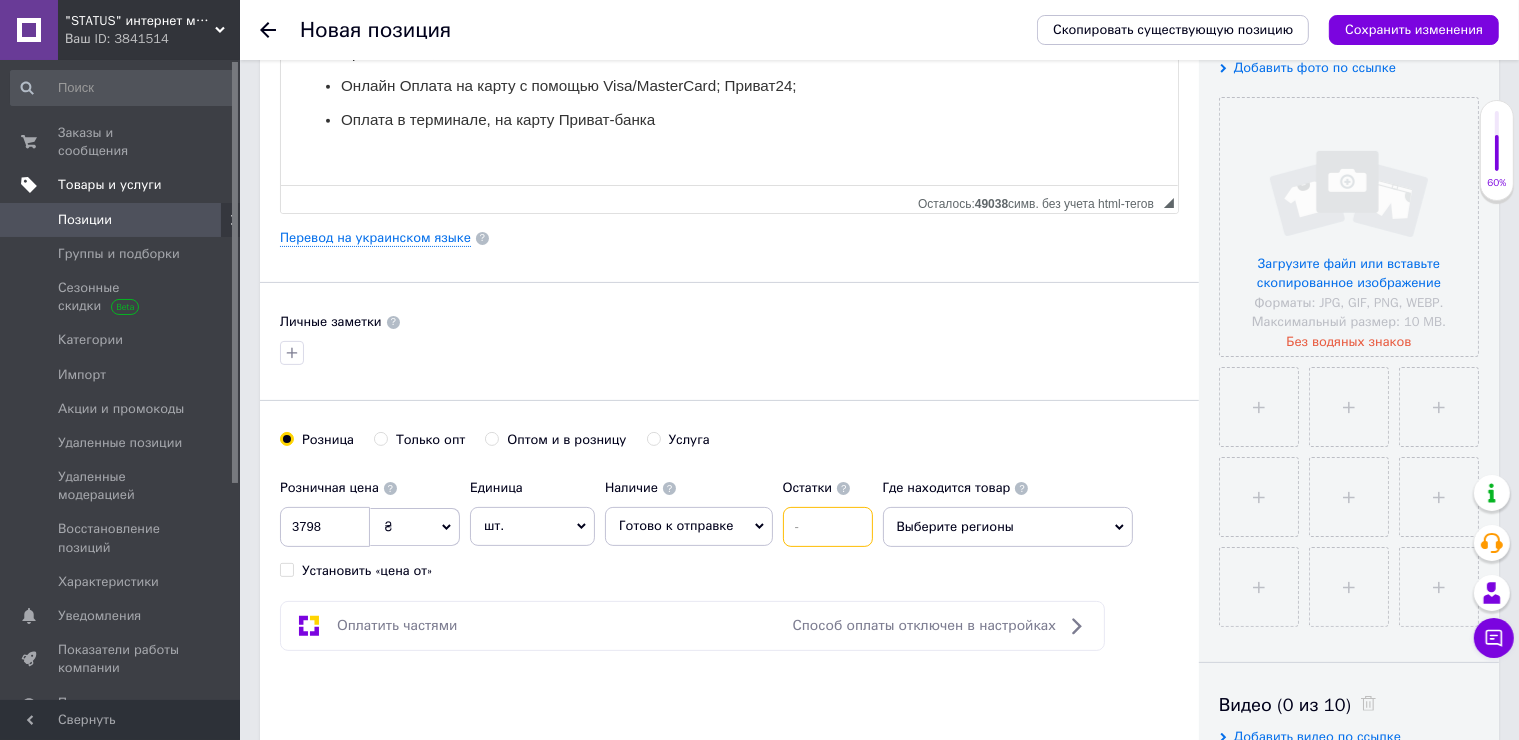 click at bounding box center [828, 527] 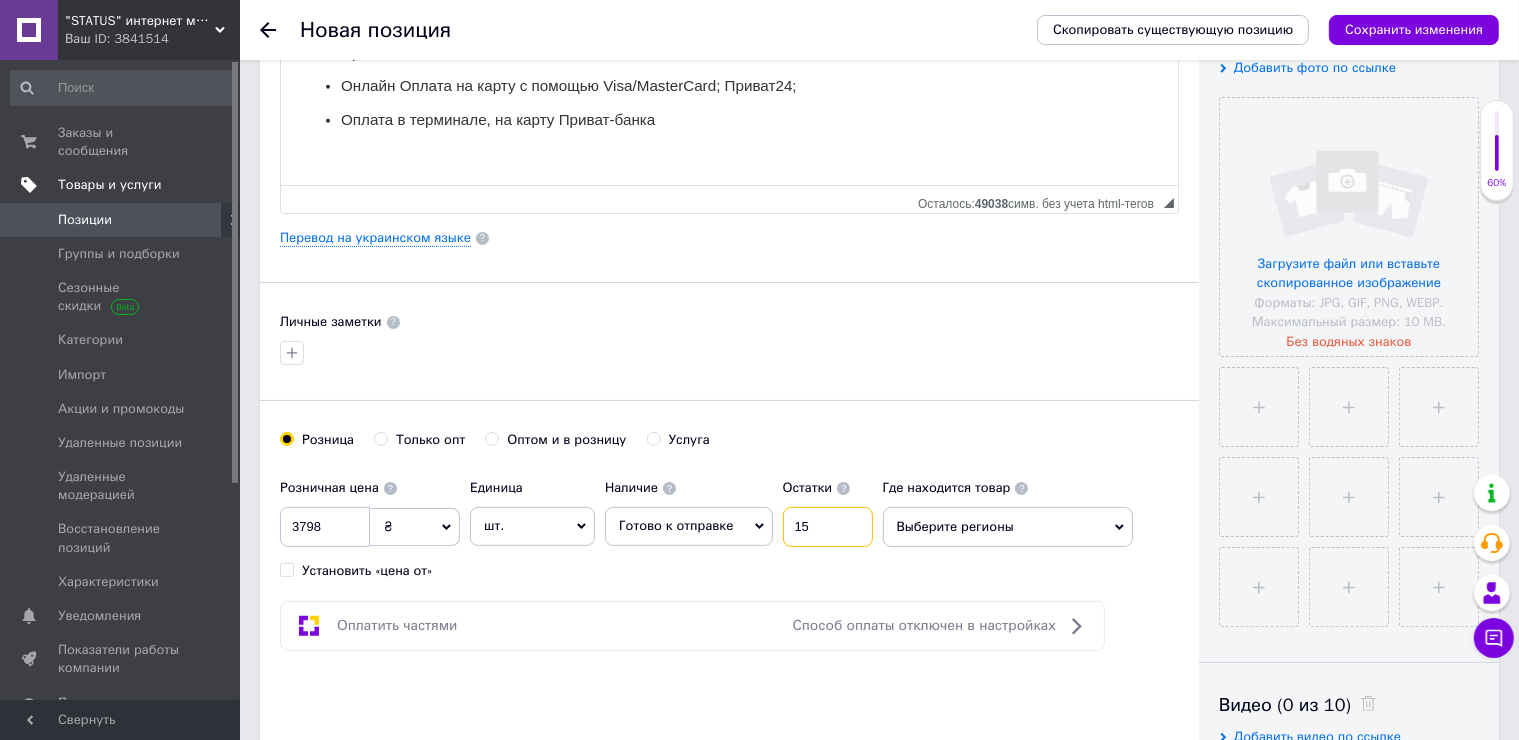type on "15" 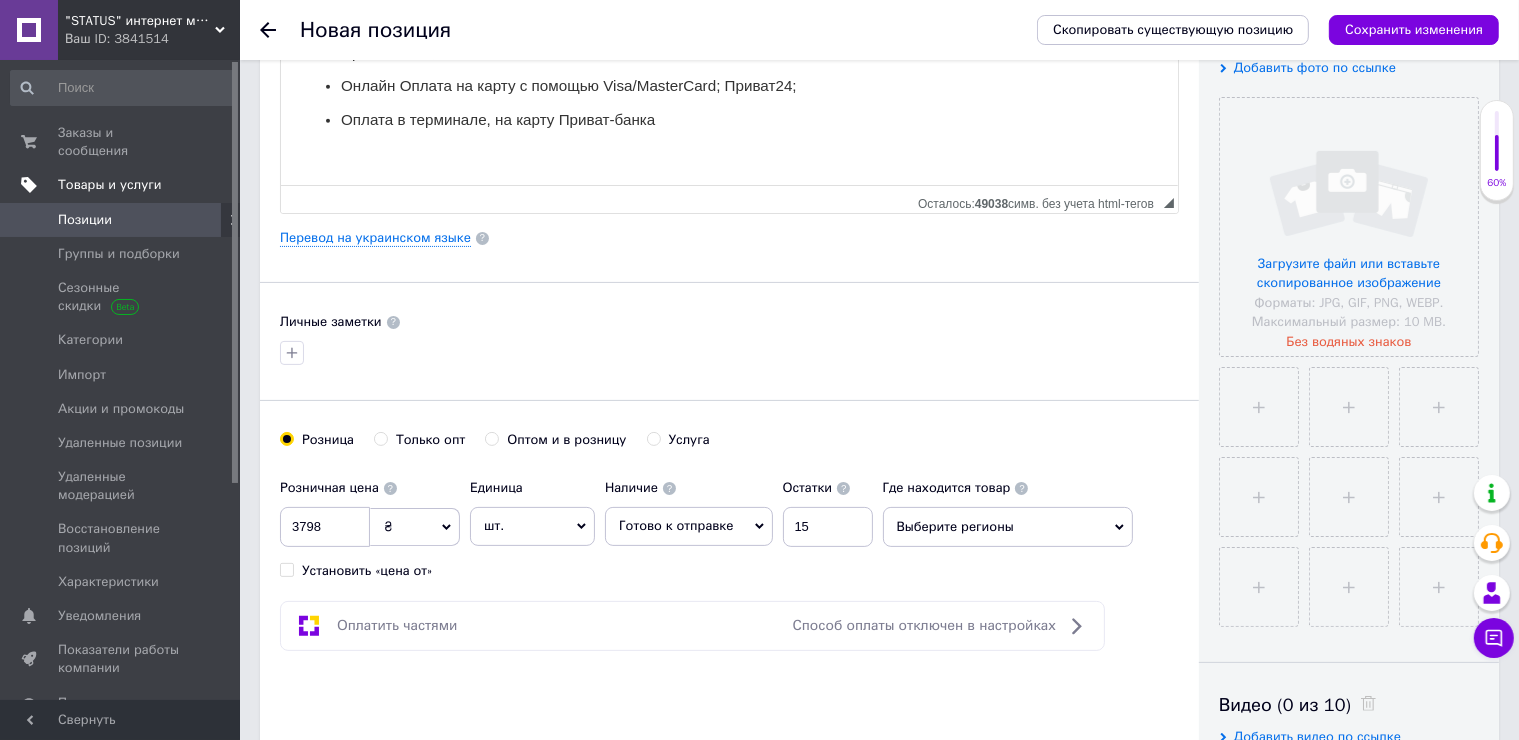 click on "Основная информация Название позиции (Русский) ✱ Код/Артикул Описание (Русский) ✱ Мужские демисезонные кроссовки Adidas Adistar 2.0 Белые летние повседневные мужские кроссовки Адидас
Размеры 41 - 45
Характеристики модели:
• made in [GEOGRAPHIC_DATA]
• Отличное качество
• Круто смотрятся на ноге
• Материал: комбинированный, сетка
• Подошва: мягкая пенка и резиновый протектор
• Размеры: 41-45
• Идут в фирменной коробке
Размеры (длина стельки):
41 - 26 см.
42 - 26,5 см.
42,5 - 27 см.
43 - 28 см.
44 - 28,5 см.
45 - 29 см.
Почему стоит купить у нас" at bounding box center (729, 238) 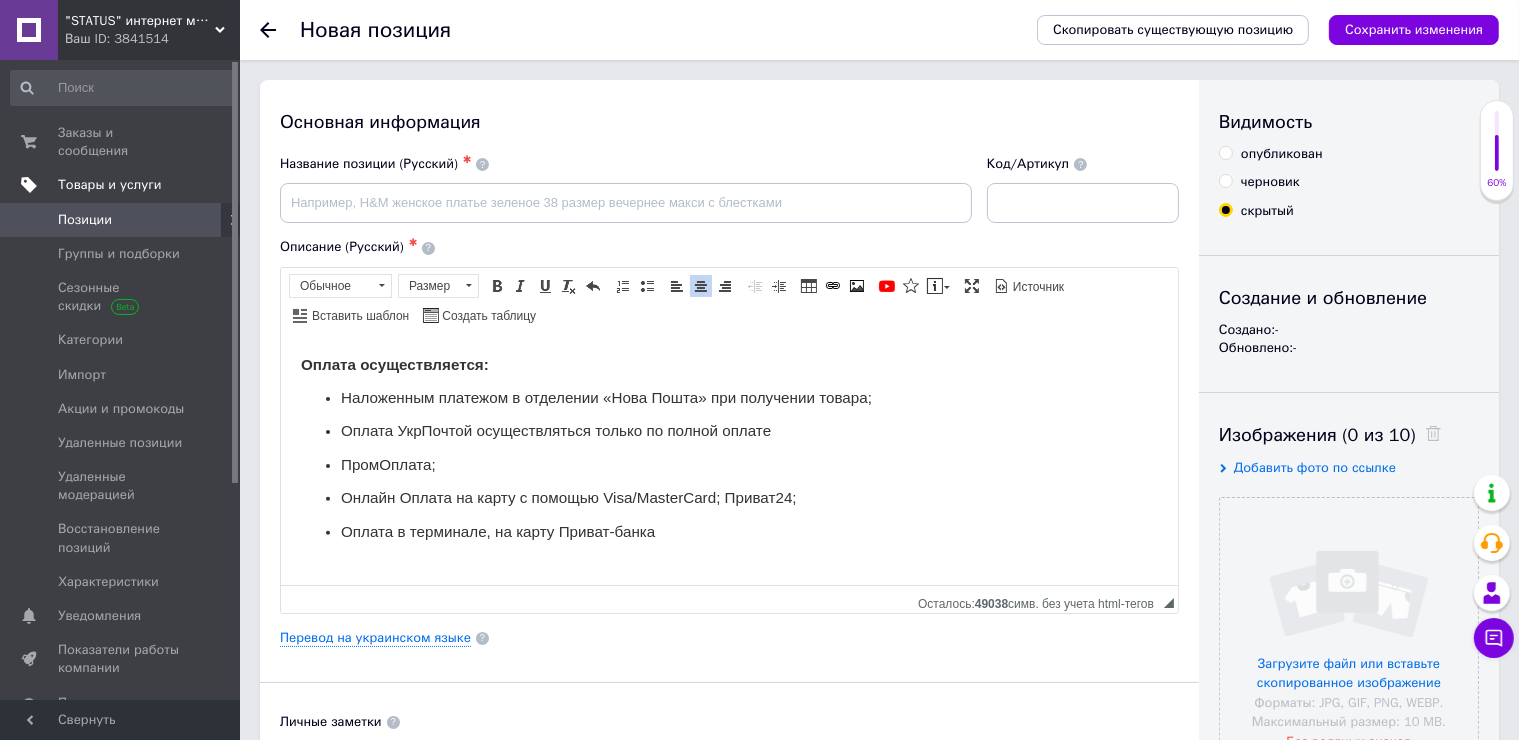 scroll, scrollTop: 515, scrollLeft: 0, axis: vertical 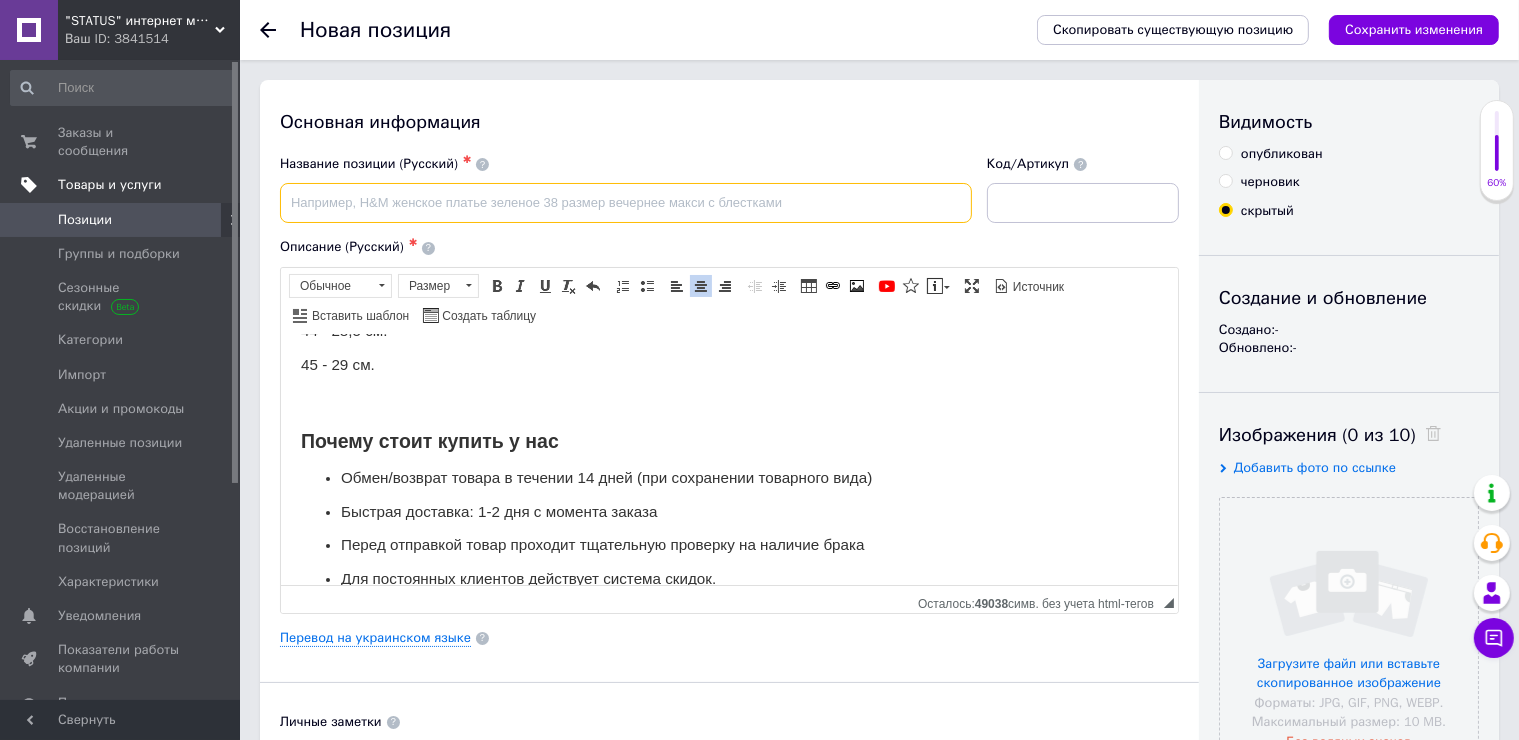 click at bounding box center (626, 203) 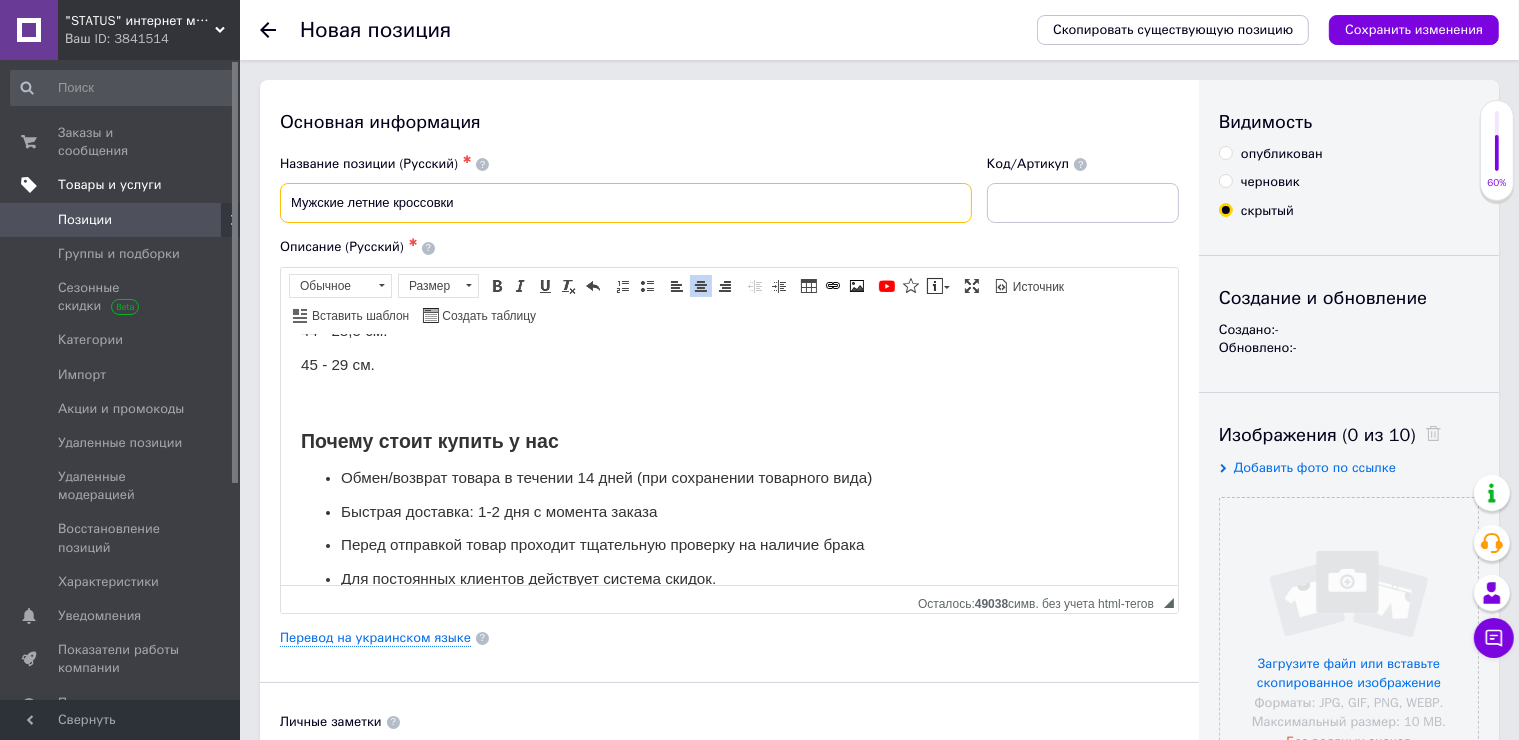 paste on "Adidas Adistar 2.0" 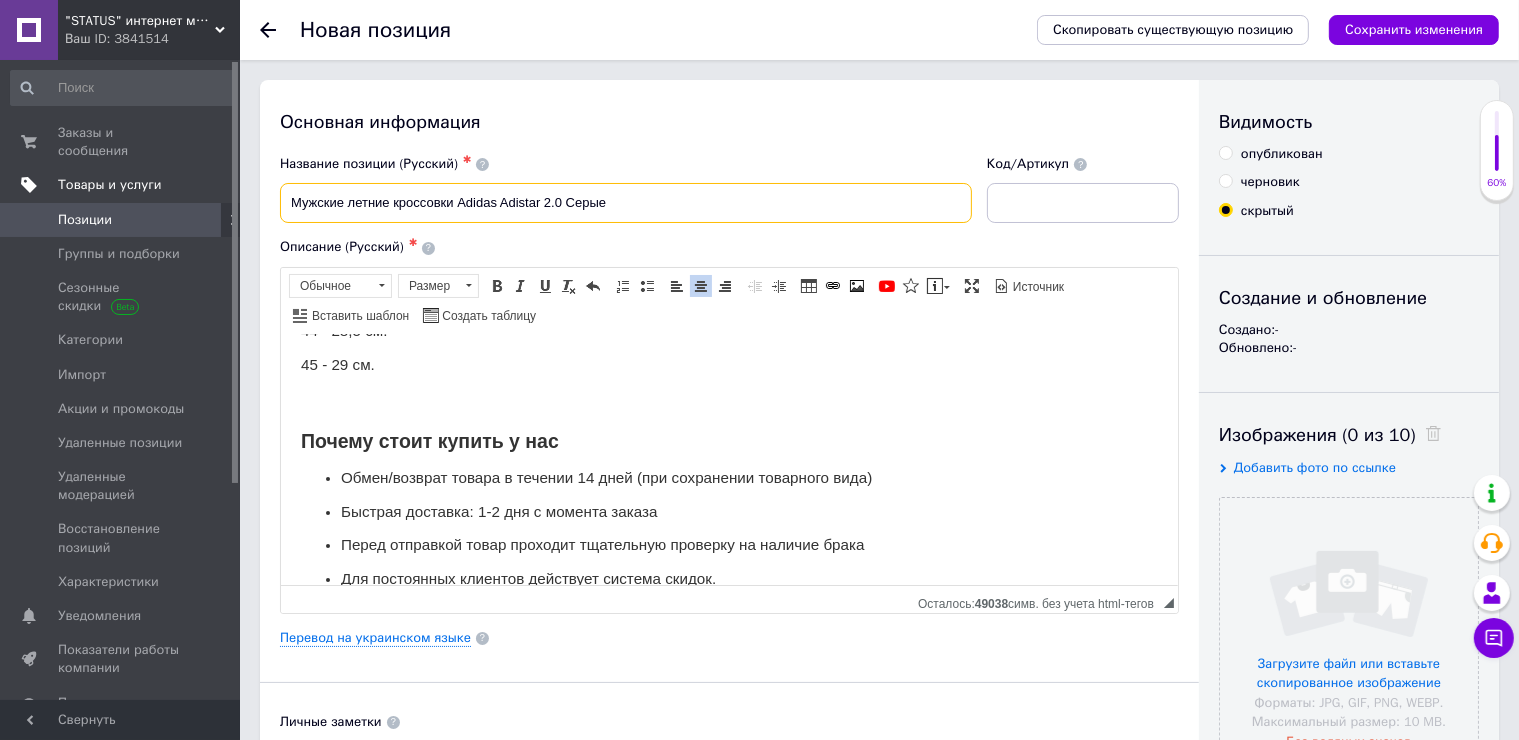 type on "Мужские летние кроссовки Adidas Adistar 2.0 Серые" 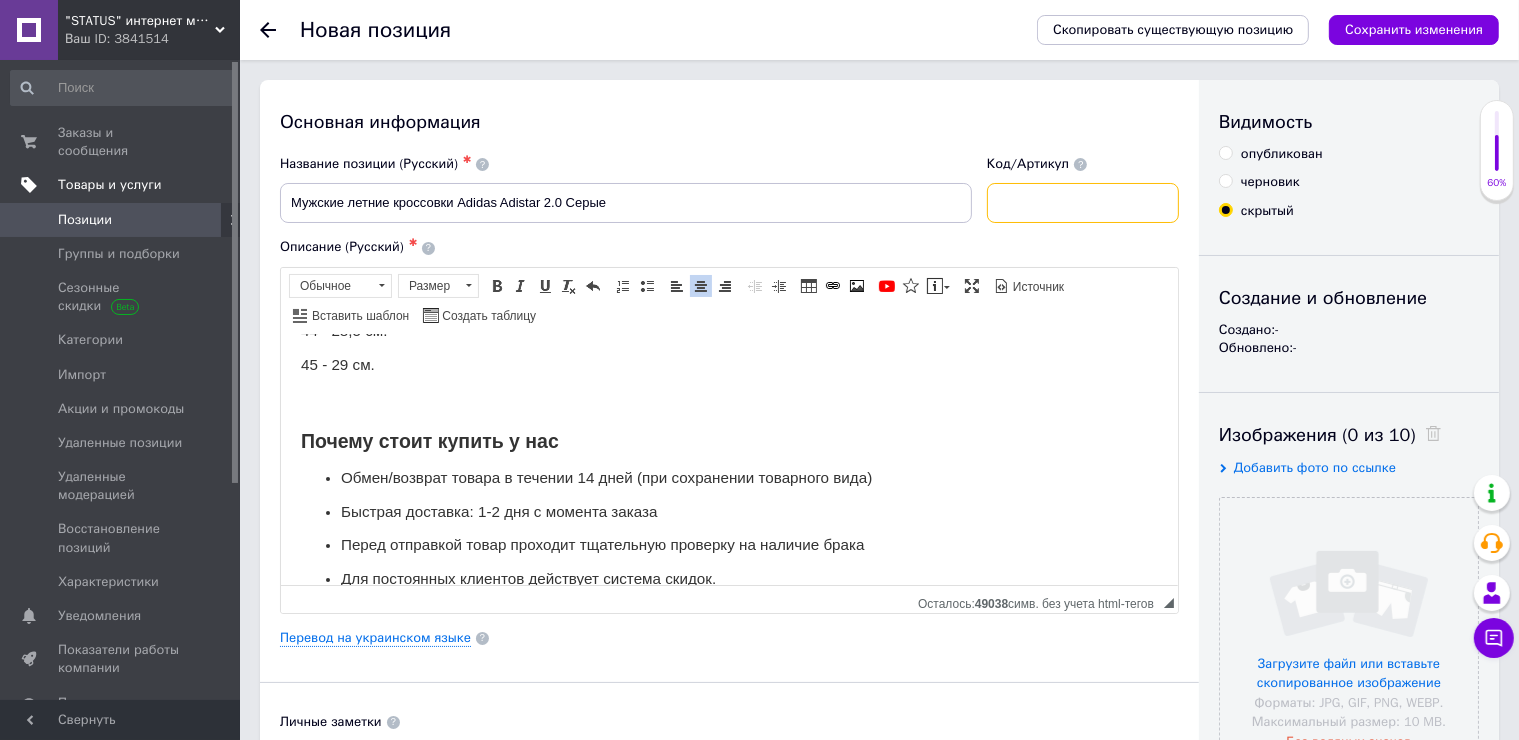 click at bounding box center [1083, 203] 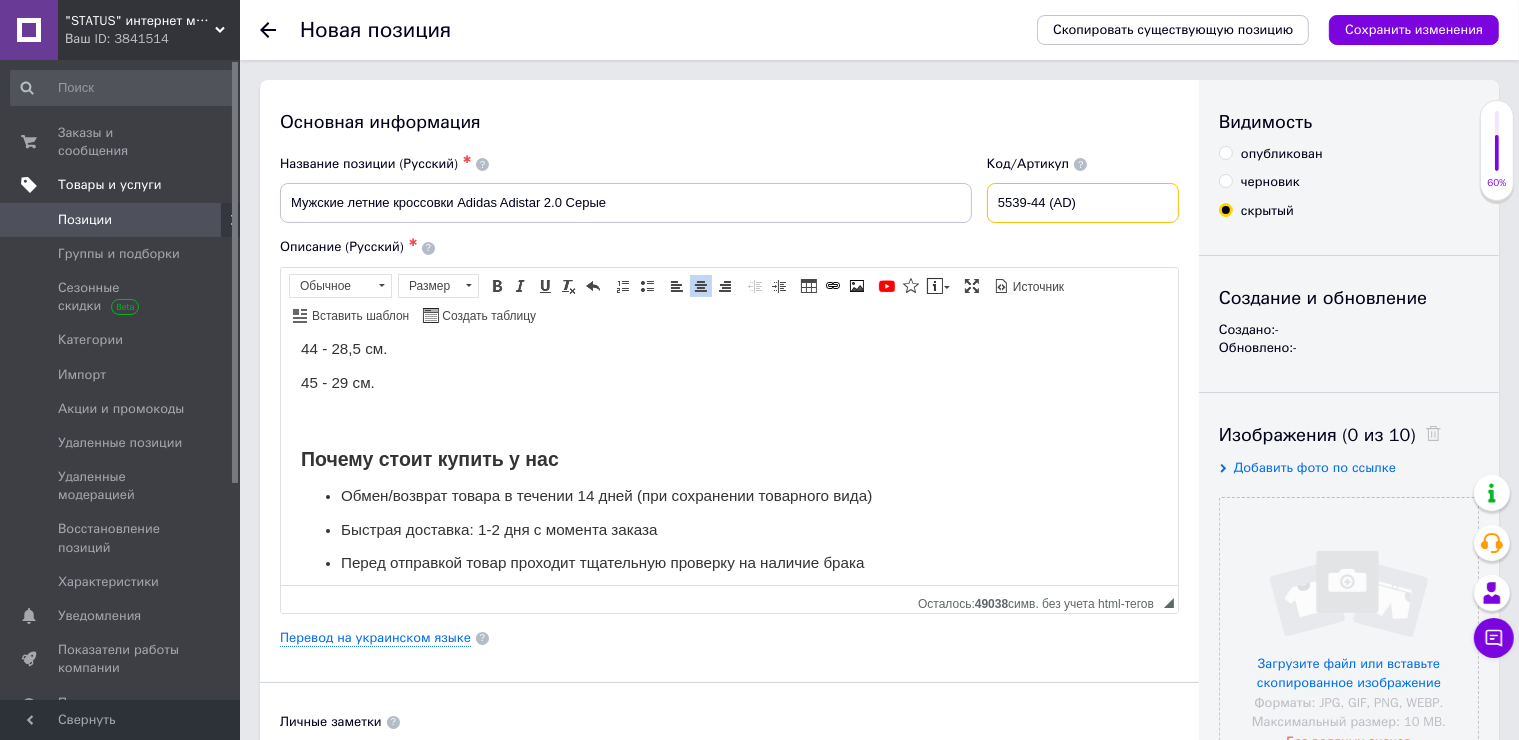 scroll, scrollTop: 0, scrollLeft: 0, axis: both 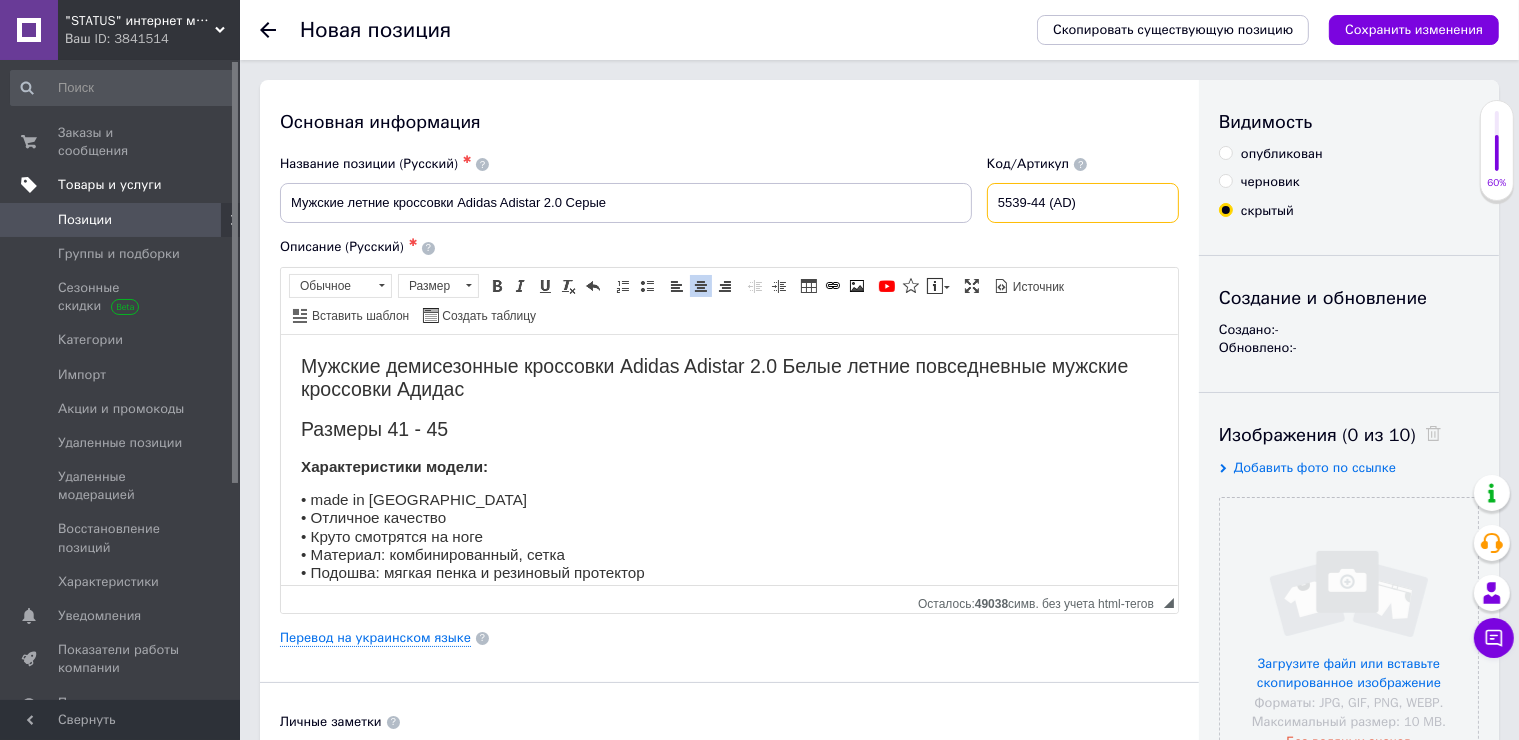 type on "5539-44 (AD)" 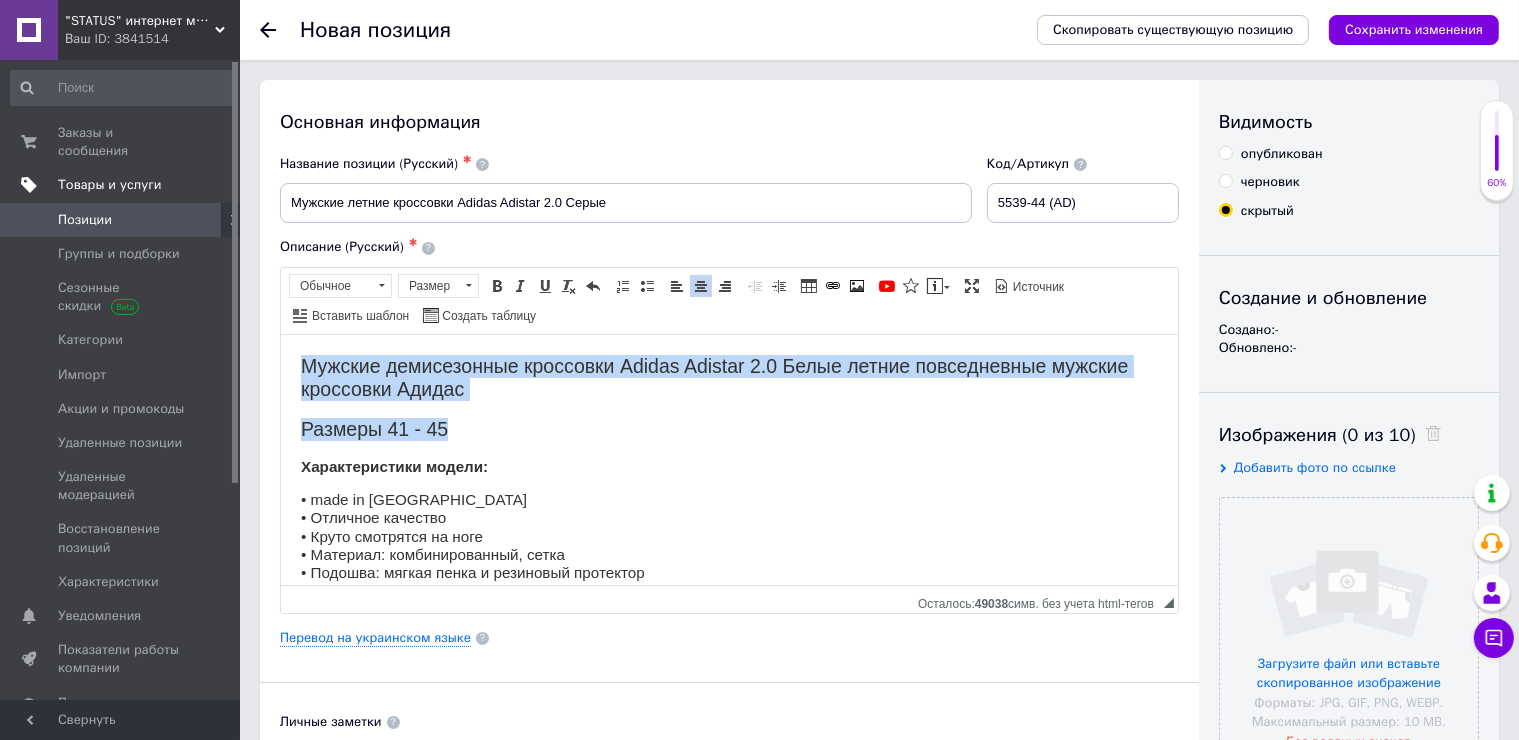 drag, startPoint x: 476, startPoint y: 425, endPoint x: 340, endPoint y: 356, distance: 152.50246 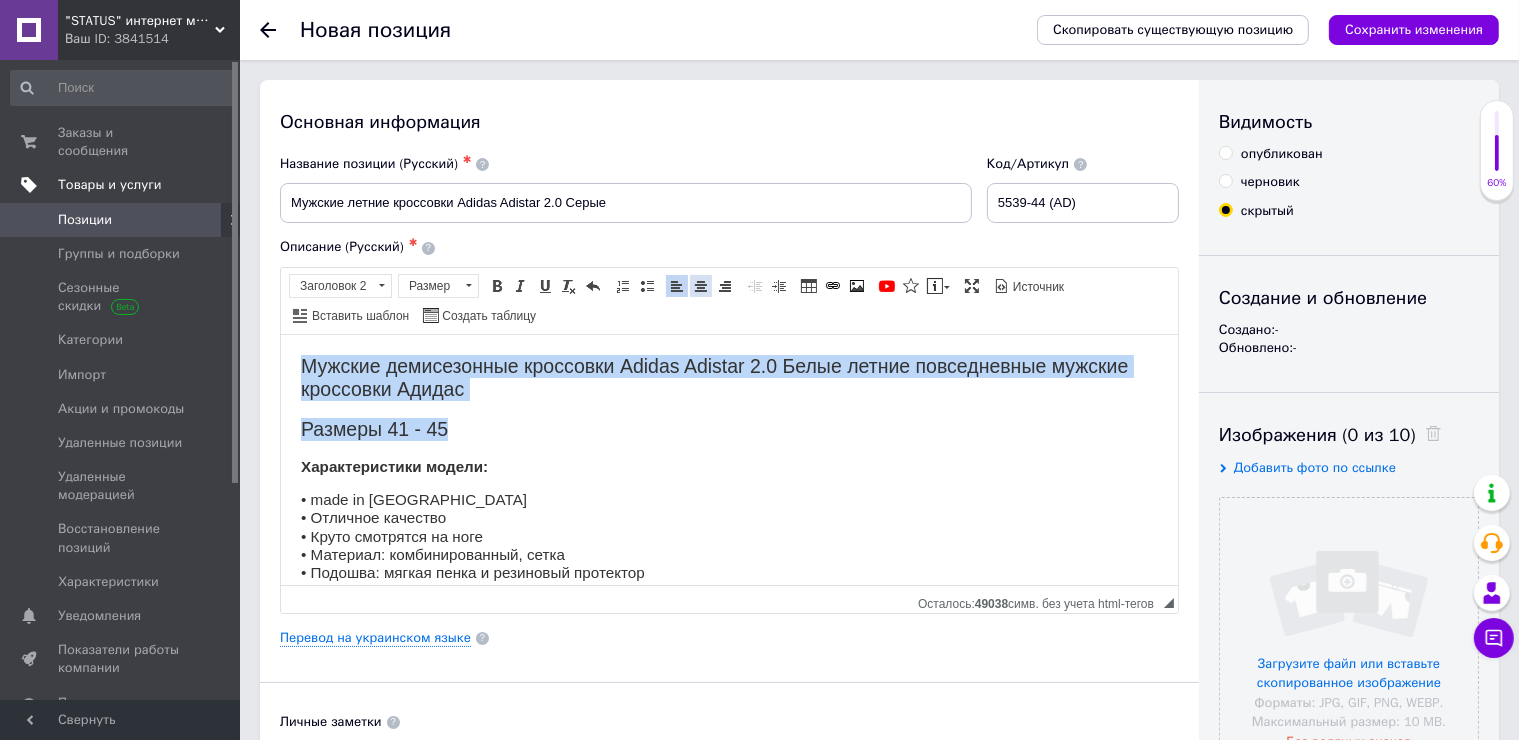 click at bounding box center (701, 286) 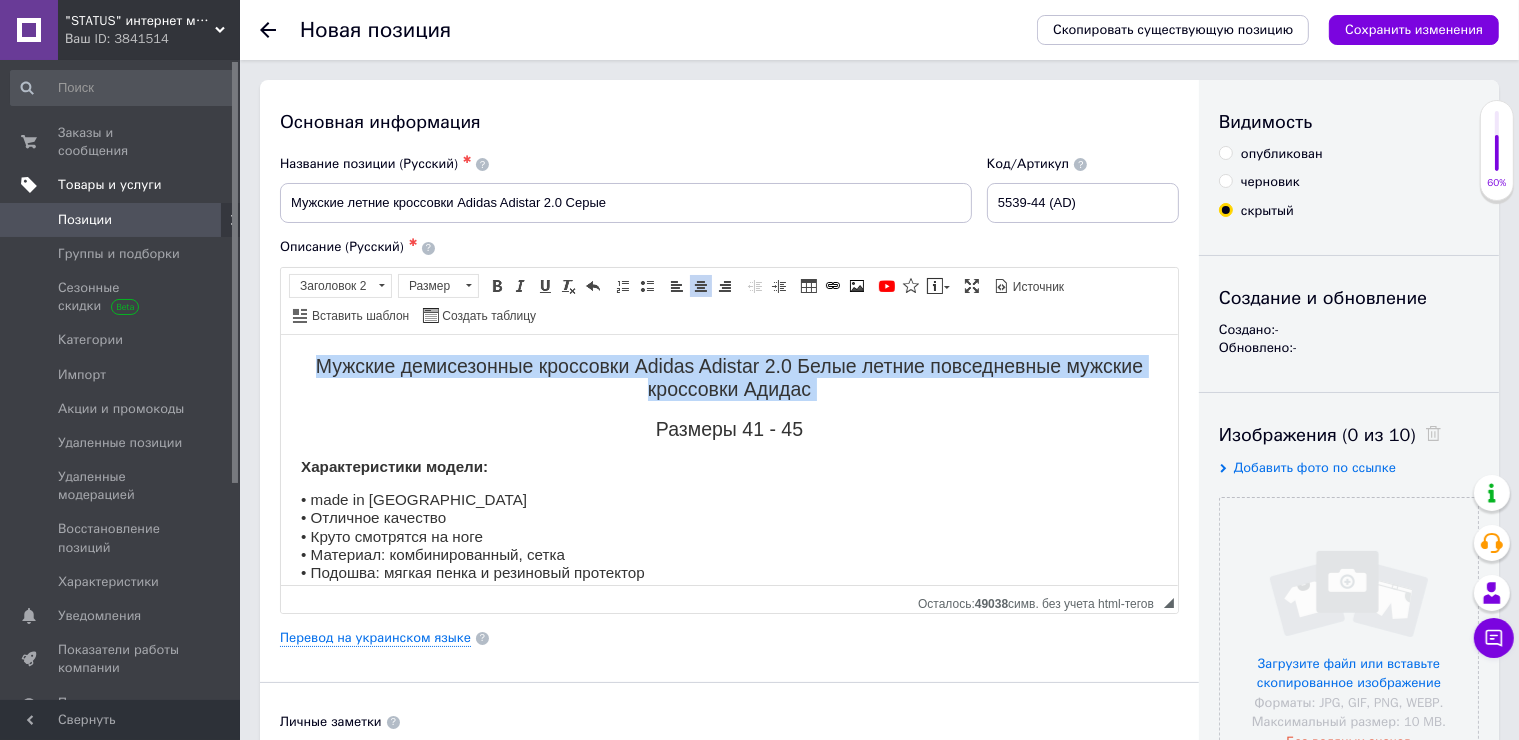 click on "Мужские демисезонные кроссовки Adidas Adistar 2.0 Белые летние повседневные мужские кроссовки Адидас" at bounding box center (728, 377) 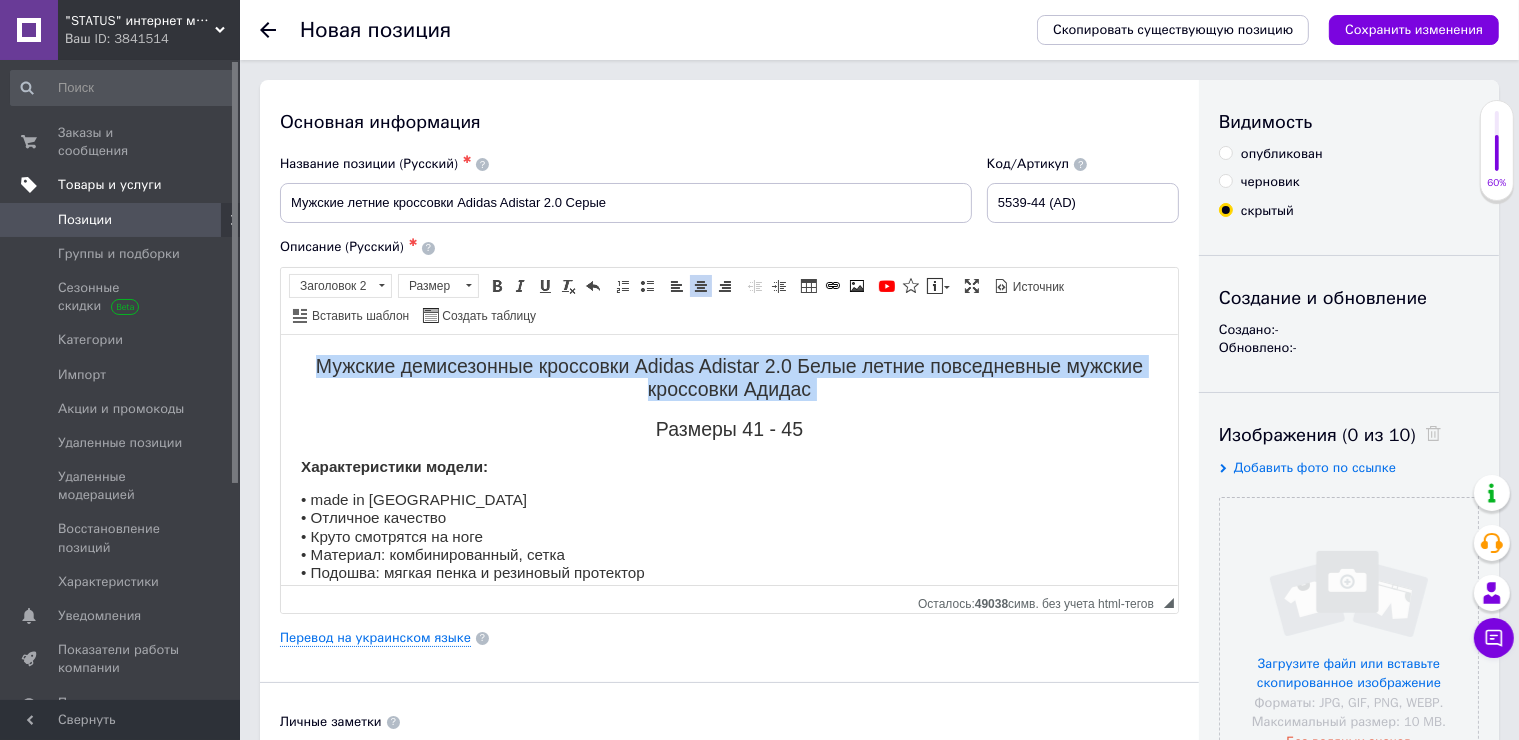 click on "Мужские демисезонные кроссовки Adidas Adistar 2.0 Белые летние повседневные мужские кроссовки Адидас" at bounding box center [728, 377] 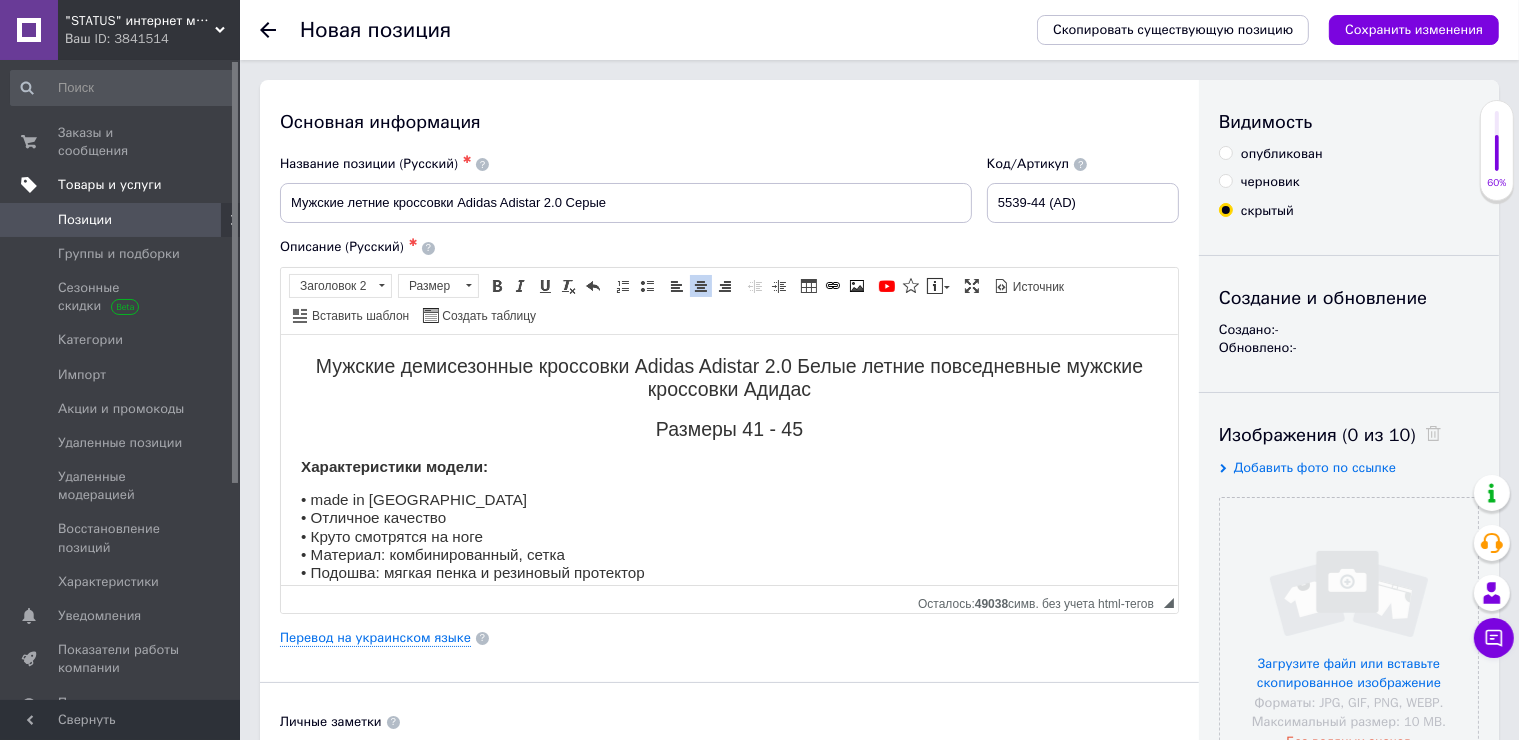 click on "Мужские демисезонные кроссовки Adidas Adistar 2.0 Белые летние повседневные мужские кроссовки Адидас" at bounding box center [728, 377] 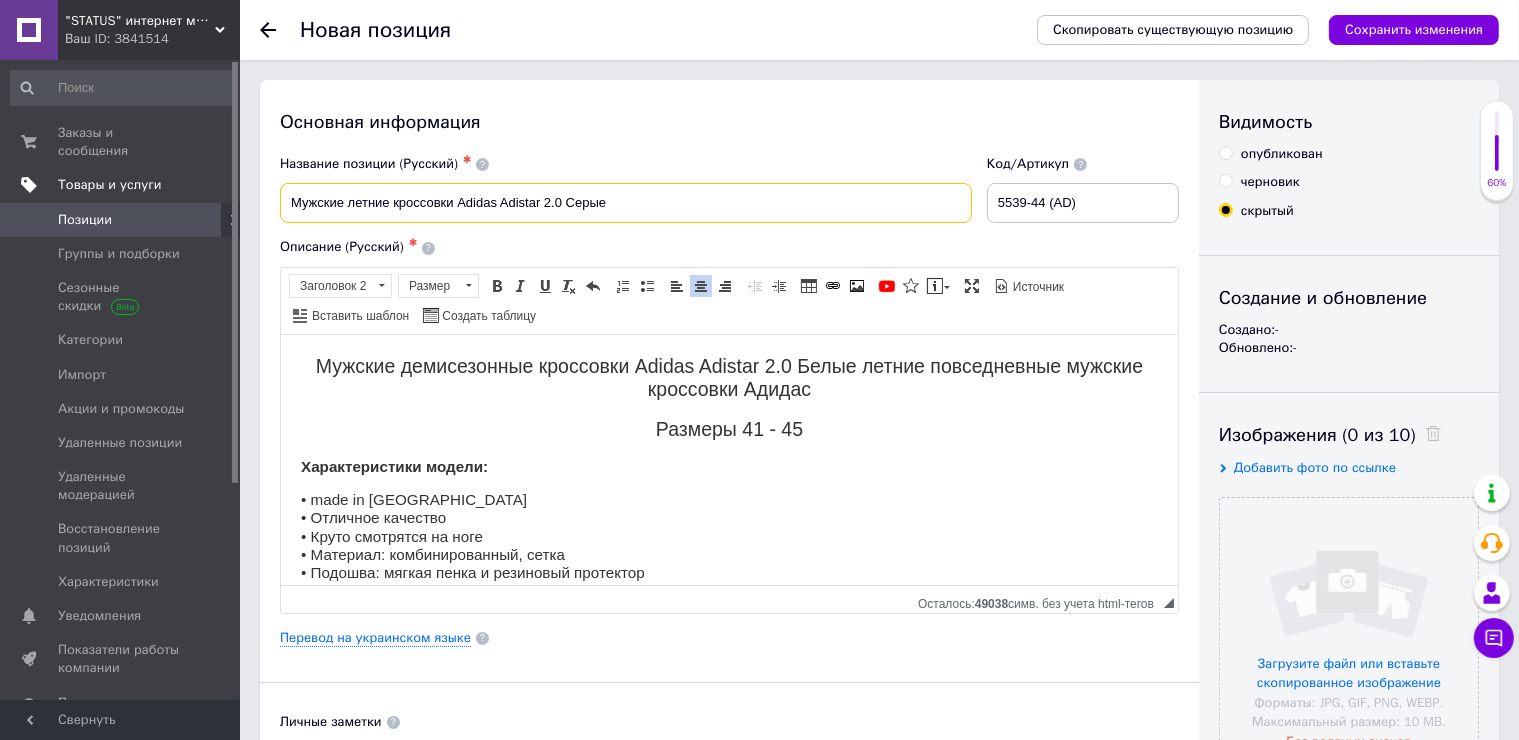 click on "Мужские летние кроссовки Adidas Adistar 2.0 Серые" at bounding box center (626, 203) 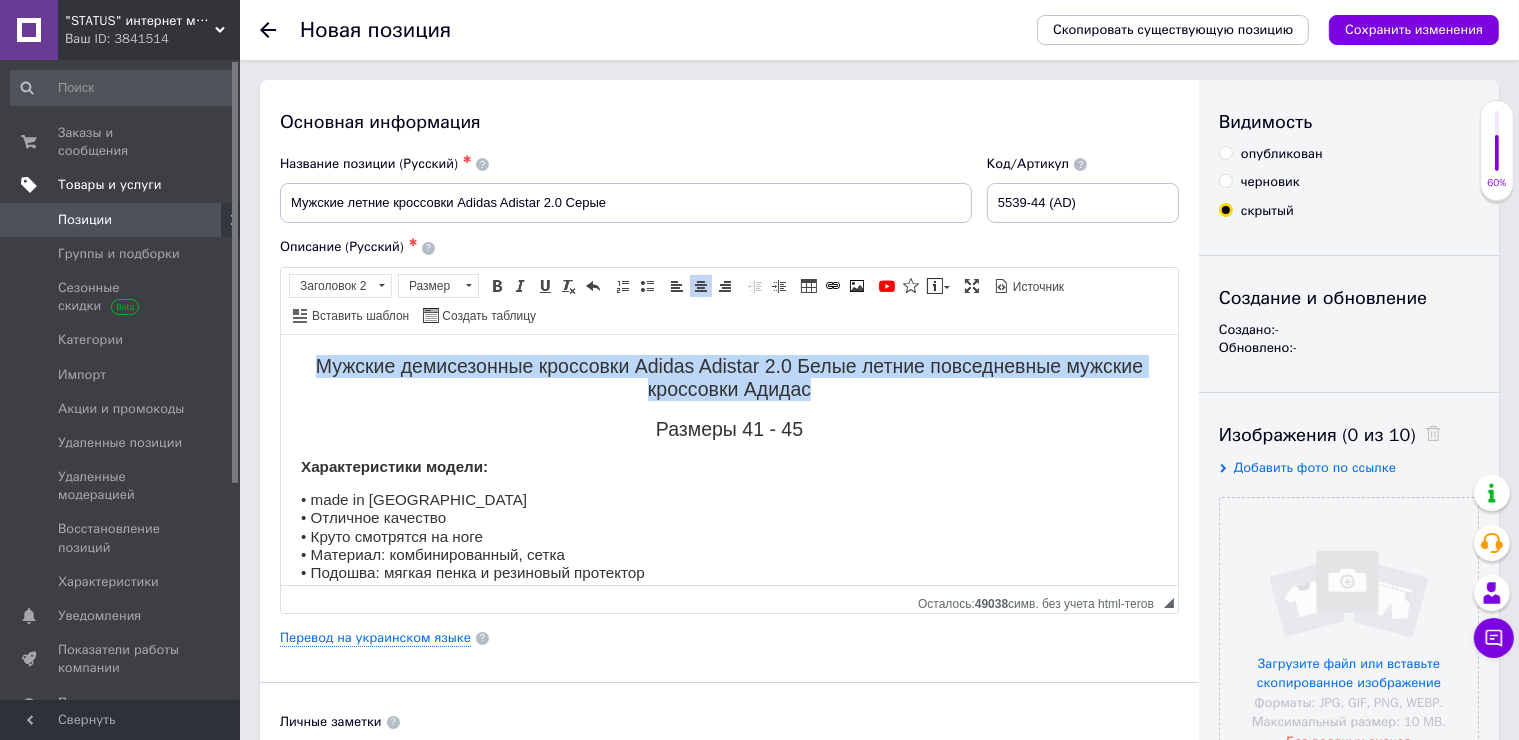 drag, startPoint x: 809, startPoint y: 393, endPoint x: 312, endPoint y: 352, distance: 498.6883 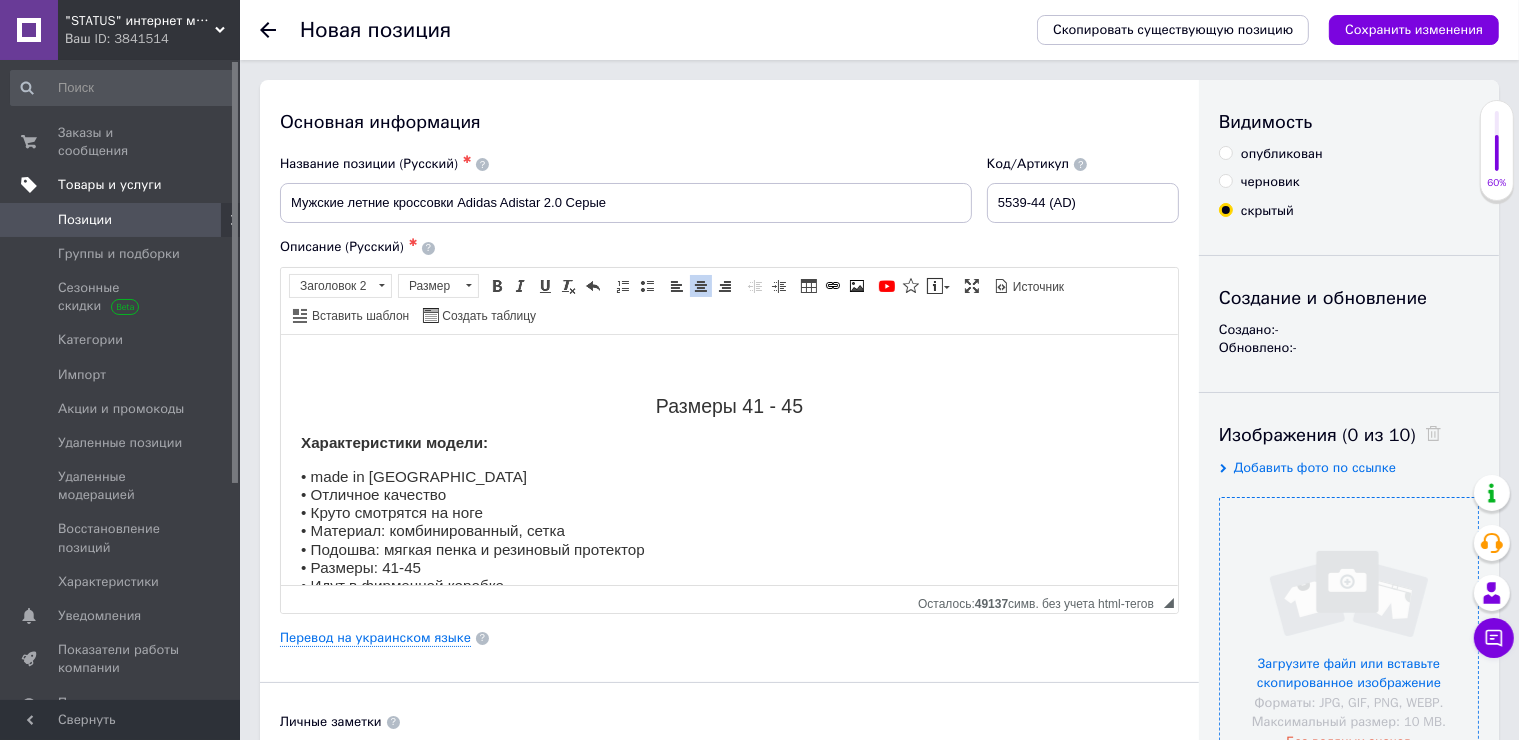click at bounding box center (1349, 627) 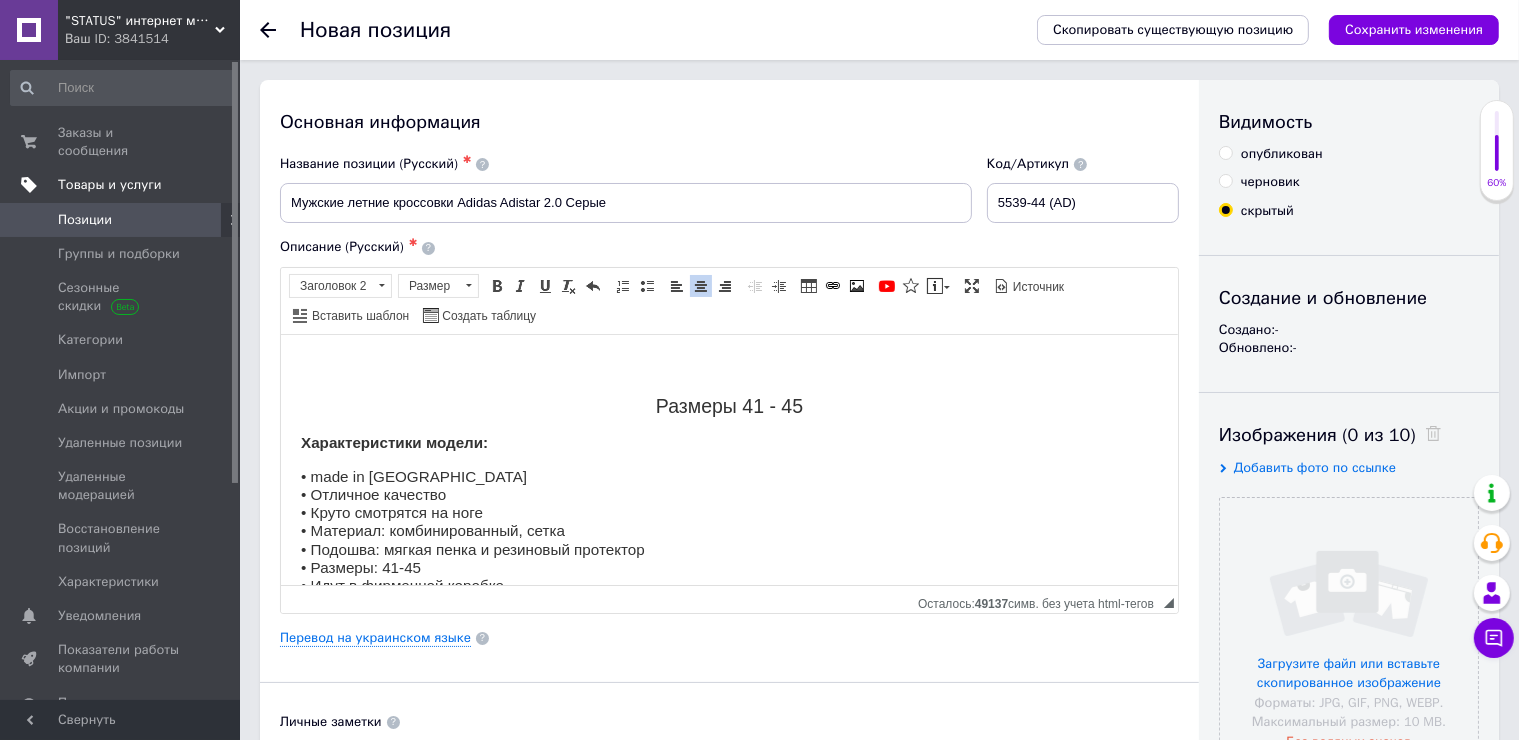 click on "Название позиции (Русский) ✱ Мужские летние кроссовки Adidas Adistar 2.0 Серые" at bounding box center [626, 189] 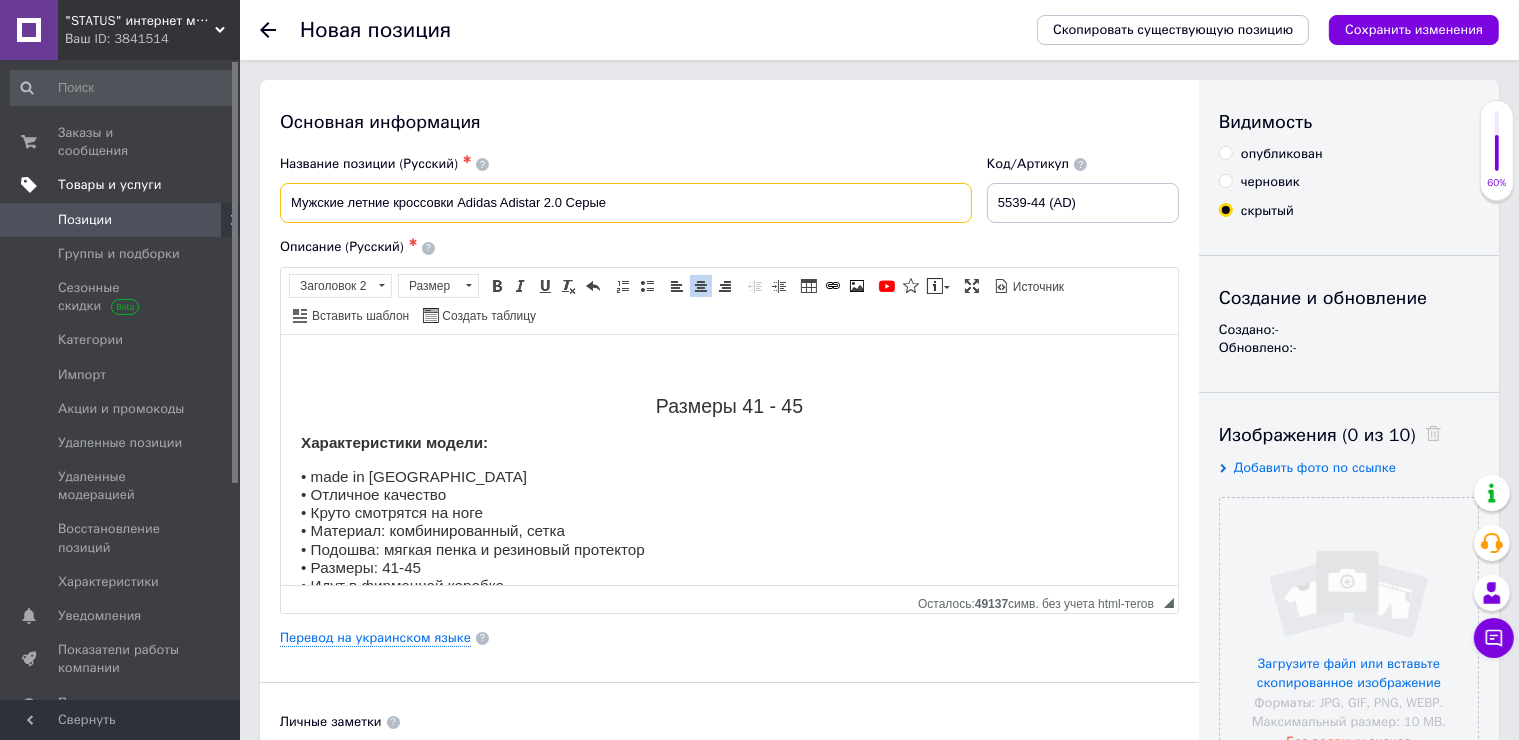 click on "Мужские летние кроссовки Adidas Adistar 2.0 Серые" at bounding box center (626, 203) 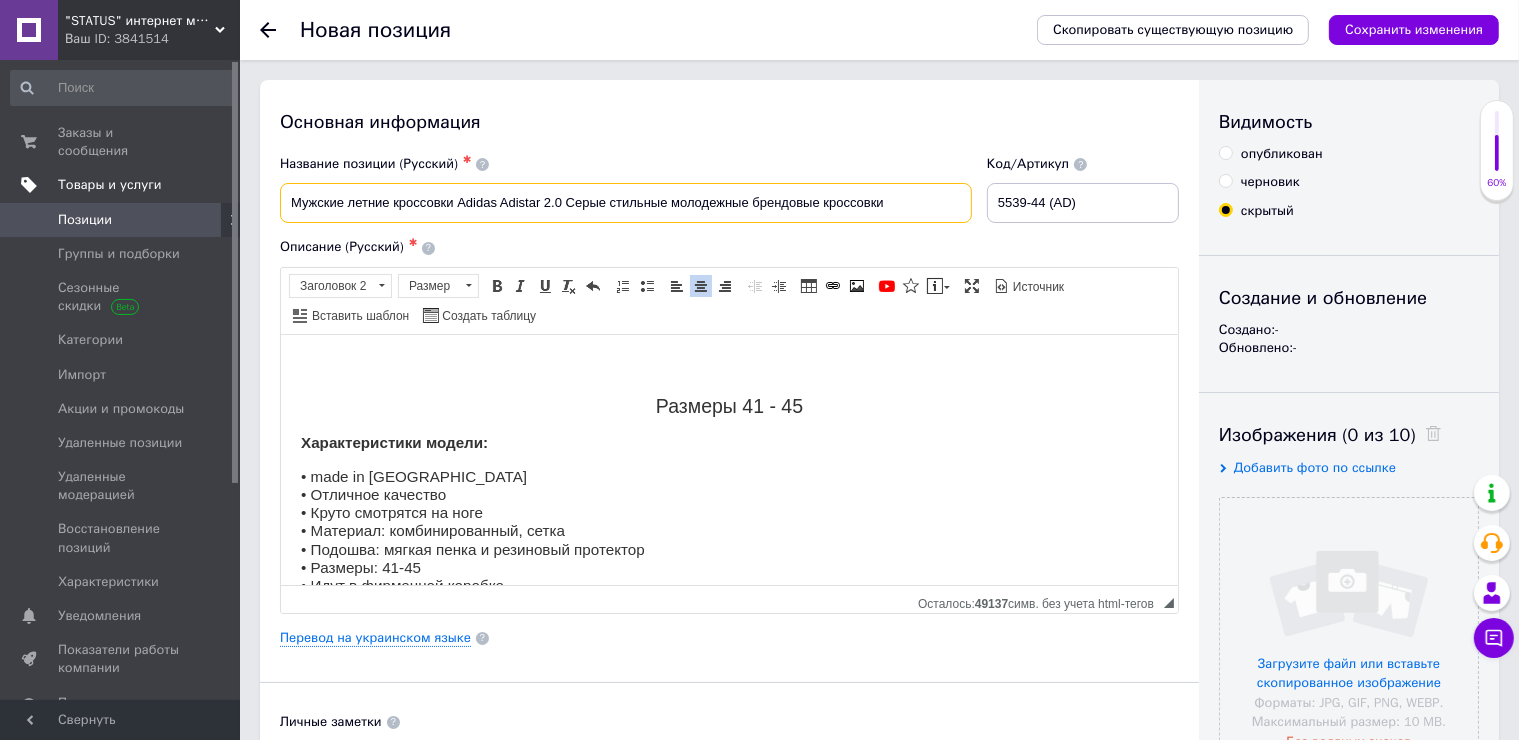 drag, startPoint x: 672, startPoint y: 208, endPoint x: 608, endPoint y: 220, distance: 65.11528 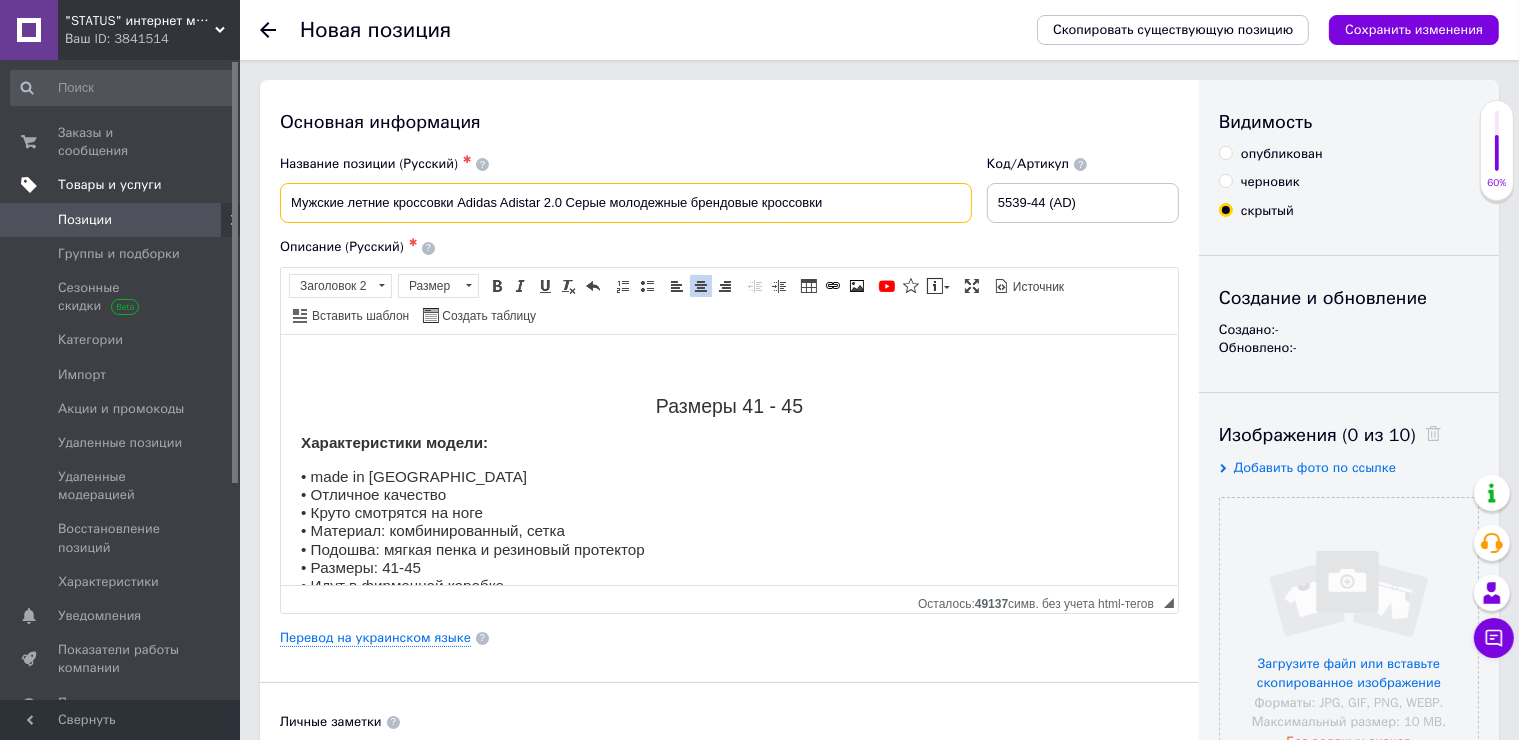 click on "Мужские летние кроссовки Adidas Adistar 2.0 Серые молодежные брендовые кроссовки" at bounding box center (626, 203) 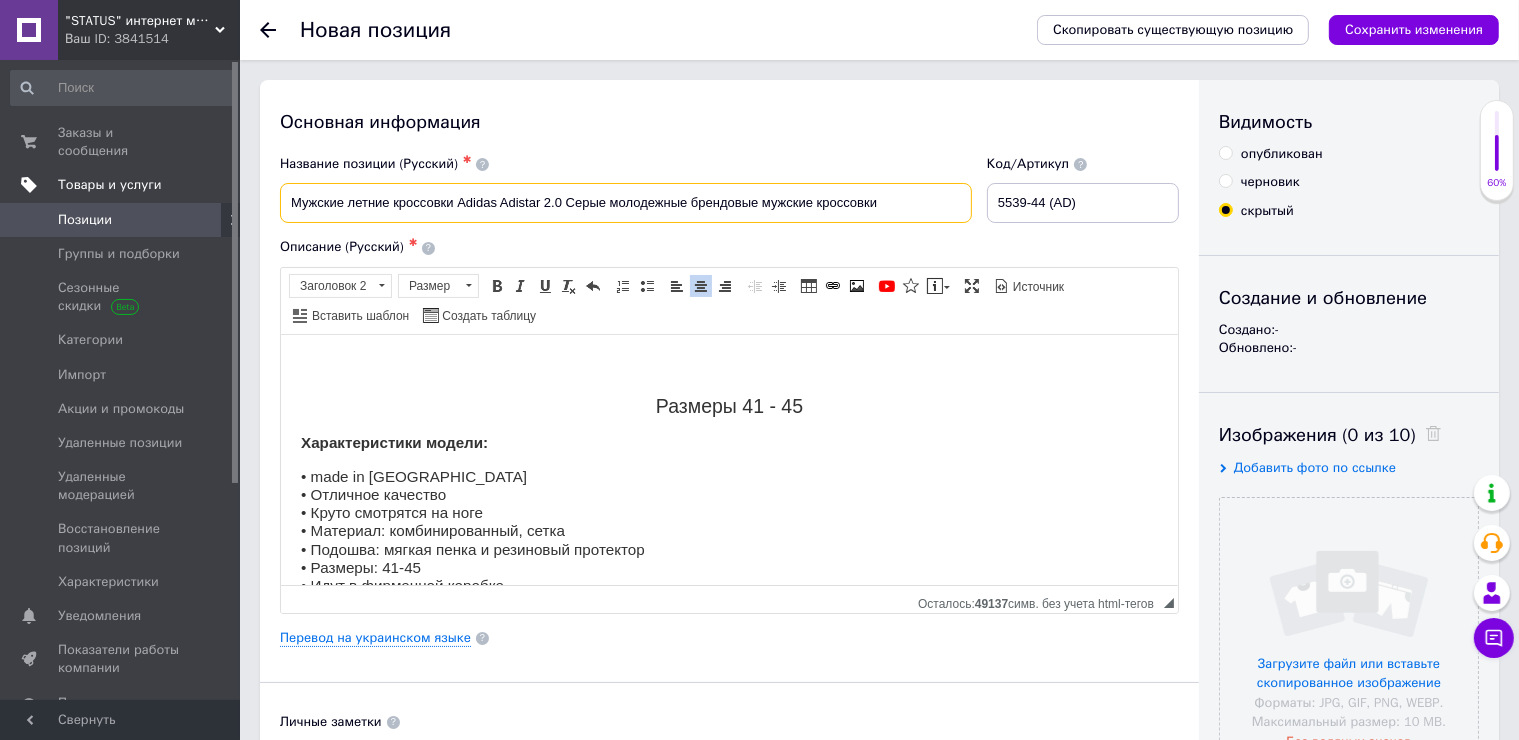 click on "Мужские летние кроссовки Adidas Adistar 2.0 Серые молодежные брендовые мужские кроссовки" at bounding box center (626, 203) 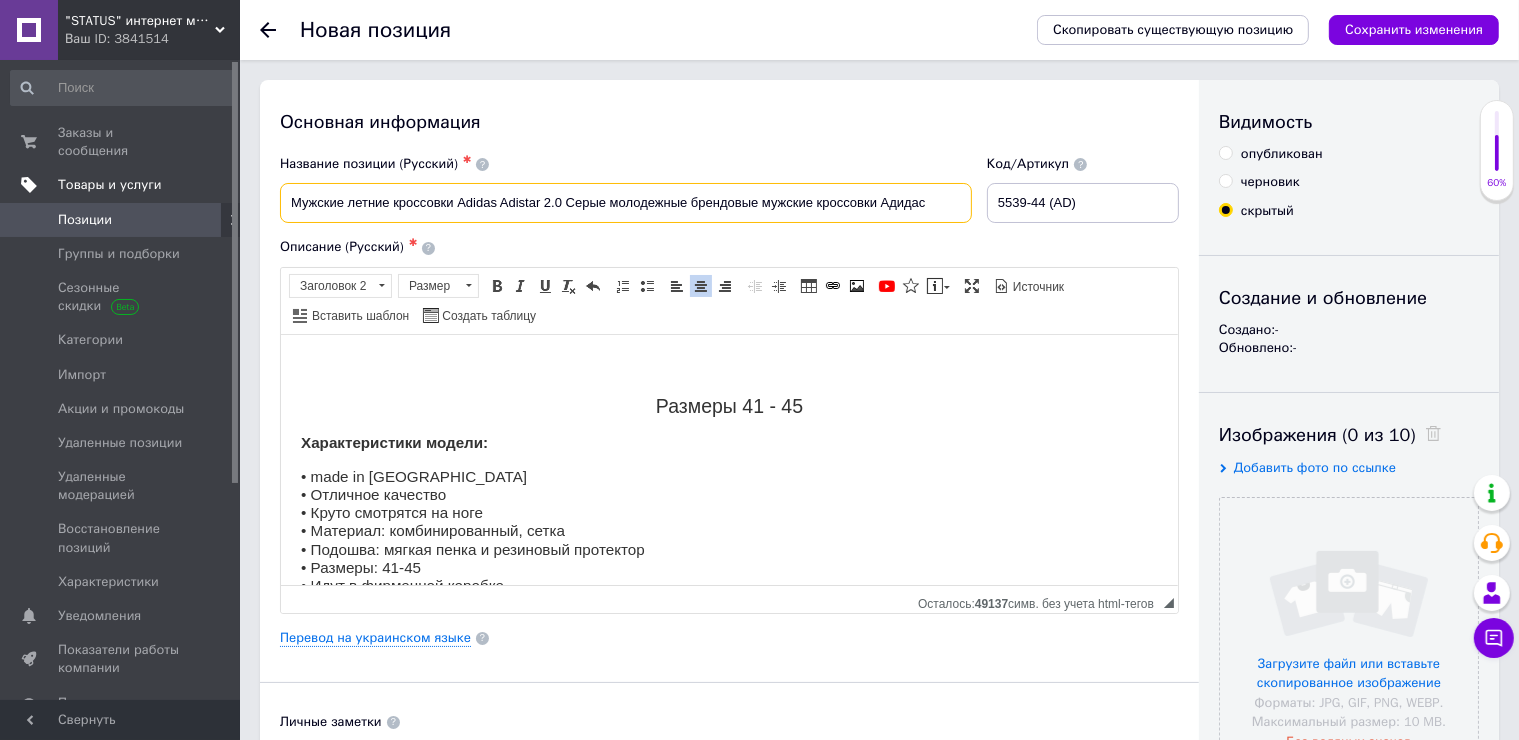 drag, startPoint x: 930, startPoint y: 212, endPoint x: 220, endPoint y: 195, distance: 710.2035 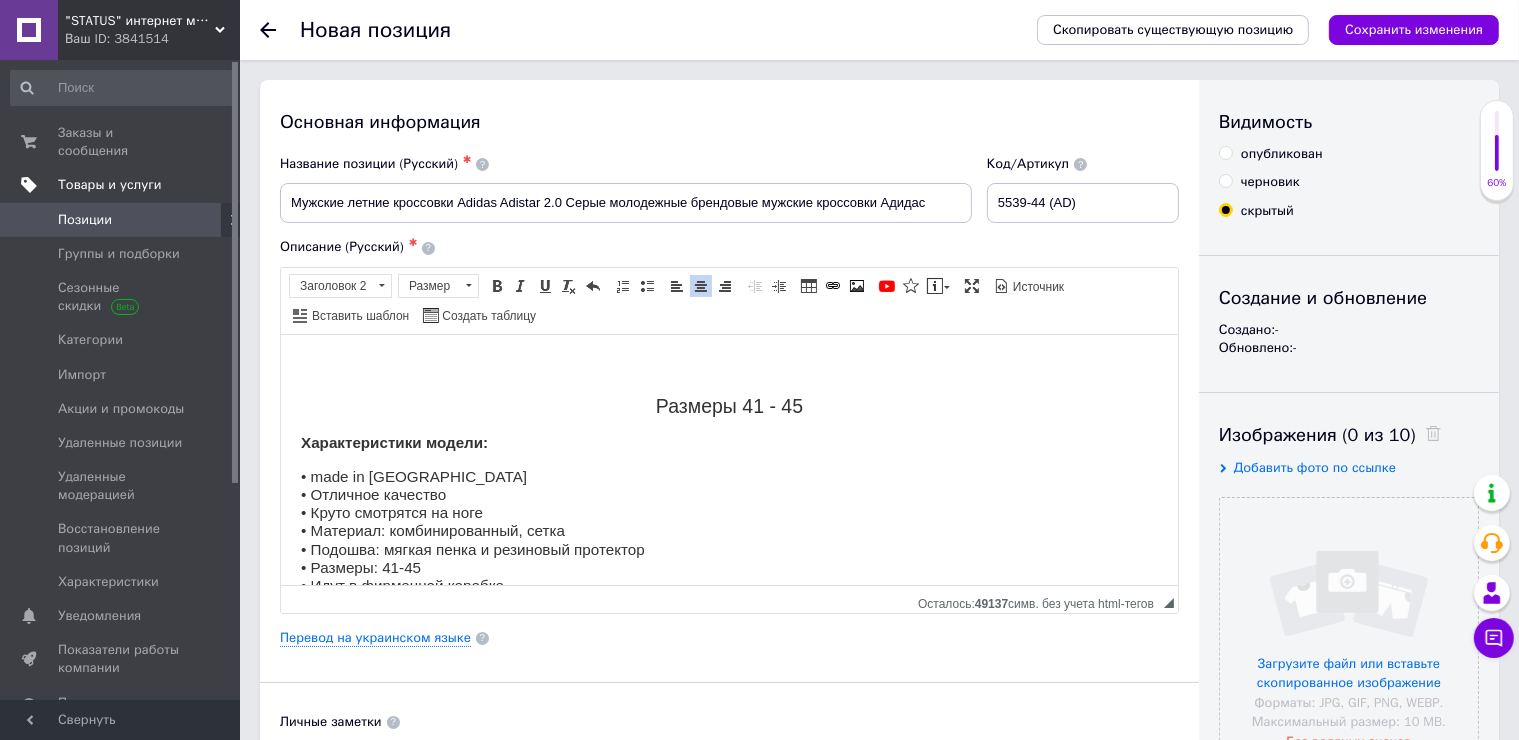 click at bounding box center (728, 365) 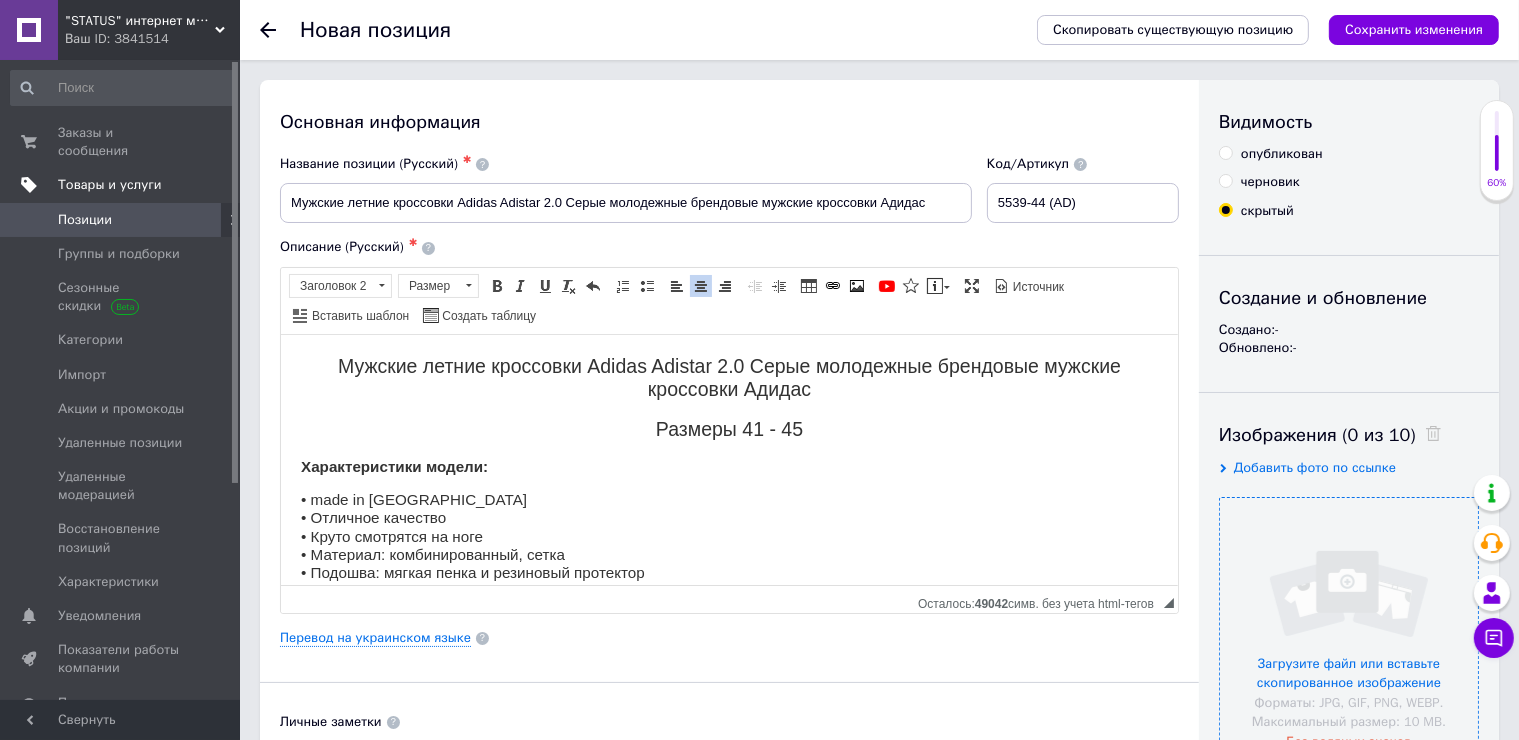 click at bounding box center [1349, 627] 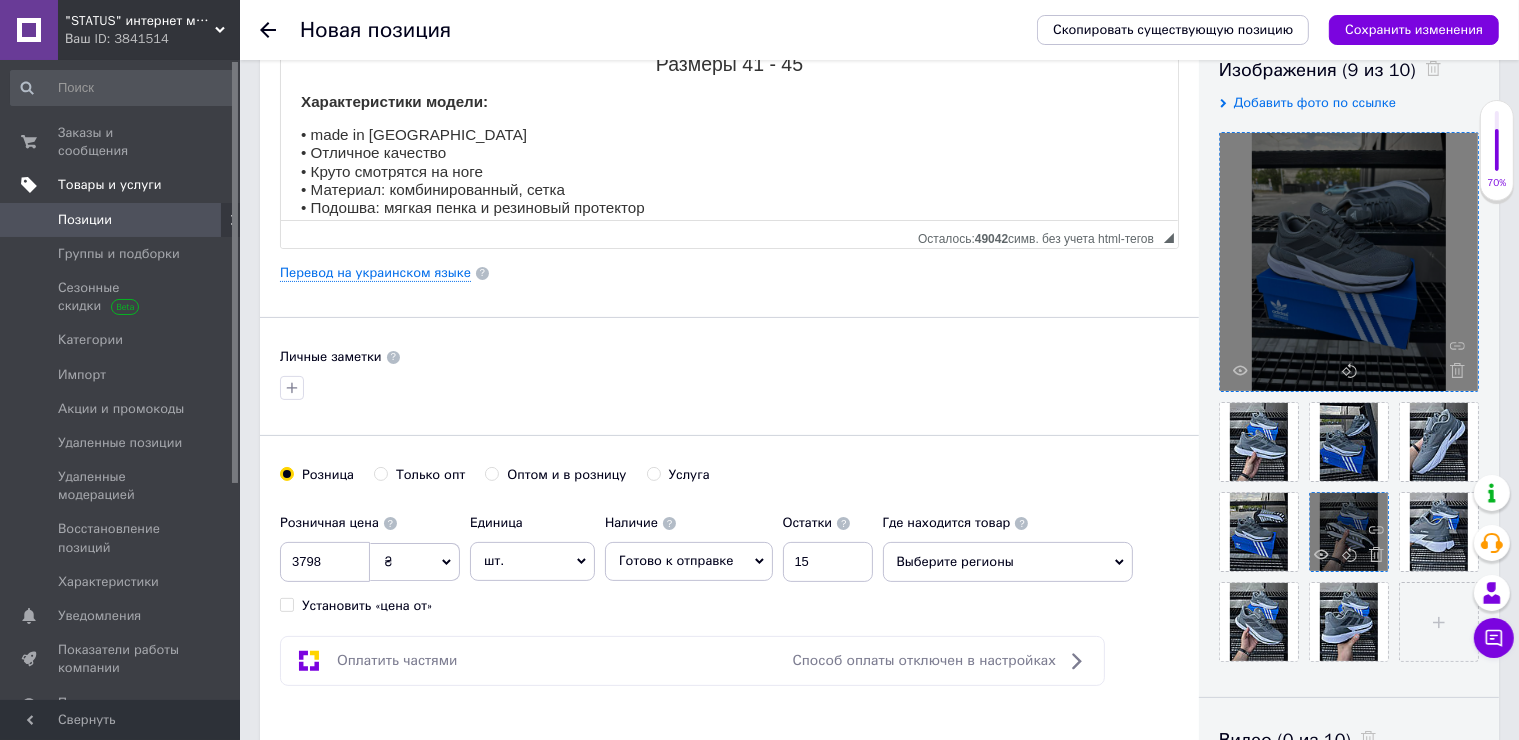 scroll, scrollTop: 400, scrollLeft: 0, axis: vertical 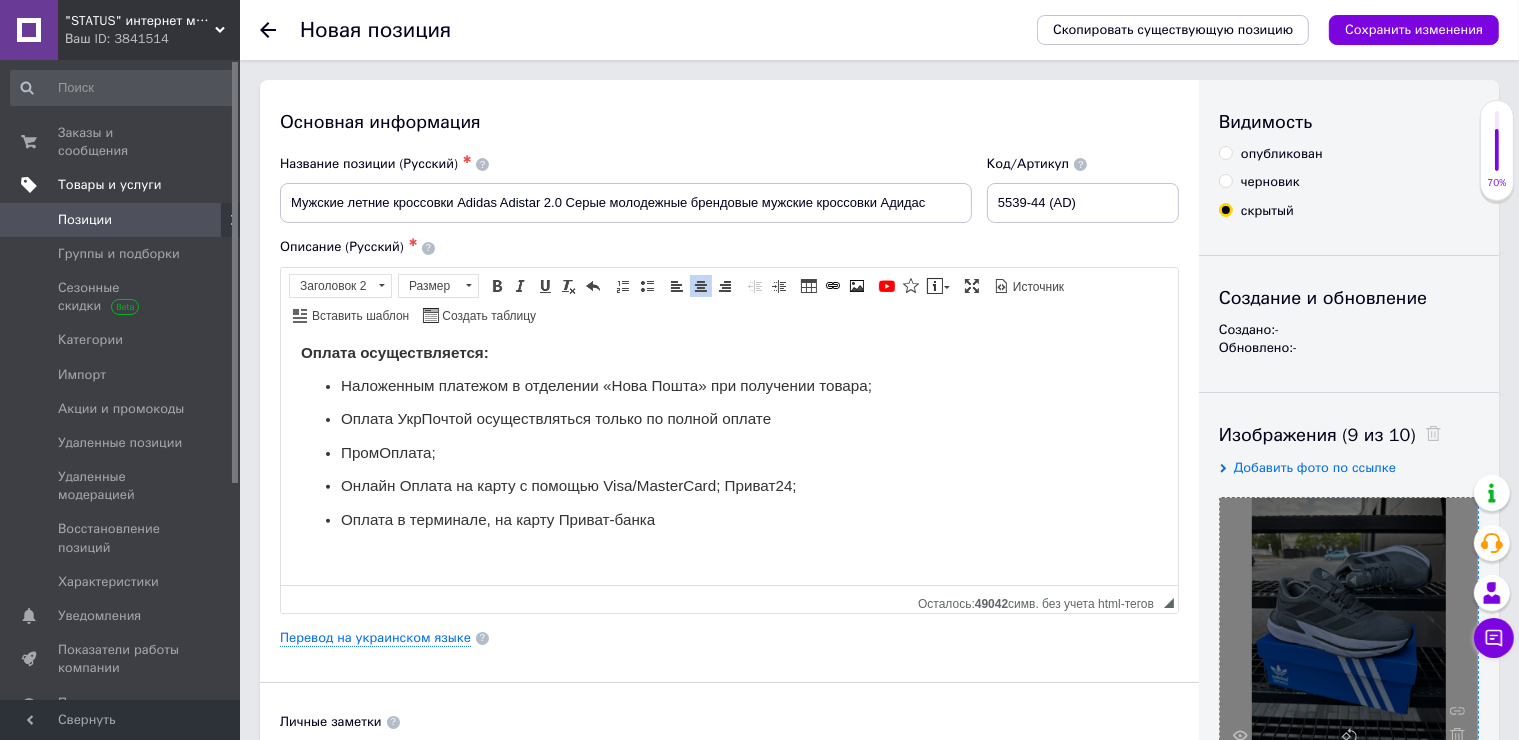 click at bounding box center (728, 553) 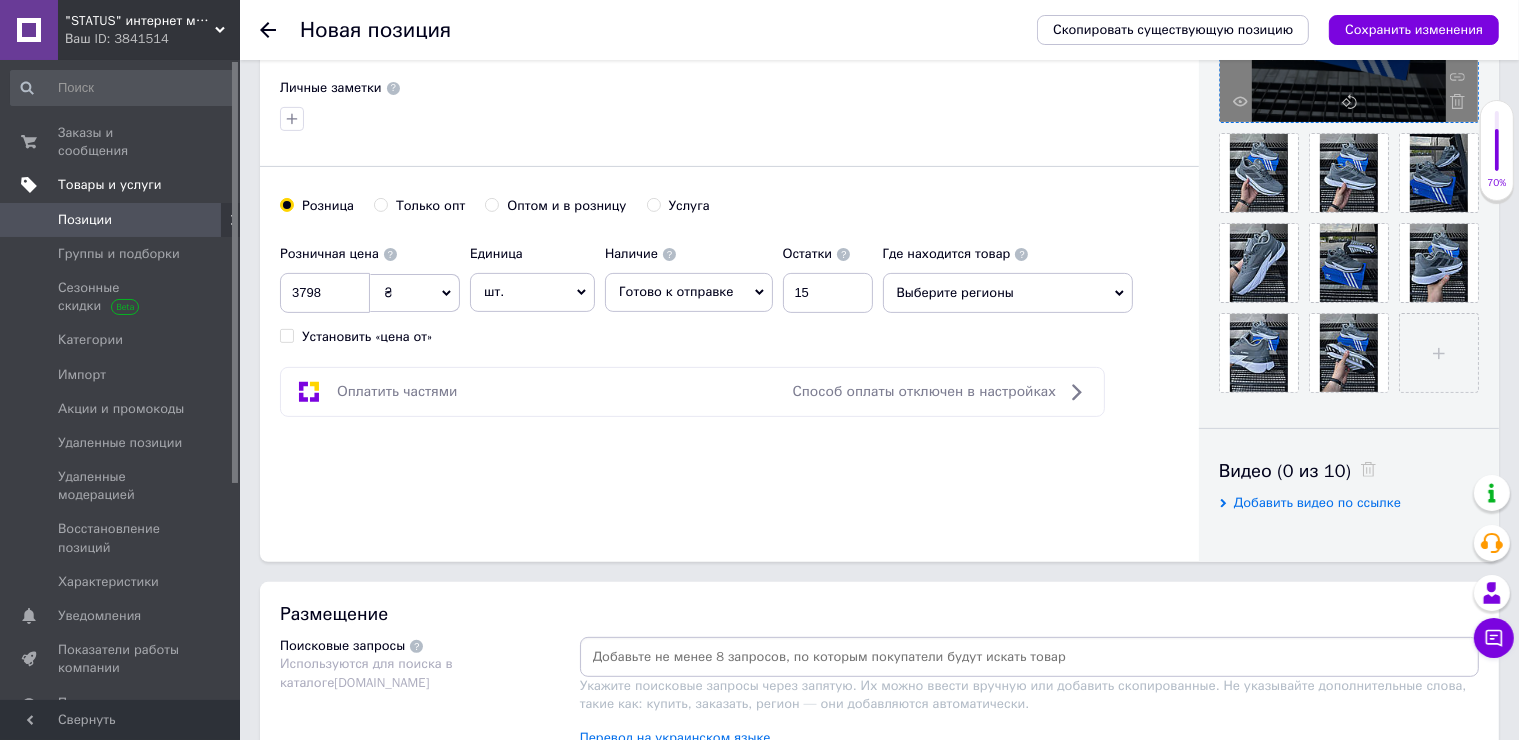 scroll, scrollTop: 600, scrollLeft: 0, axis: vertical 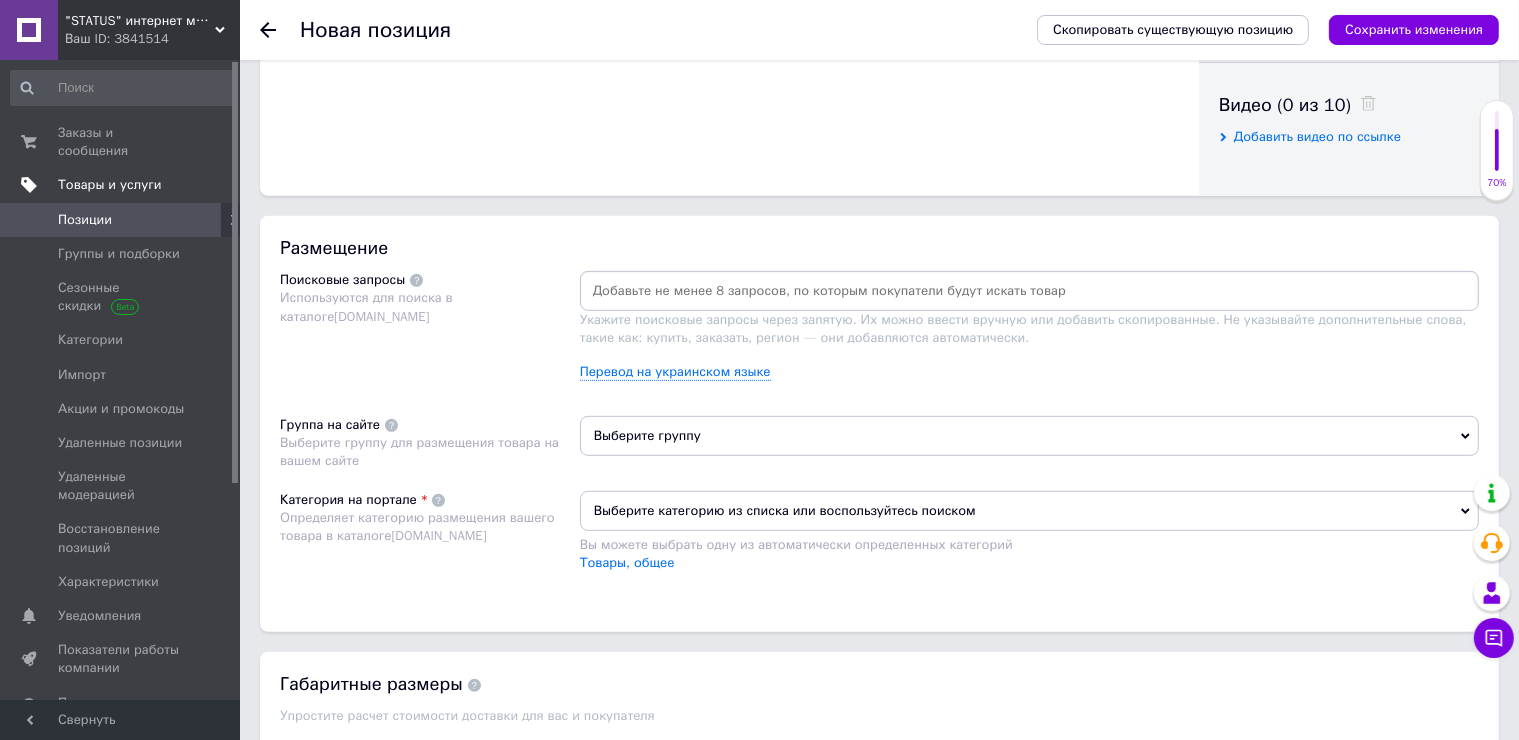 drag, startPoint x: 708, startPoint y: 505, endPoint x: 704, endPoint y: 516, distance: 11.7046995 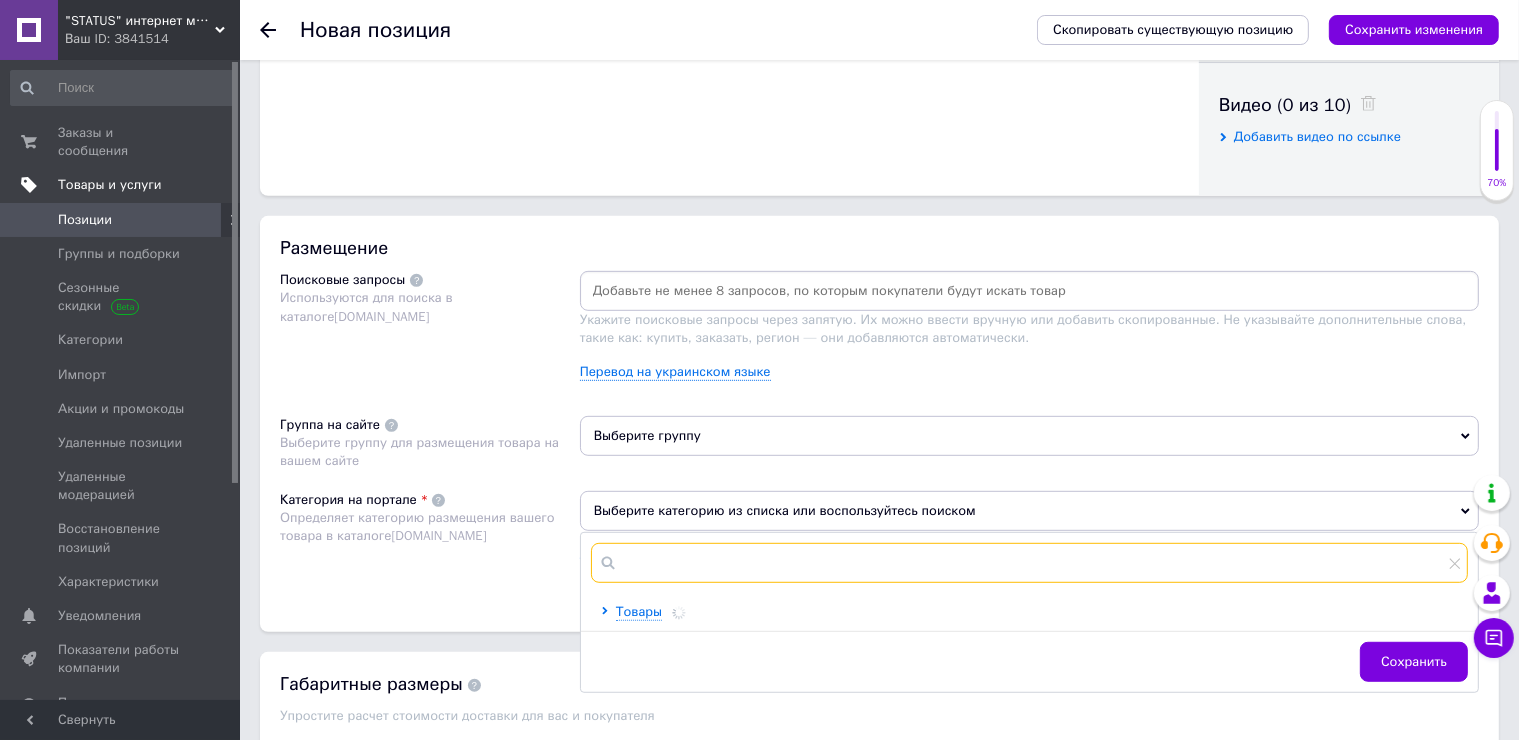 click at bounding box center [1029, 563] 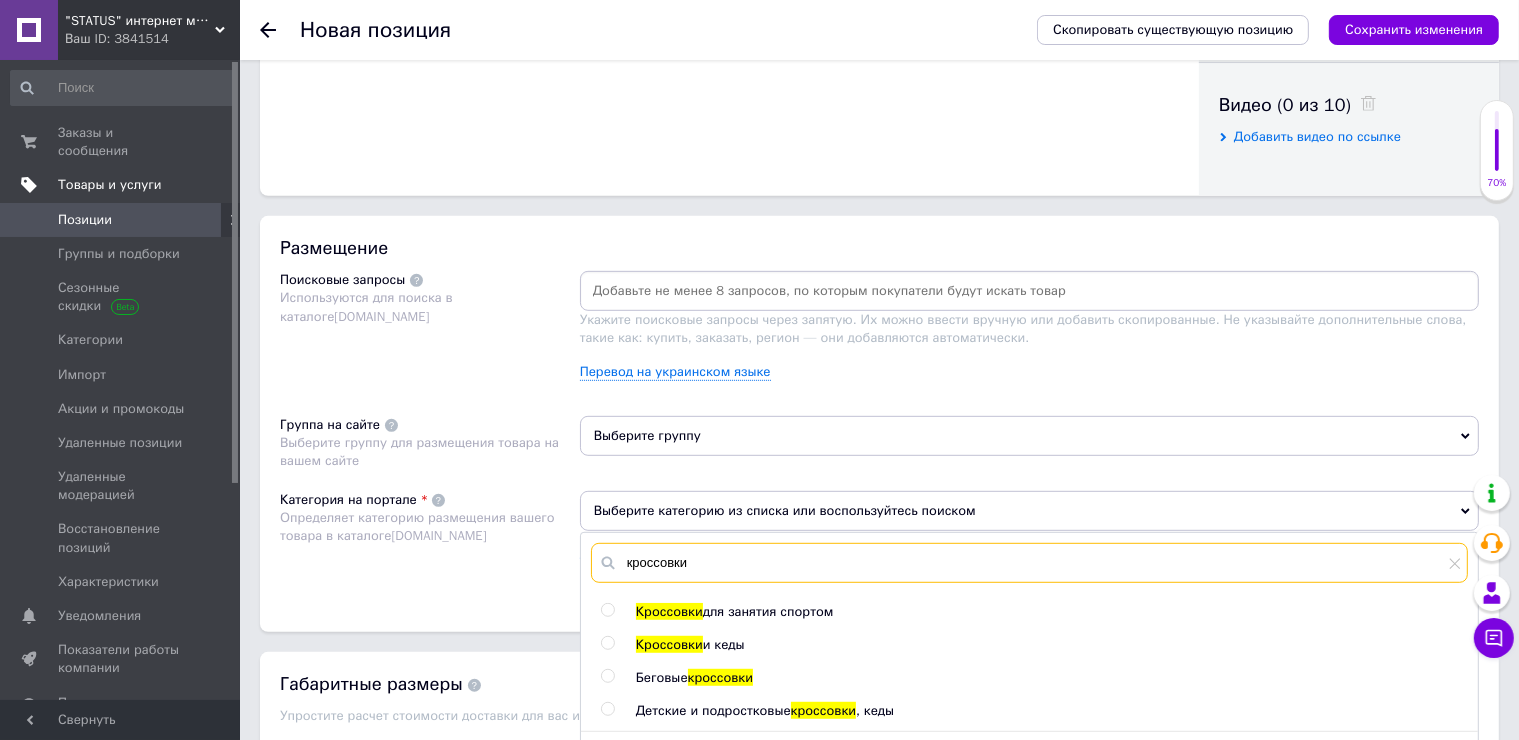 type on "кроссовки" 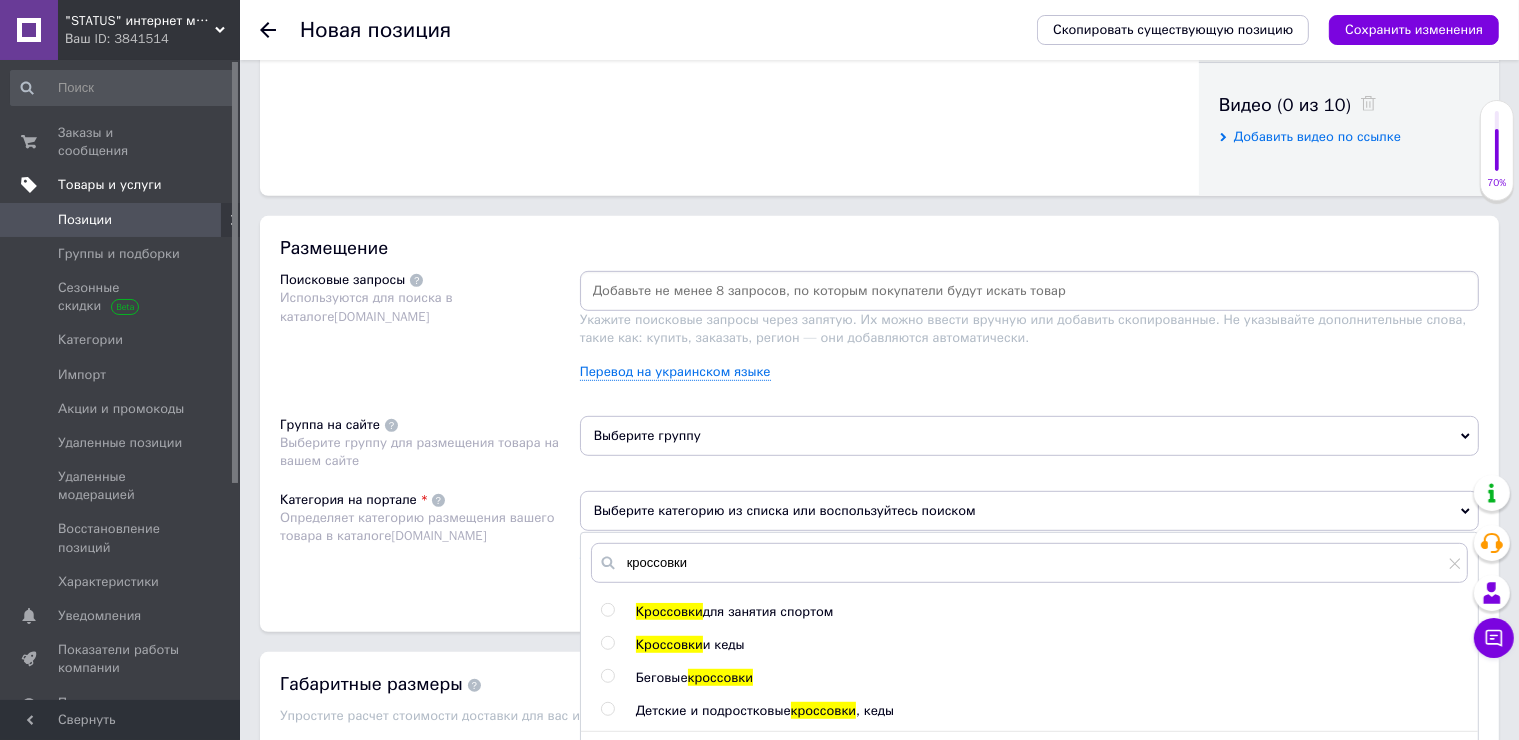 click on "Кроссовки  для занятия спортом Кроссовки  и кеды Беговые  кроссовки Детские и подростковые  кроссовки , кеды" 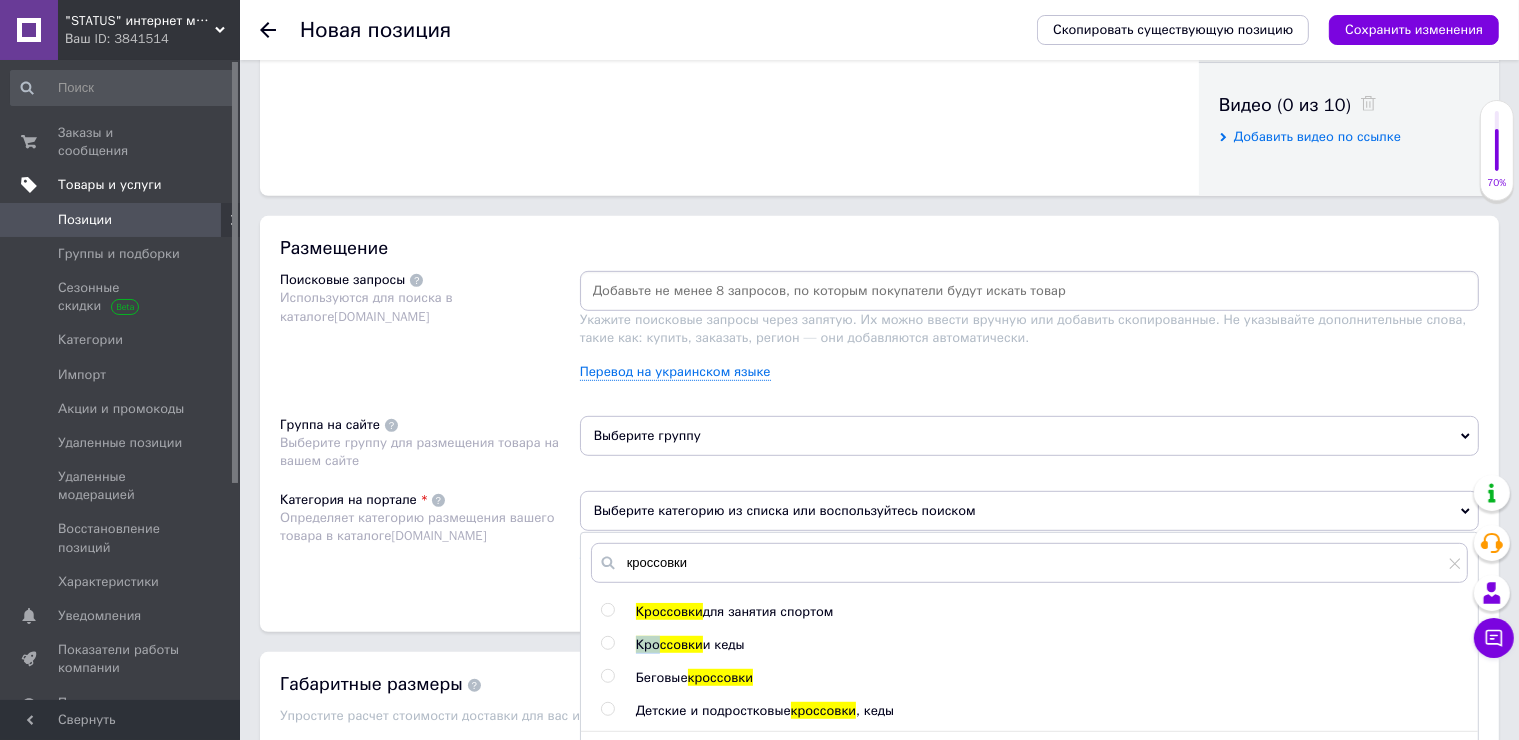 click at bounding box center [607, 643] 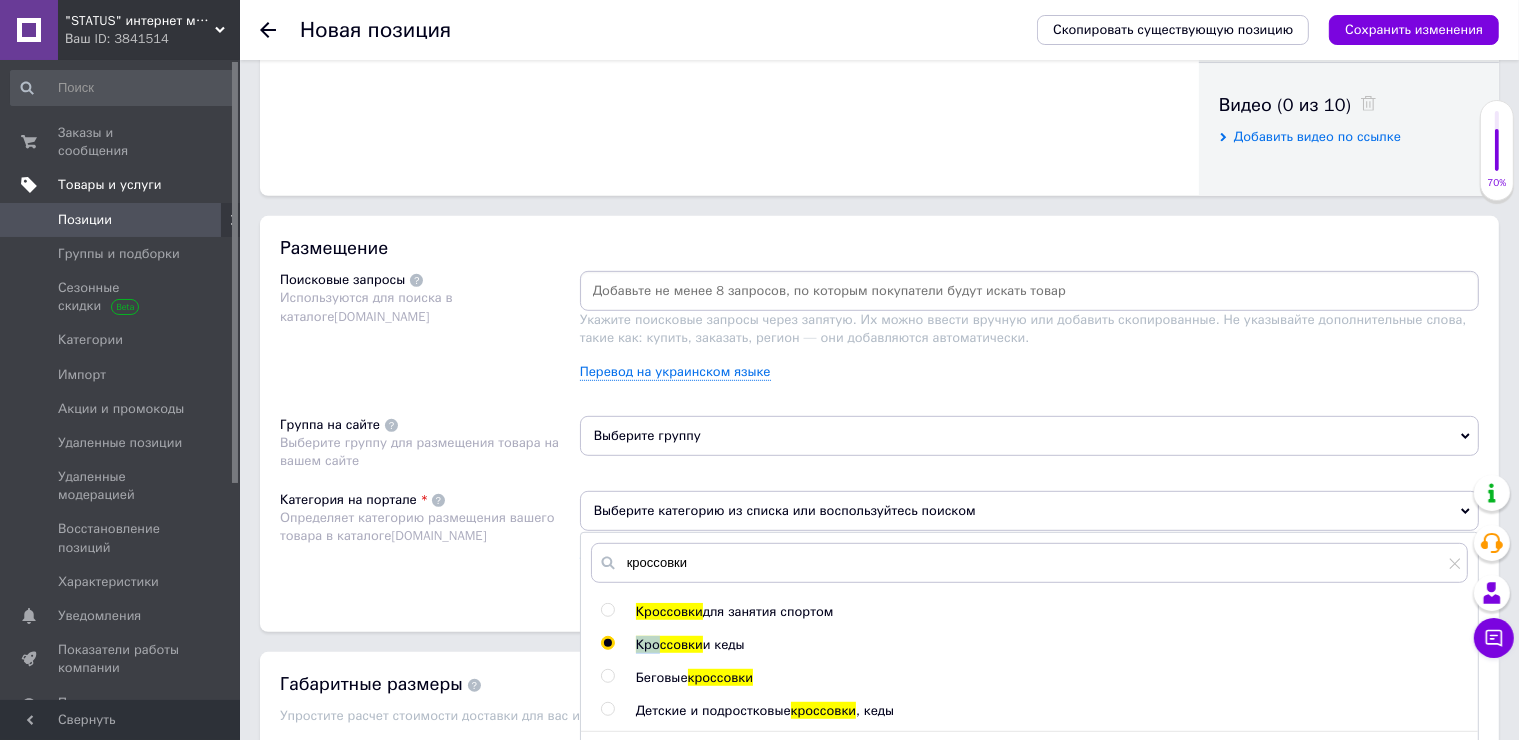 radio on "true" 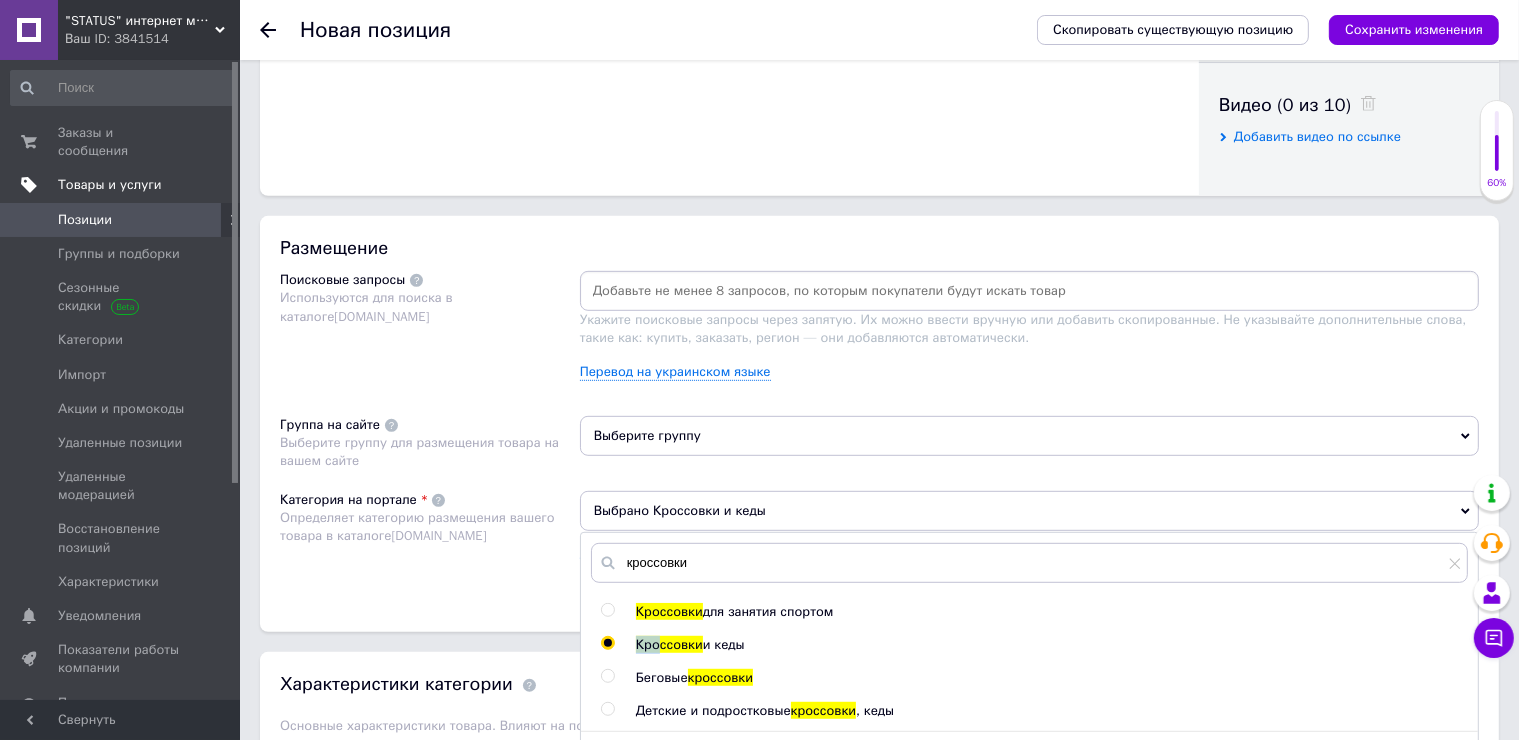 scroll, scrollTop: 1200, scrollLeft: 0, axis: vertical 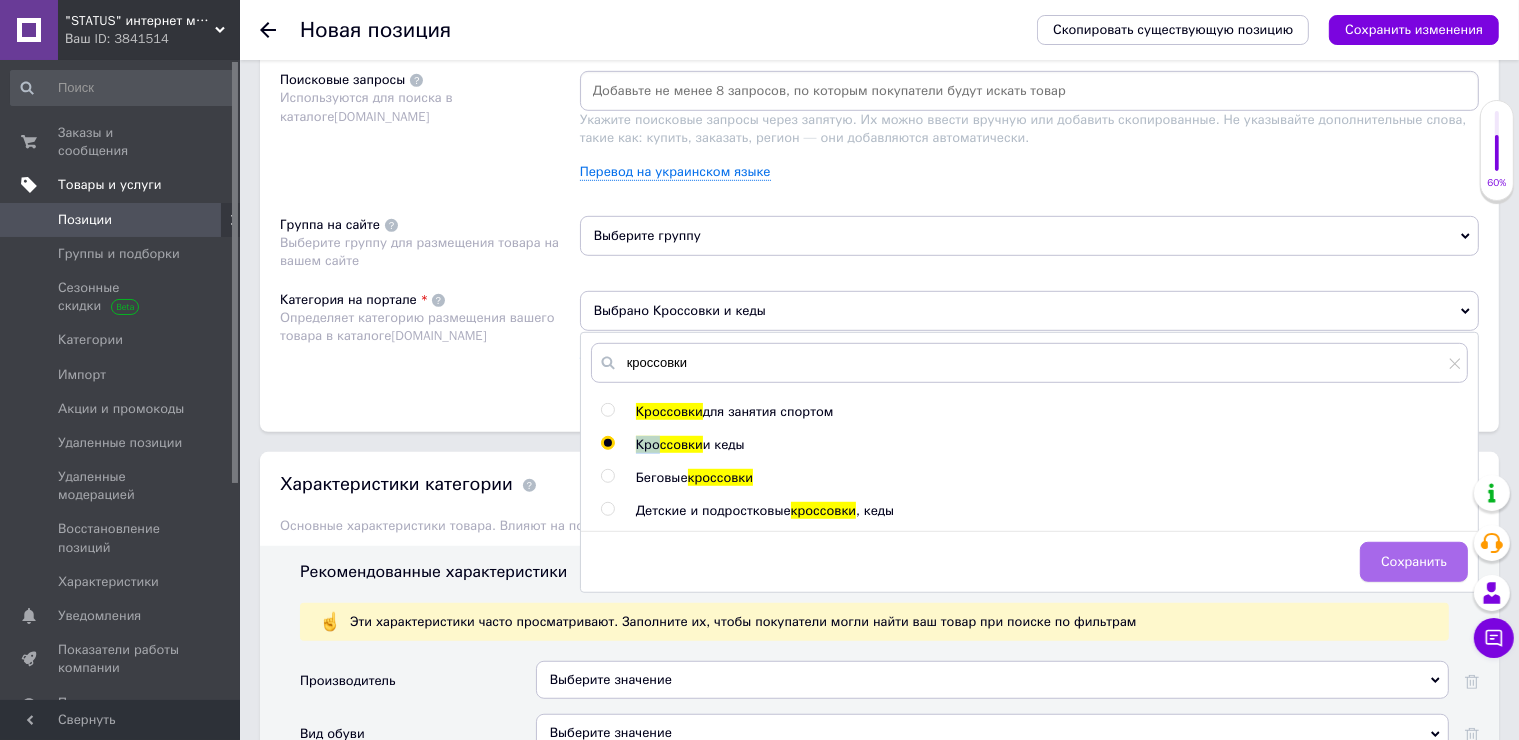 click on "Сохранить" at bounding box center (1414, 562) 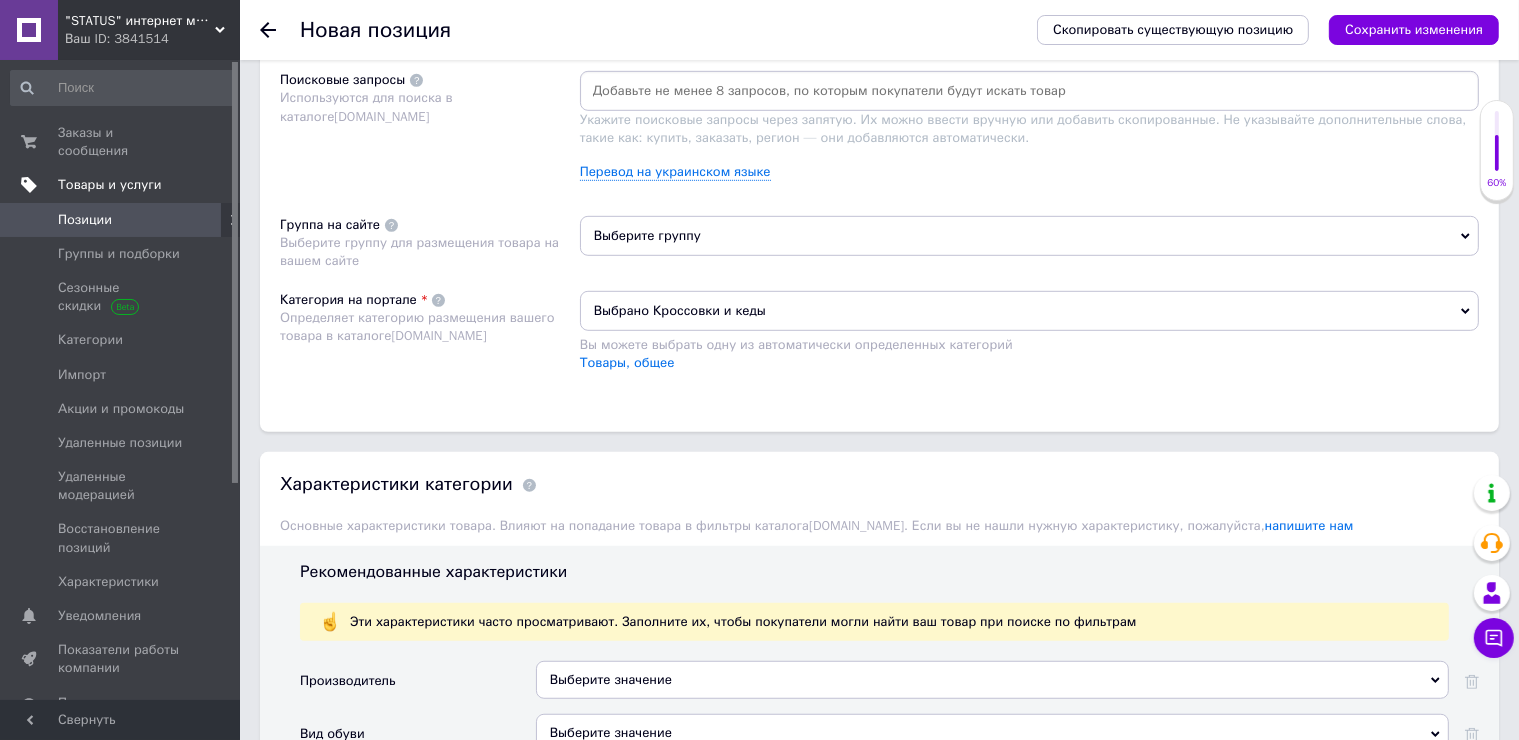 click on "Выберите группу" at bounding box center (1029, 236) 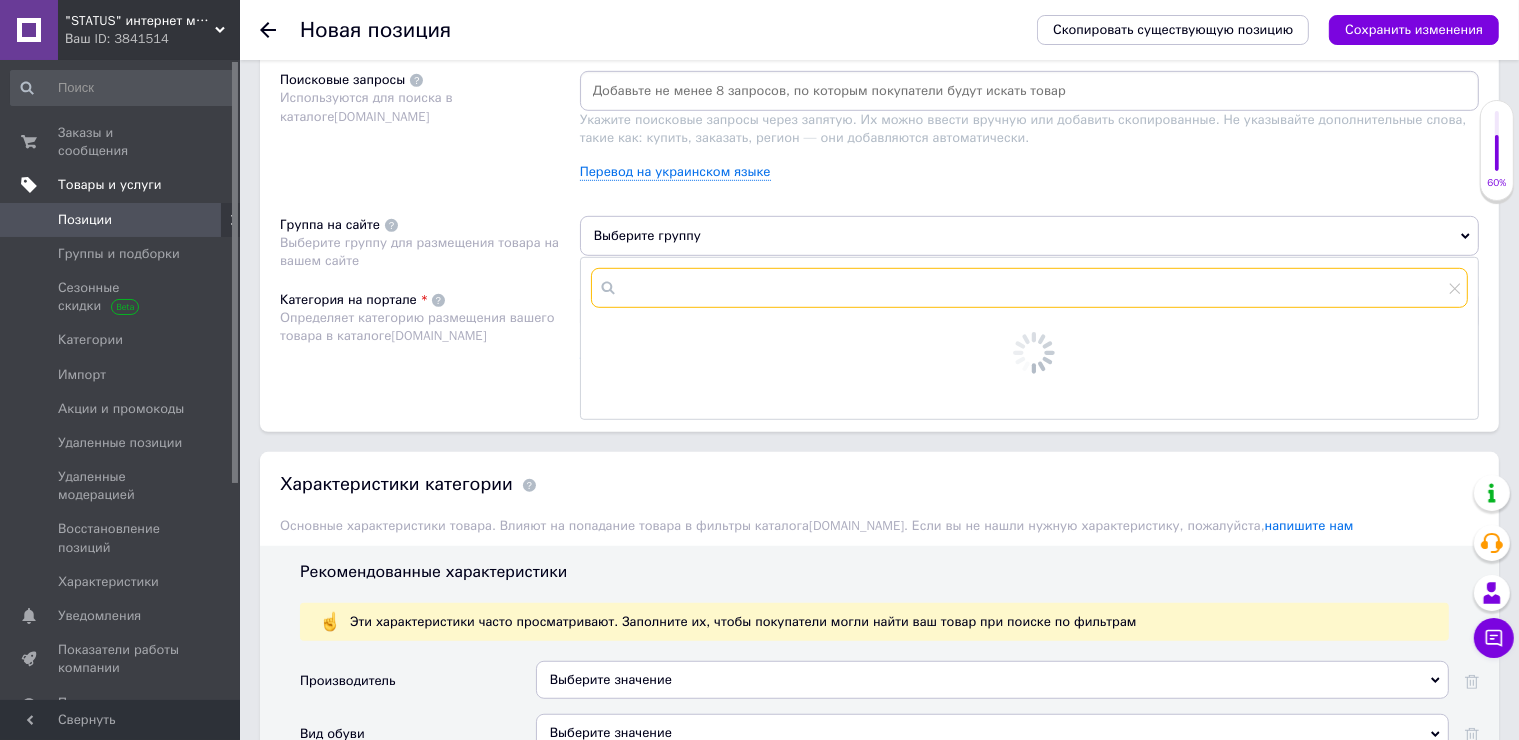 click at bounding box center [1029, 288] 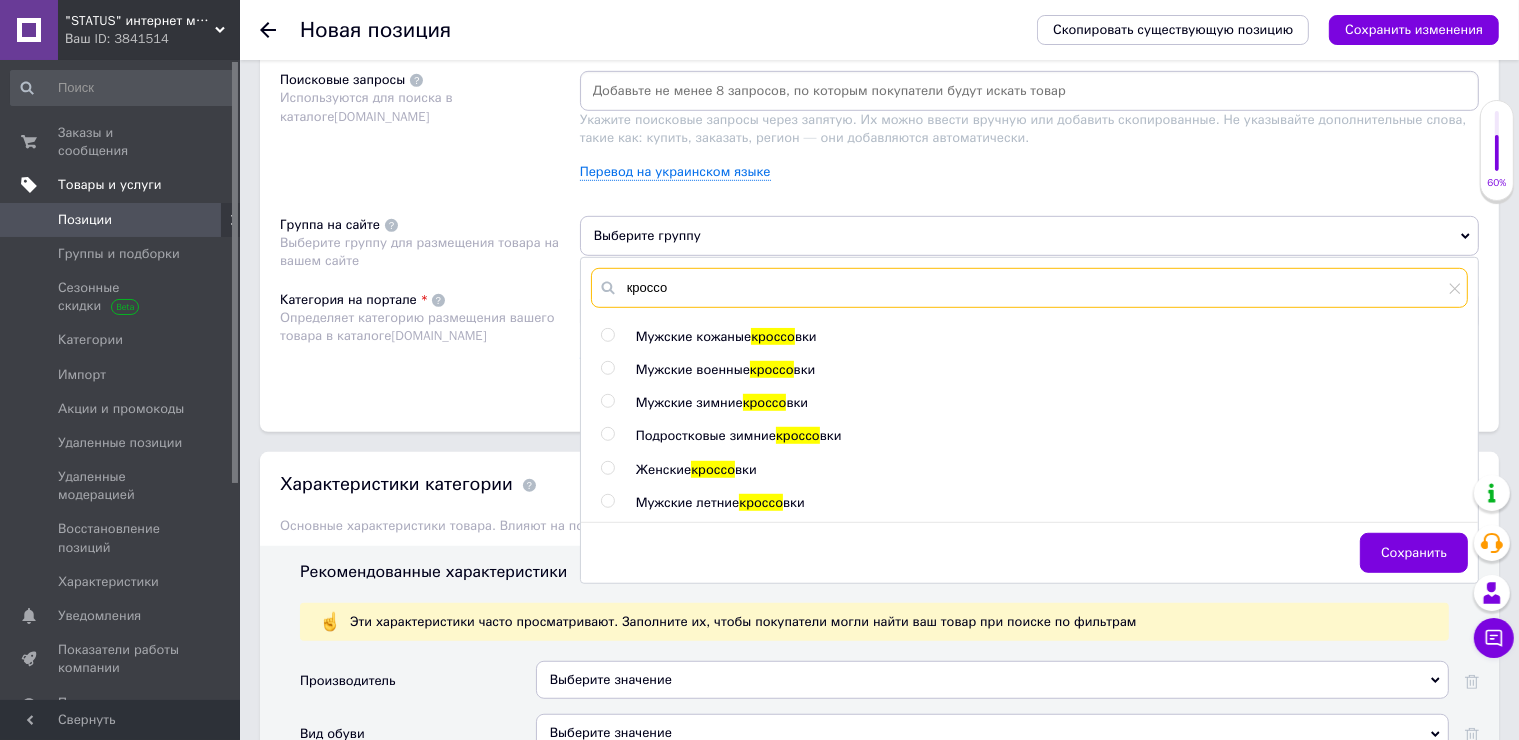 type on "кроссо" 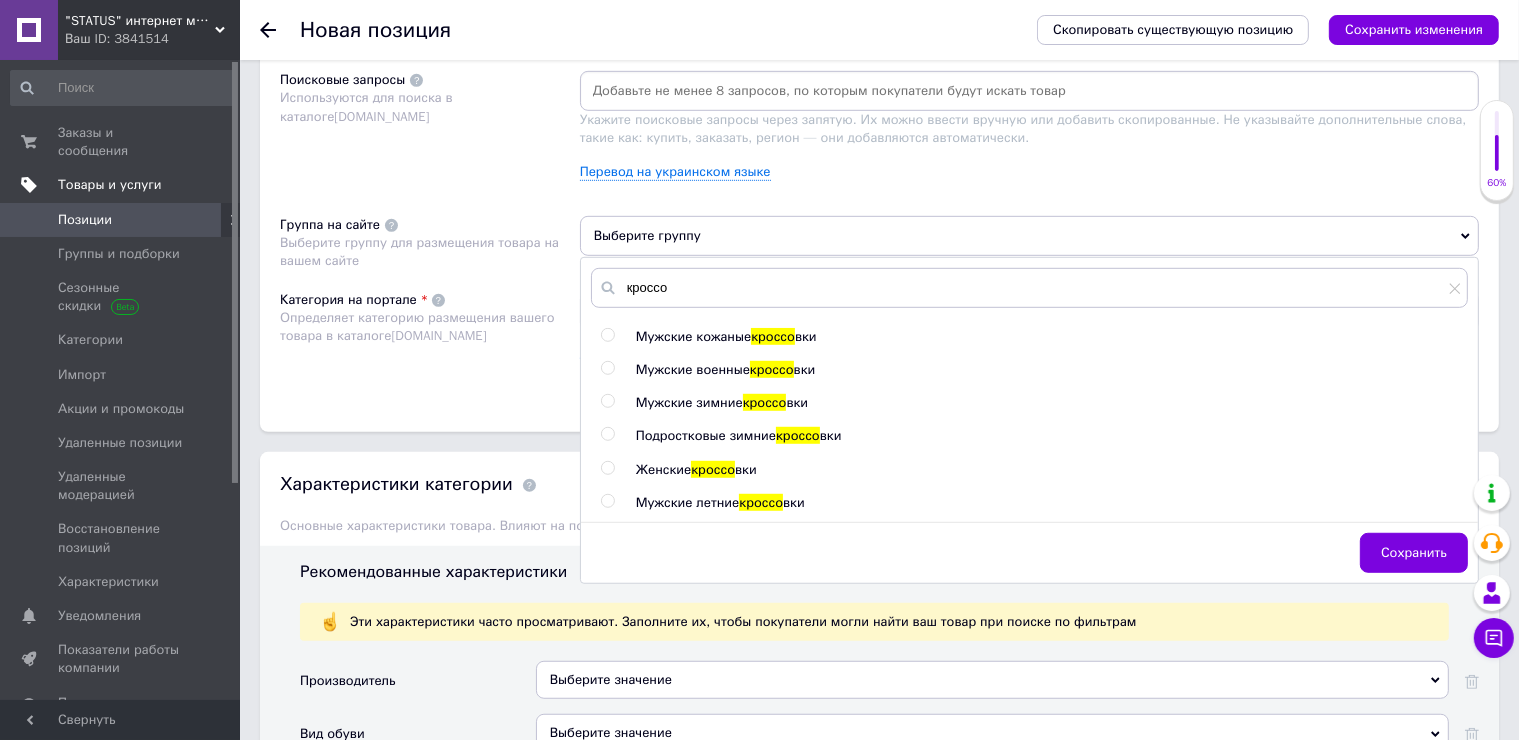 click on "Мужские кожаные  кроссо вки Мужские военные  кроссо вки Мужские зимние  кроссо вки Подростковые зимние  кроссо вки Женские  кроссо вки Мужские летние  кроссо вки" 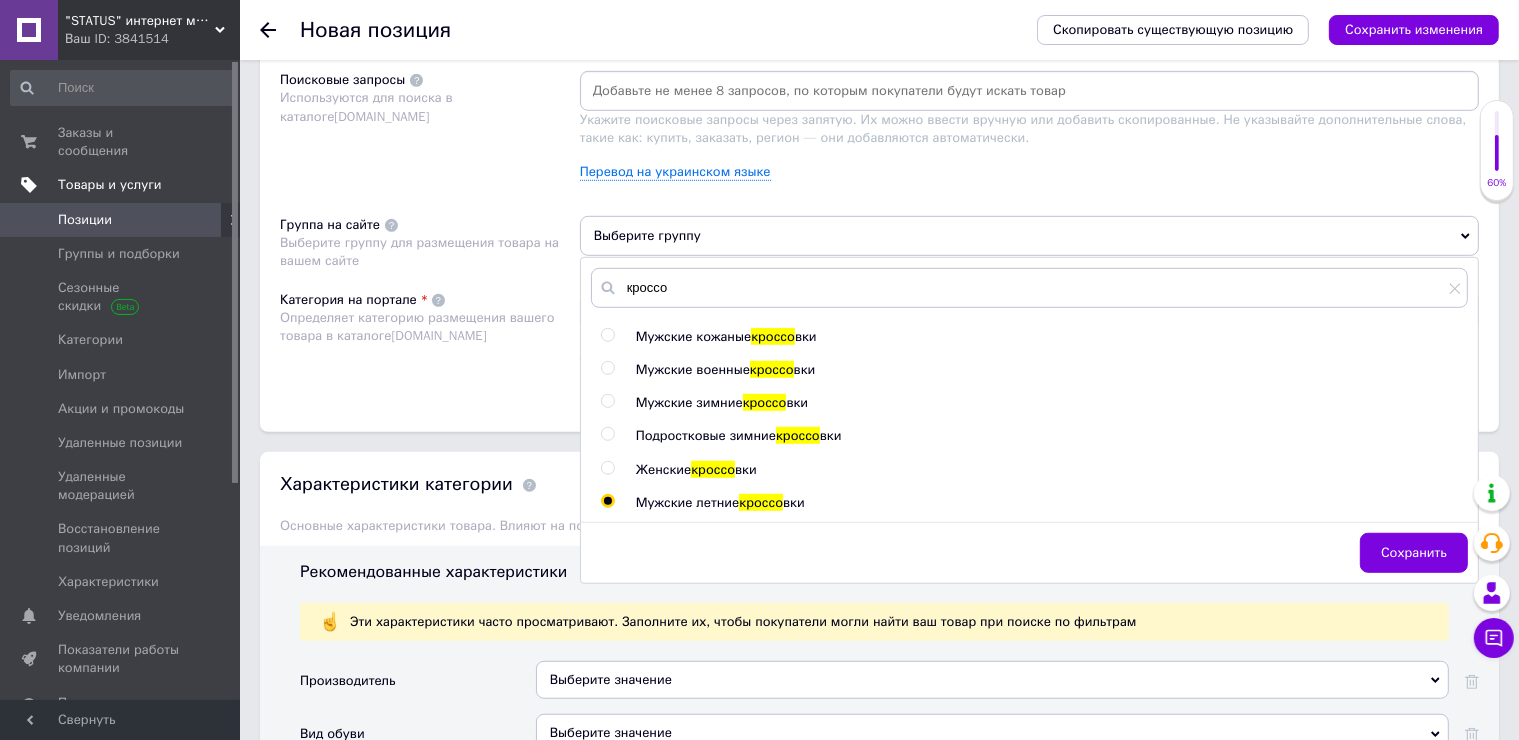 radio on "true" 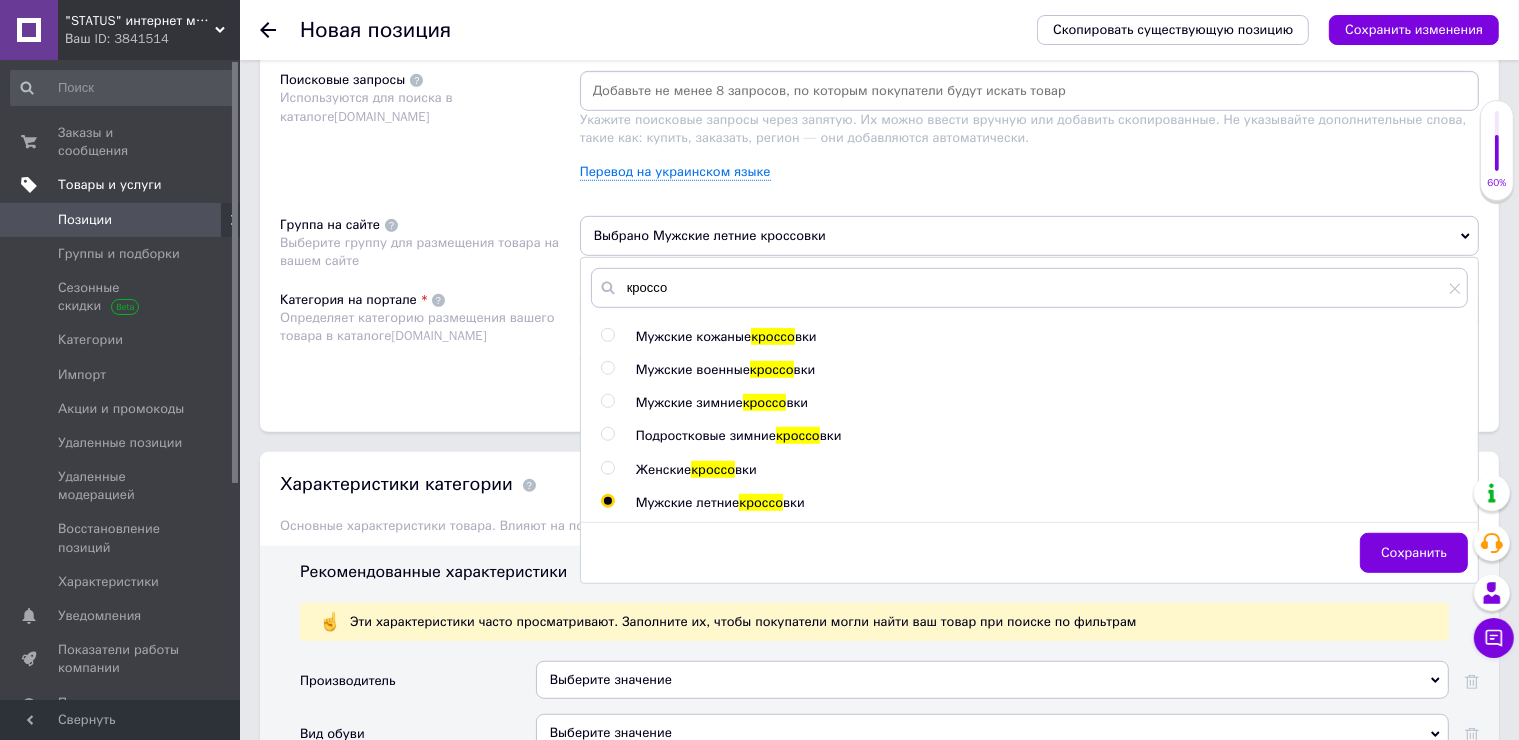click on "Сохранить" at bounding box center [1414, 553] 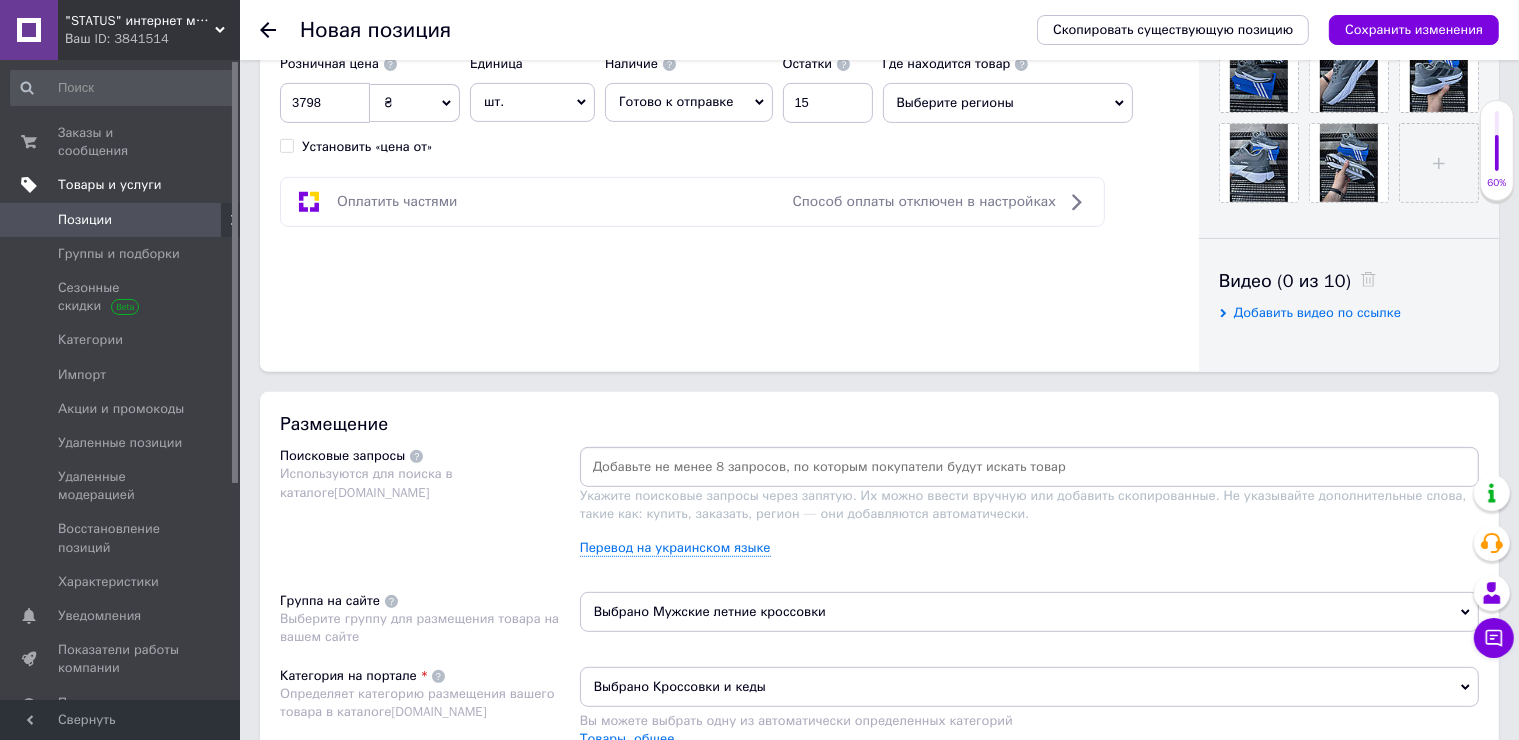 scroll, scrollTop: 700, scrollLeft: 0, axis: vertical 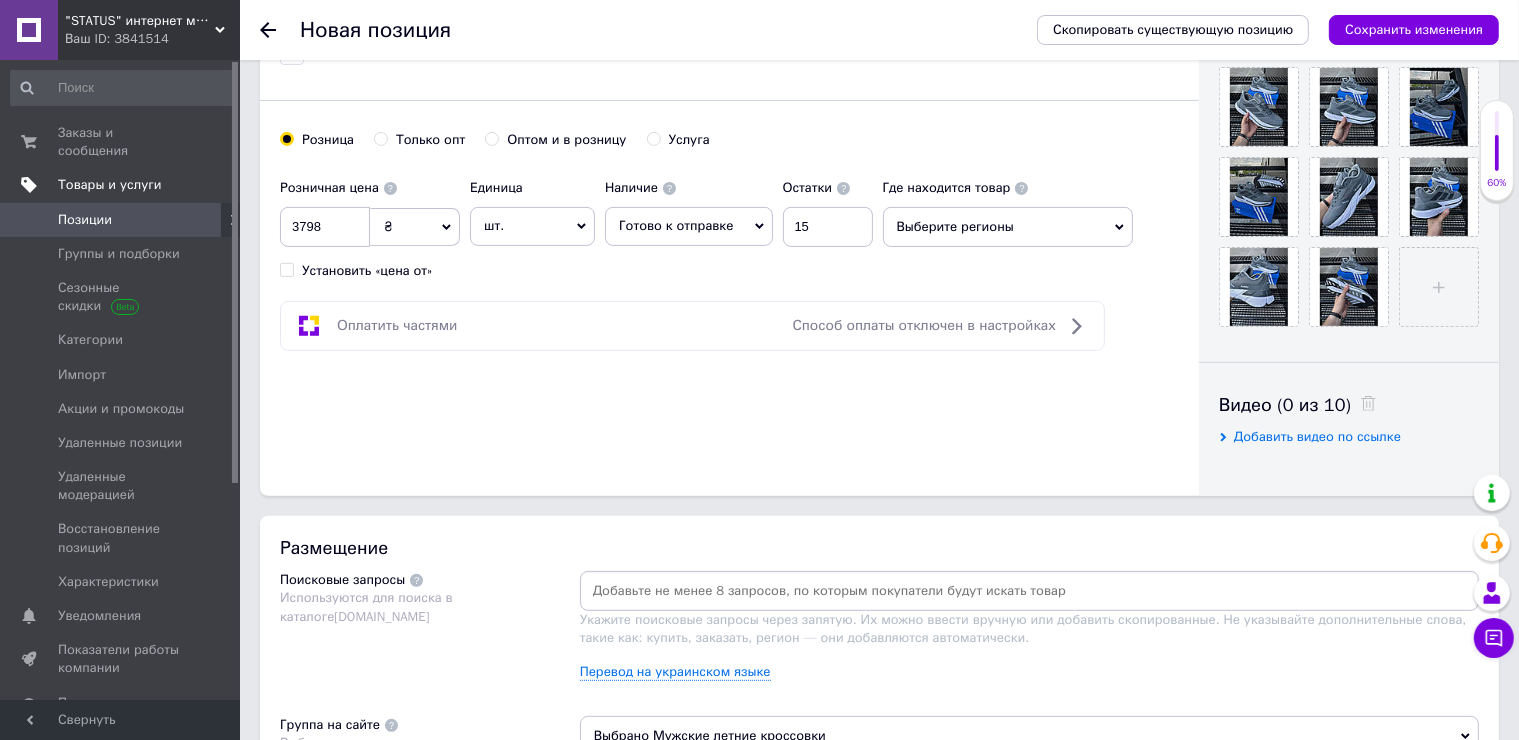 click on "Выберите регионы" at bounding box center (1008, 227) 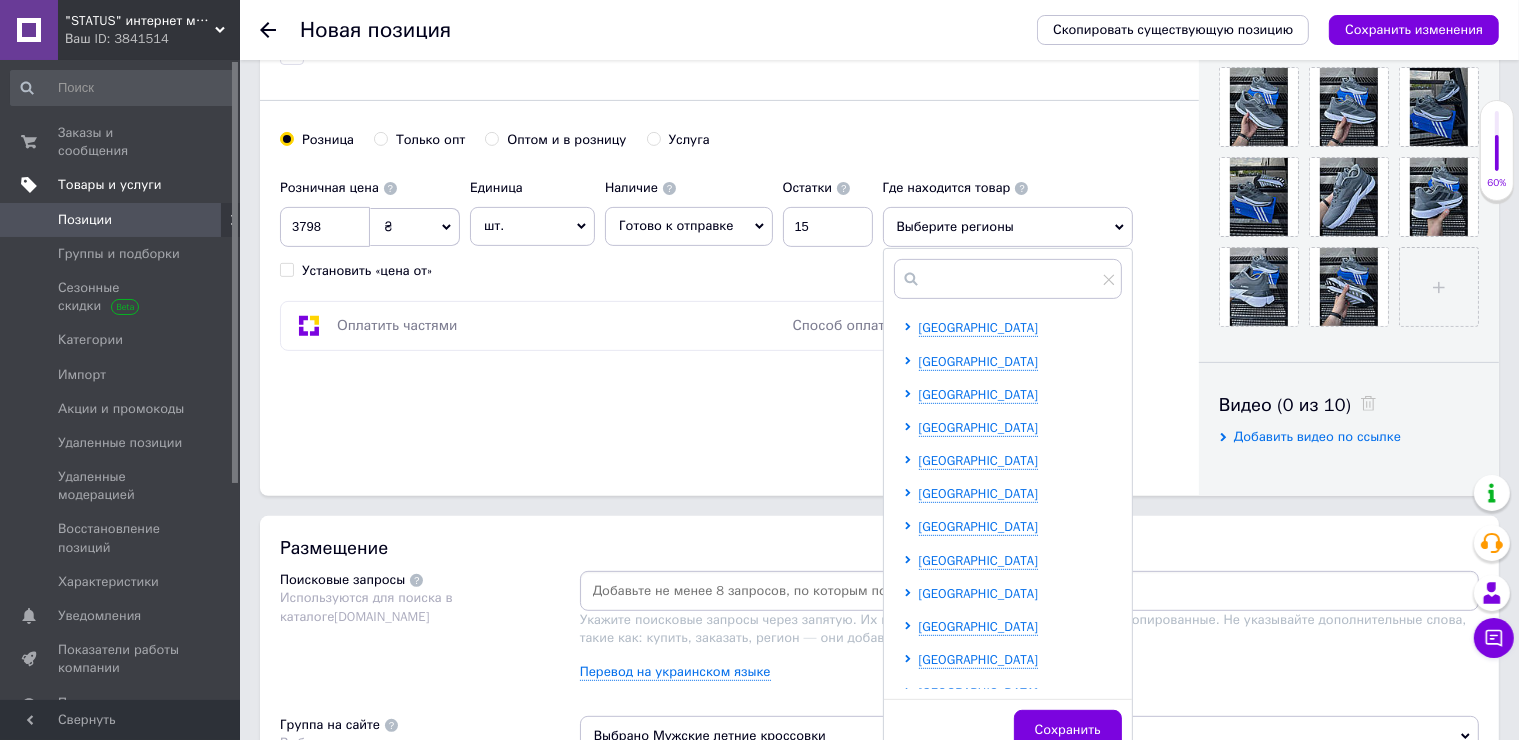 click on "[GEOGRAPHIC_DATA]" at bounding box center (979, 593) 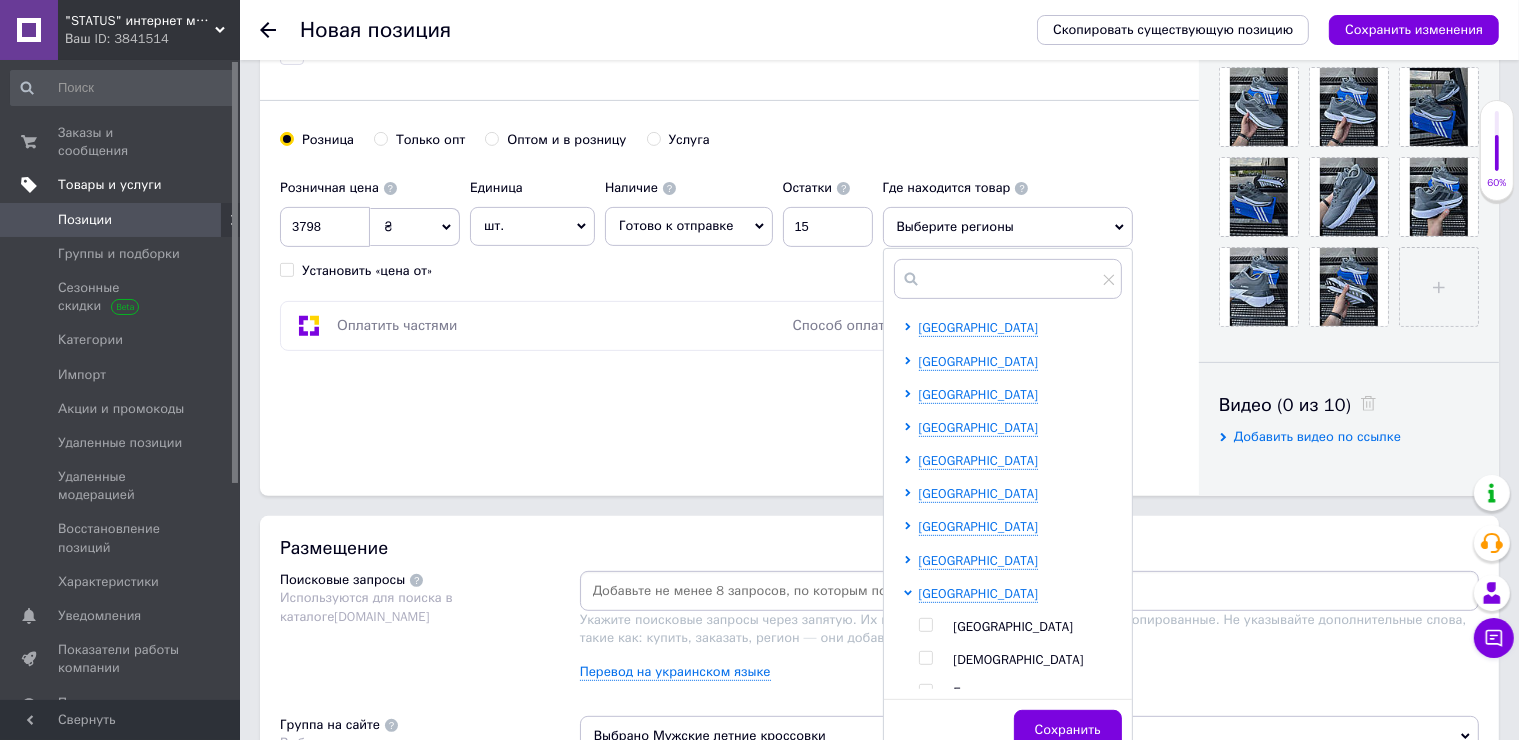 click on "[GEOGRAPHIC_DATA] [GEOGRAPHIC_DATA] [GEOGRAPHIC_DATA] [GEOGRAPHIC_DATA] Боярка Бровары Буча [GEOGRAPHIC_DATA] Вишнёвое  [GEOGRAPHIC_DATA] [GEOGRAPHIC_DATA] [GEOGRAPHIC_DATA] Обухов [GEOGRAPHIC_DATA] [GEOGRAPHIC_DATA] Славутич [GEOGRAPHIC_DATA] Украинка Фастов [GEOGRAPHIC_DATA]" at bounding box center (1020, 942) 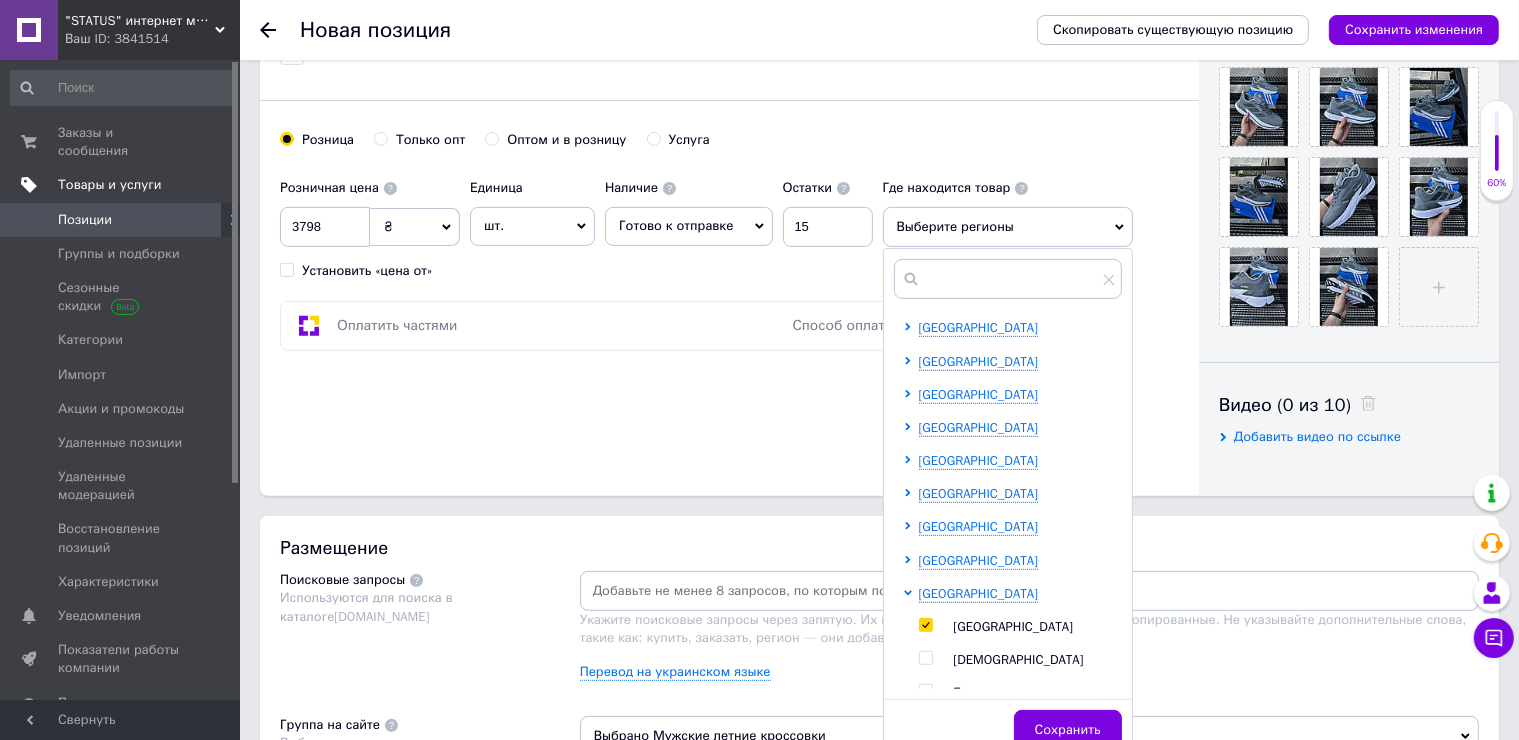 checkbox on "true" 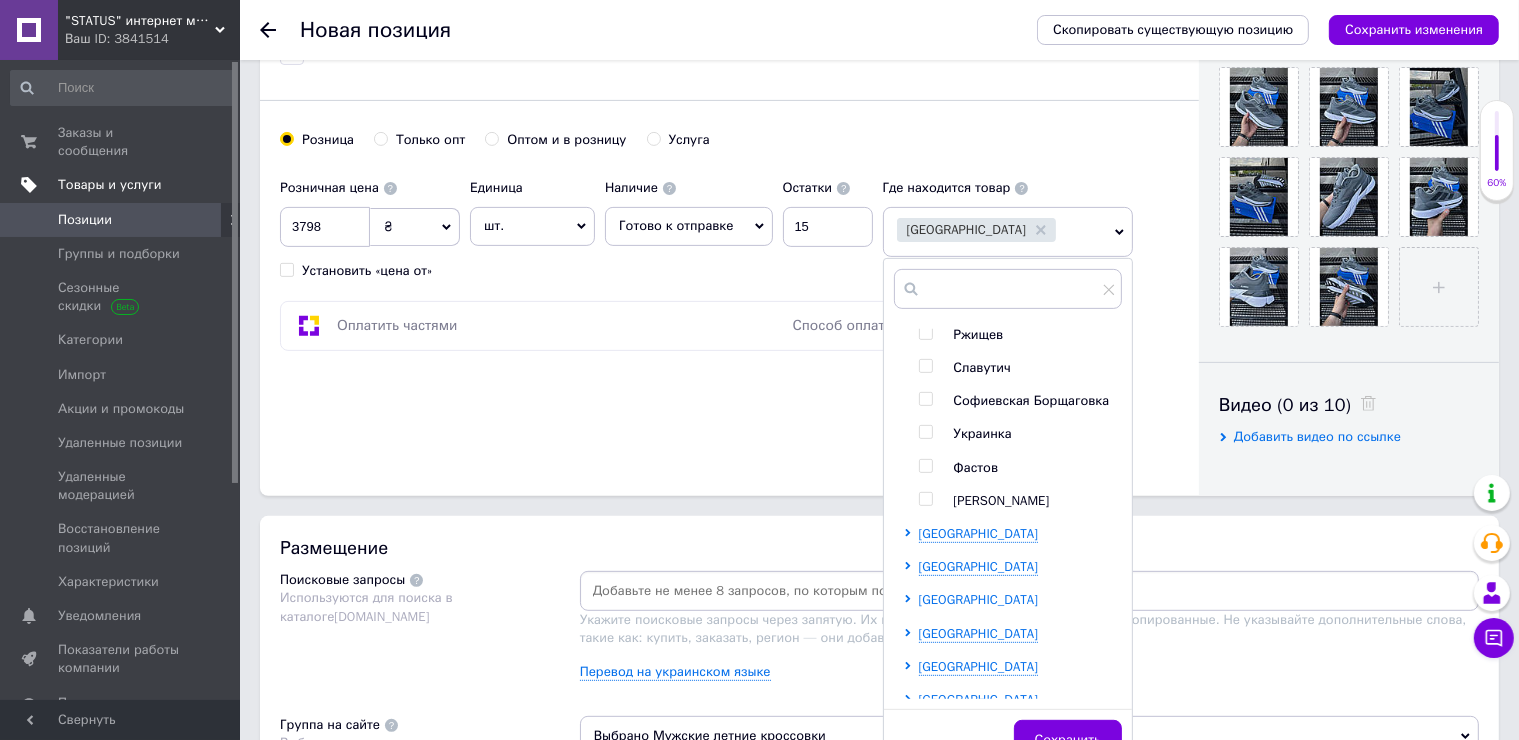 scroll, scrollTop: 900, scrollLeft: 0, axis: vertical 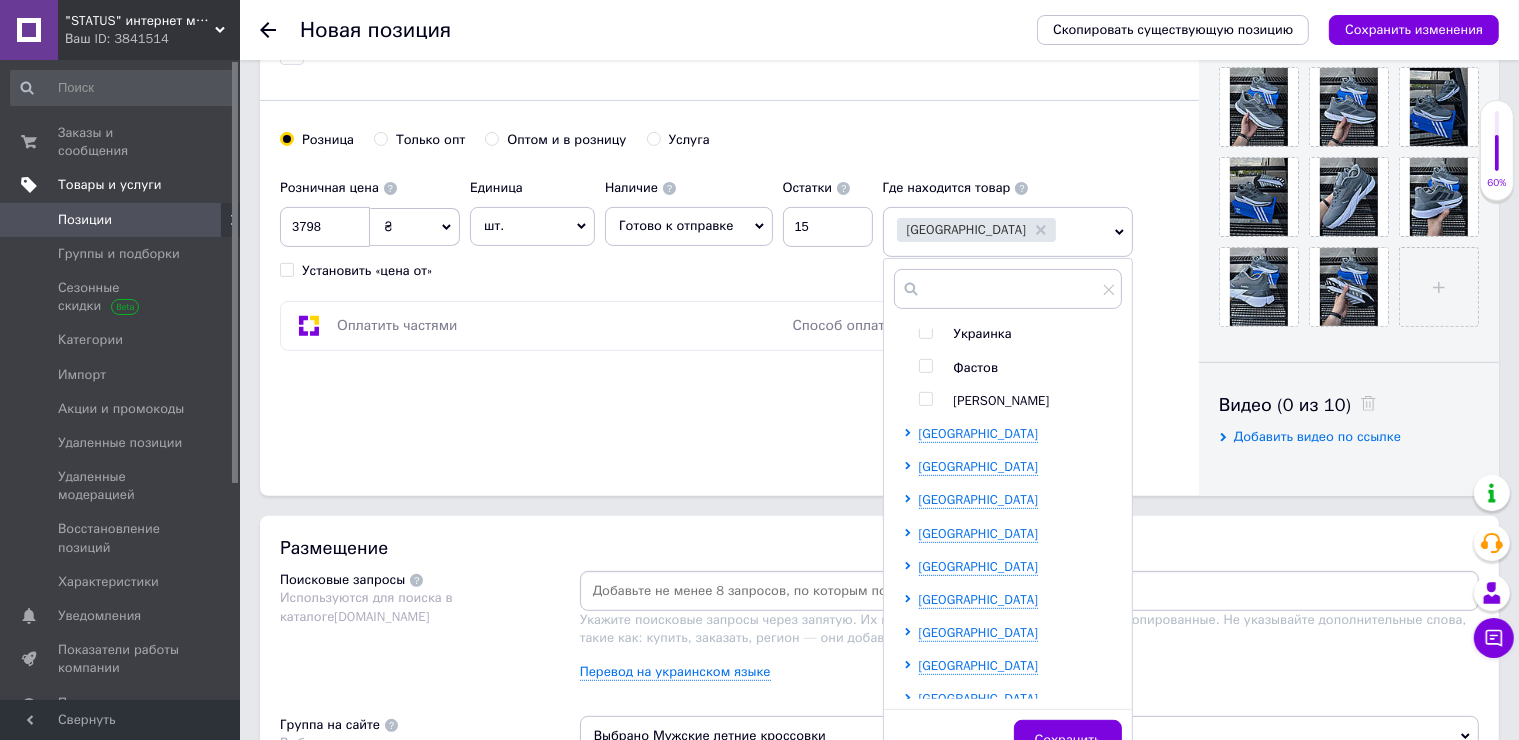 click on "[GEOGRAPHIC_DATA] [GEOGRAPHIC_DATA] [GEOGRAPHIC_DATA] [GEOGRAPHIC_DATA] [GEOGRAPHIC_DATA] [GEOGRAPHIC_DATA] [GEOGRAPHIC_DATA] [GEOGRAPHIC_DATA] [GEOGRAPHIC_DATA] [GEOGRAPHIC_DATA] [GEOGRAPHIC_DATA] [GEOGRAPHIC_DATA] [GEOGRAPHIC_DATA] [GEOGRAPHIC_DATA] Бровары [GEOGRAPHIC_DATA] [GEOGRAPHIC_DATA] [GEOGRAPHIC_DATA] [GEOGRAPHIC_DATA] [GEOGRAPHIC_DATA] Обухов [GEOGRAPHIC_DATA] [GEOGRAPHIC_DATA]  [GEOGRAPHIC_DATA] [GEOGRAPHIC_DATA] [GEOGRAPHIC_DATA] [GEOGRAPHIC_DATA] Фастов [GEOGRAPHIC_DATA] [GEOGRAPHIC_DATA] [GEOGRAPHIC_DATA] [GEOGRAPHIC_DATA] [GEOGRAPHIC_DATA] [GEOGRAPHIC_DATA] [GEOGRAPHIC_DATA] [GEOGRAPHIC_DATA] [GEOGRAPHIC_DATA]" at bounding box center [1012, 177] 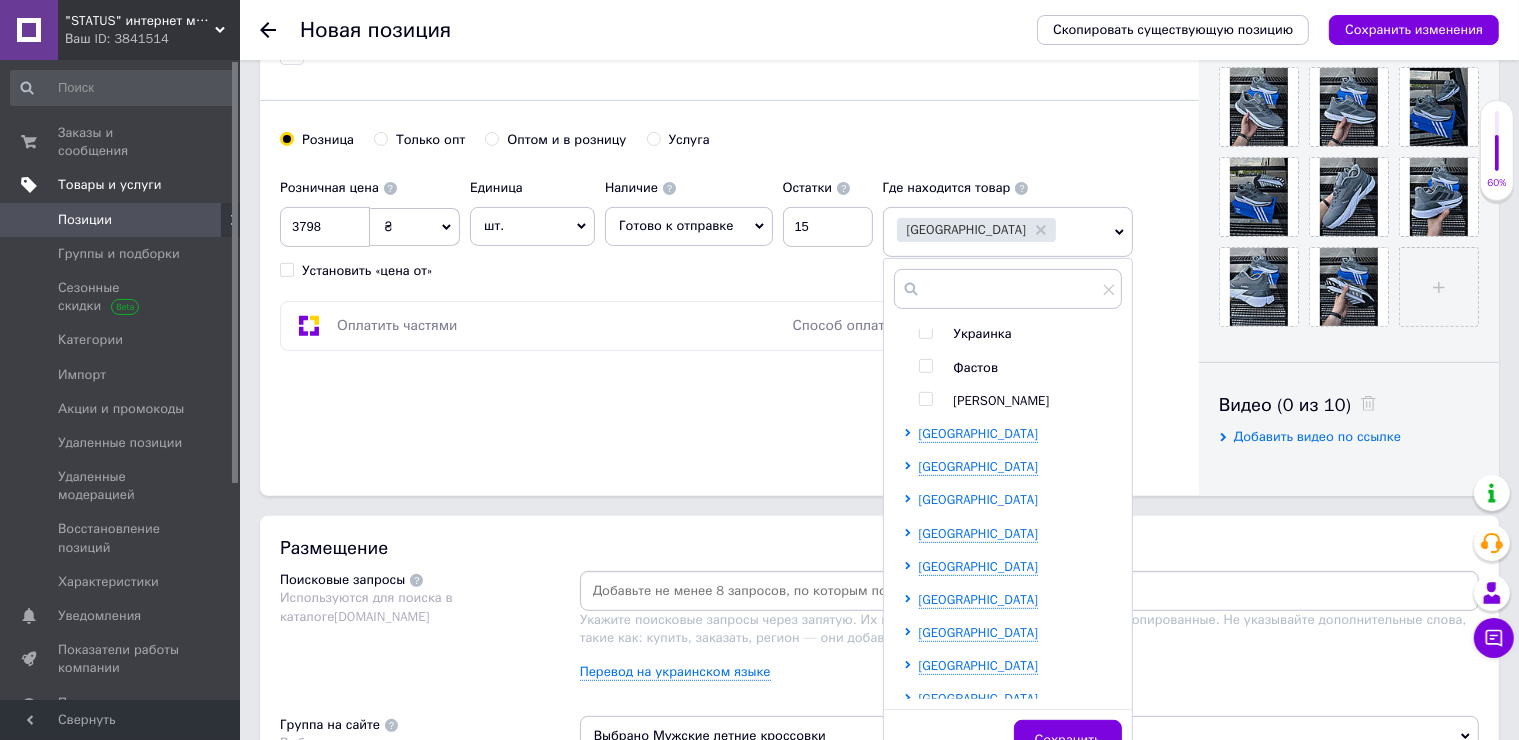 click on "[GEOGRAPHIC_DATA]" at bounding box center (979, 499) 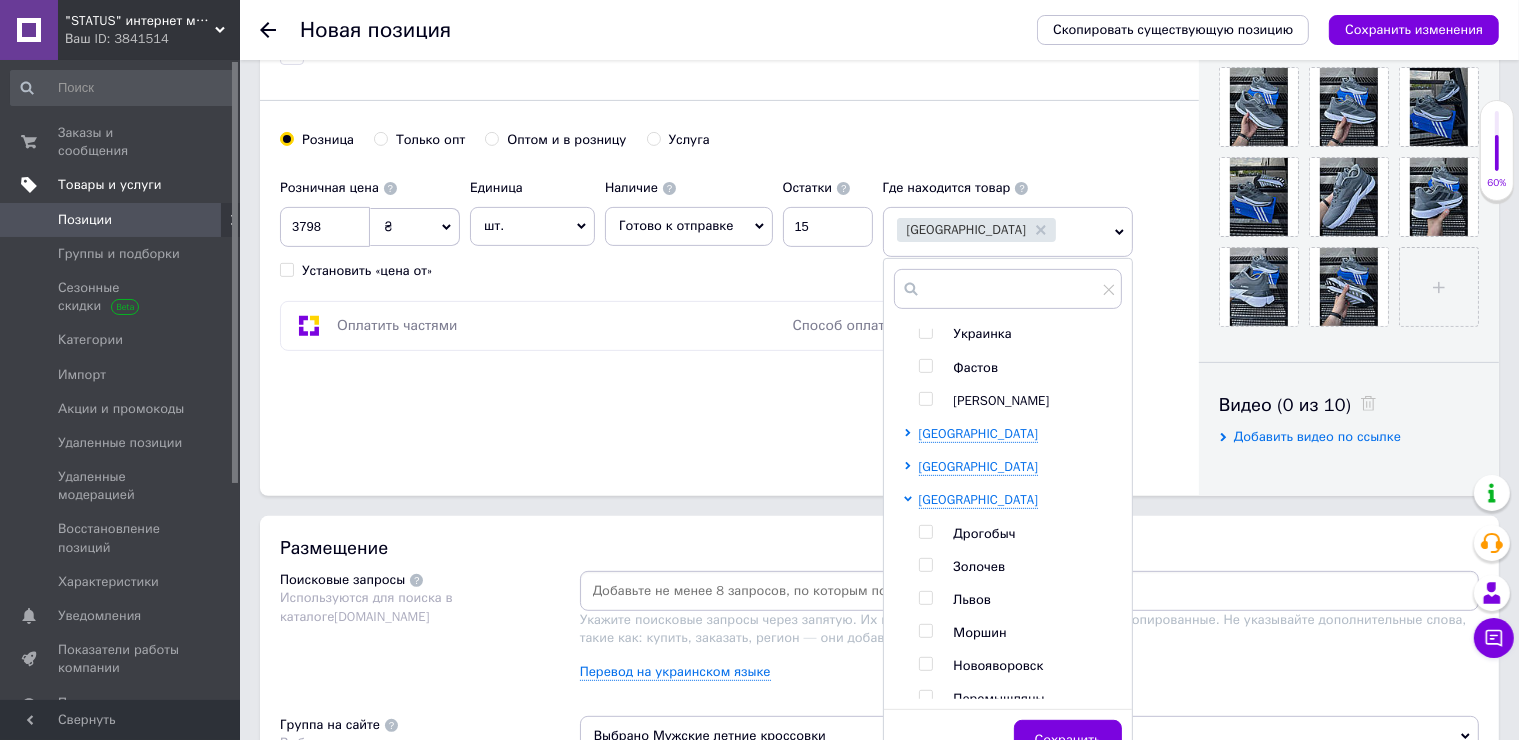 click at bounding box center [925, 598] 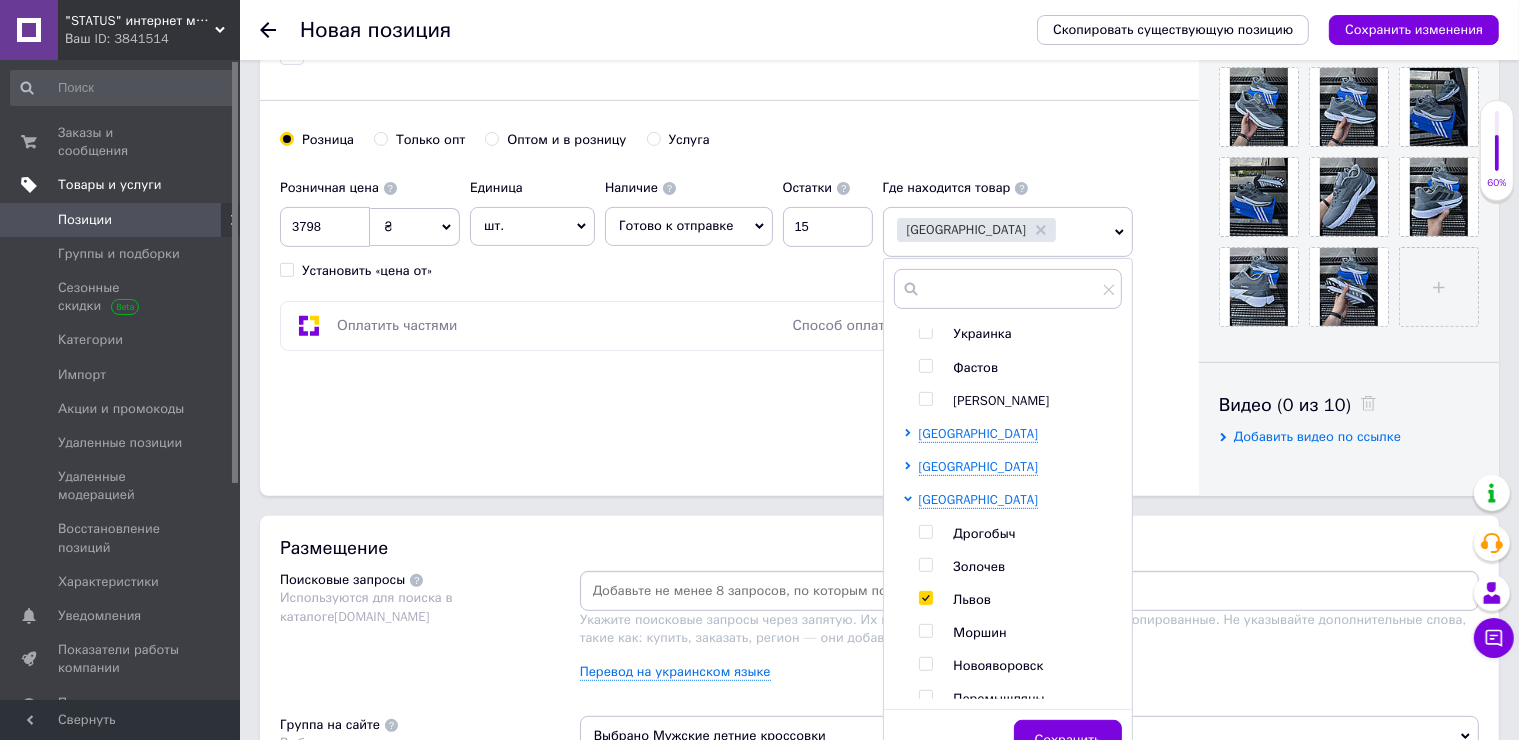 checkbox on "true" 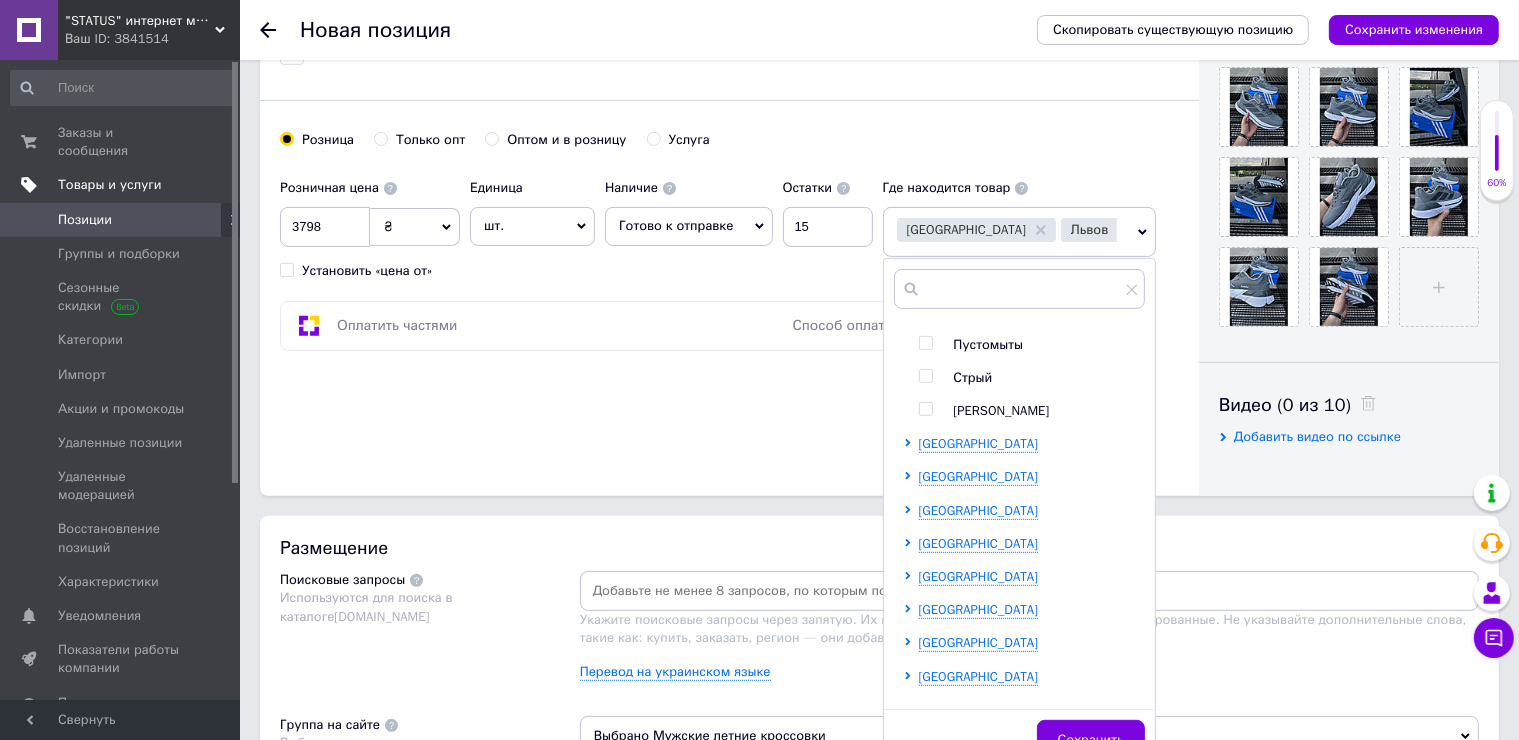 scroll, scrollTop: 1400, scrollLeft: 0, axis: vertical 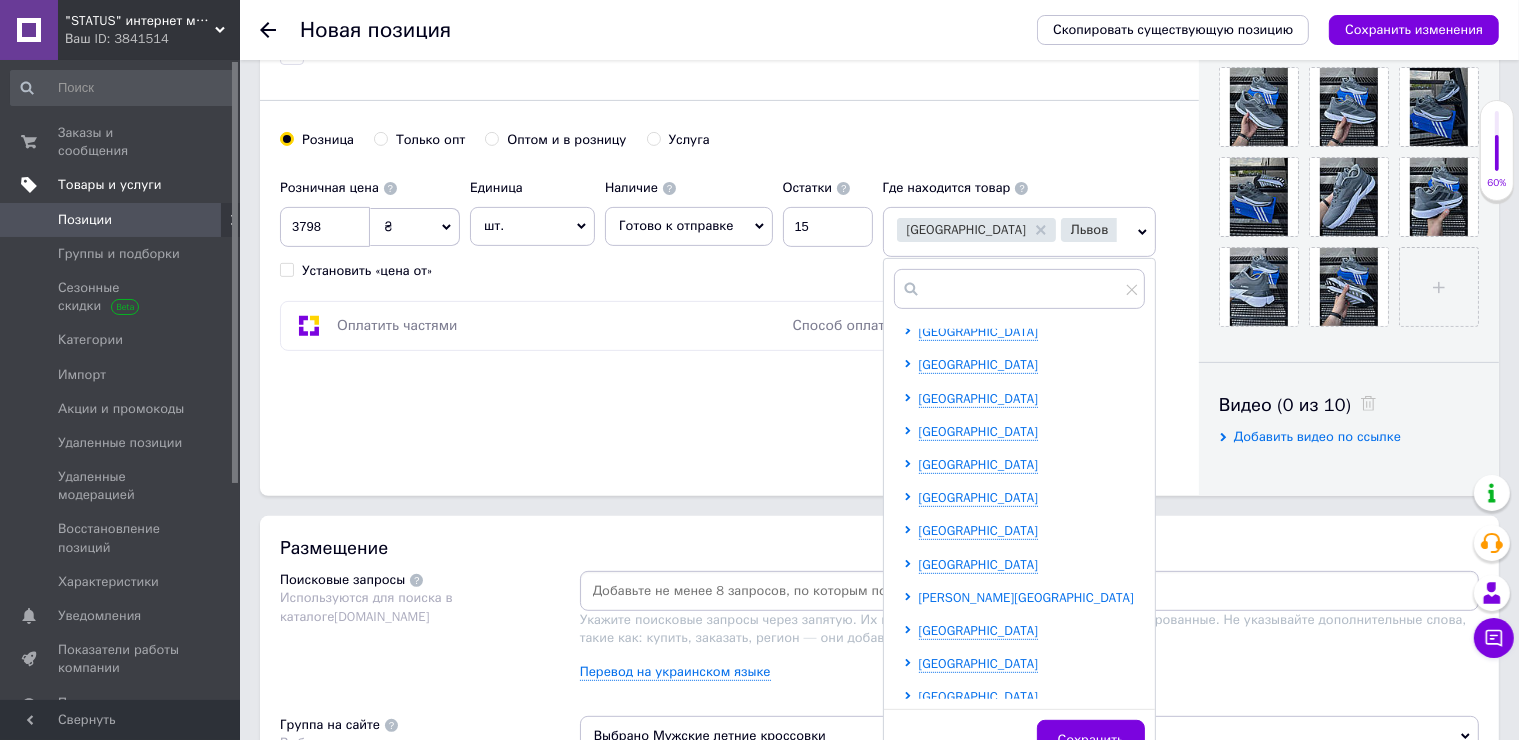 click on "[PERSON_NAME][GEOGRAPHIC_DATA]" at bounding box center (1026, 597) 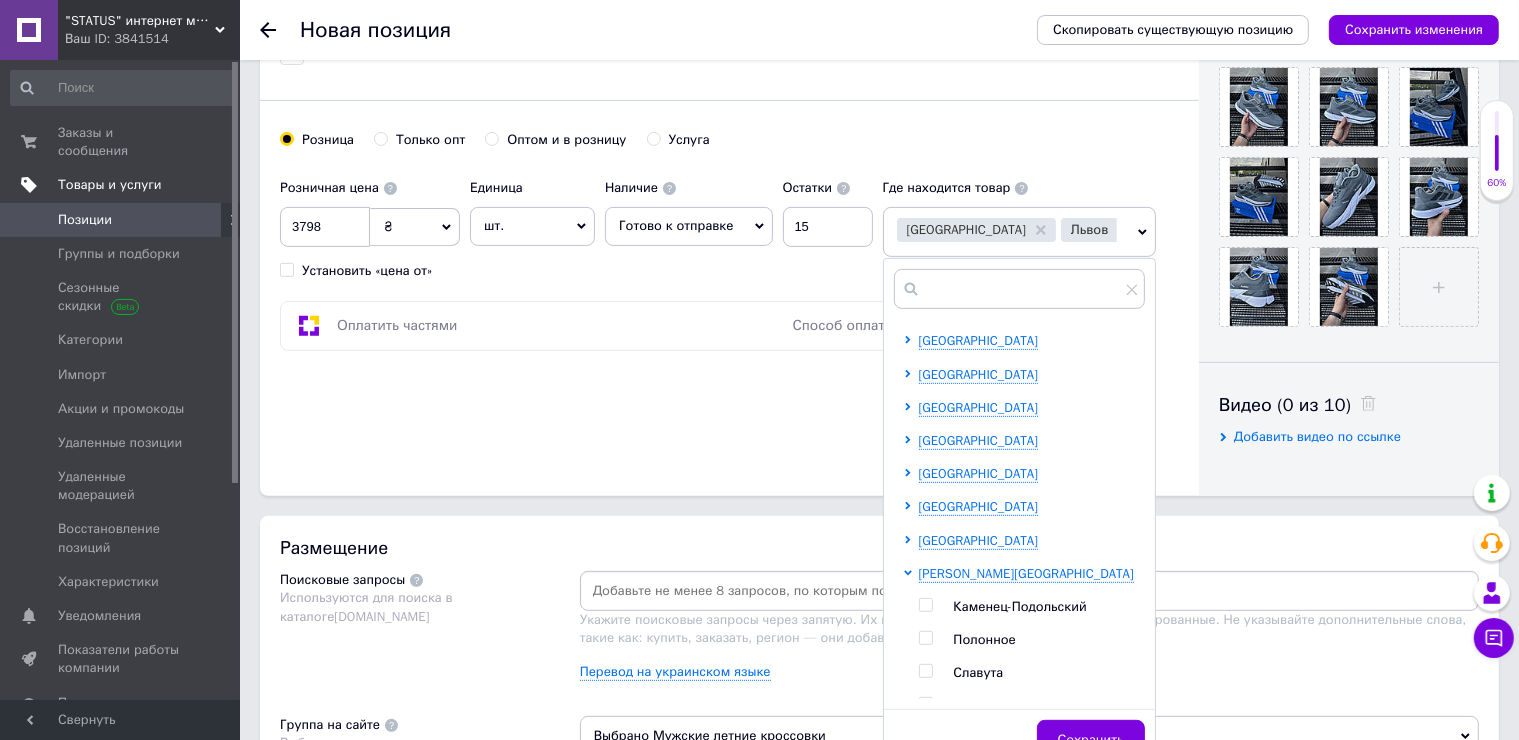 scroll, scrollTop: 1425, scrollLeft: 0, axis: vertical 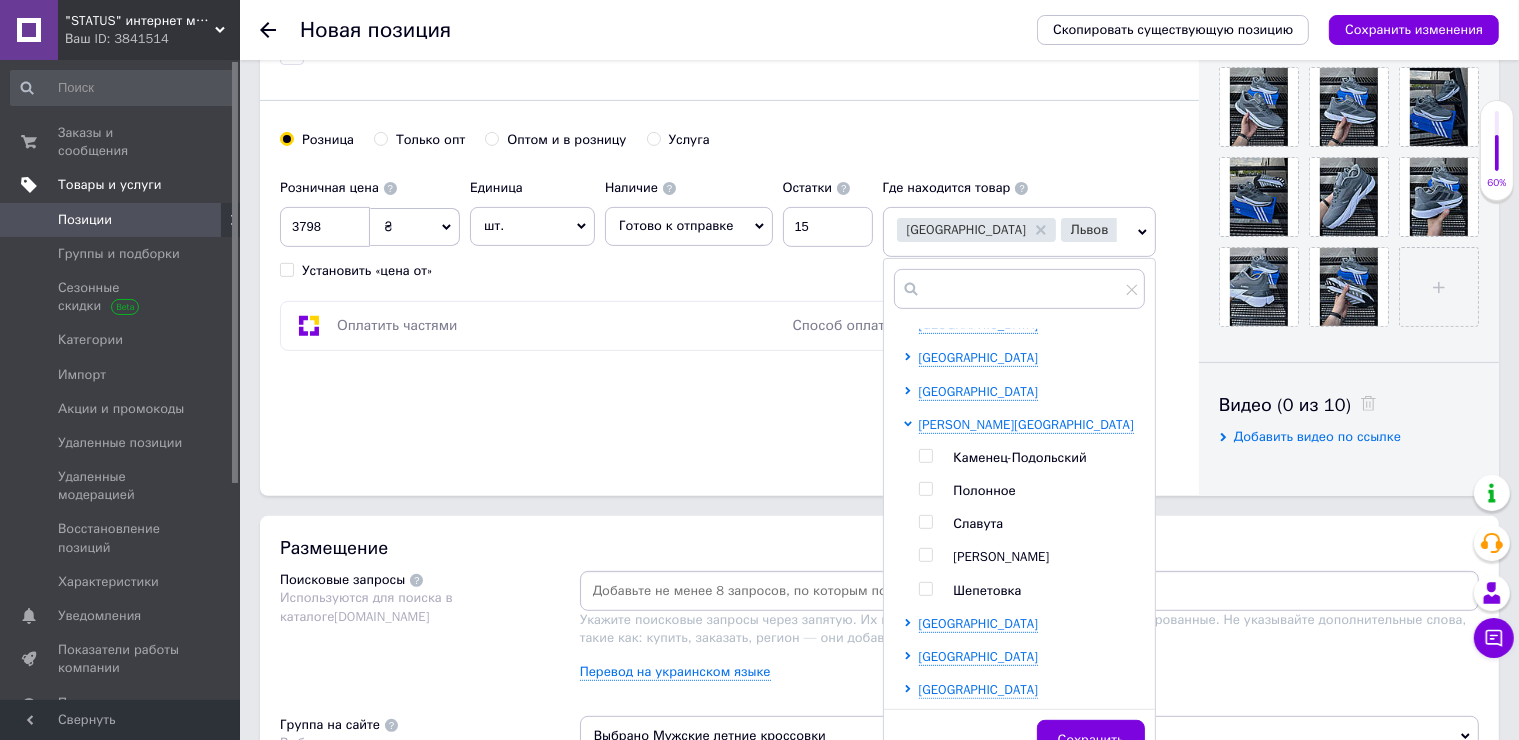 click at bounding box center [925, 555] 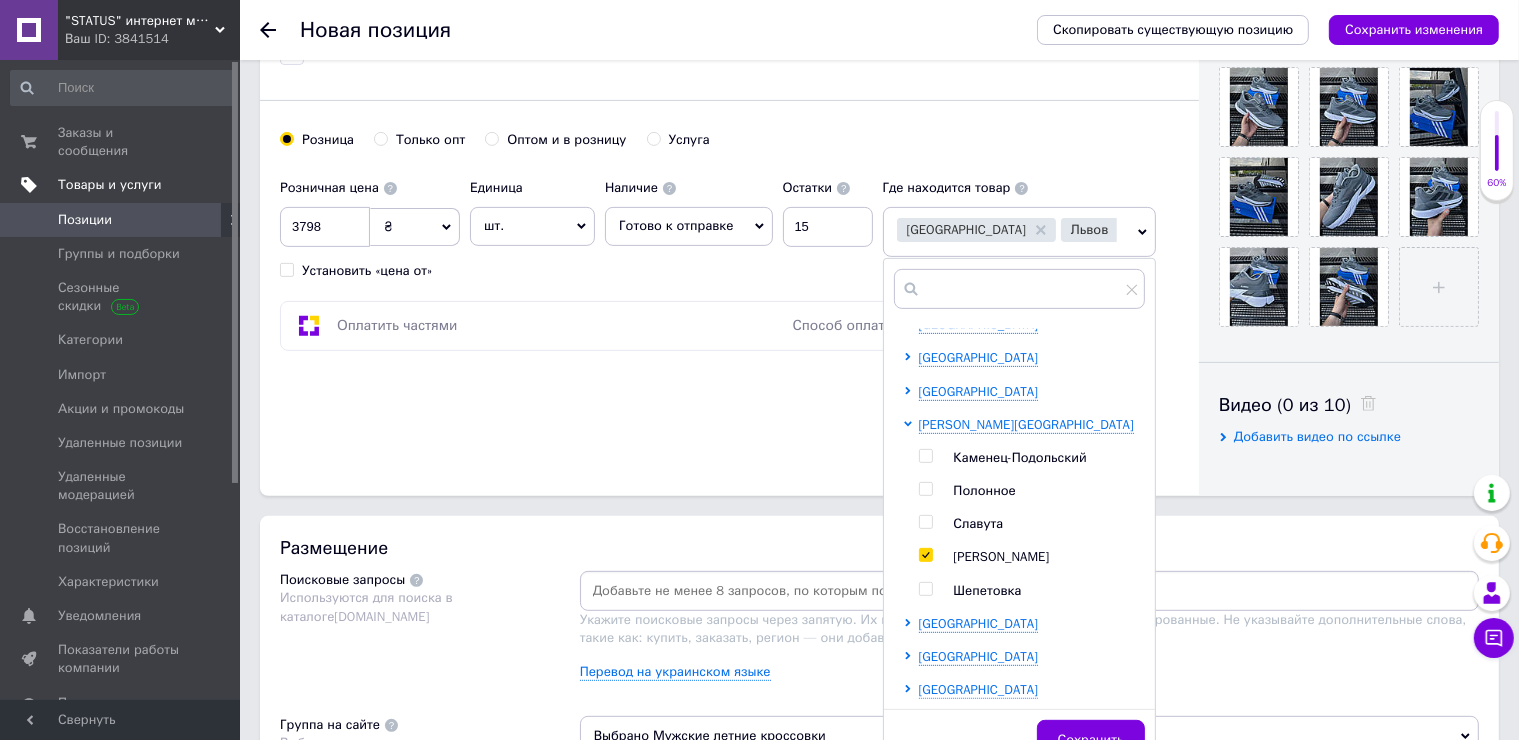 checkbox on "true" 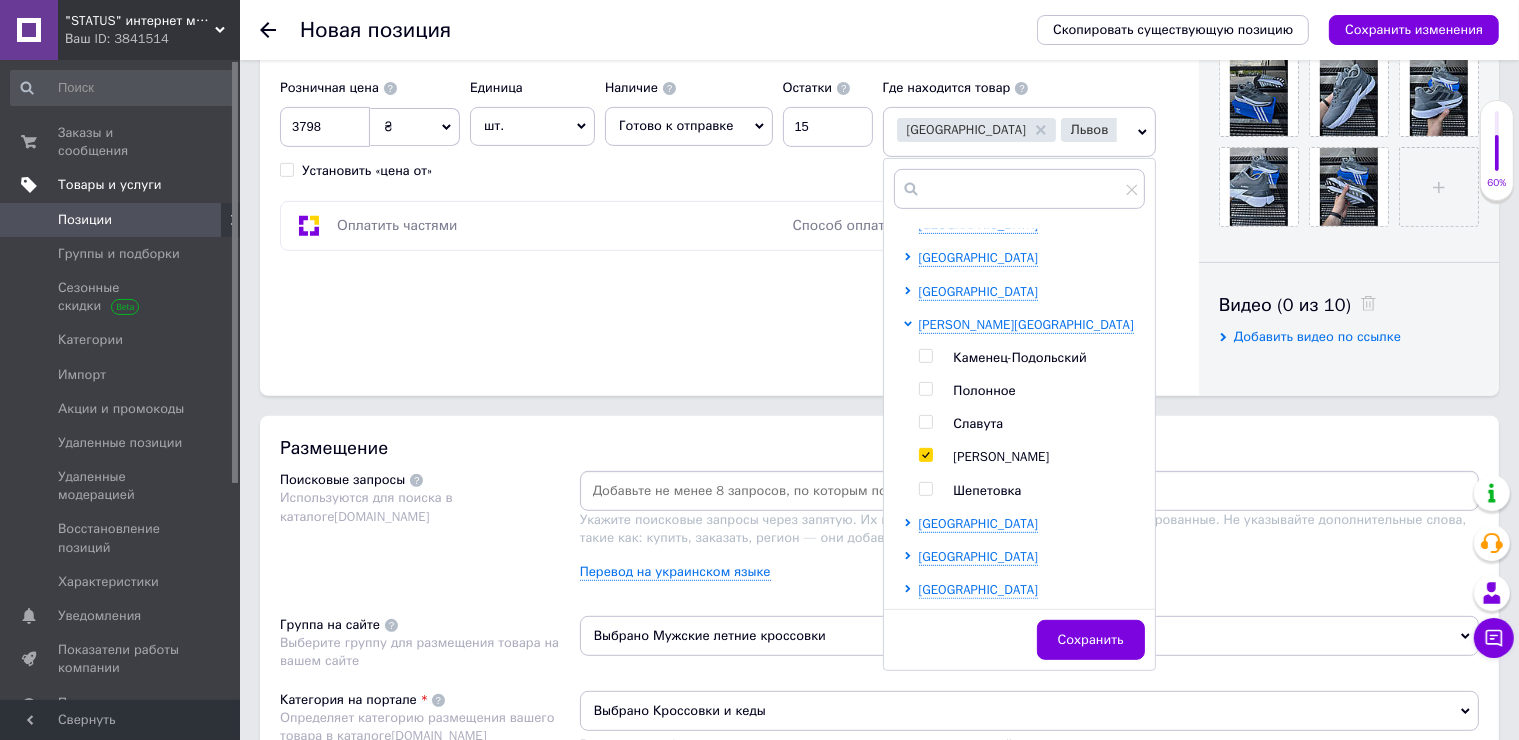 click on "Сохранить" at bounding box center (1091, 640) 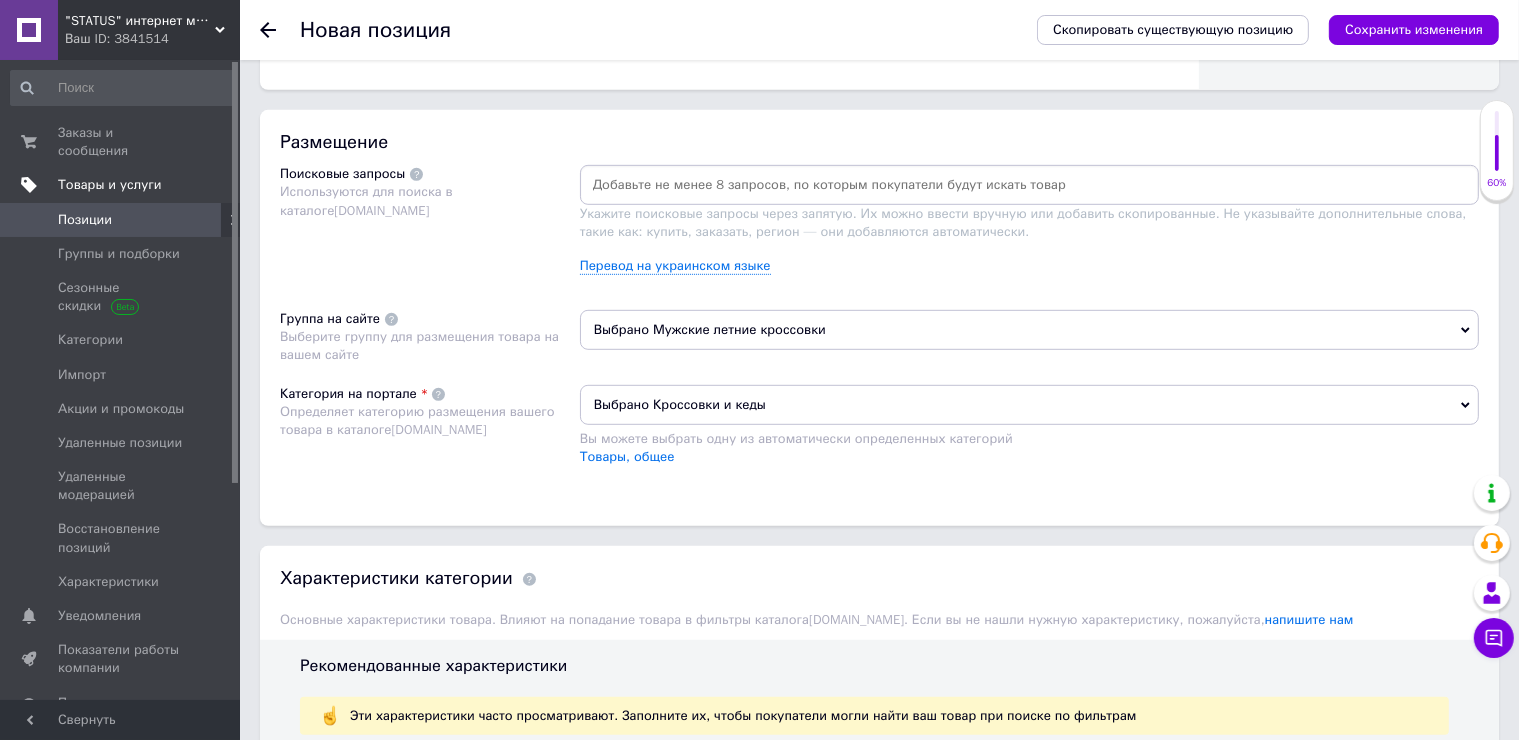 scroll, scrollTop: 1700, scrollLeft: 0, axis: vertical 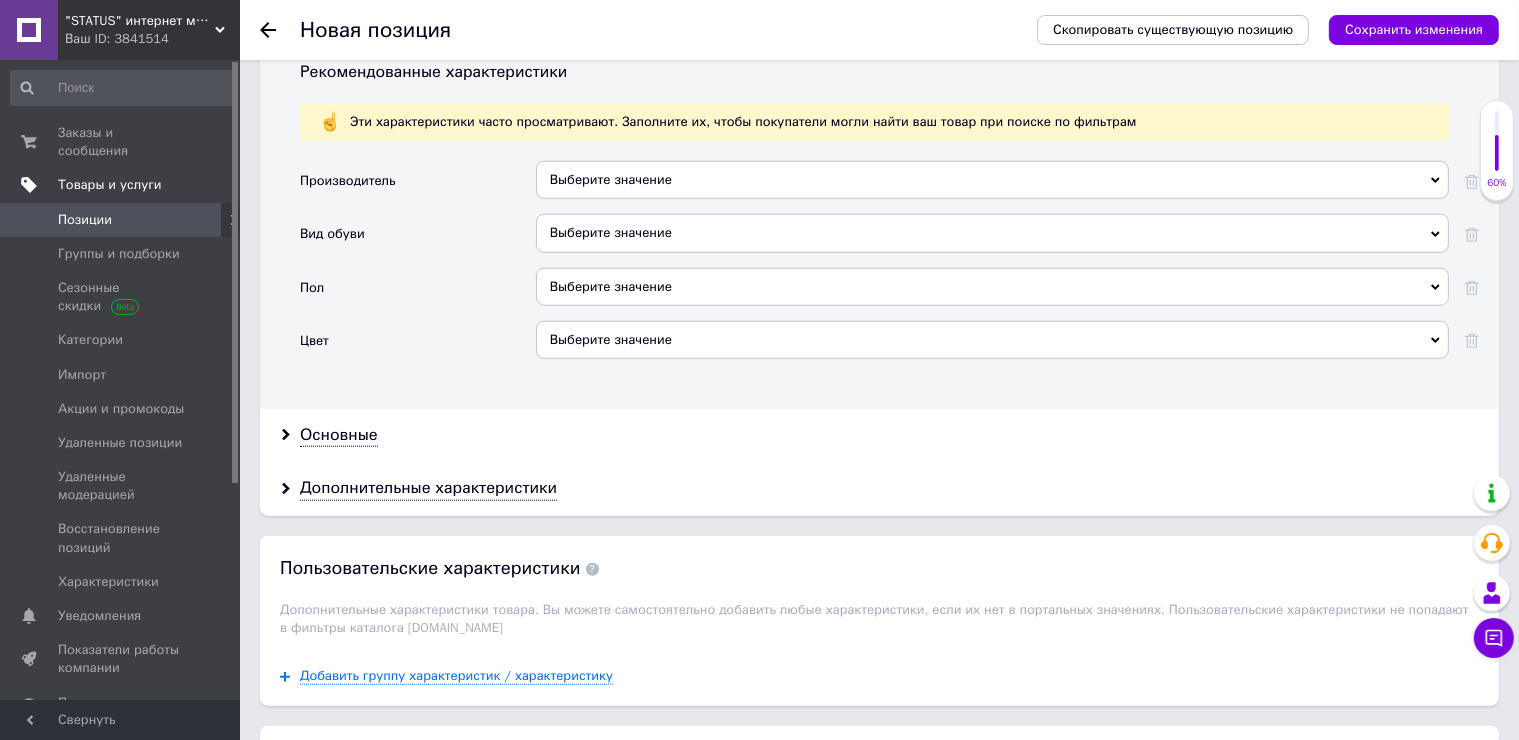 click on "Выберите значение" at bounding box center [992, 287] 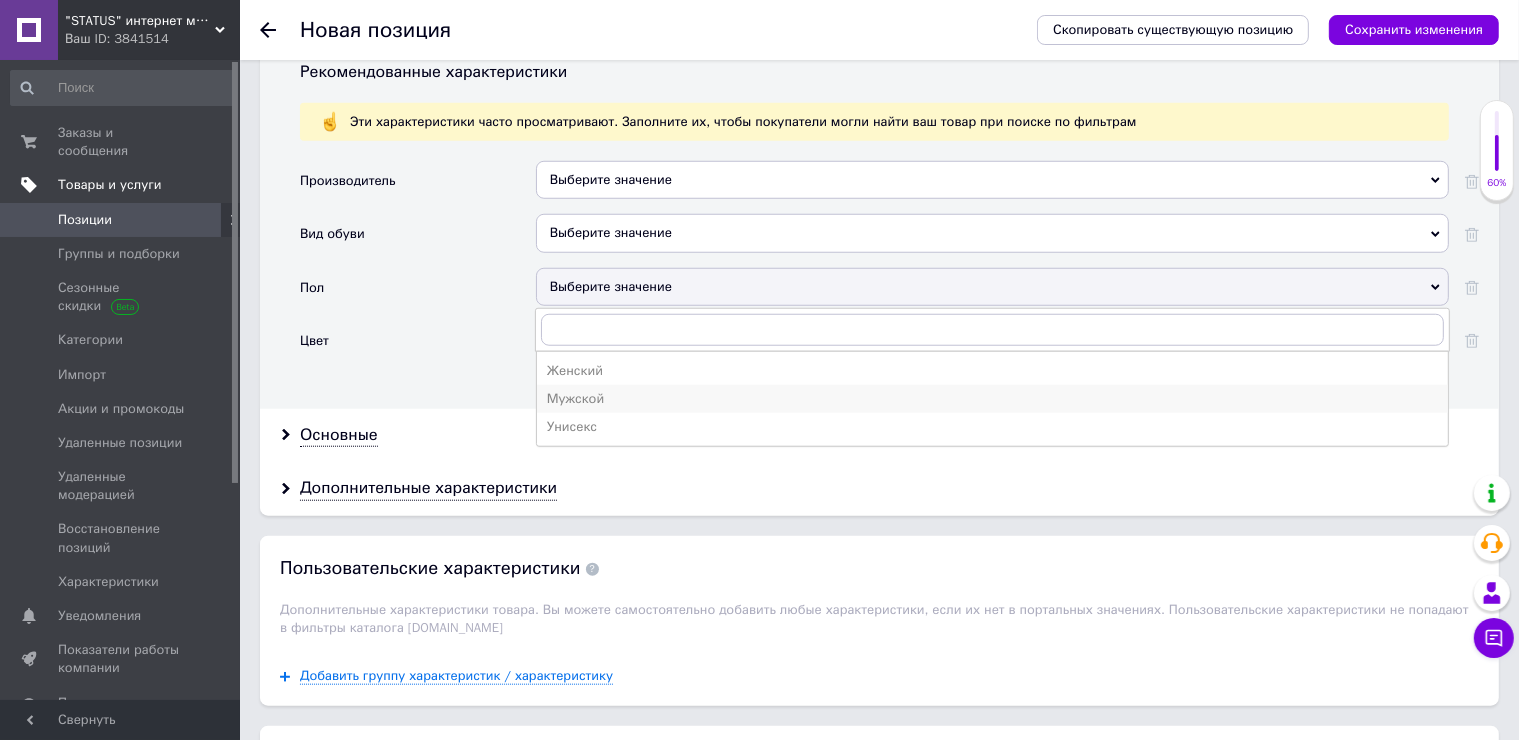 click on "Мужской" at bounding box center [992, 399] 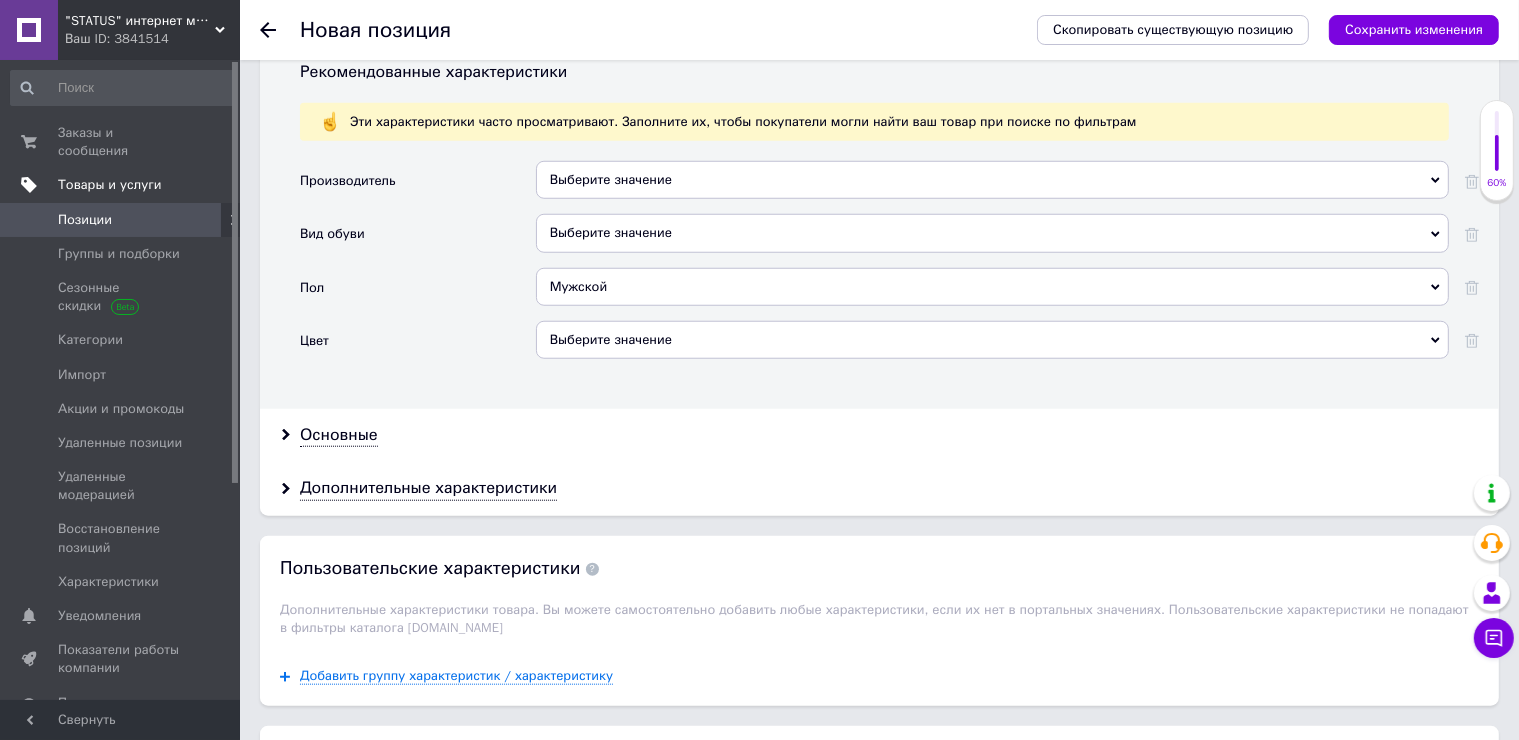 click on "Выберите значение" at bounding box center (992, 233) 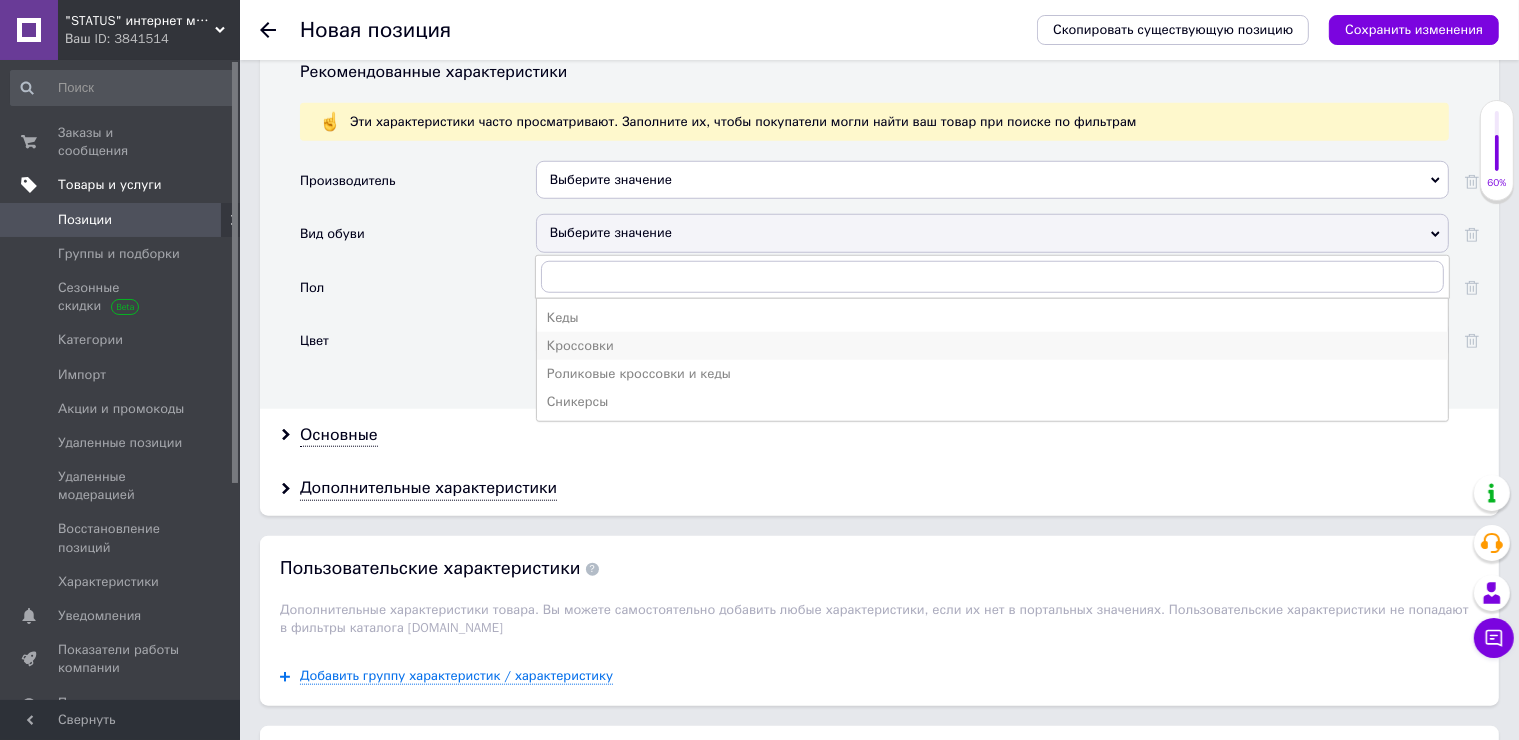 click on "Кроссовки" at bounding box center [992, 346] 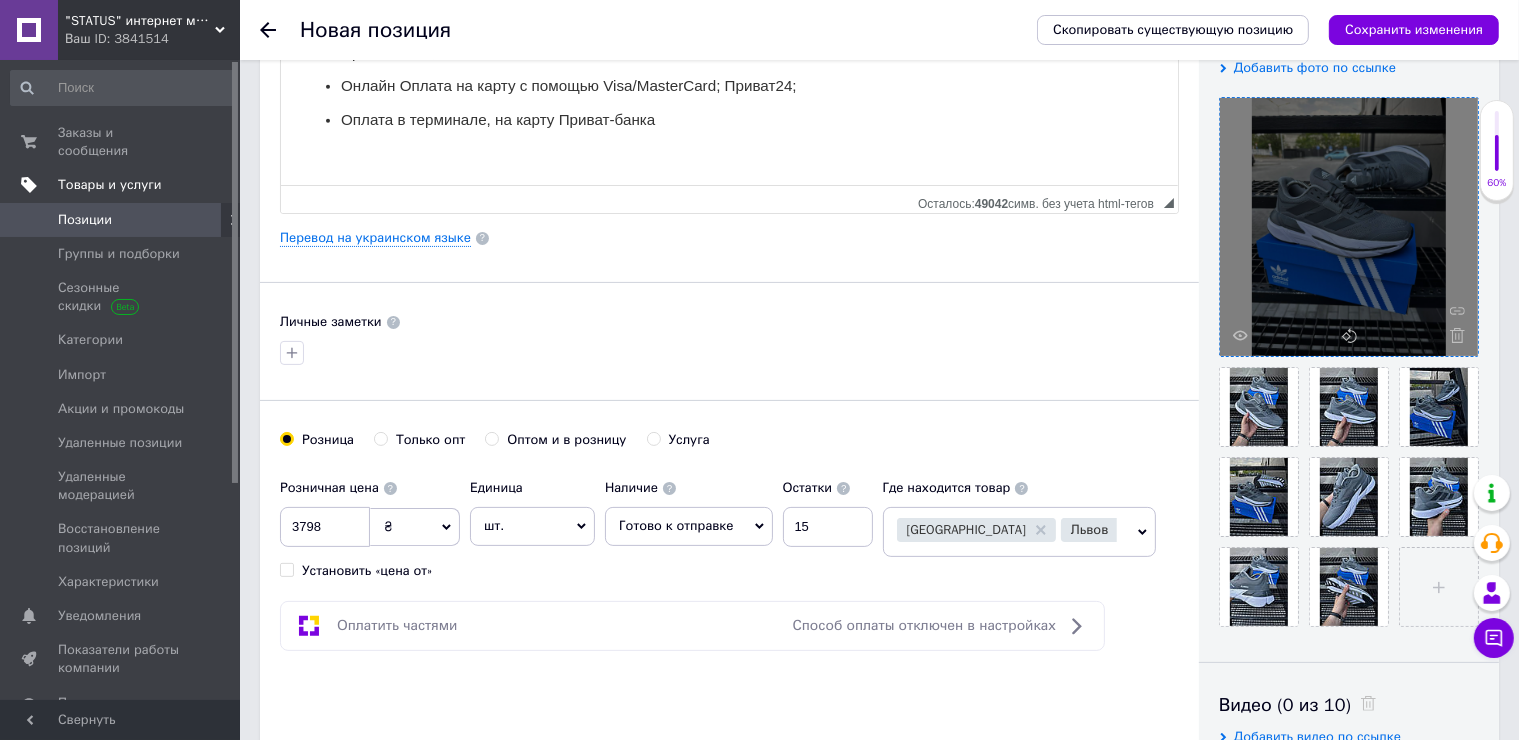 scroll, scrollTop: 0, scrollLeft: 0, axis: both 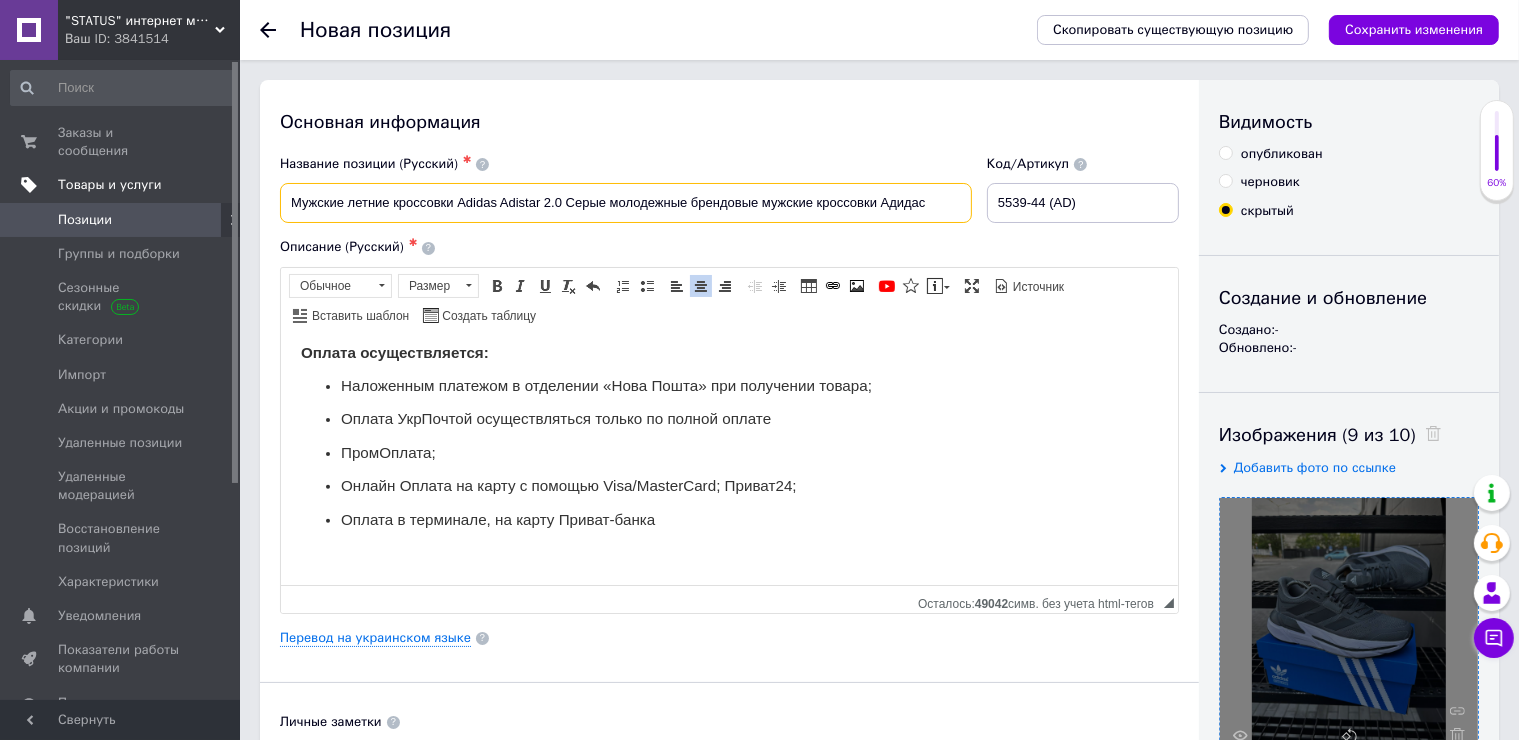 drag, startPoint x: 494, startPoint y: 216, endPoint x: 456, endPoint y: 216, distance: 38 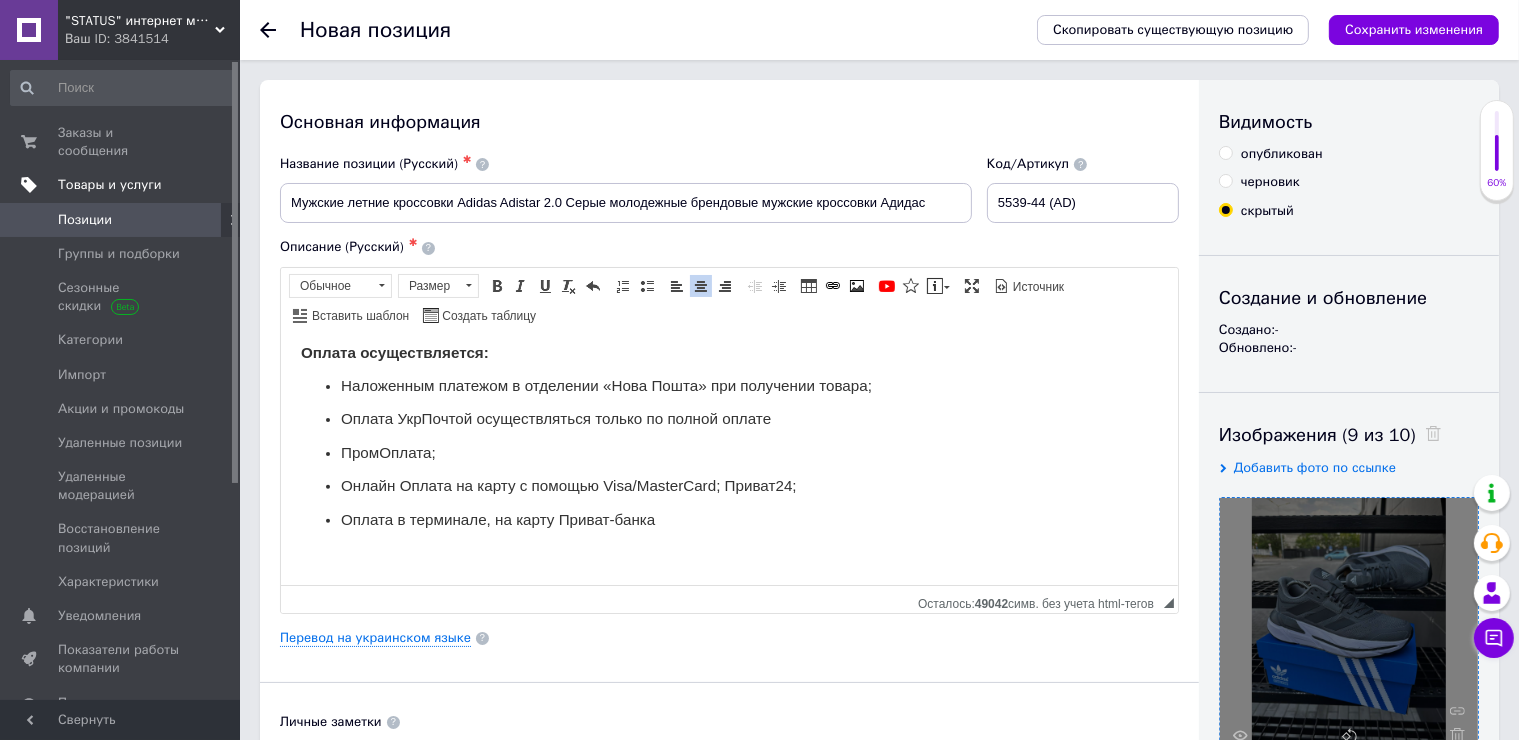click on "Основная информация Название позиции (Русский) ✱ Мужские летние кроссовки Adidas Adistar 2.0 Серые молодежные брендовые мужские кроссовки Адидас Код/Артикул 5539-44 (AD) Описание (Русский) ✱ Мужские летние кроссовки Adidas Adistar 2.0 Серые молодежные брендовые мужские кроссовки Адидас
Размеры 41 - 45
Характеристики модели:
• made in [GEOGRAPHIC_DATA]
• Отличное качество
• Круто смотрятся на ноге
• Материал: комбинированный, сетка
• Подошва: мягкая пенка и резиновый протектор
• Размеры: 41-45
• Идут в фирменной коробке
Размеры (длина стельки):
41 - 26 см.
42 - 26,5 см.
42,5 - 27 см." at bounding box center (729, 638) 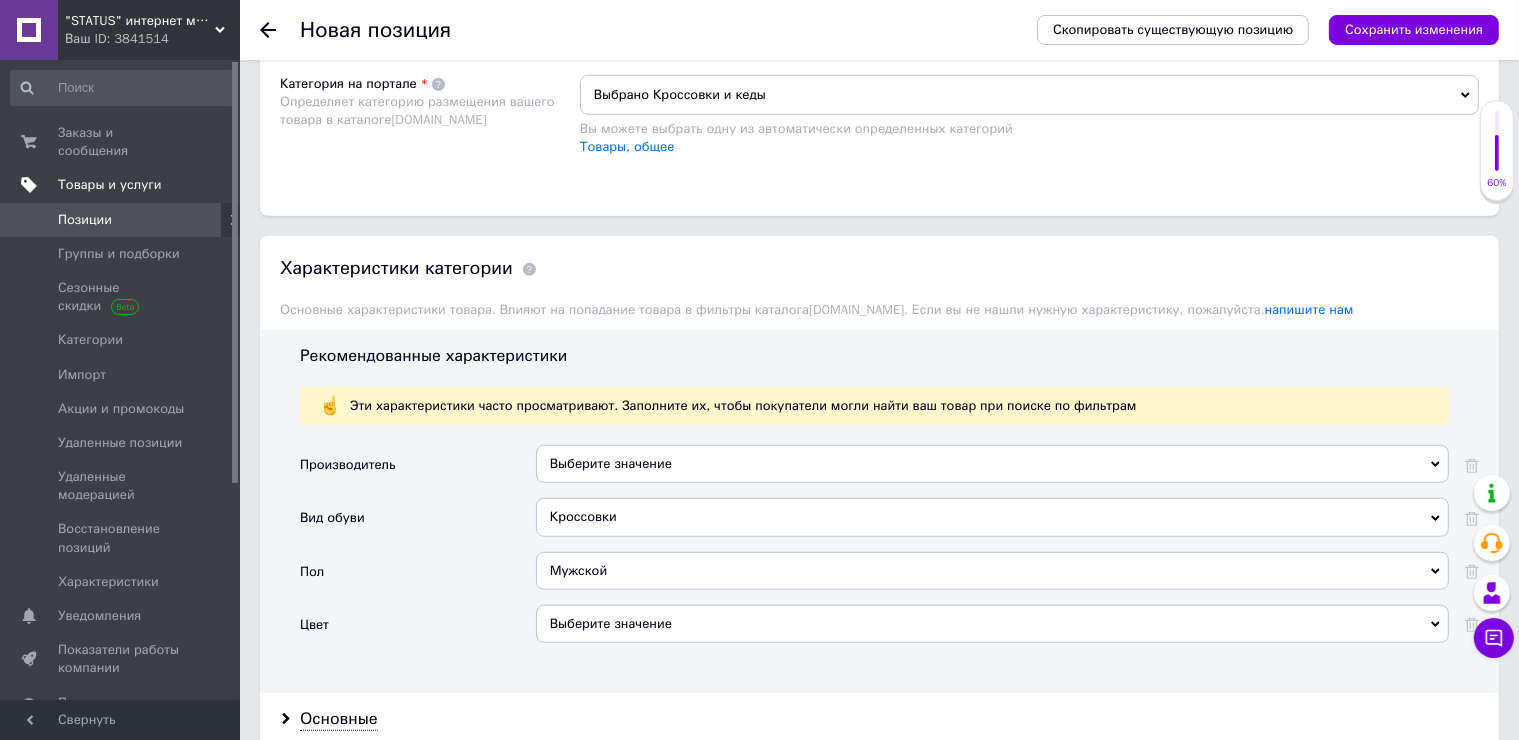 scroll, scrollTop: 1600, scrollLeft: 0, axis: vertical 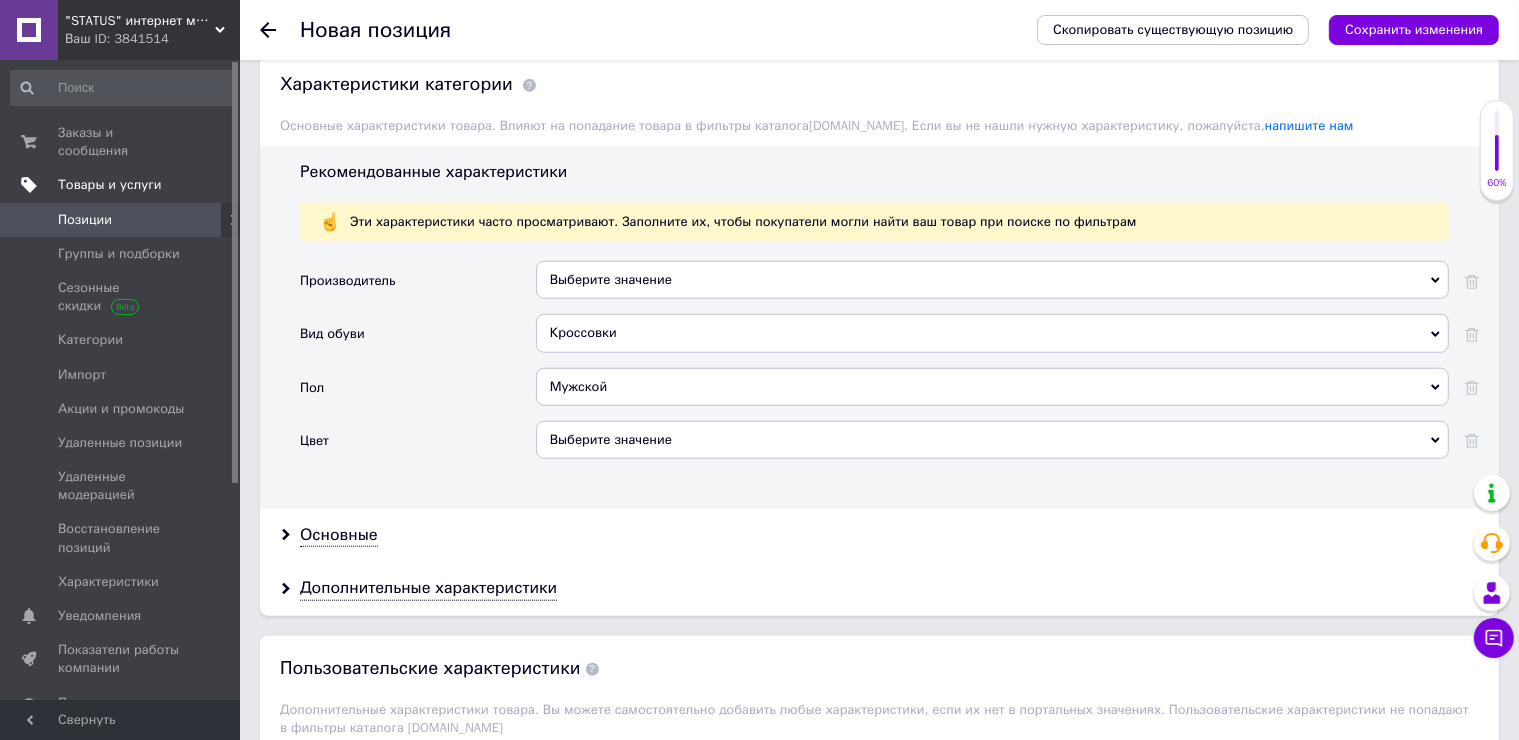click on "Выберите значение" at bounding box center (992, 280) 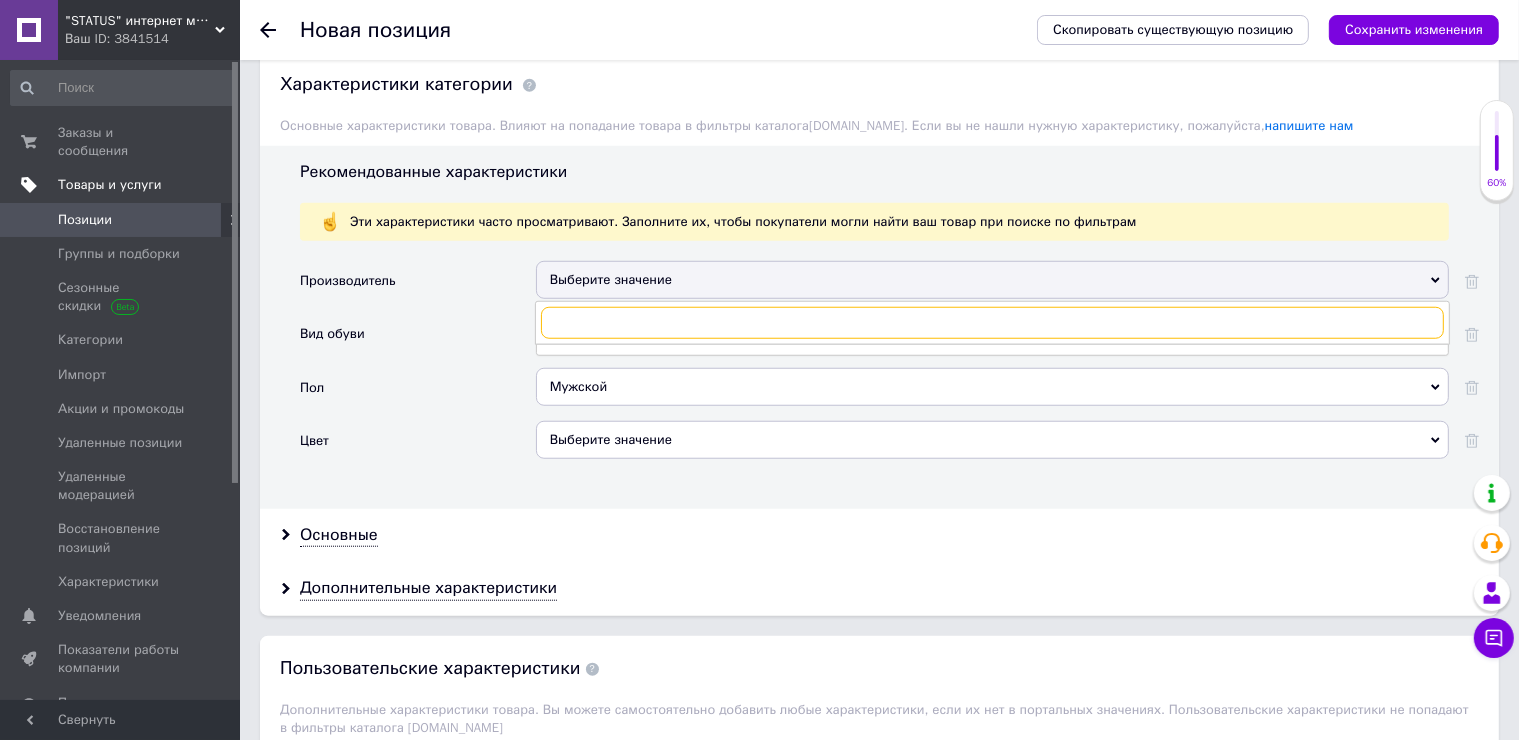 click at bounding box center (992, 323) 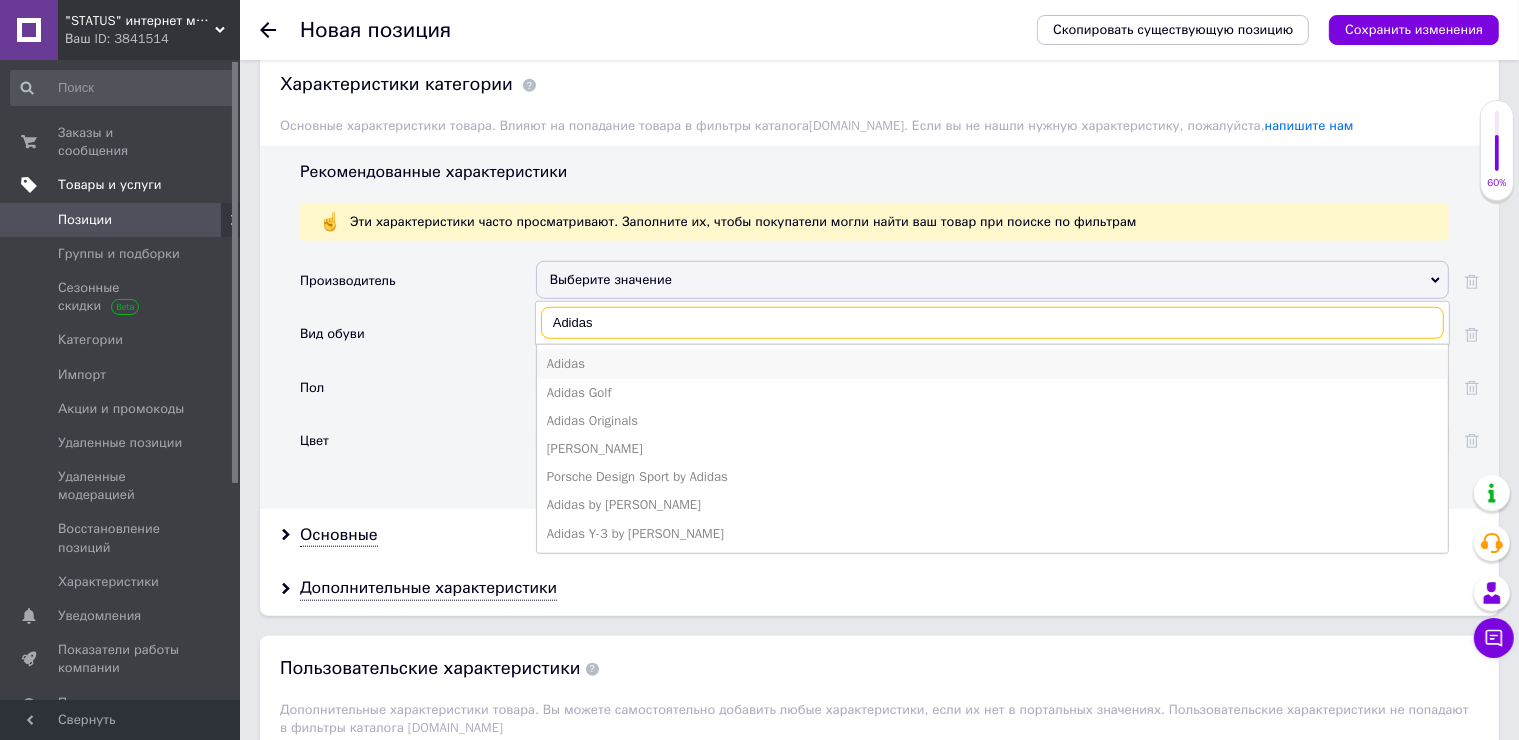type on "Adidas" 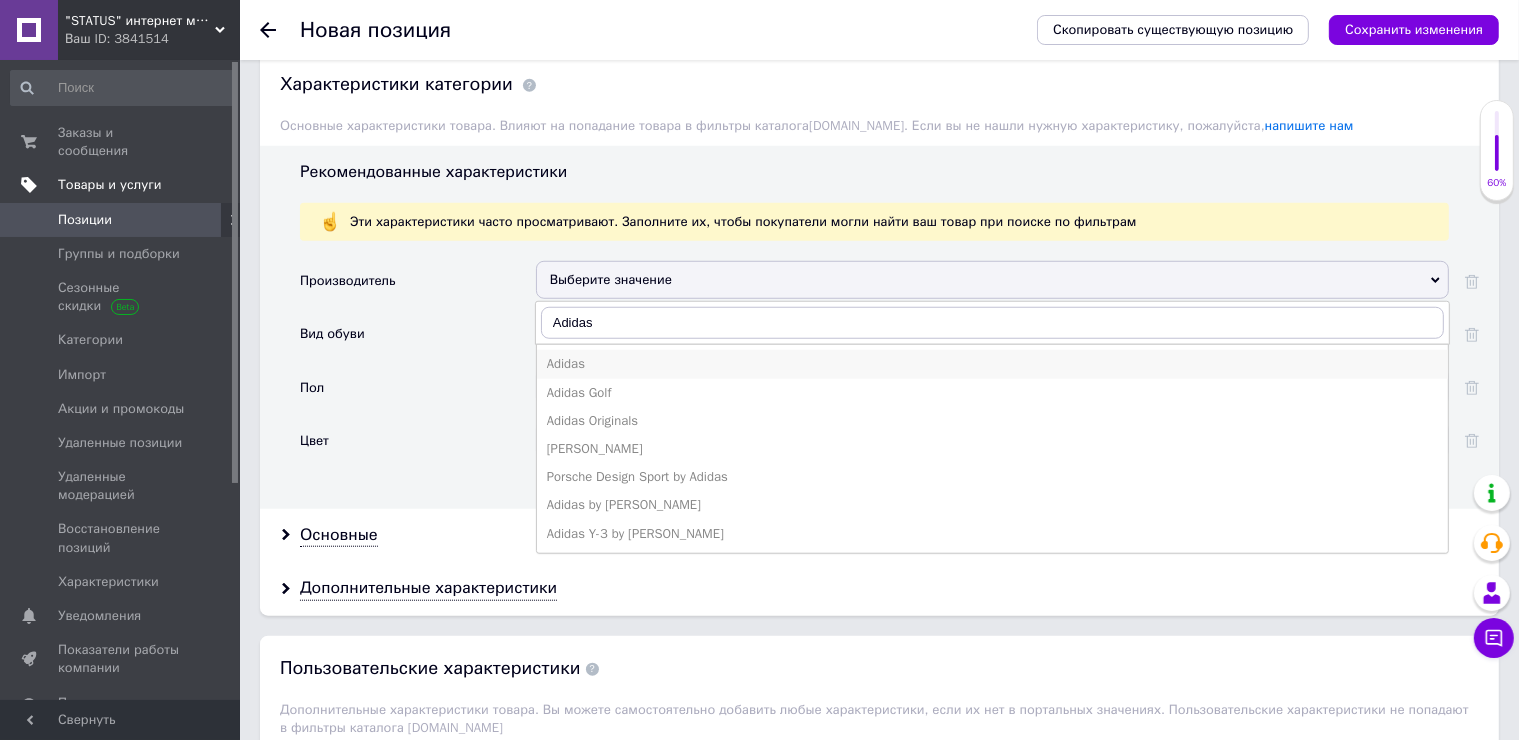 click on "Adidas" at bounding box center [992, 364] 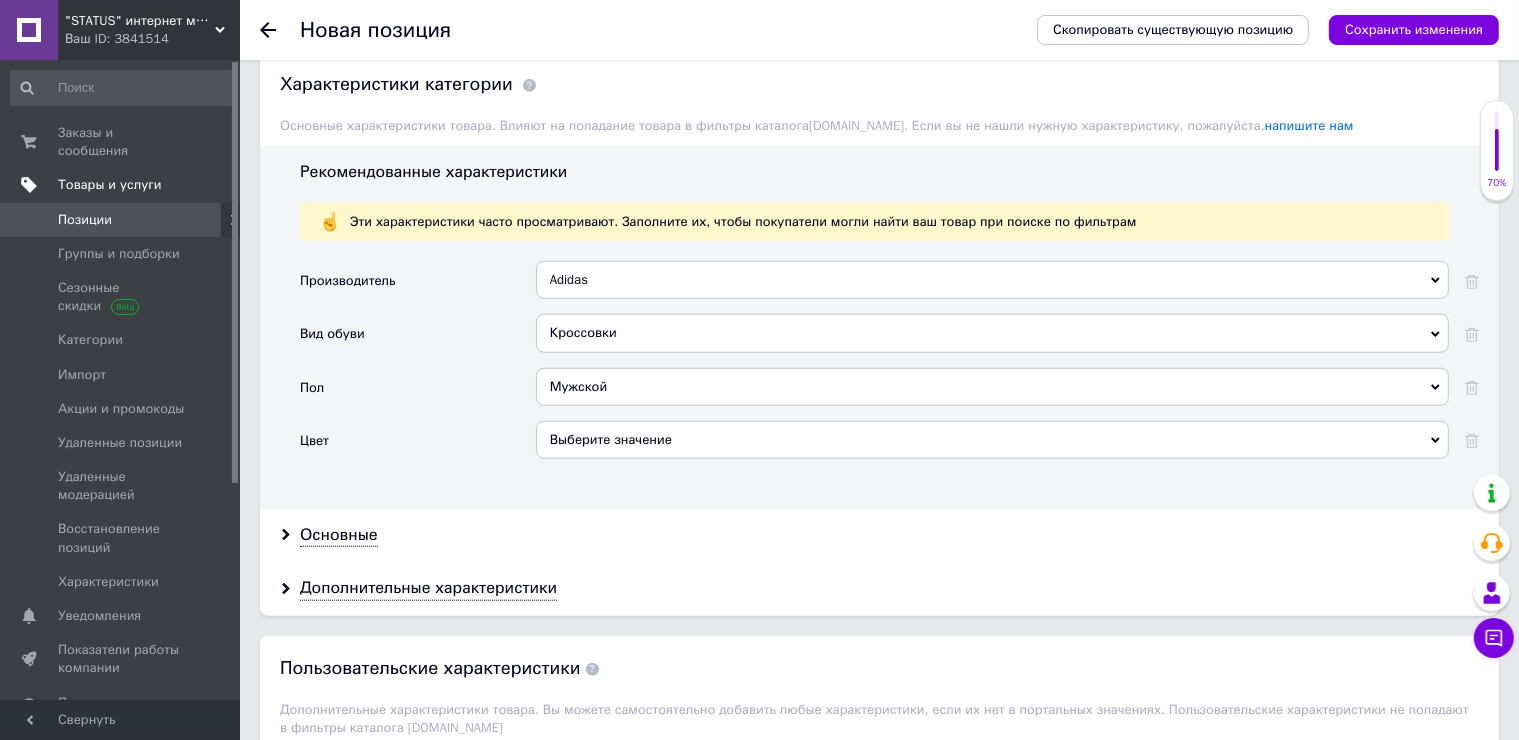 click on "Выберите значение" at bounding box center [992, 440] 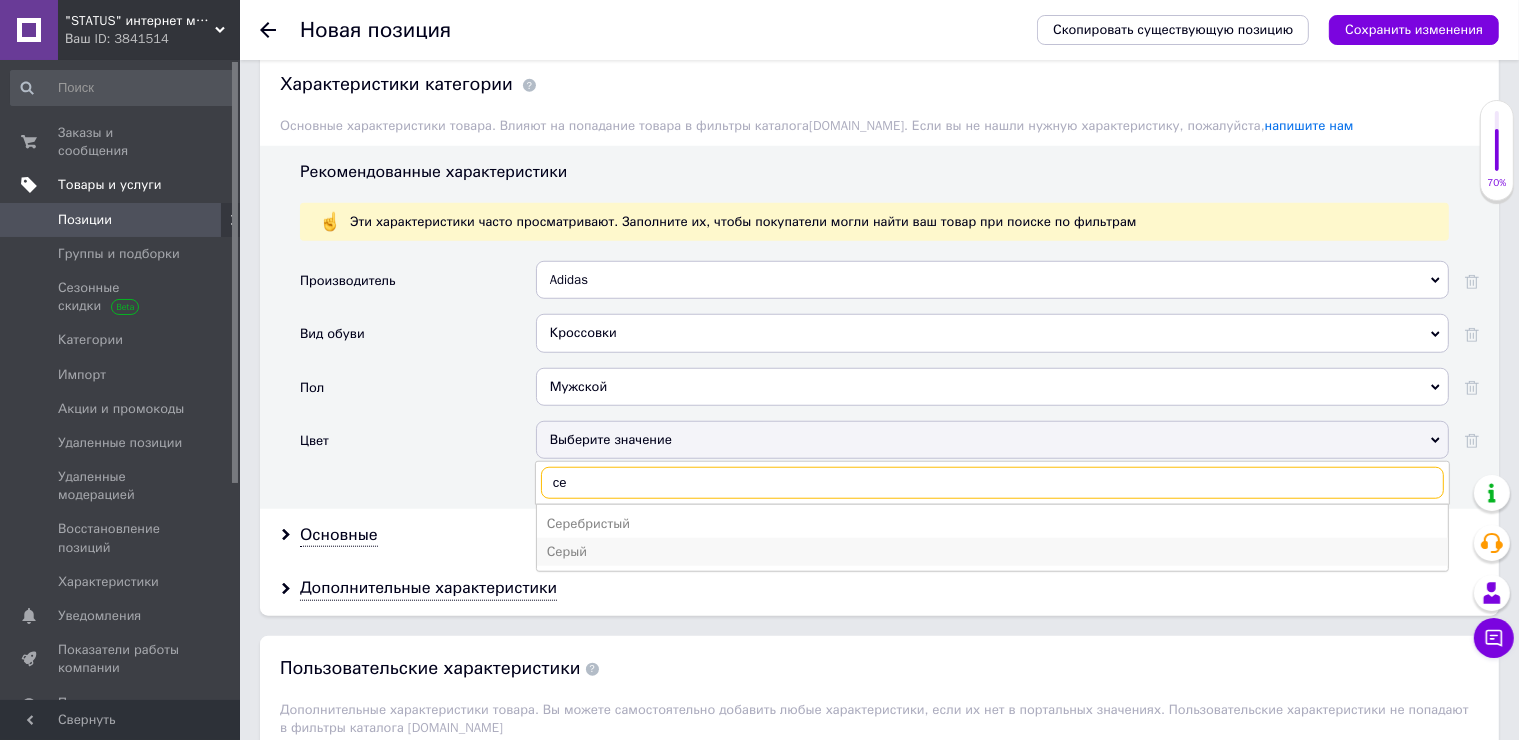 type on "се" 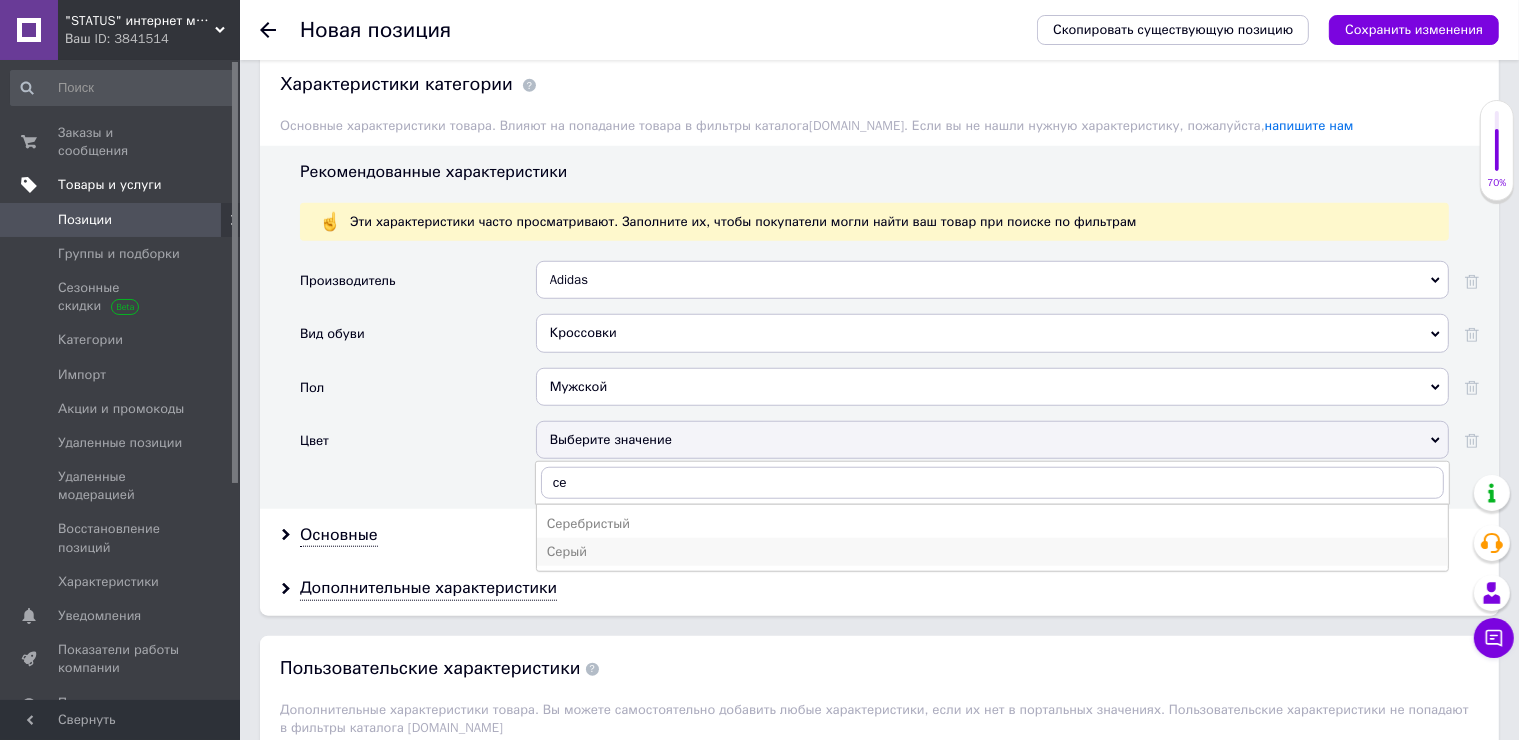 click on "Серый" at bounding box center (992, 552) 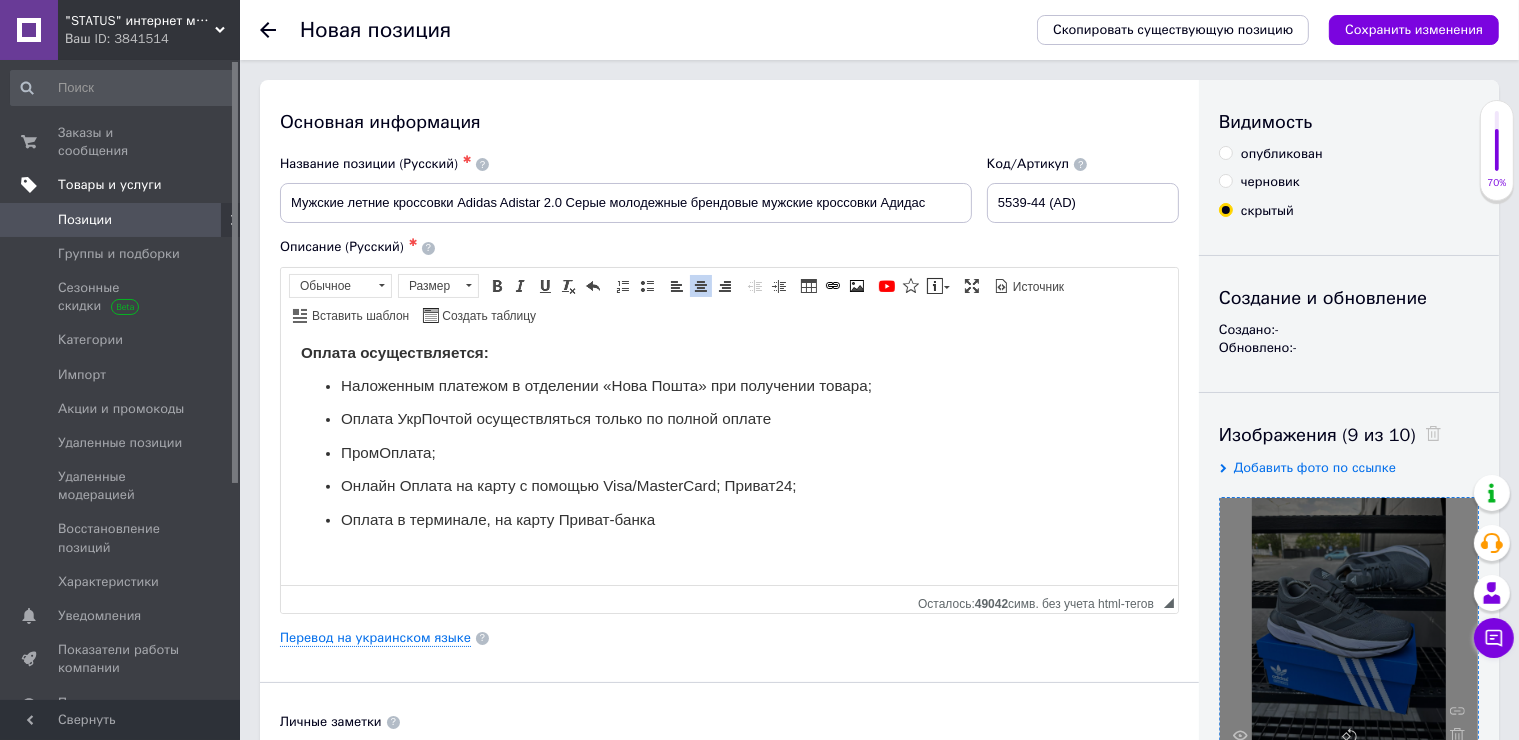scroll, scrollTop: 500, scrollLeft: 0, axis: vertical 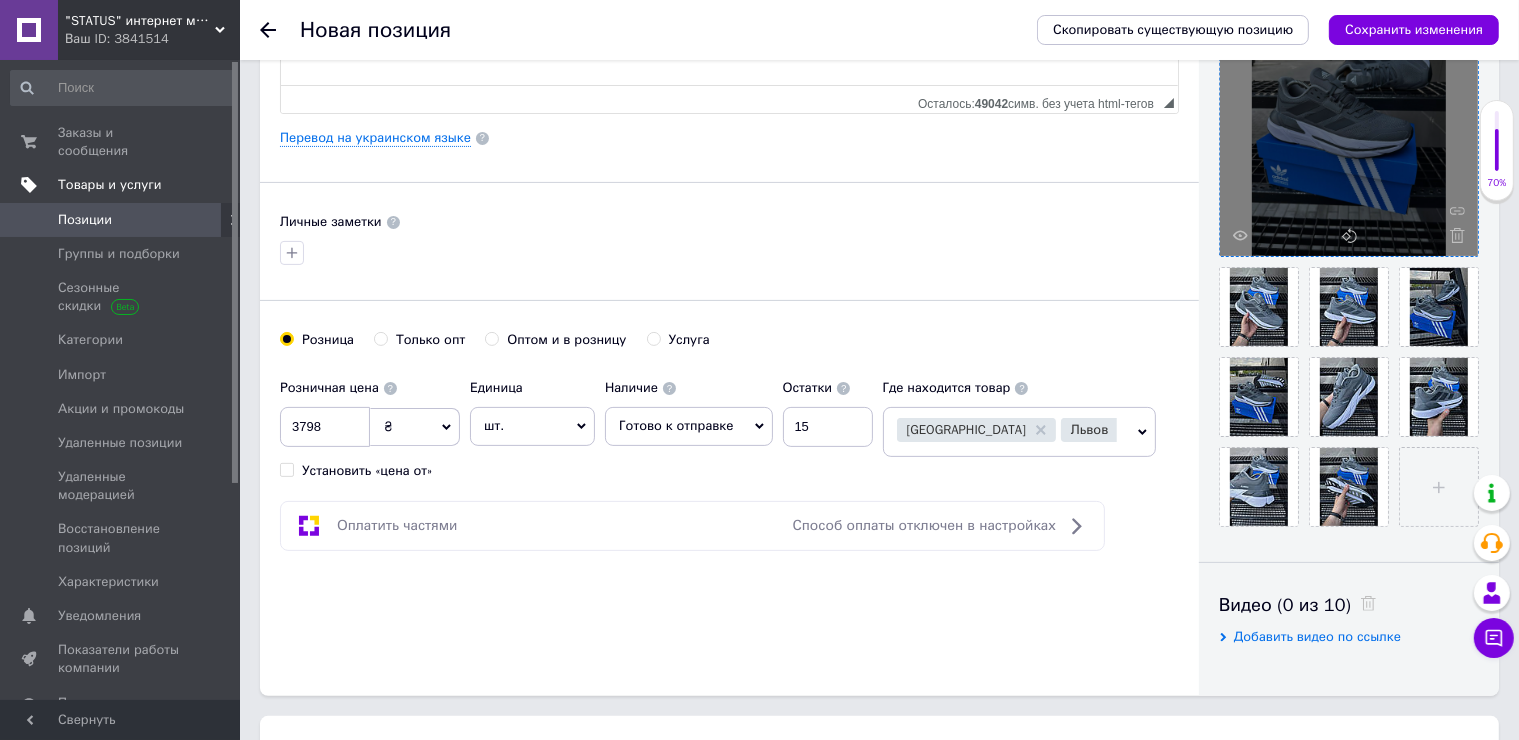 click on "Скопировать существующую позицию Сохранить изменения" at bounding box center [1258, 30] 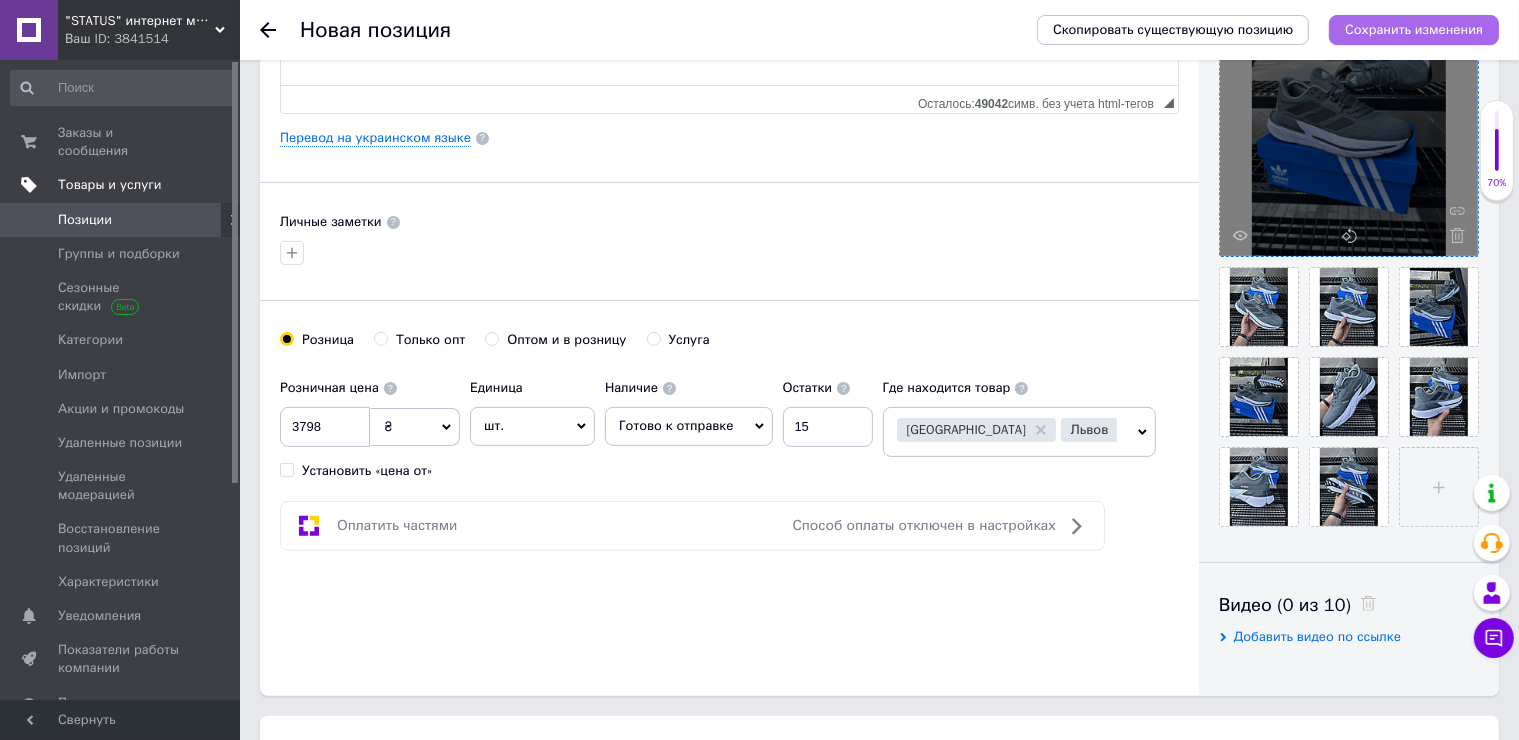 click on "Сохранить изменения" at bounding box center (1414, 29) 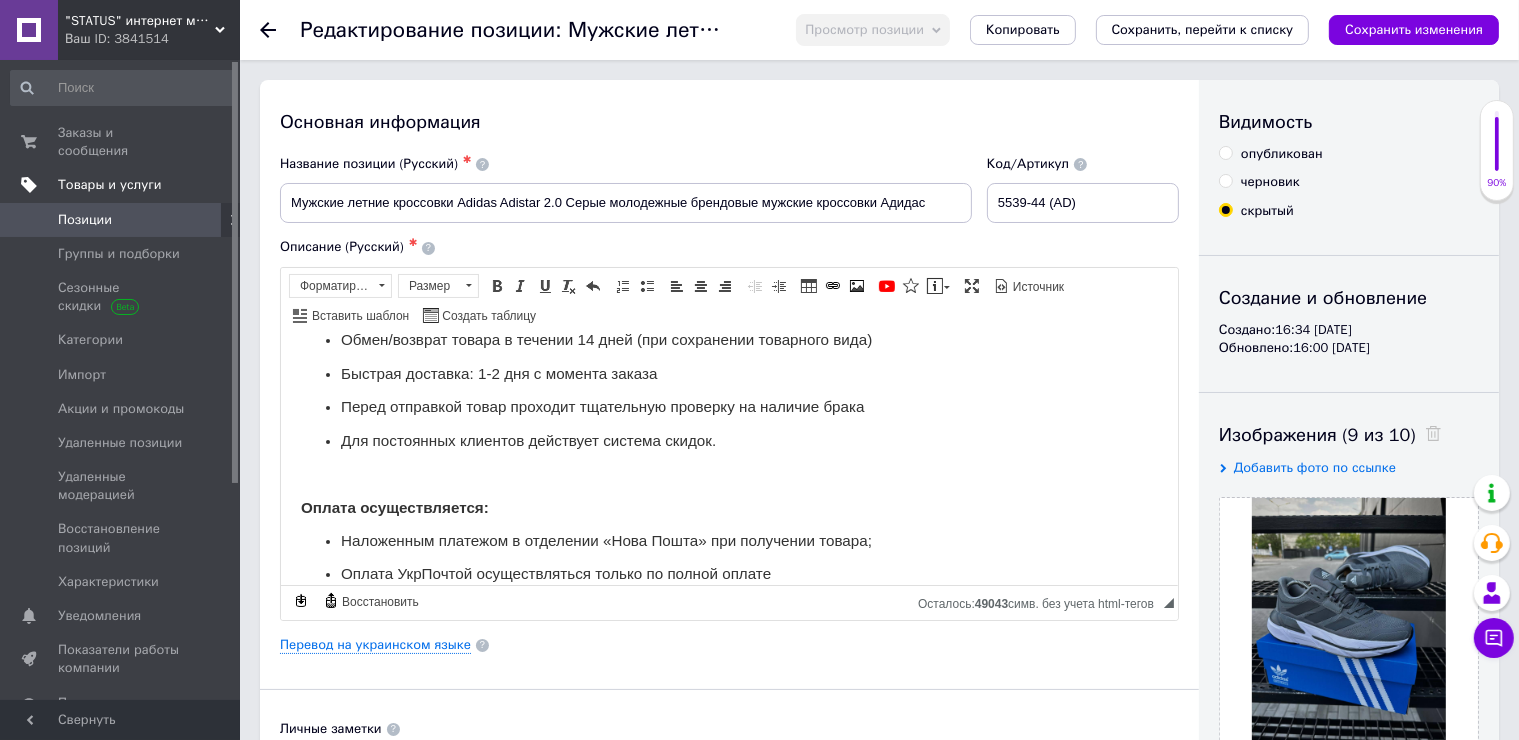 scroll, scrollTop: 821, scrollLeft: 0, axis: vertical 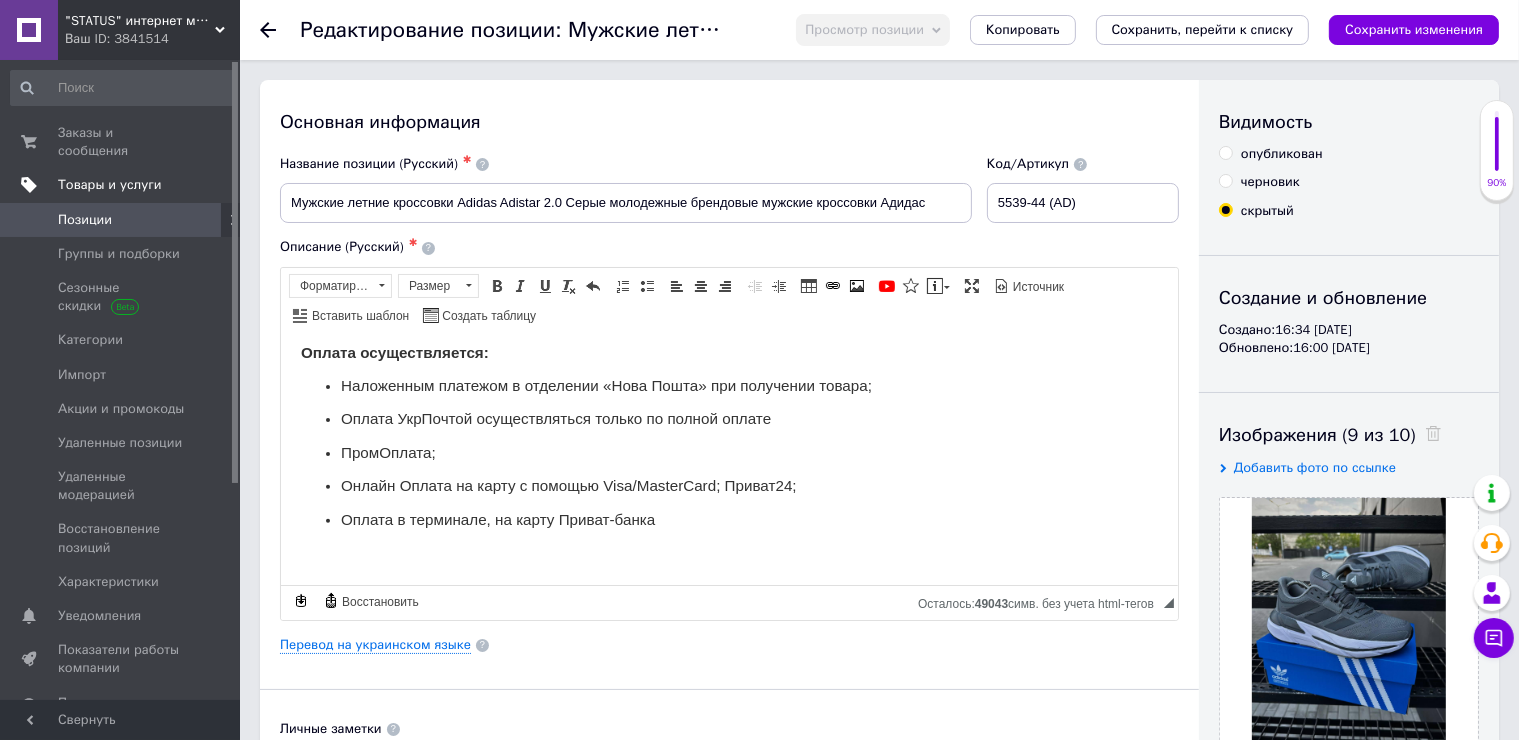 click at bounding box center (728, 553) 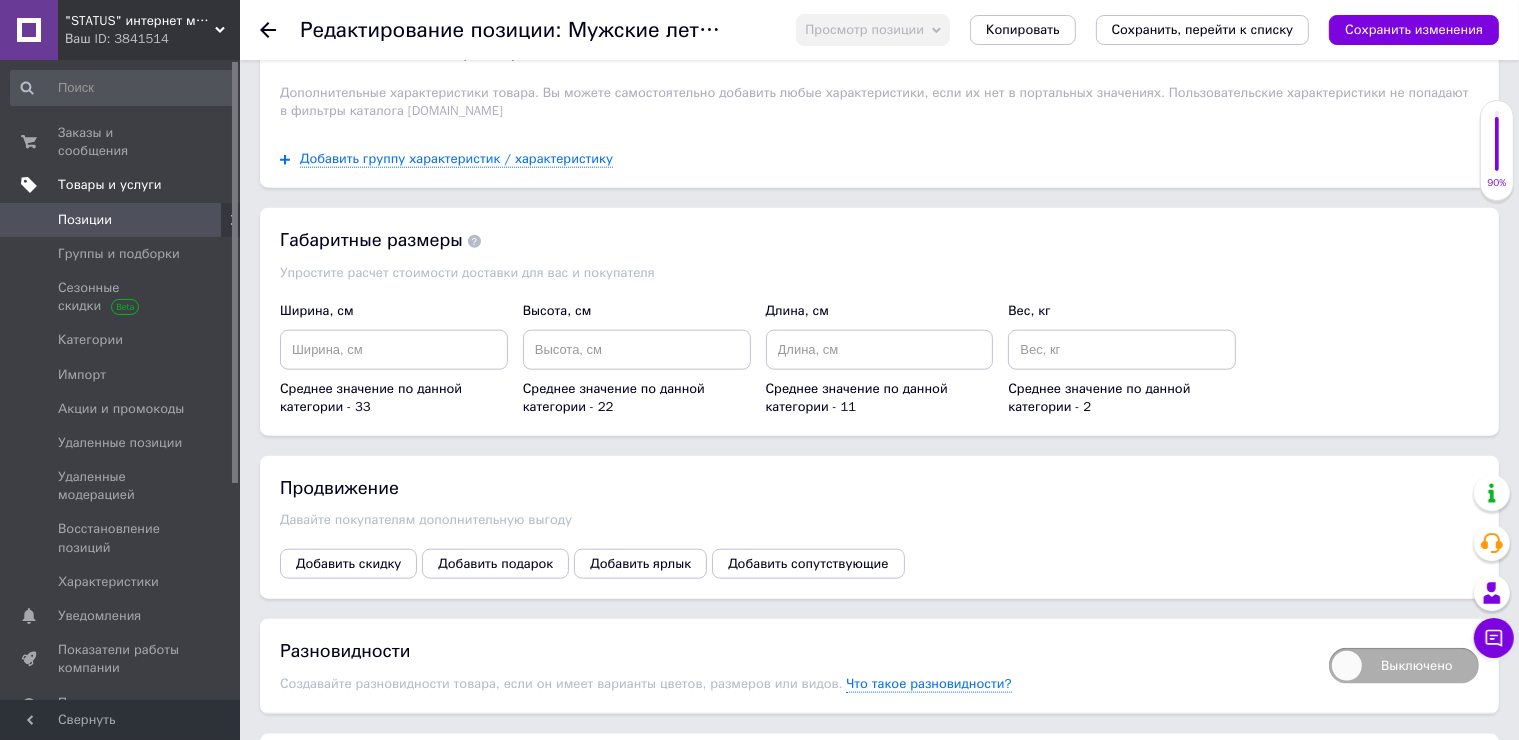 scroll, scrollTop: 2200, scrollLeft: 0, axis: vertical 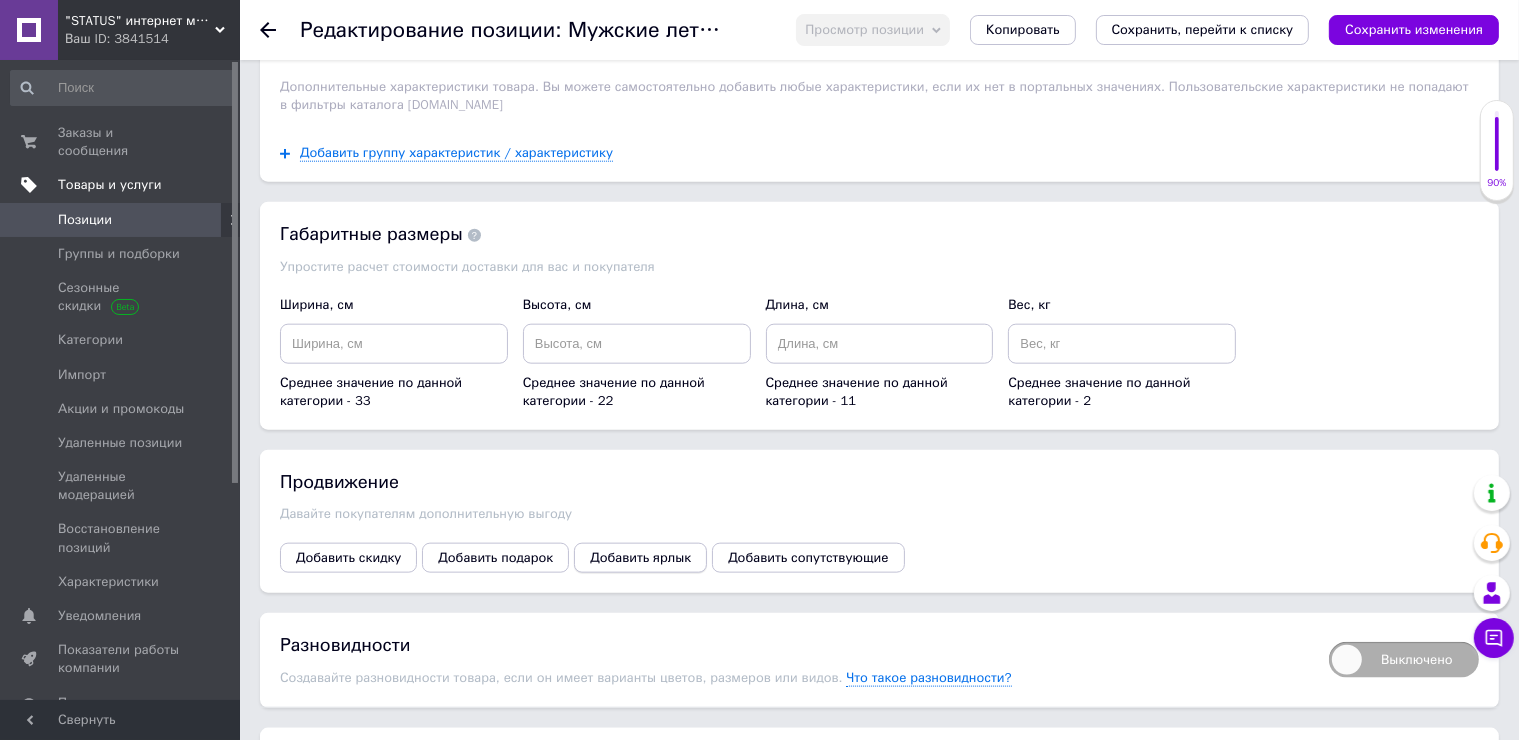 click on "Добавить ярлык" at bounding box center (640, 558) 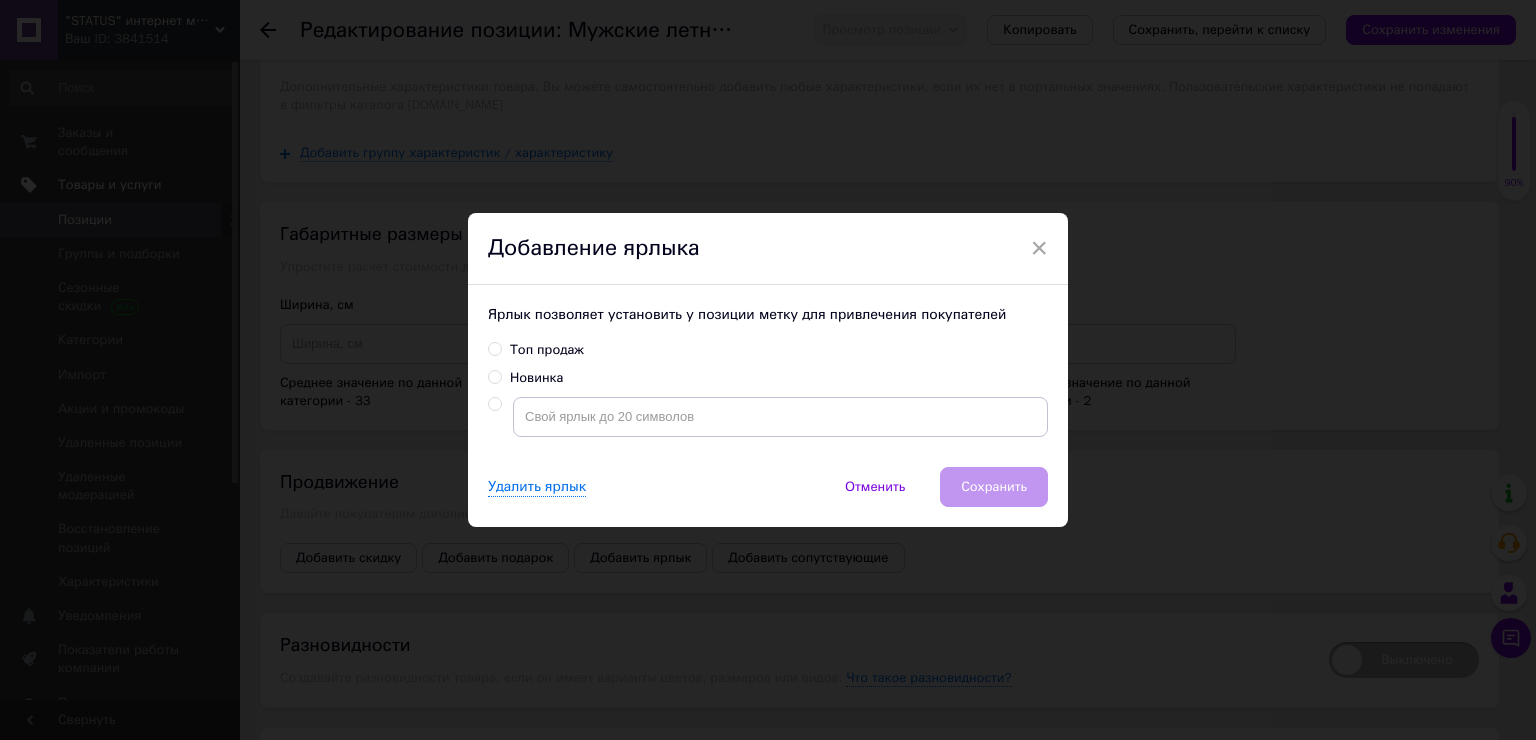 click on "Новинка" at bounding box center (494, 376) 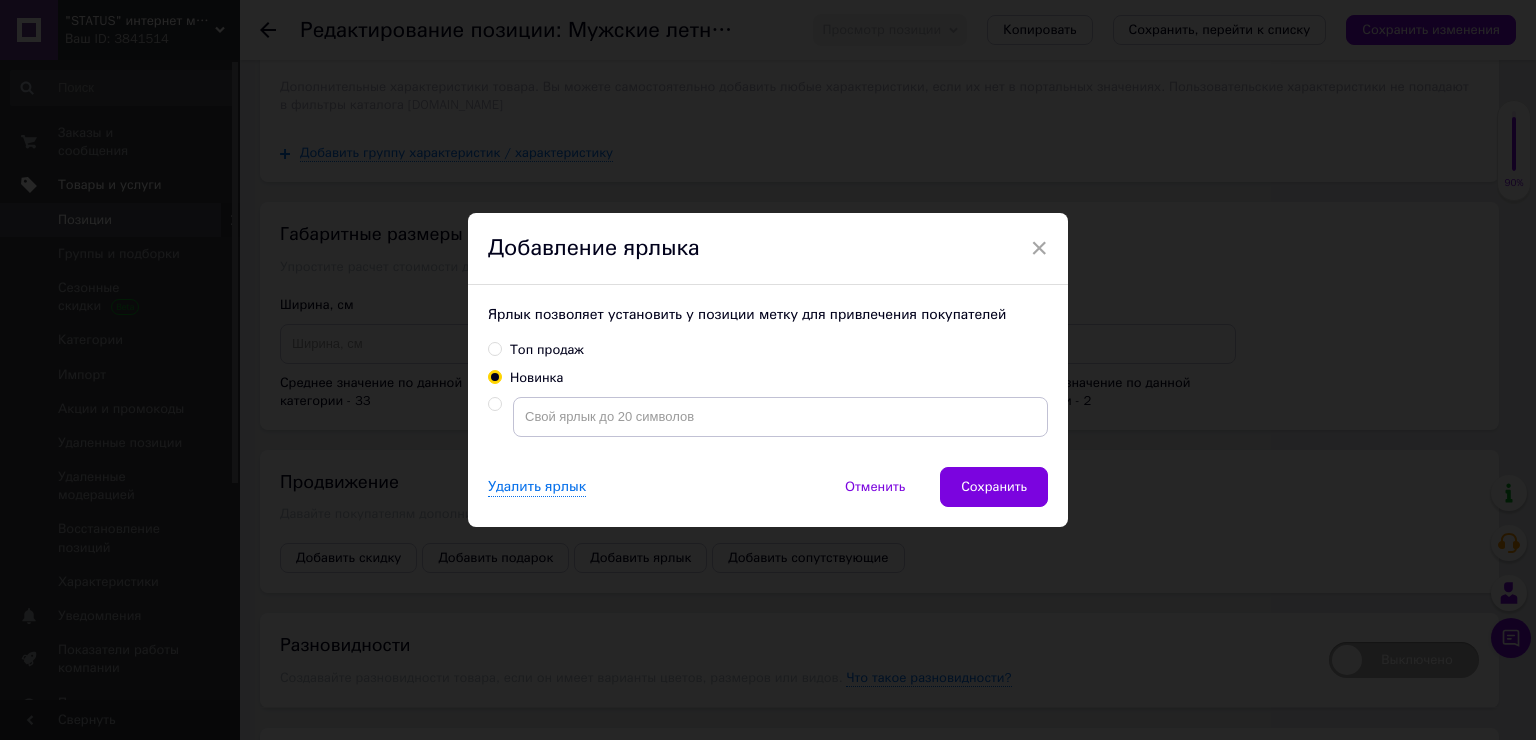 click on "Сохранить" at bounding box center [994, 487] 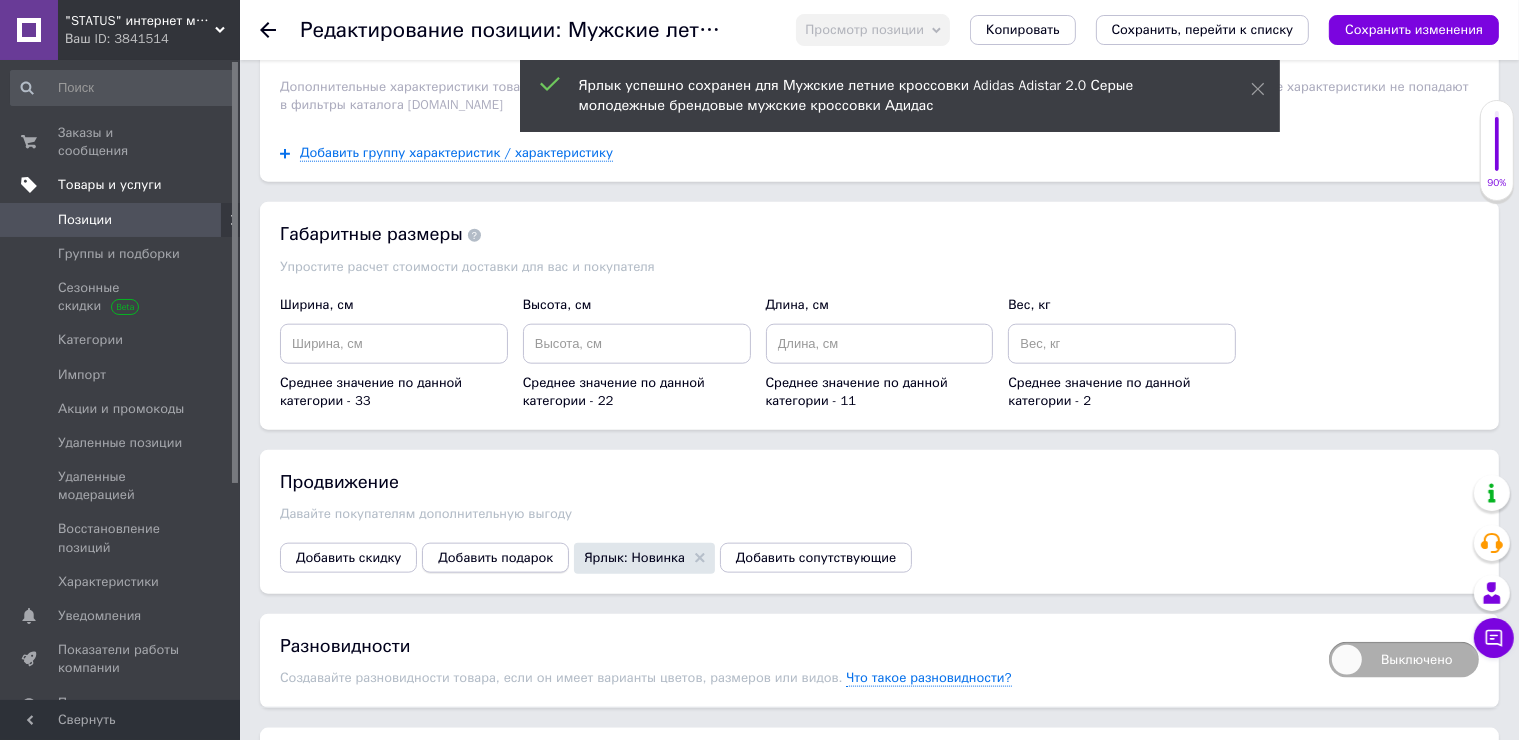 click on "Добавить подарок" at bounding box center [495, 558] 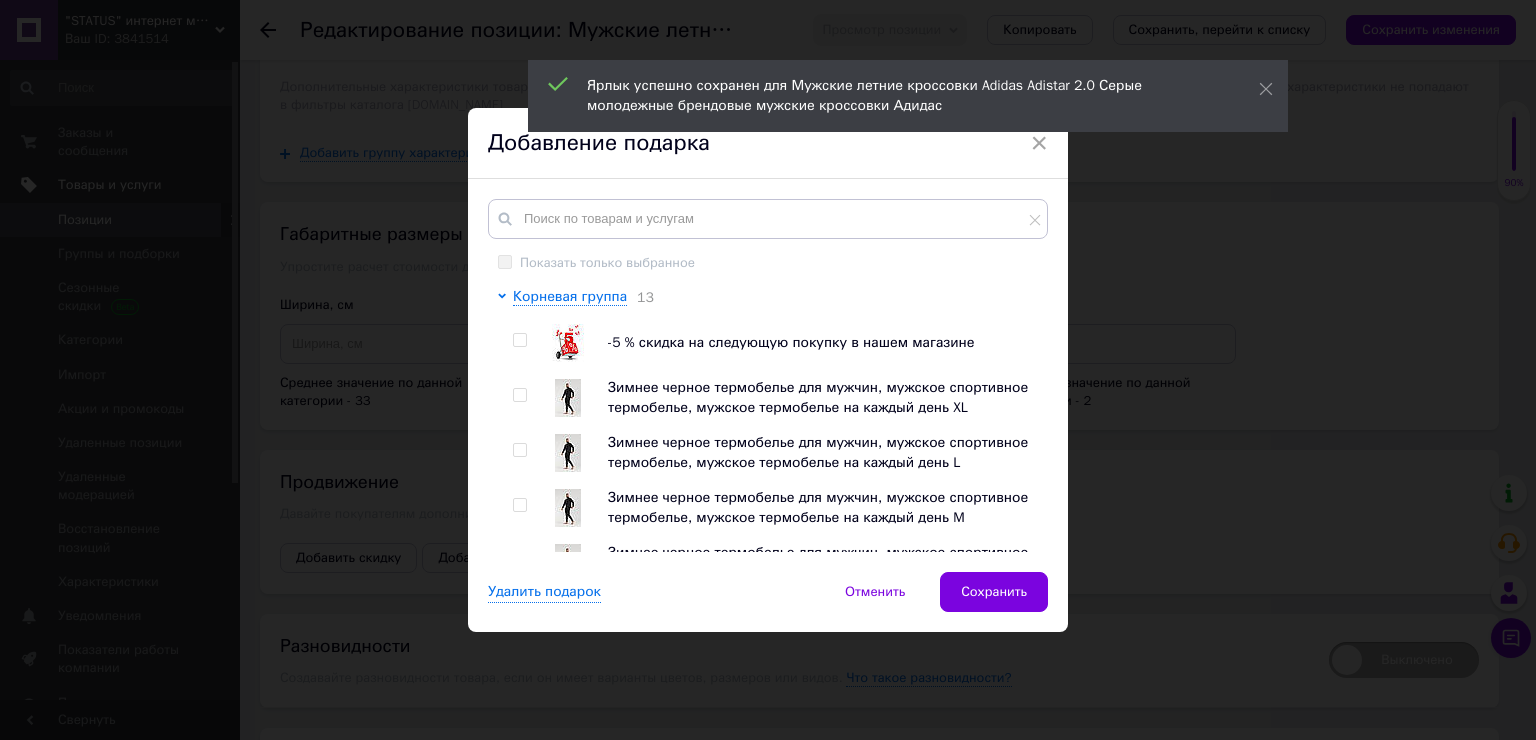 click at bounding box center [568, 343] 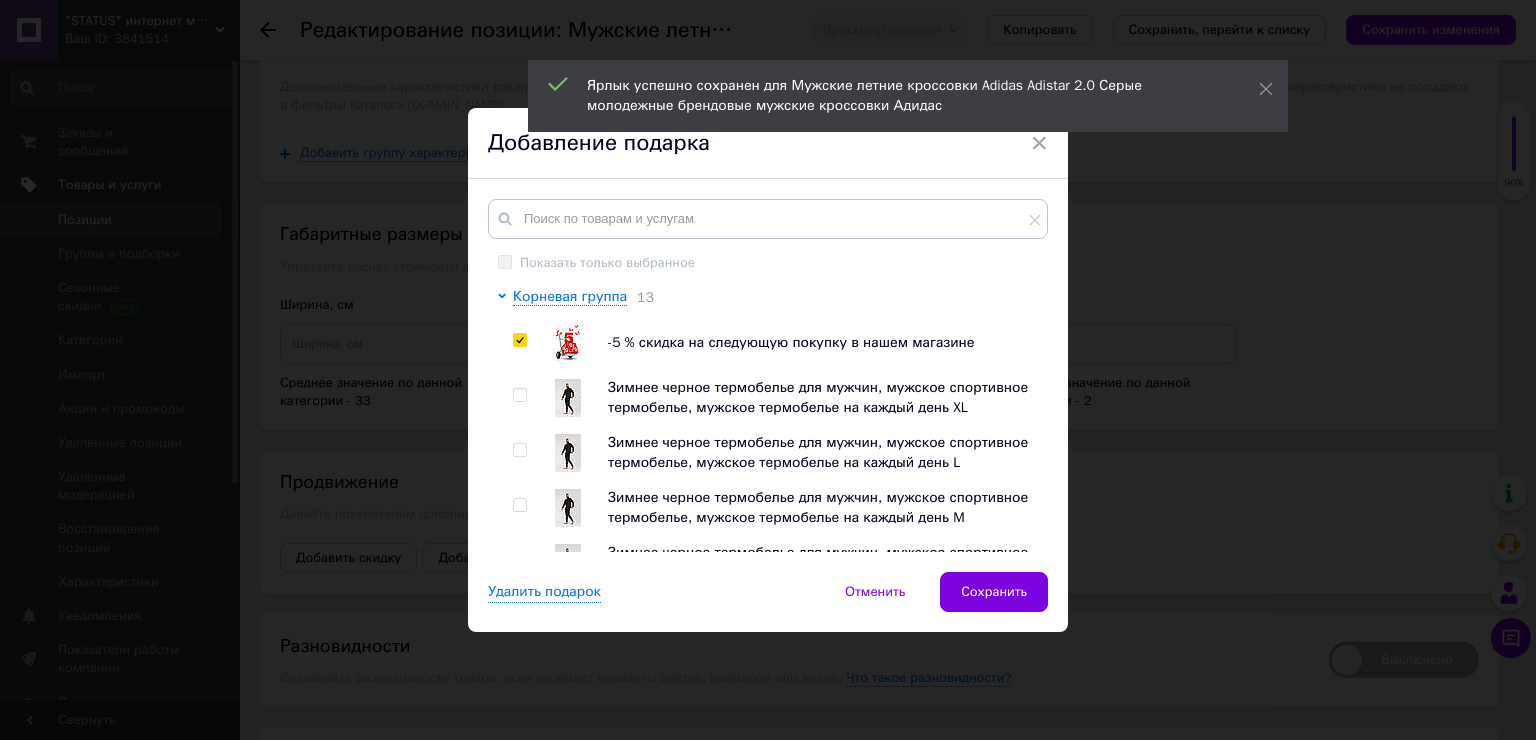 checkbox on "true" 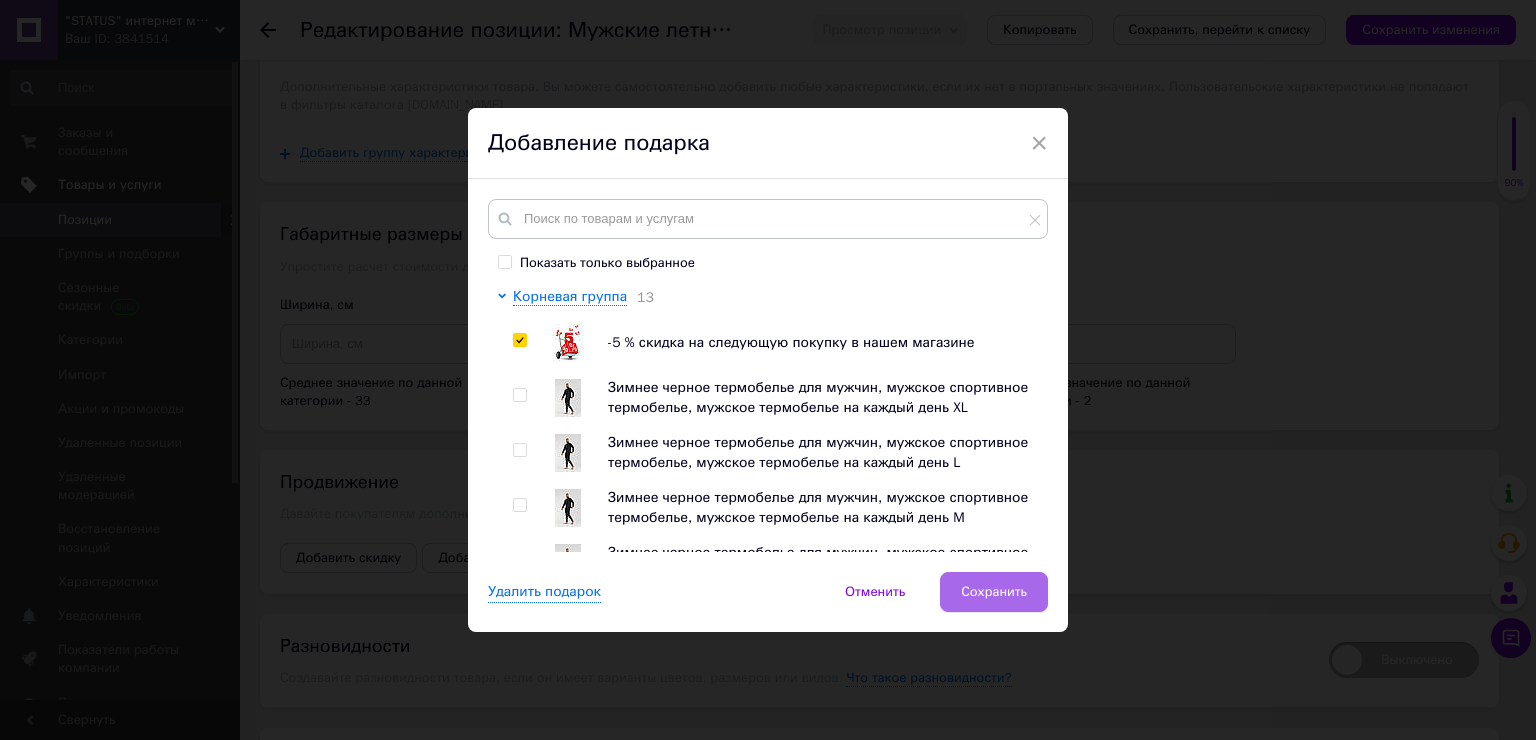 click on "Сохранить" at bounding box center [994, 592] 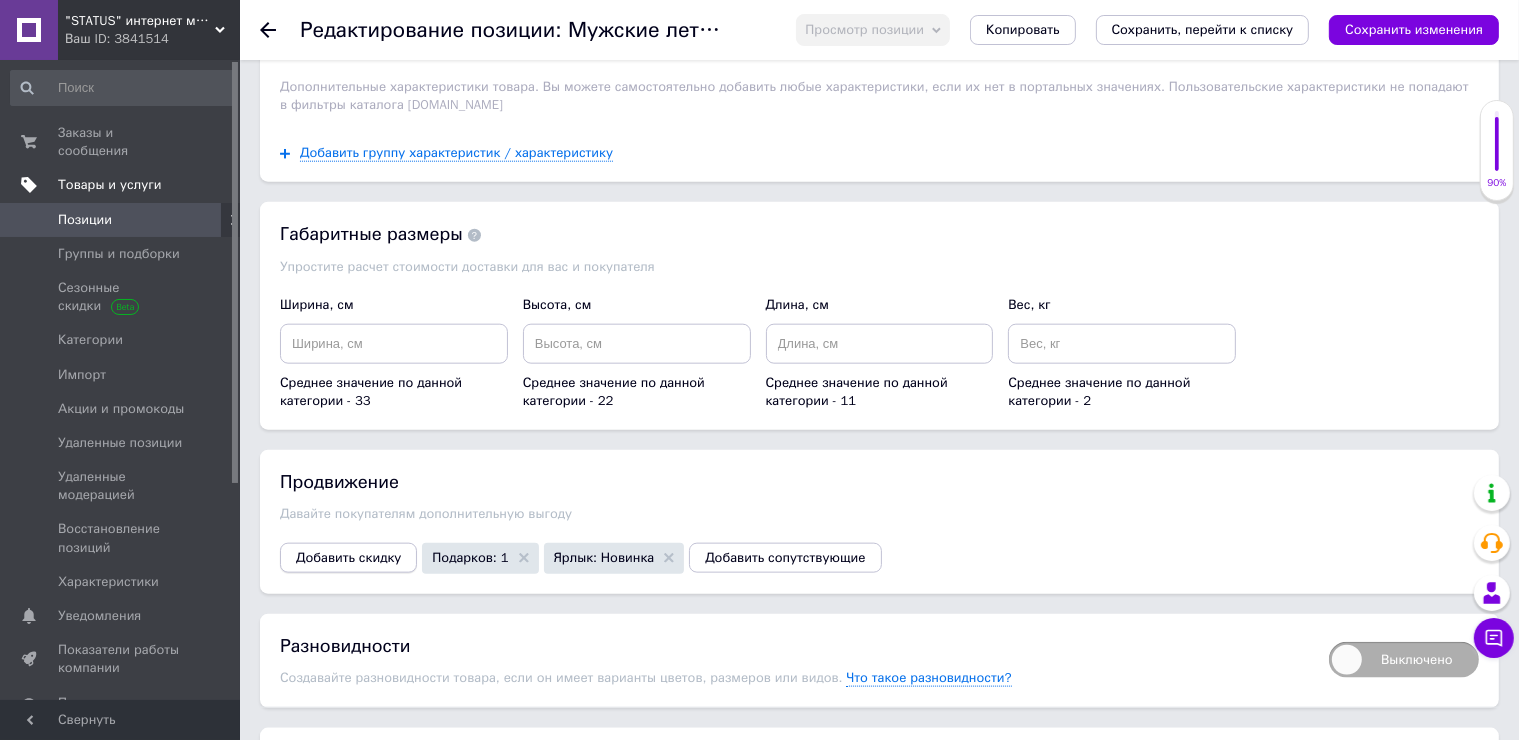 click on "Добавить скидку" at bounding box center (348, 558) 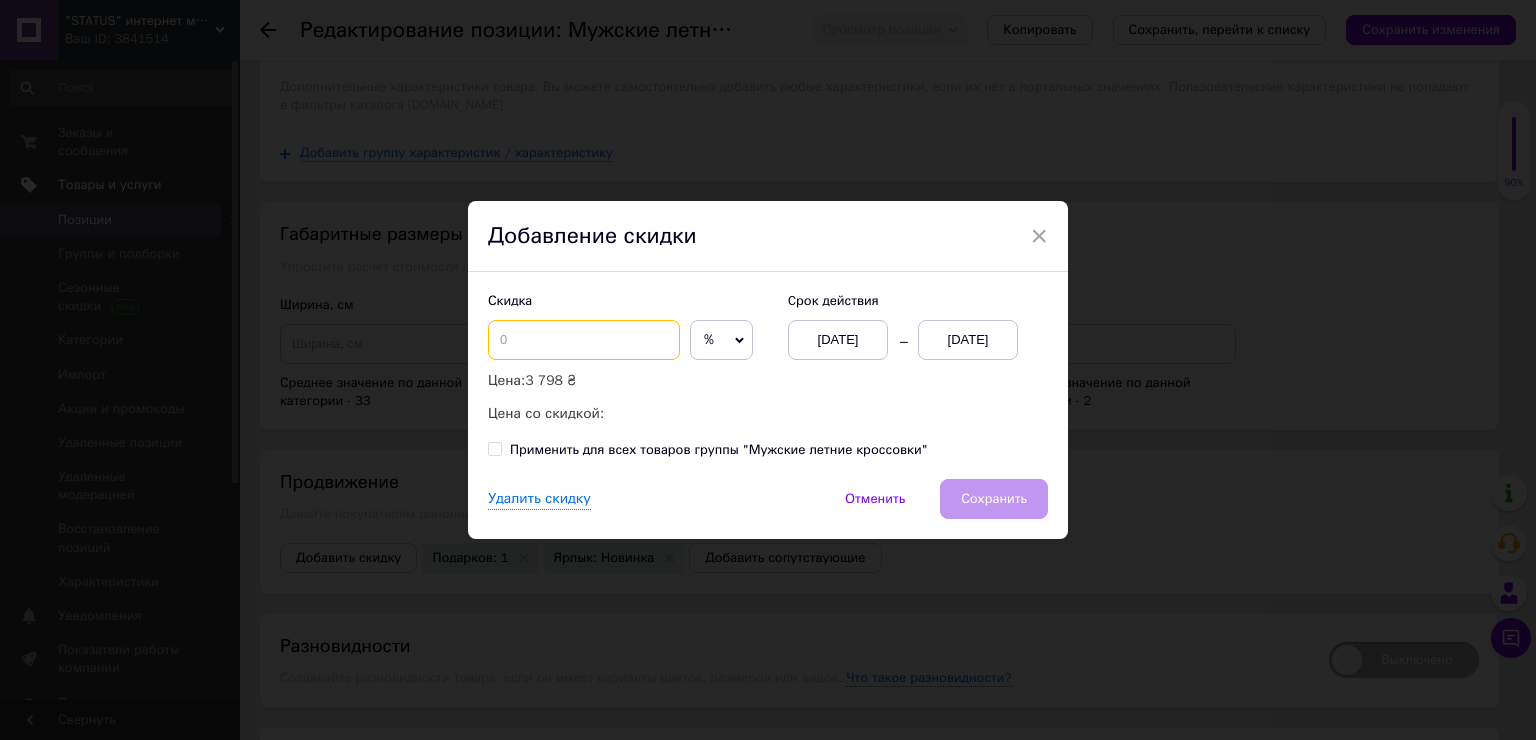 click at bounding box center [584, 340] 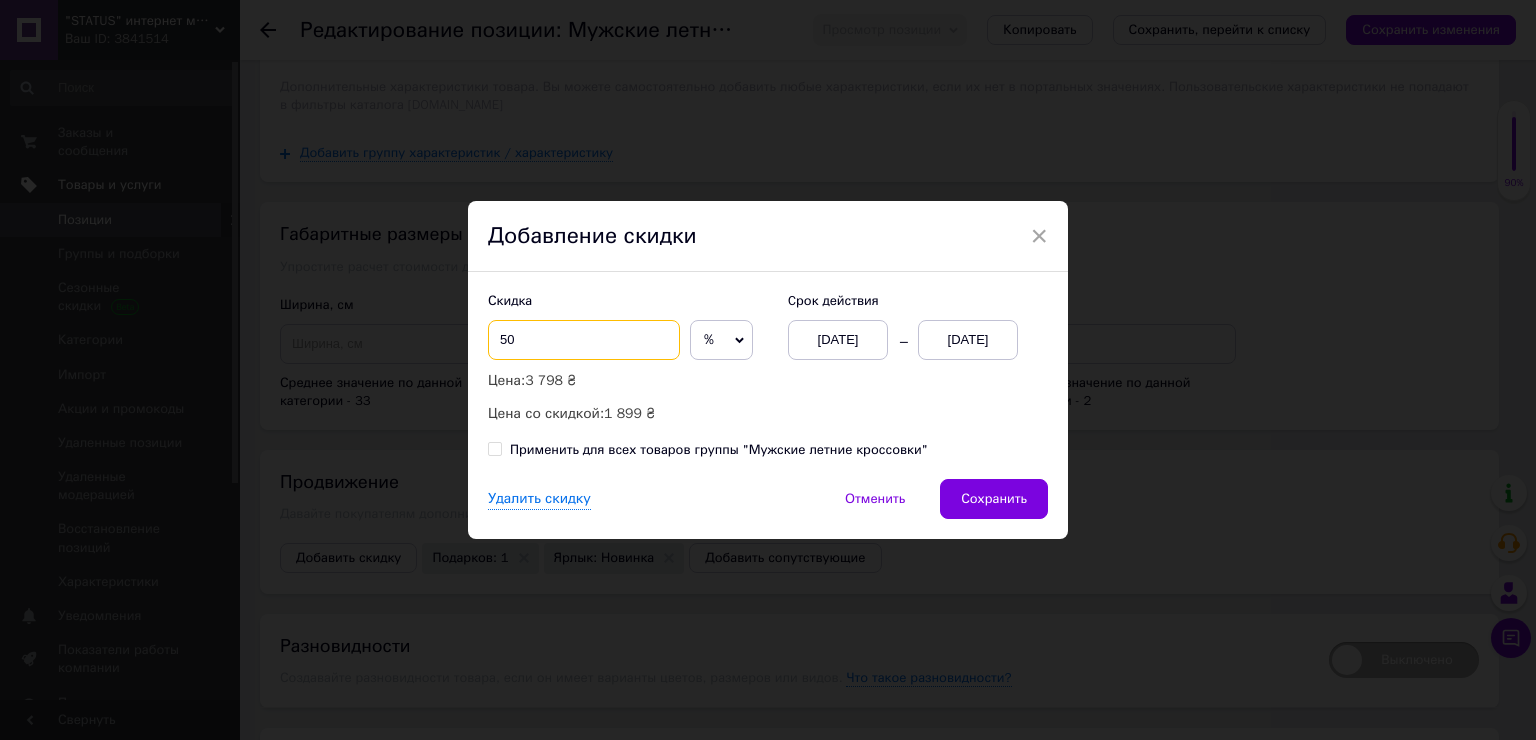 type on "50" 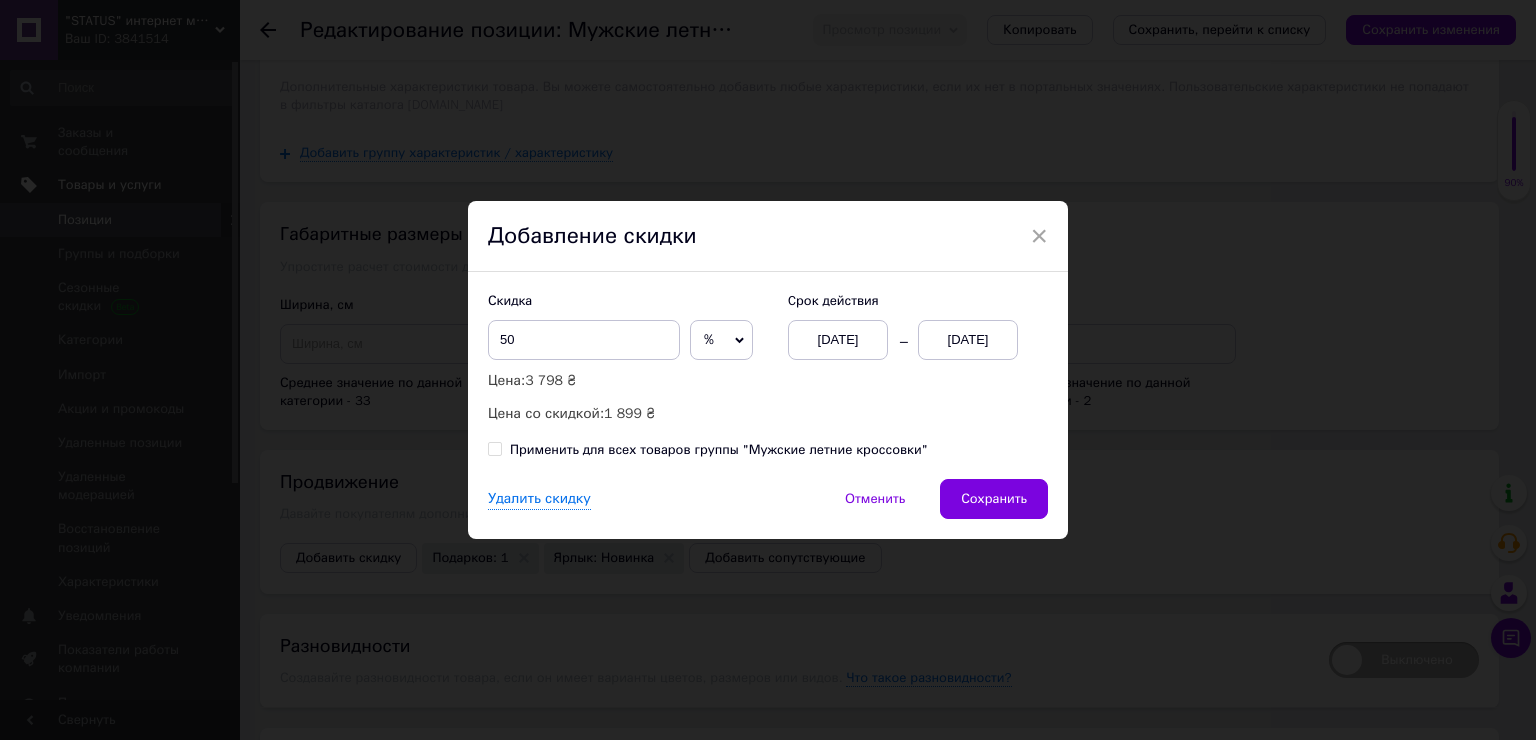 click on "[DATE]" at bounding box center [968, 340] 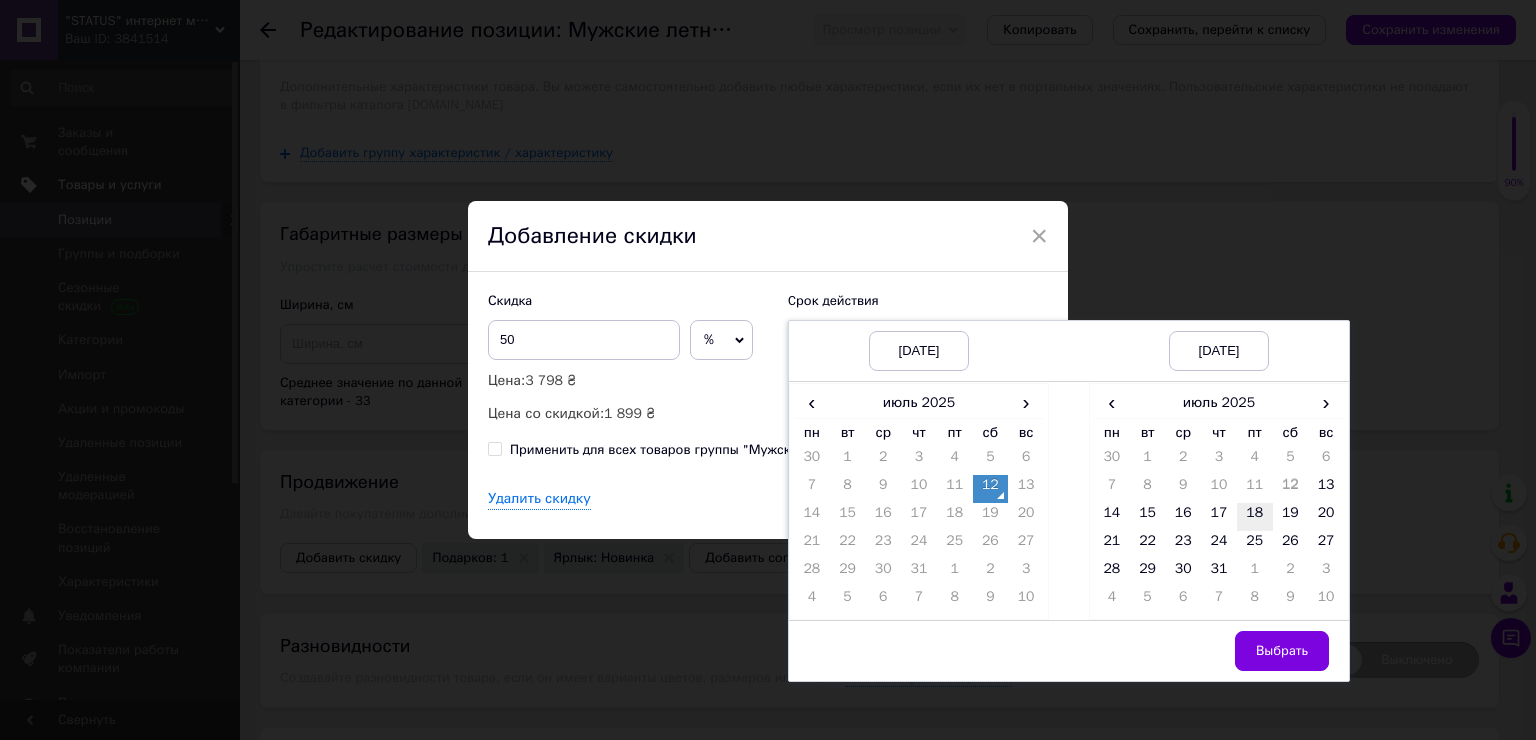 click on "18" at bounding box center [1255, 517] 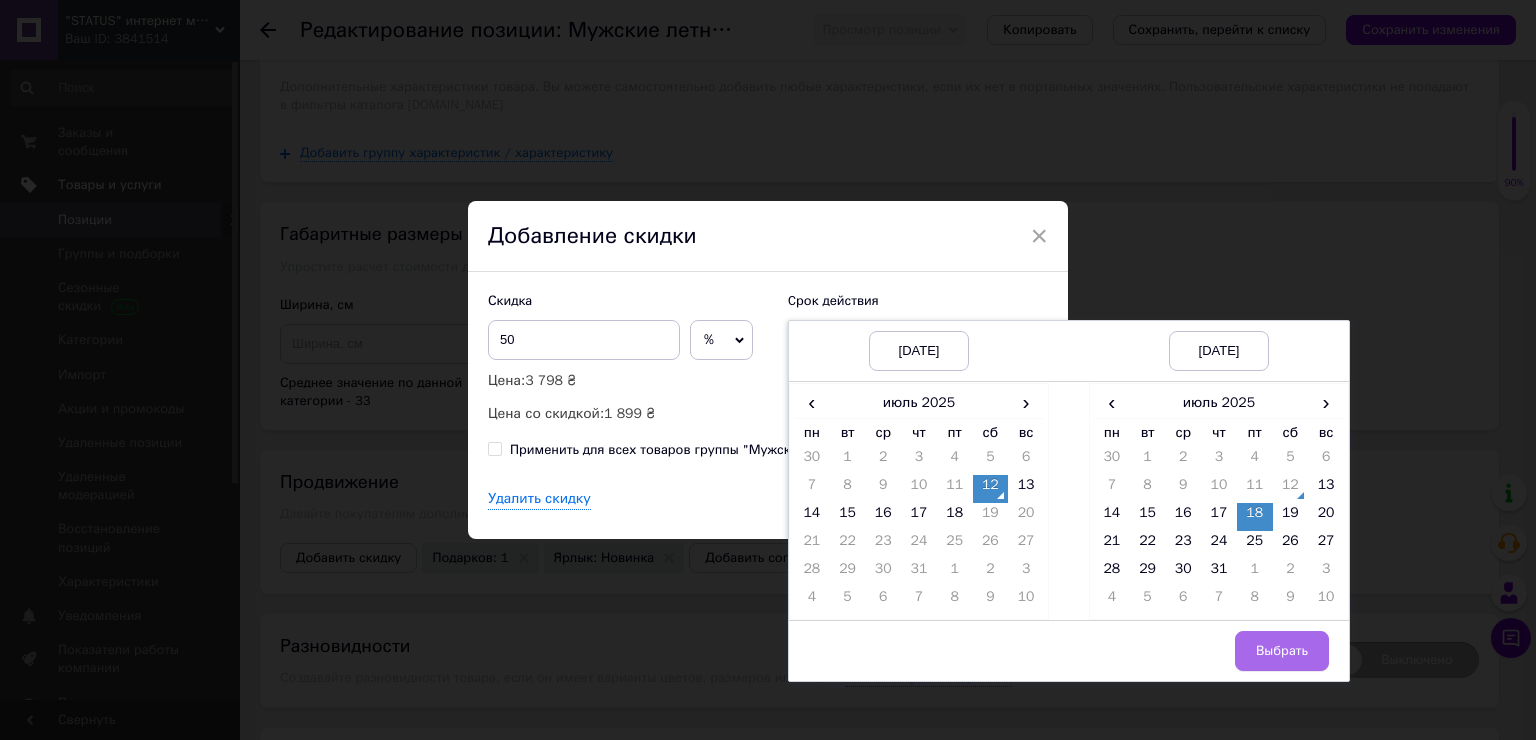 click on "Выбрать" at bounding box center [1282, 651] 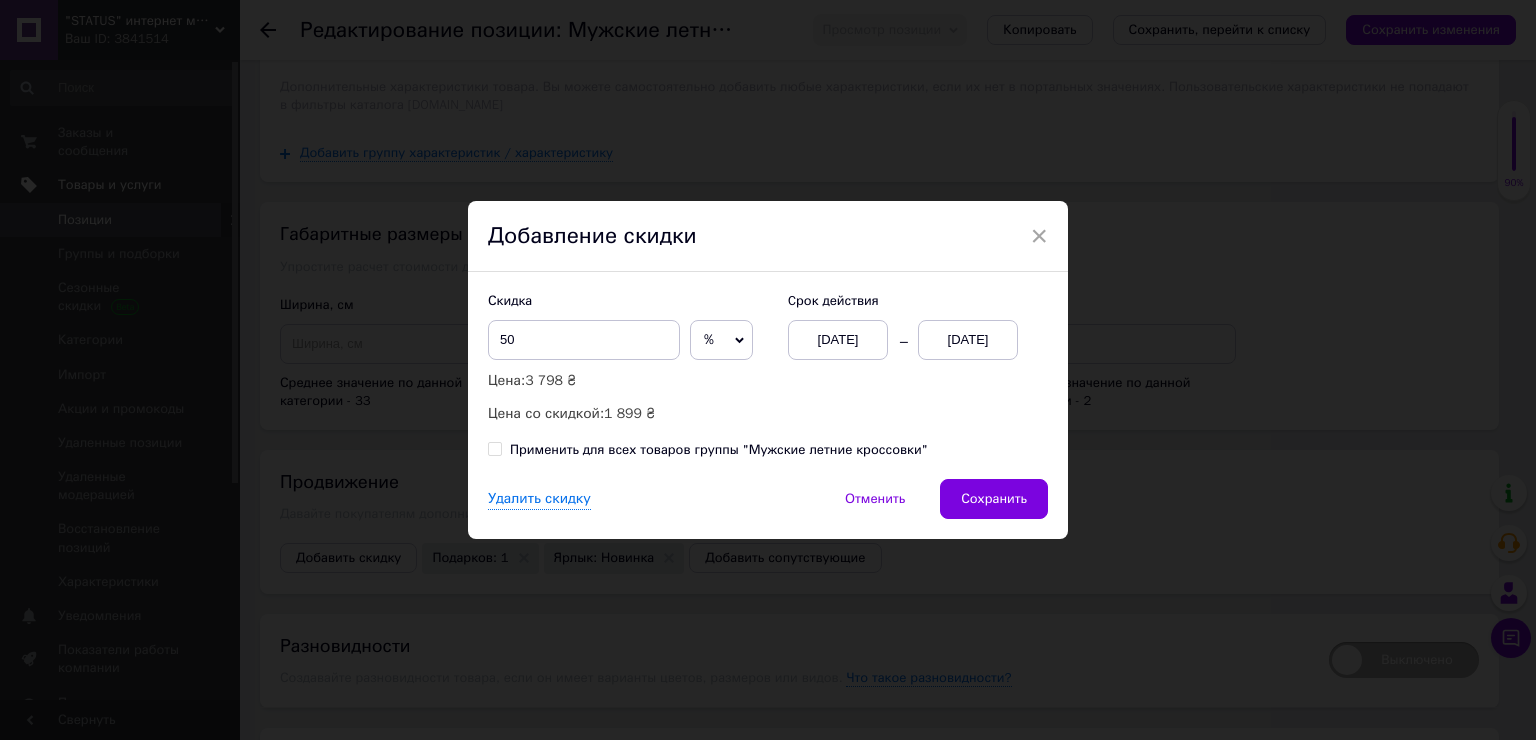 click on "Сохранить" at bounding box center (994, 499) 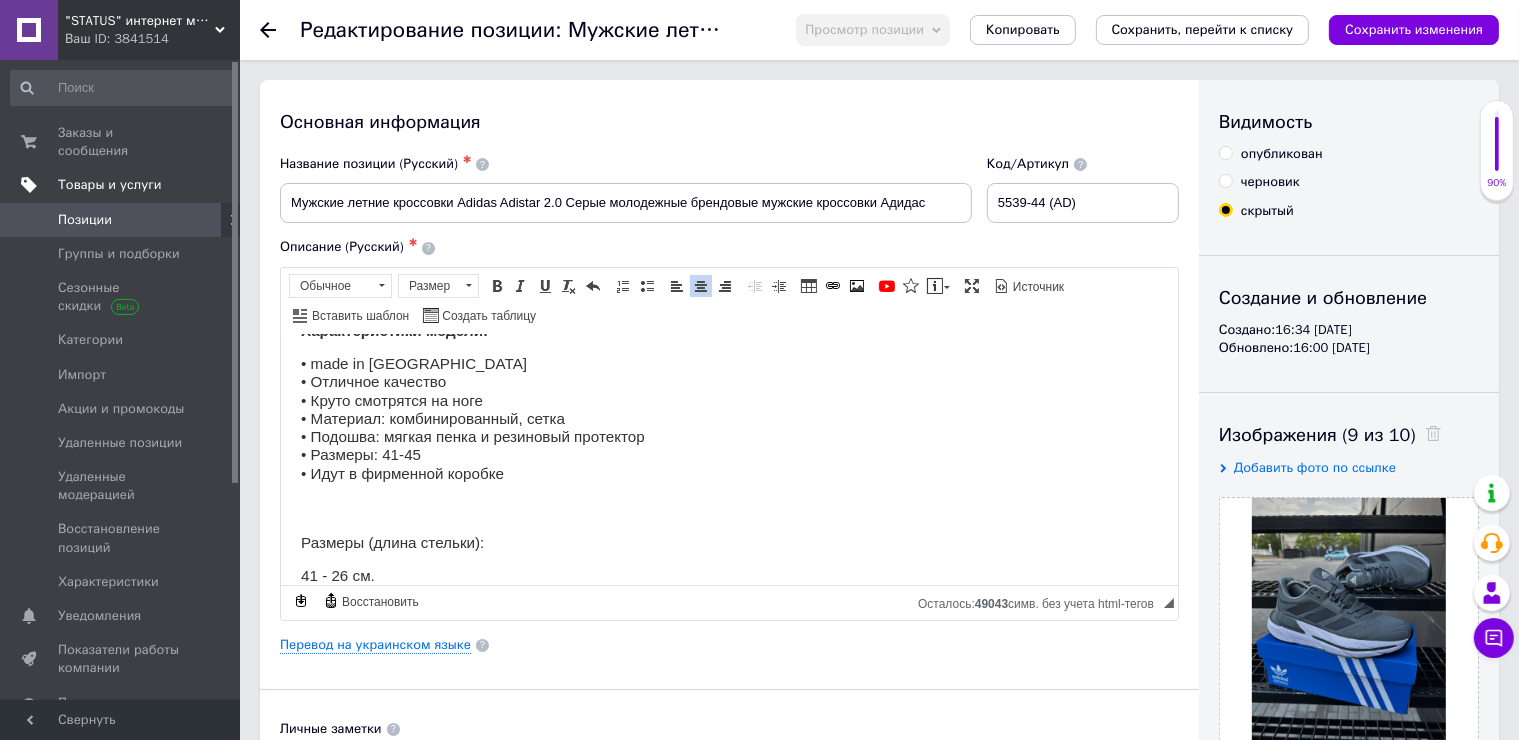 scroll, scrollTop: 0, scrollLeft: 0, axis: both 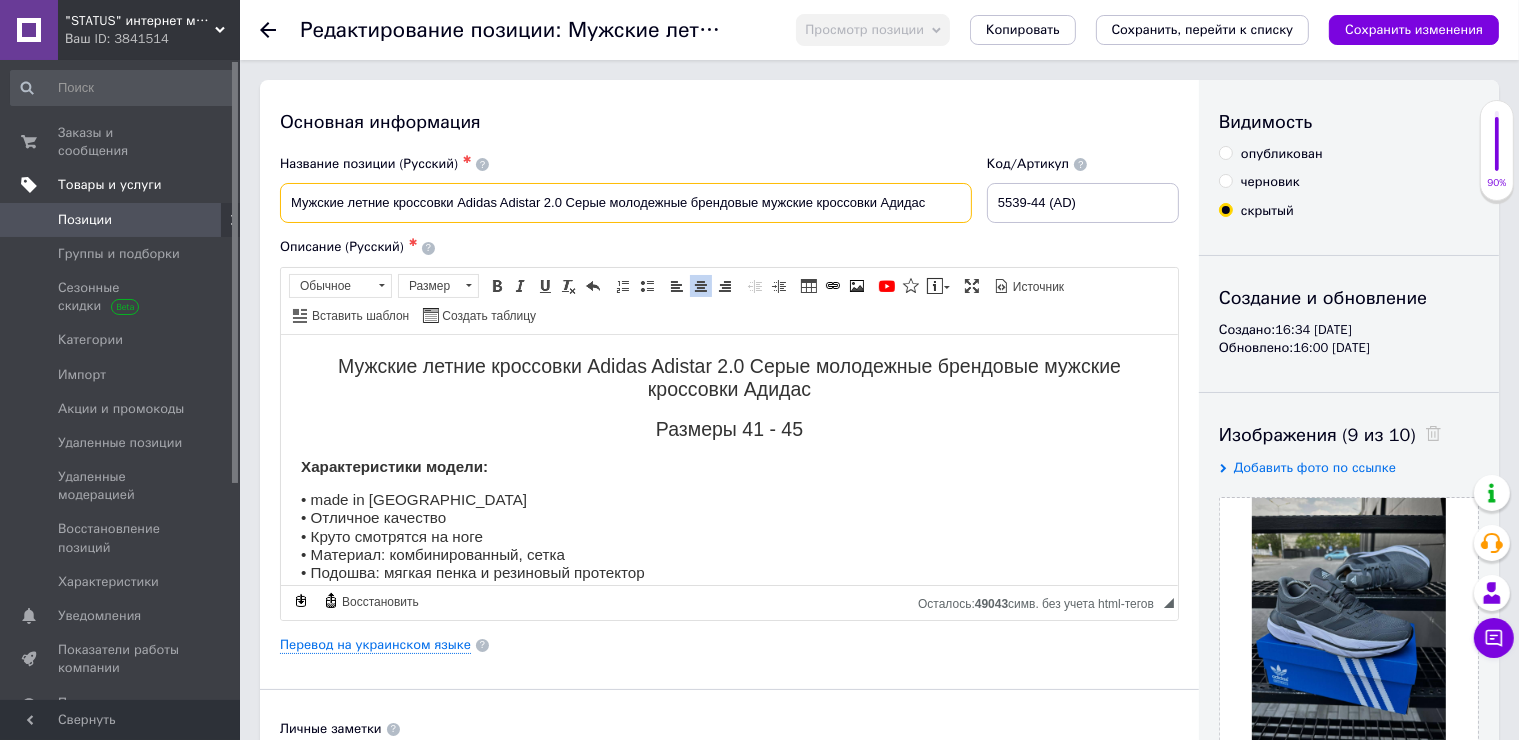 drag, startPoint x: 940, startPoint y: 216, endPoint x: 292, endPoint y: 222, distance: 648.0278 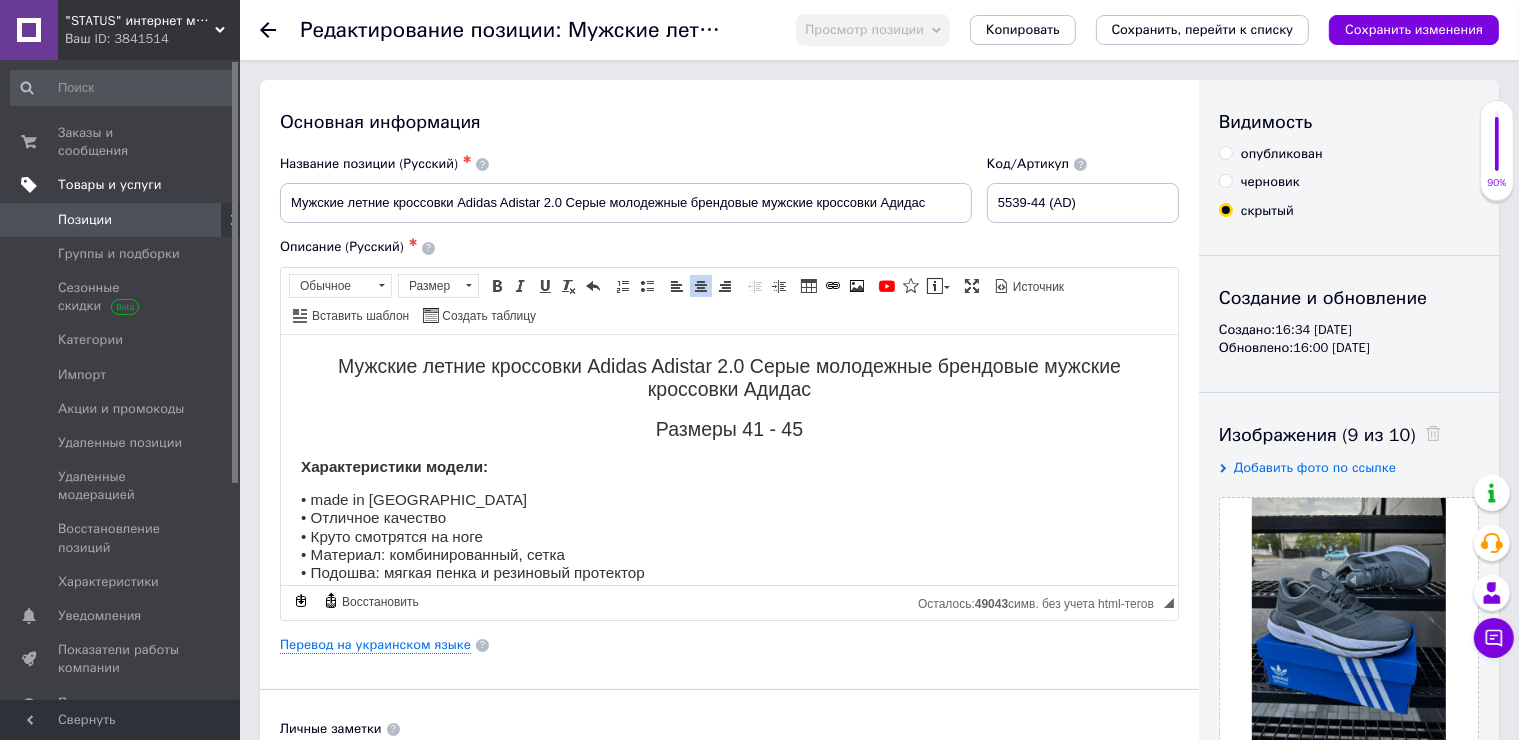 click on "Название позиции (Русский) ✱" at bounding box center [626, 164] 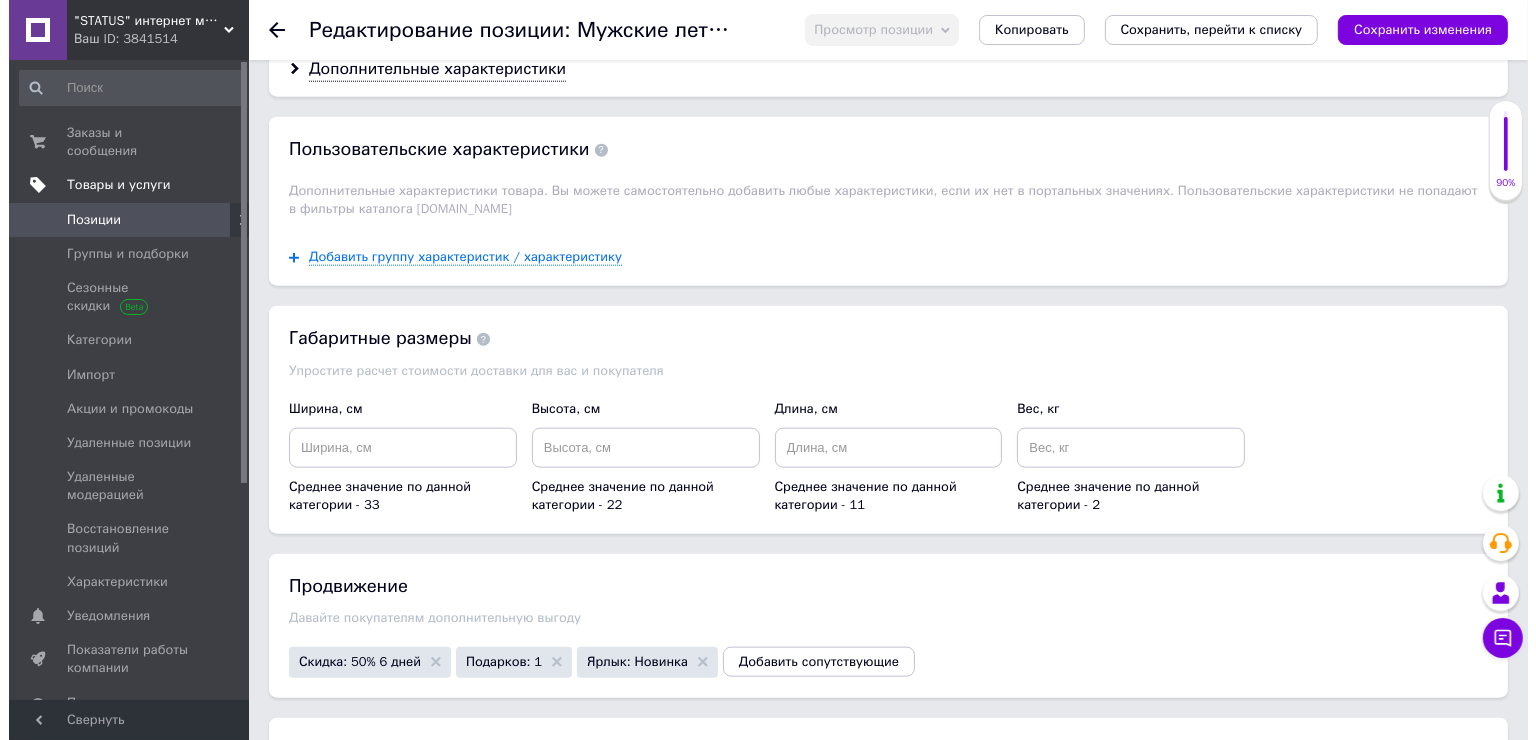 scroll, scrollTop: 2100, scrollLeft: 0, axis: vertical 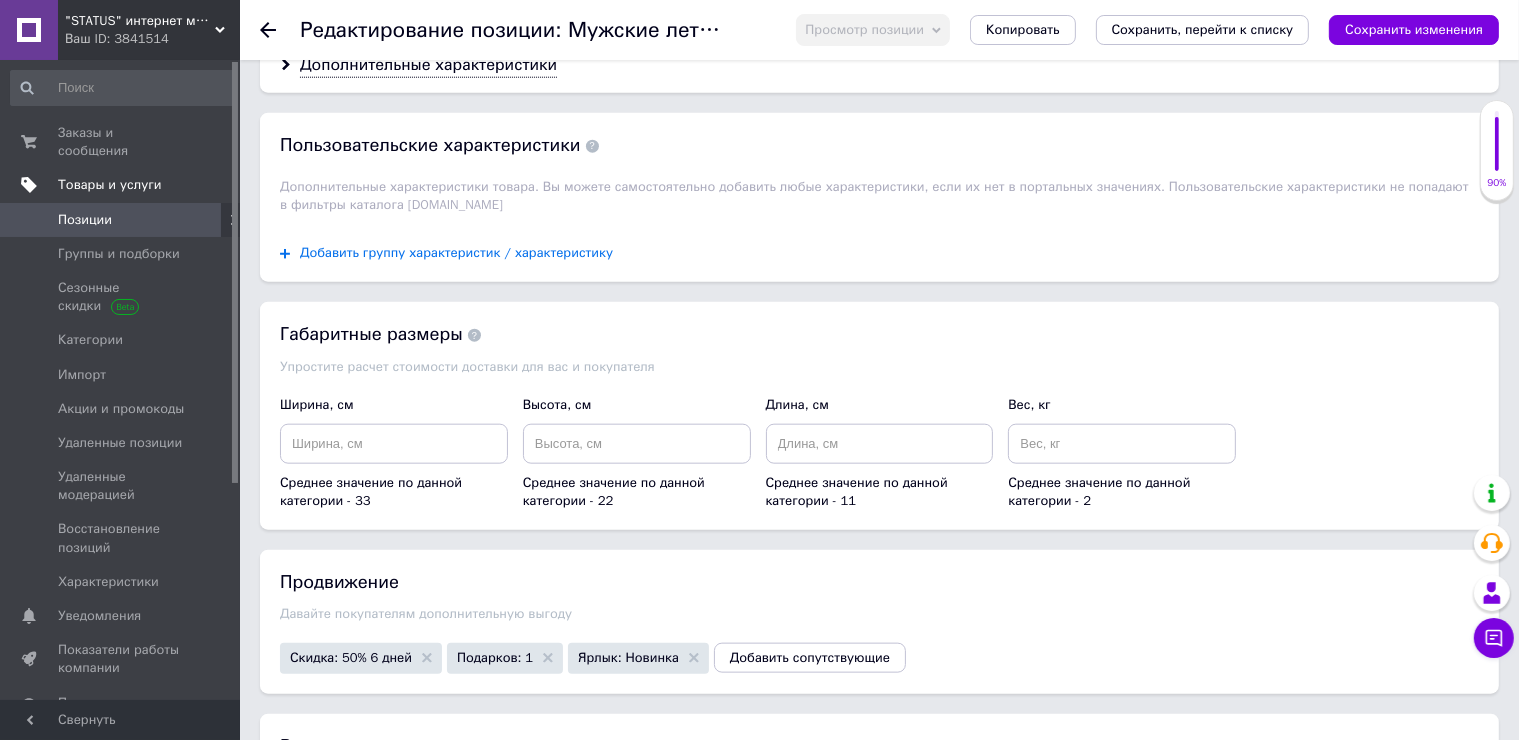 click on "Добавить группу характеристик / характеристику" at bounding box center [456, 253] 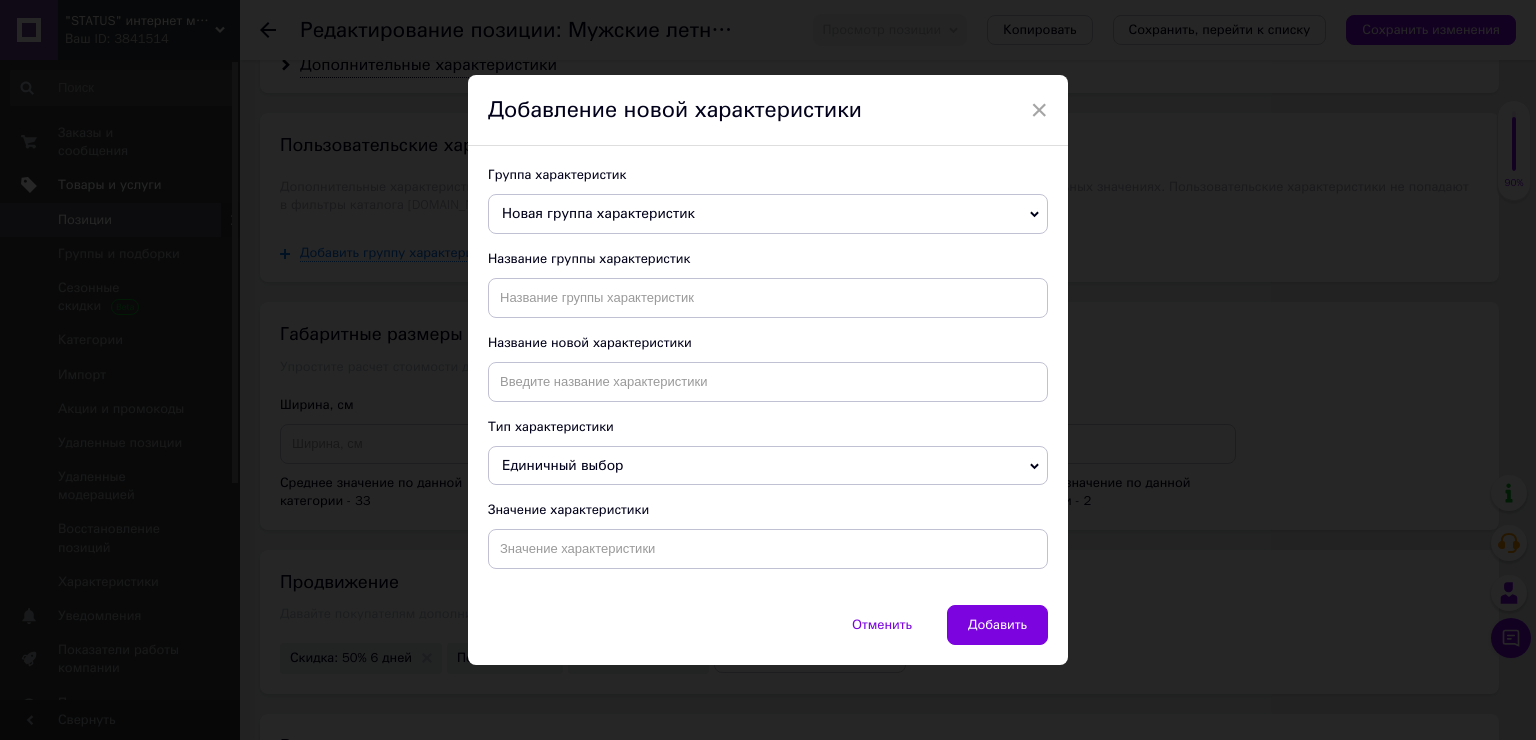 click on "Новая группа характеристик" at bounding box center [768, 214] 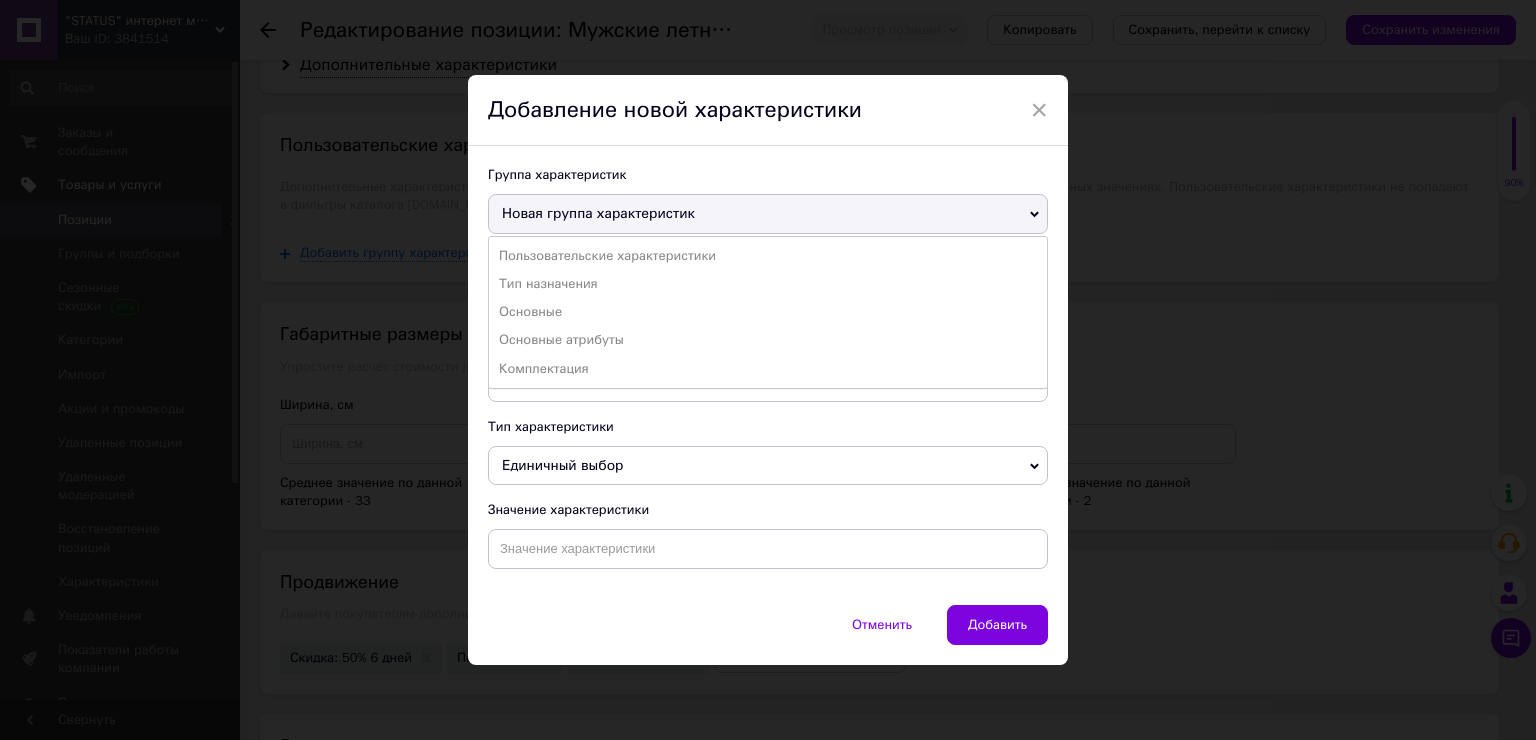 click on "Пользовательские характеристики" at bounding box center (768, 256) 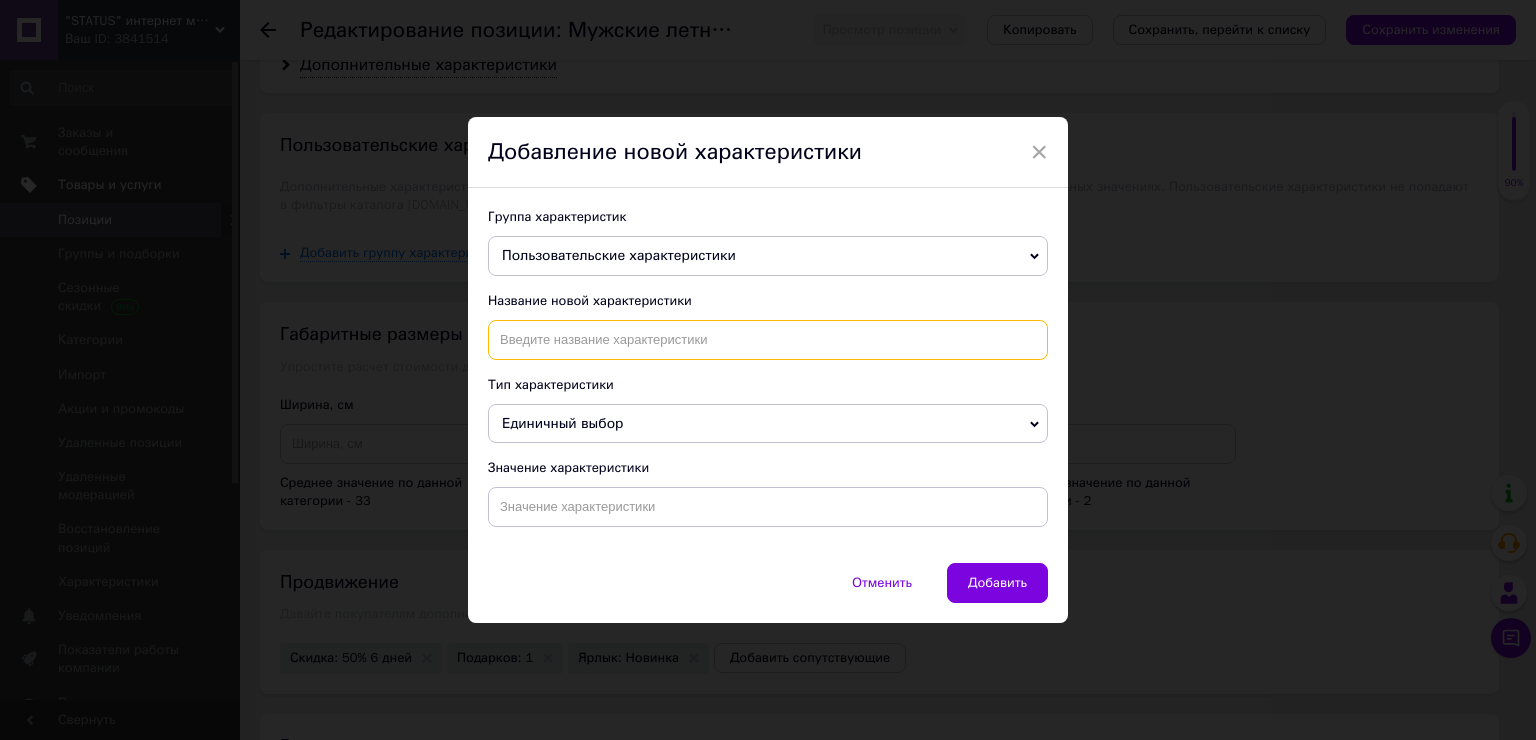 click at bounding box center (768, 340) 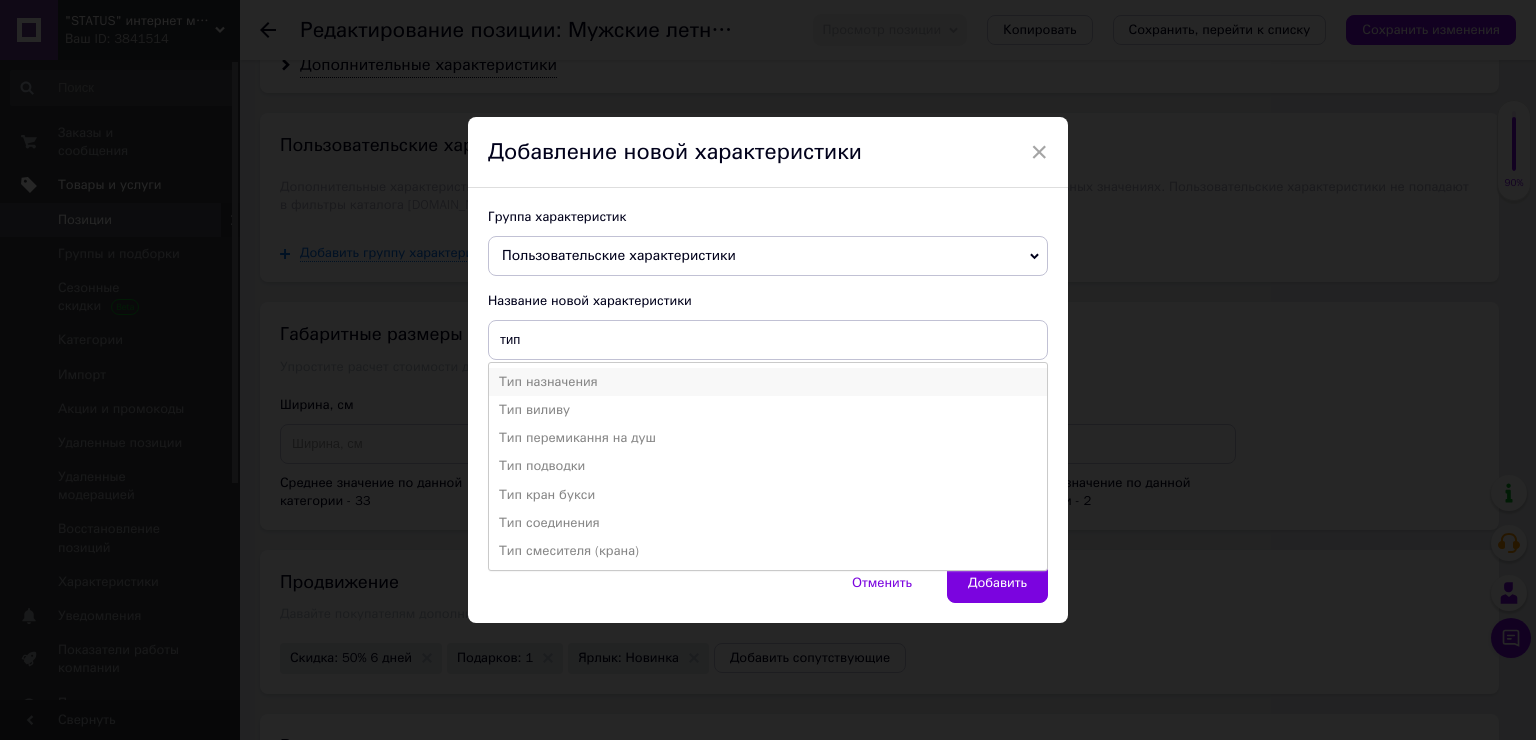 click on "Тип назначения" at bounding box center [768, 382] 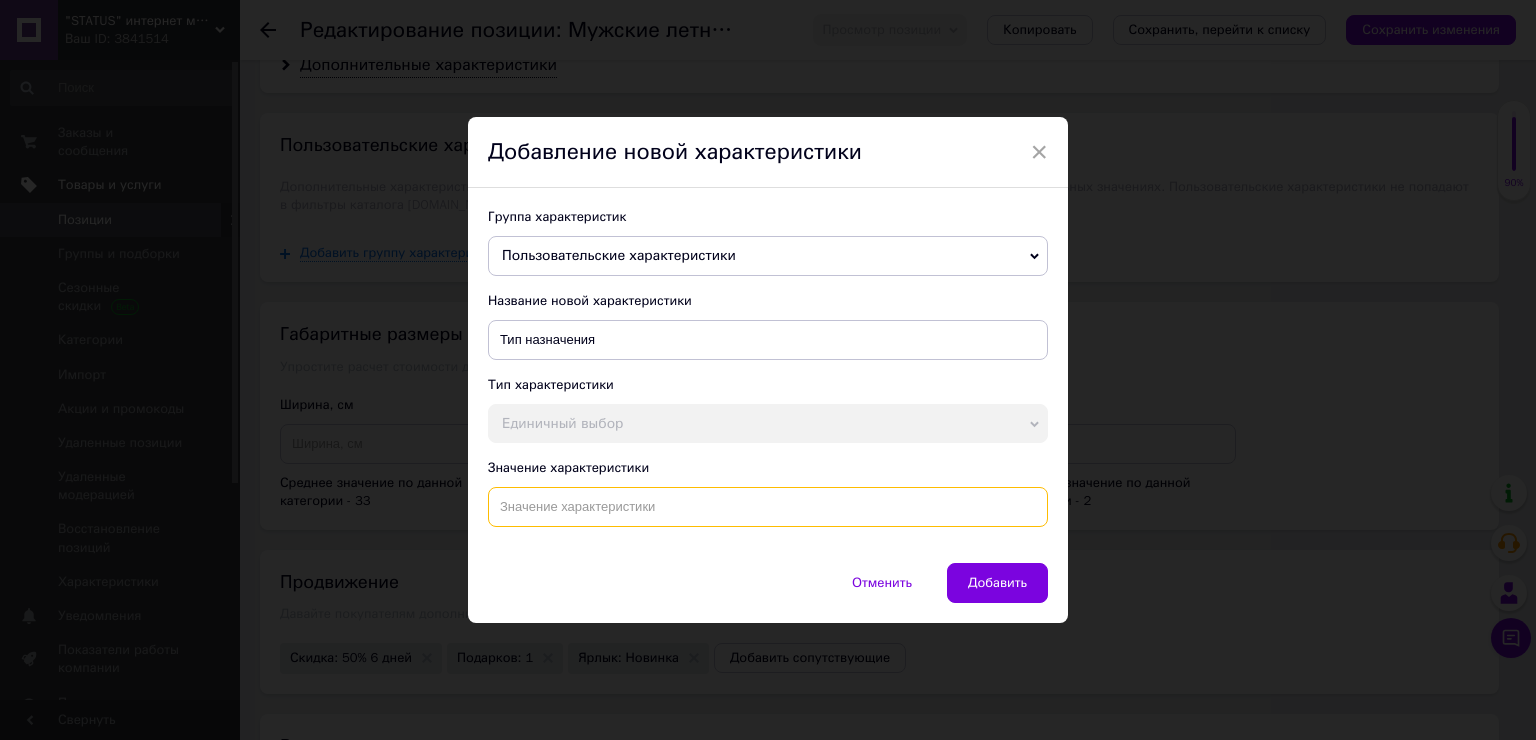 drag, startPoint x: 576, startPoint y: 492, endPoint x: 593, endPoint y: 500, distance: 18.788294 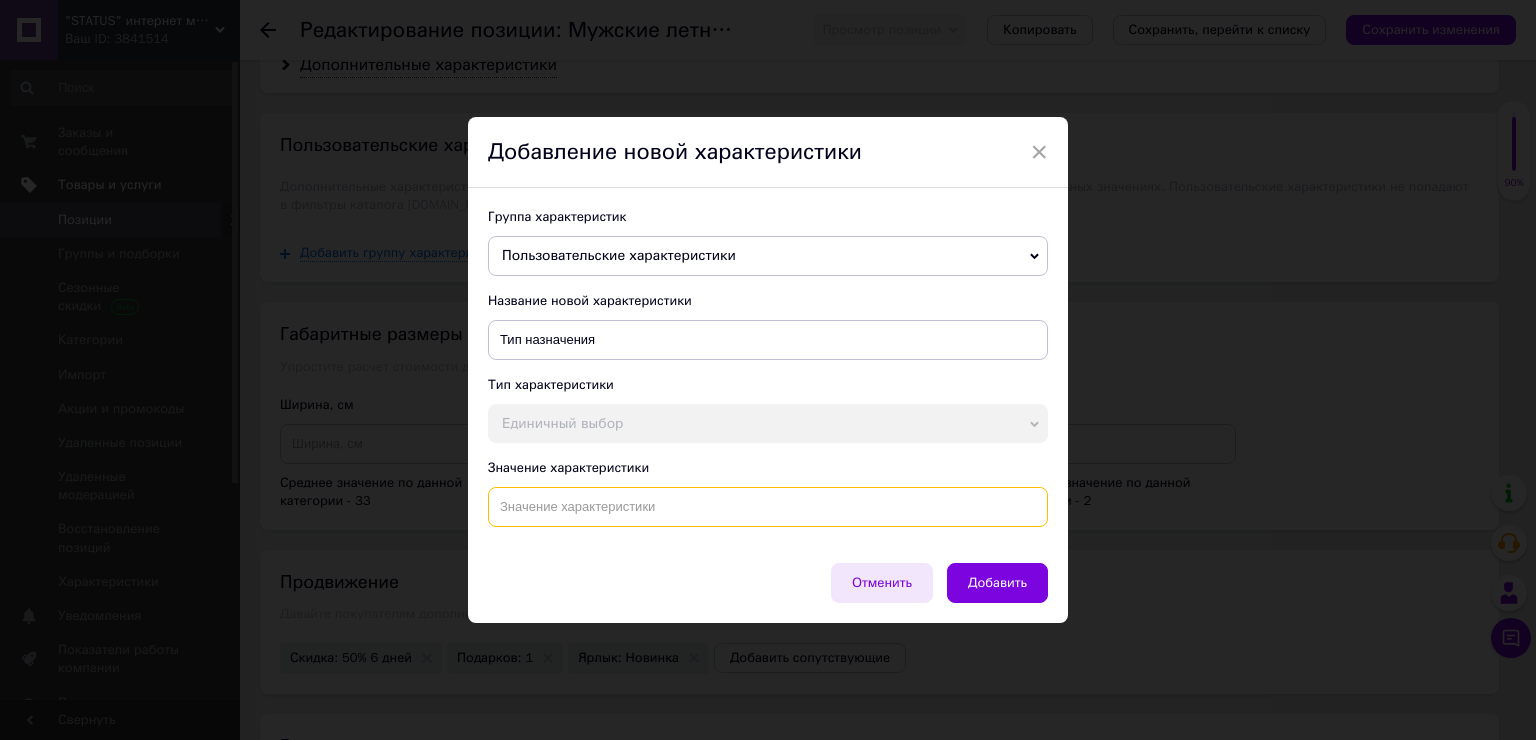 paste on "Мужские летние кроссовки Adidas Adistar 2.0 Серые молодежные брендовые мужские кроссовки Адидас" 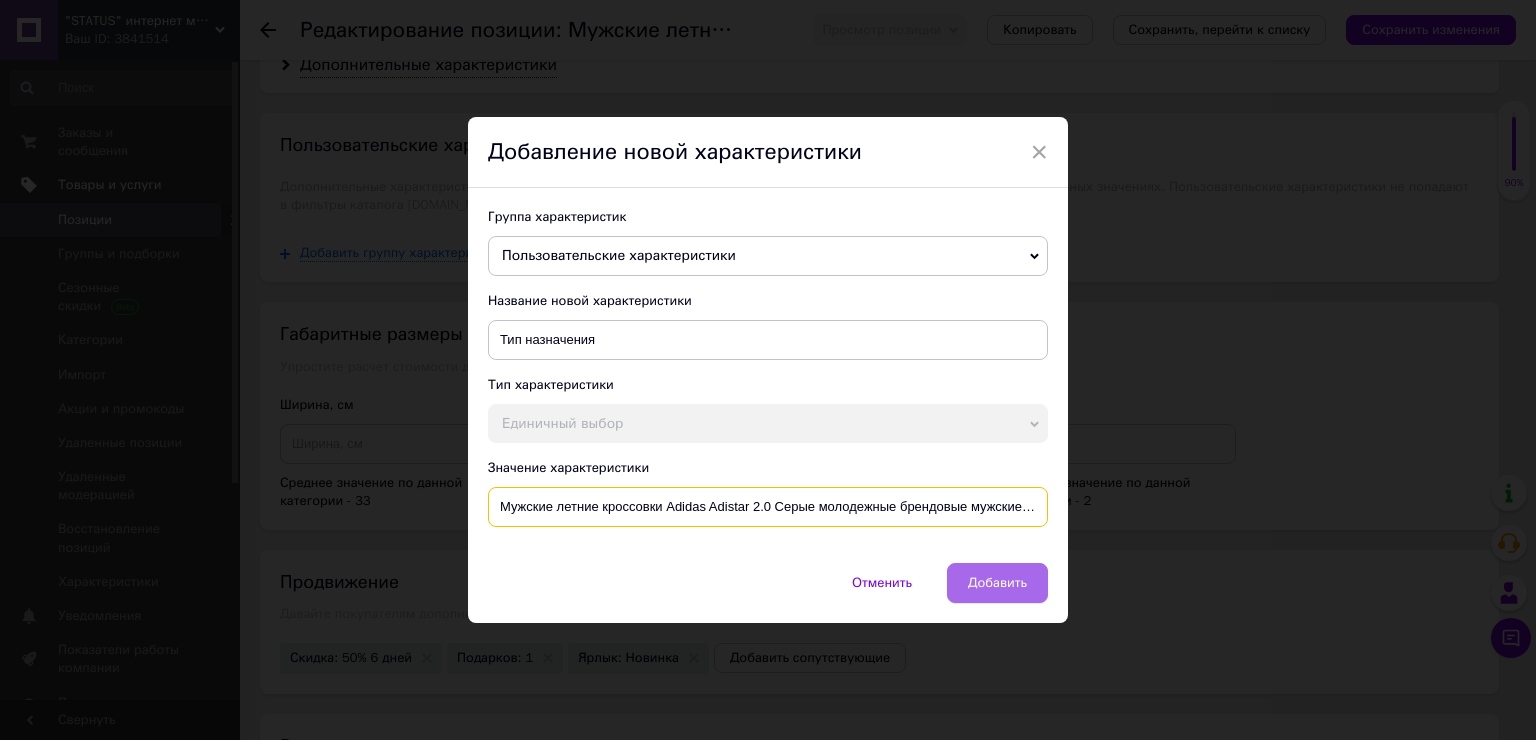 scroll, scrollTop: 0, scrollLeft: 97, axis: horizontal 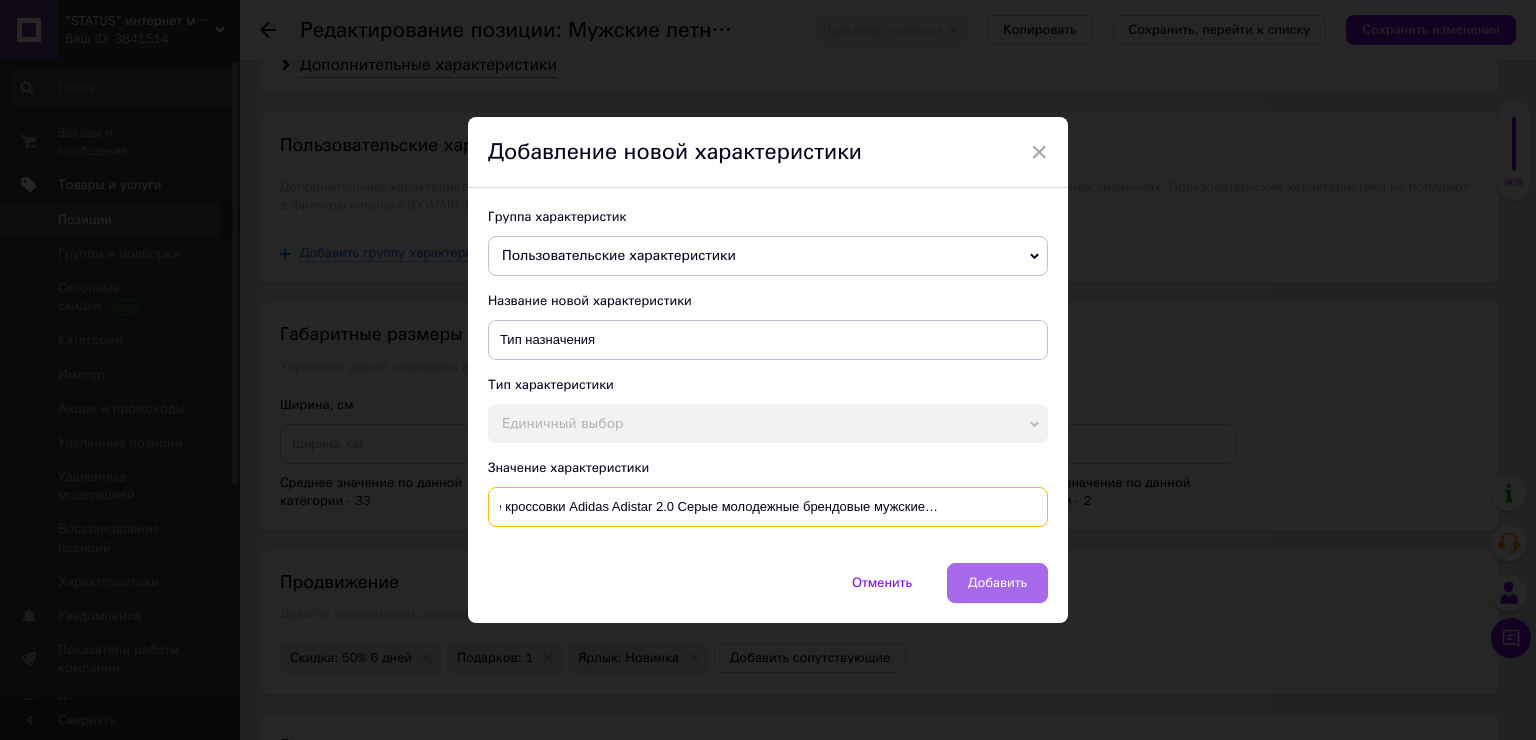 type on "Мужские летние кроссовки Adidas Adistar 2.0 Серые молодежные брендовые мужские кроссовки Адидас" 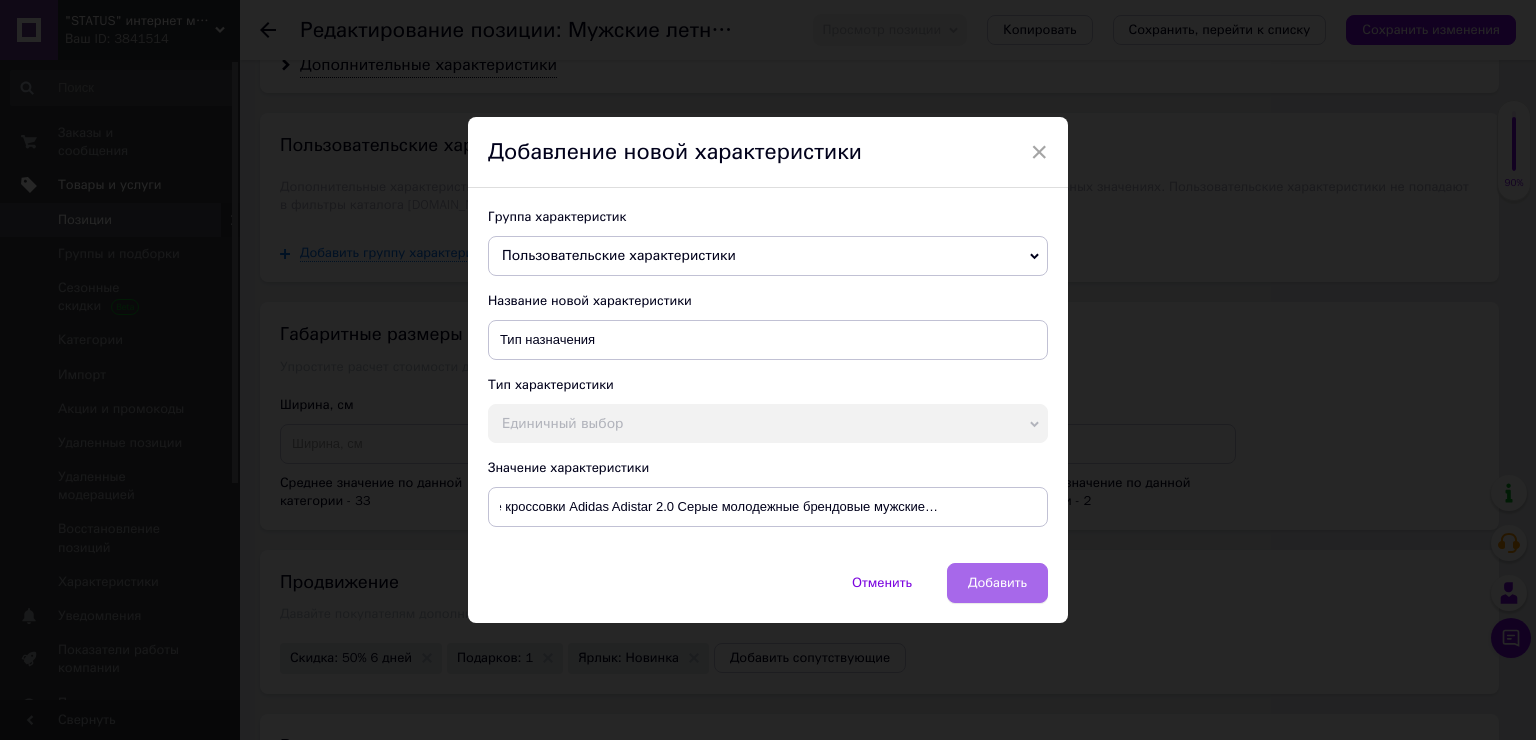 click on "Добавить" at bounding box center (997, 583) 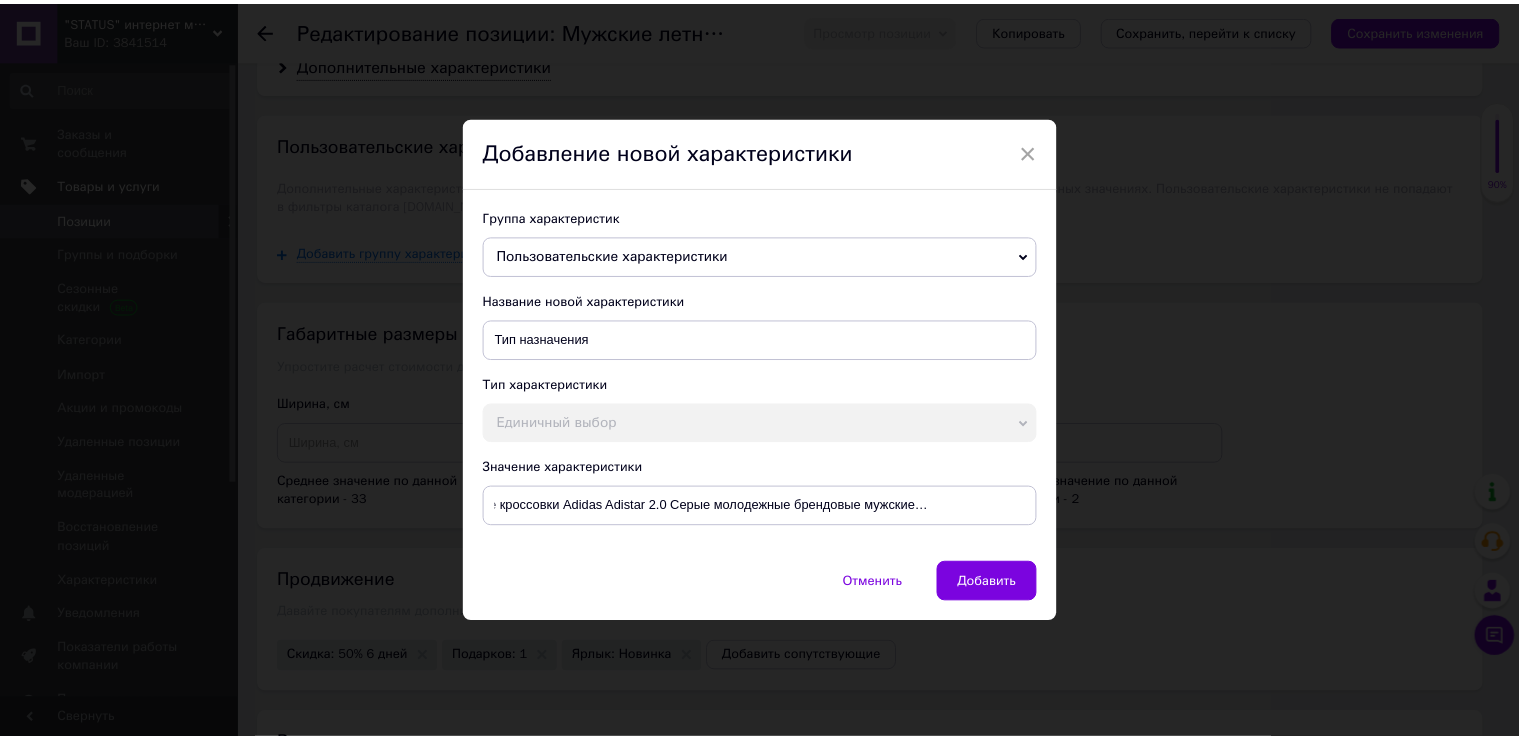 scroll, scrollTop: 0, scrollLeft: 0, axis: both 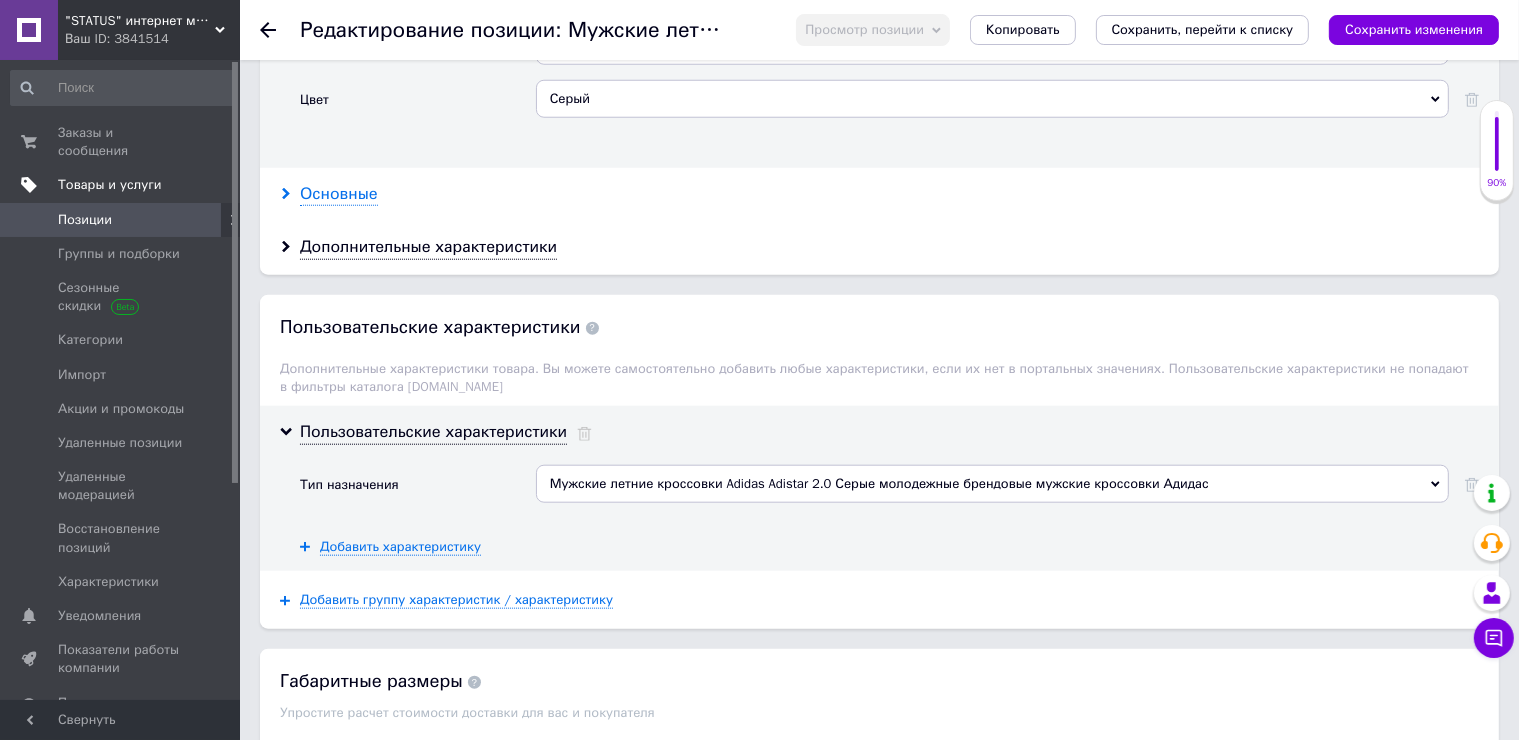 click on "Основные" at bounding box center [339, 194] 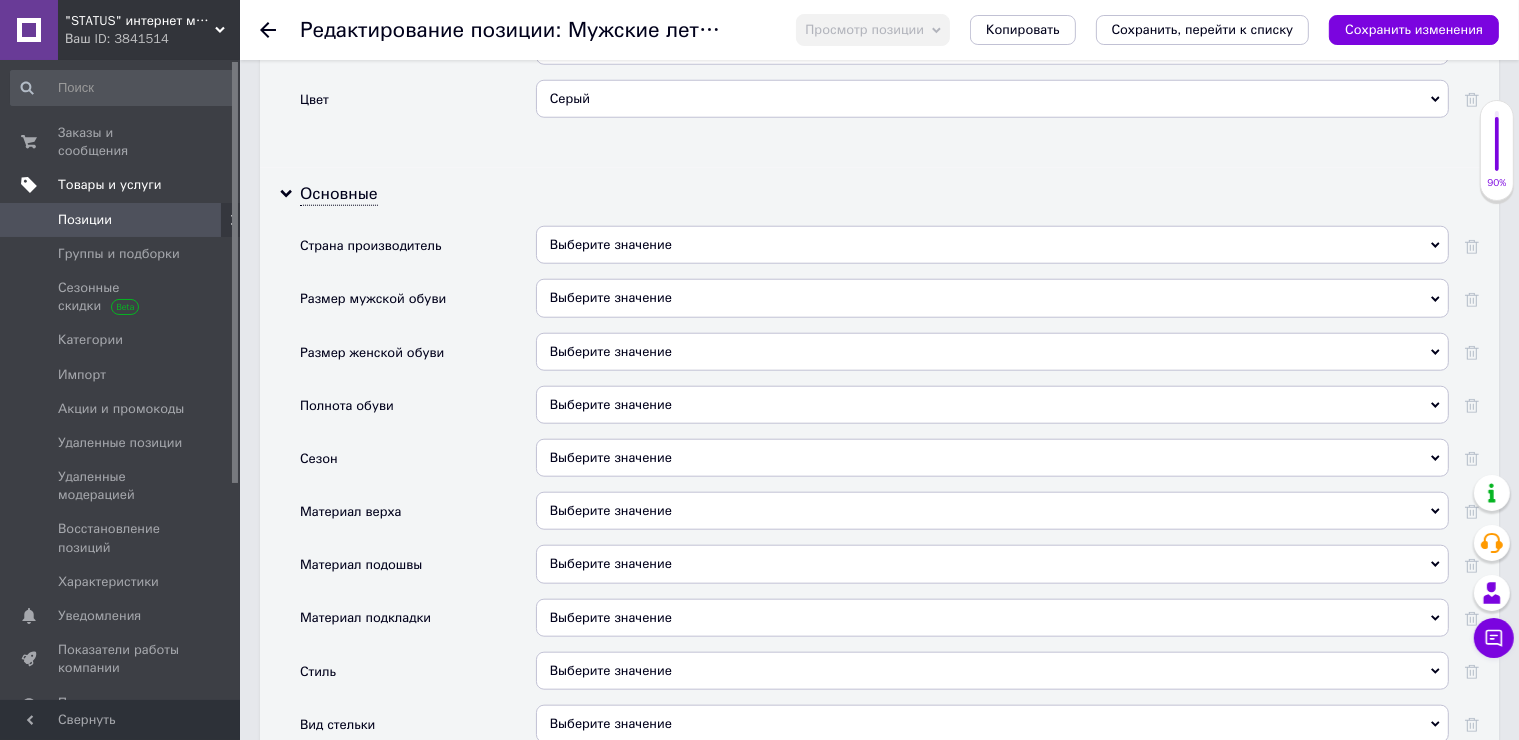 click on "Выберите значение" at bounding box center [992, 245] 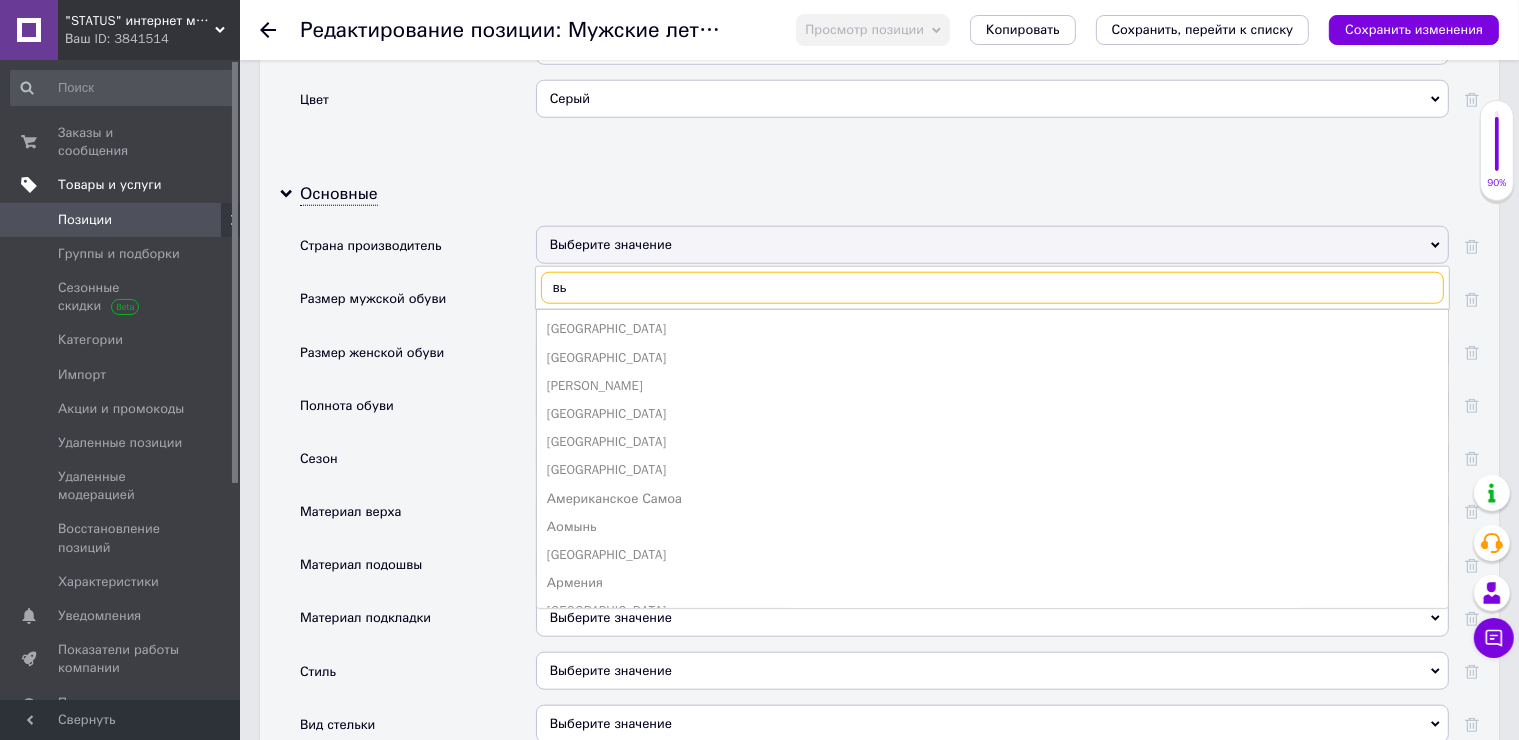 type on "вье" 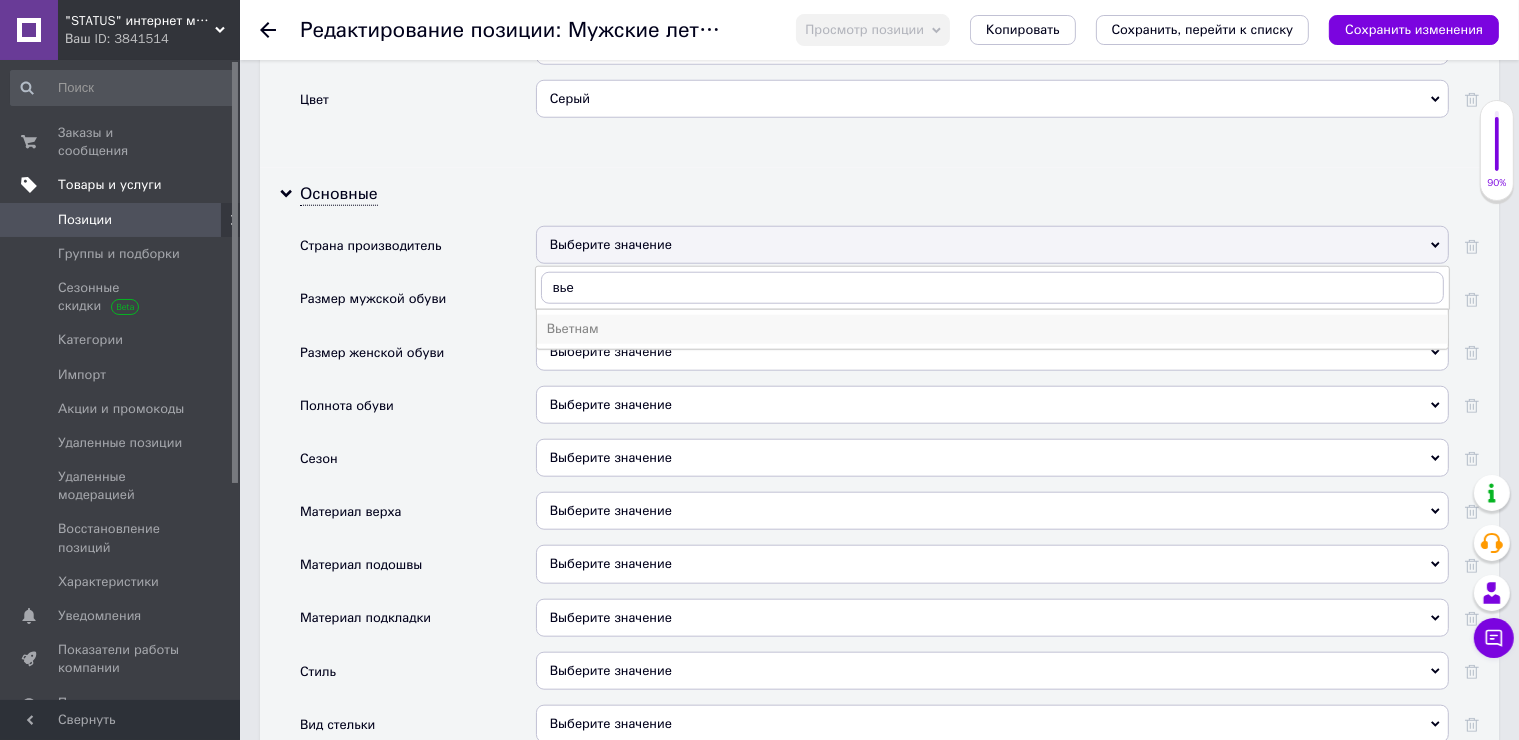 click on "Вьетнам" at bounding box center [992, 329] 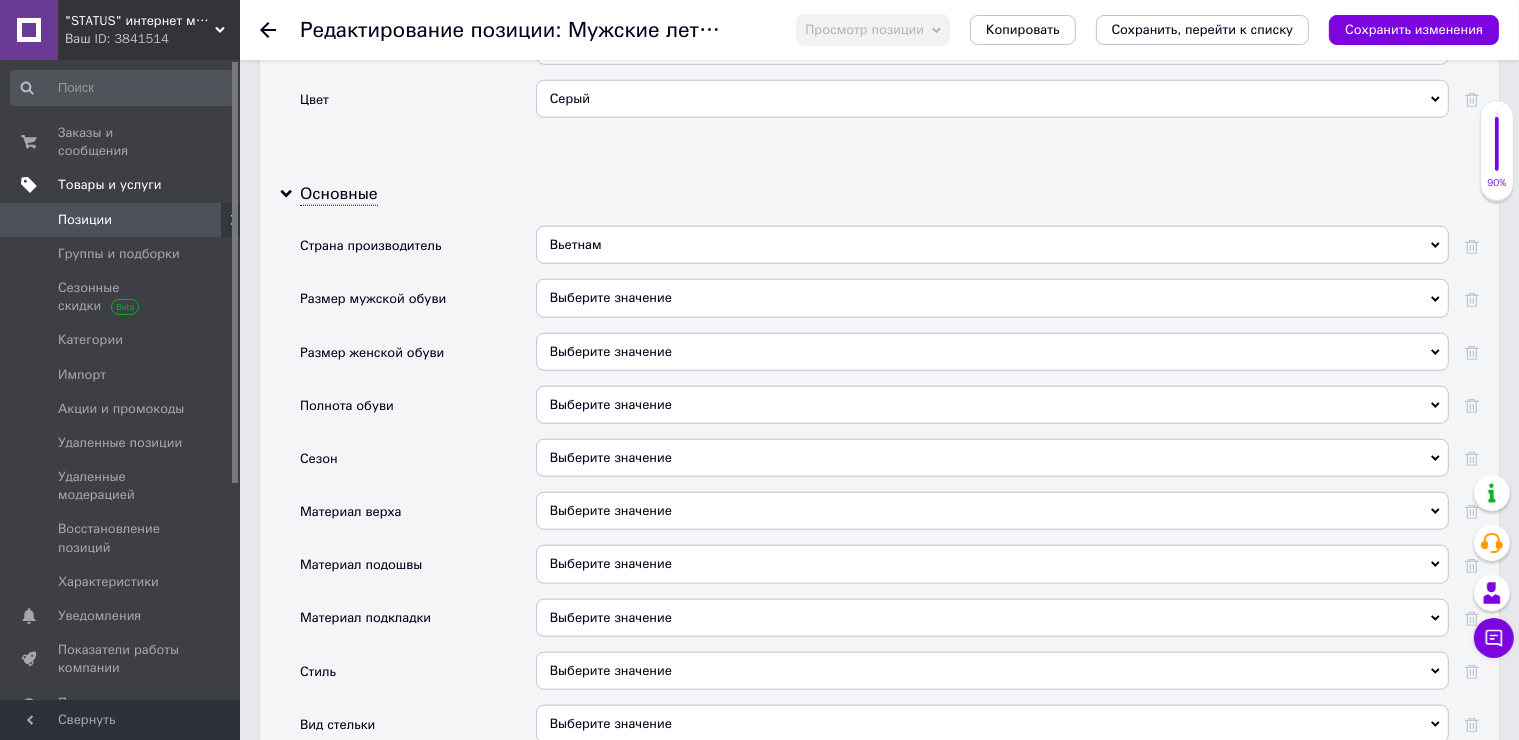 drag, startPoint x: 566, startPoint y: 443, endPoint x: 544, endPoint y: 388, distance: 59.236813 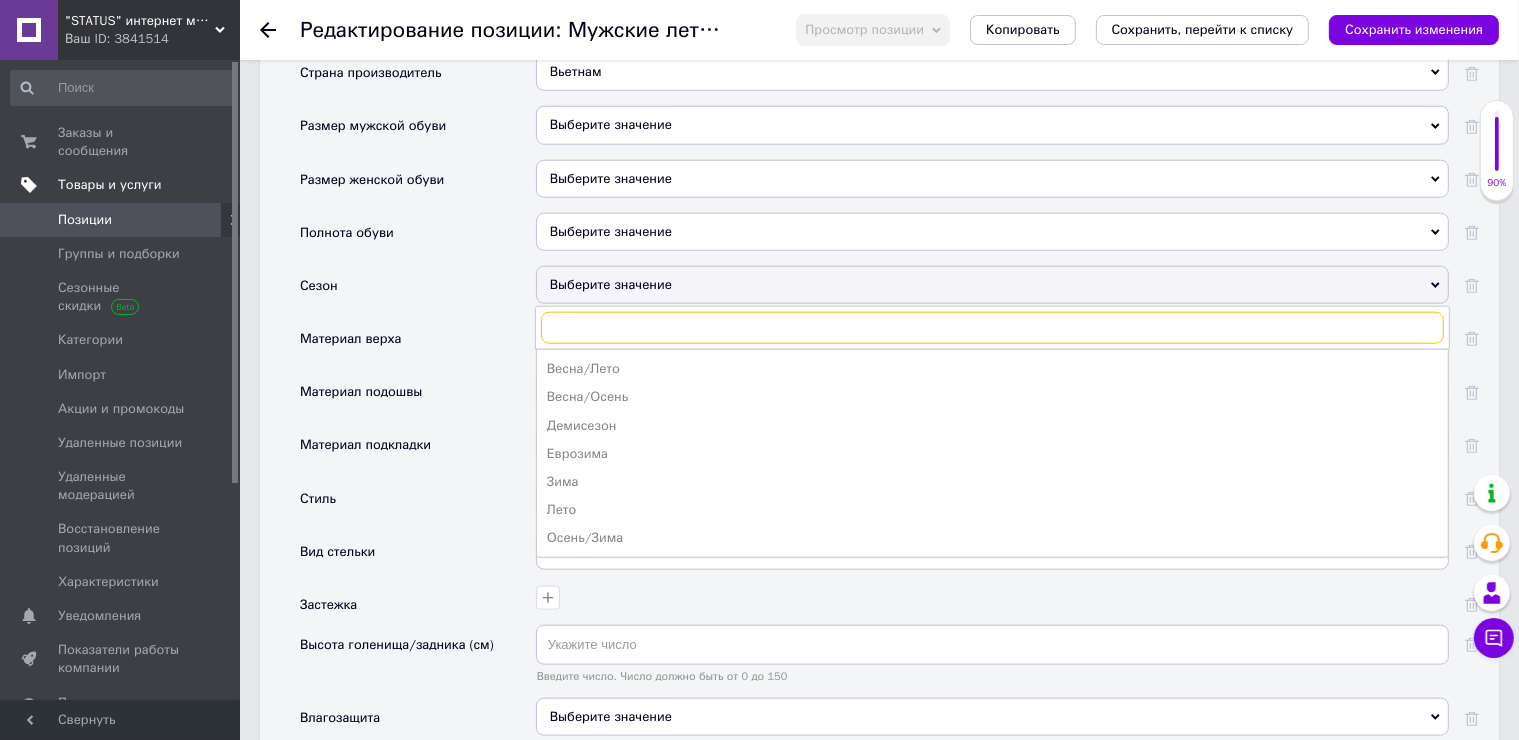 scroll, scrollTop: 2118, scrollLeft: 0, axis: vertical 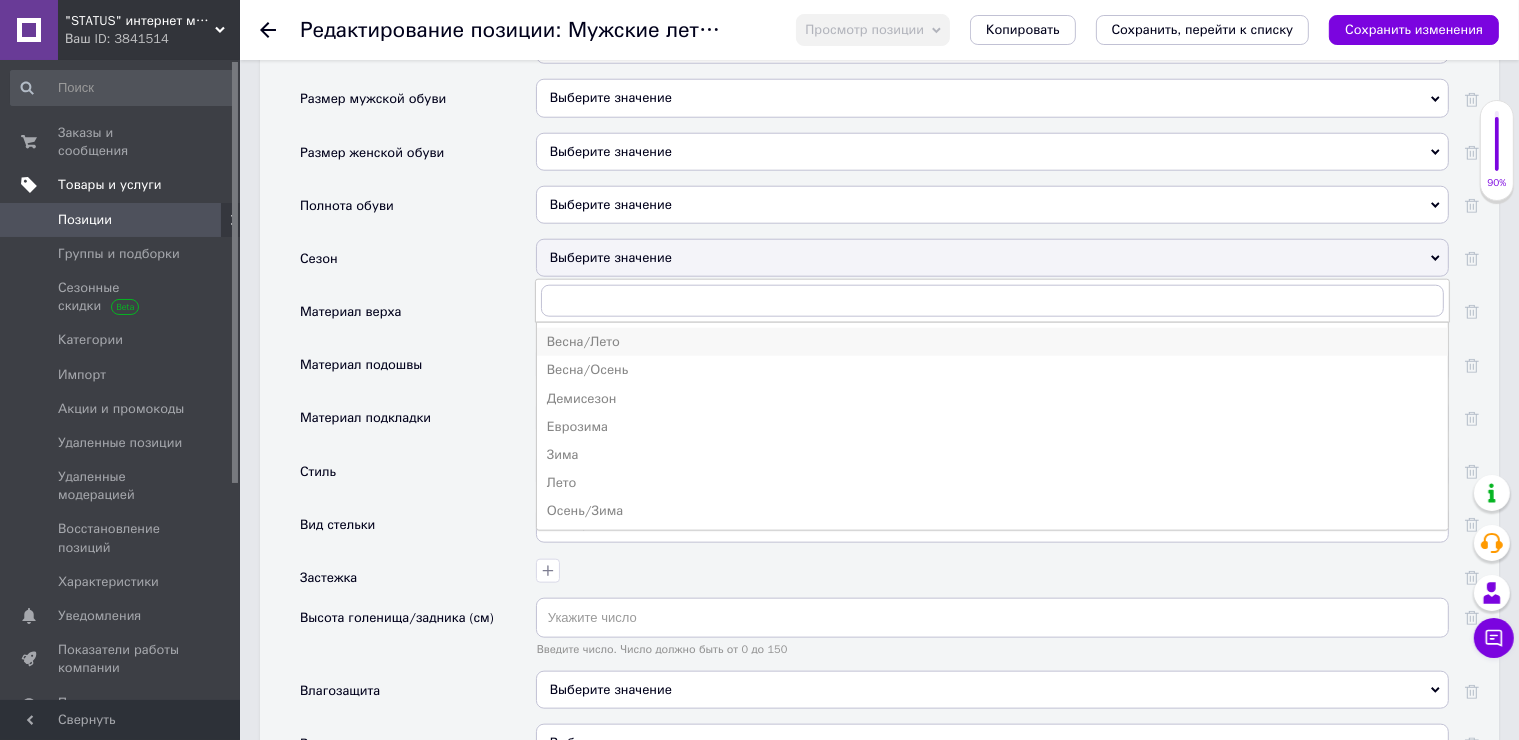 click on "Весна/Лето" at bounding box center [992, 342] 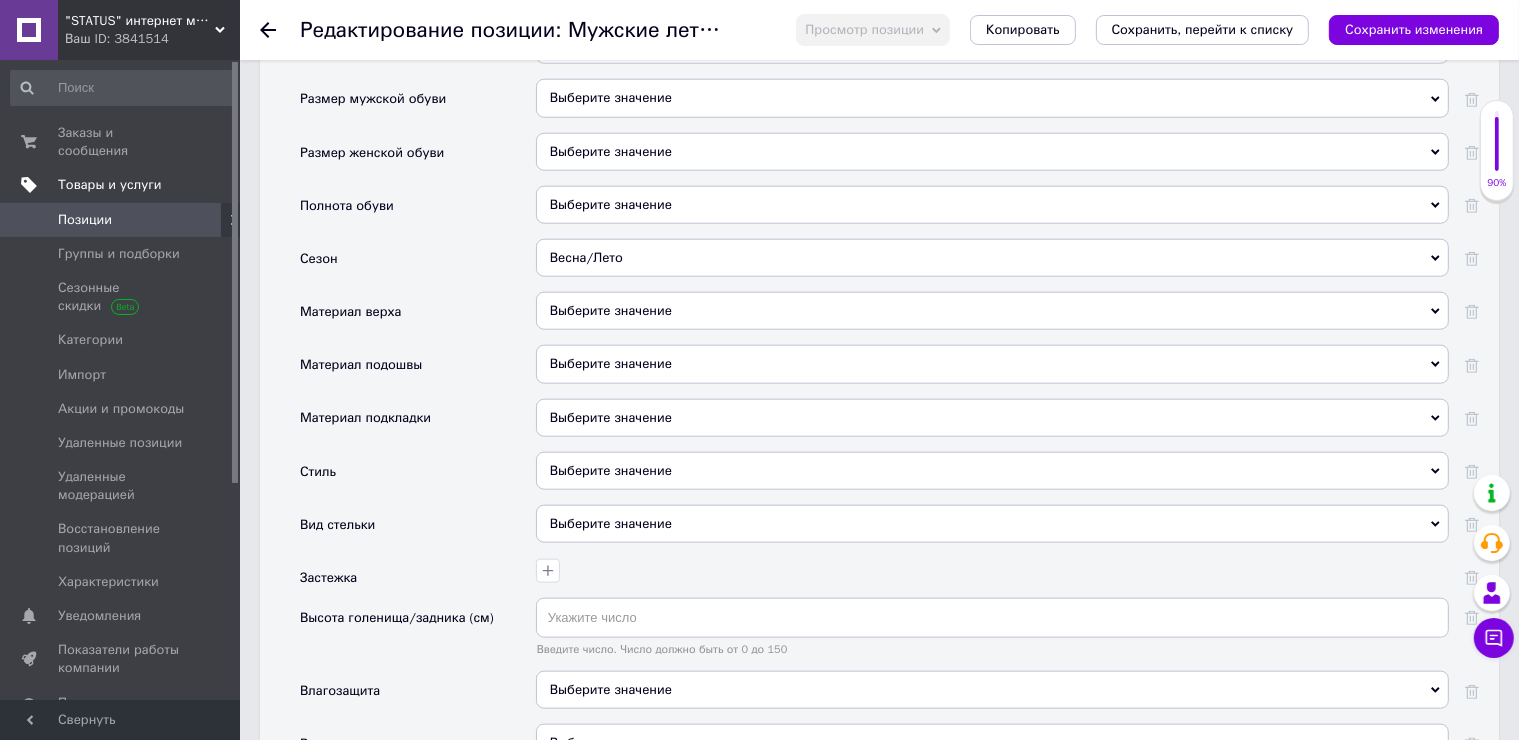 click on "Выберите значение" at bounding box center (992, 311) 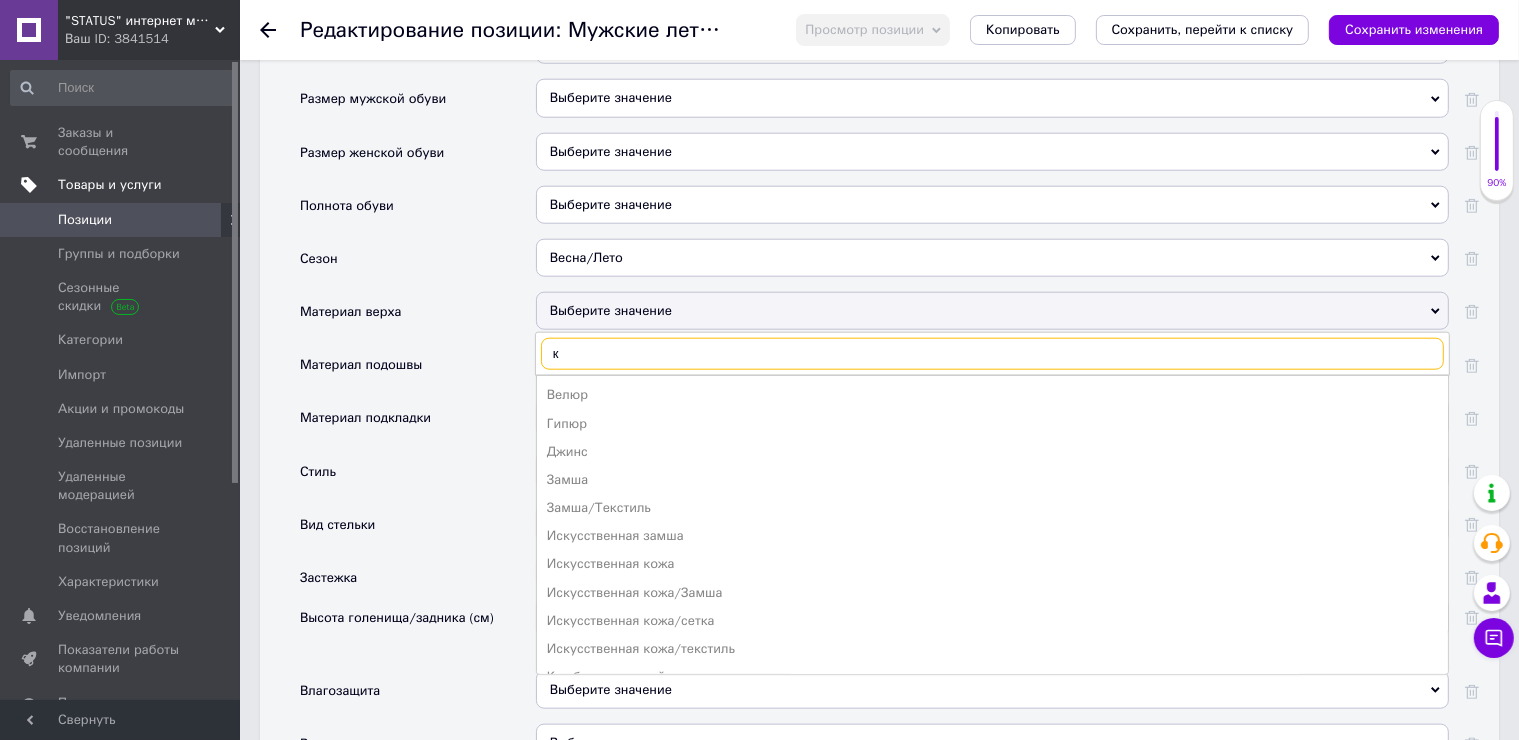 type on "ко" 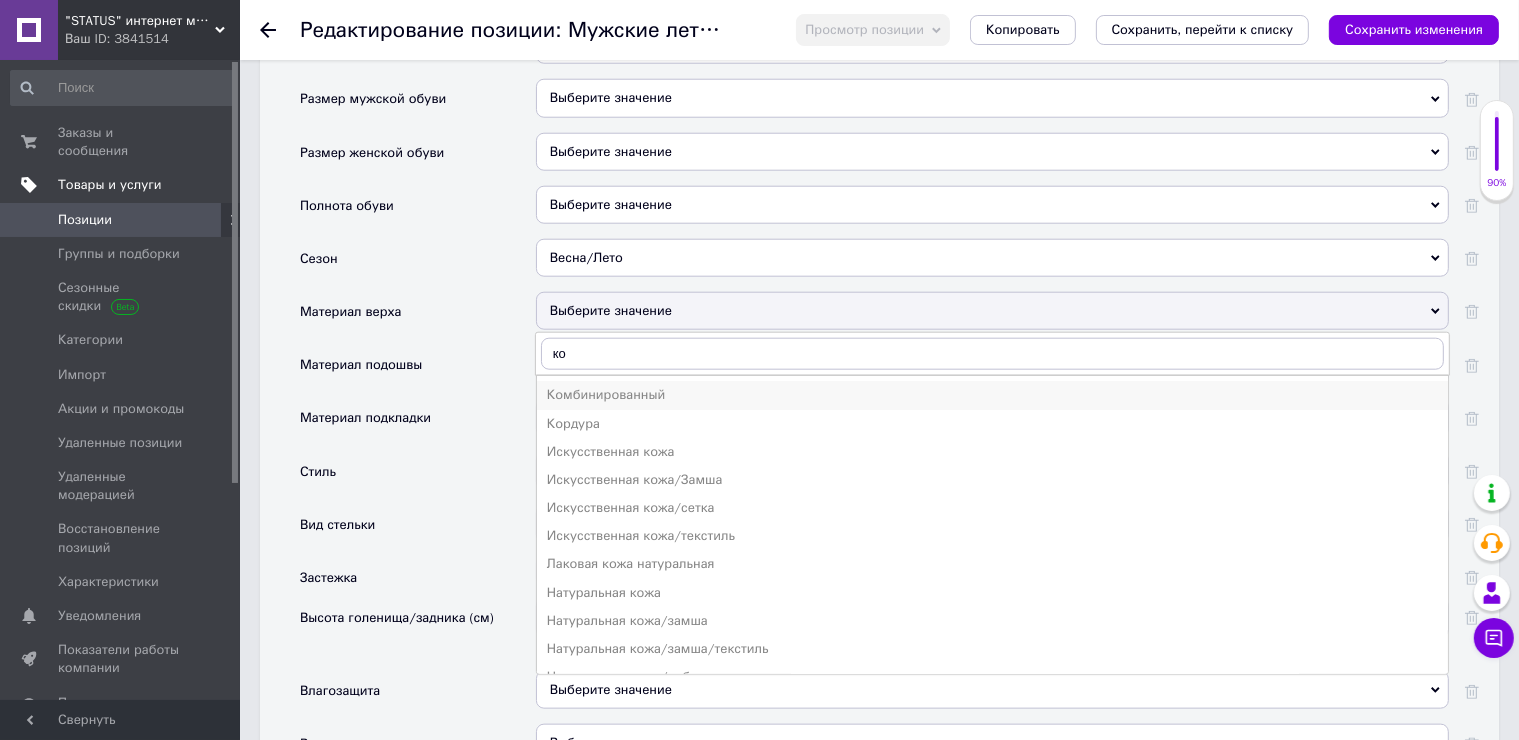 click on "Комбинированный" at bounding box center [992, 395] 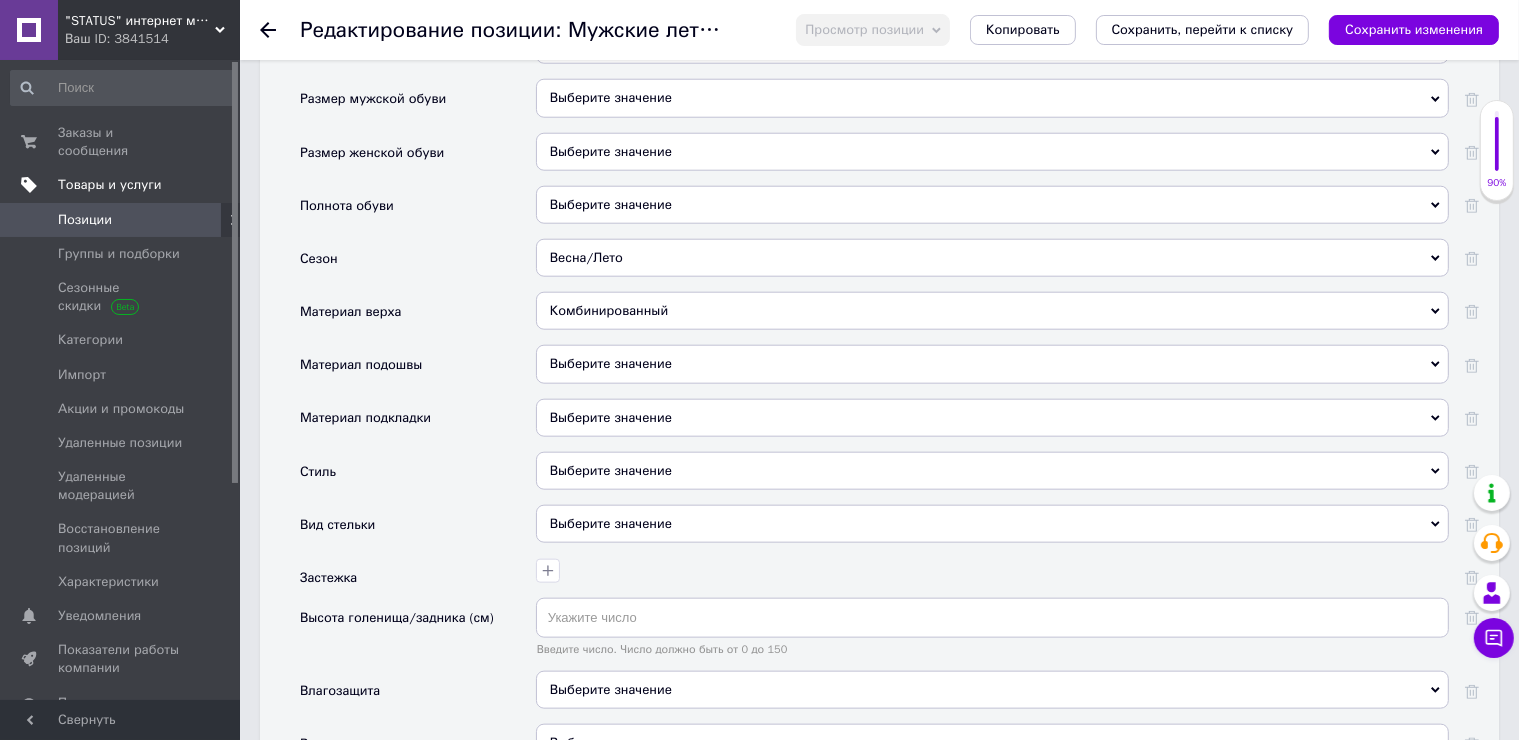 click on "Выберите значение" at bounding box center [992, 364] 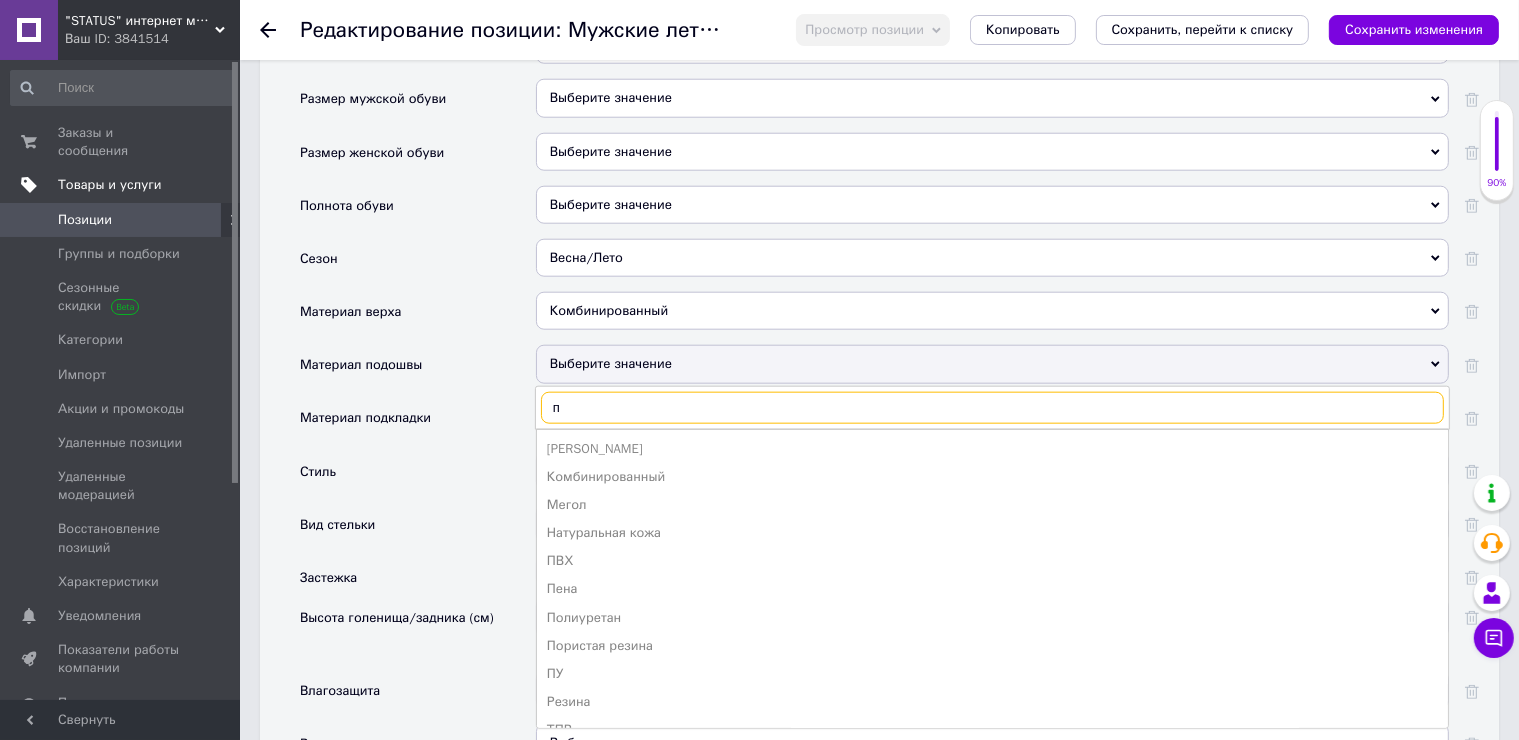 type on "пе" 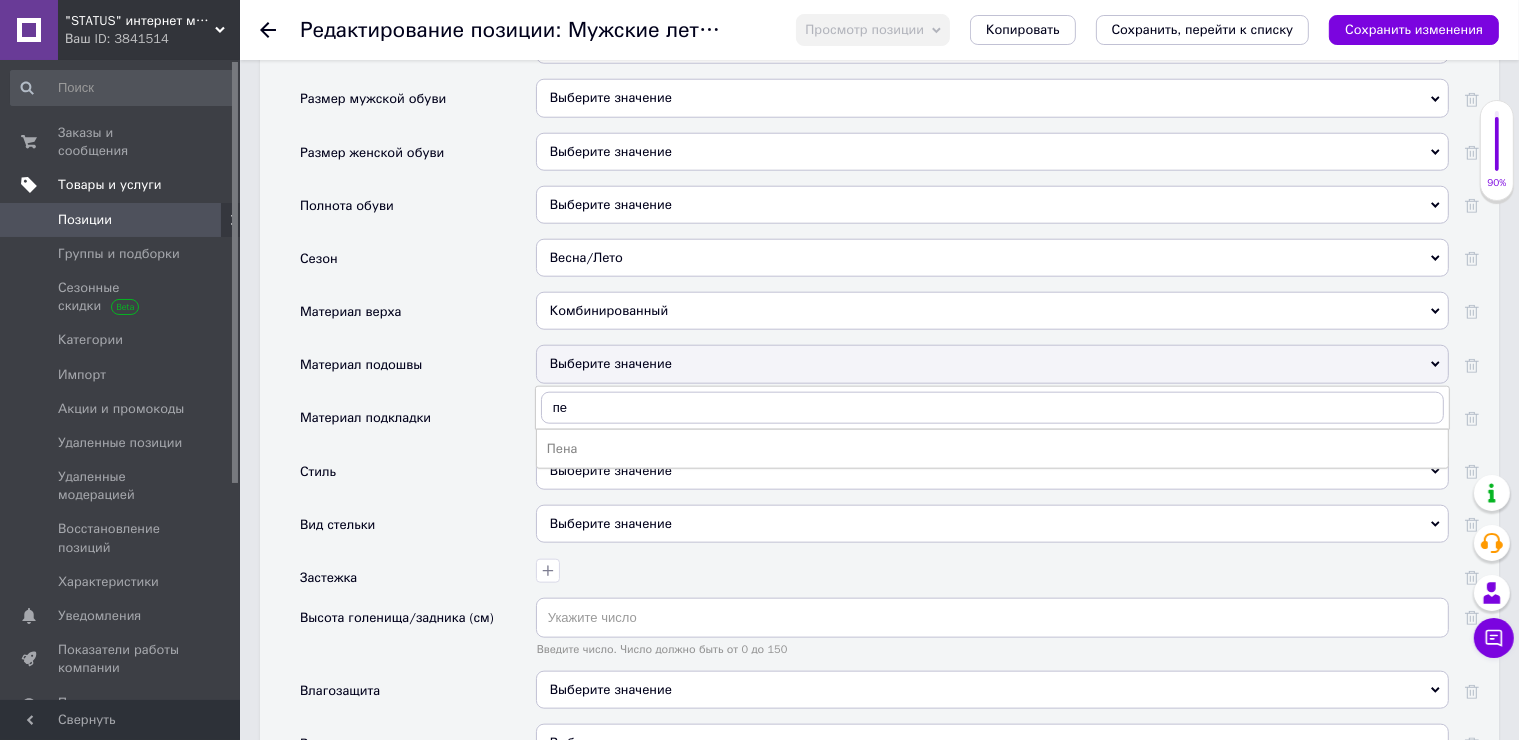 drag, startPoint x: 573, startPoint y: 445, endPoint x: 577, endPoint y: 432, distance: 13.601471 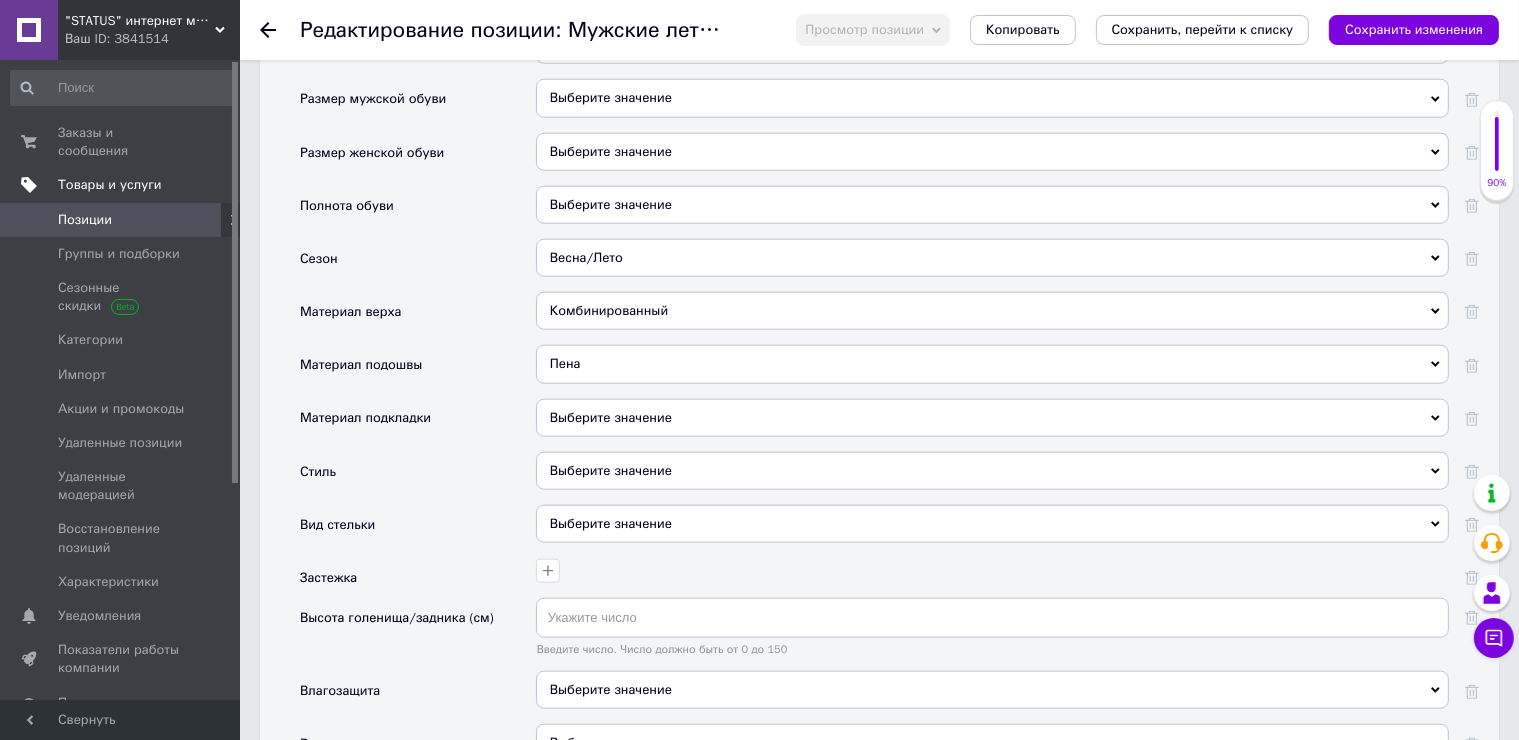 click on "Выберите значение" at bounding box center [992, 418] 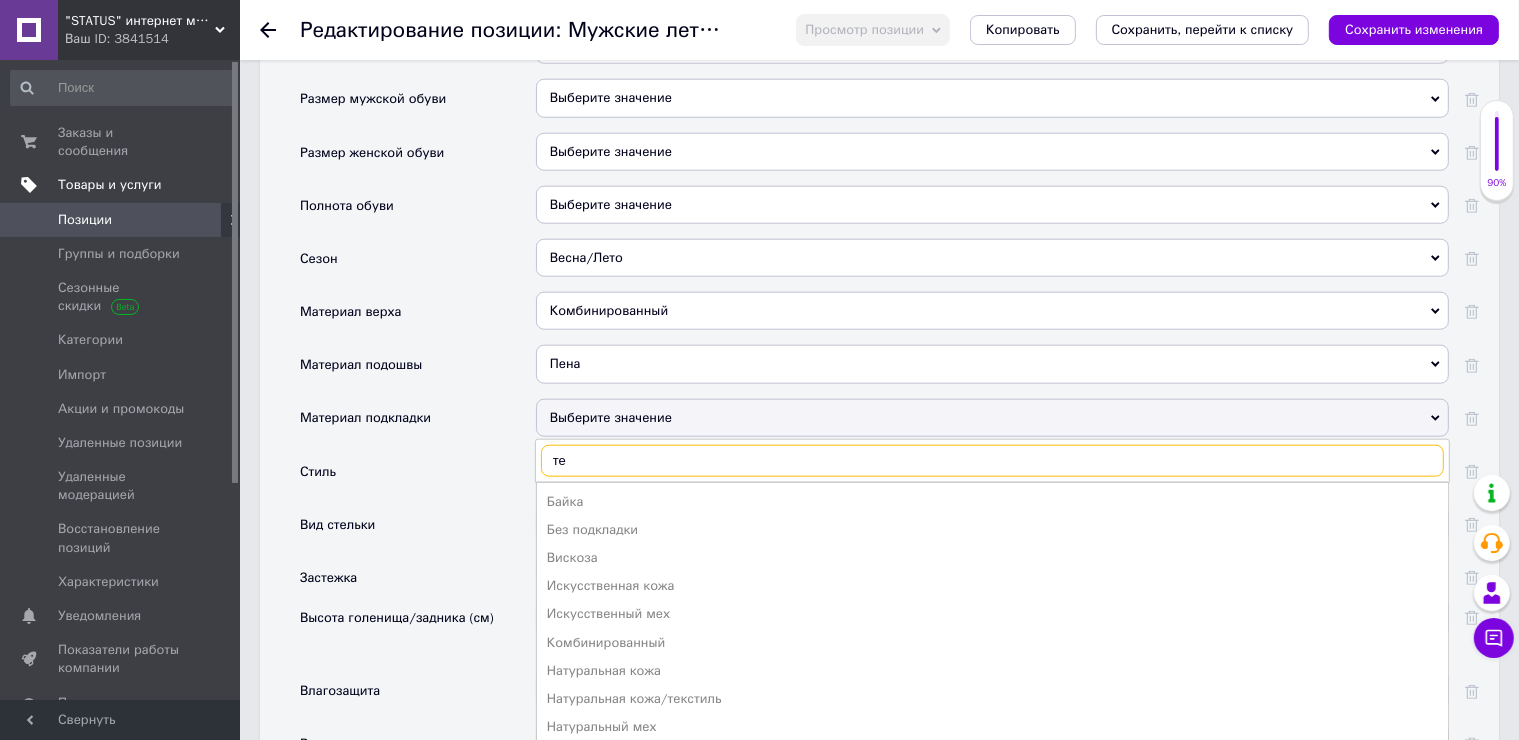 type on "тек" 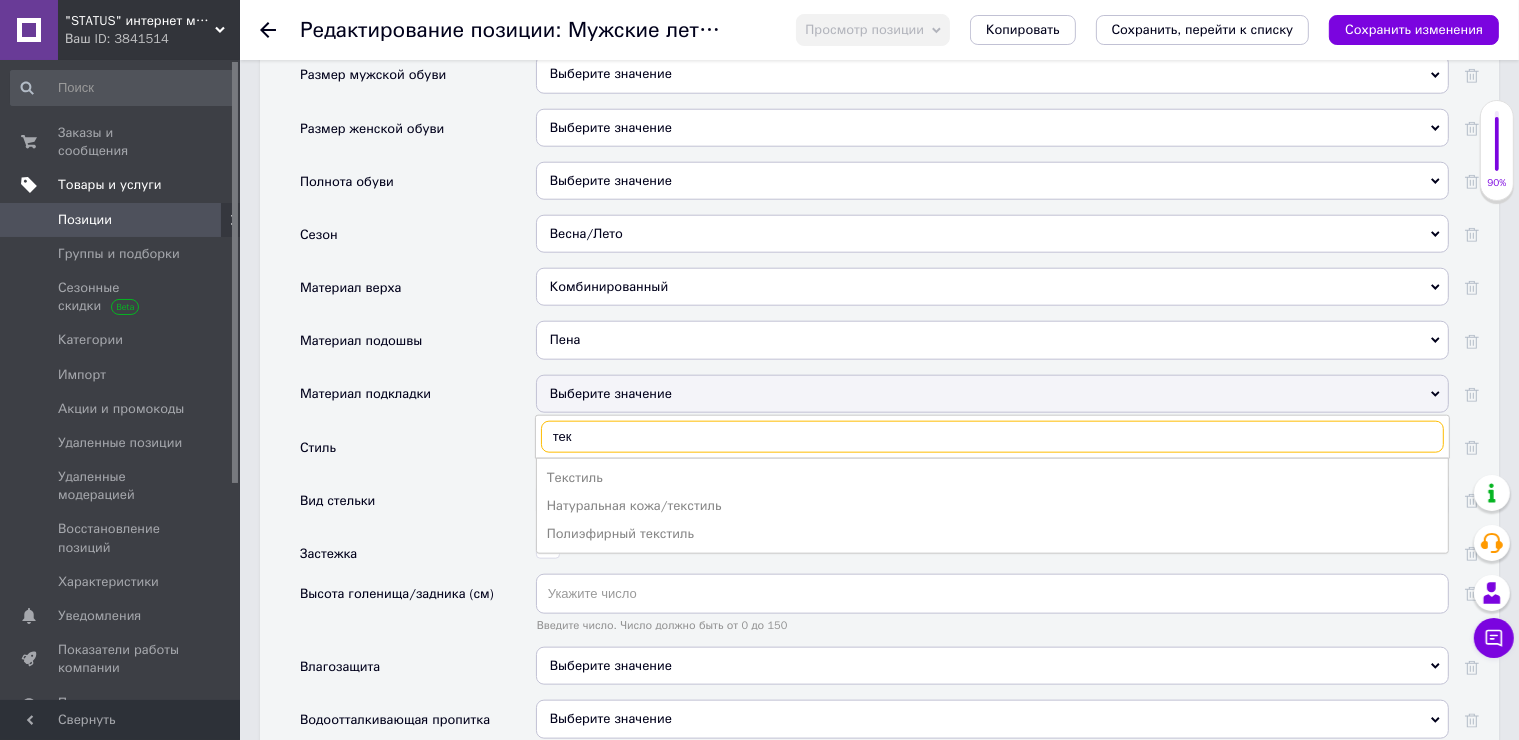 scroll, scrollTop: 2218, scrollLeft: 0, axis: vertical 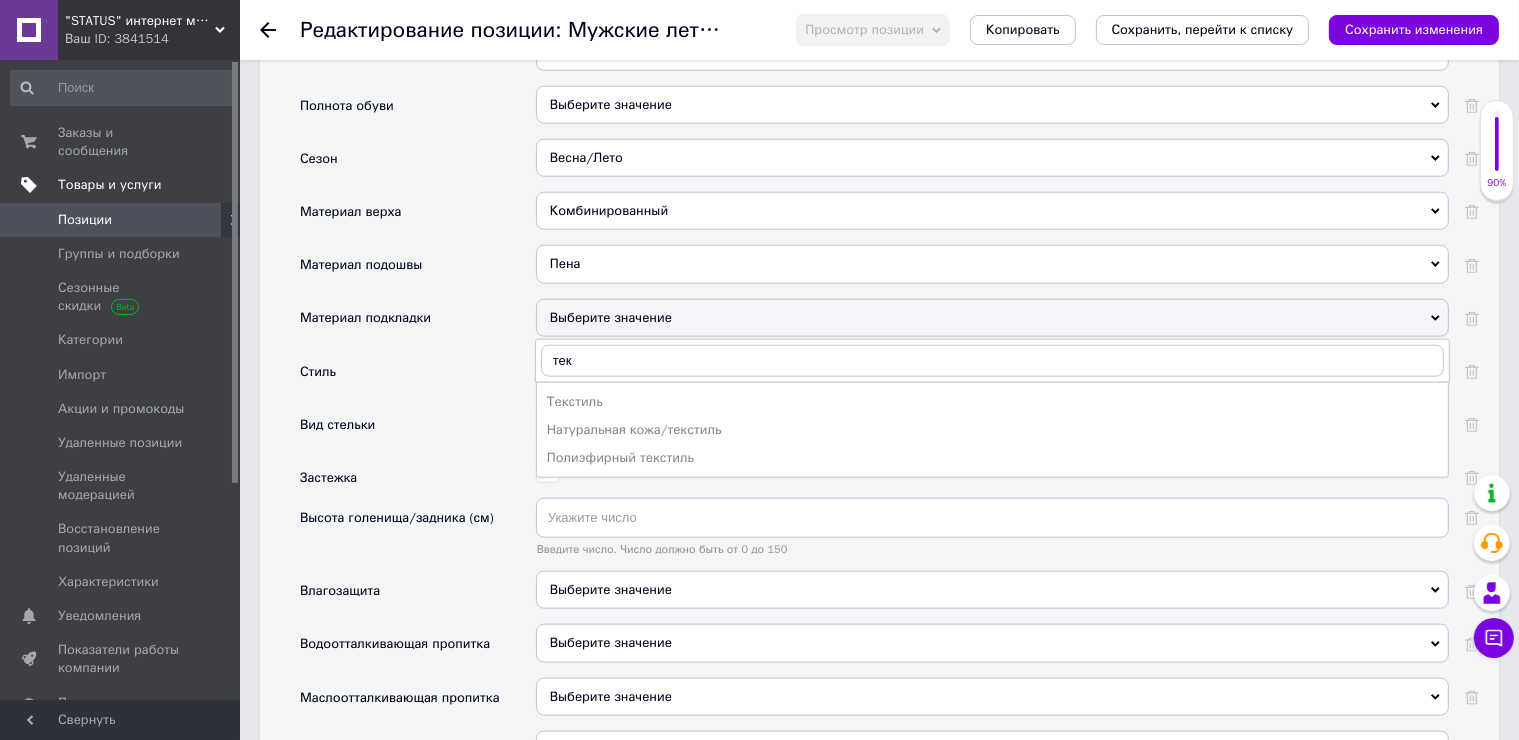 click on "Текстиль" at bounding box center (992, 402) 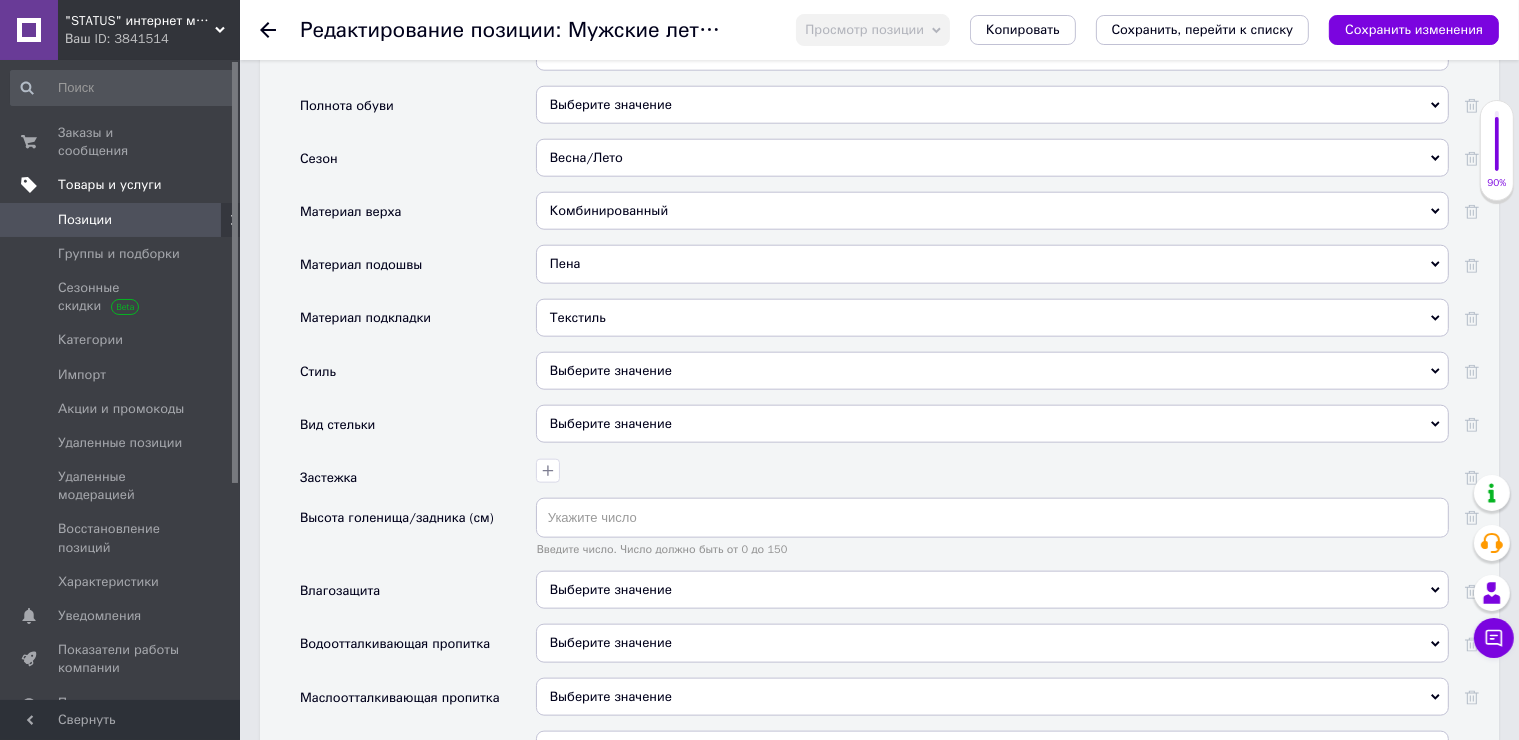 click on "Выберите значение" at bounding box center (992, 371) 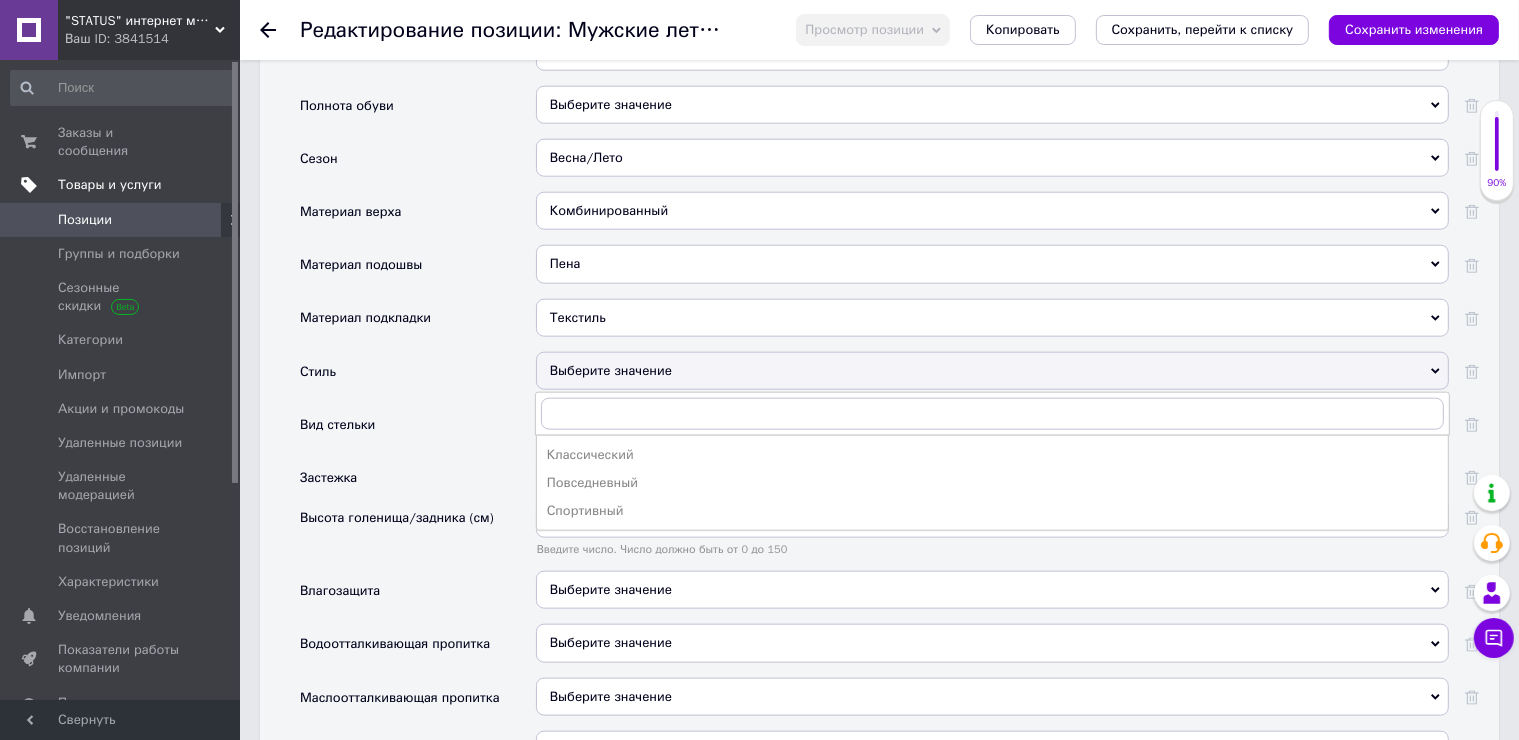 click on "Повседневный" at bounding box center [992, 483] 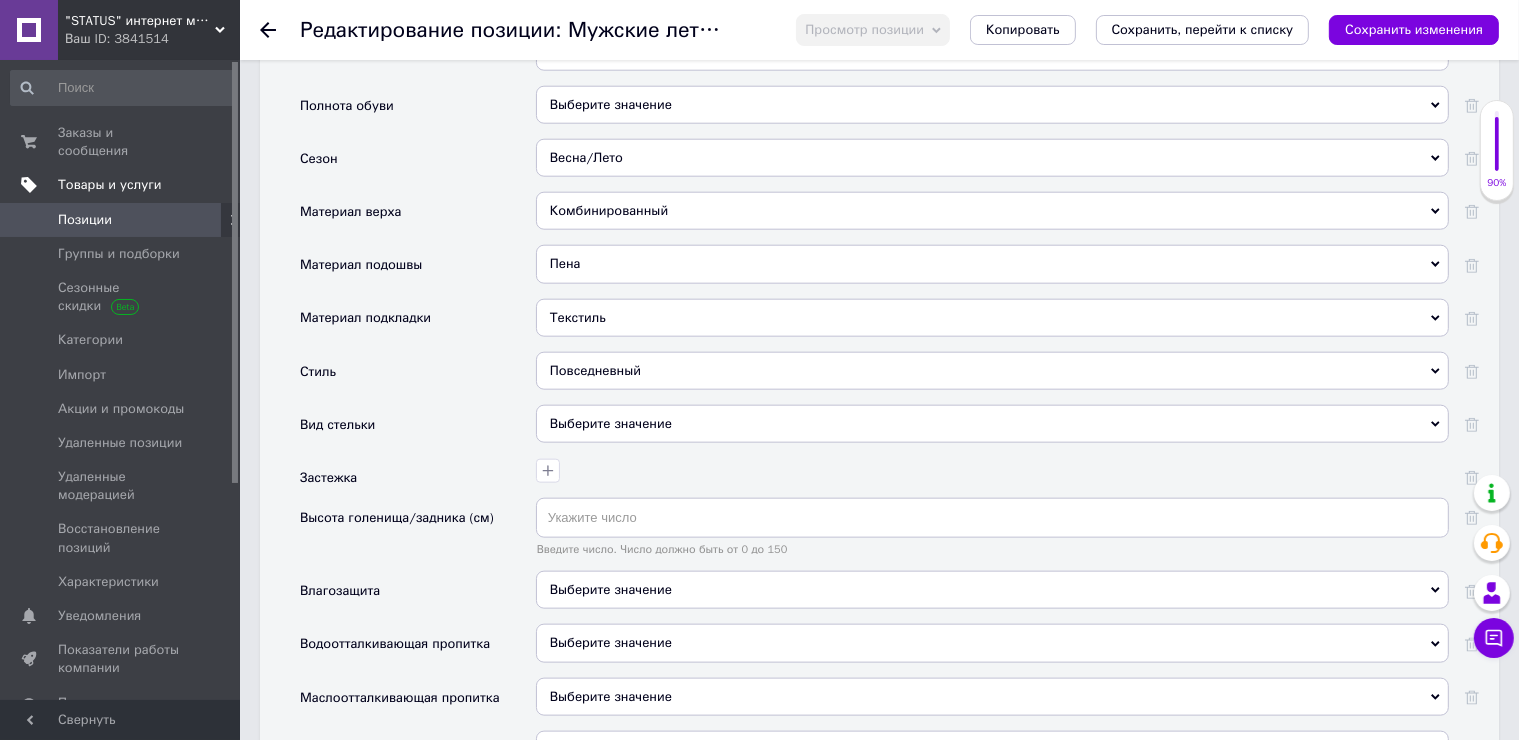 click on "Выберите значение" at bounding box center (992, 424) 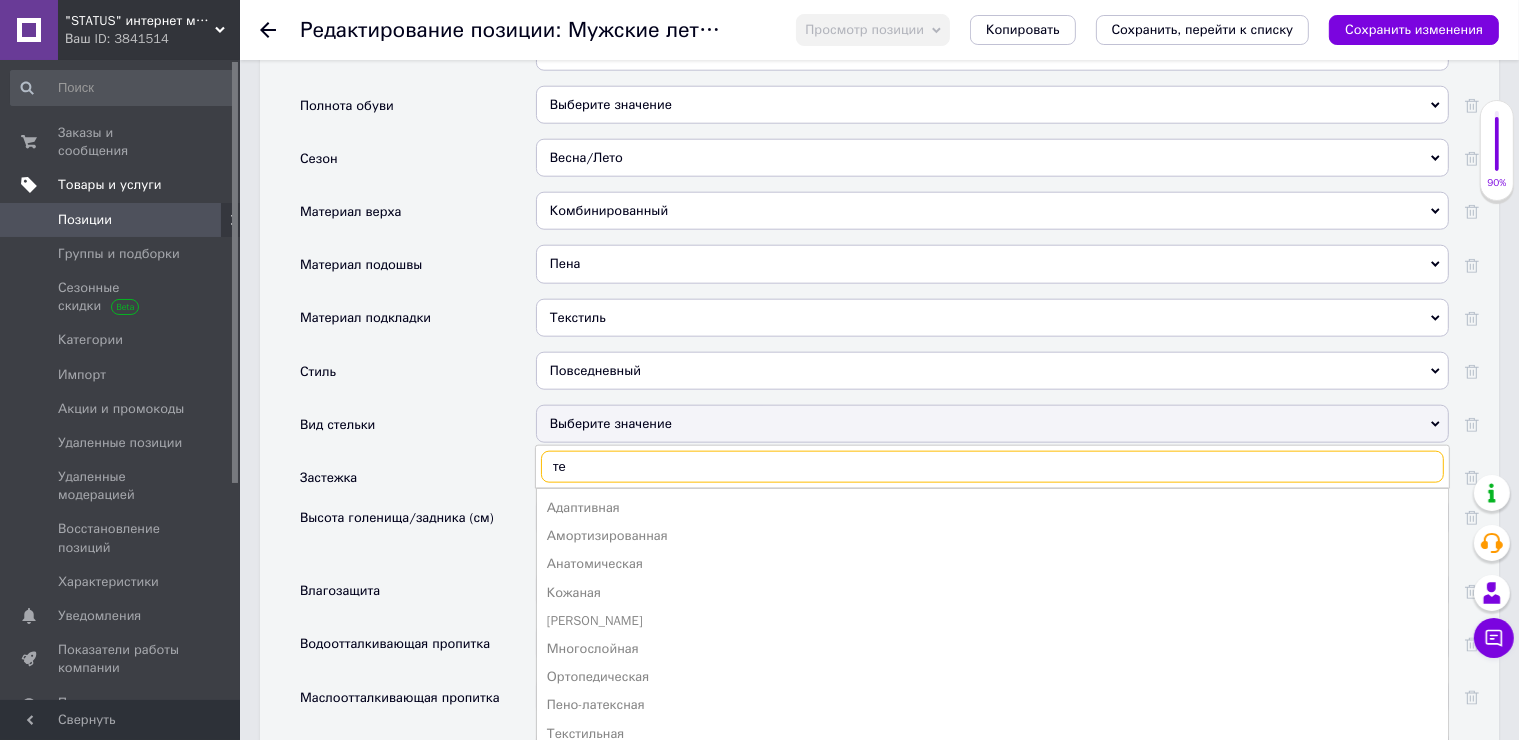 type on "тек" 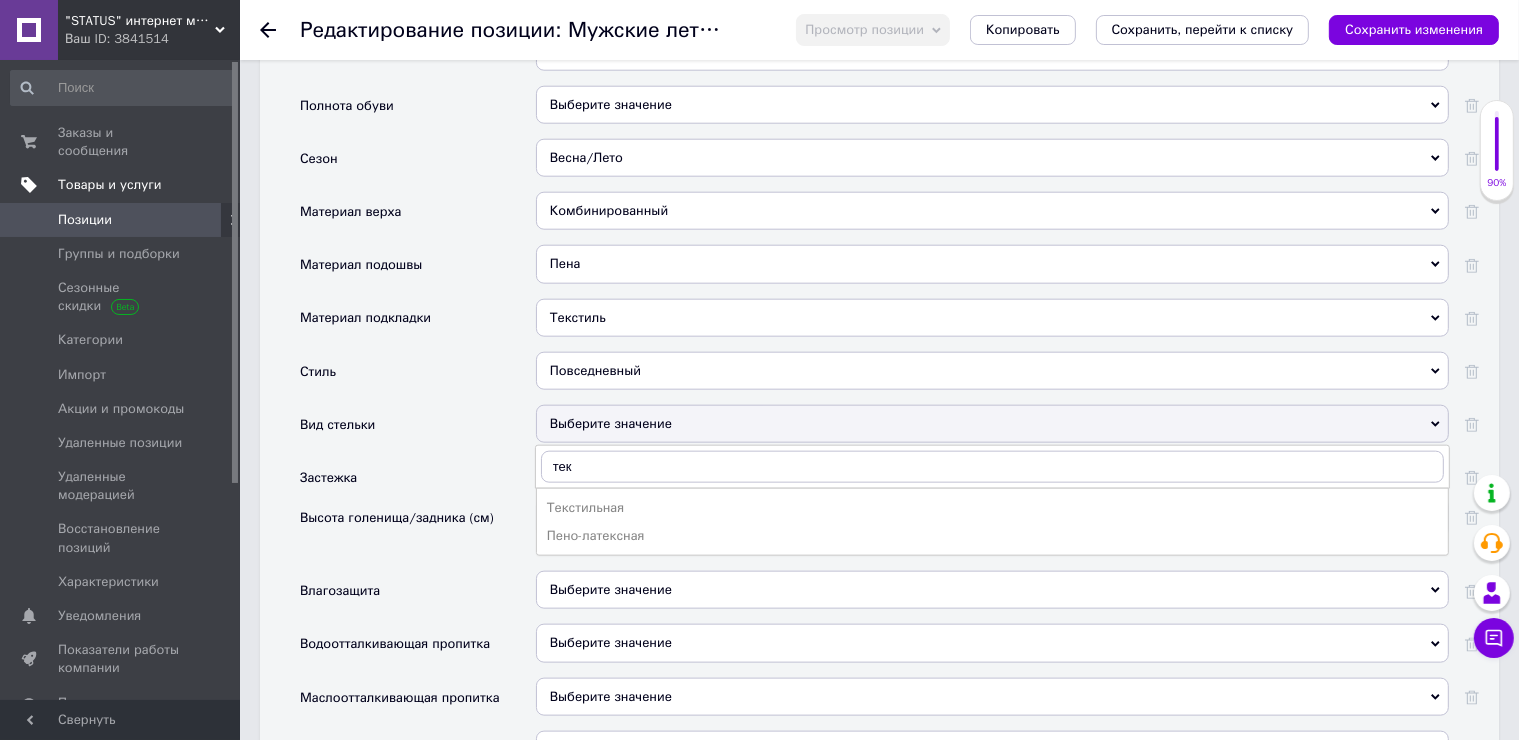 click on "Текстильная" at bounding box center [992, 508] 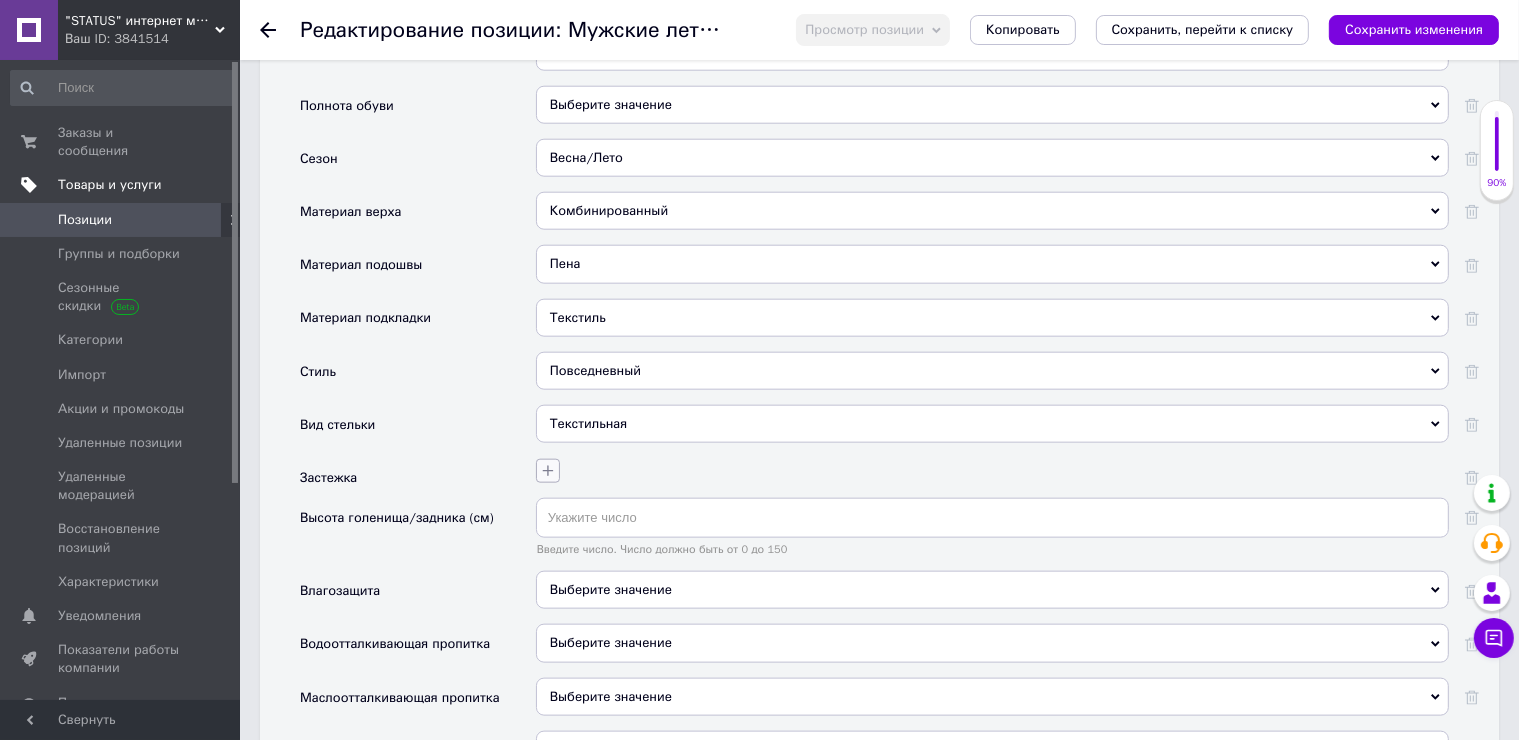 click at bounding box center (992, 478) 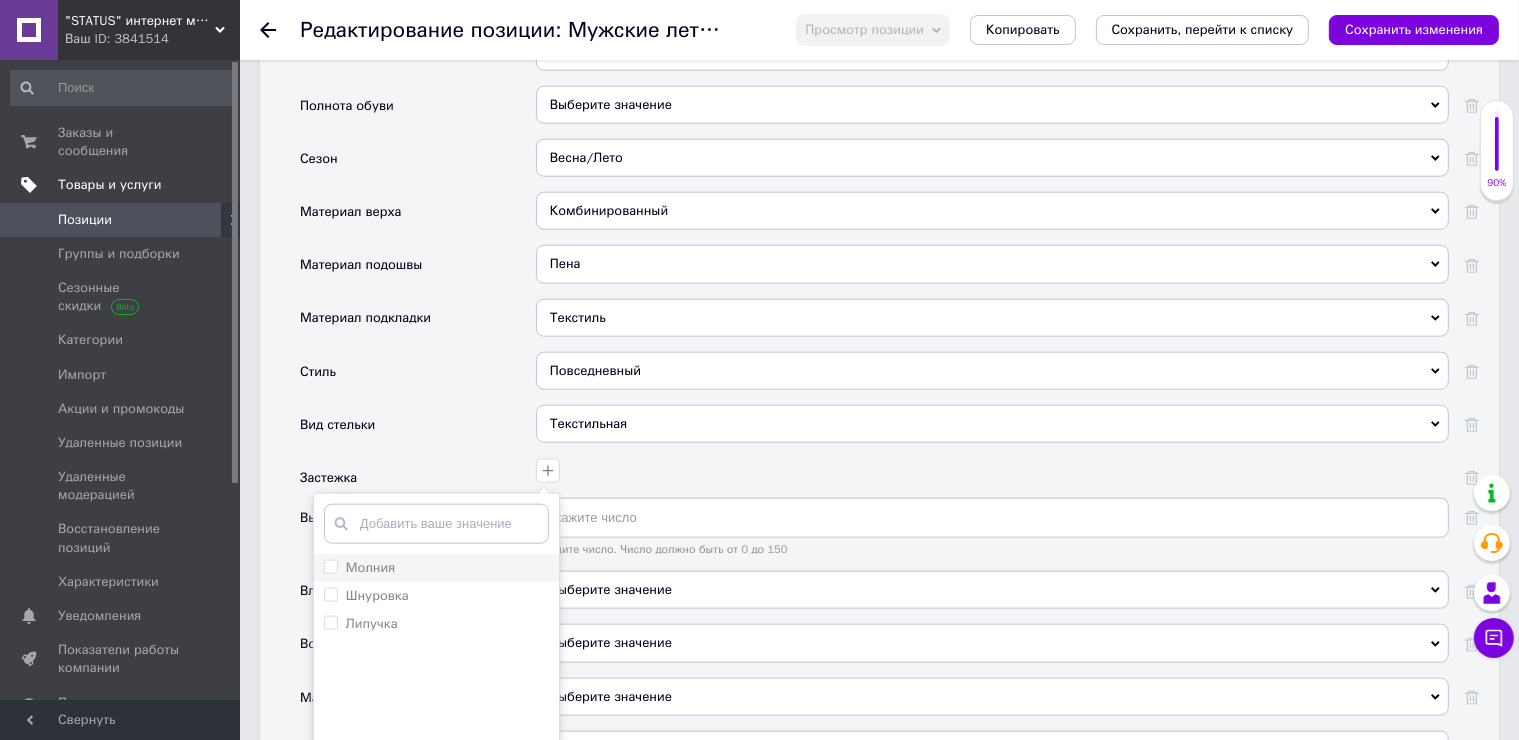click on "Шнуровка" at bounding box center [377, 595] 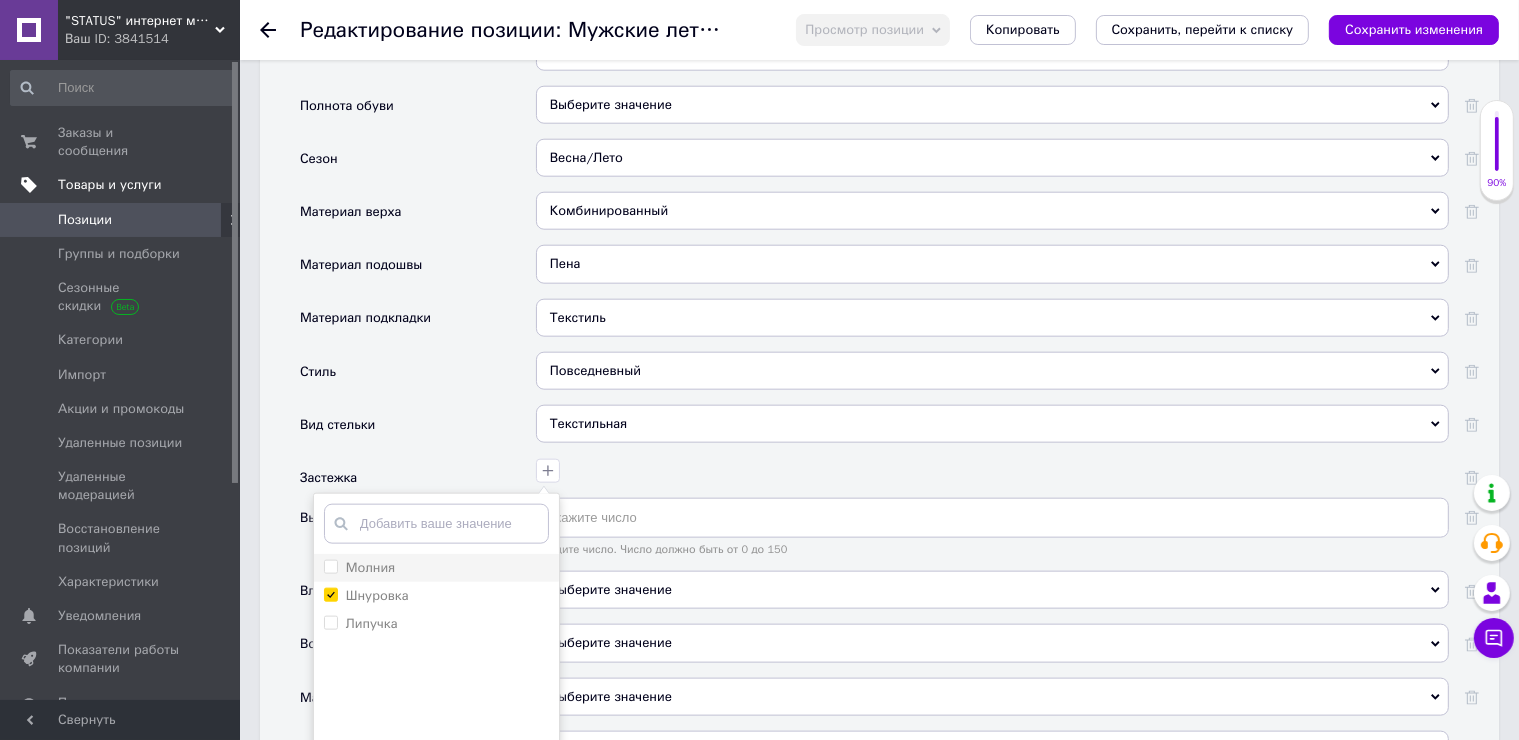 checkbox on "true" 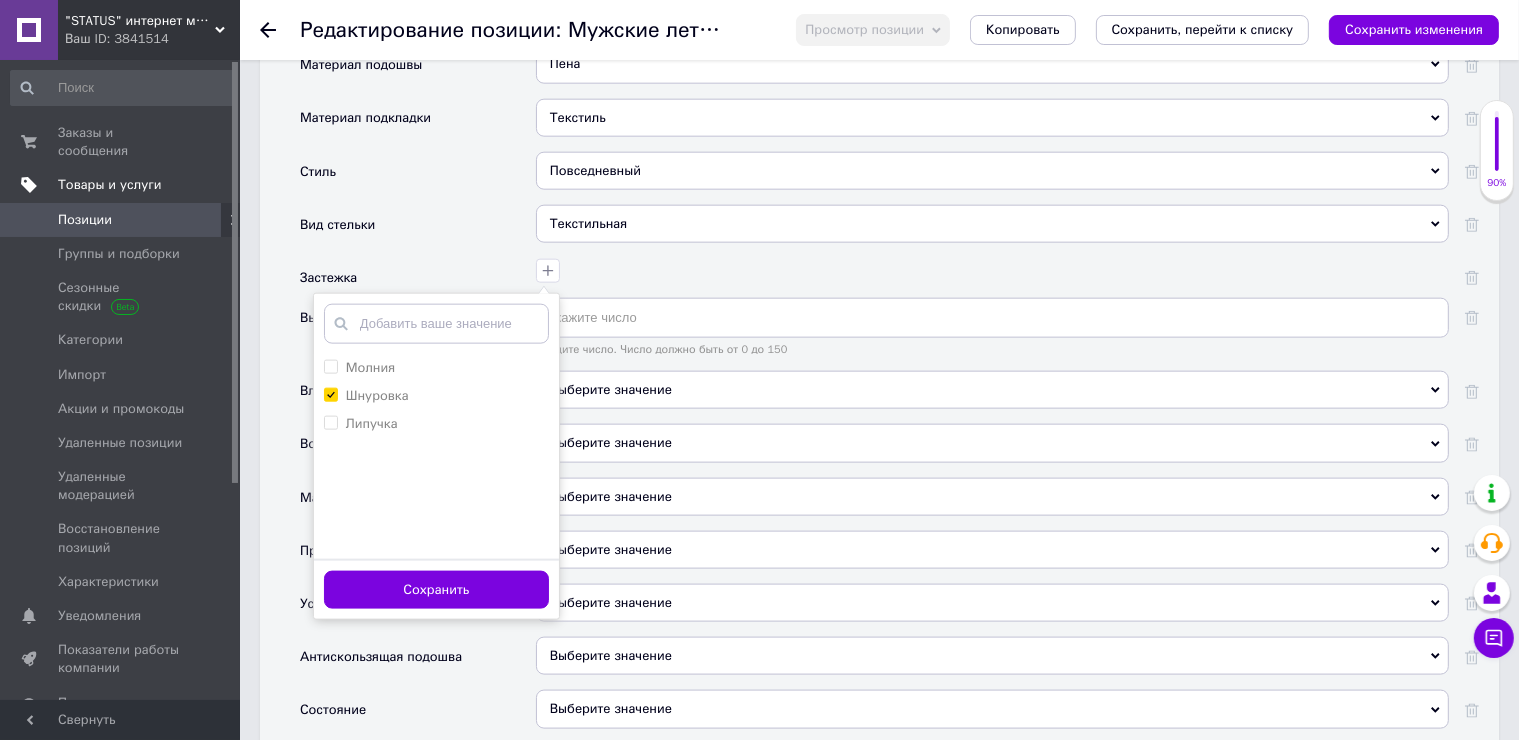click on "Сохранить" at bounding box center [436, 590] 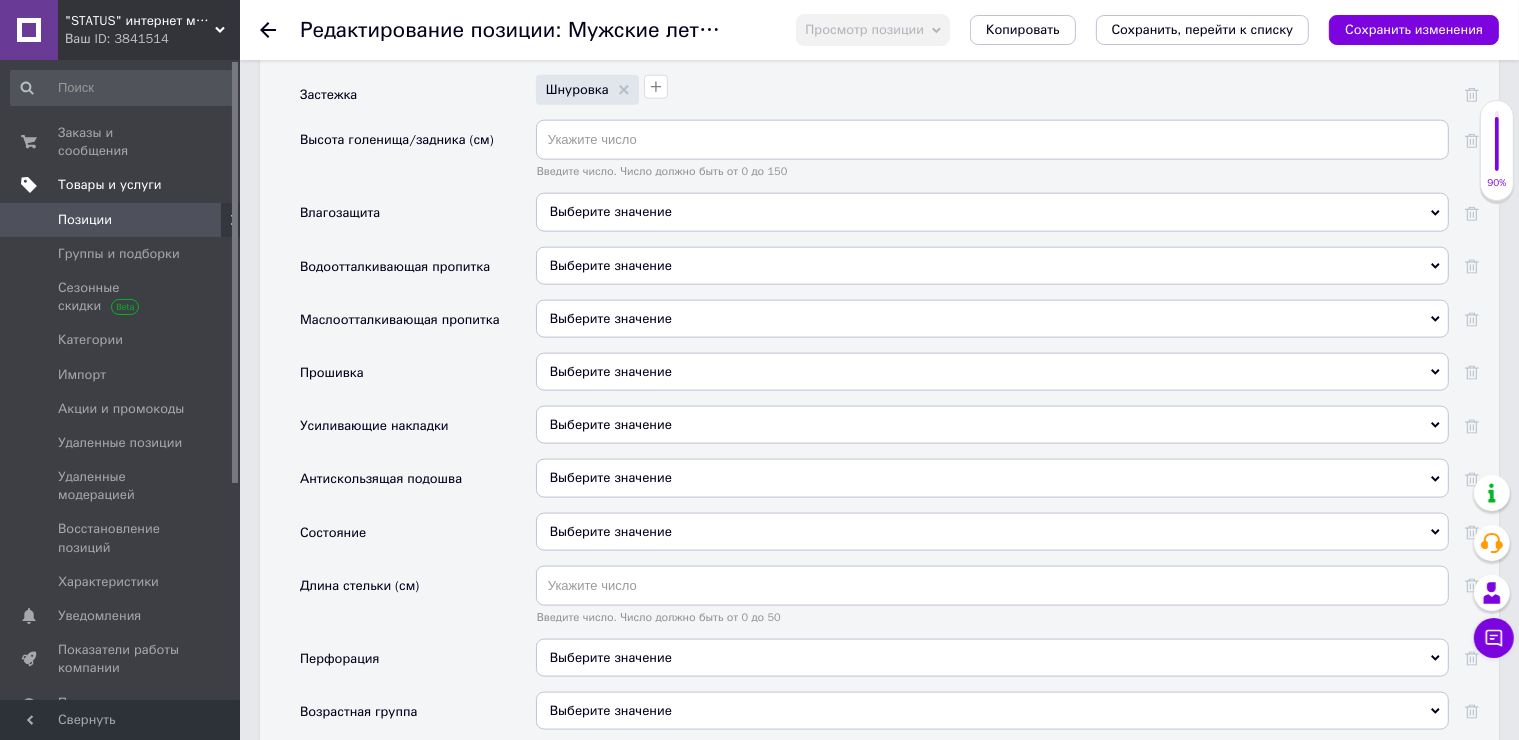scroll, scrollTop: 2618, scrollLeft: 0, axis: vertical 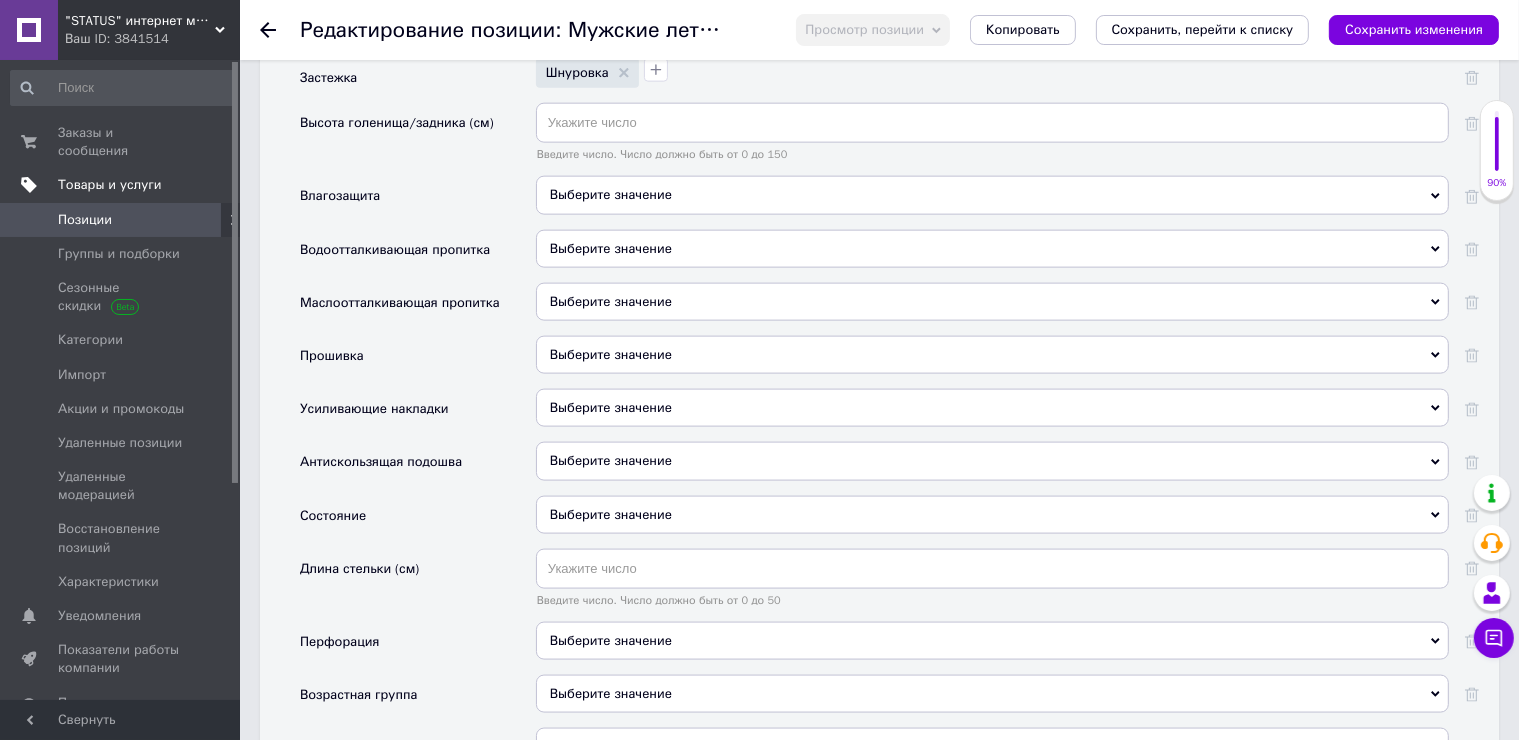 click on "Состояние Выберите значение" at bounding box center [889, 522] 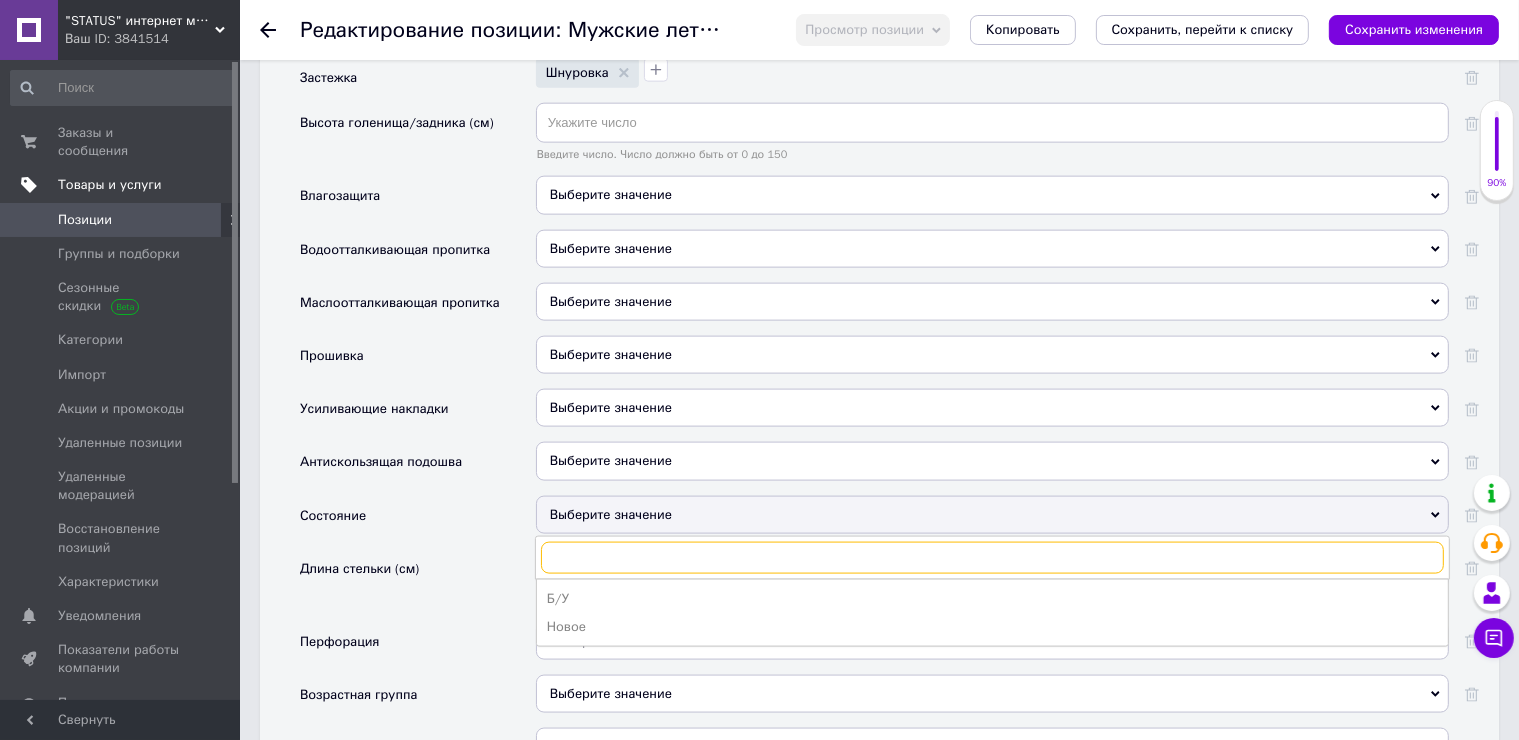 scroll, scrollTop: 2718, scrollLeft: 0, axis: vertical 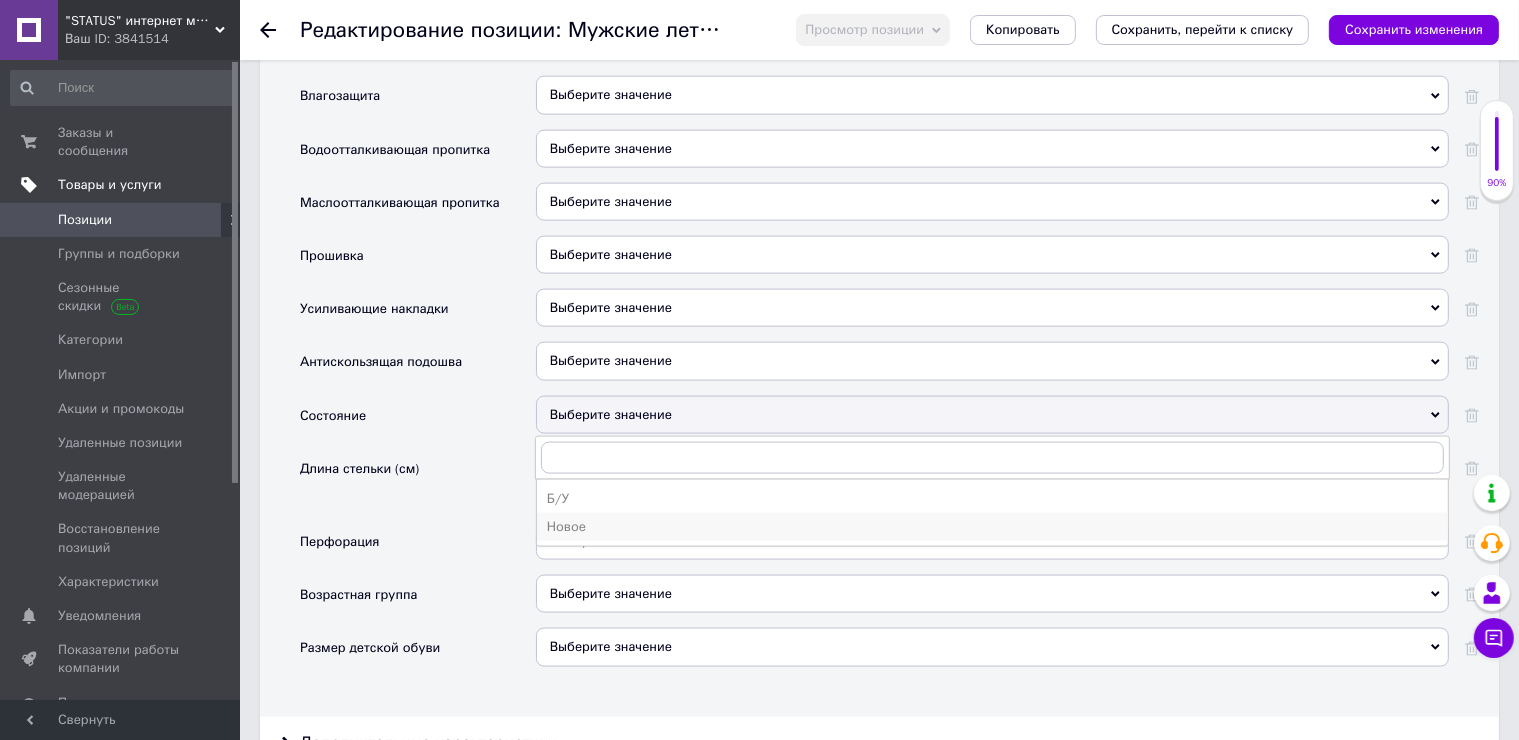 click on "Новое" at bounding box center [992, 527] 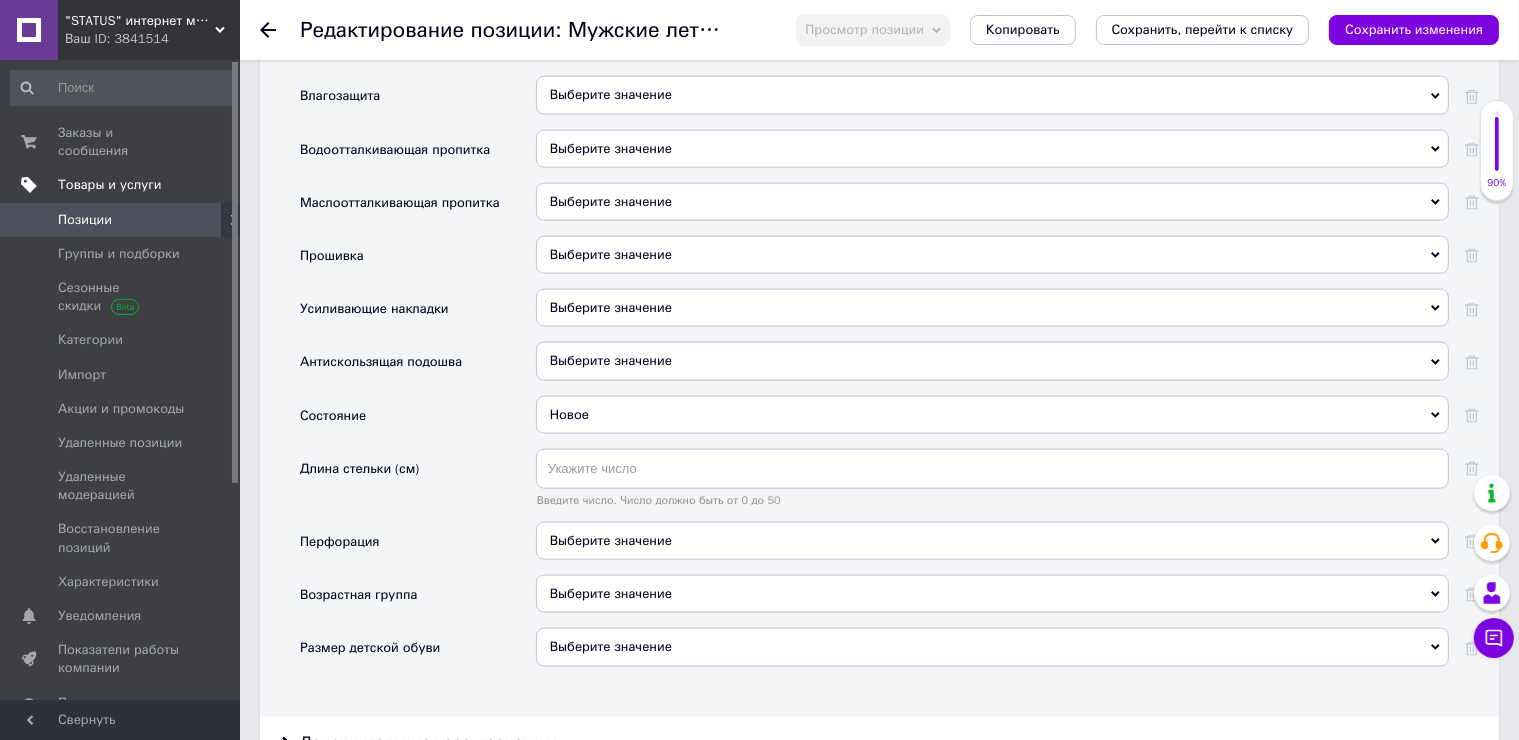 click on "Выберите значение" at bounding box center [611, 540] 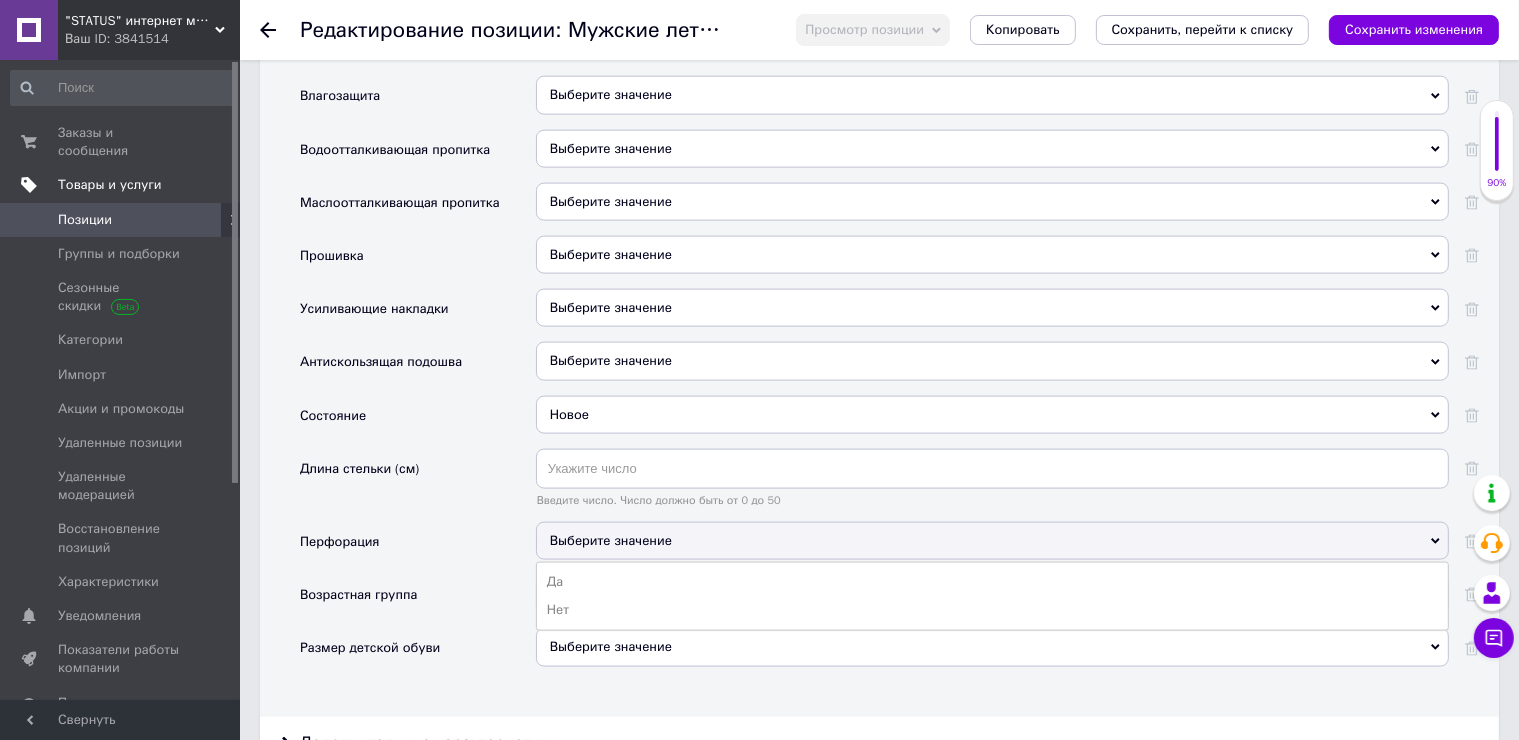 click on "Да" at bounding box center [992, 582] 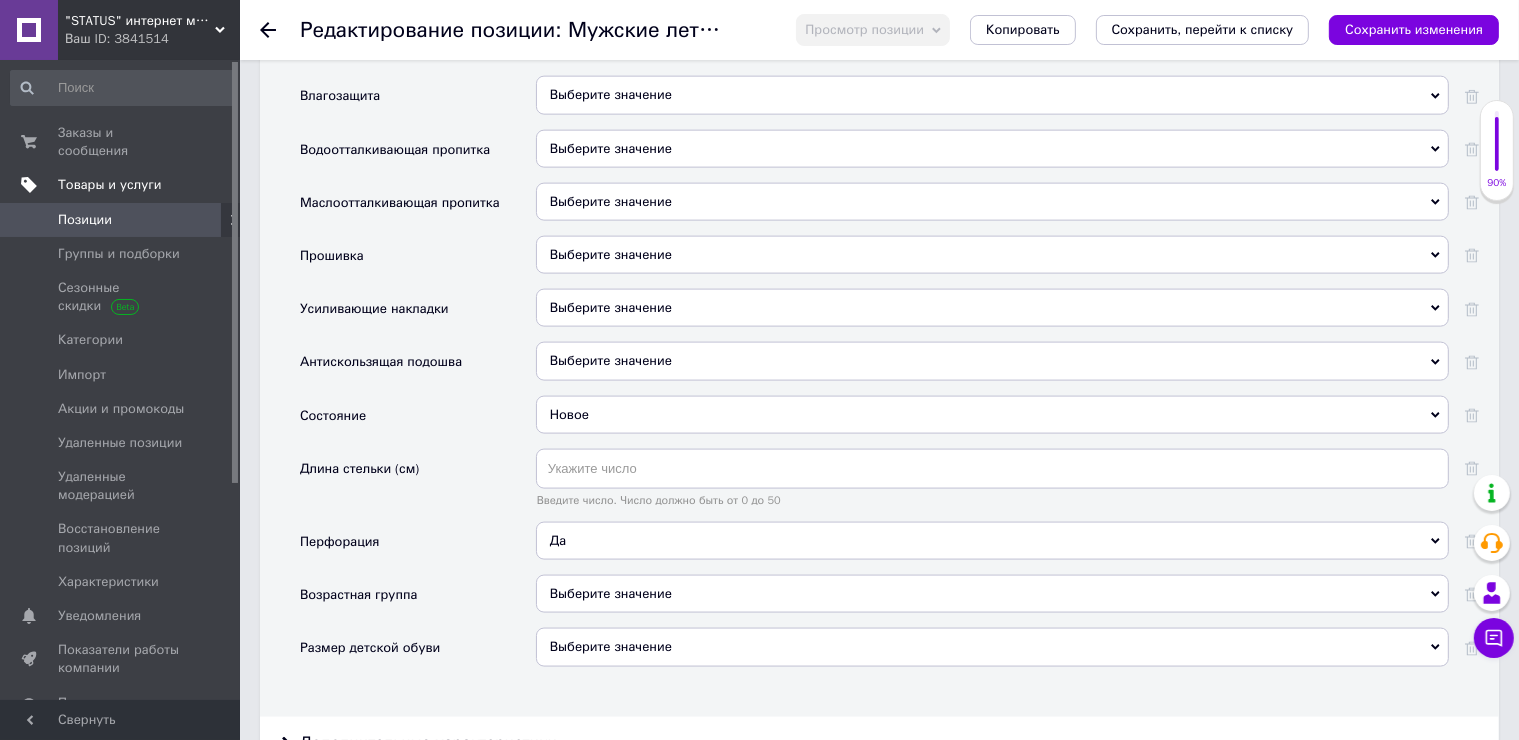 click on "Выберите значение" at bounding box center (992, 594) 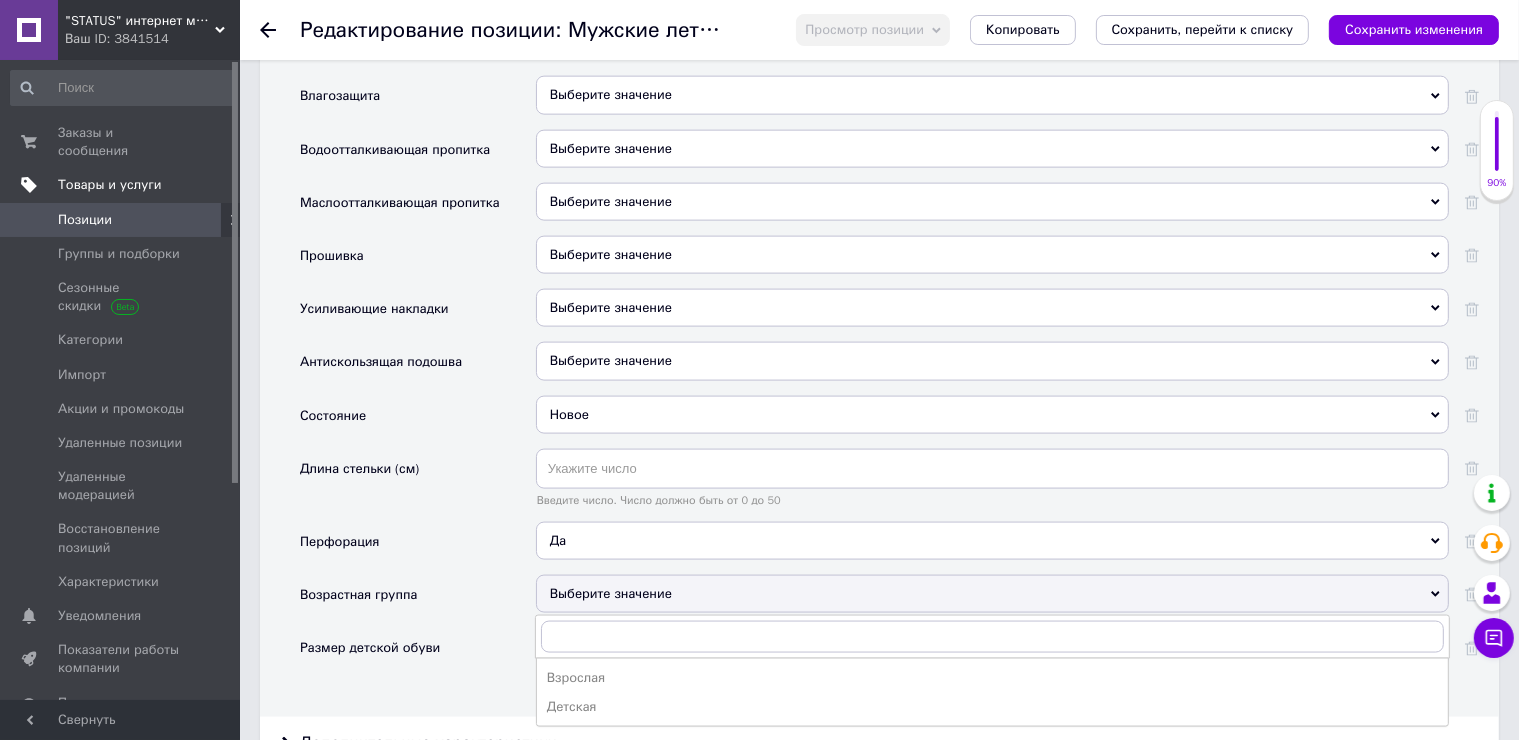 click on "Взрослая" at bounding box center [992, 678] 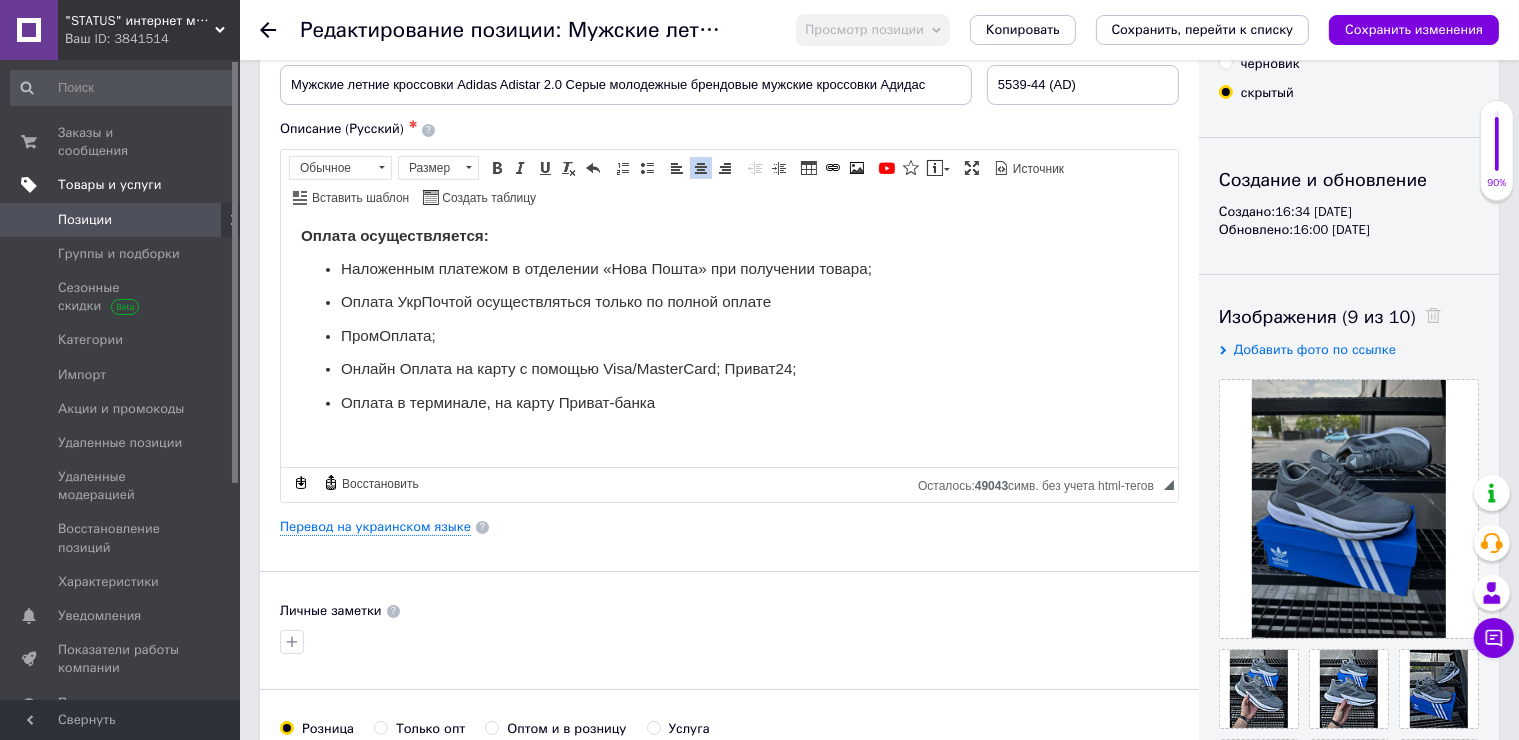 scroll, scrollTop: 821, scrollLeft: 0, axis: vertical 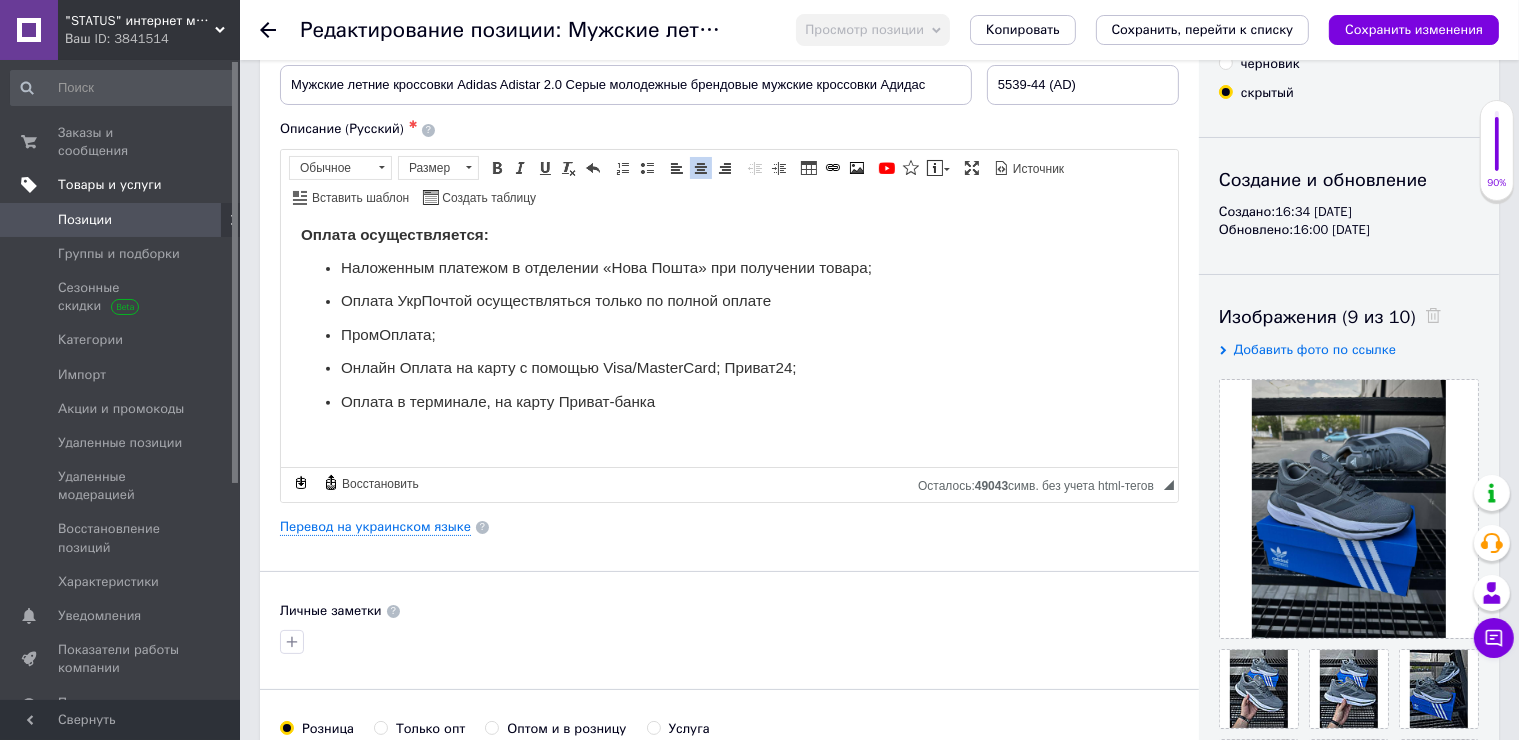 click at bounding box center (728, 435) 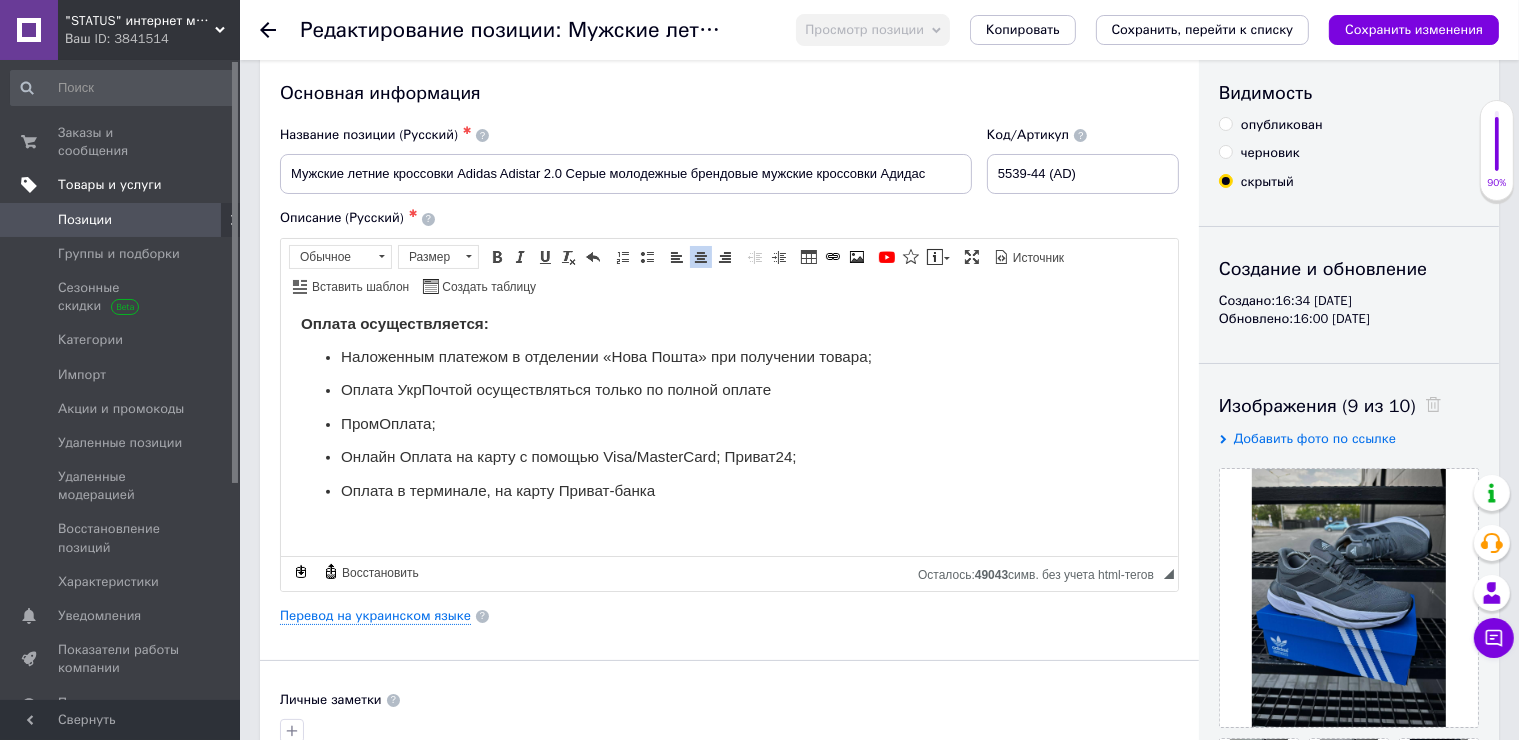 scroll, scrollTop: 0, scrollLeft: 0, axis: both 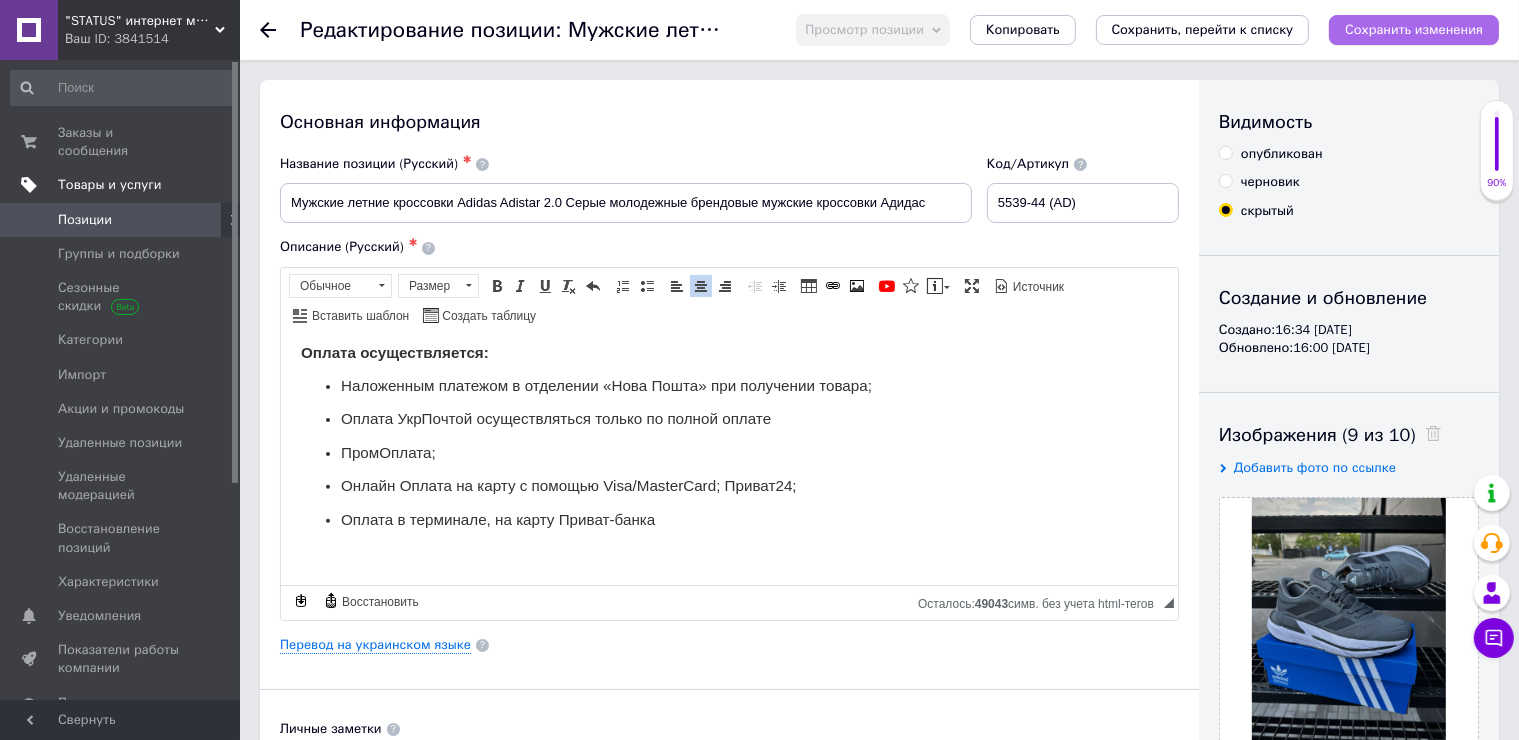 click on "Сохранить изменения" at bounding box center (1414, 30) 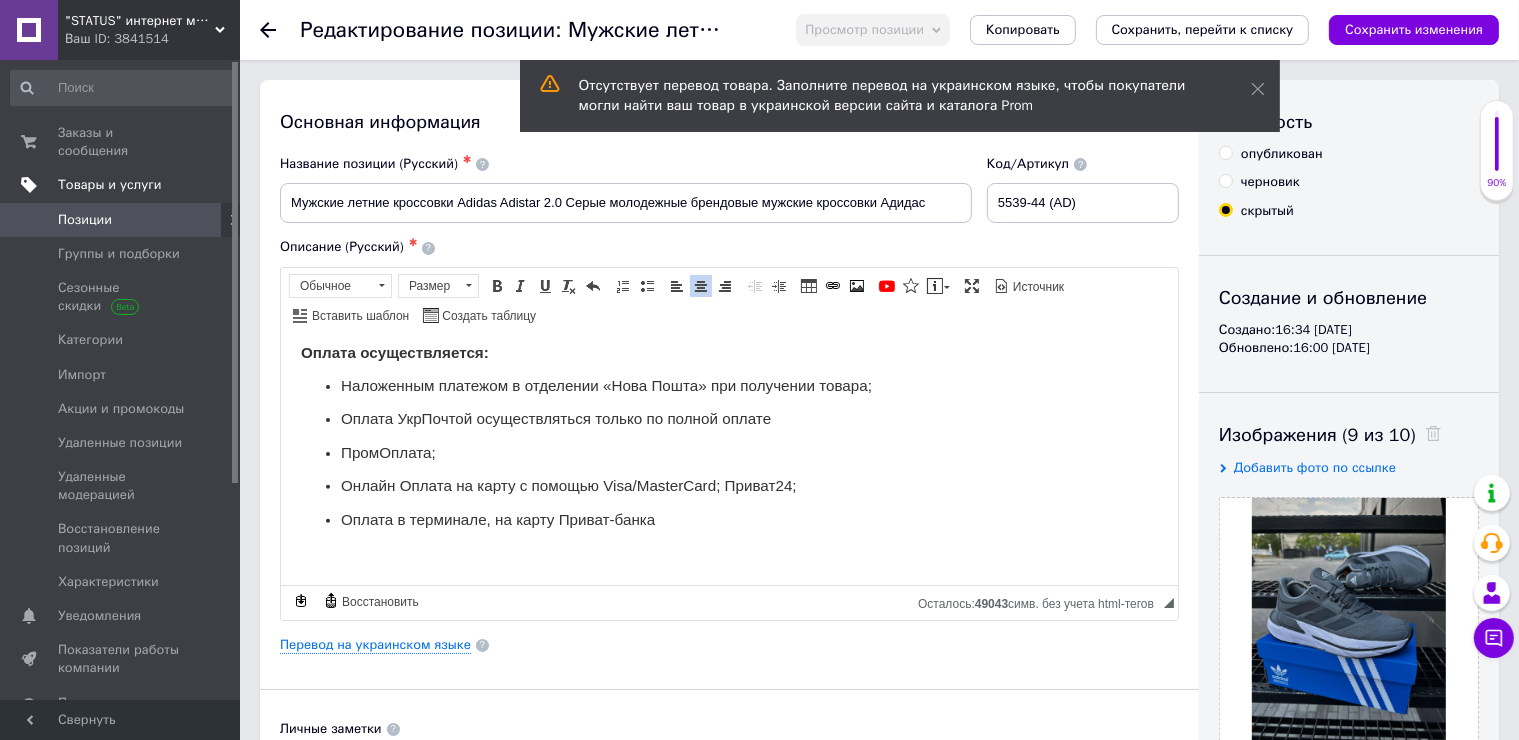 scroll, scrollTop: 421, scrollLeft: 0, axis: vertical 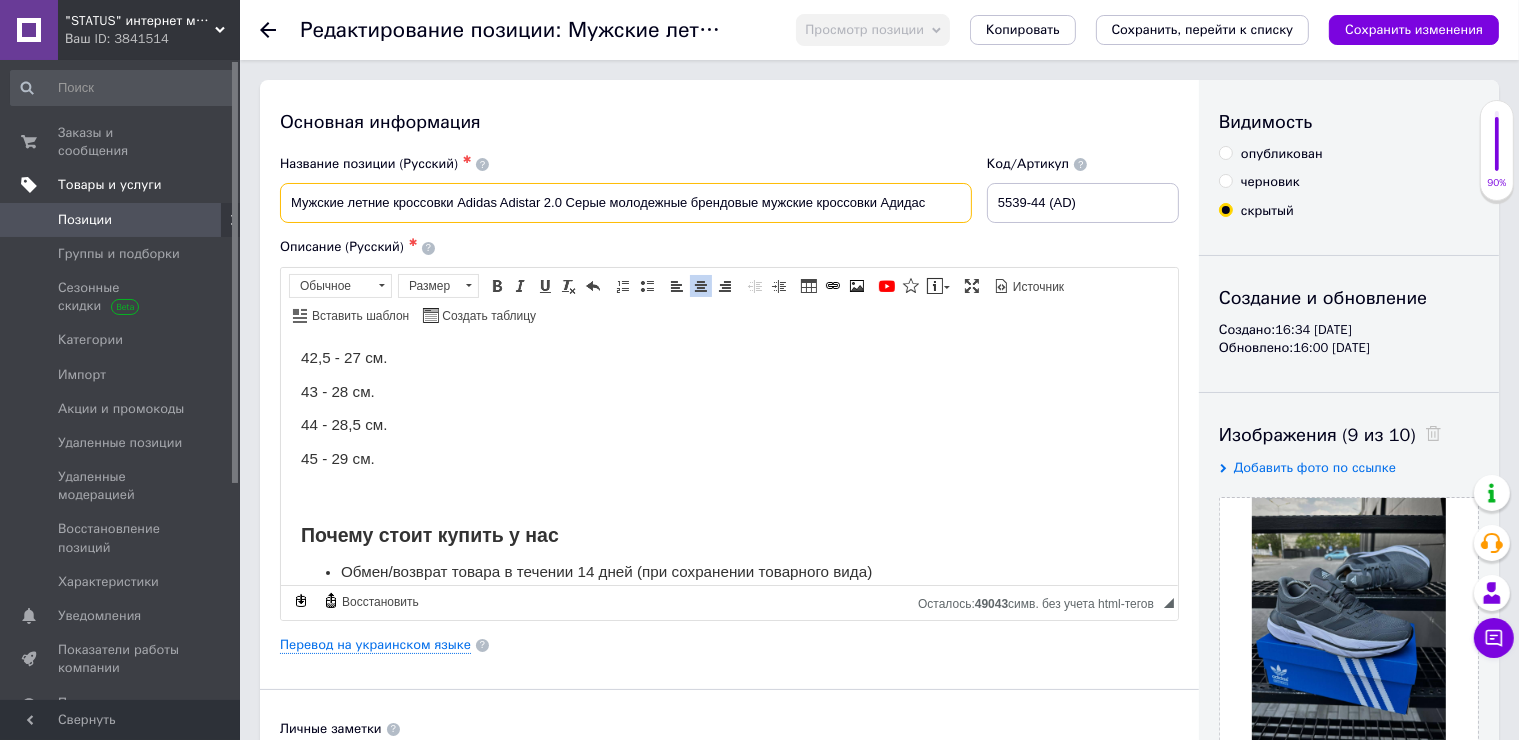 drag, startPoint x: 562, startPoint y: 209, endPoint x: 256, endPoint y: 208, distance: 306.00165 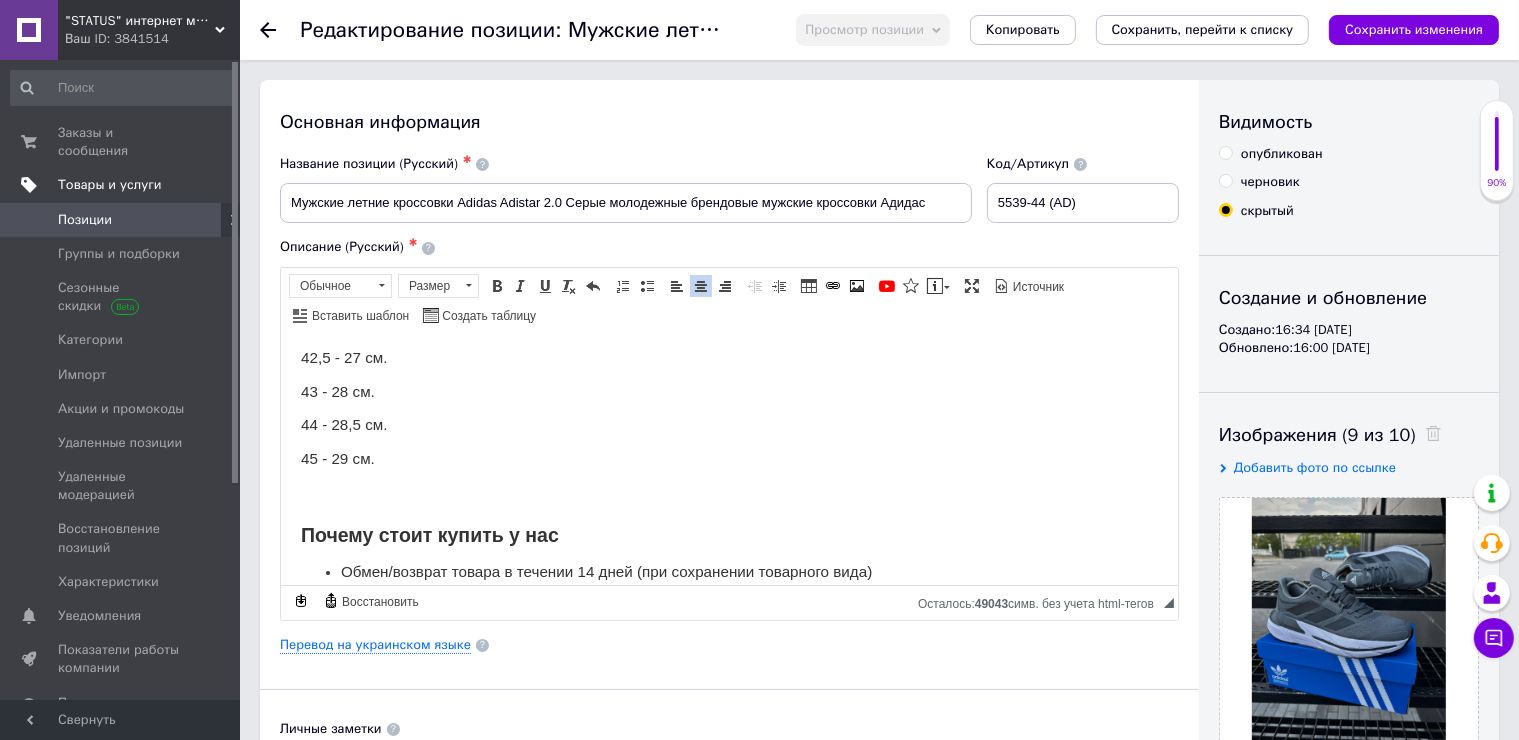click on "Название позиции (Русский) ✱" at bounding box center (626, 164) 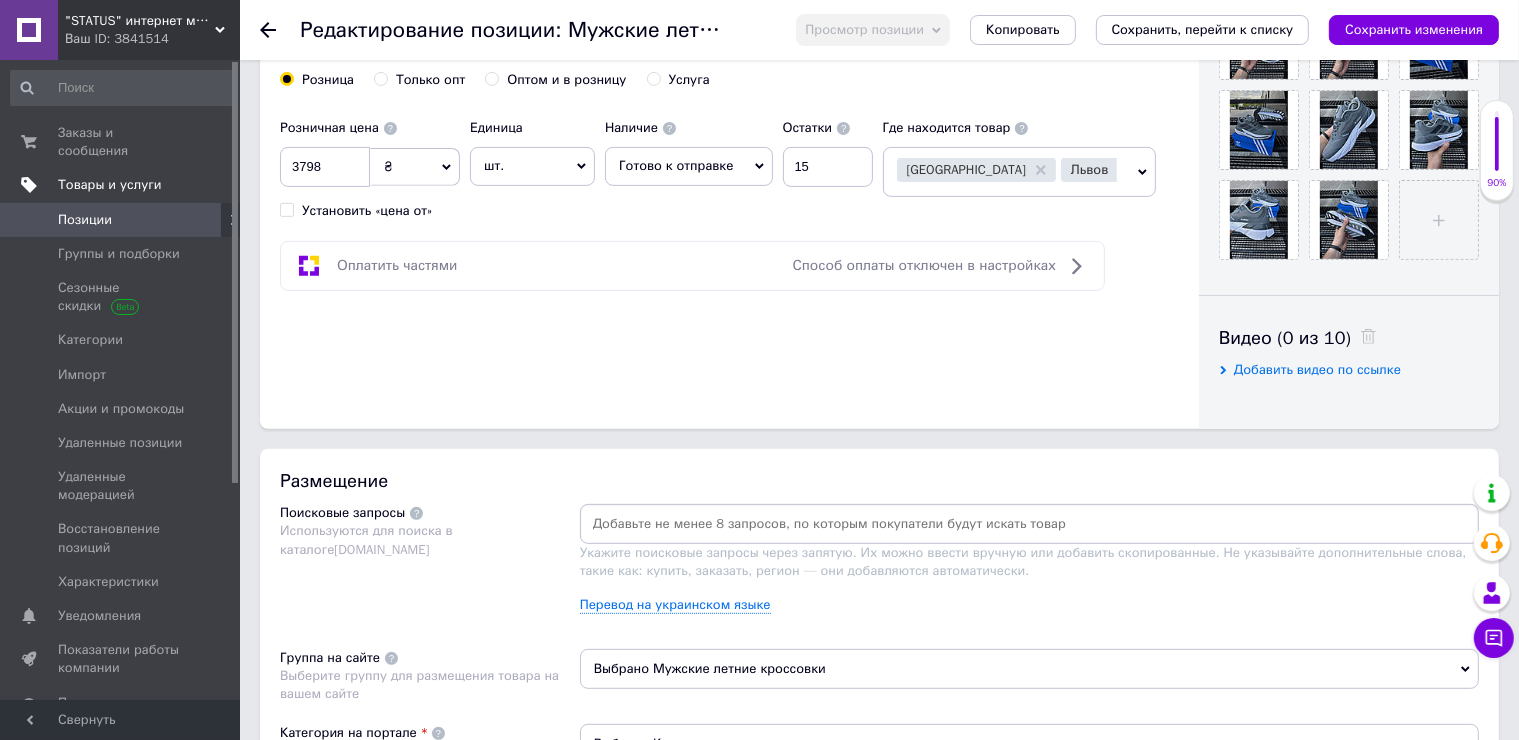 scroll, scrollTop: 800, scrollLeft: 0, axis: vertical 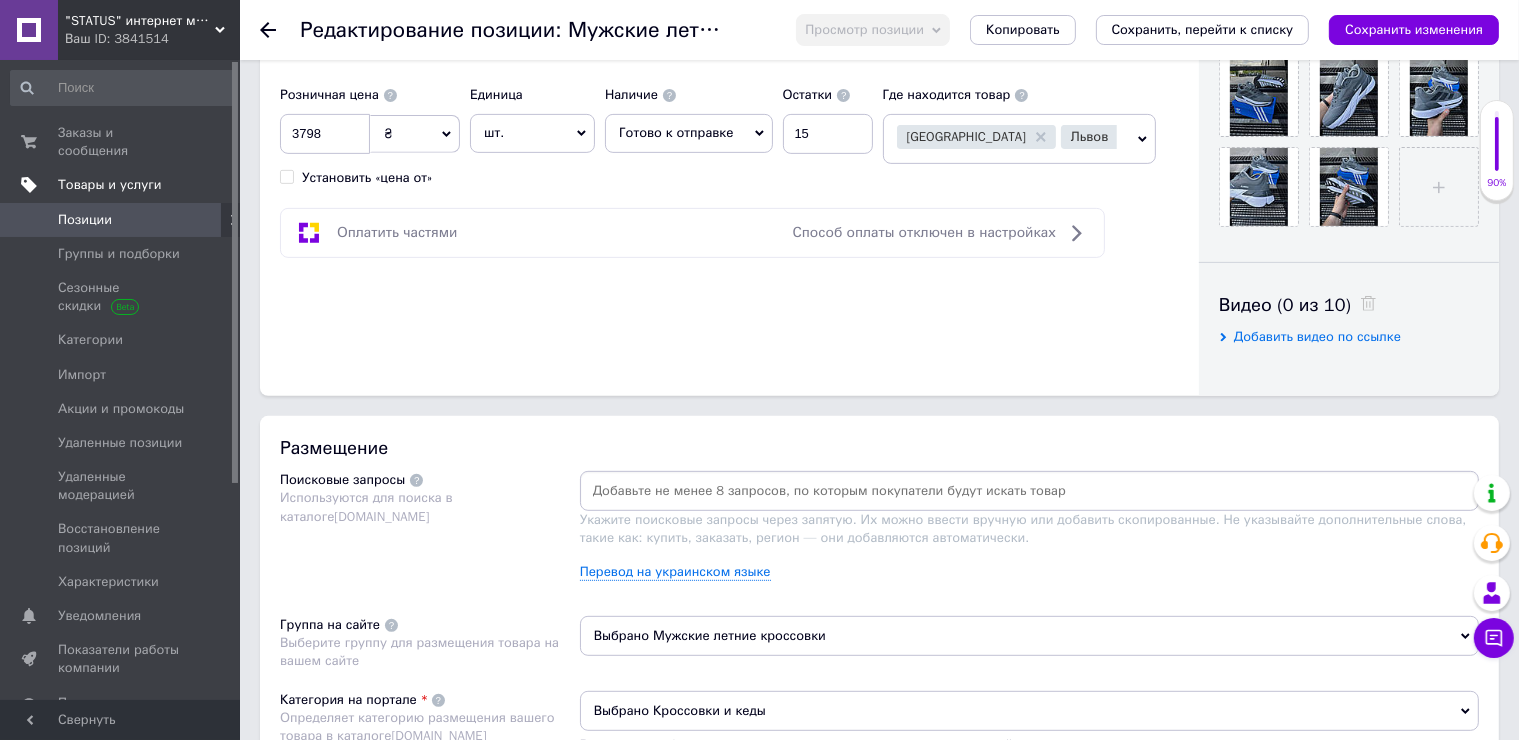 click at bounding box center [1029, 491] 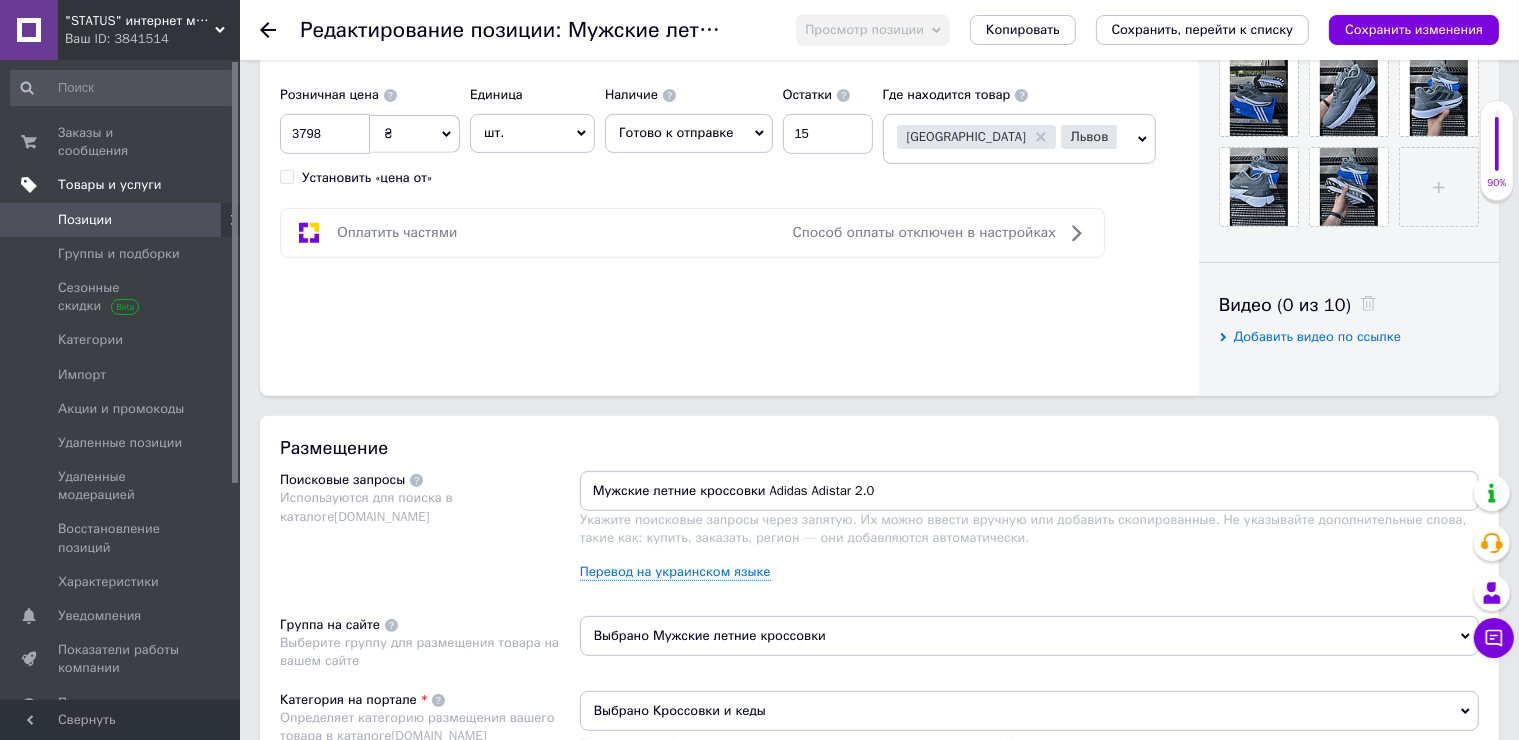 click on "Мужские летние кроссовки Adidas Adistar 2.0" at bounding box center [1029, 491] 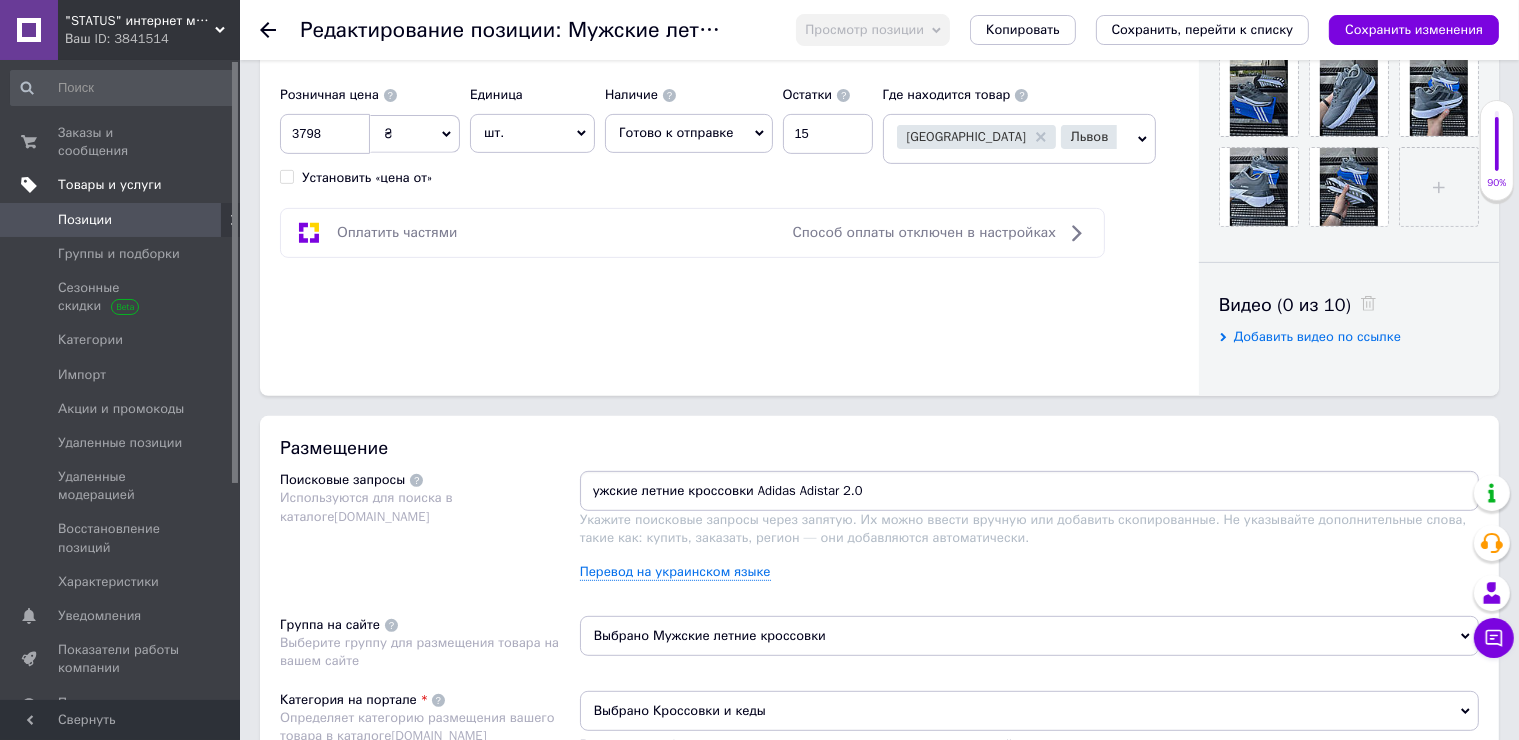 type on "мужские летние кроссовки Adidas Adistar 2.0" 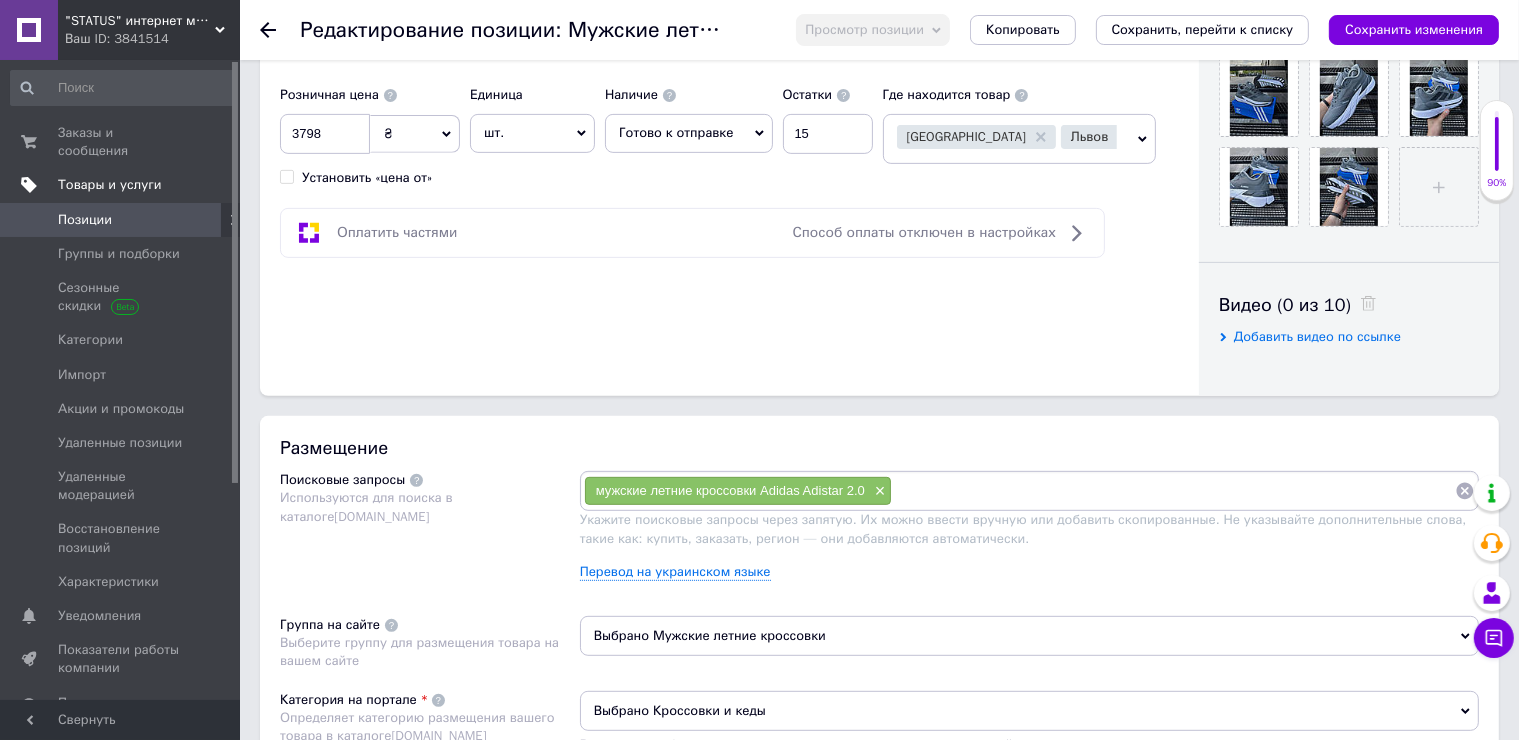 paste on "Мужские летние кроссовки Adidas Adistar 2.0" 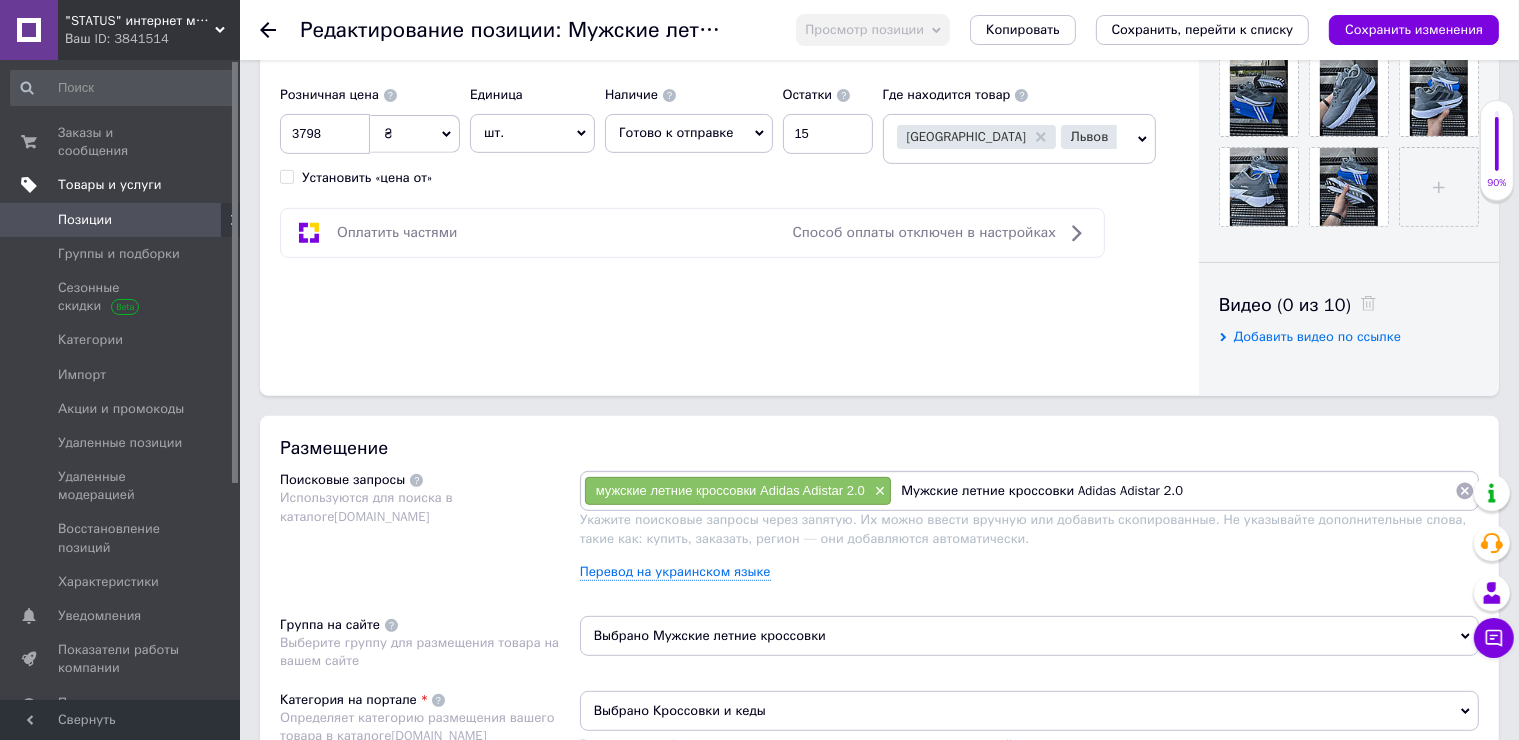 click on "Мужские летние кроссовки Adidas Adistar 2.0" at bounding box center [1173, 491] 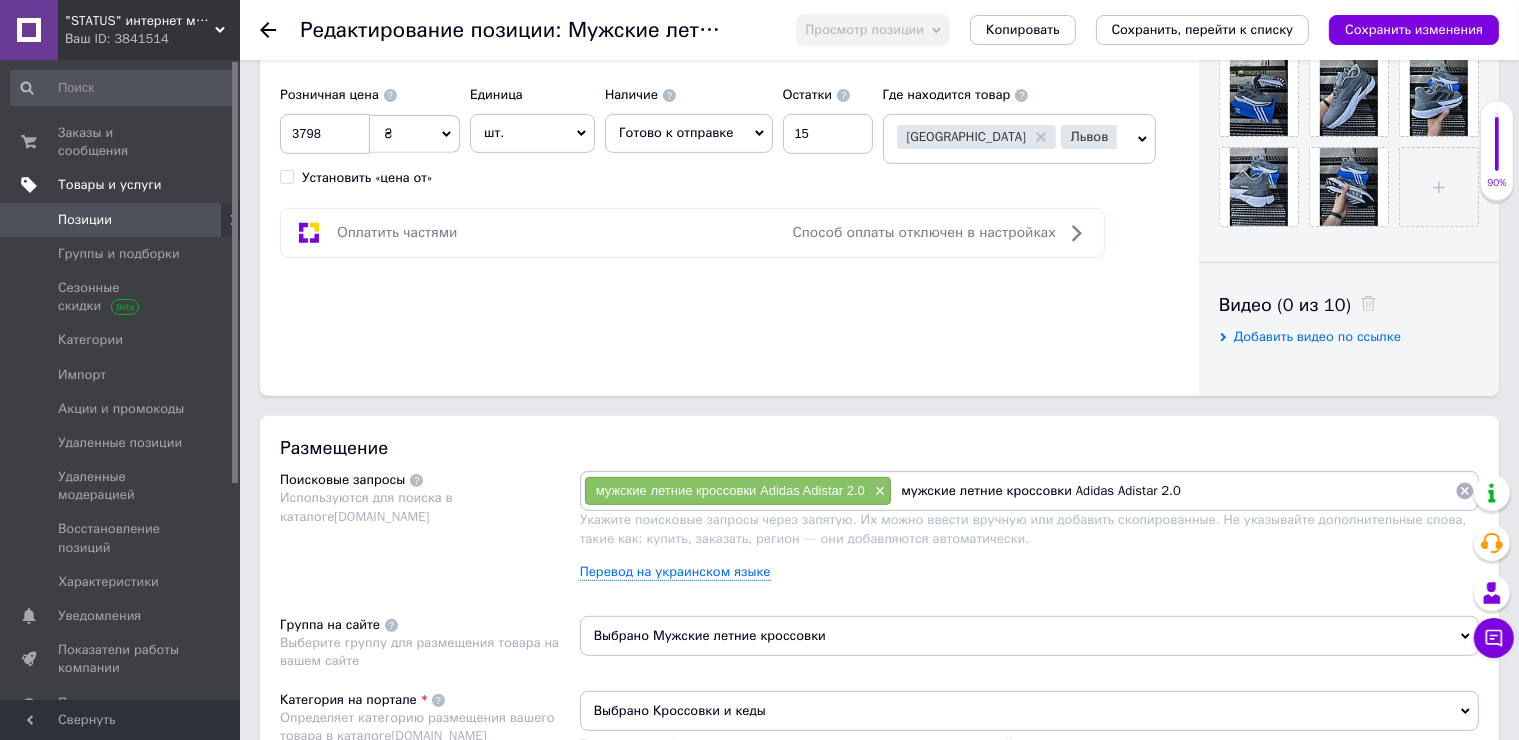 click on "мужские летние кроссовки Adidas Adistar 2.0" at bounding box center (1173, 491) 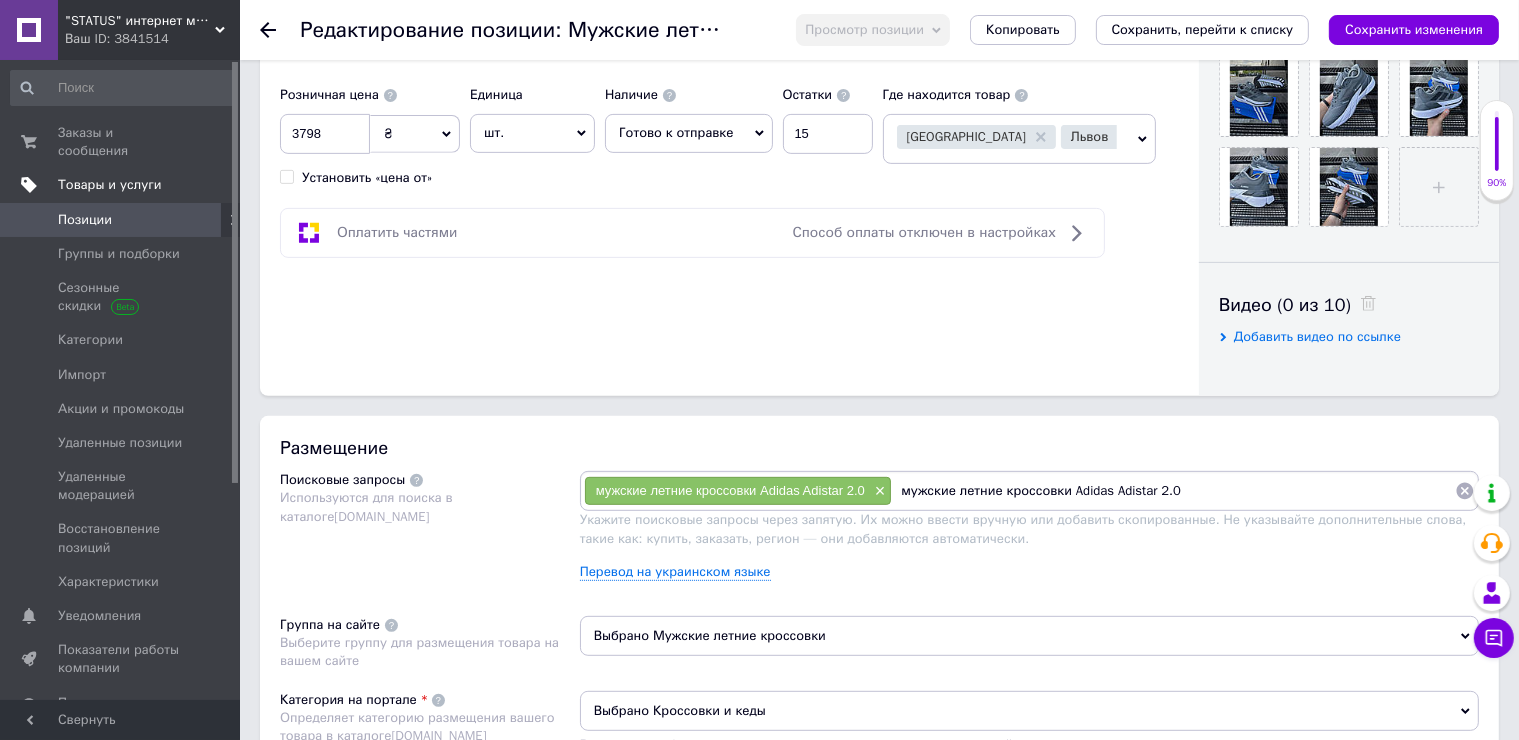 drag, startPoint x: 1003, startPoint y: 494, endPoint x: 956, endPoint y: 508, distance: 49.0408 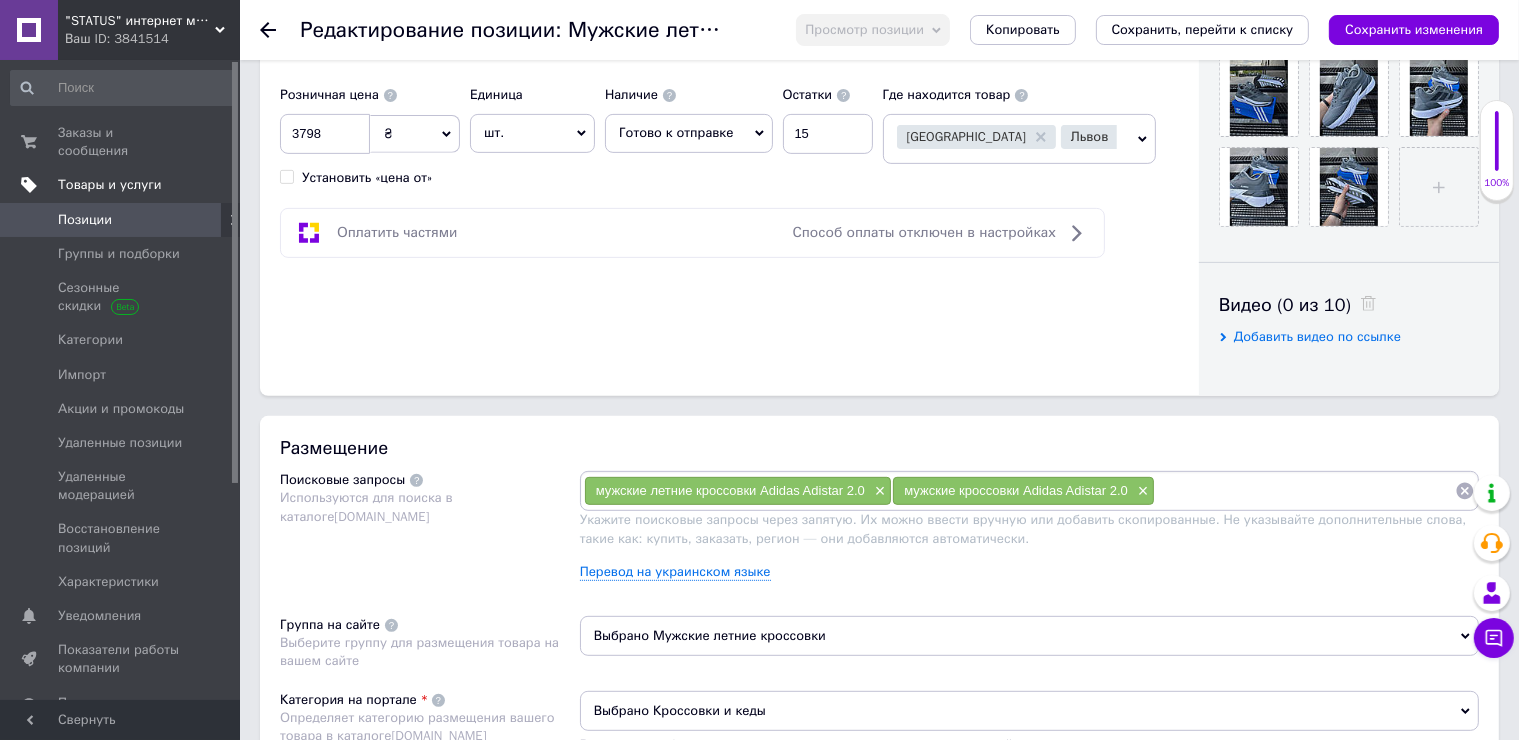 paste on "Мужские летние кроссовки Adidas Adistar 2.0" 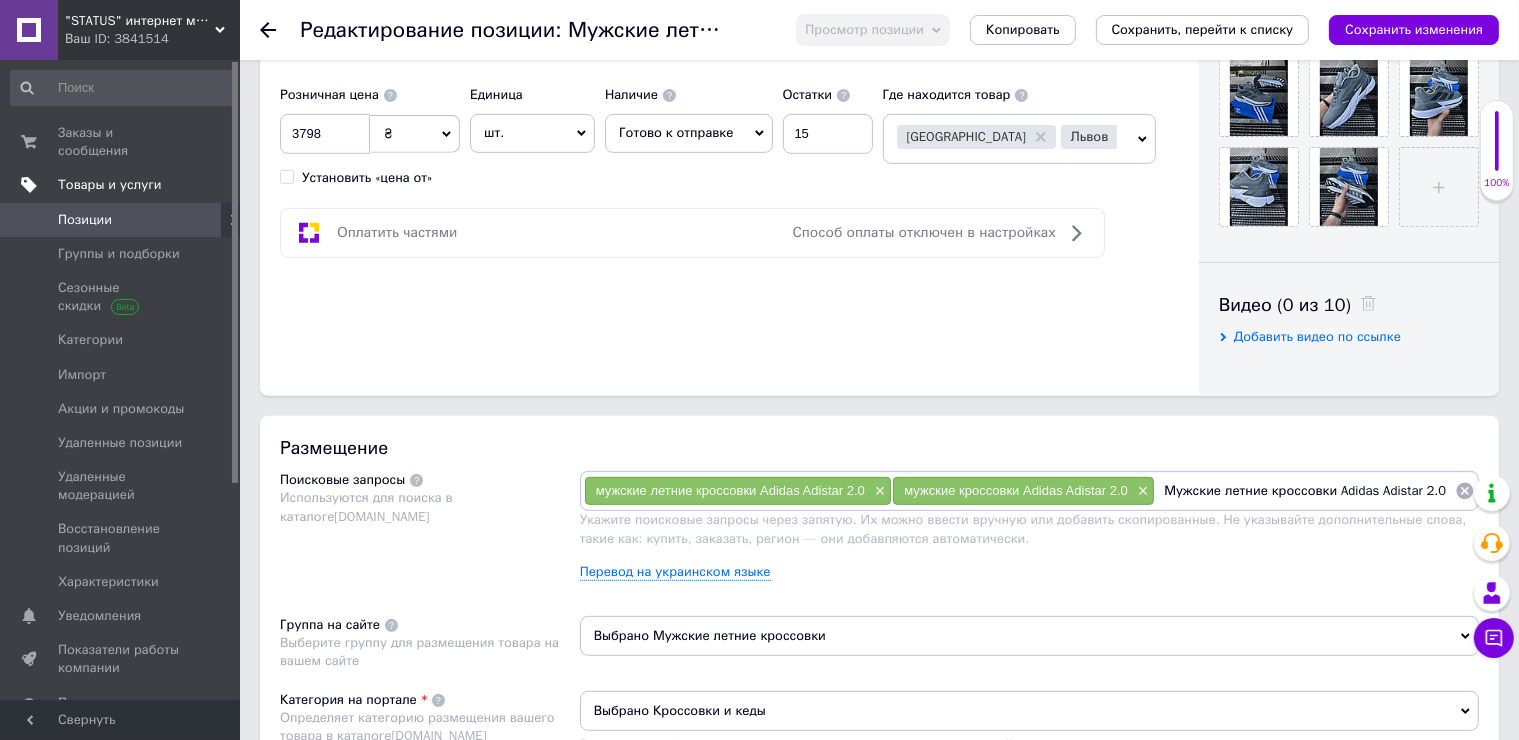 click on "Мужские летние кроссовки Adidas Adistar 2.0" at bounding box center (1305, 491) 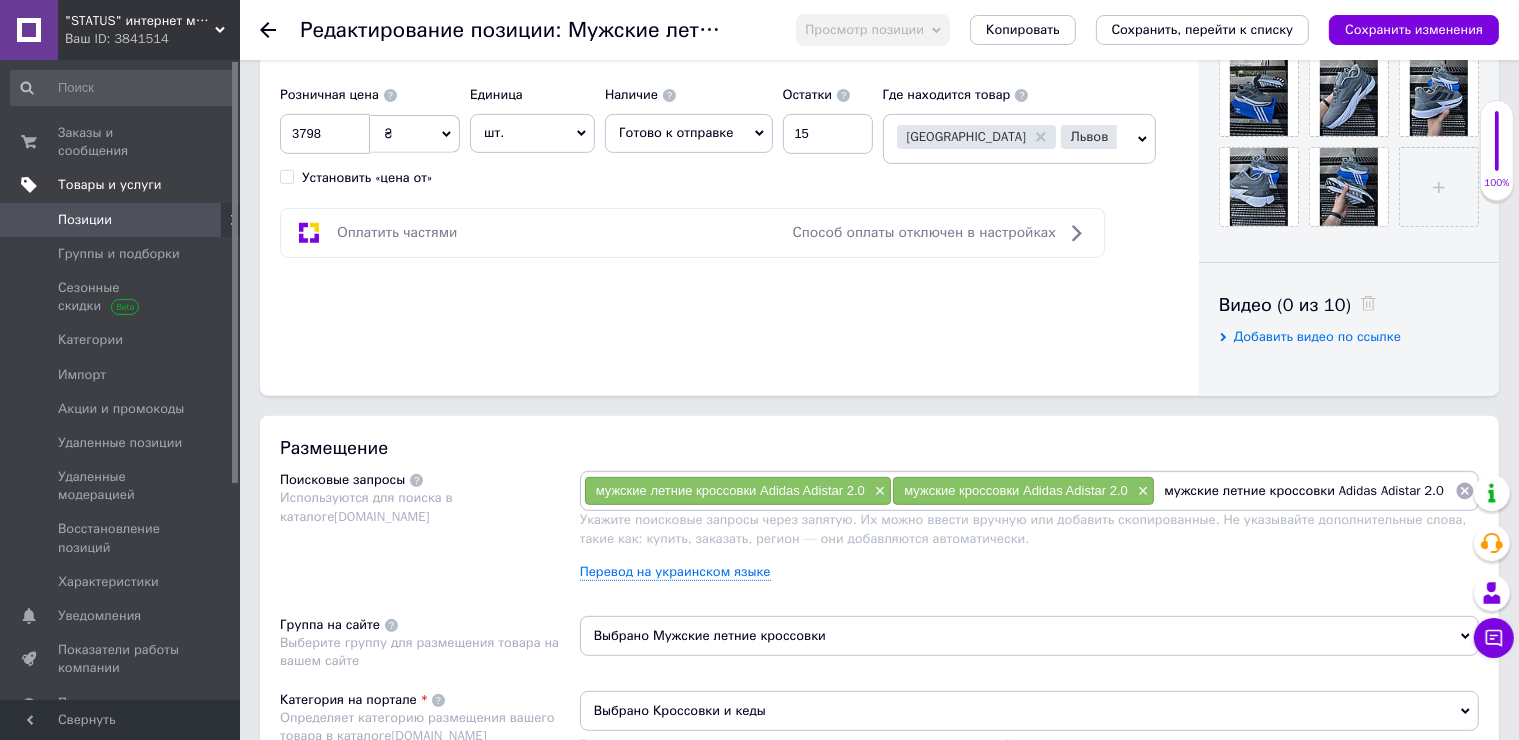 scroll, scrollTop: 0, scrollLeft: 0, axis: both 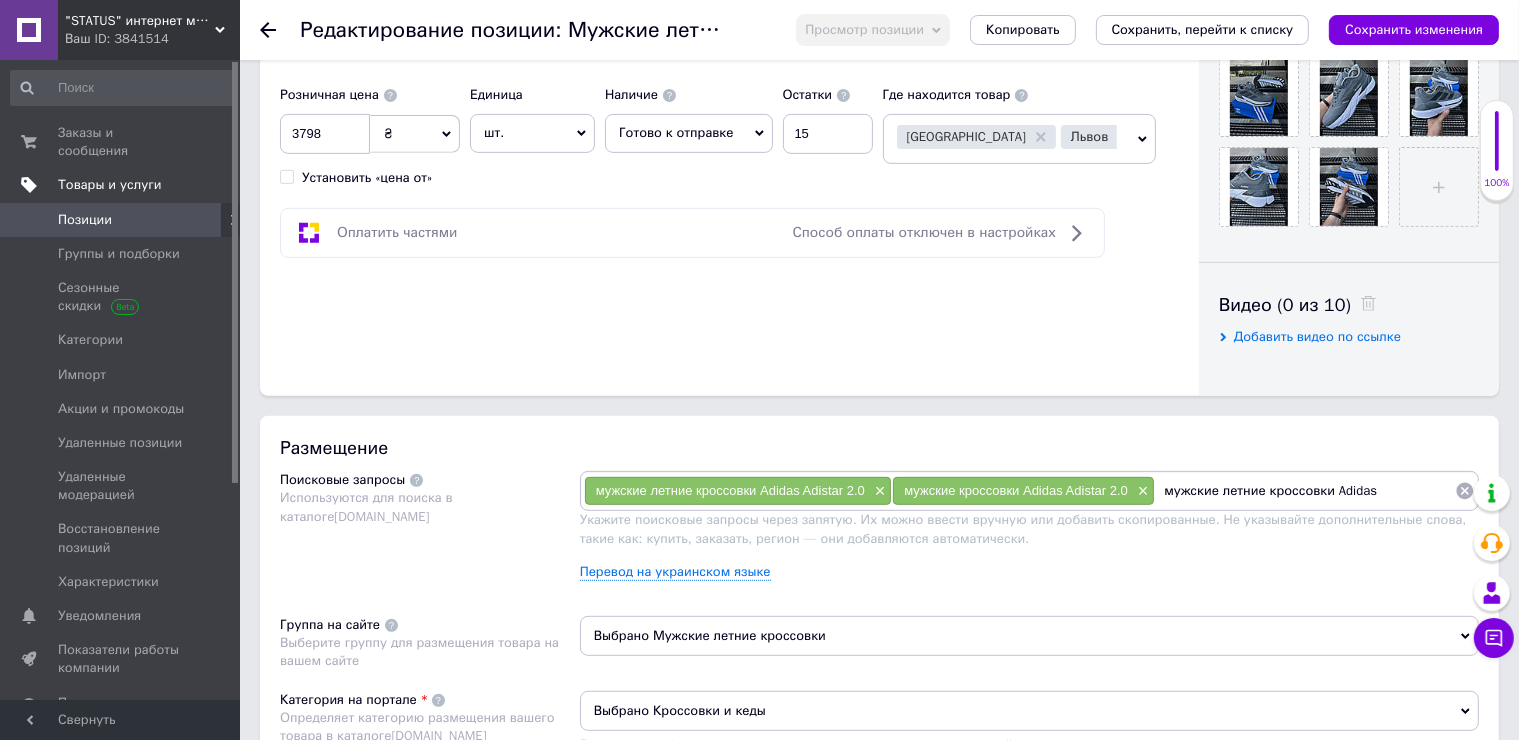 type on "мужские летние кроссовки Adidas" 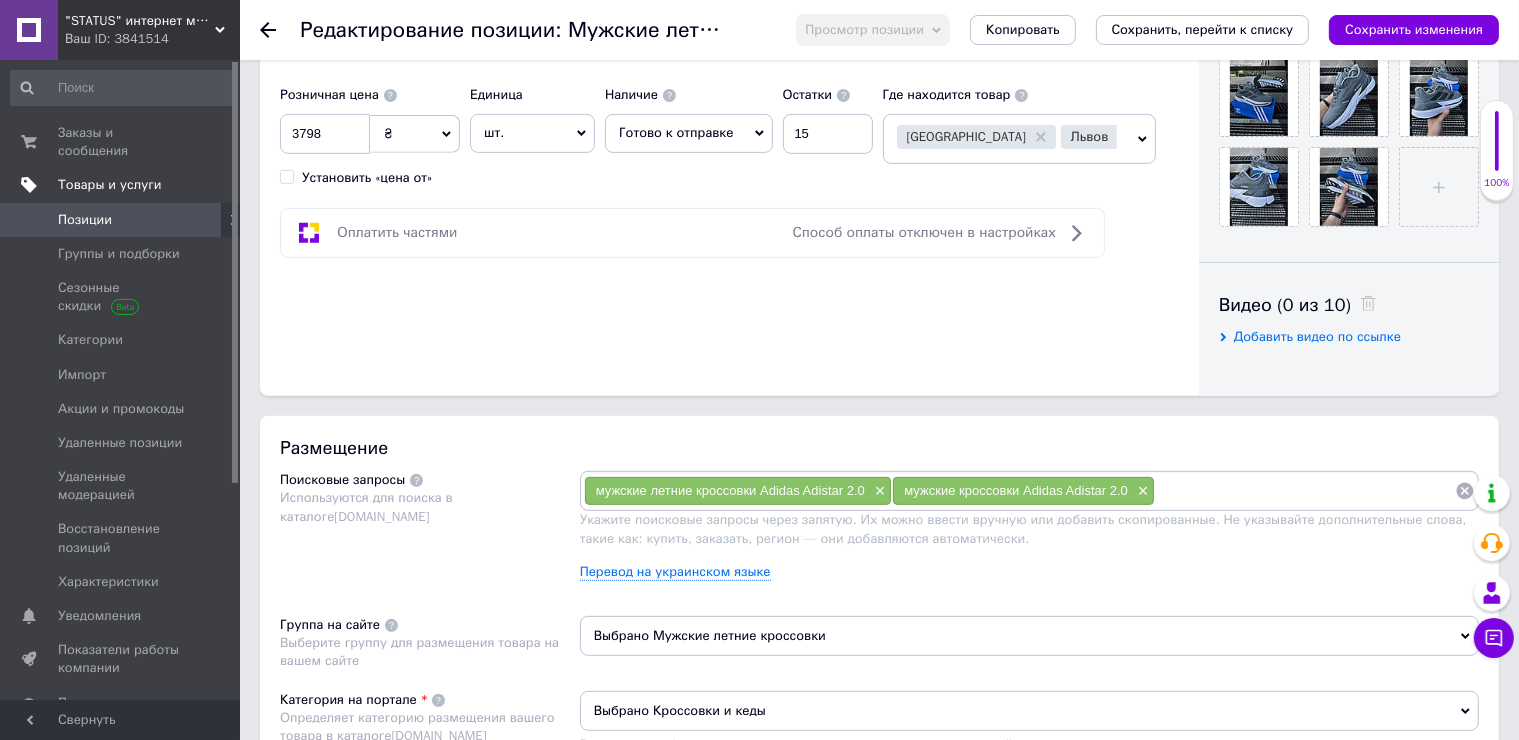 scroll, scrollTop: 0, scrollLeft: 0, axis: both 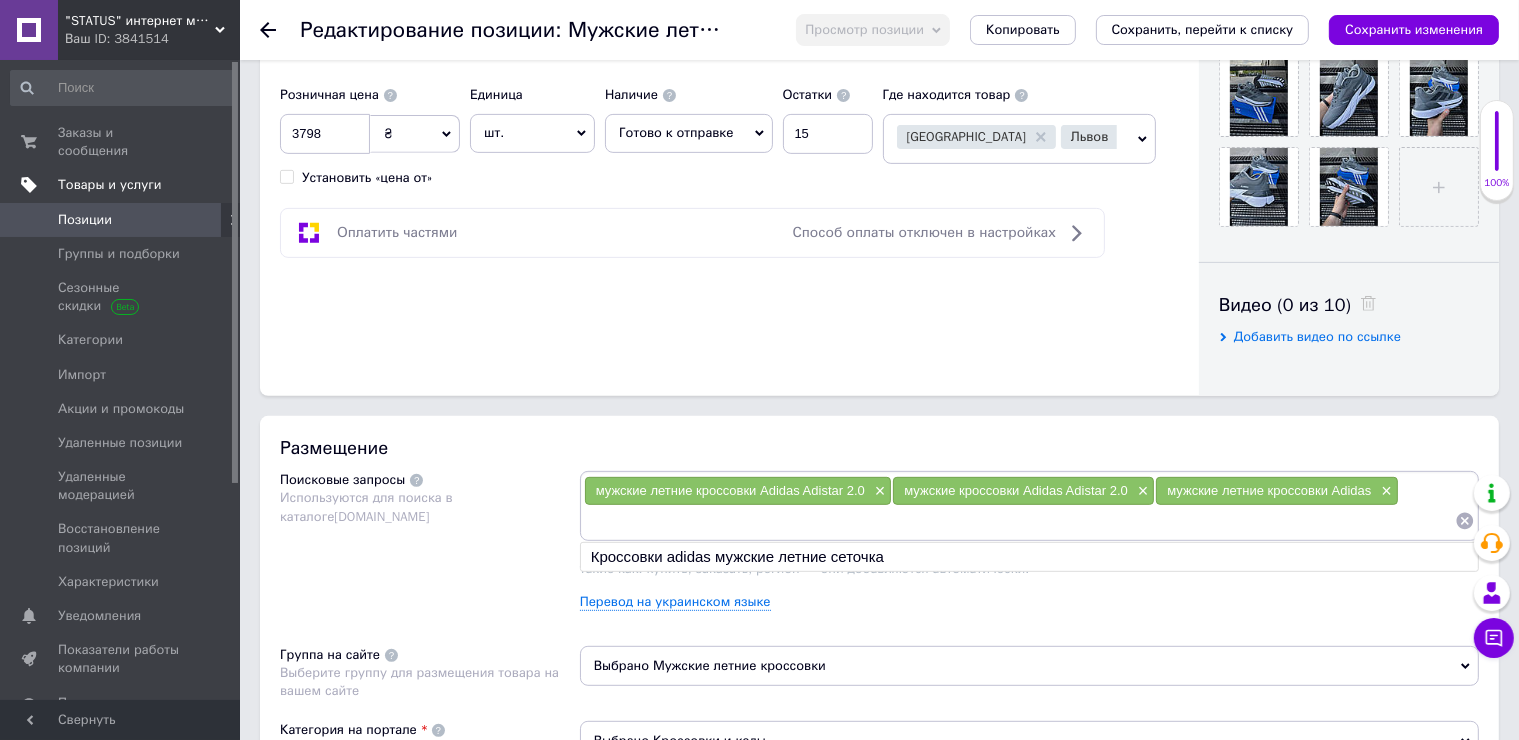paste on "Мужские летние кроссовки Adidas Adistar 2.0" 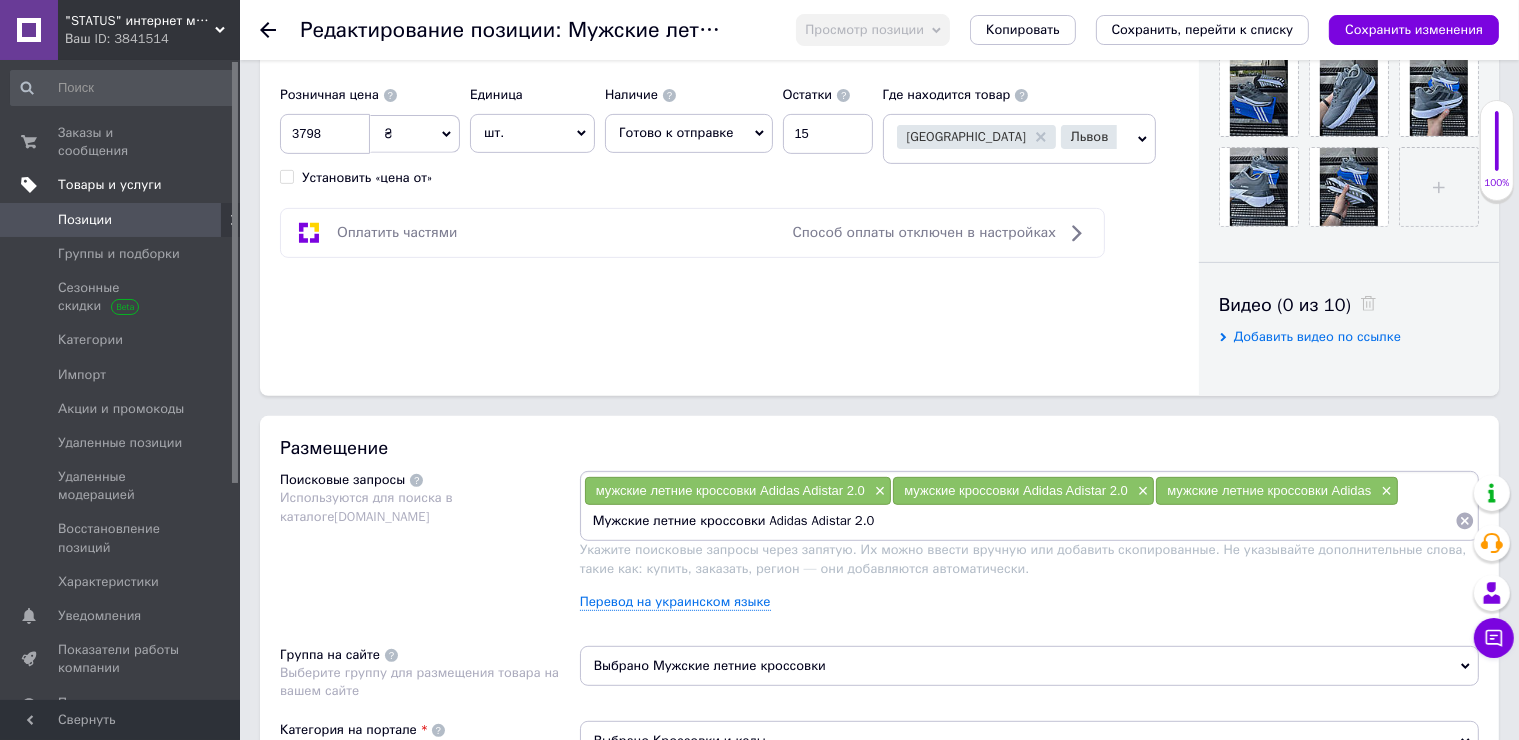 click on "Мужские летние кроссовки Adidas Adistar 2.0" at bounding box center (1019, 521) 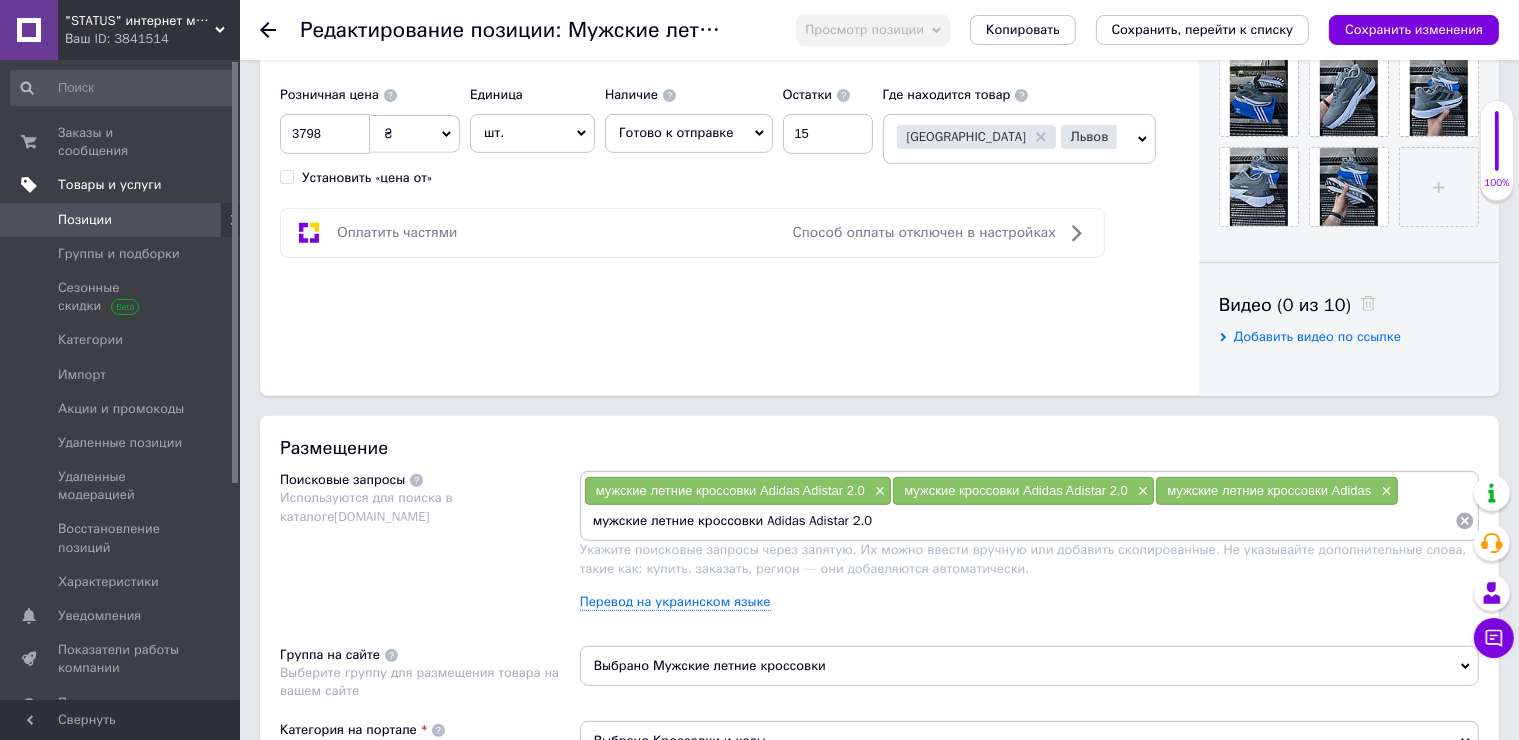 scroll, scrollTop: 0, scrollLeft: 0, axis: both 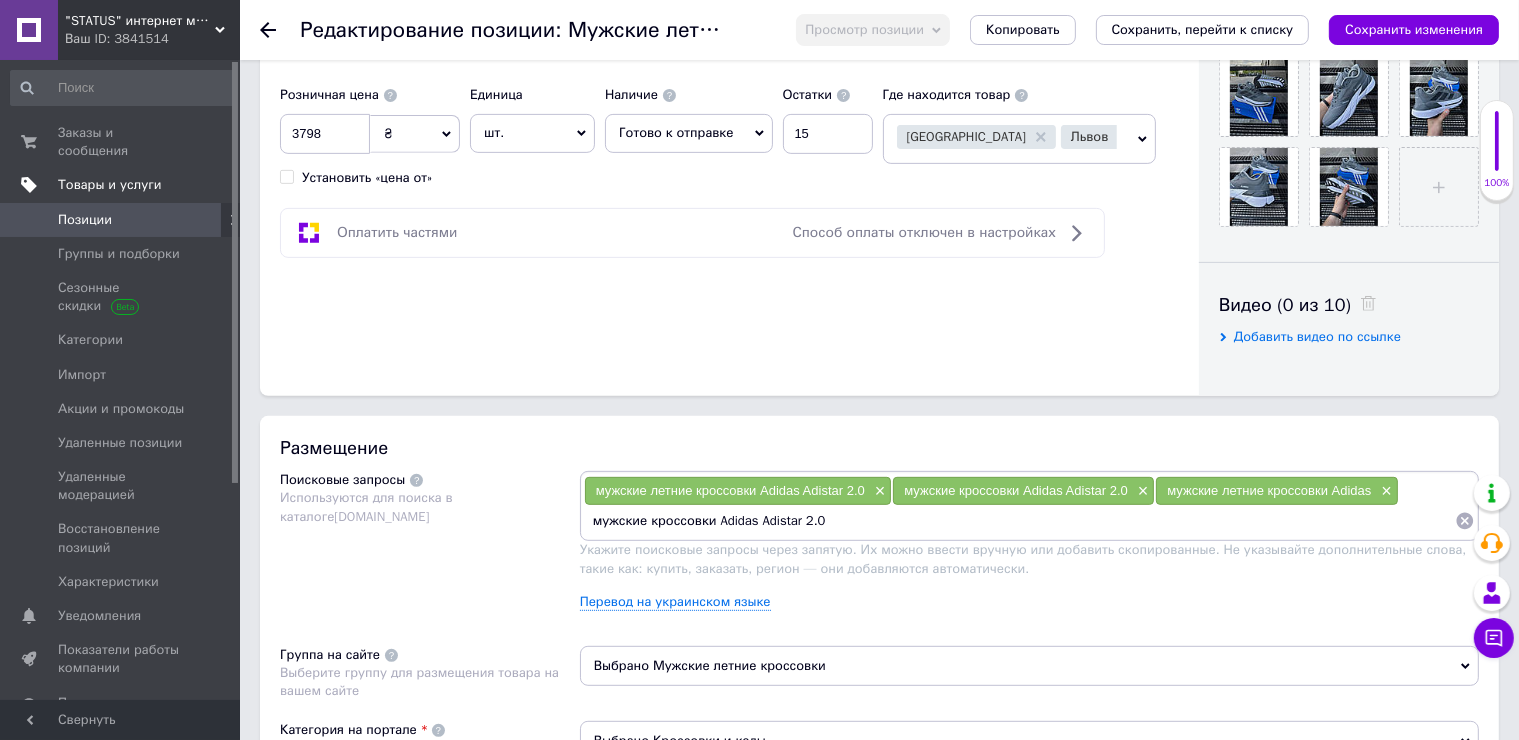 drag, startPoint x: 837, startPoint y: 531, endPoint x: 750, endPoint y: 536, distance: 87.14356 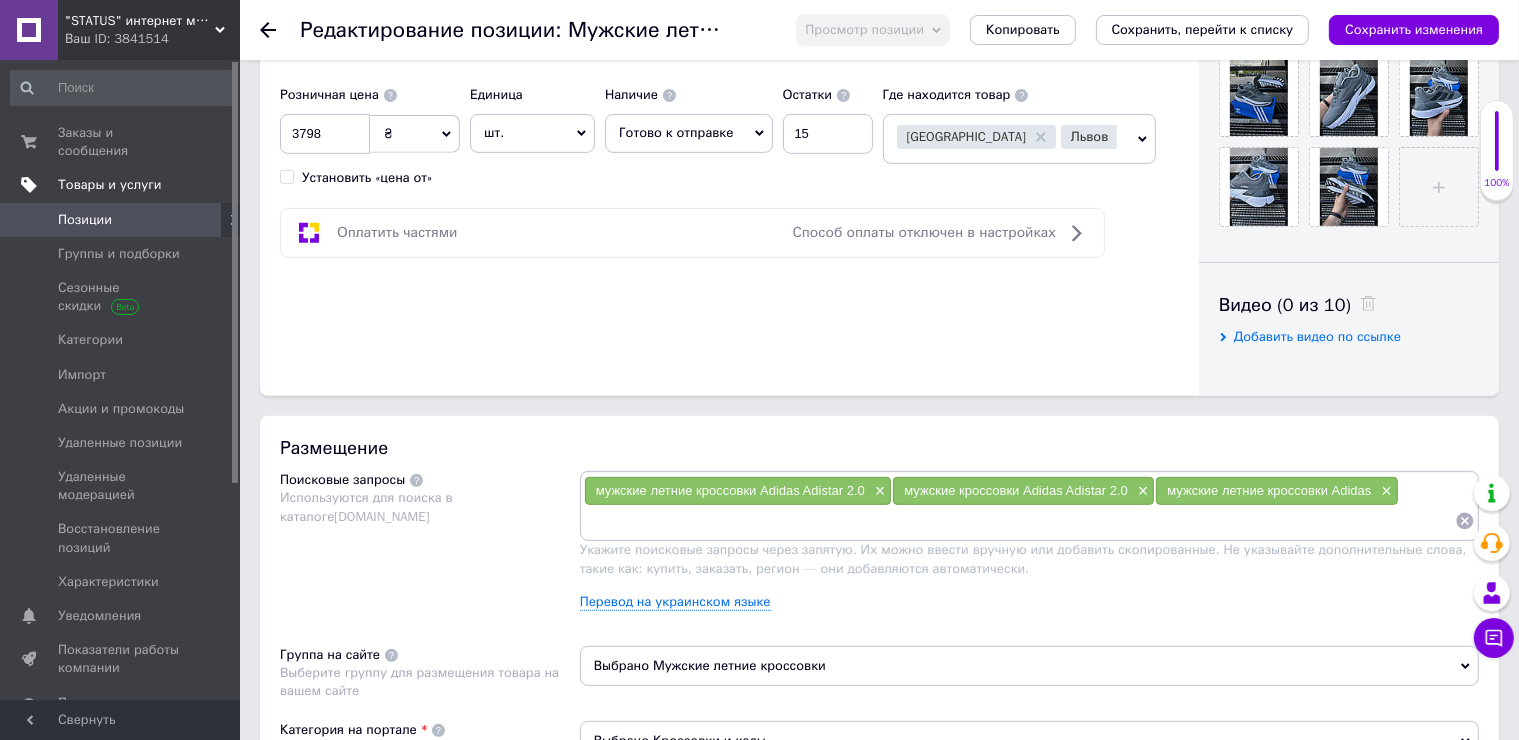 scroll, scrollTop: 0, scrollLeft: 0, axis: both 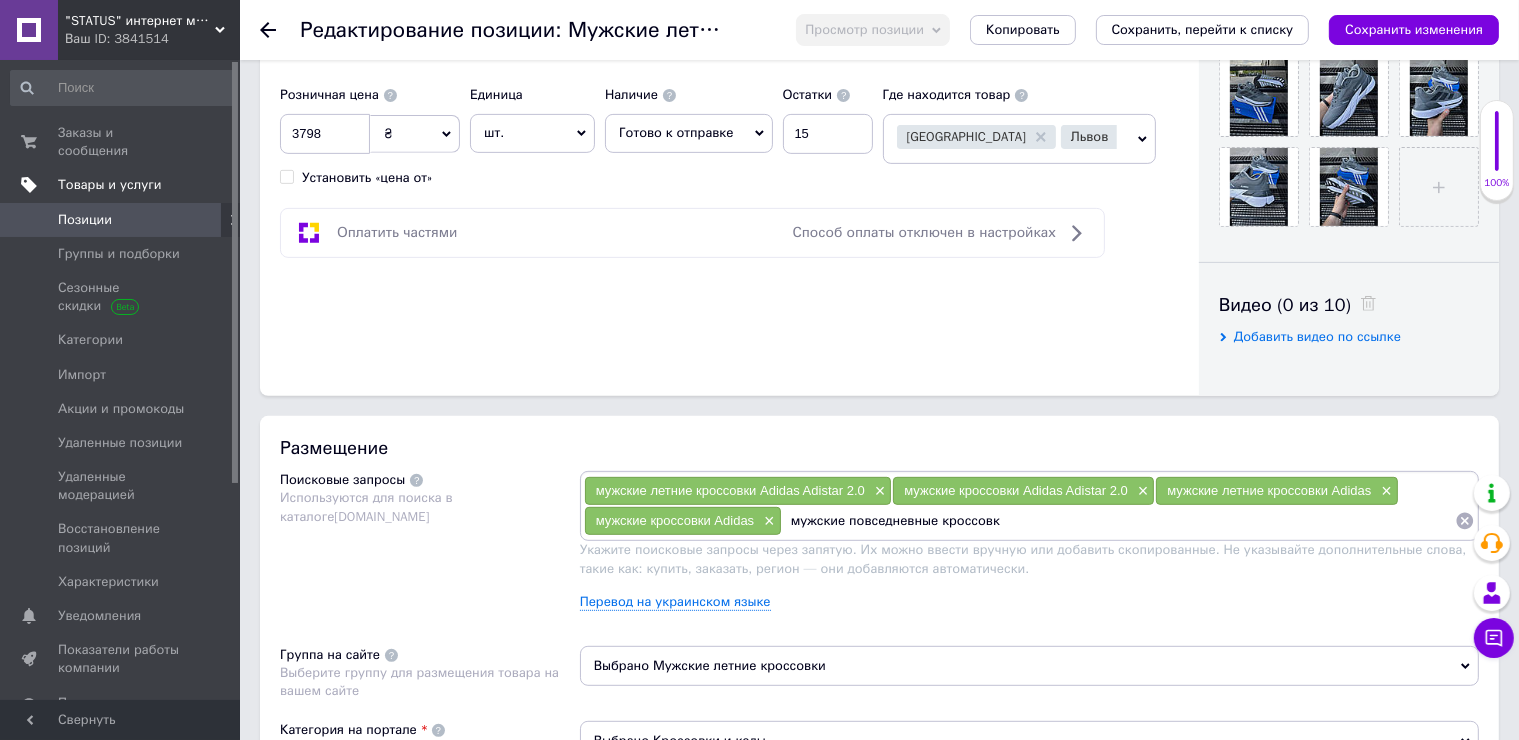 type on "мужские повседневные кроссовки" 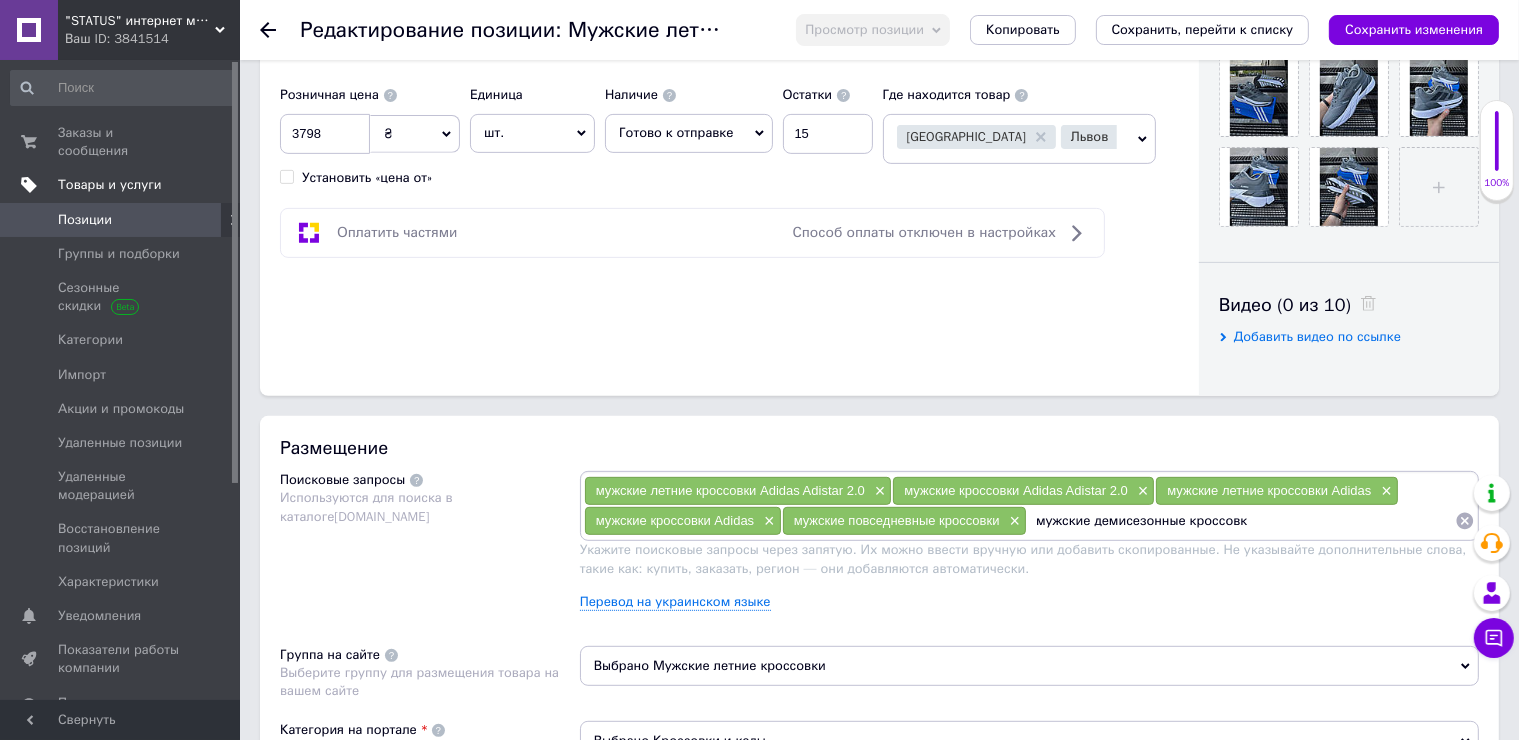 type on "мужские демисезонные кроссовки" 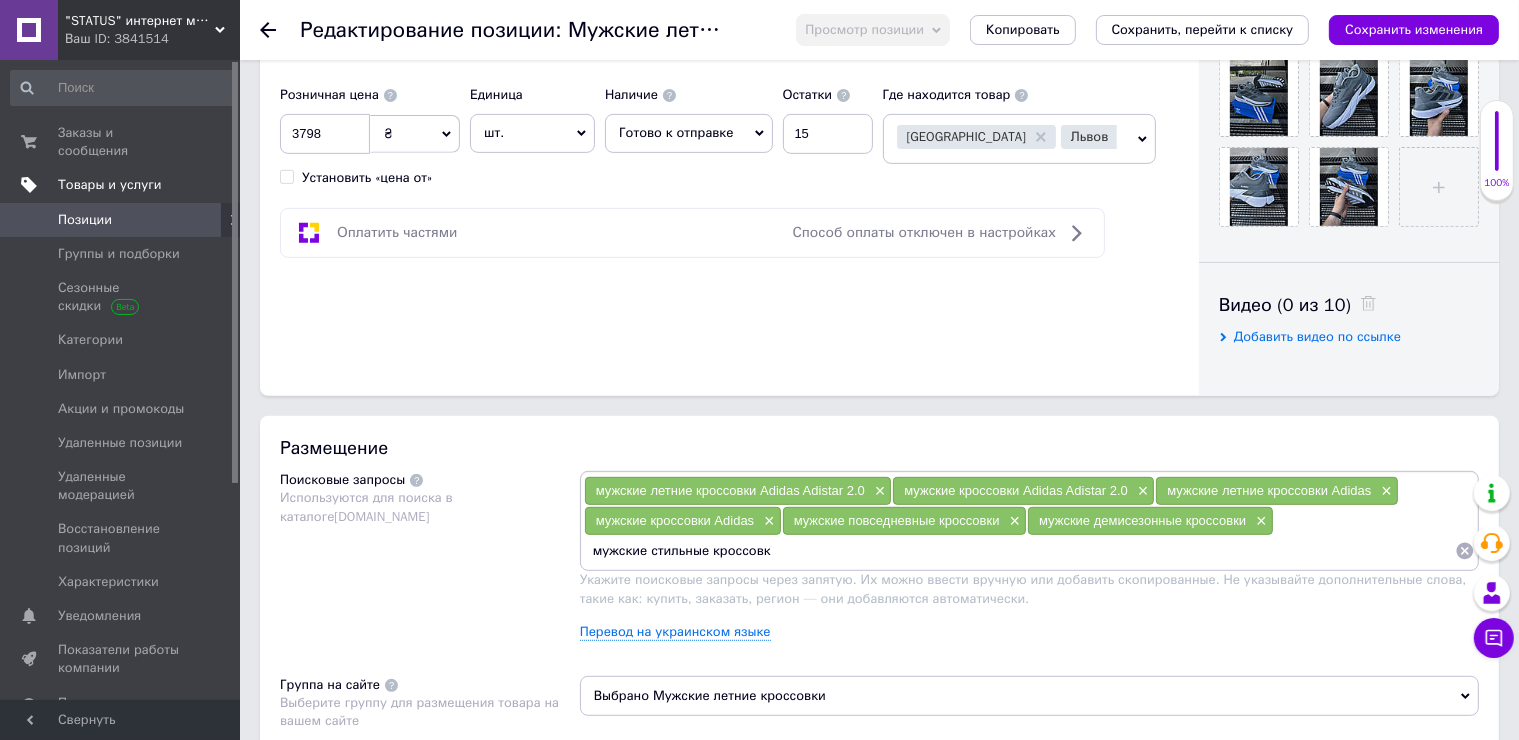 type on "мужские стильные кроссовки" 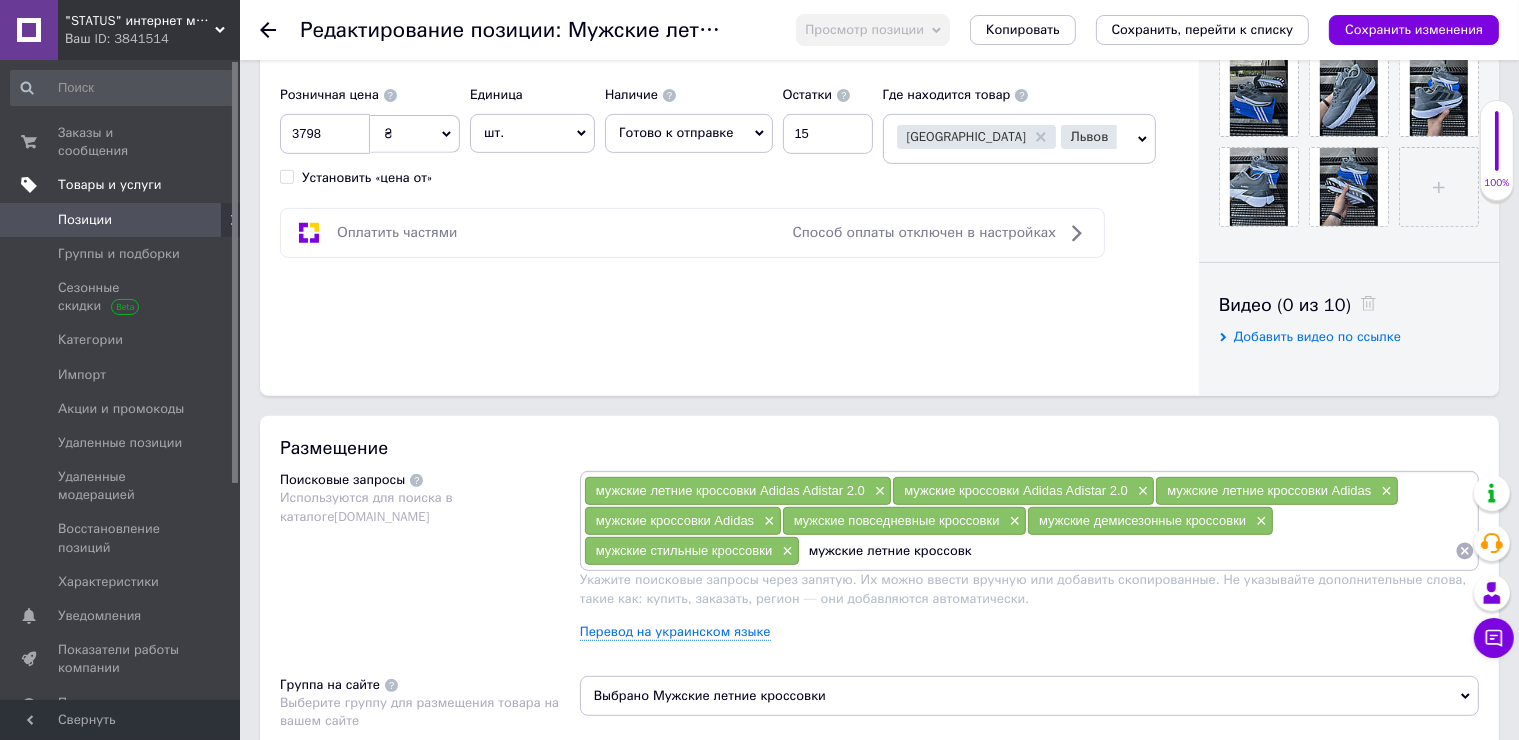 type on "мужские летние кроссовки" 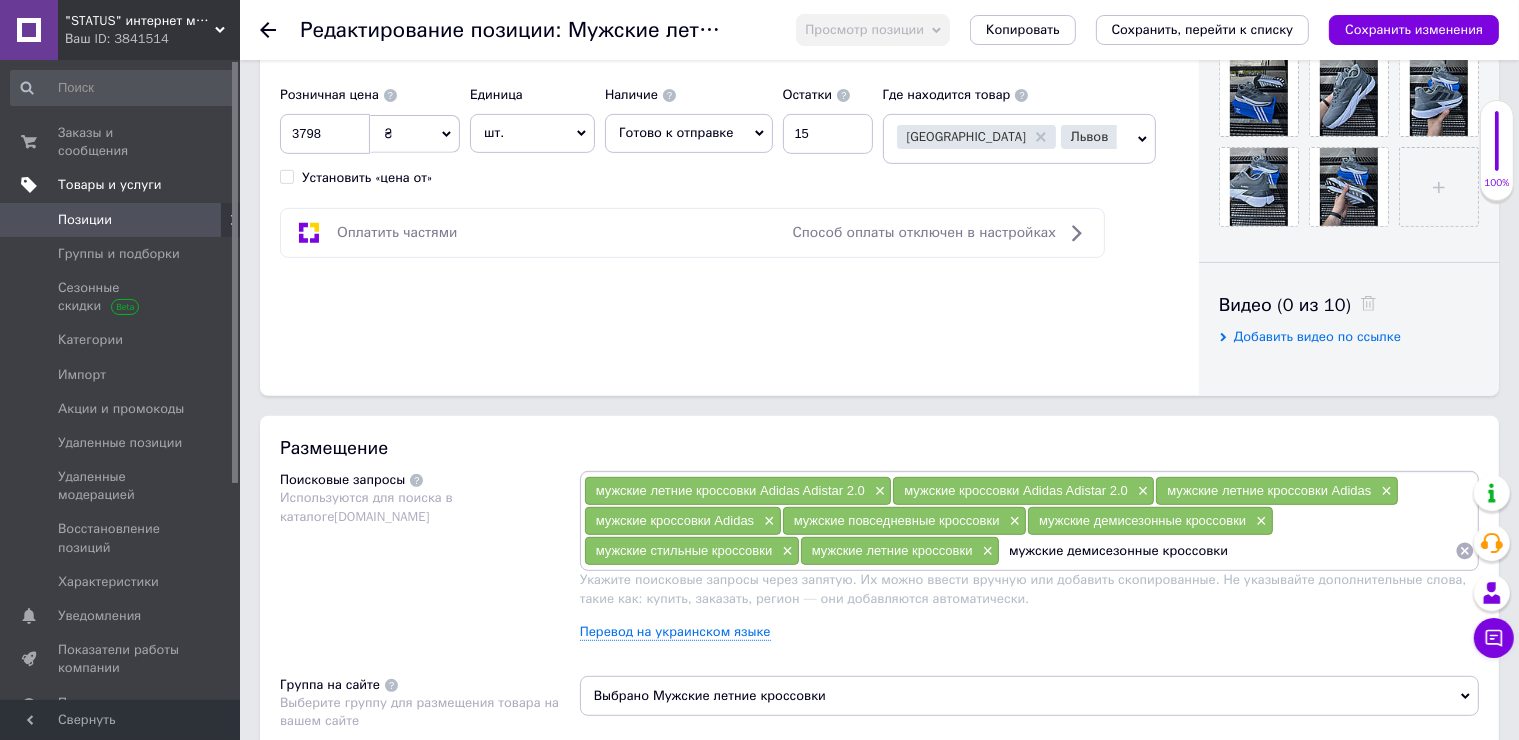 type on "мужские демисезонные кроссовк" 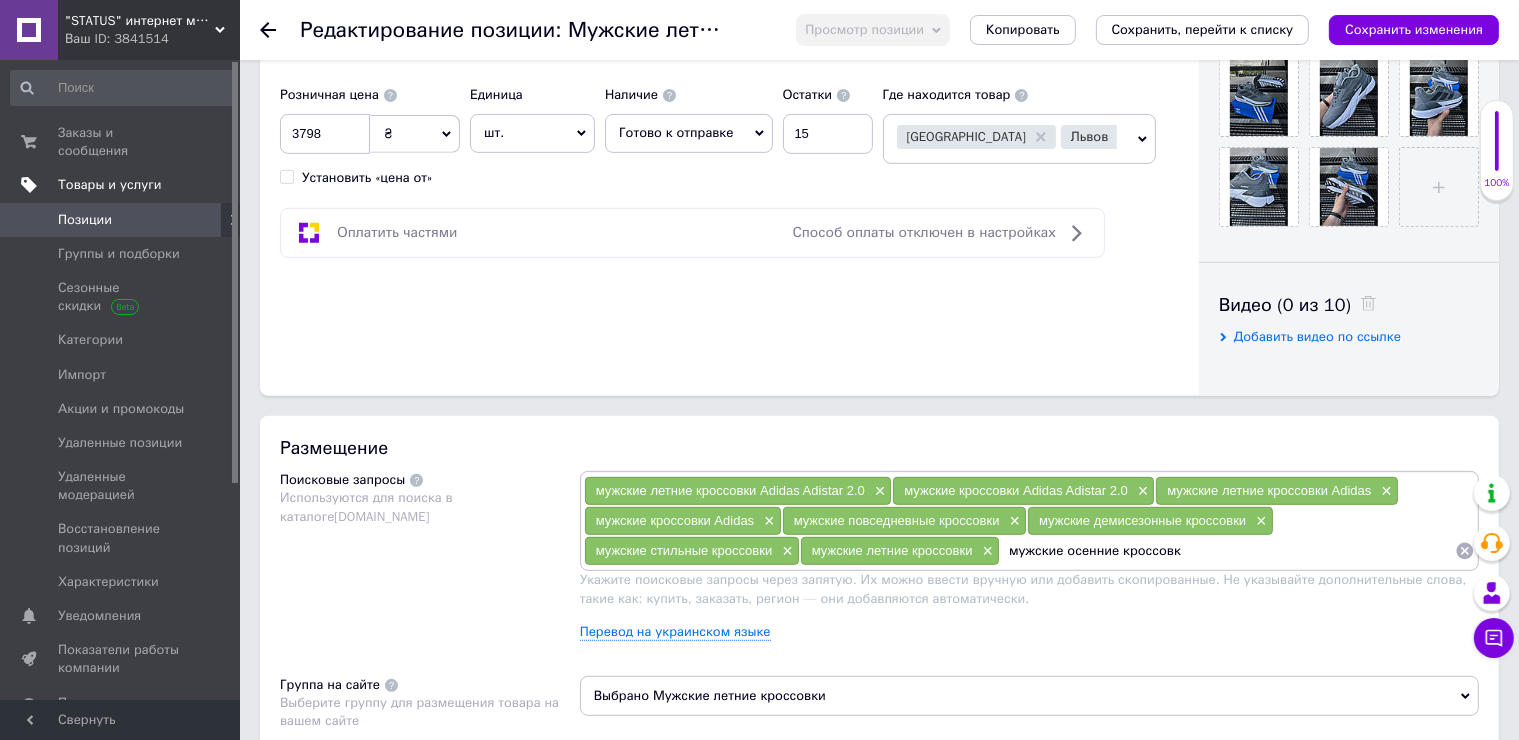 type on "мужские осенние кроссовки" 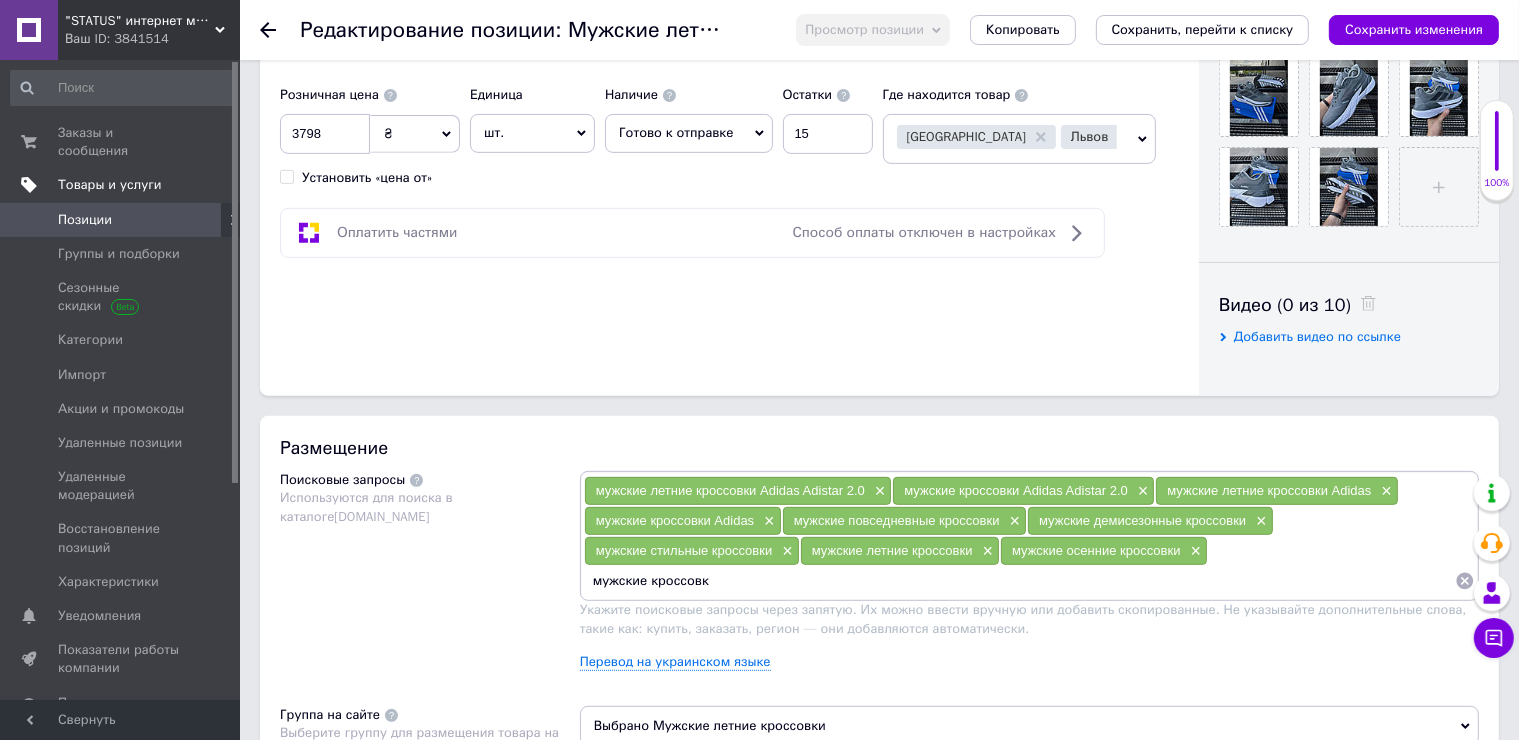 type on "мужские кроссовки" 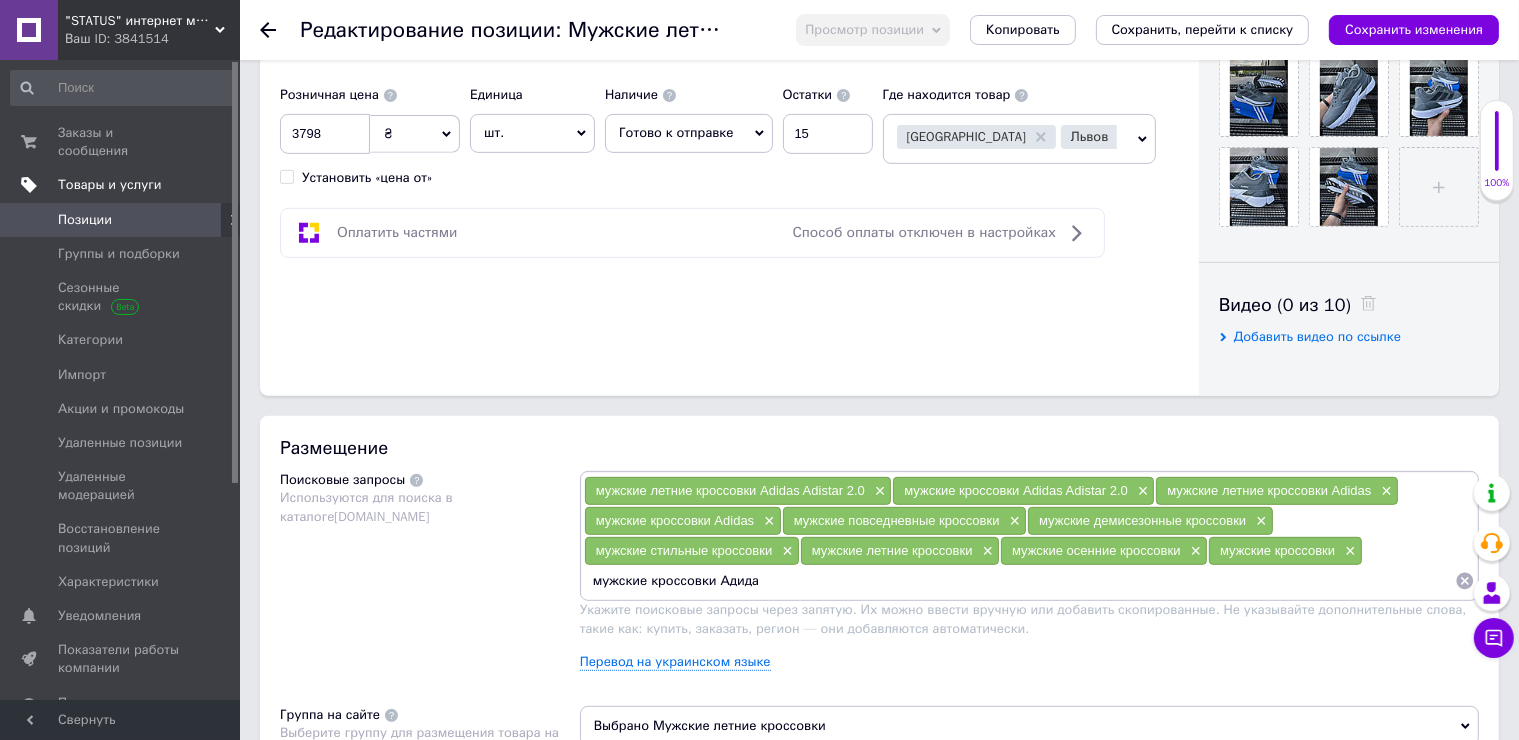 type on "мужские кроссовки Адидас" 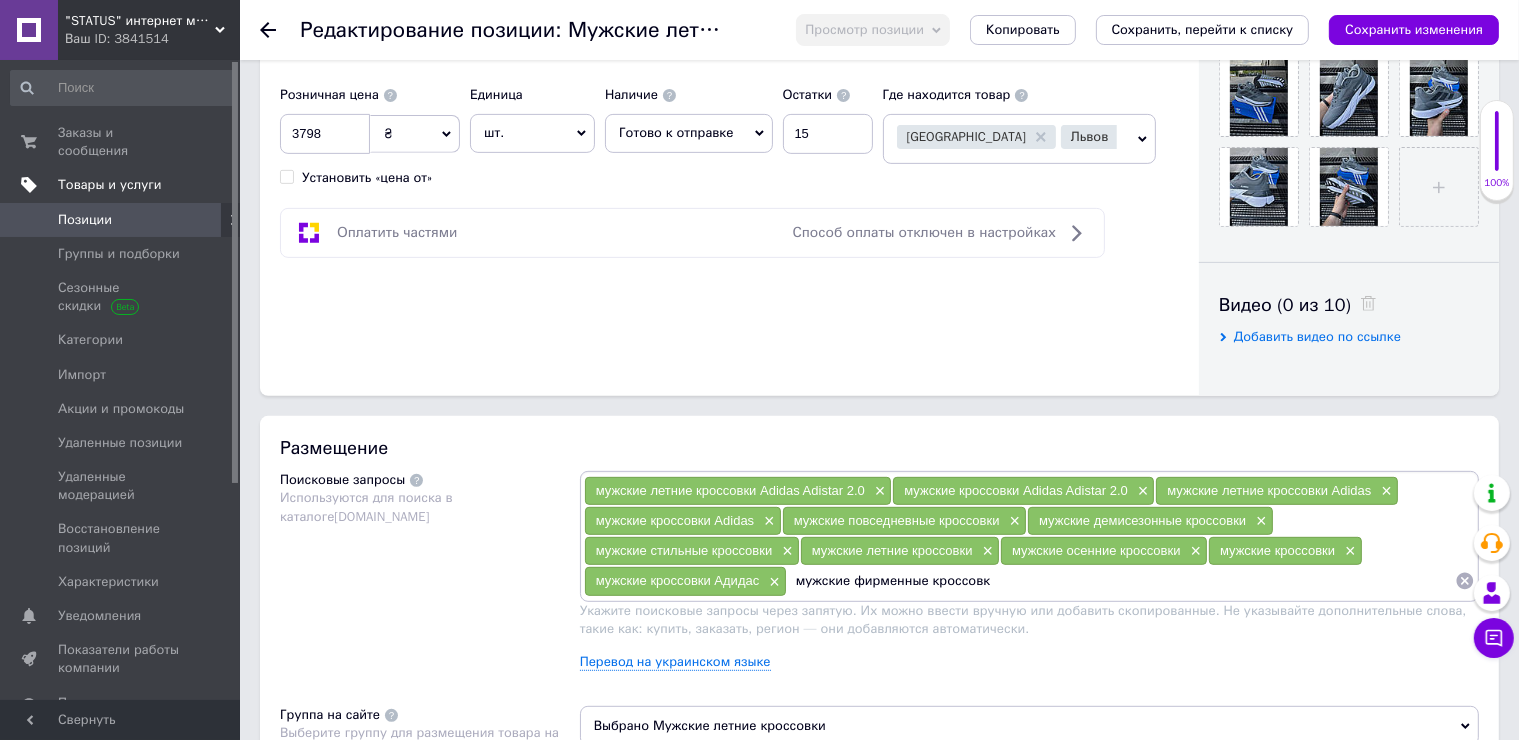 type on "мужские фирменные кроссовки" 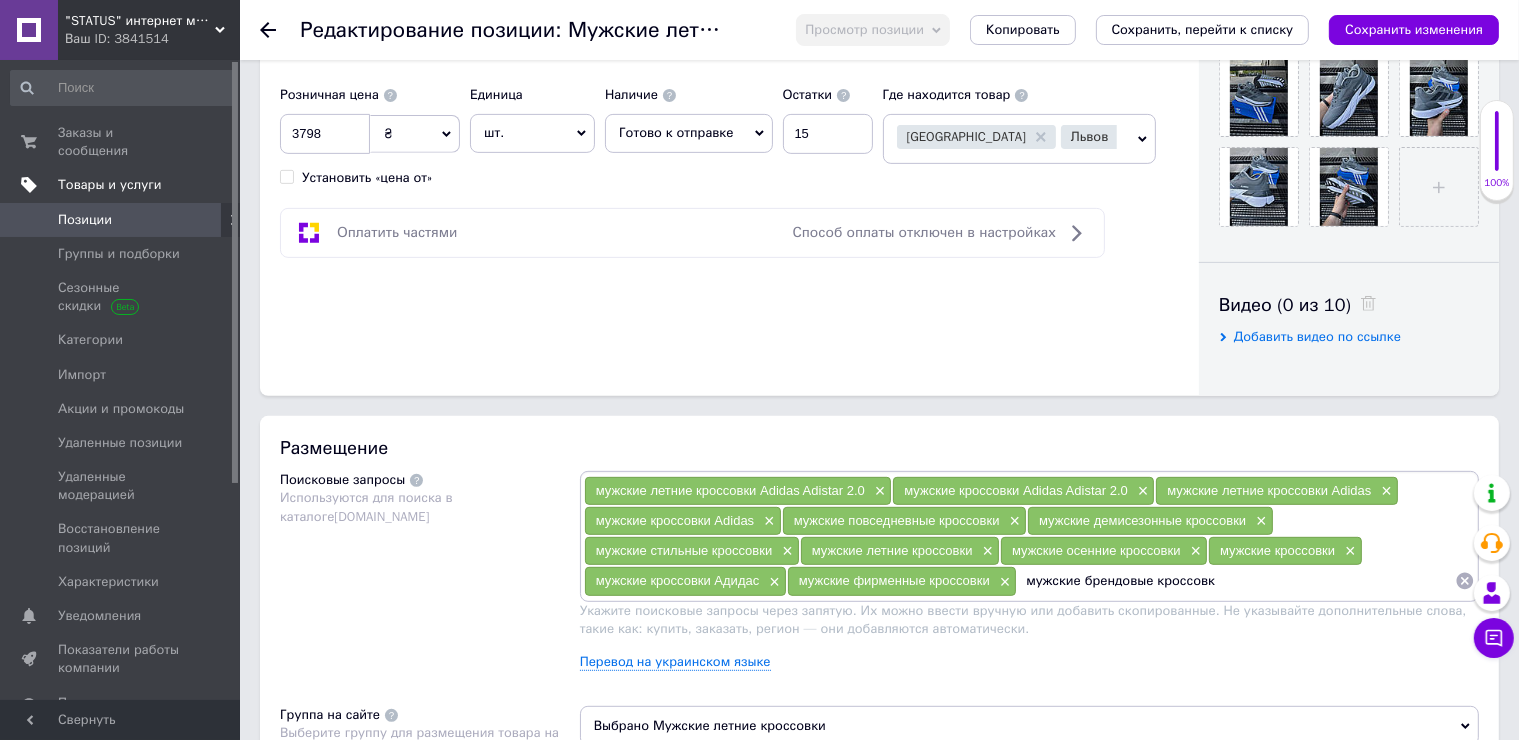 type on "мужские брендовые кроссовки" 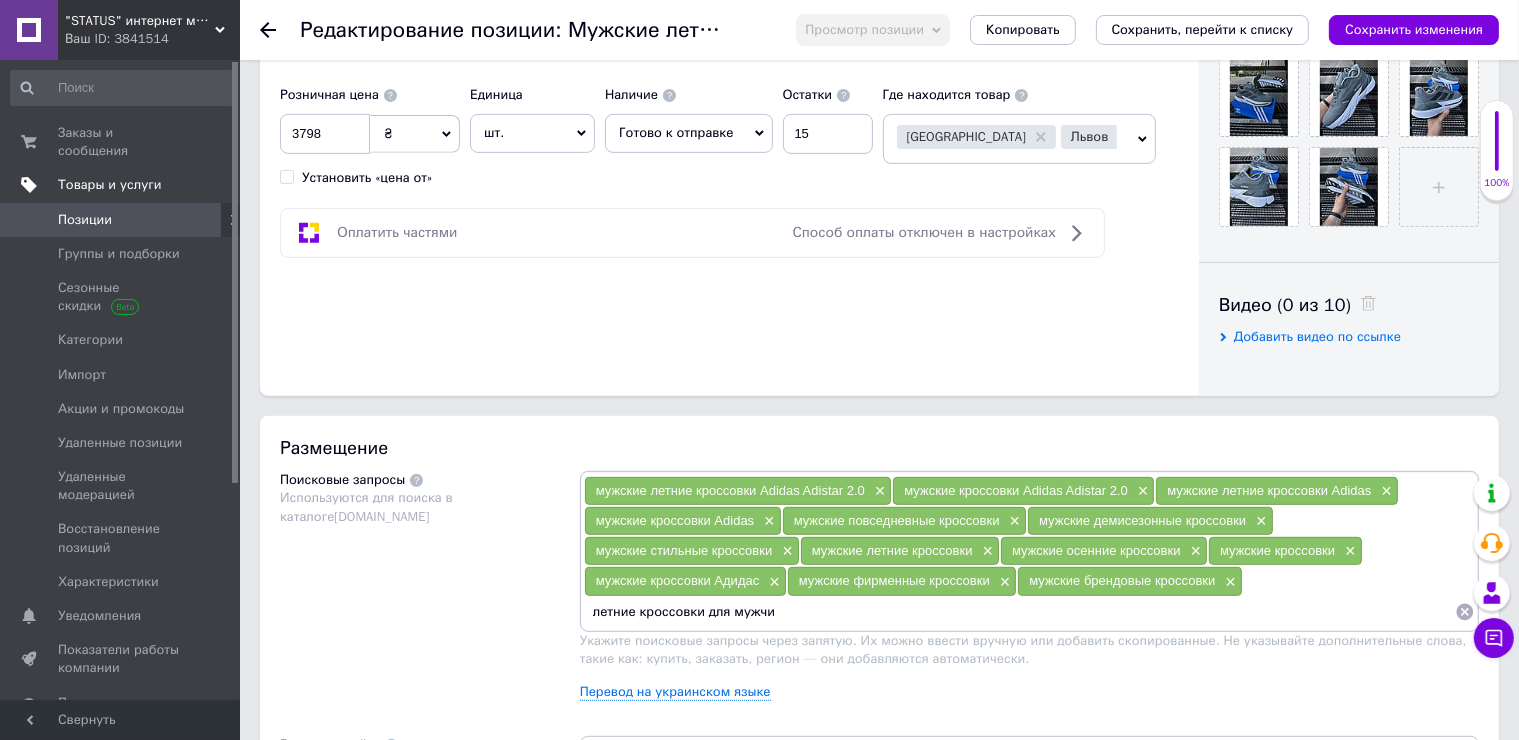 type on "летние кроссовки для мужчин" 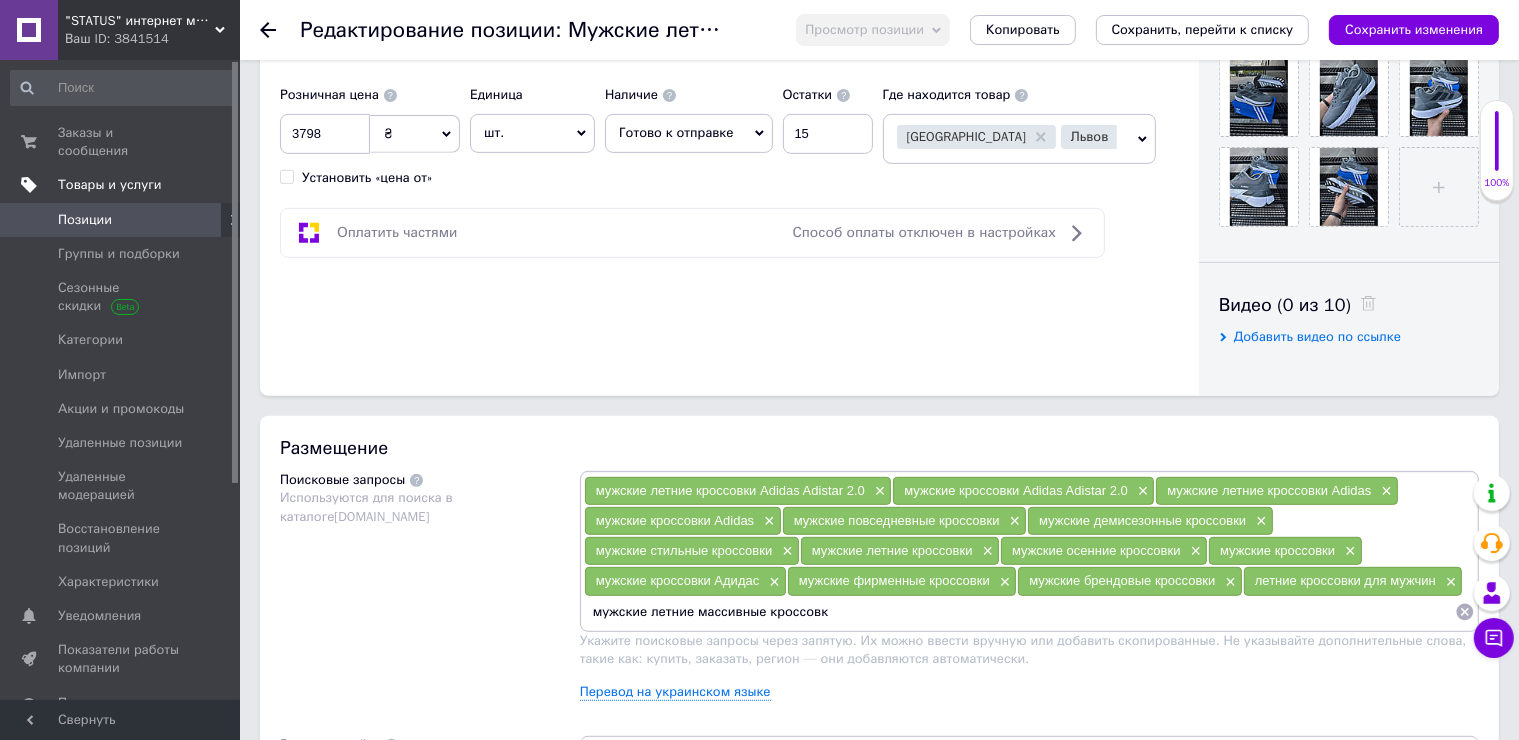 type on "мужские летние массивные кроссовки" 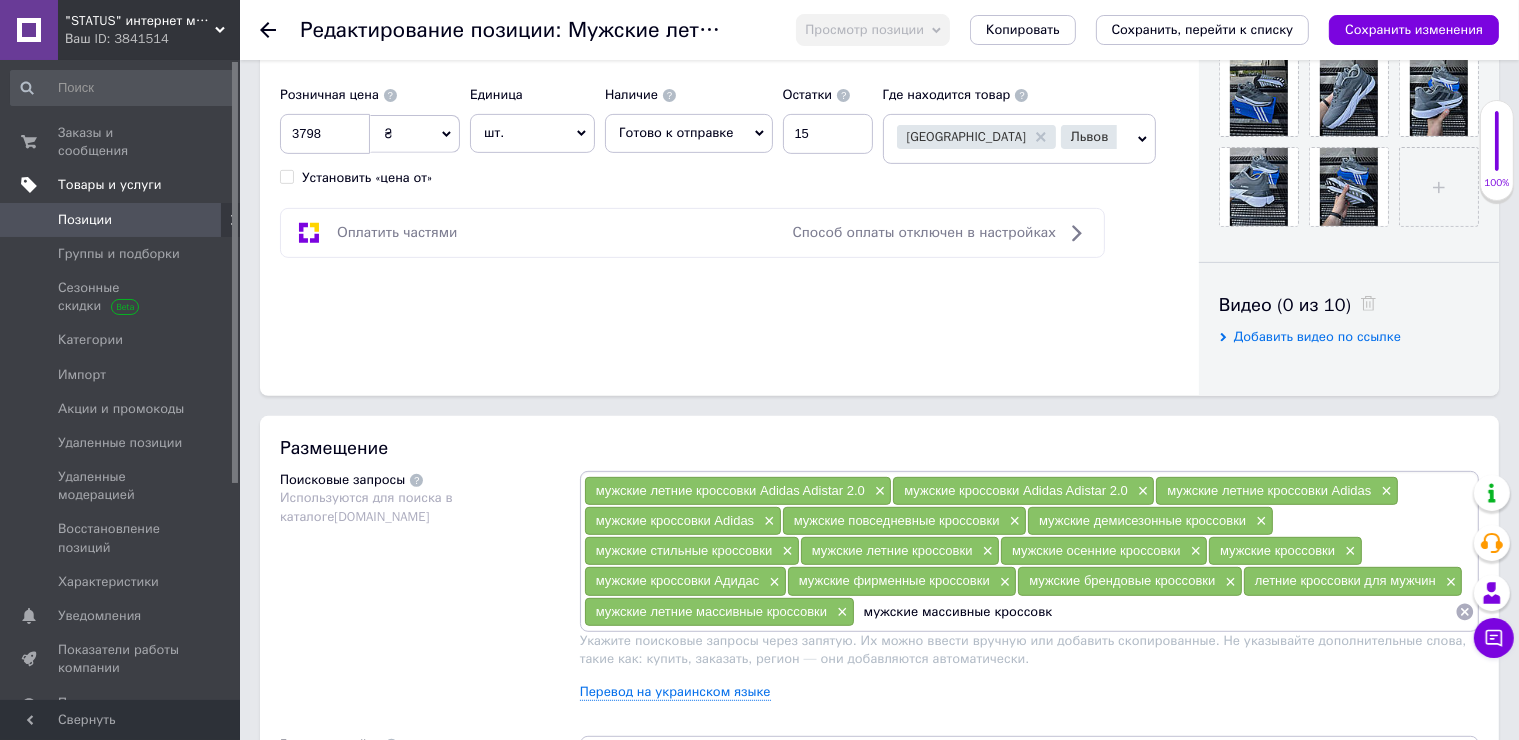 type on "мужские массивные кроссовки" 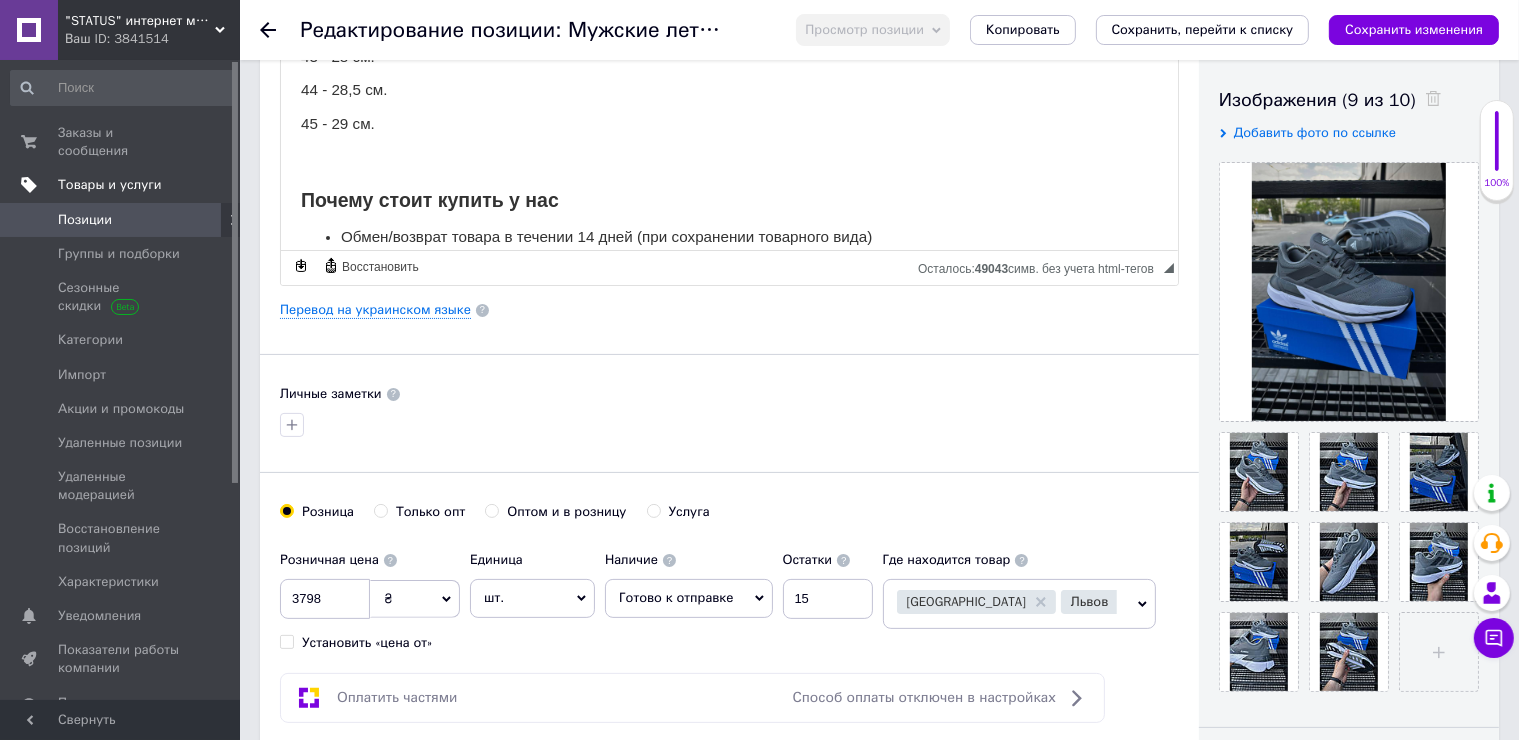 scroll, scrollTop: 0, scrollLeft: 0, axis: both 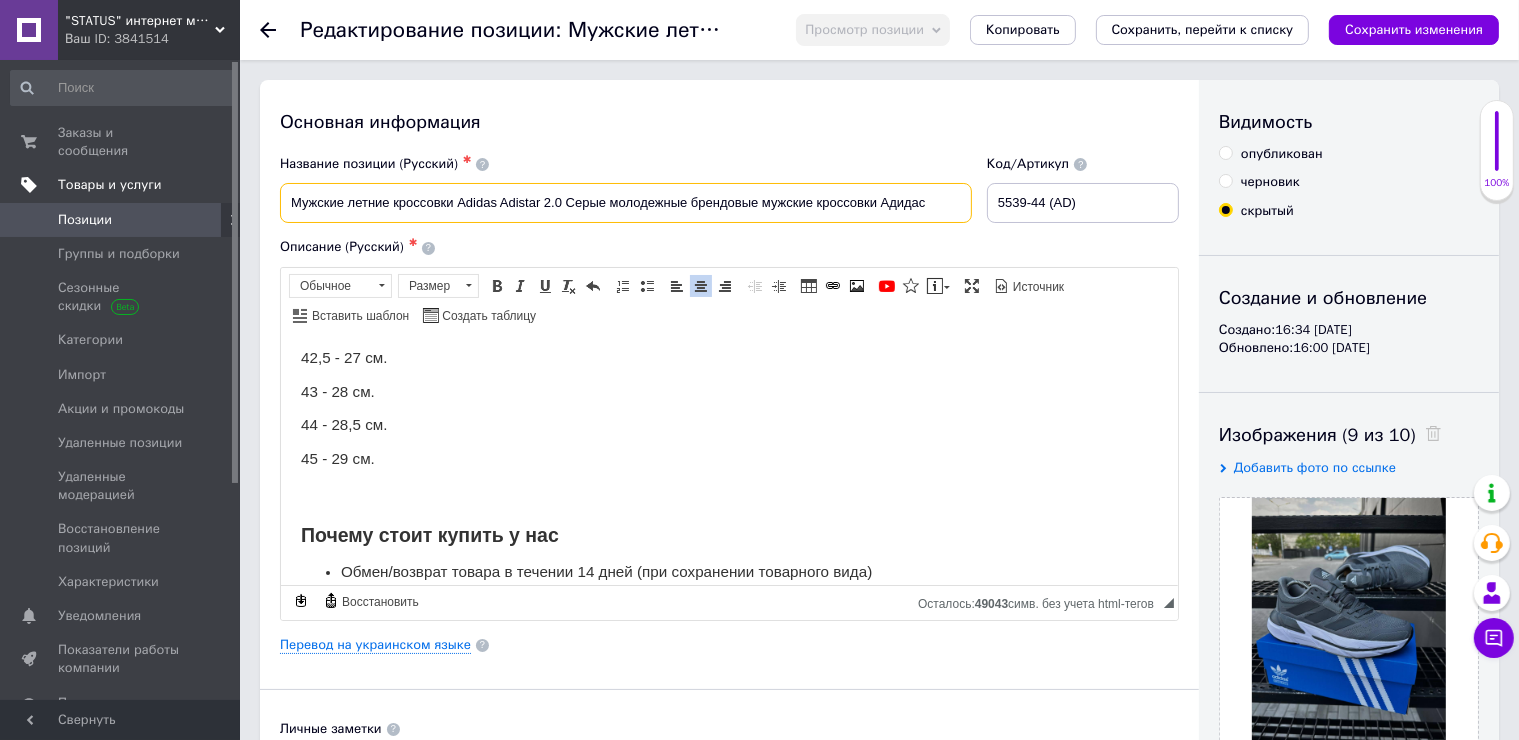 drag, startPoint x: 952, startPoint y: 210, endPoint x: 609, endPoint y: 210, distance: 343 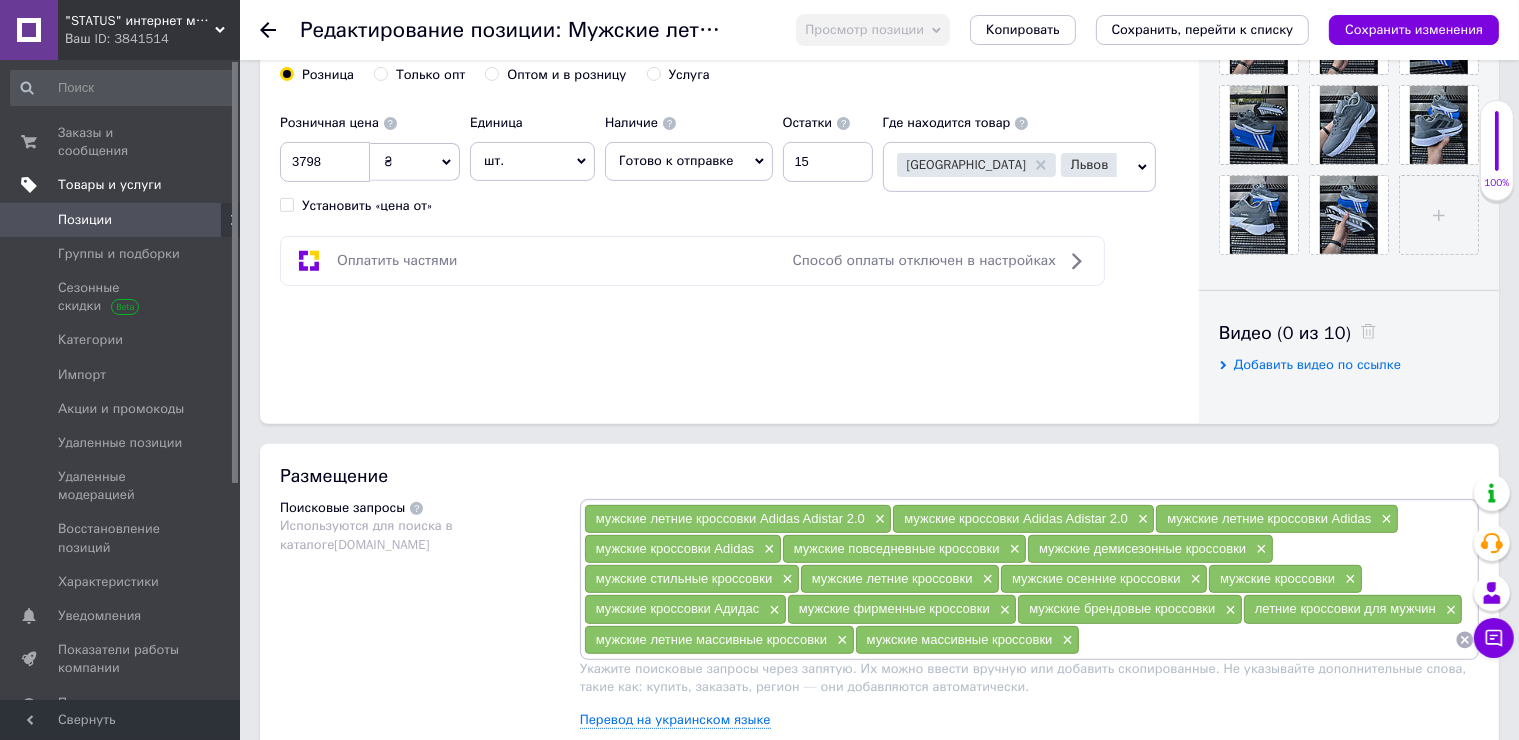 scroll, scrollTop: 1200, scrollLeft: 0, axis: vertical 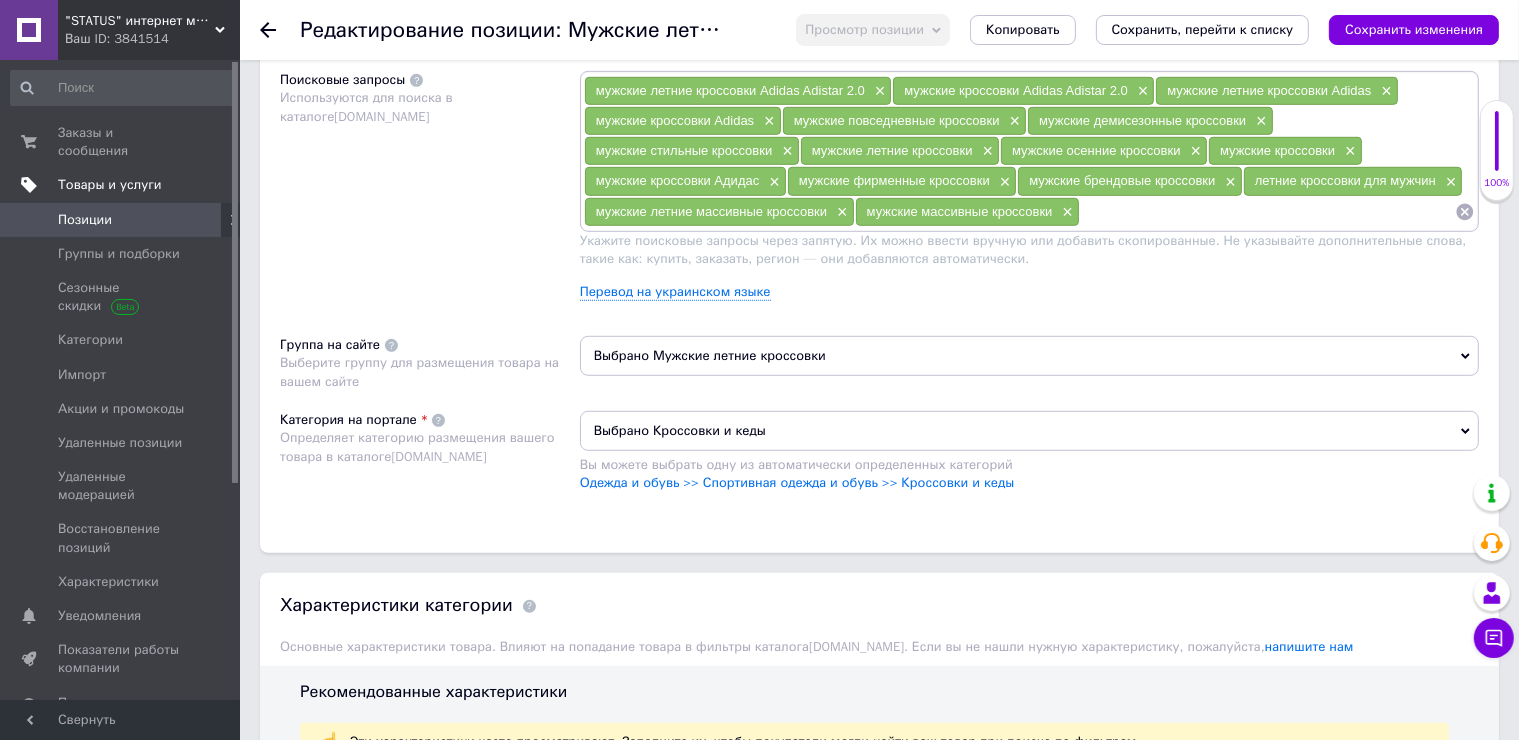 click at bounding box center (1267, 212) 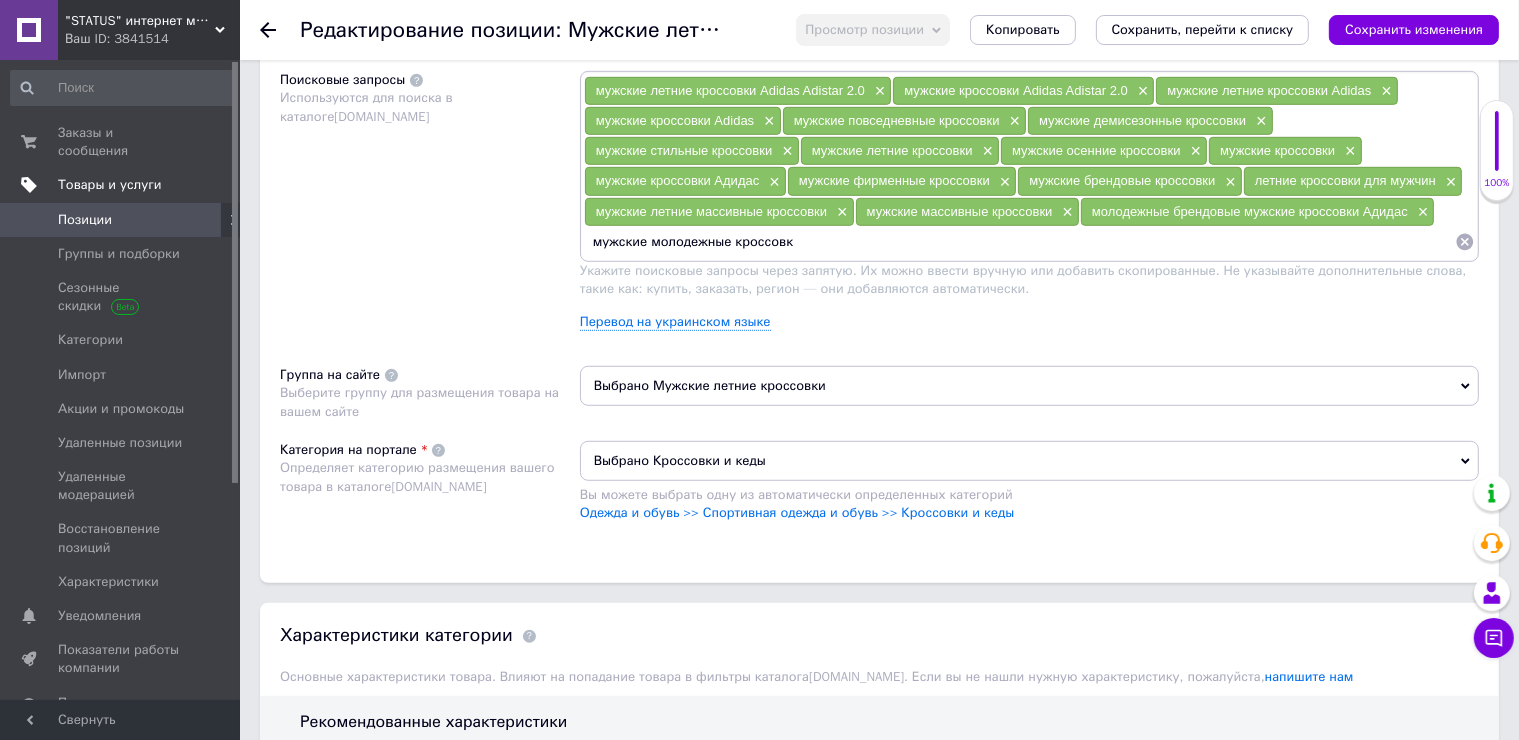type on "мужские молодежные кроссовки" 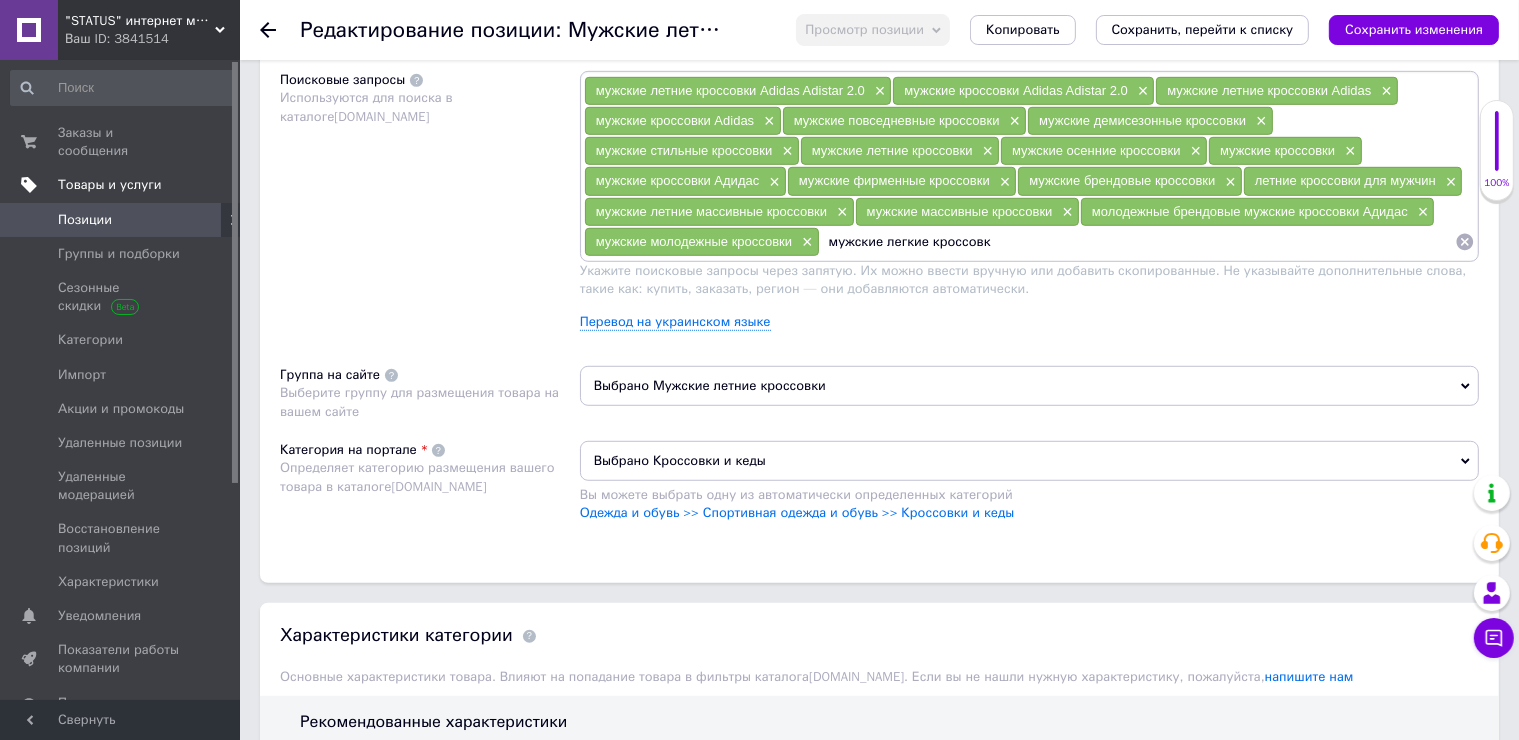 type on "мужские легкие кроссовки" 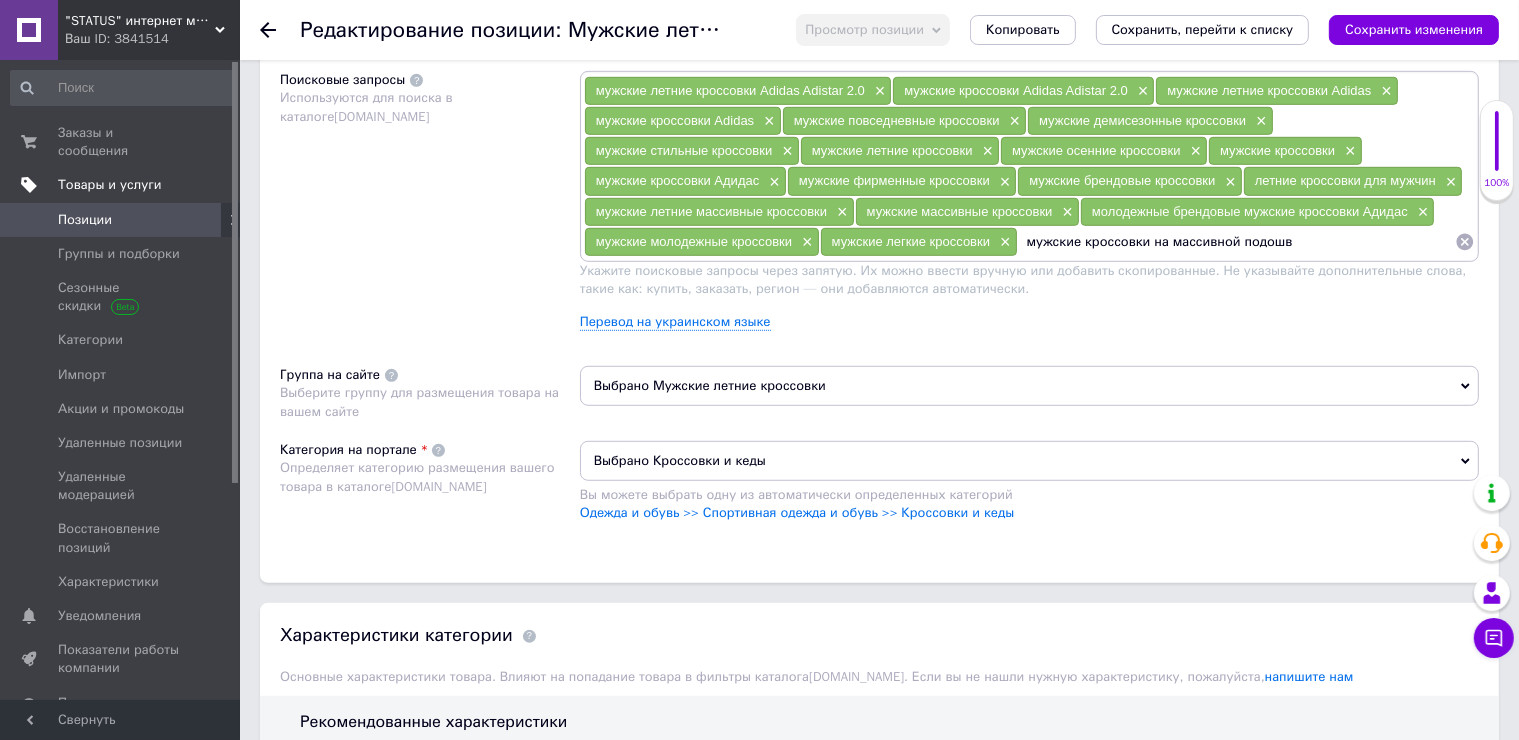 type on "мужские кроссовки на массивной подошве" 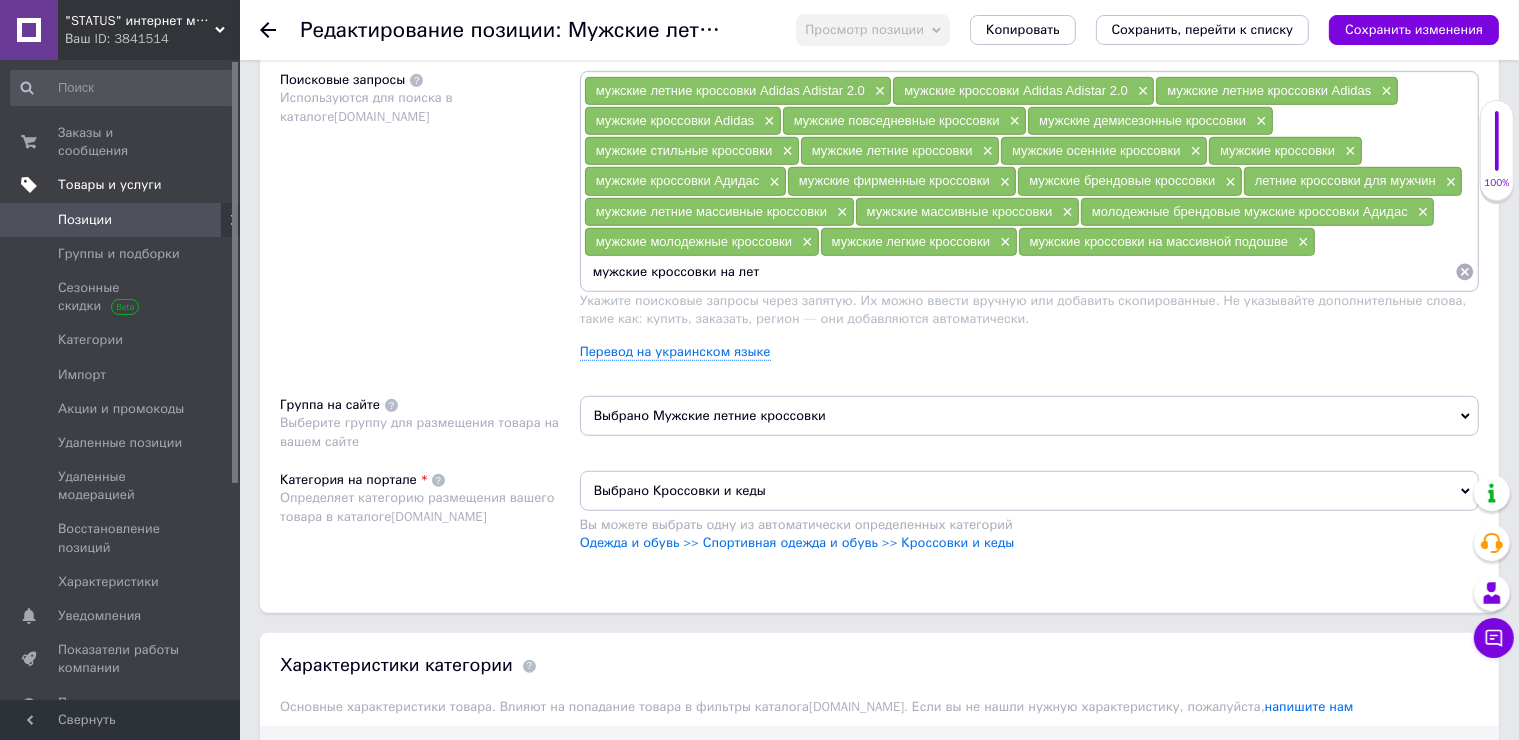 type on "мужские кроссовки на лето" 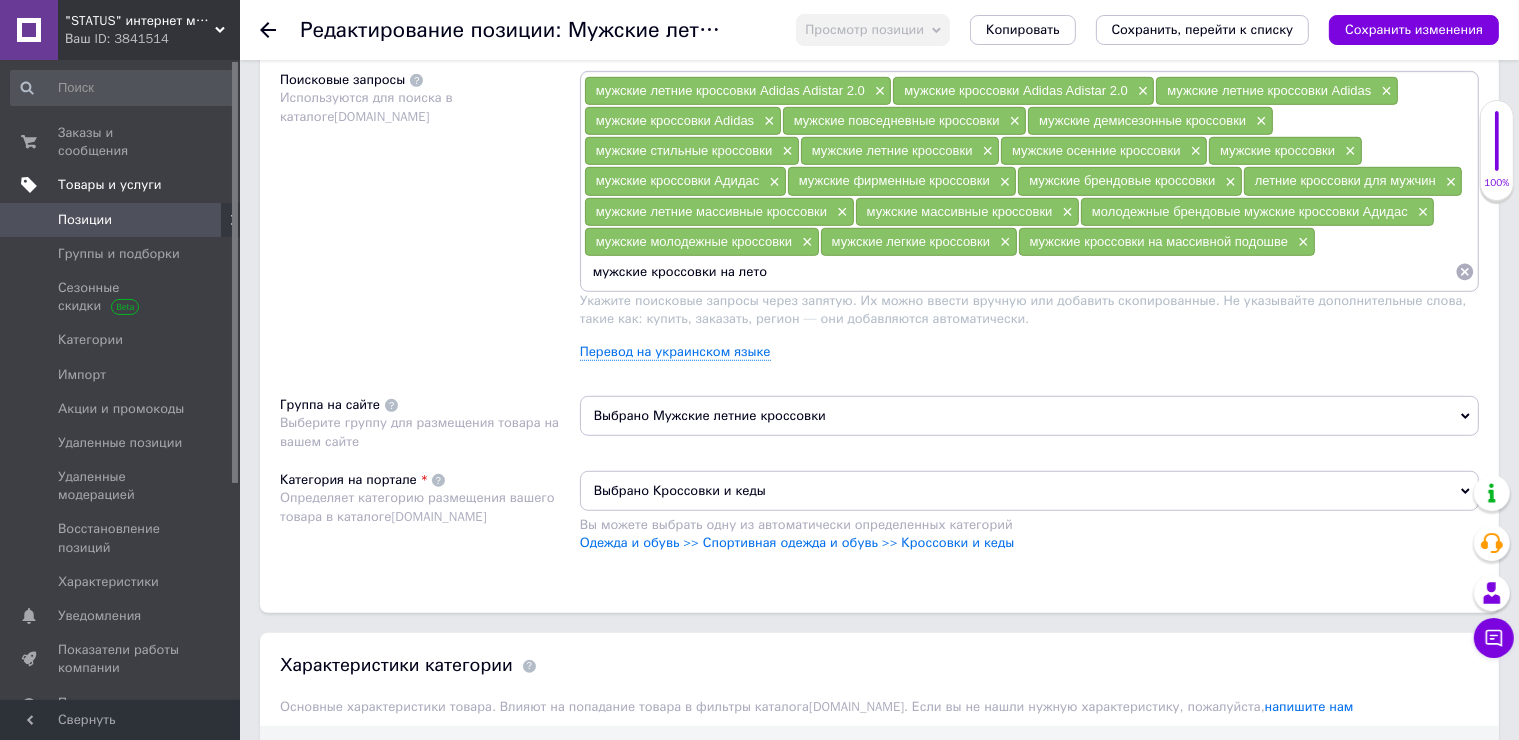 type 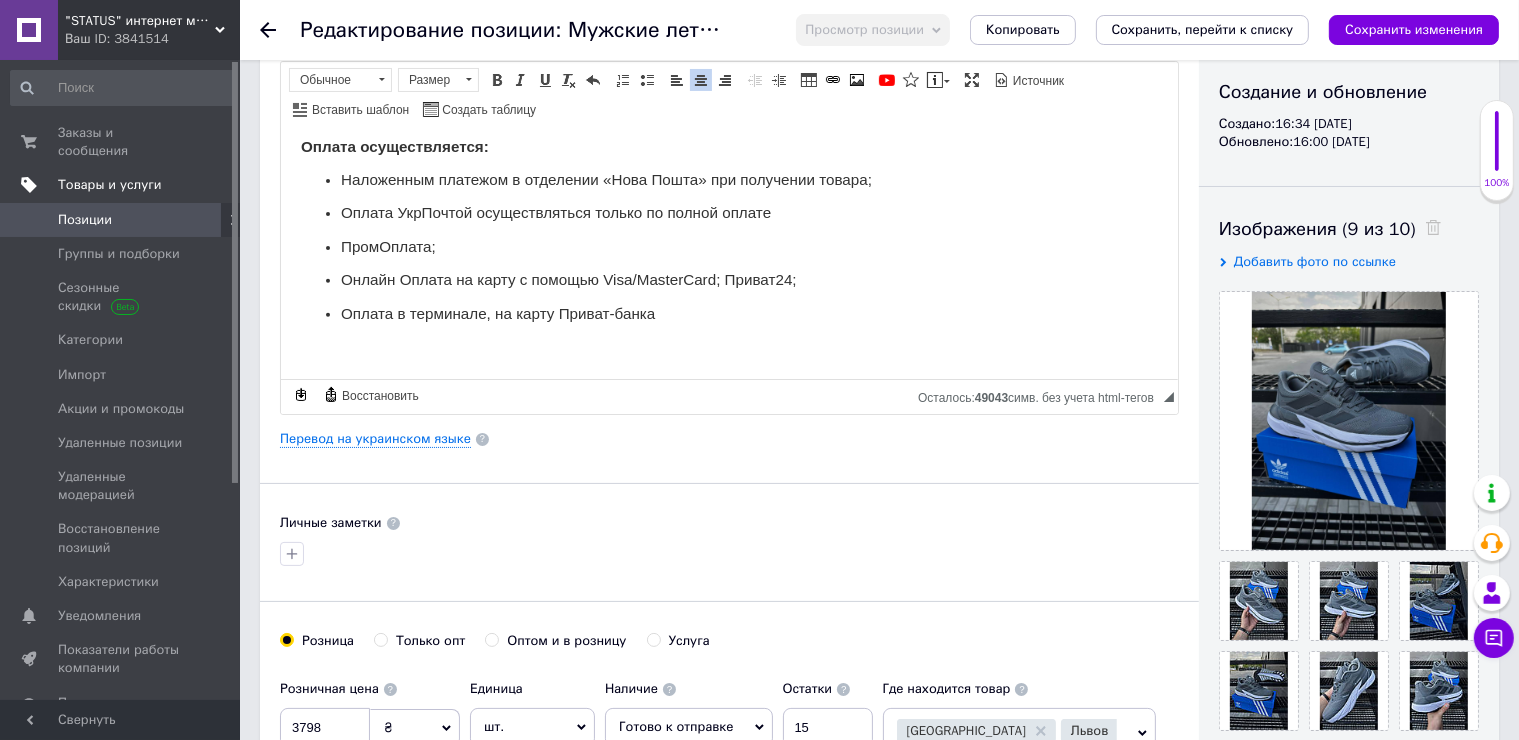 scroll, scrollTop: 0, scrollLeft: 0, axis: both 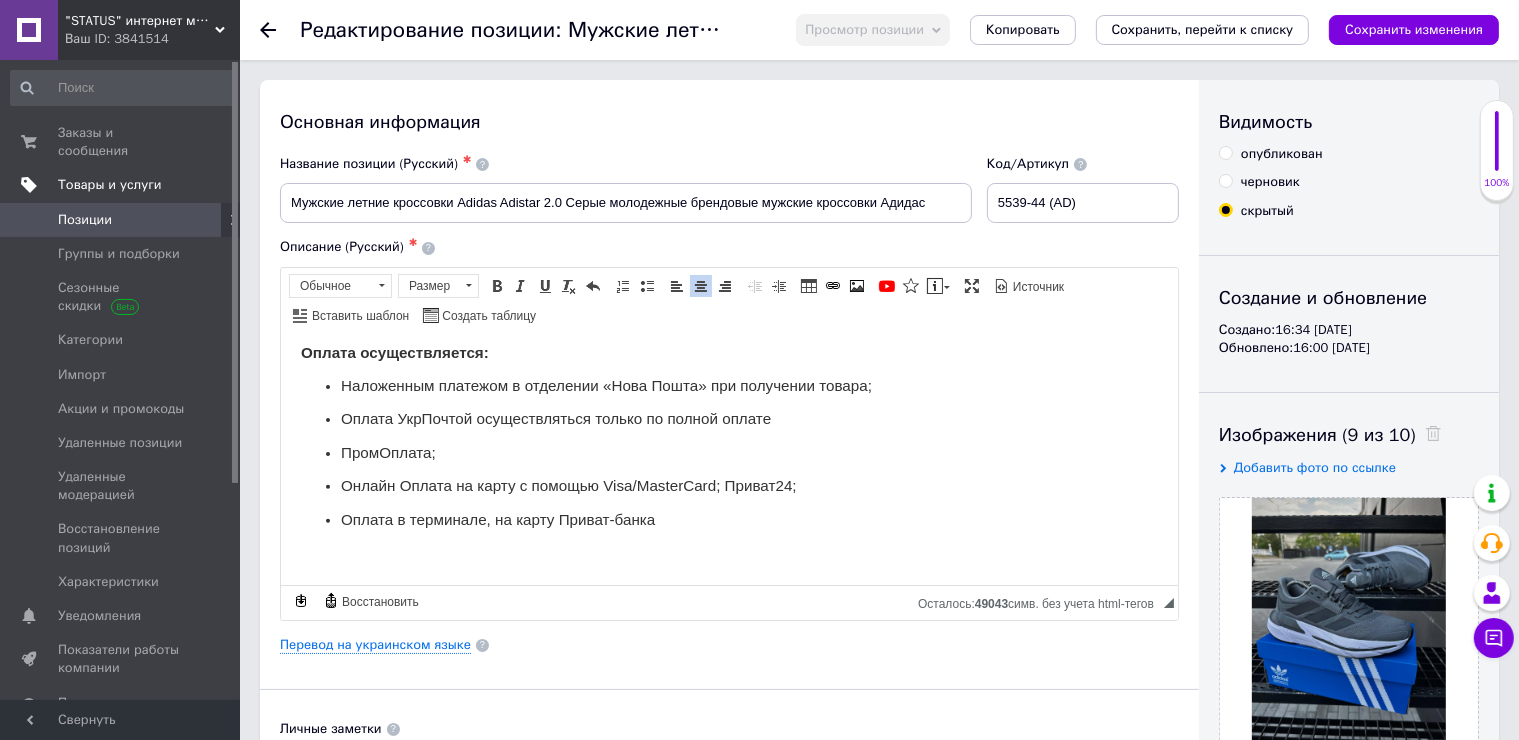 click on "Мужские летние кроссовки Adidas Adistar 2.0 Серые молодежные брендовые мужские кроссовки Адидас Размеры 41 - 45 Характеристики модели:  • made in [GEOGRAPHIC_DATA] • Отличное качество • Круто смотрятся на ноге • Материал: комбинированный, сетка • Подошва: мягкая пенка и резиновый протектор • Размеры: 41-45 • Идут в фирменной коробке Размеры (длина стельки): 41 - 26 см. 42 - 26,5 см. 42,5 - 27 см. 43 - 28 см. 44 - 28,5 см. 45 - 29 см. Почему стоит купить у нас  Обмен/возврат товара в течении 14 дней (при сохранении товарного вида) Быстрая доставка: 1-2 дня с момента заказа Оплата осуществляется: ПромОплата;" at bounding box center (728, 55) 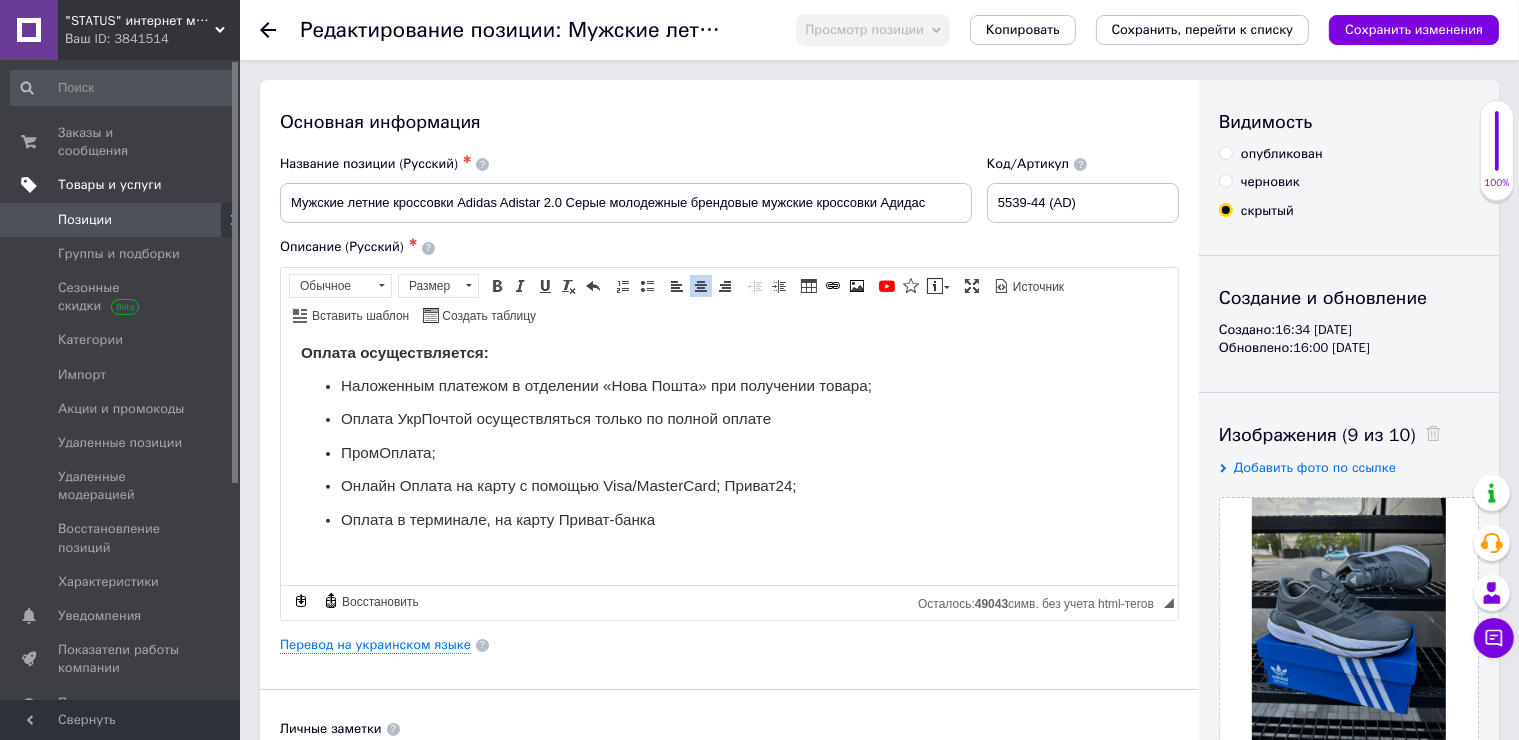 click on "опубликован" at bounding box center (1282, 154) 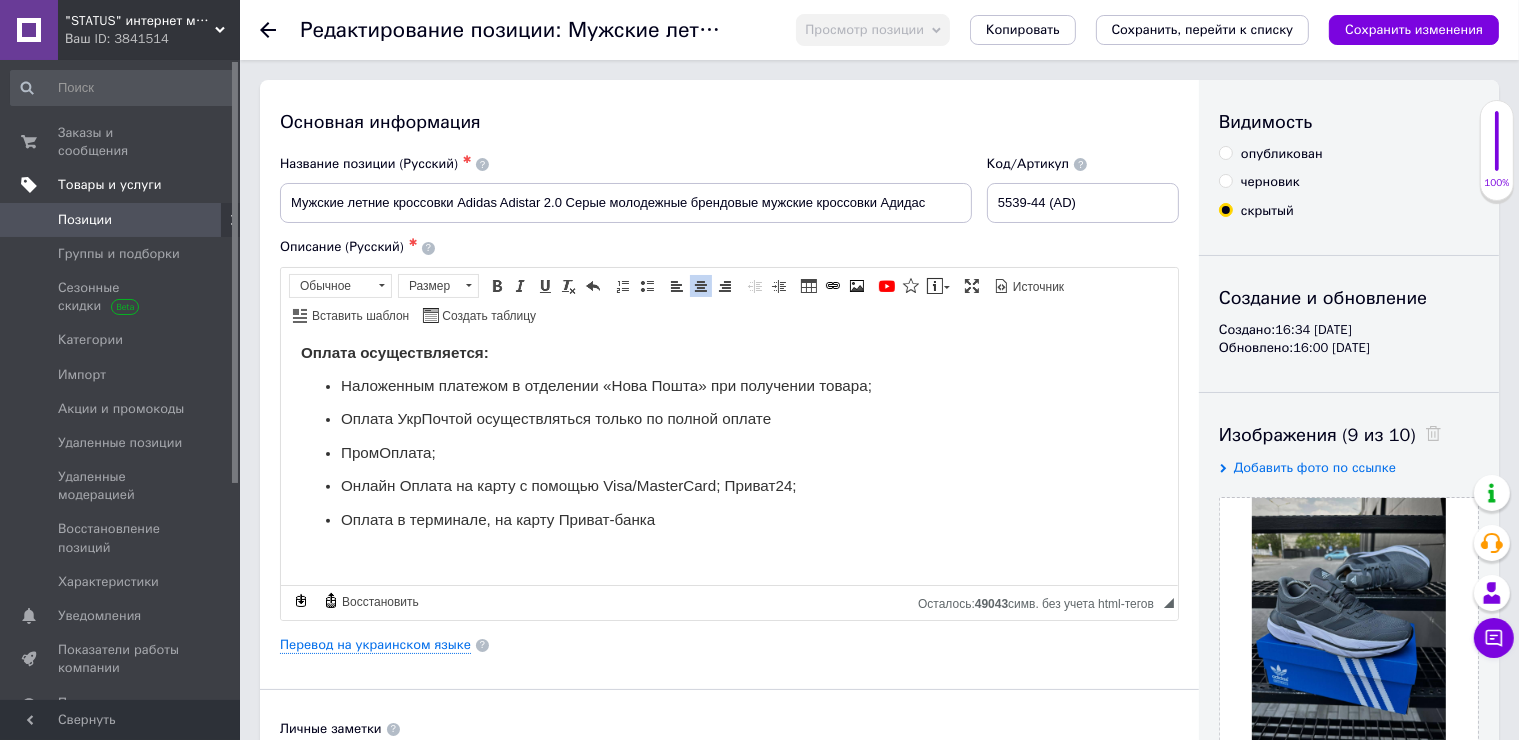 radio on "true" 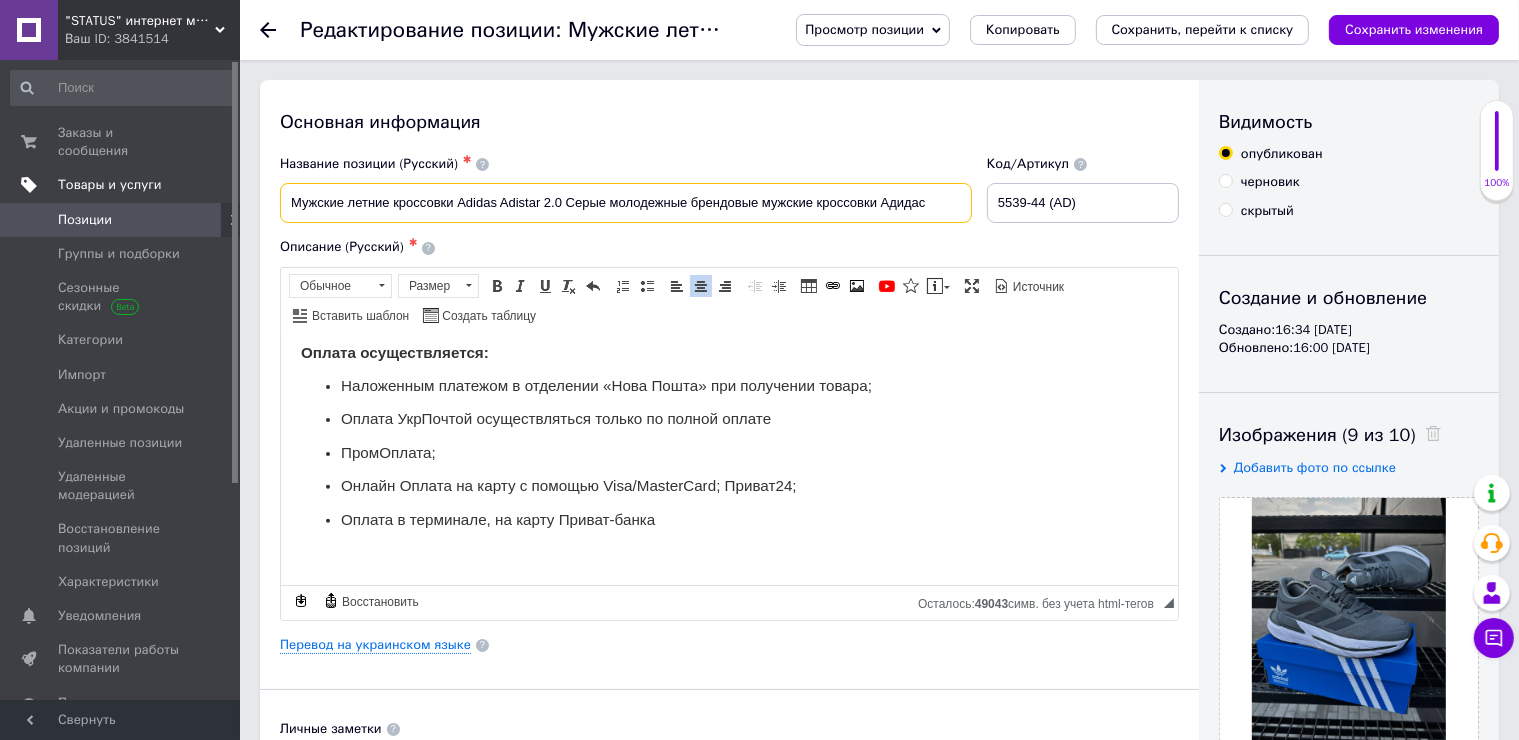 drag, startPoint x: 562, startPoint y: 212, endPoint x: 392, endPoint y: 216, distance: 170.04706 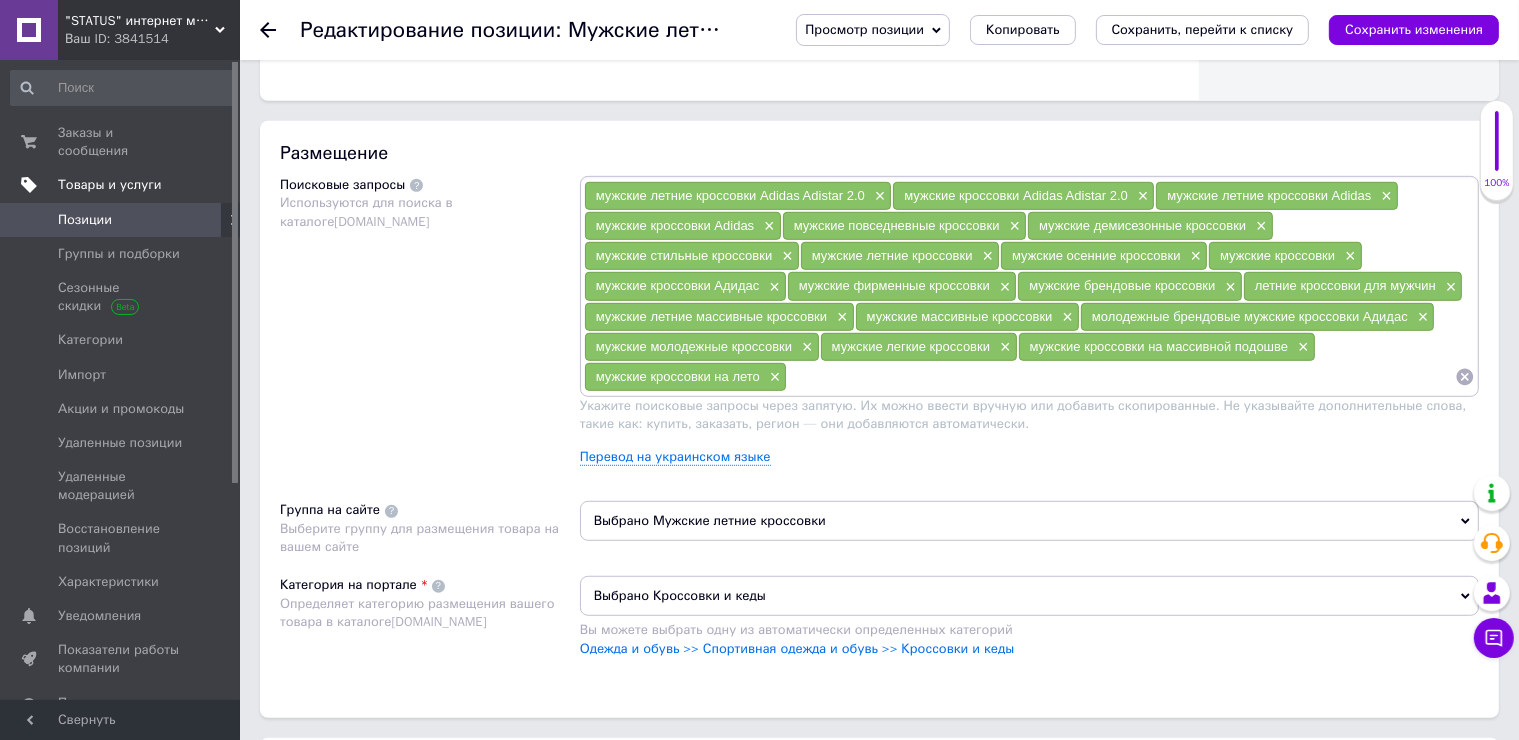 scroll, scrollTop: 1100, scrollLeft: 0, axis: vertical 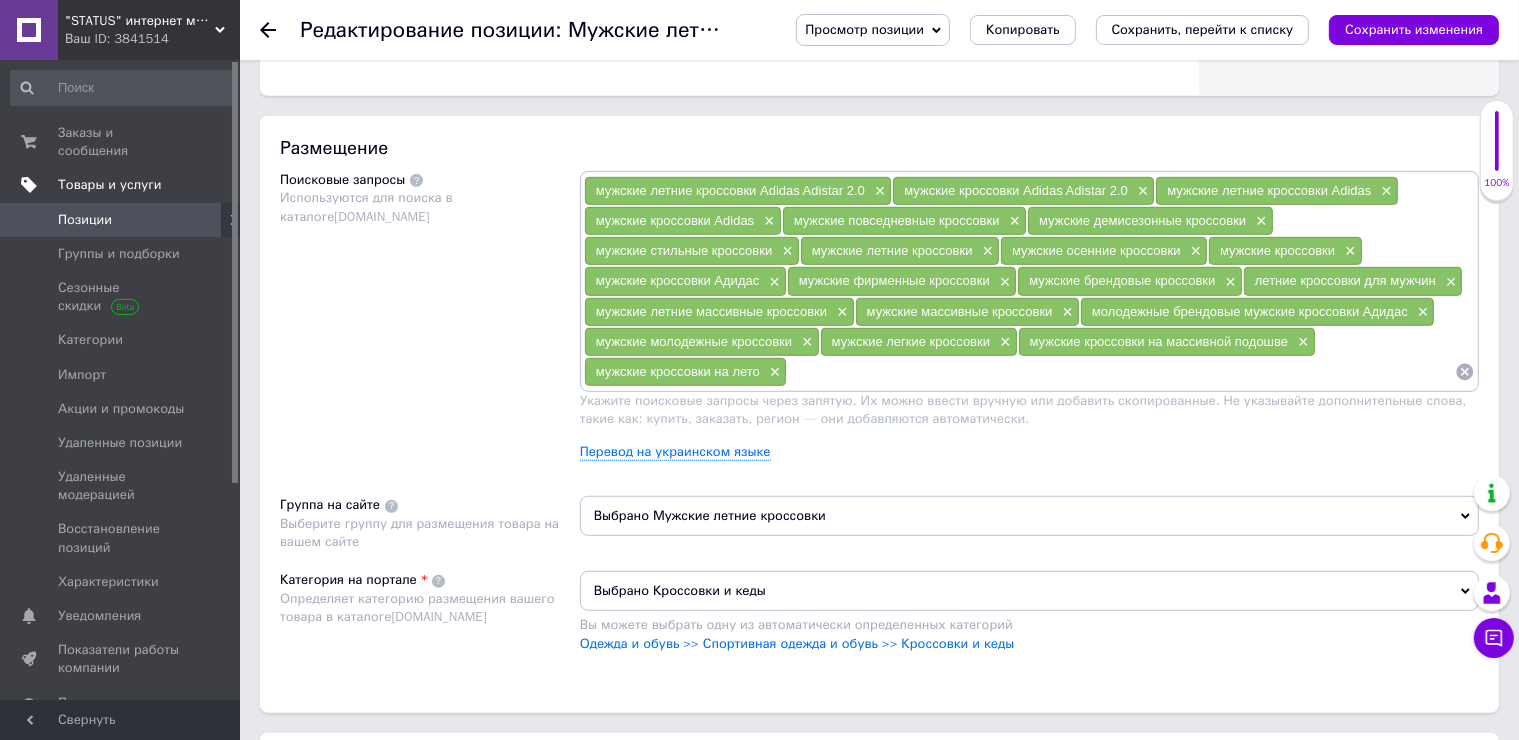 click at bounding box center [1121, 372] 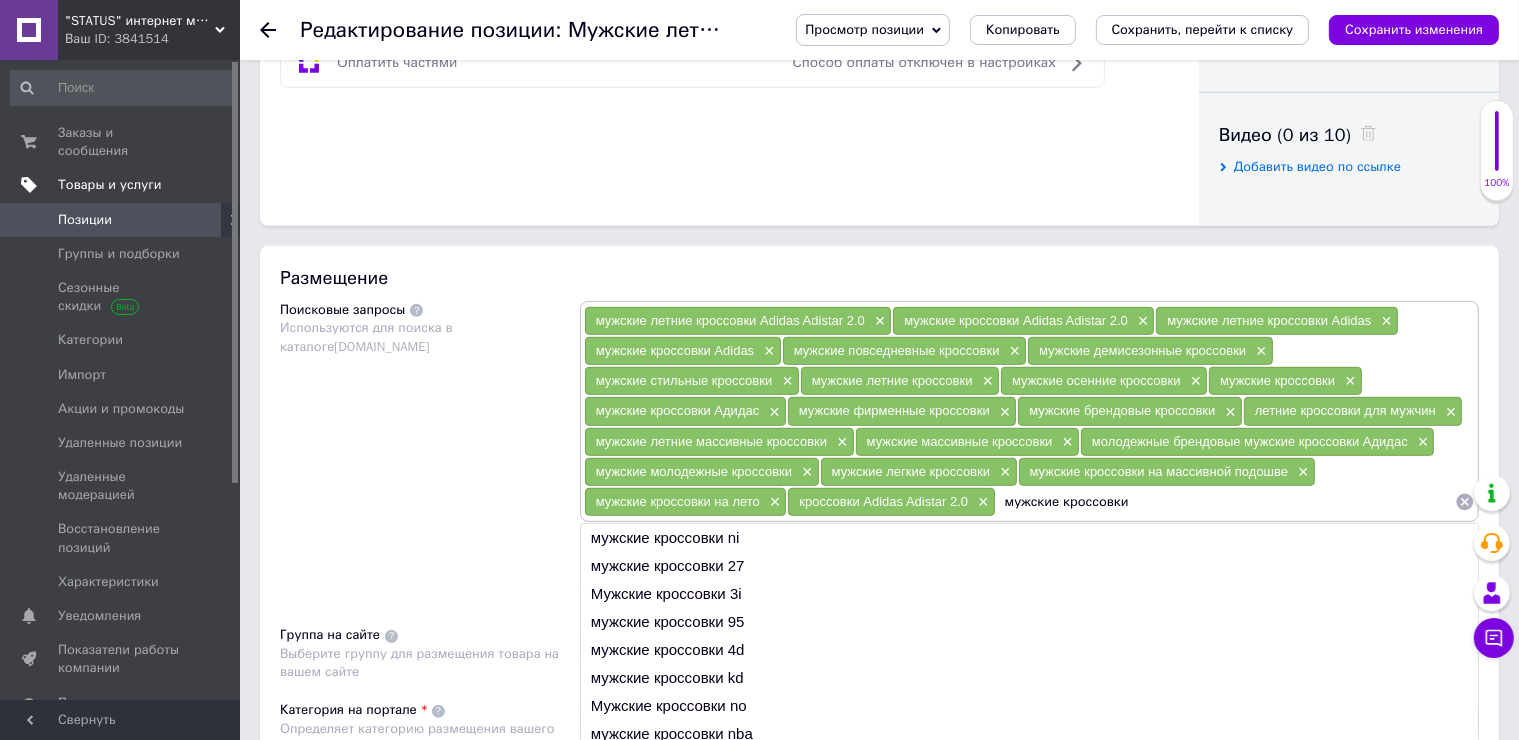 scroll, scrollTop: 1000, scrollLeft: 0, axis: vertical 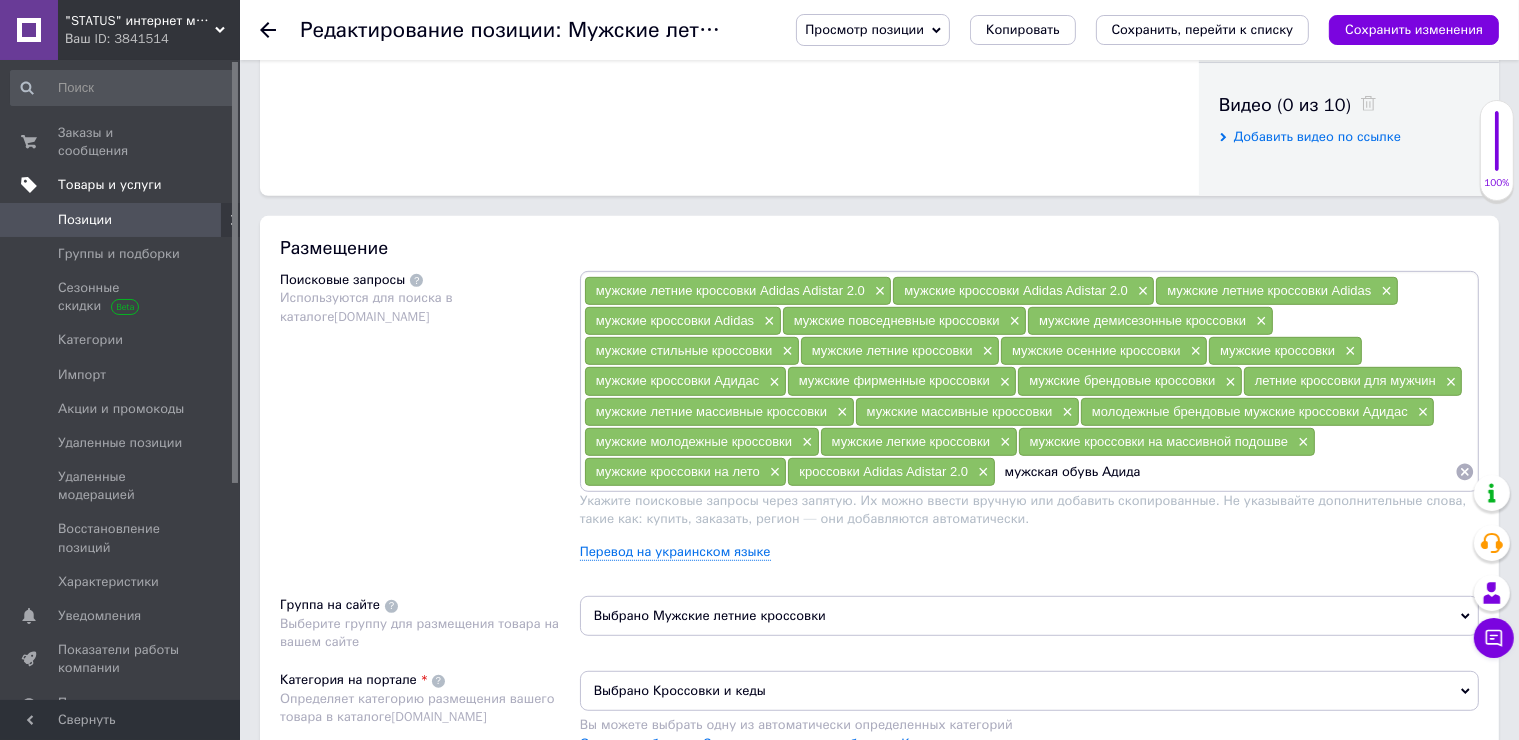 type on "мужская обувь Адидас" 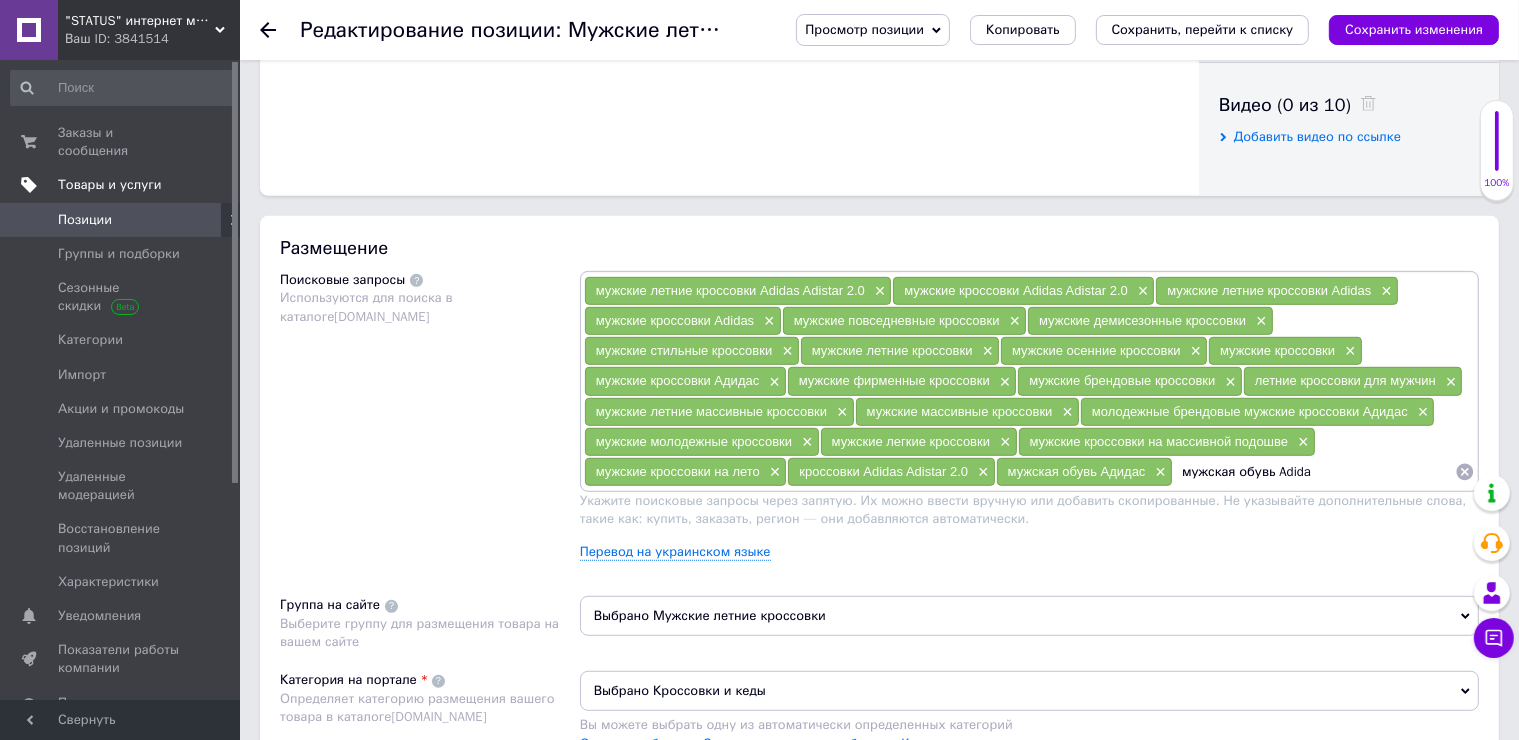 type on "мужская обувь Adidas" 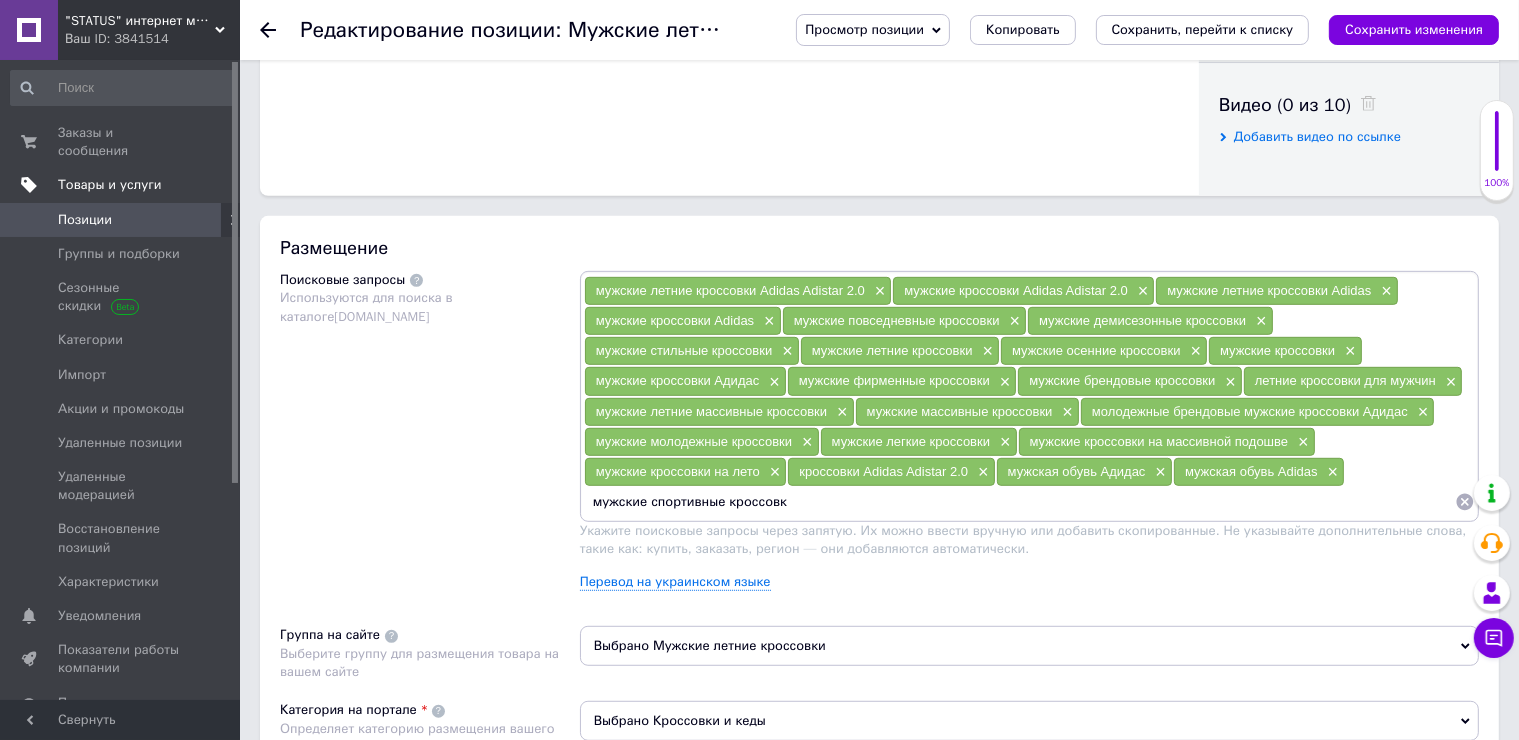 type on "мужские спортивные кроссовки" 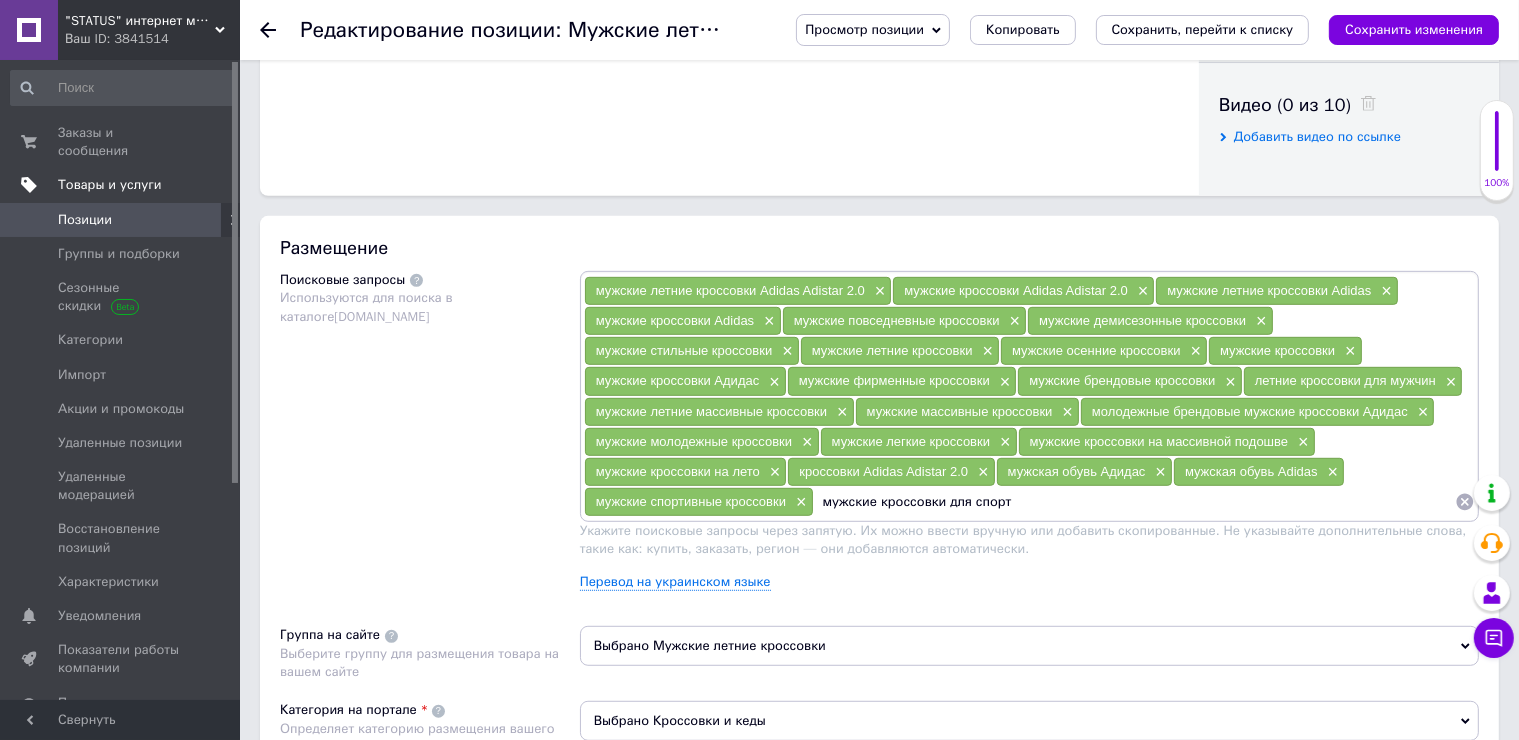 type on "мужские кроссовки для спорта" 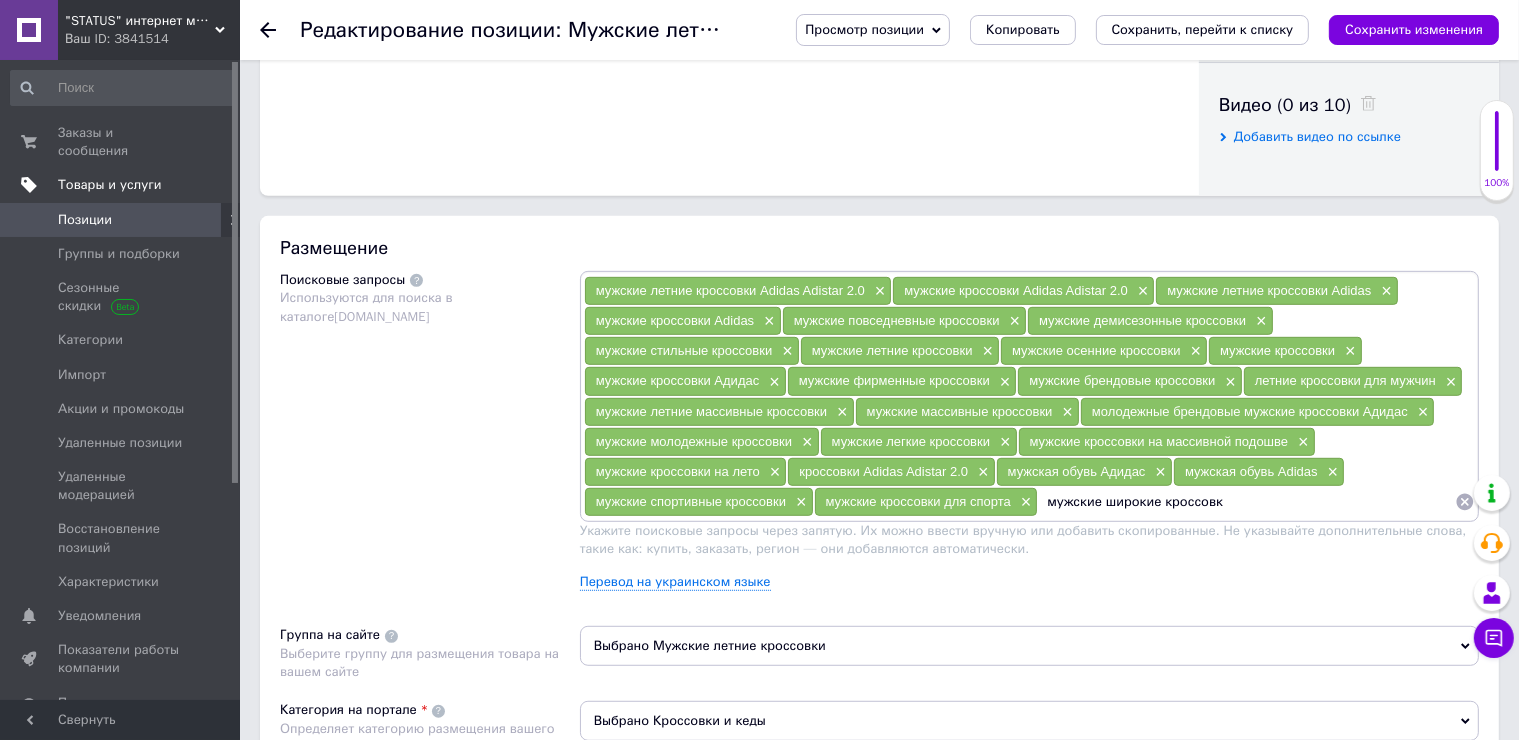 type on "мужские широкие кроссовки" 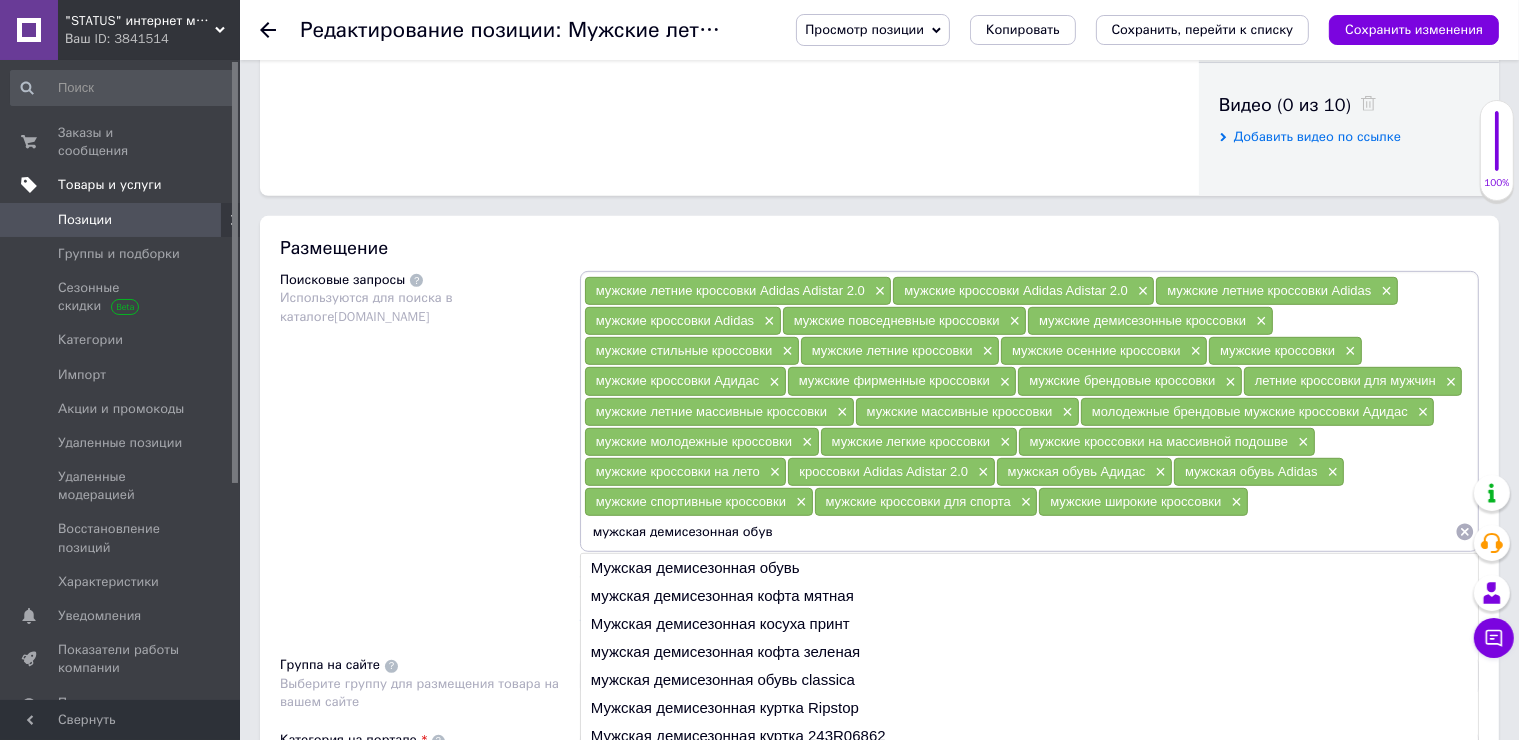type on "мужская демисезонная обувь" 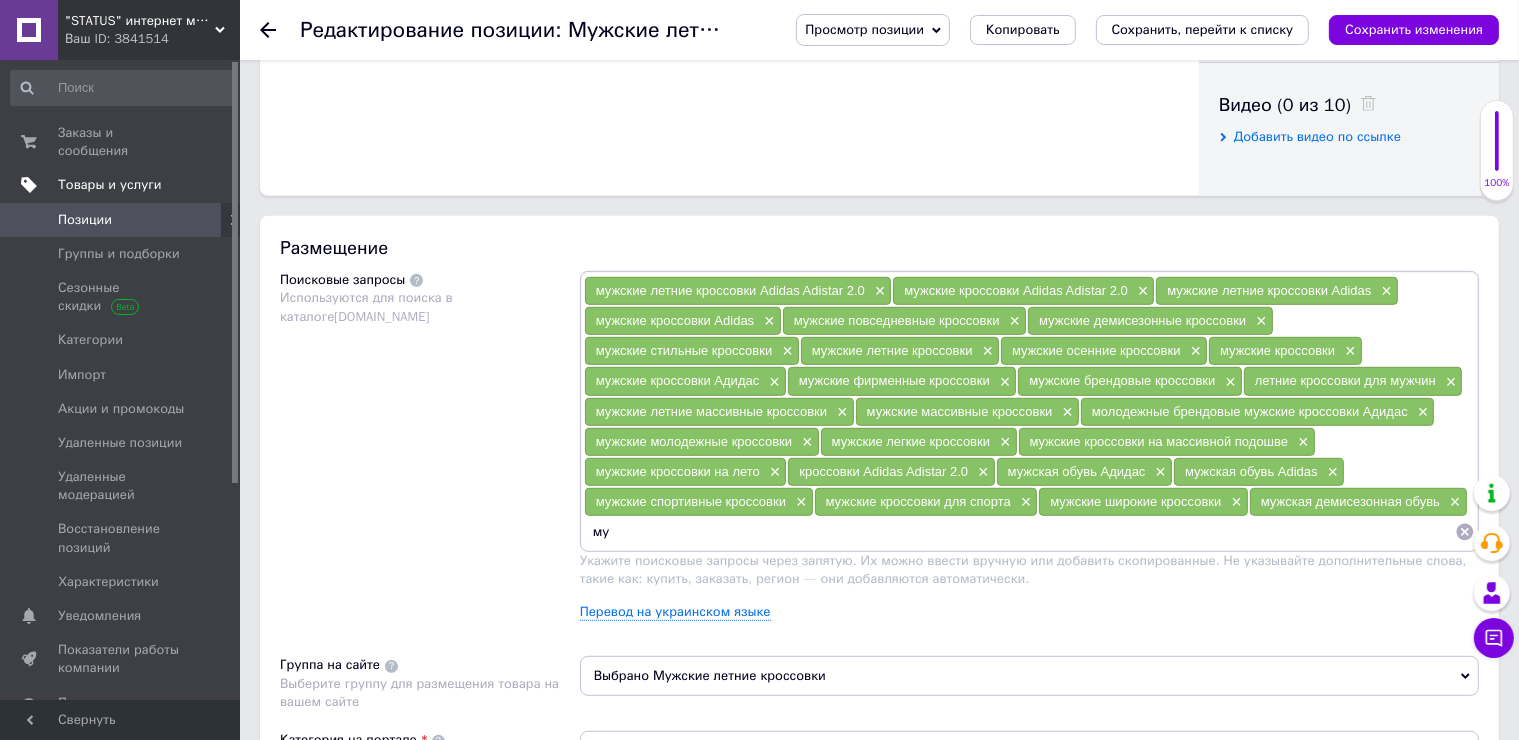 type on "м" 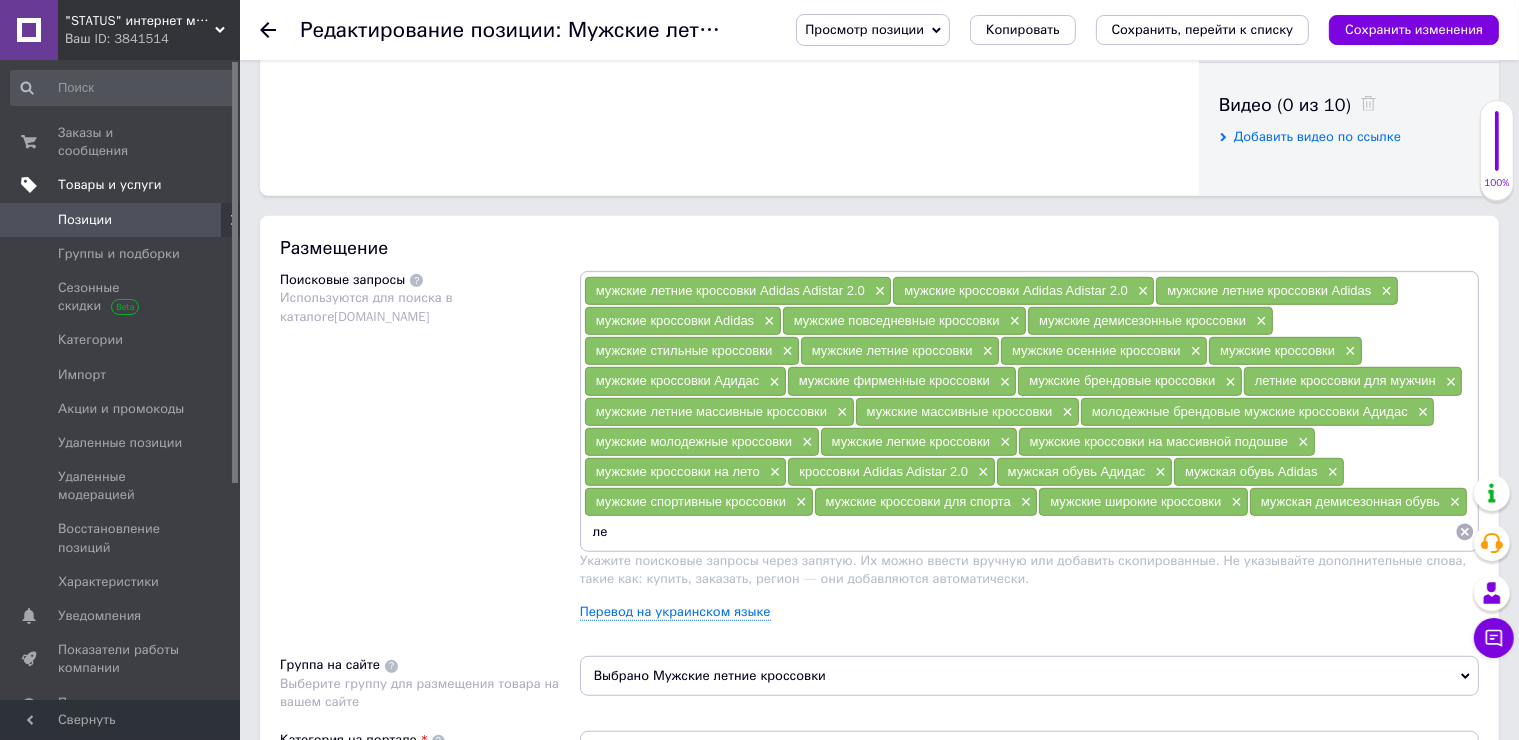 type on "л" 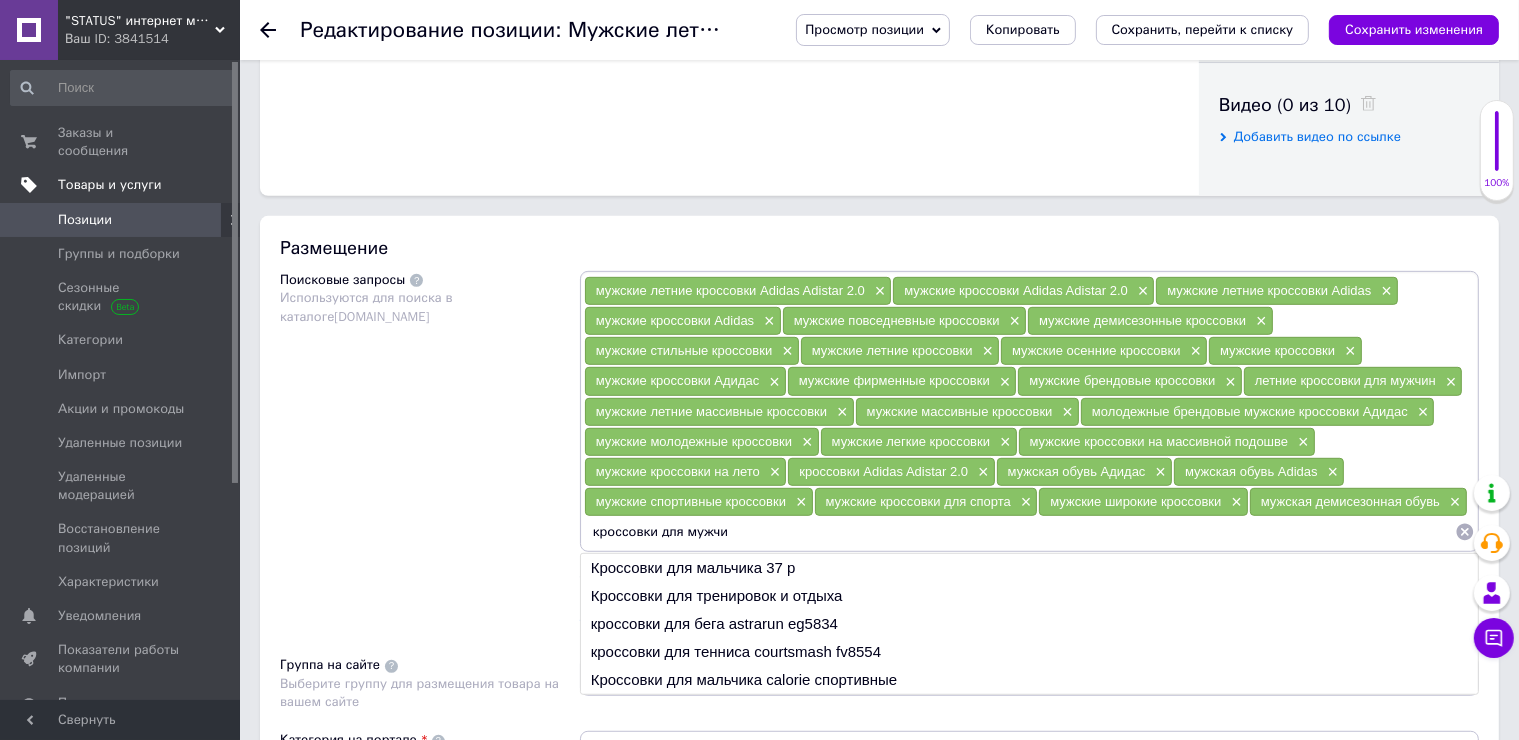 type on "кроссовки для мужчин" 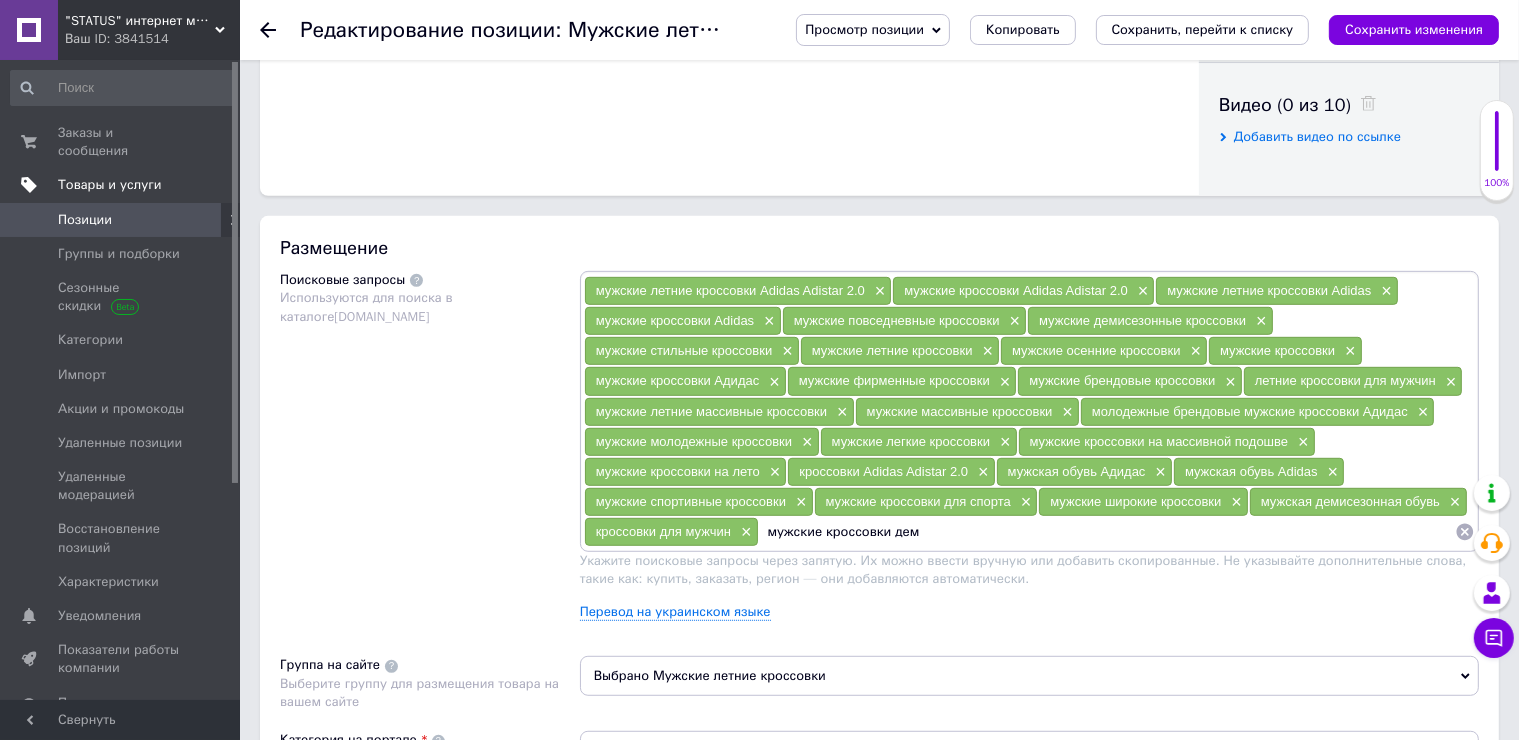 type on "мужские кроссовки деми" 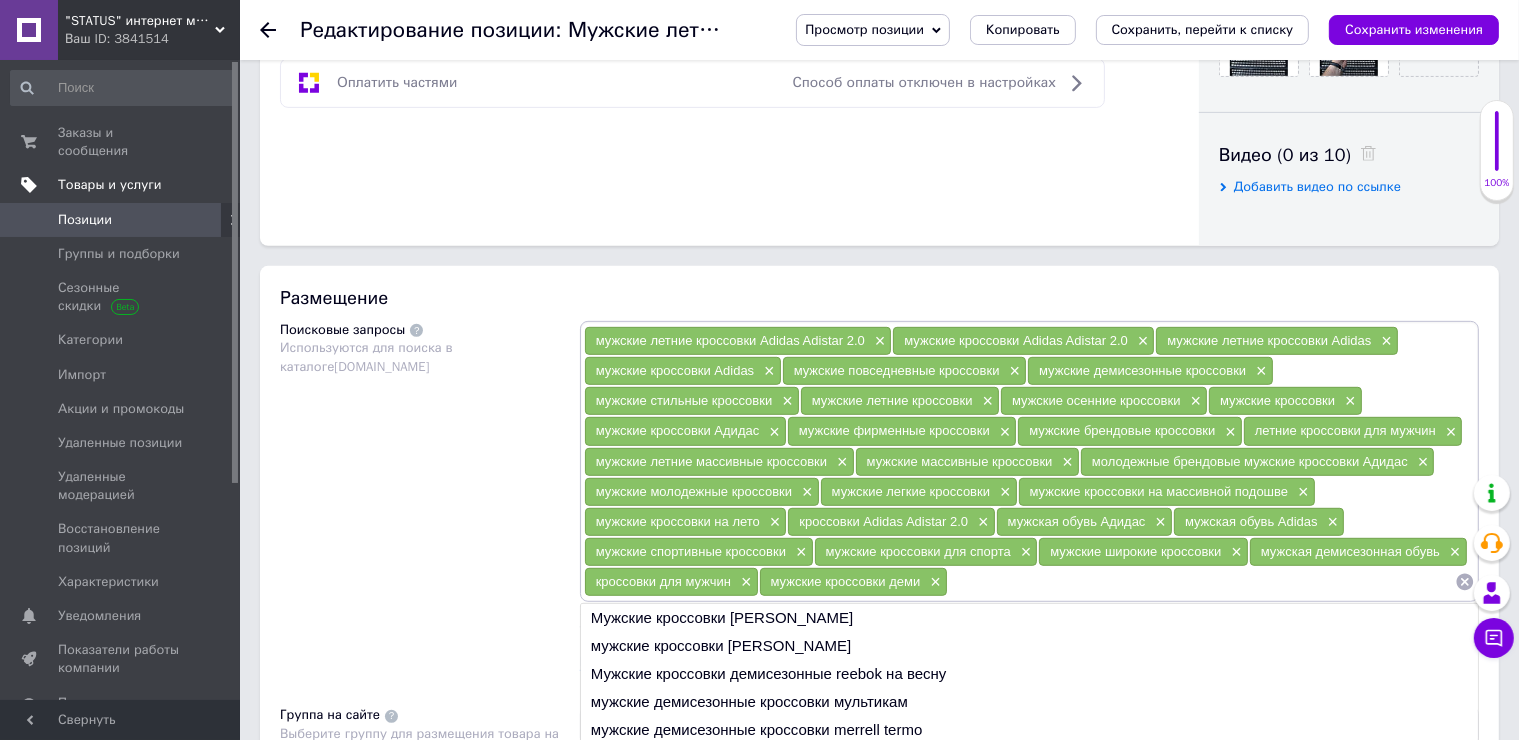 scroll, scrollTop: 1100, scrollLeft: 0, axis: vertical 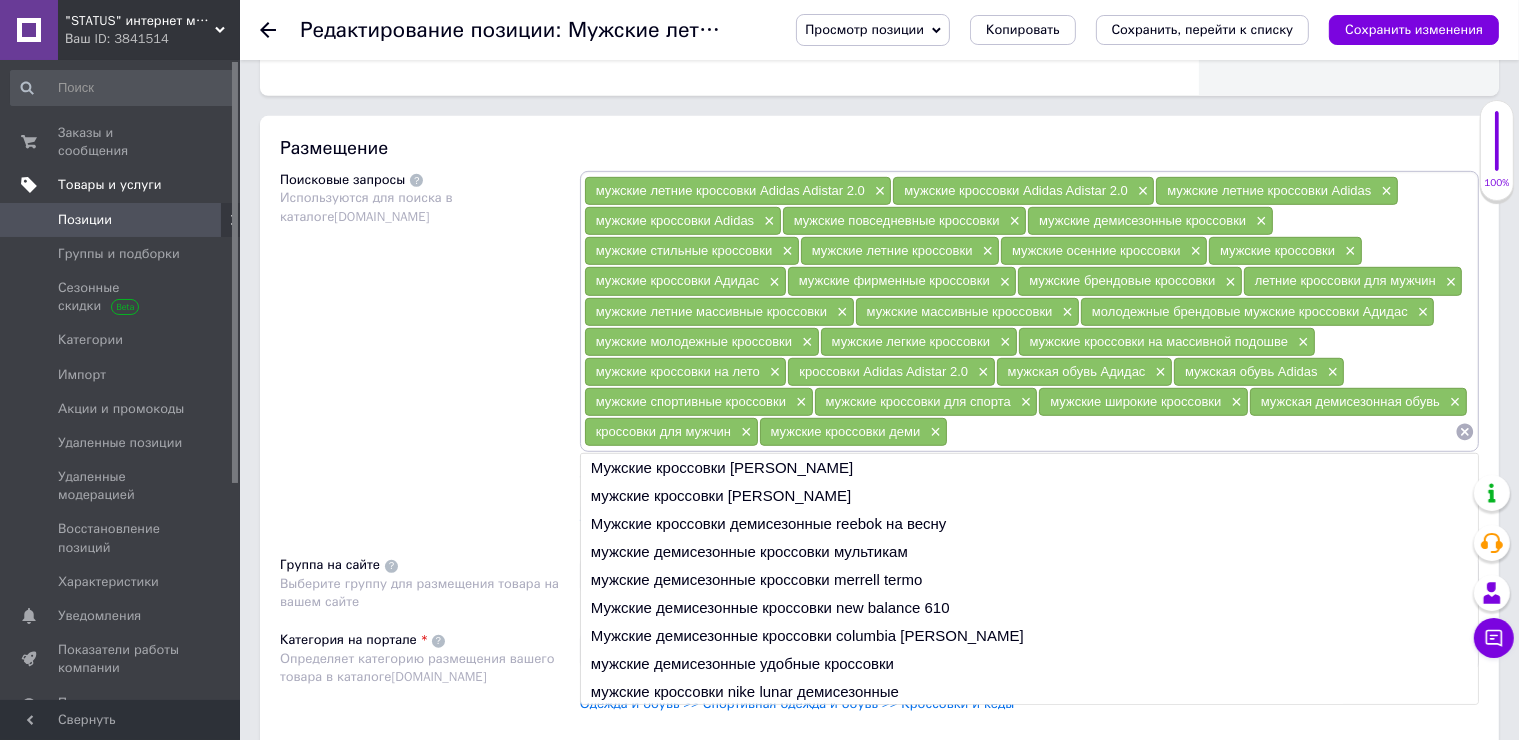 click at bounding box center [1201, 432] 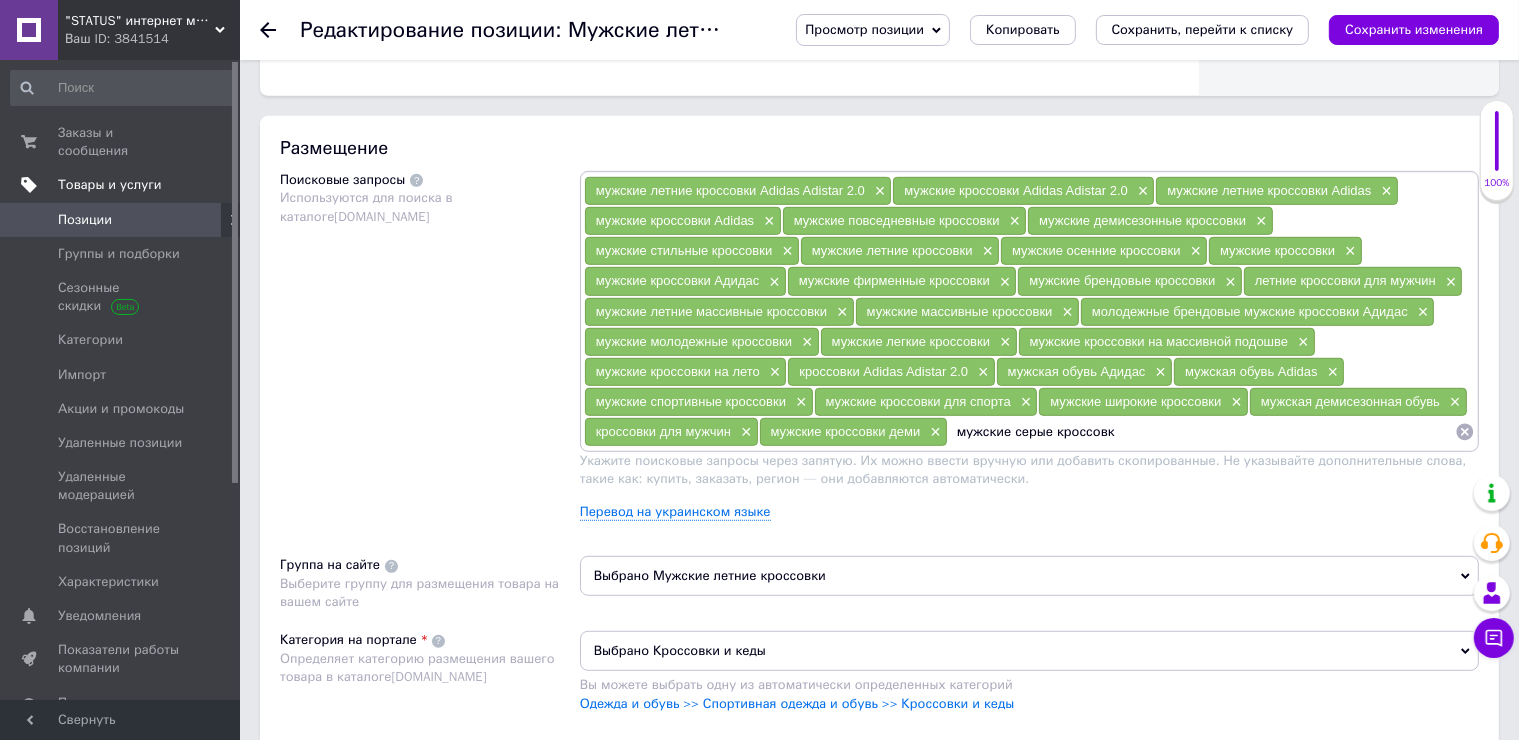 type on "мужские серые кроссовки" 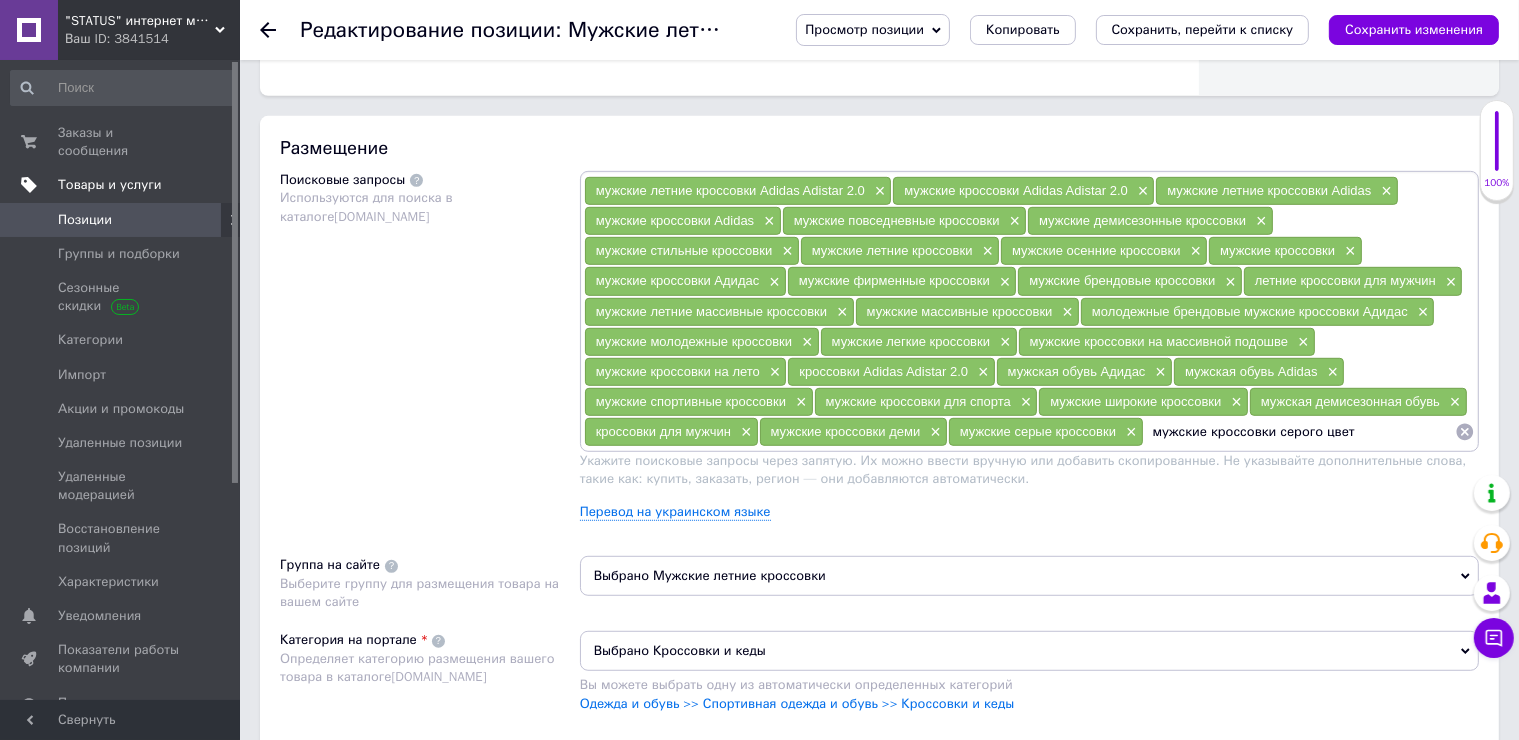 type on "мужские кроссовки серого цвета" 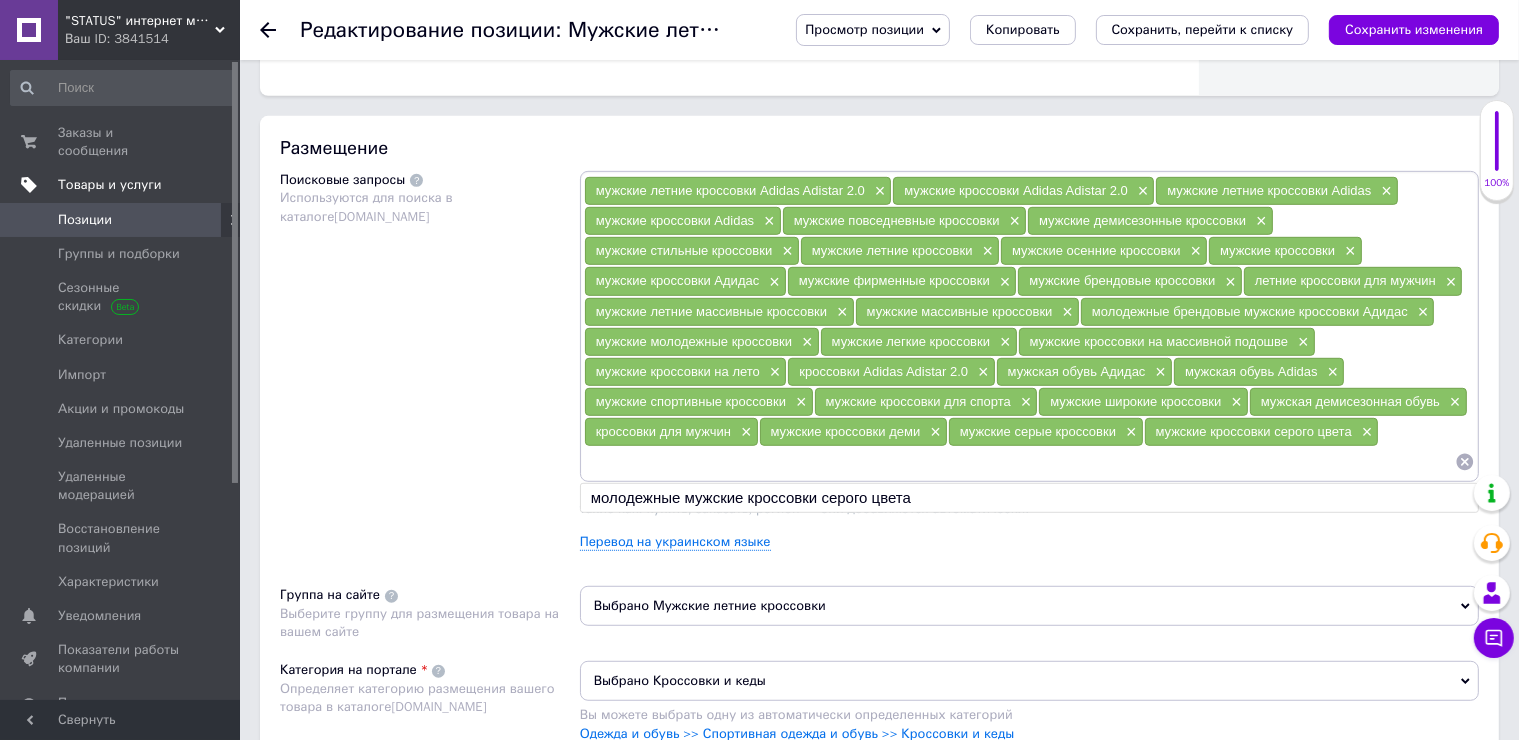 click on "Сохранить изменения" at bounding box center (1414, 29) 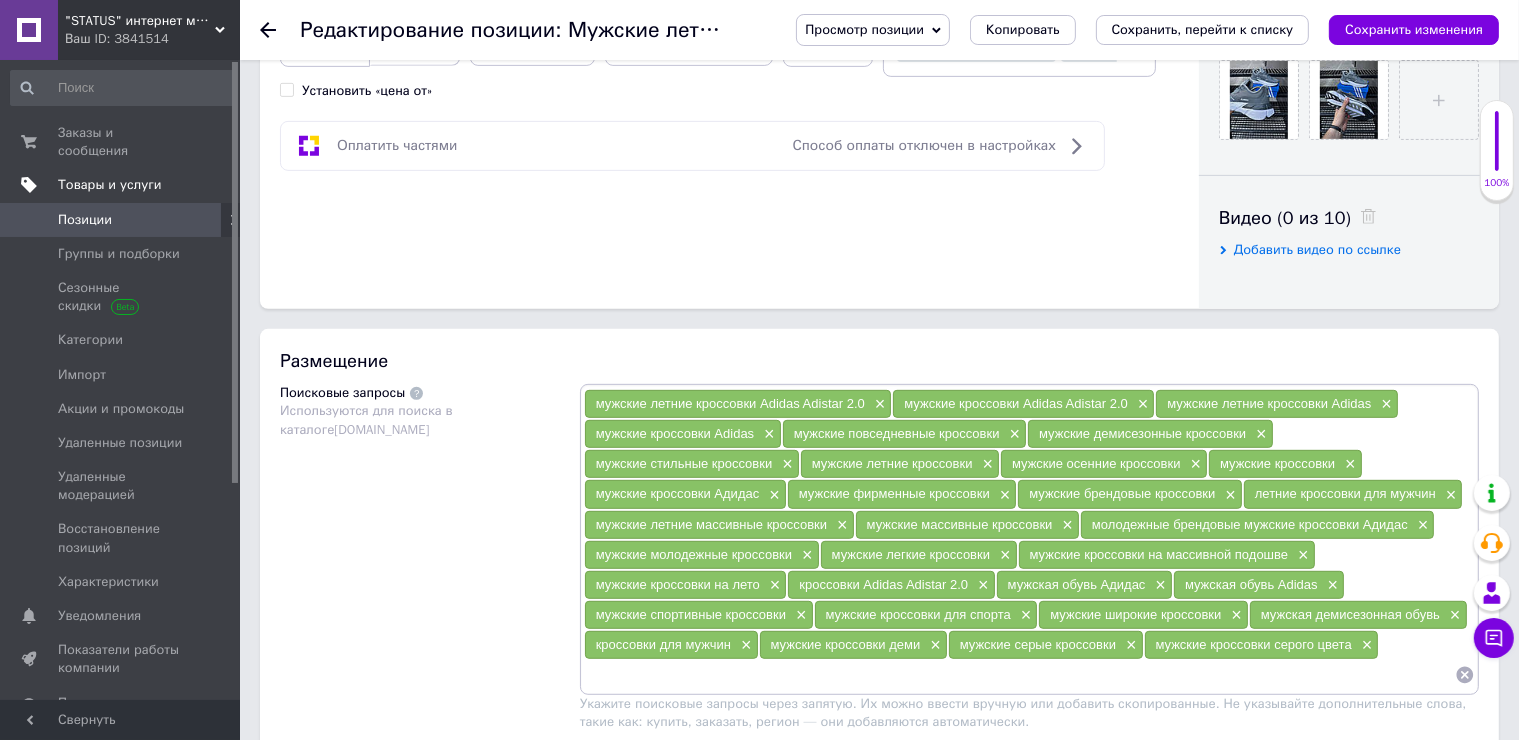 scroll, scrollTop: 900, scrollLeft: 0, axis: vertical 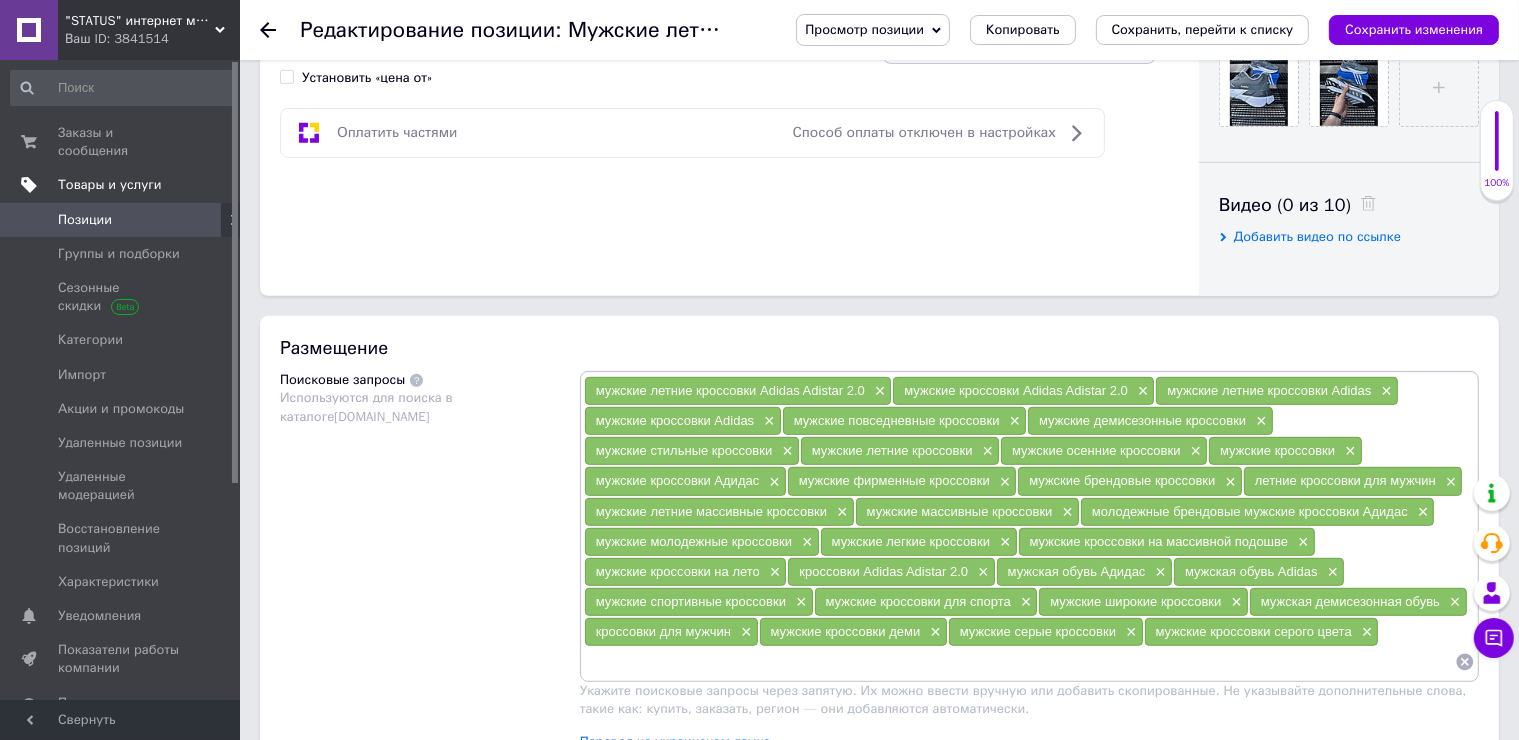 click at bounding box center [1019, 662] 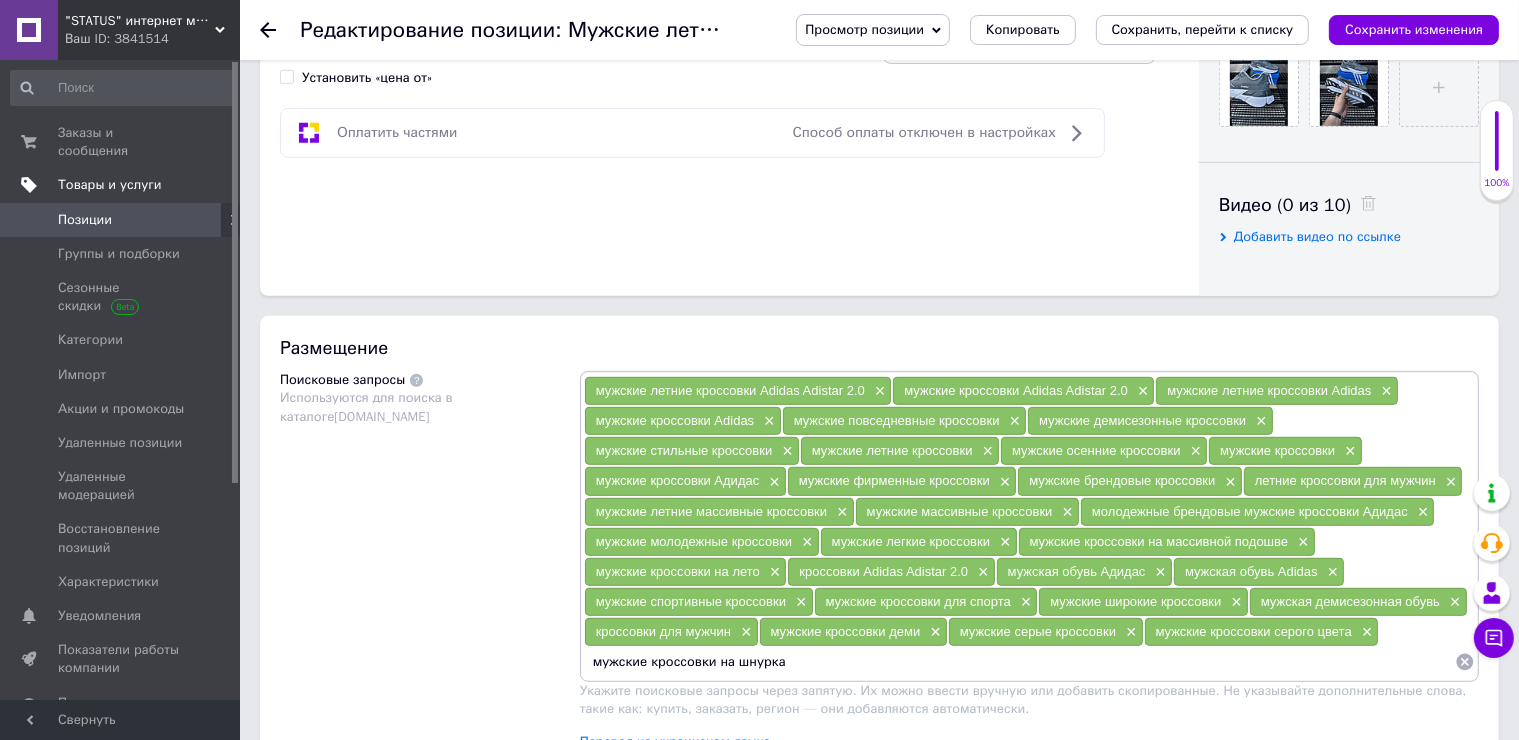 type on "мужские кроссовки на шнурках" 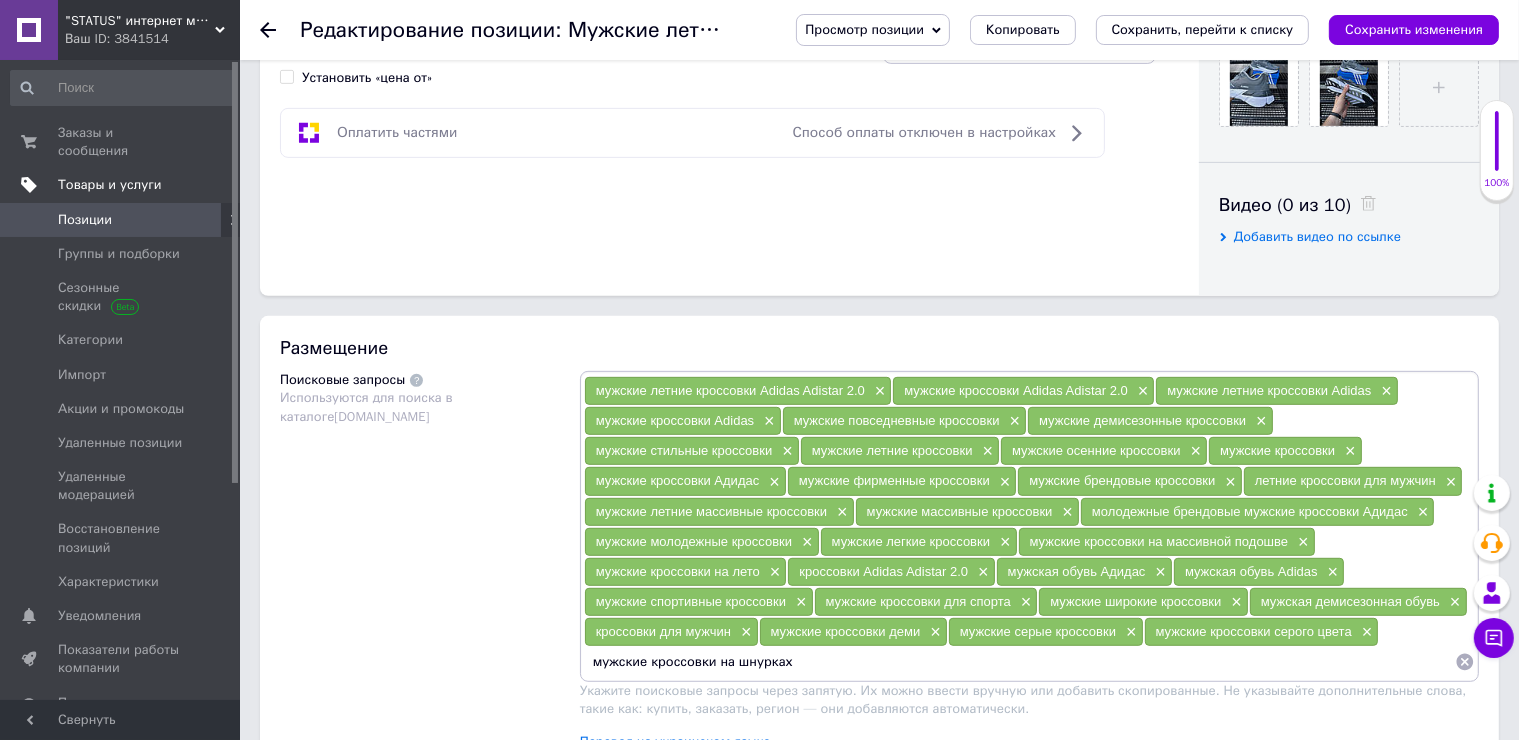 type 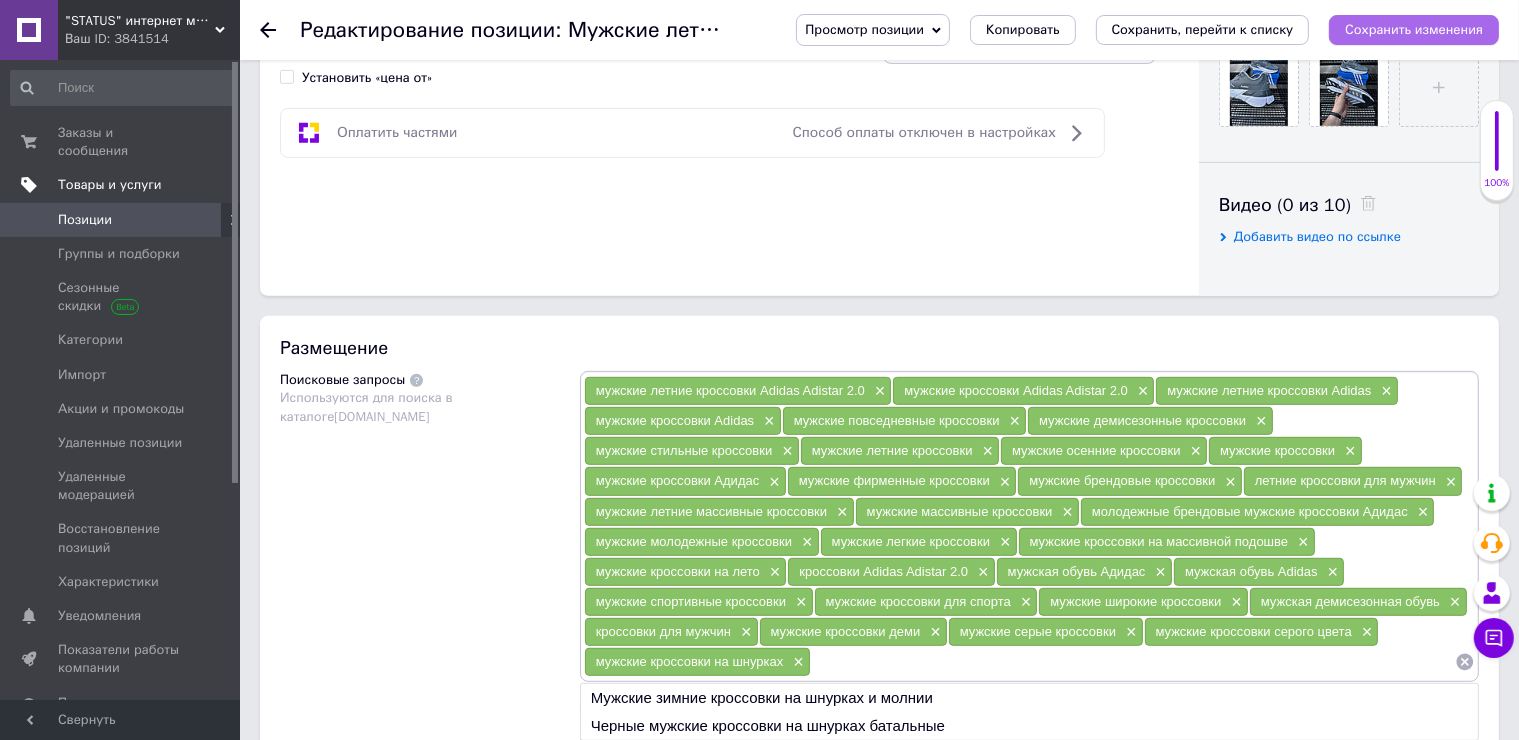 click on "Сохранить изменения" at bounding box center [1414, 29] 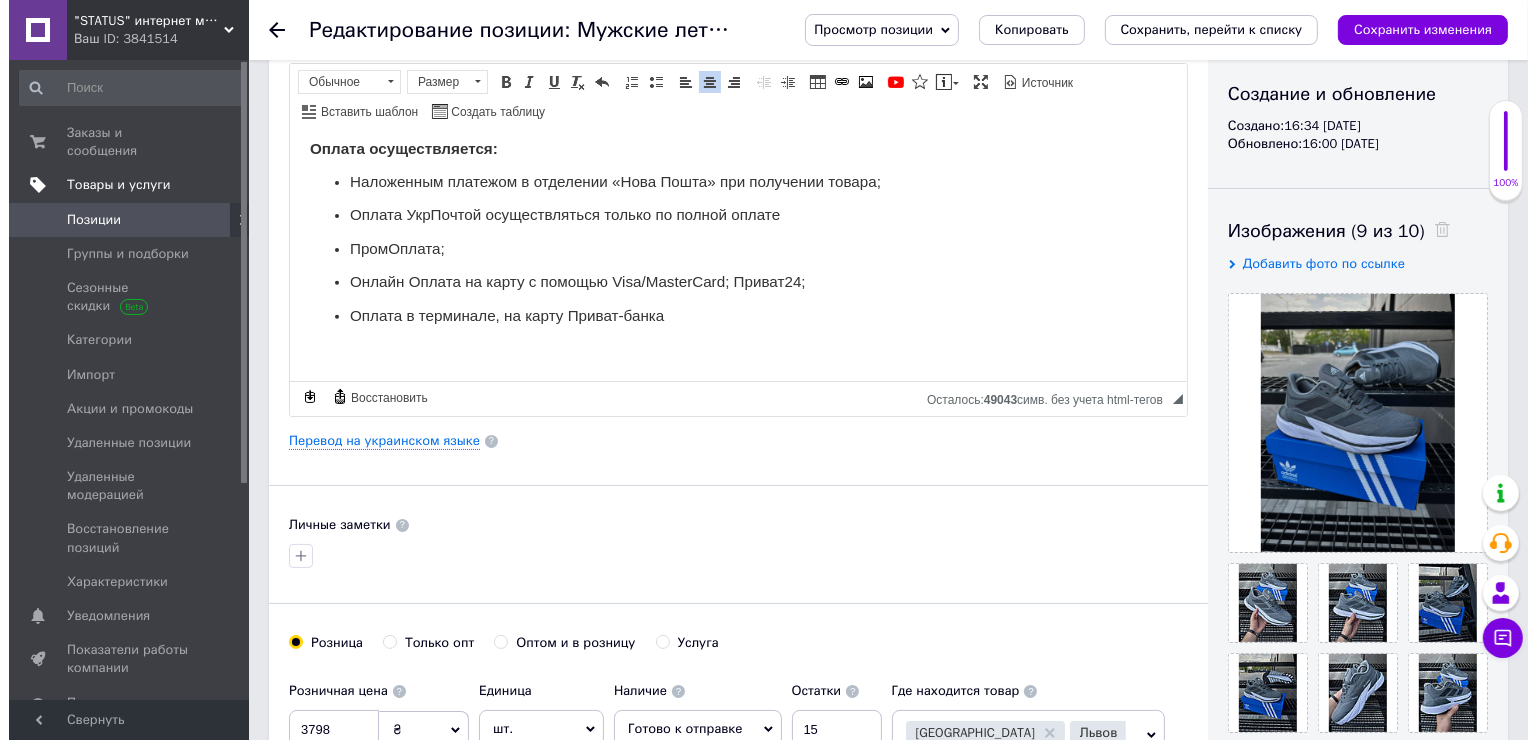 scroll, scrollTop: 200, scrollLeft: 0, axis: vertical 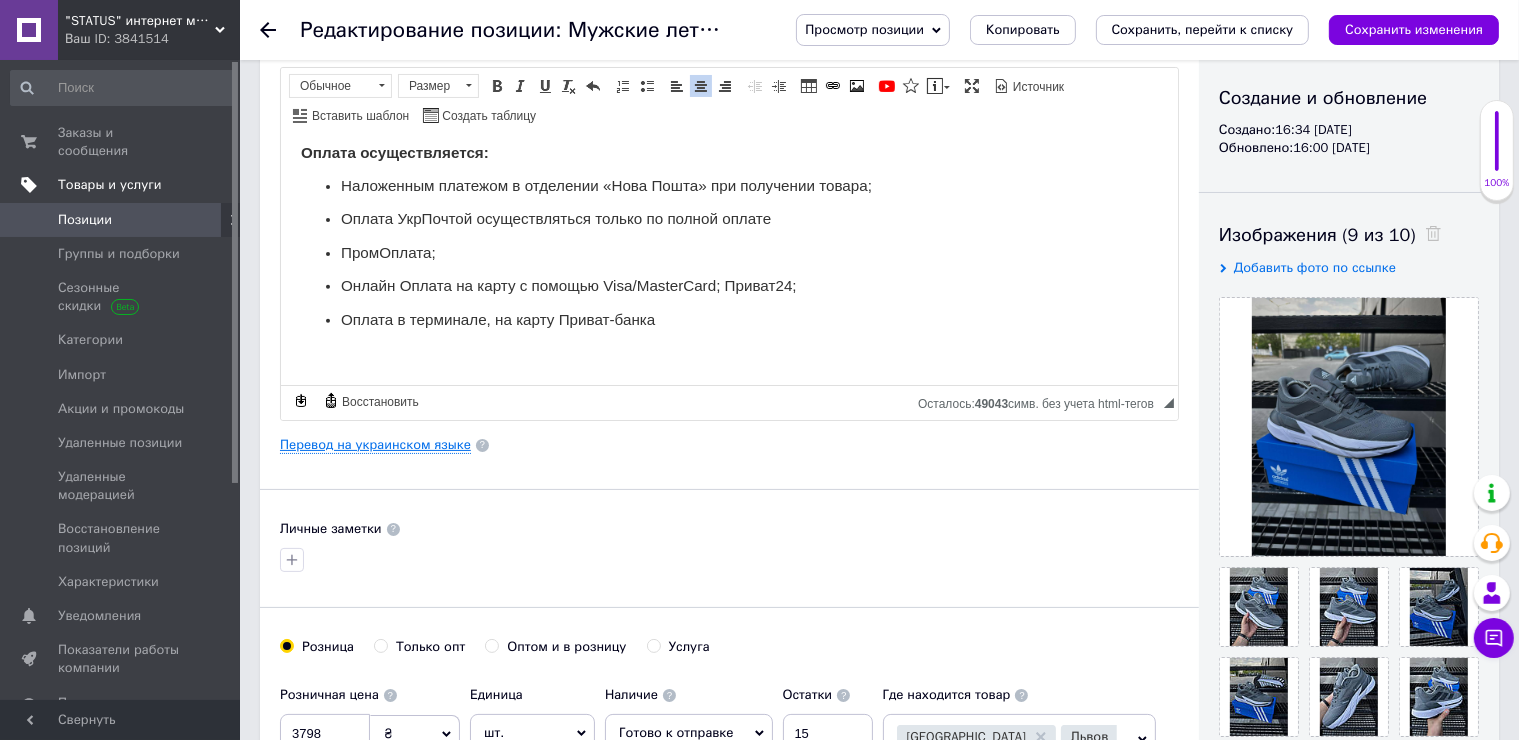 click on "Перевод на украинском языке" at bounding box center [375, 445] 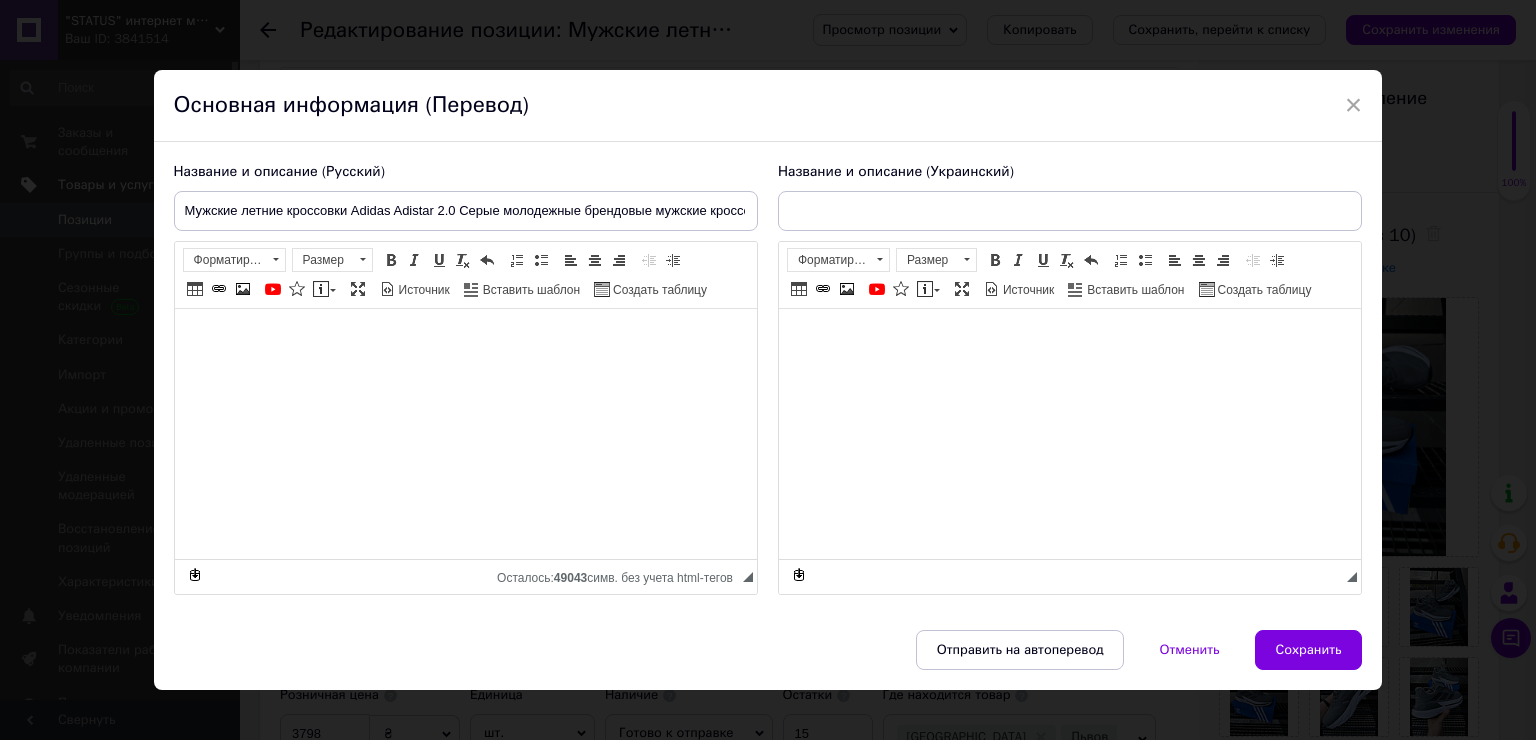 scroll, scrollTop: 0, scrollLeft: 0, axis: both 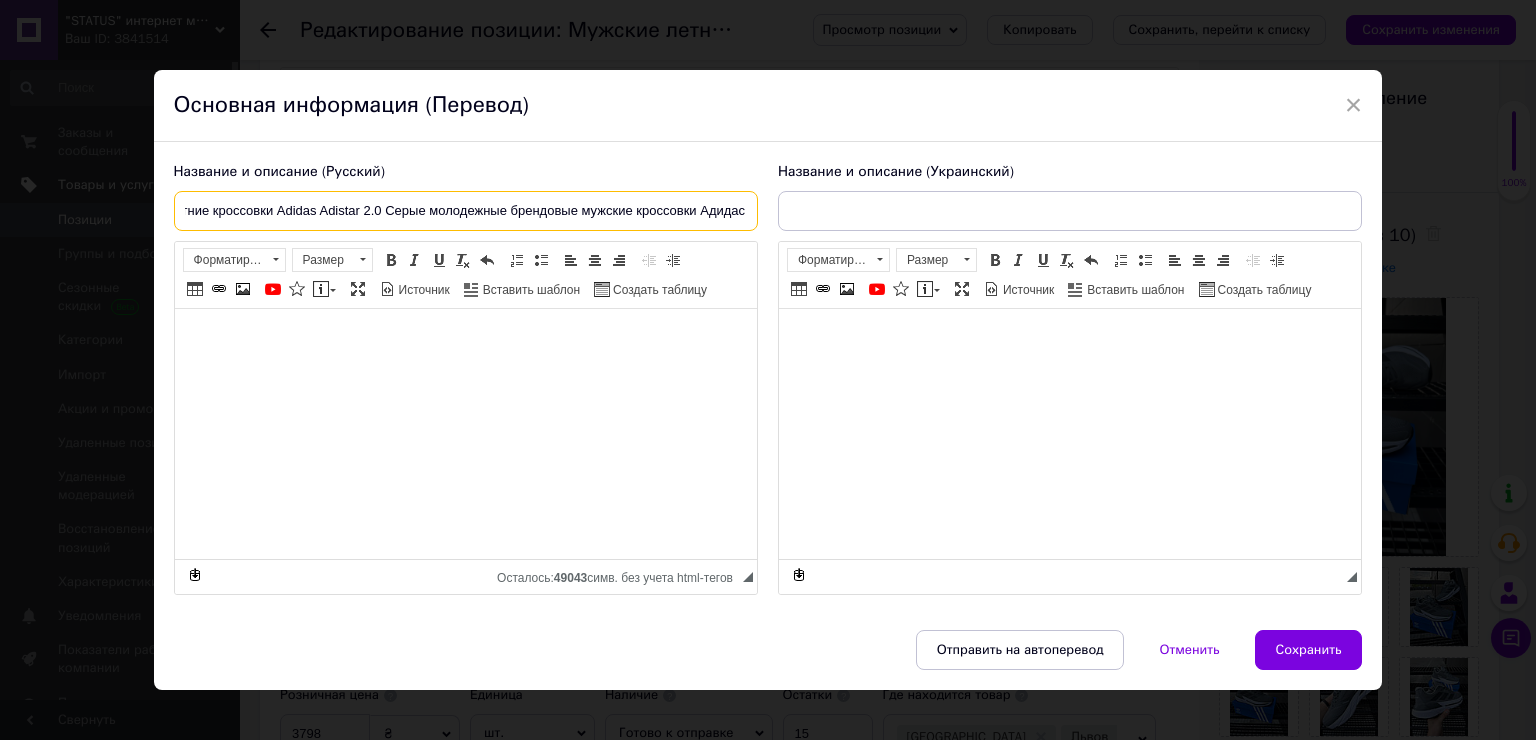 drag, startPoint x: 184, startPoint y: 214, endPoint x: 870, endPoint y: 239, distance: 686.4554 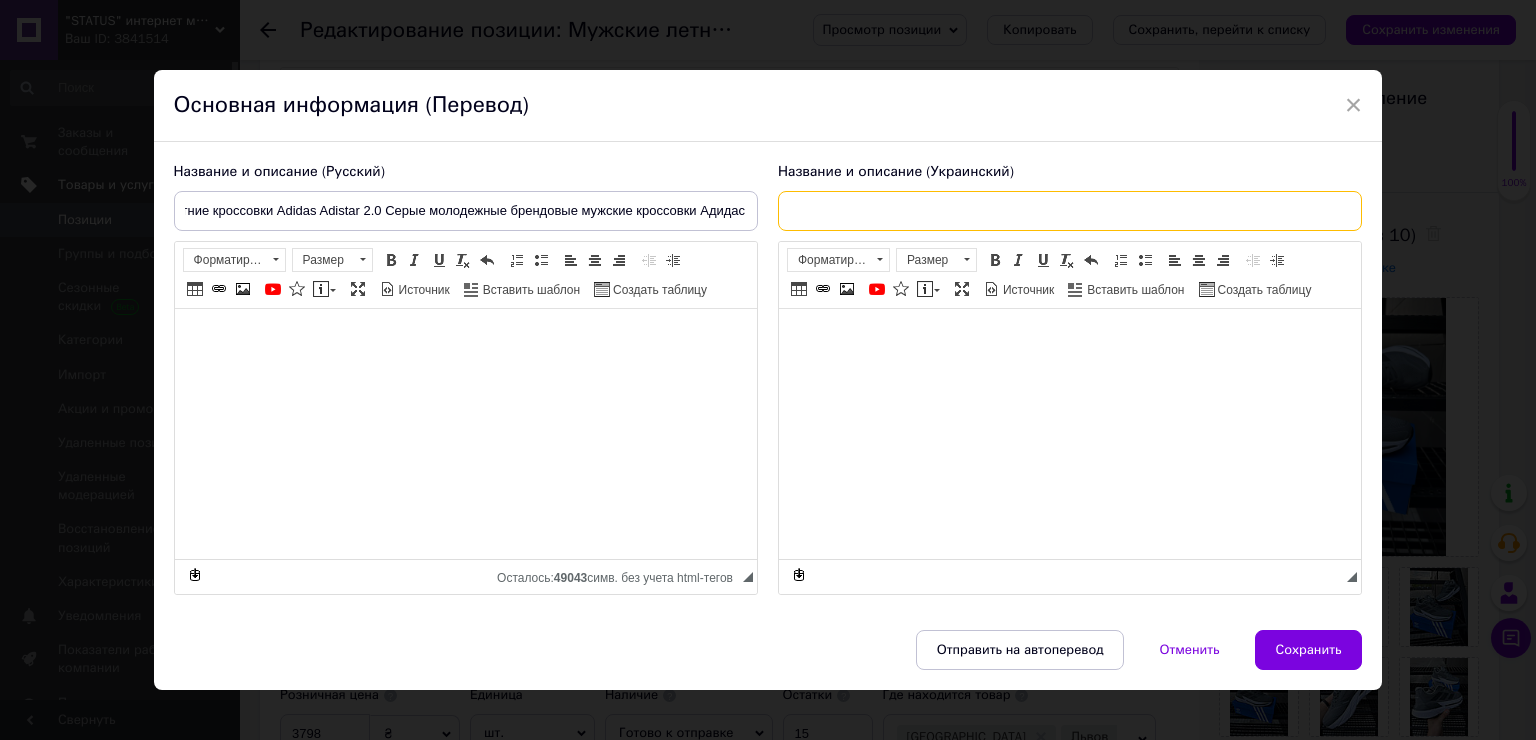 click at bounding box center [1070, 211] 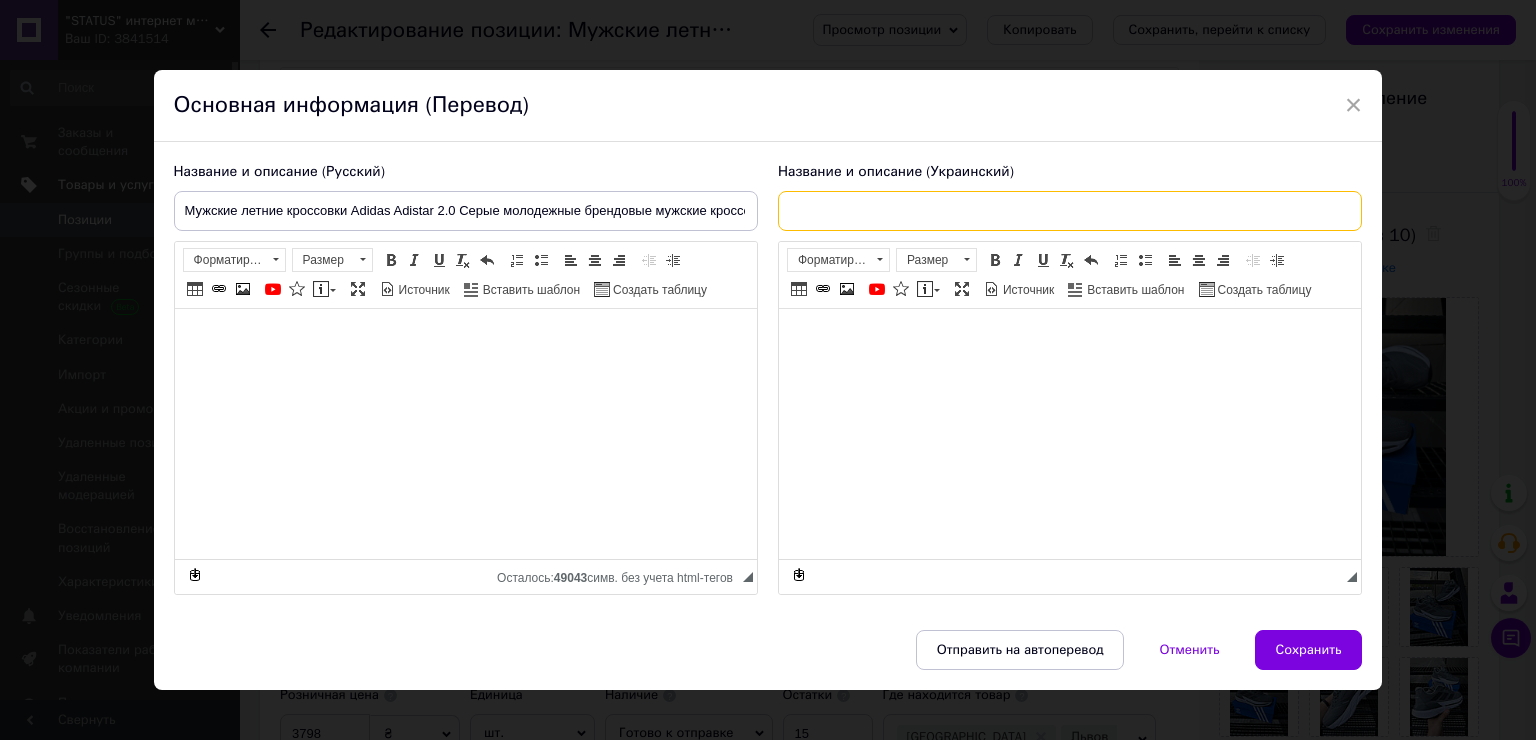 paste on "Мужские летние кроссовки Adidas Adistar 2.0 Серые молодежные брендовые мужские кроссовки Адидас" 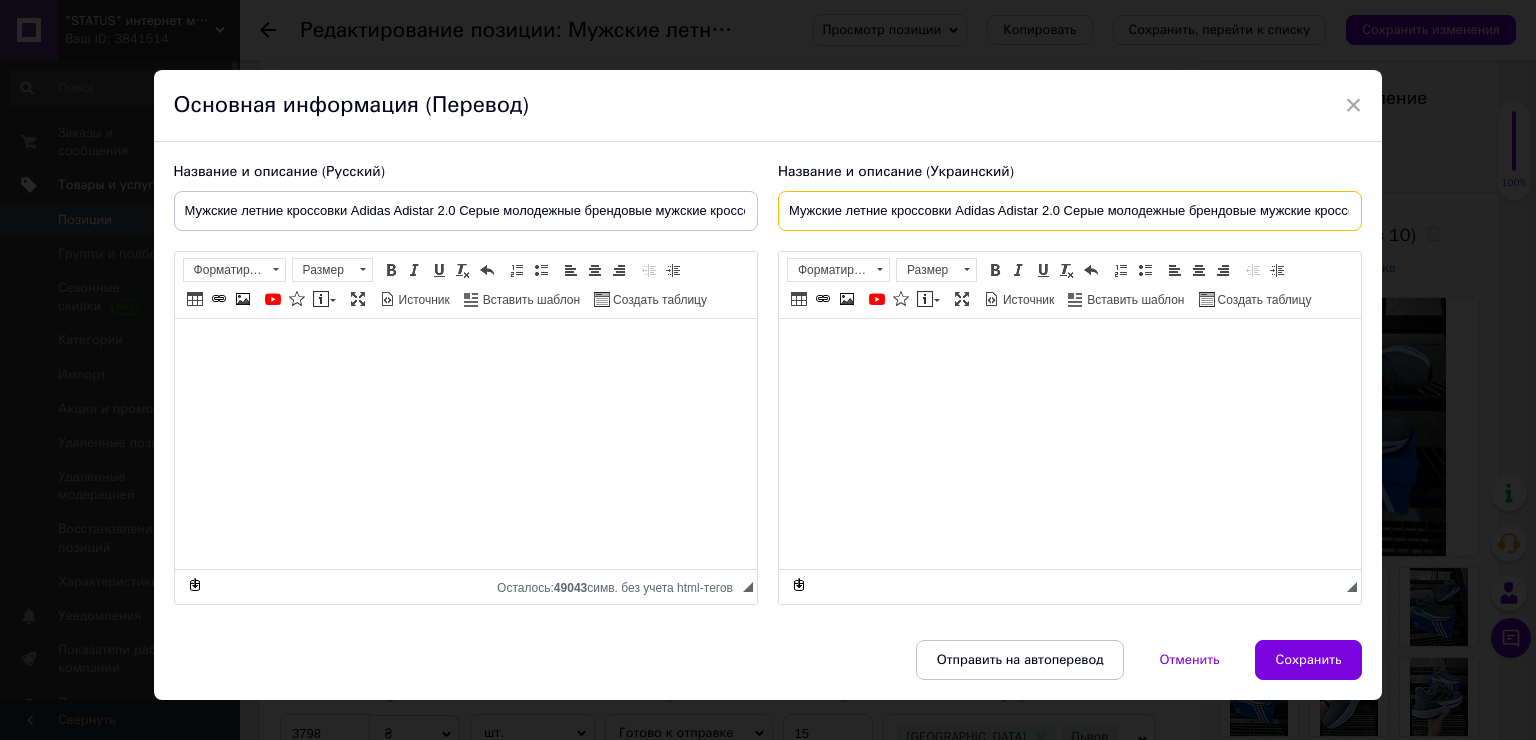 scroll, scrollTop: 0, scrollLeft: 75, axis: horizontal 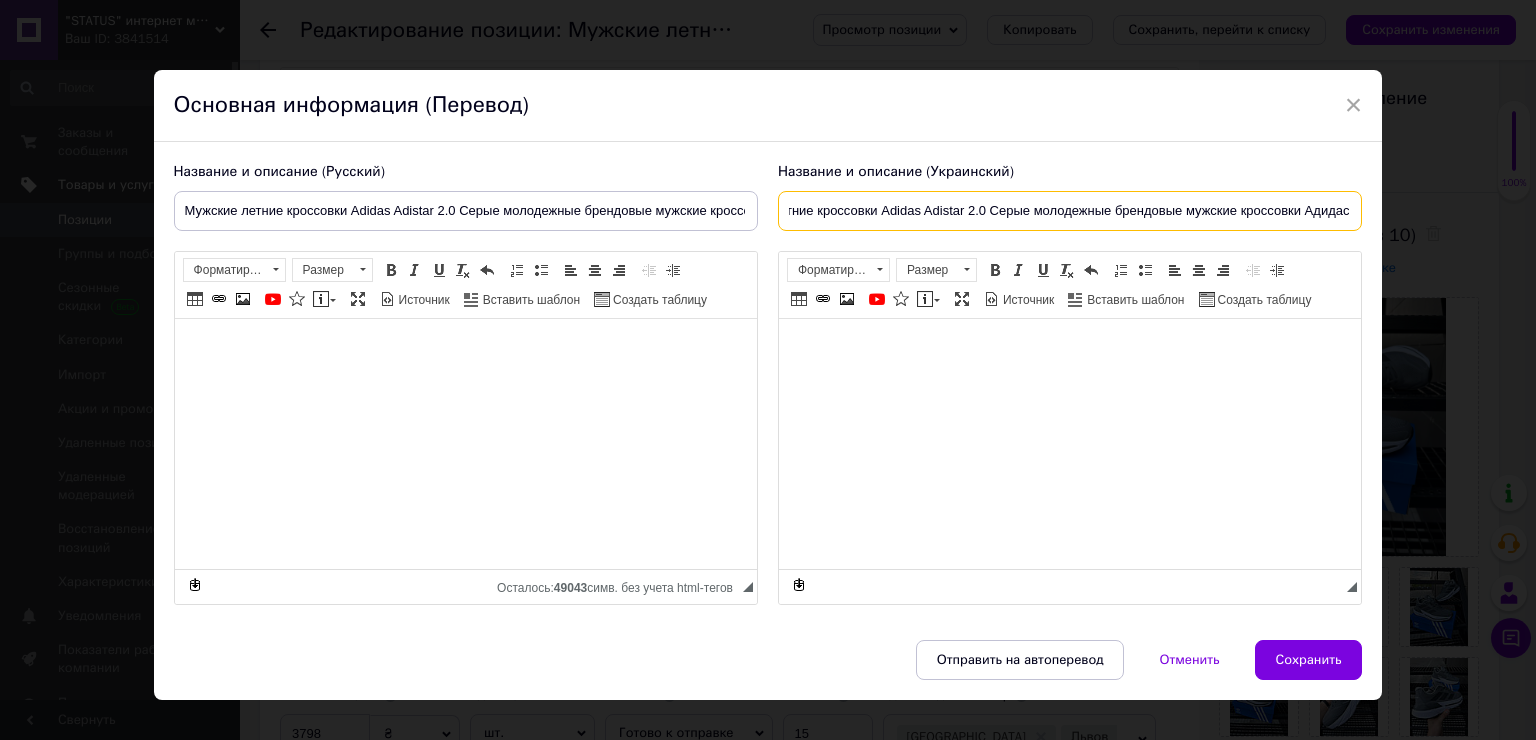 type on "Мужские летние кроссовки Adidas Adistar 2.0 Серые молодежные брендовые мужские кроссовки Адидас" 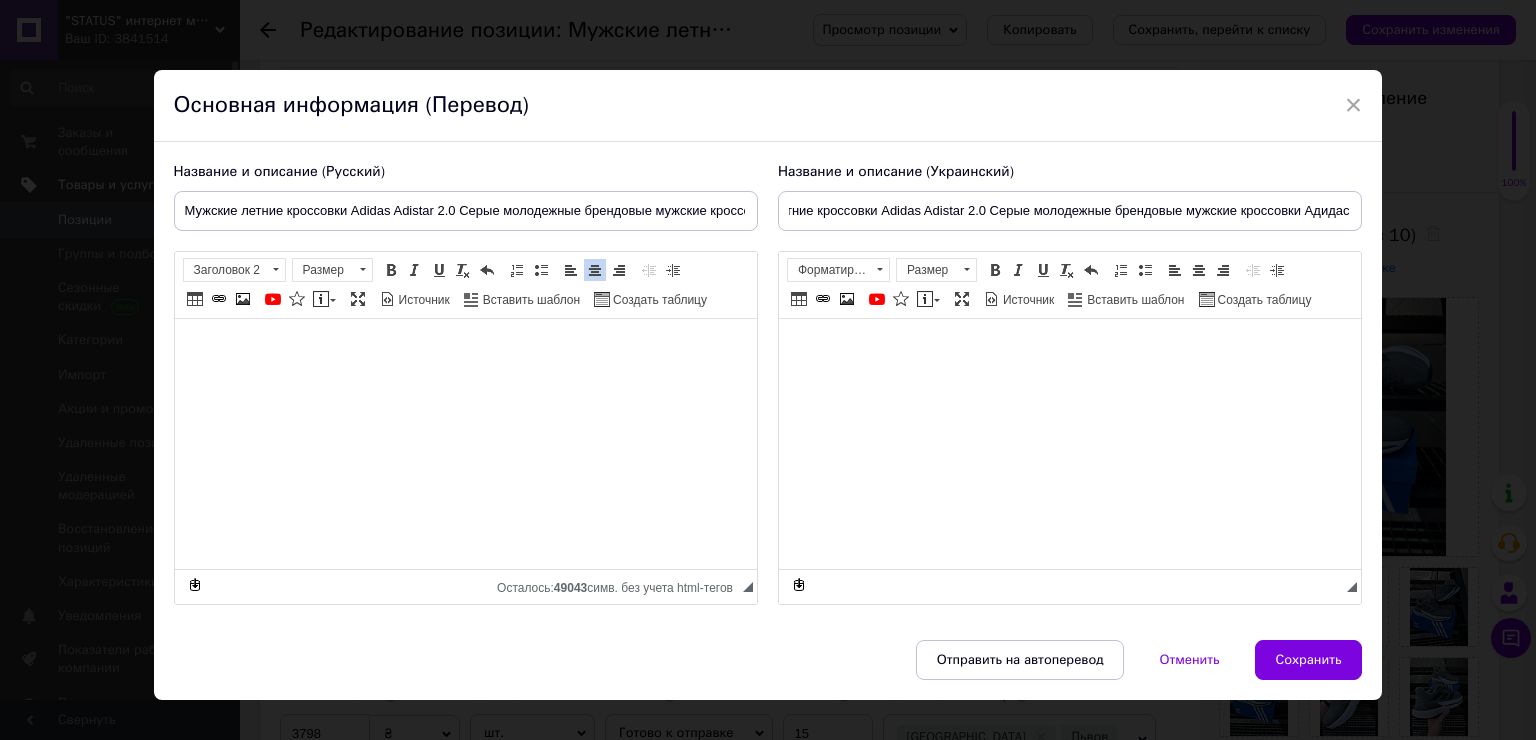 scroll, scrollTop: 0, scrollLeft: 0, axis: both 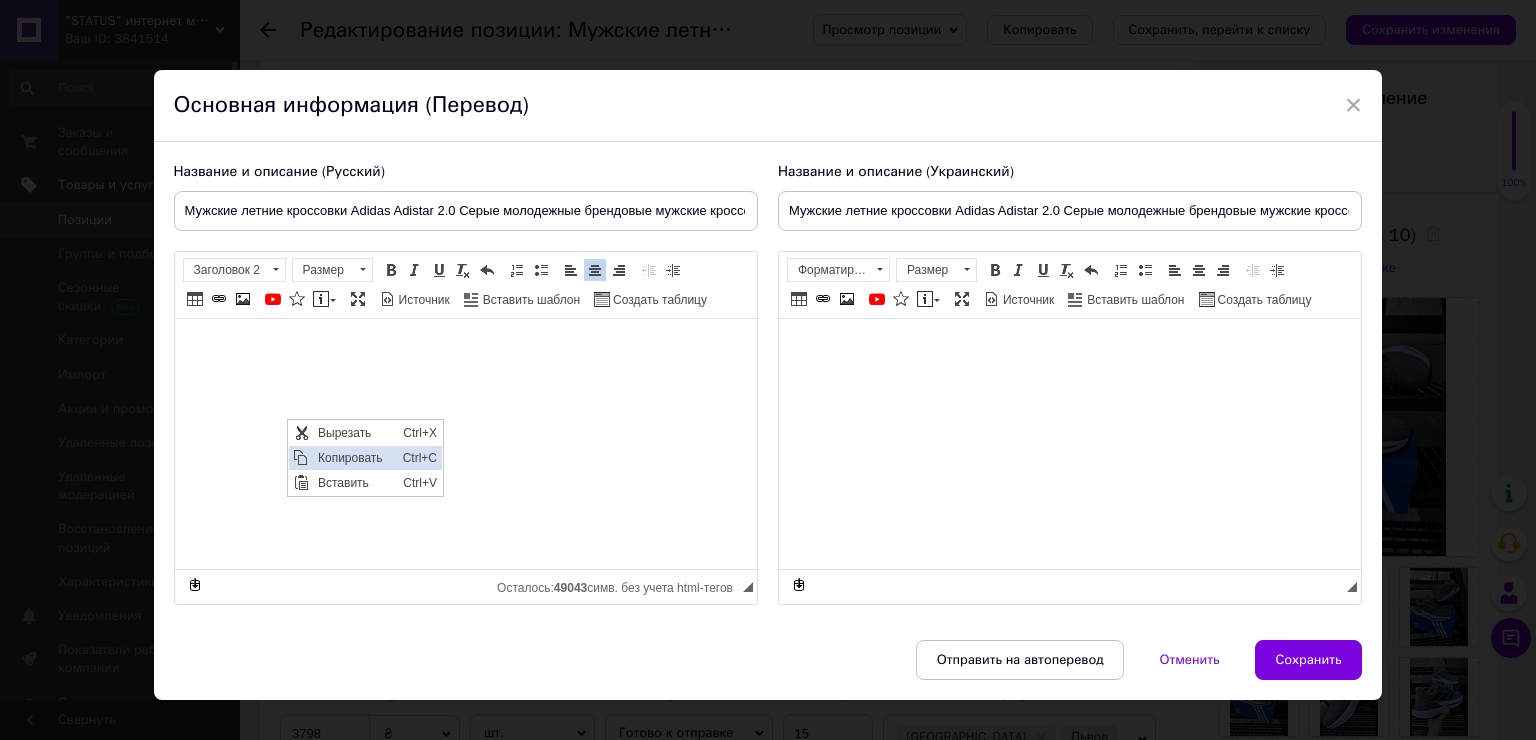 click on "Копировать" at bounding box center (354, 457) 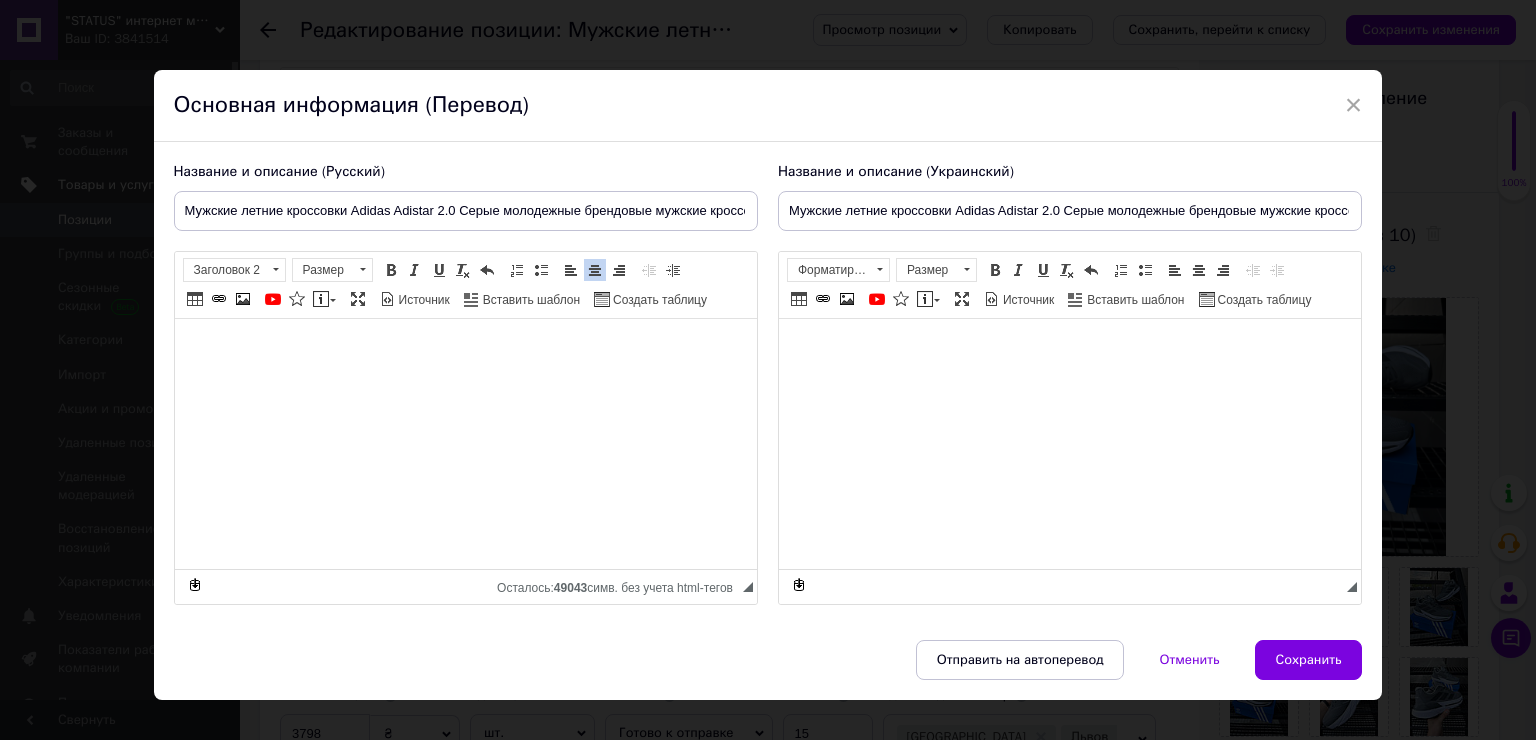click at bounding box center [1069, 349] 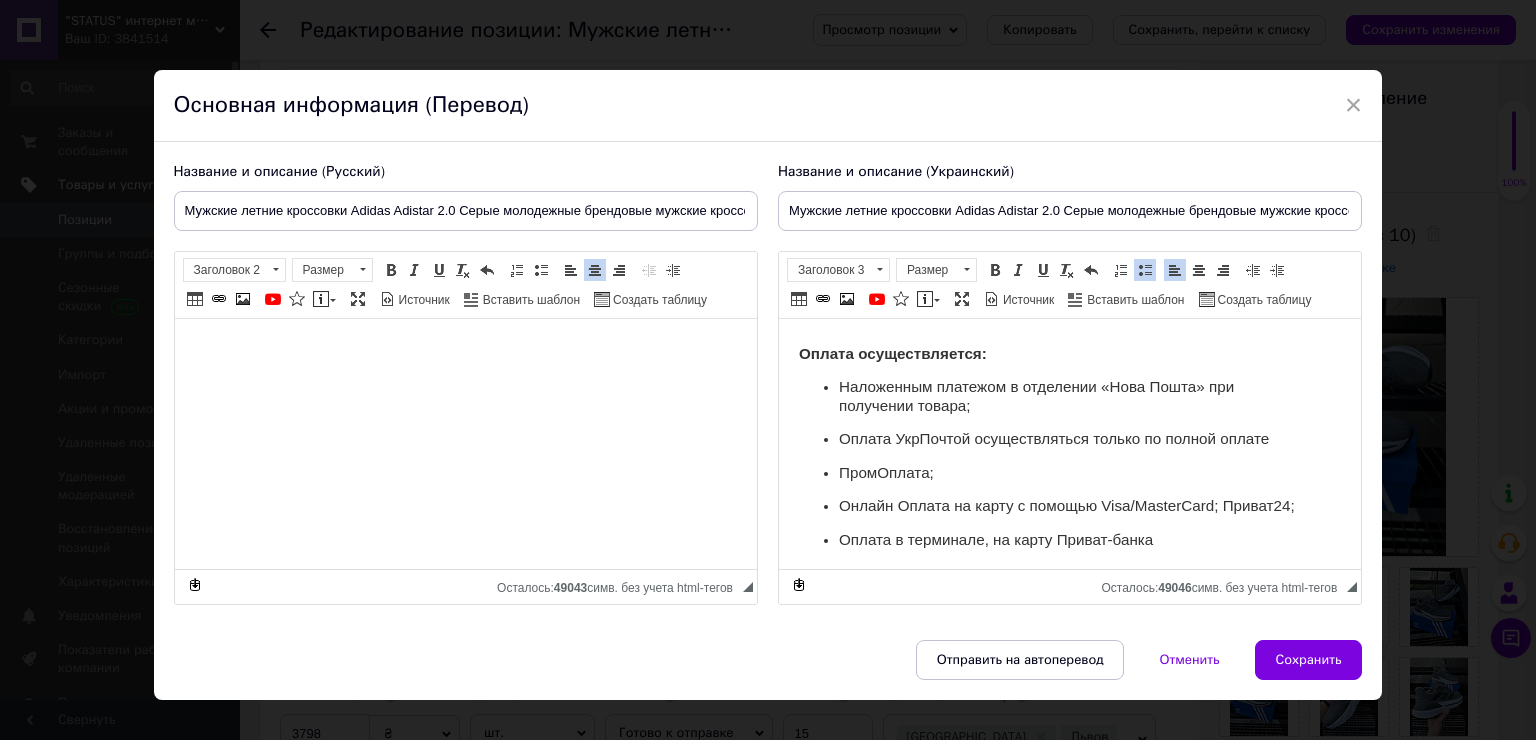 scroll, scrollTop: 859, scrollLeft: 0, axis: vertical 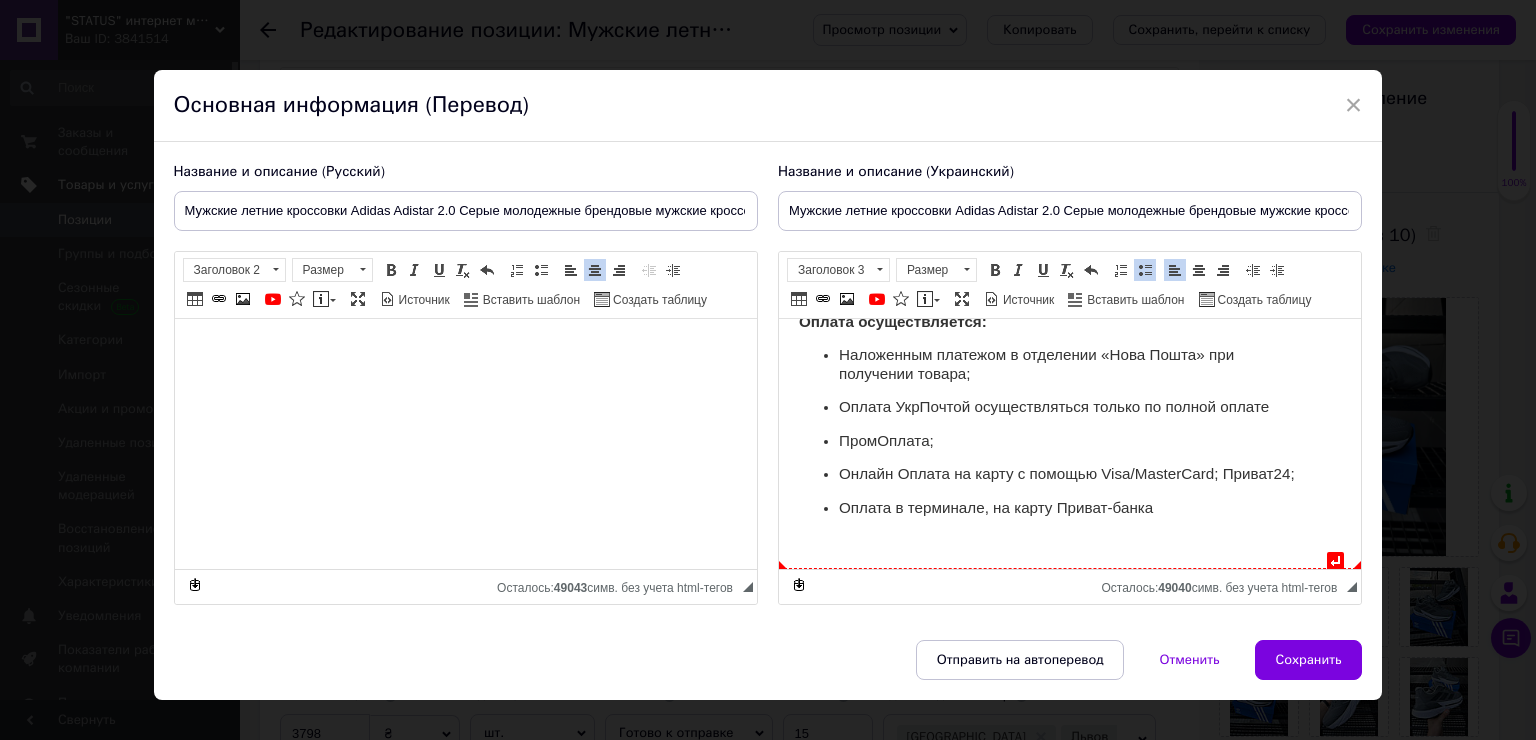 click on "Оплата в терминале, на карту Приват-банка" at bounding box center (1069, 508) 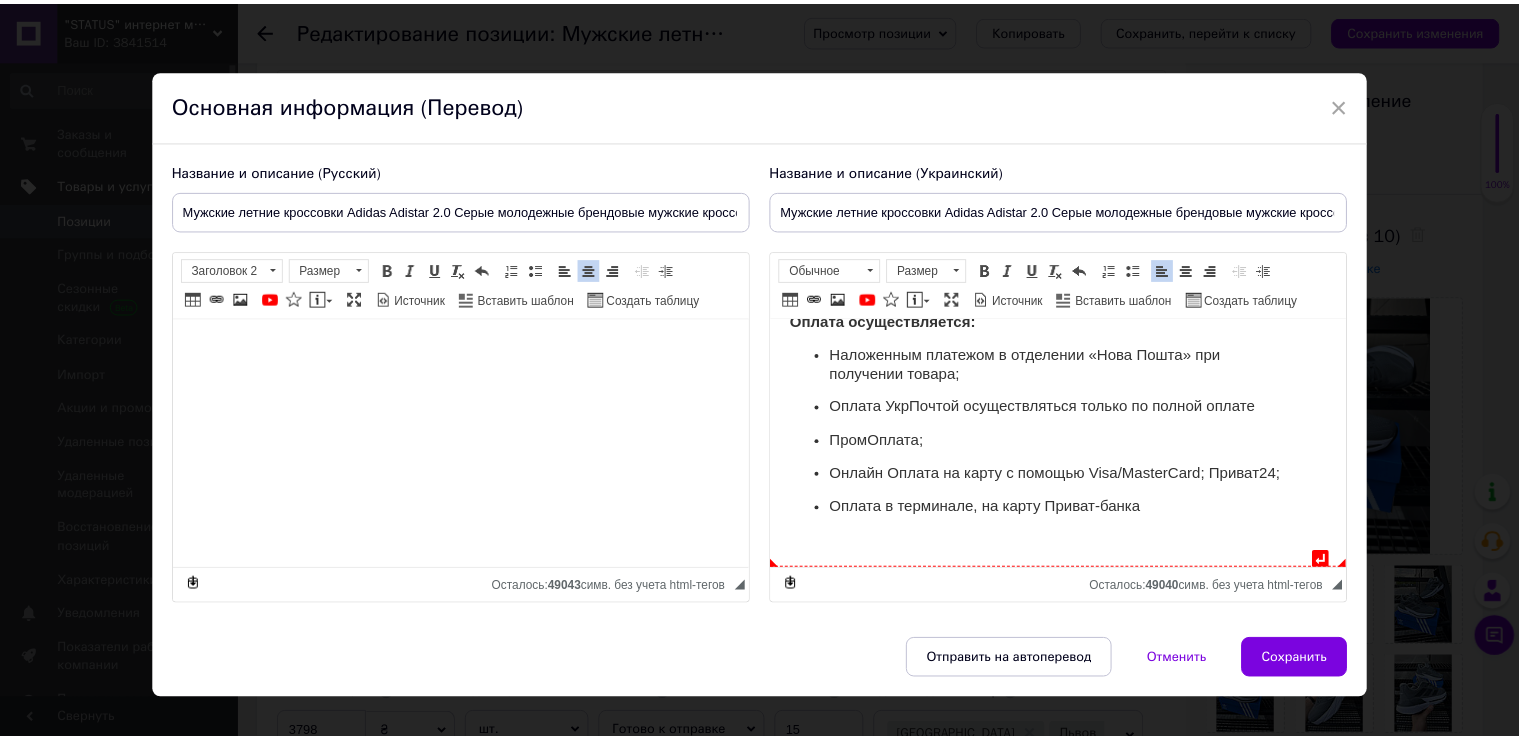 scroll, scrollTop: 888, scrollLeft: 0, axis: vertical 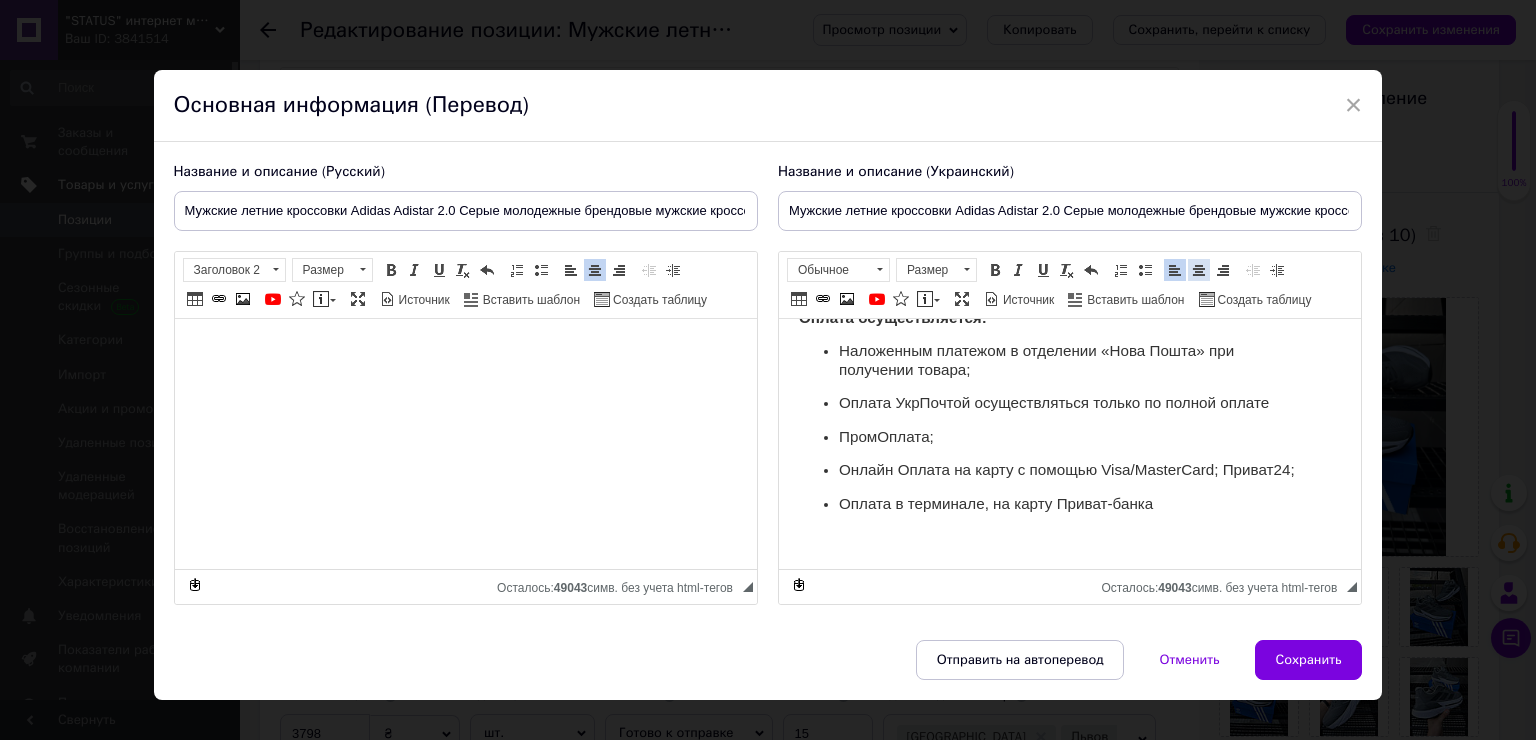click at bounding box center [1199, 270] 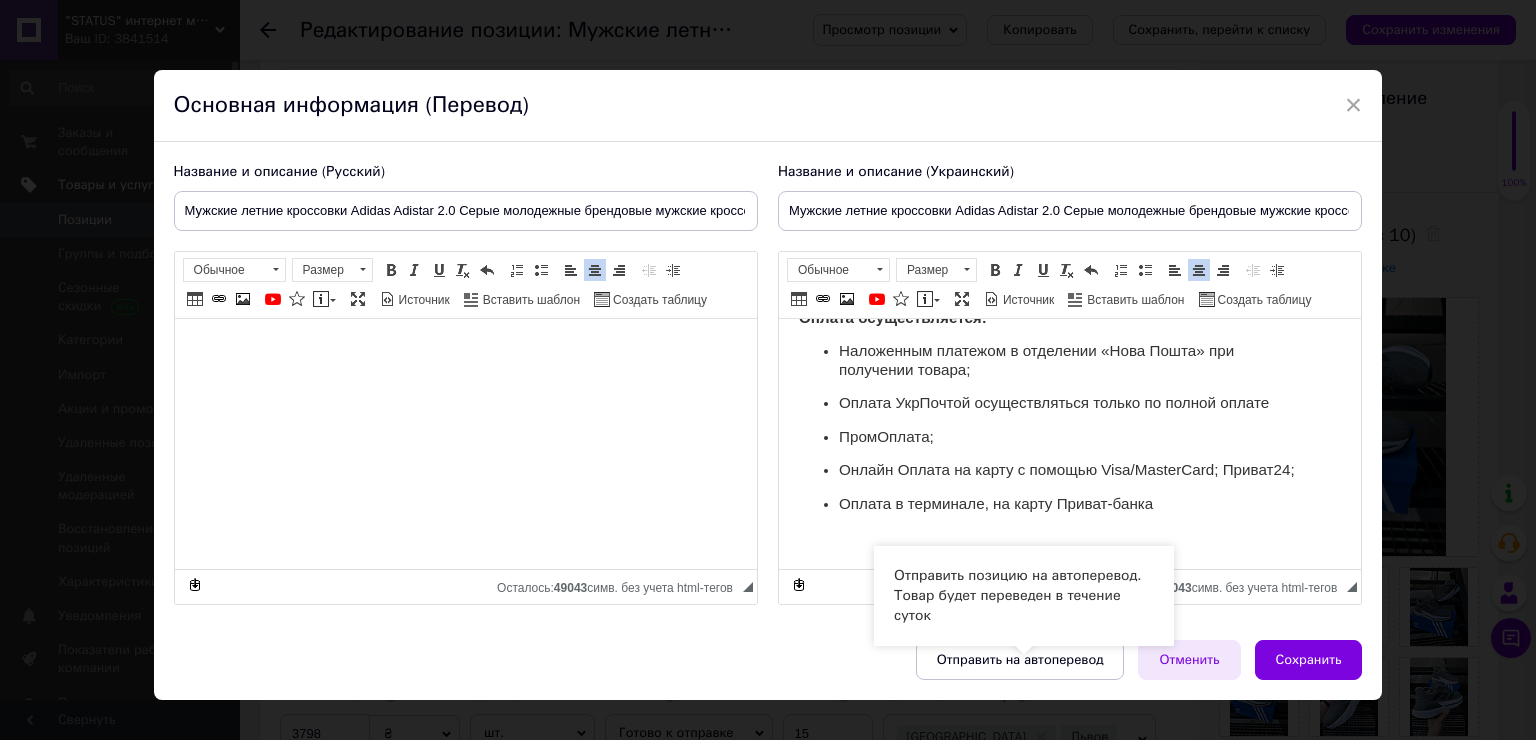 drag, startPoint x: 1037, startPoint y: 669, endPoint x: 1228, endPoint y: 668, distance: 191.00262 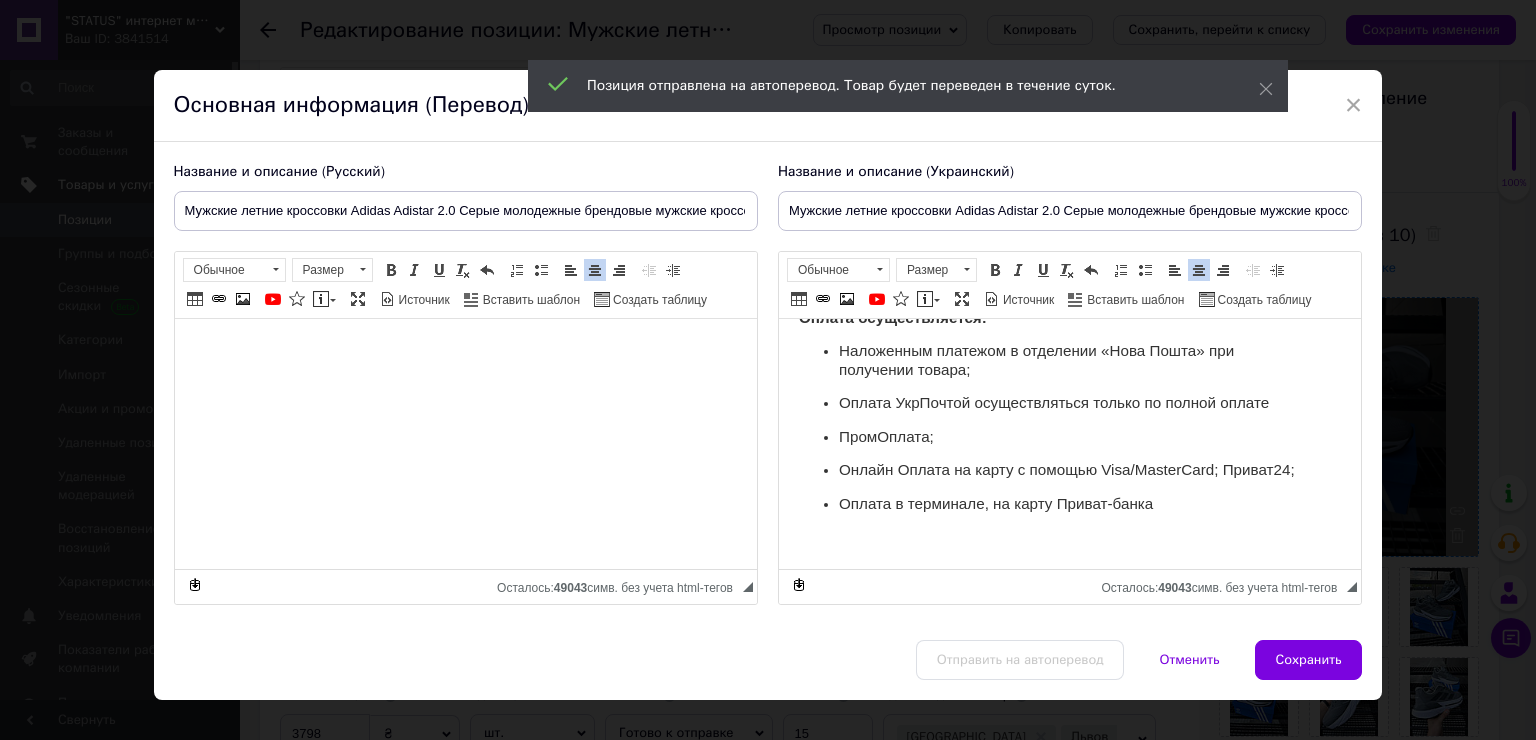 click on "Сохранить" at bounding box center [1309, 660] 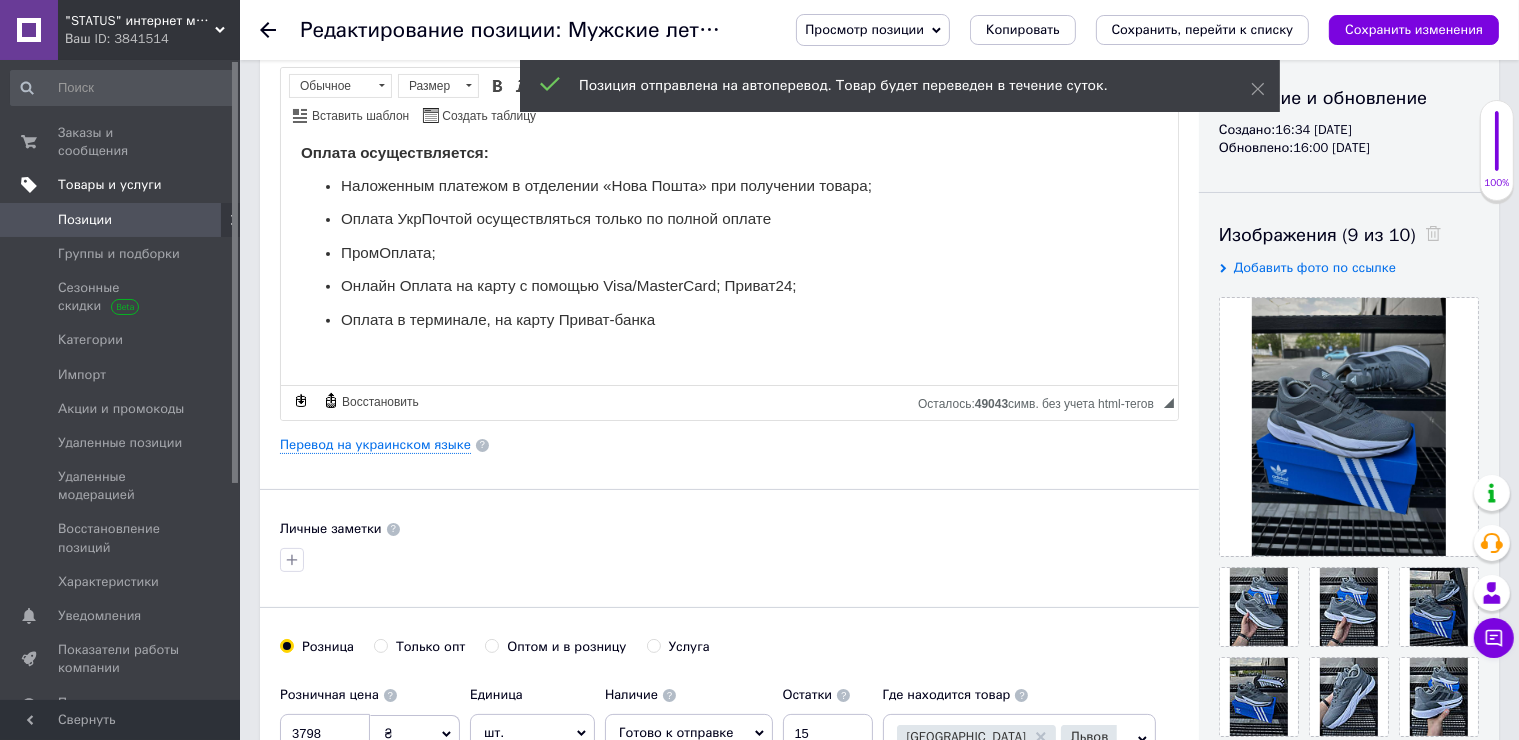 scroll, scrollTop: 0, scrollLeft: 0, axis: both 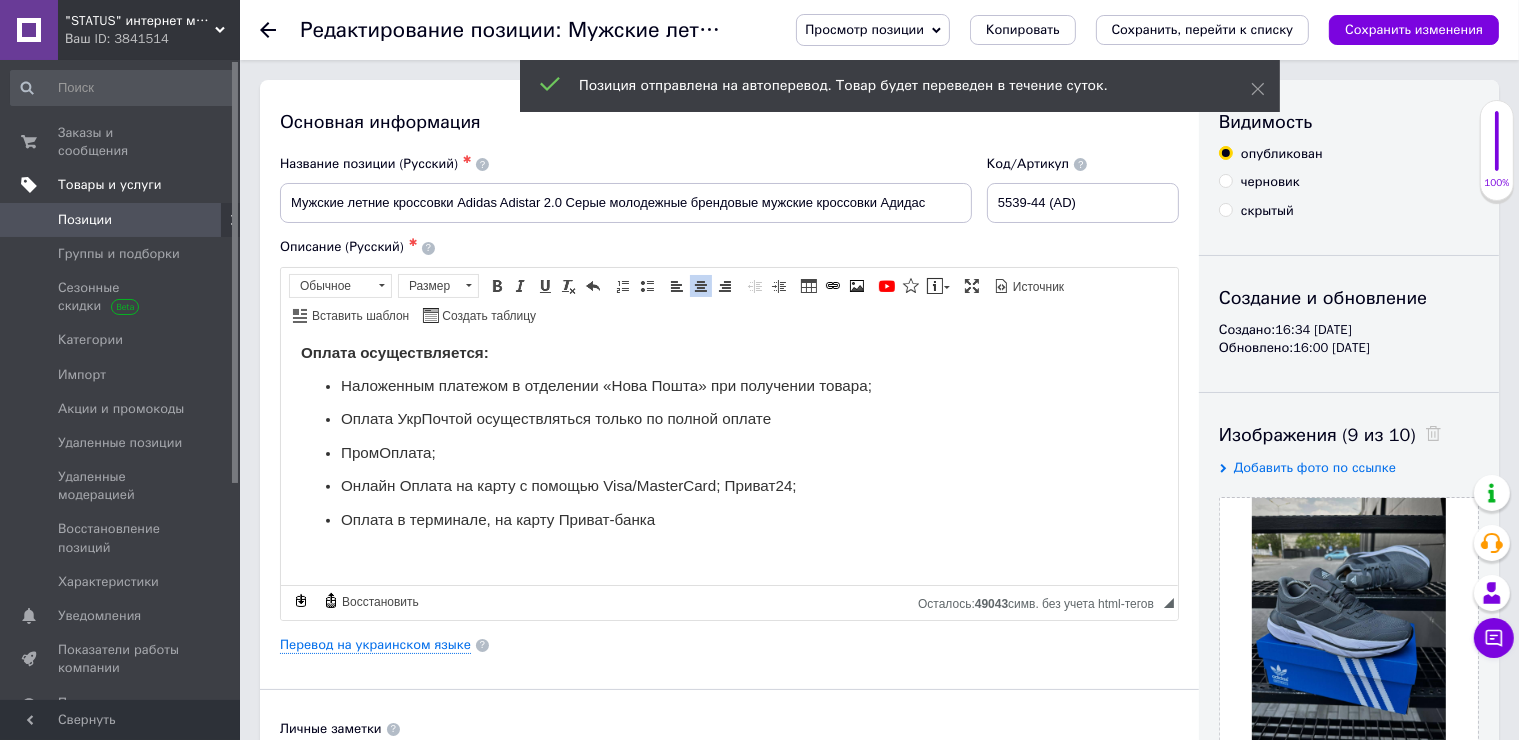 click on "Сохранить изменения" at bounding box center [1414, 29] 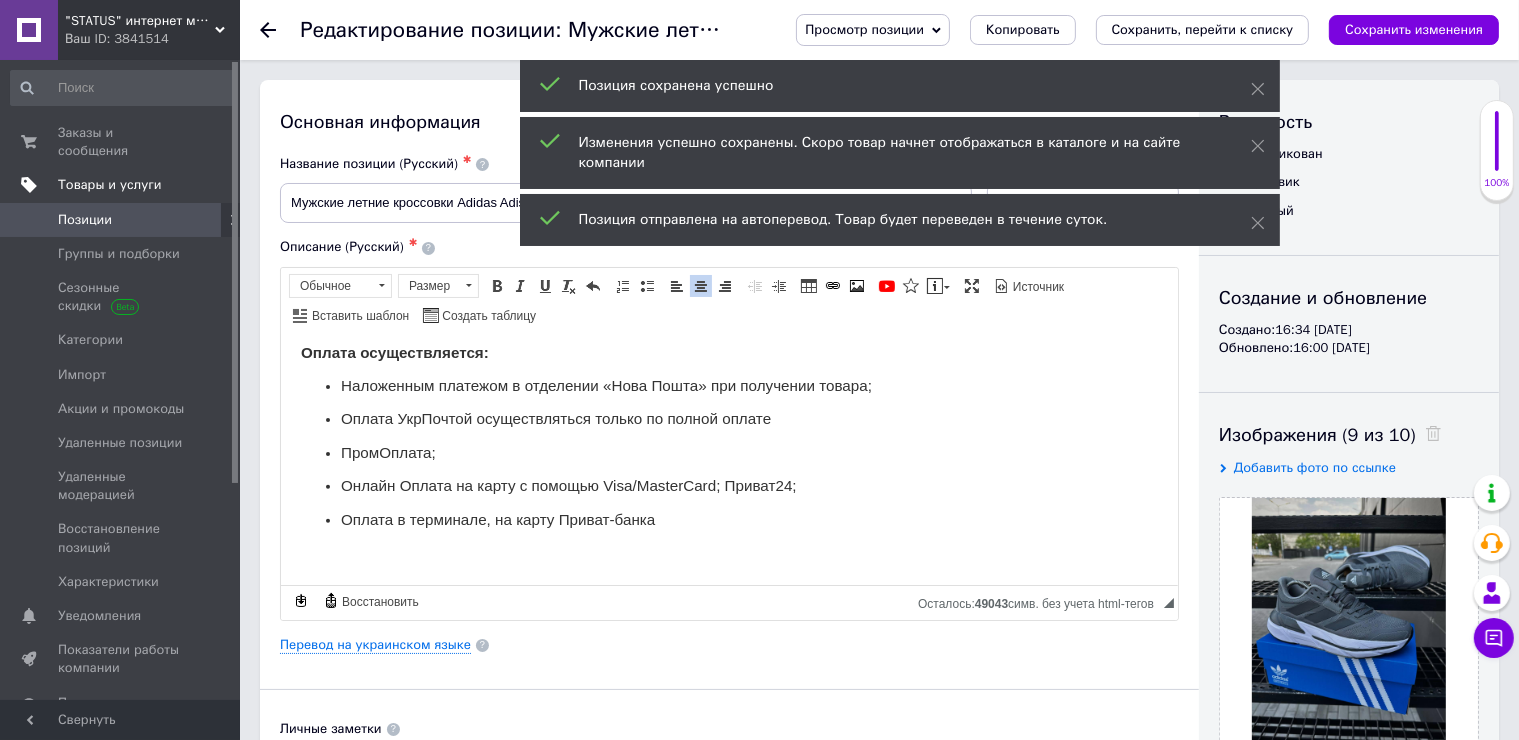 click on "Позиции" at bounding box center (121, 220) 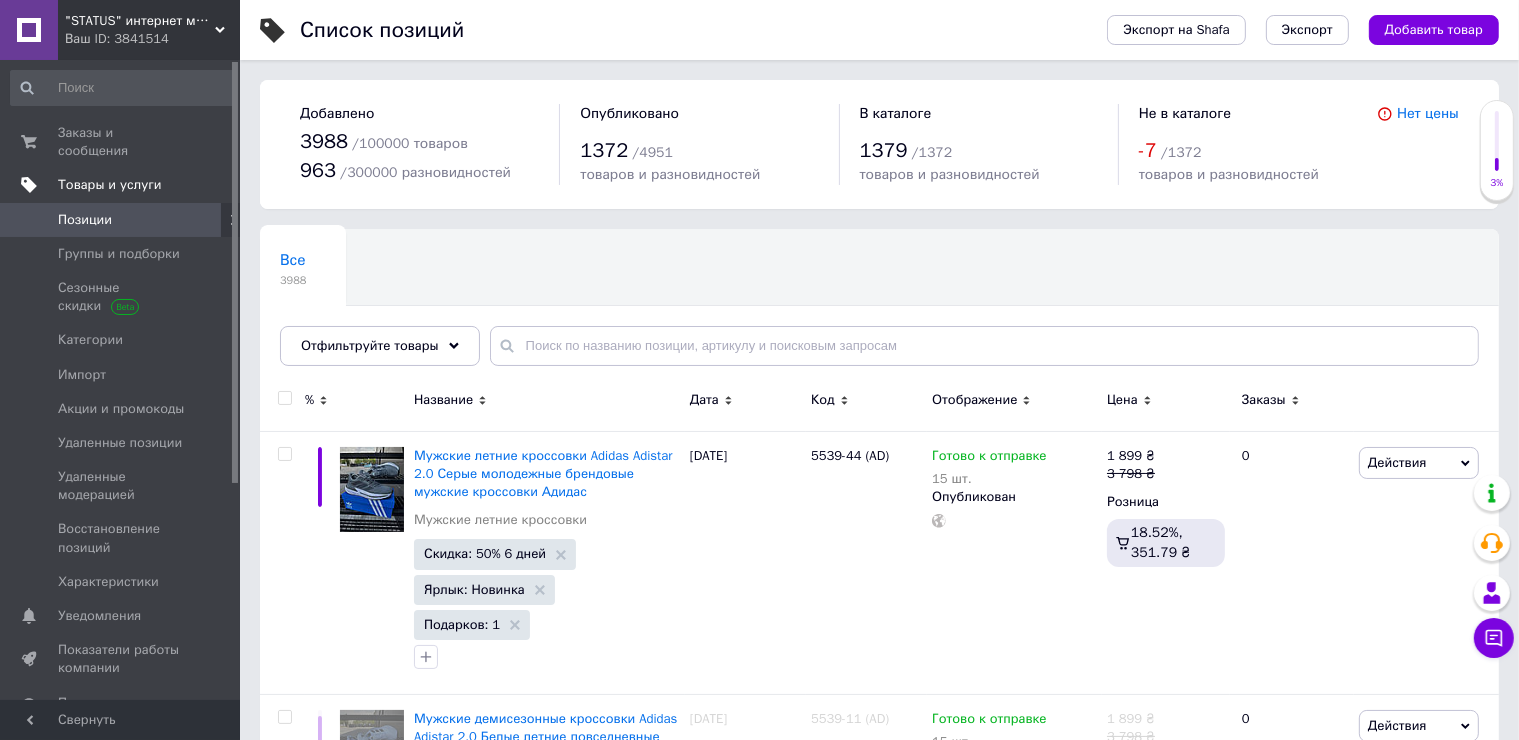 scroll, scrollTop: 200, scrollLeft: 0, axis: vertical 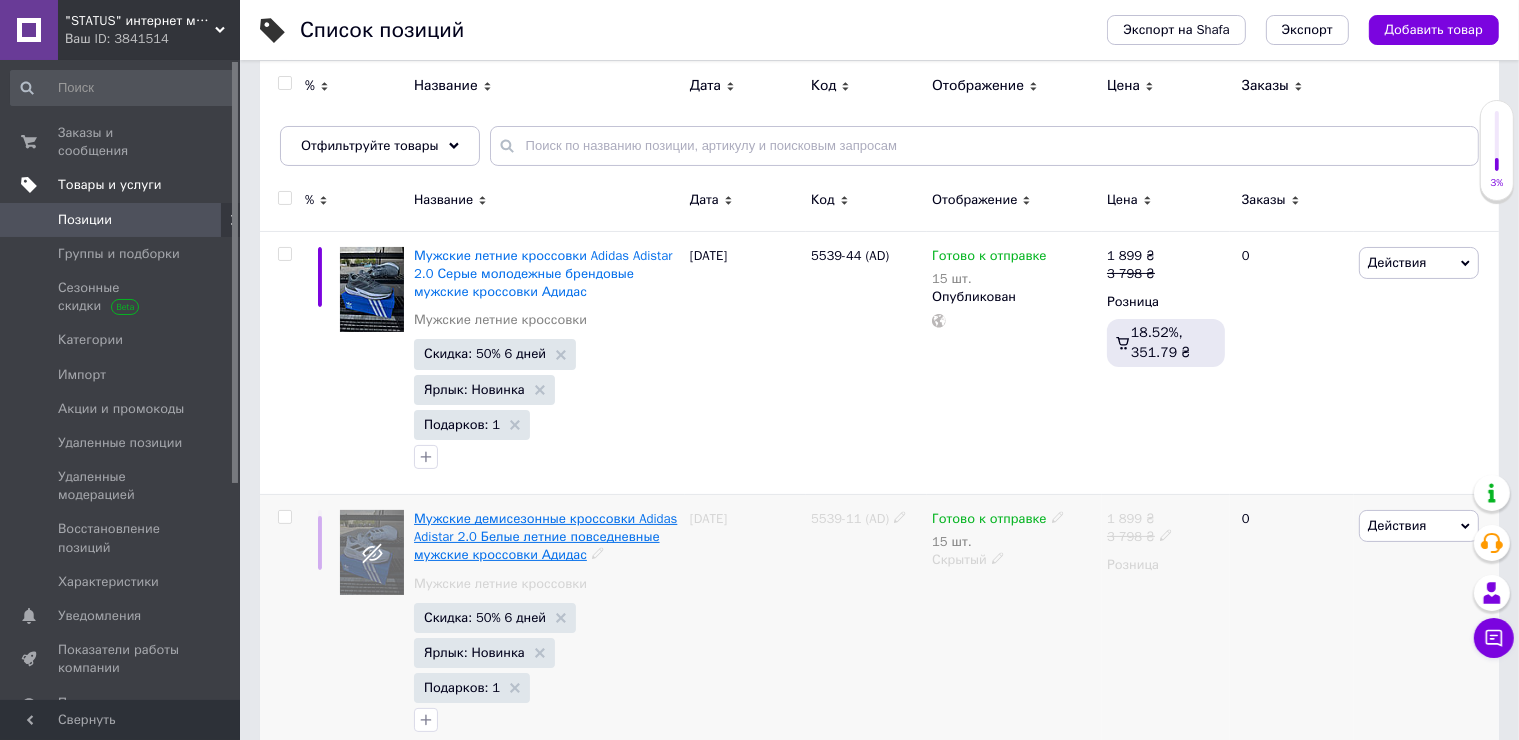 click on "Мужские демисезонные кроссовки Adidas Adistar 2.0 Белые летние повседневные мужские кроссовки Адидас" at bounding box center [545, 536] 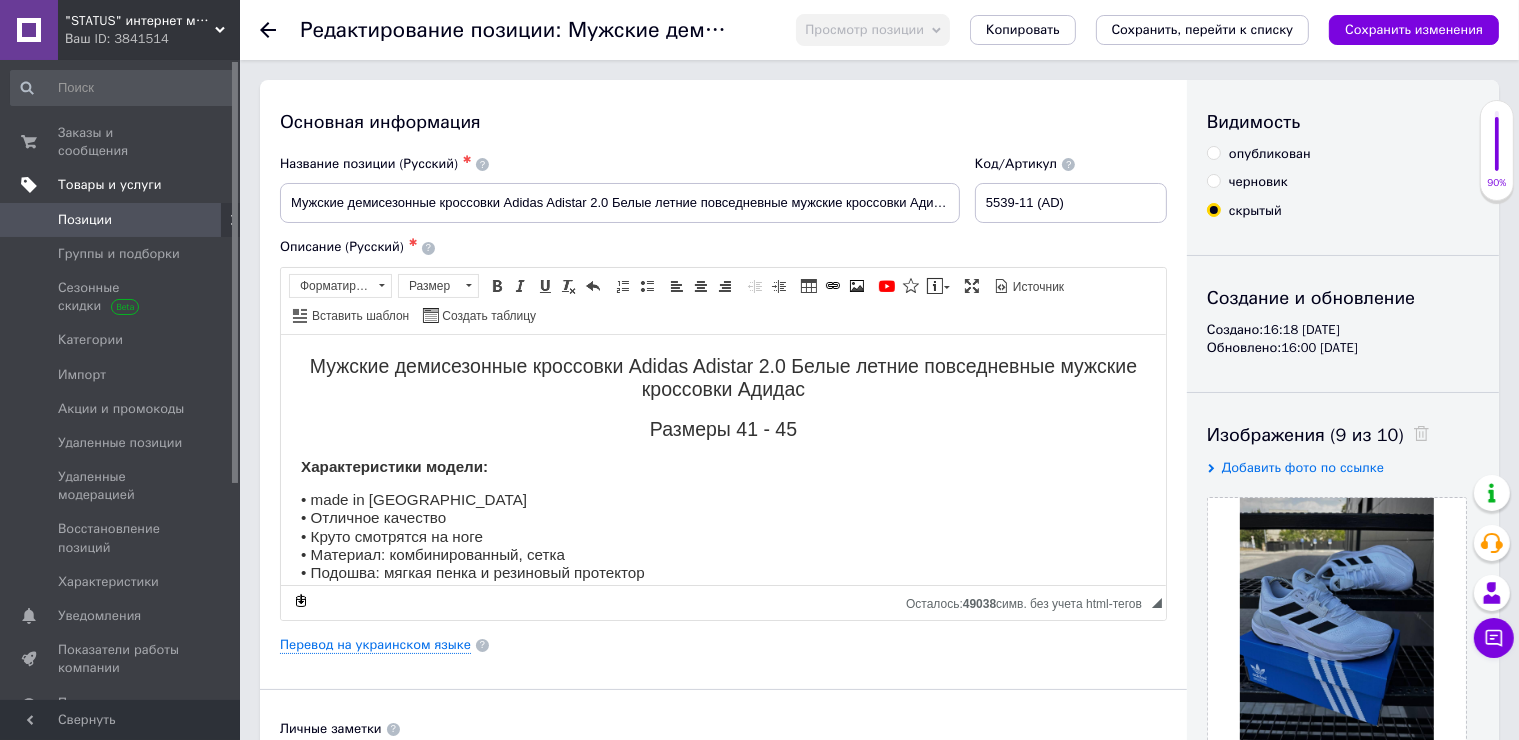 scroll, scrollTop: 0, scrollLeft: 0, axis: both 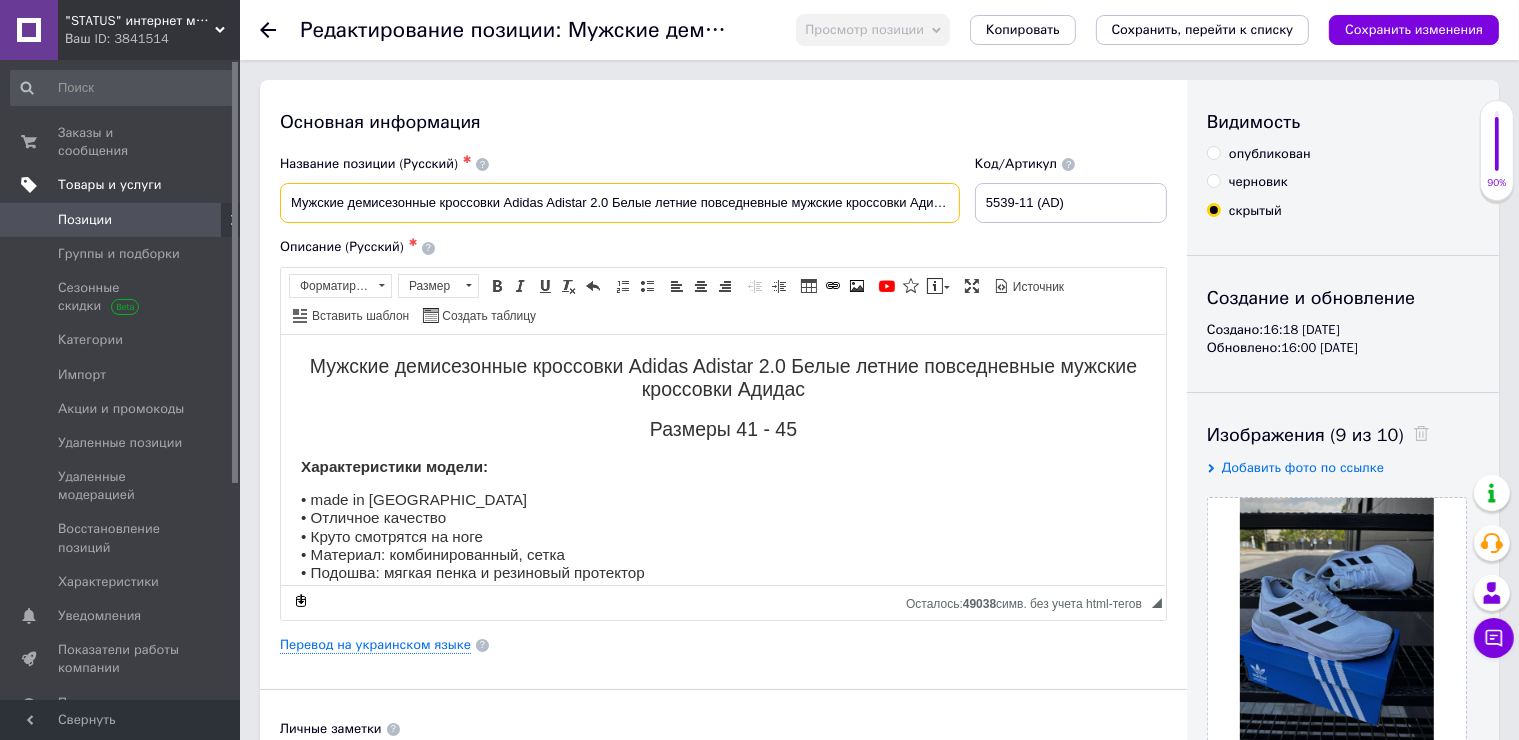 drag, startPoint x: 610, startPoint y: 210, endPoint x: 575, endPoint y: 210, distance: 35 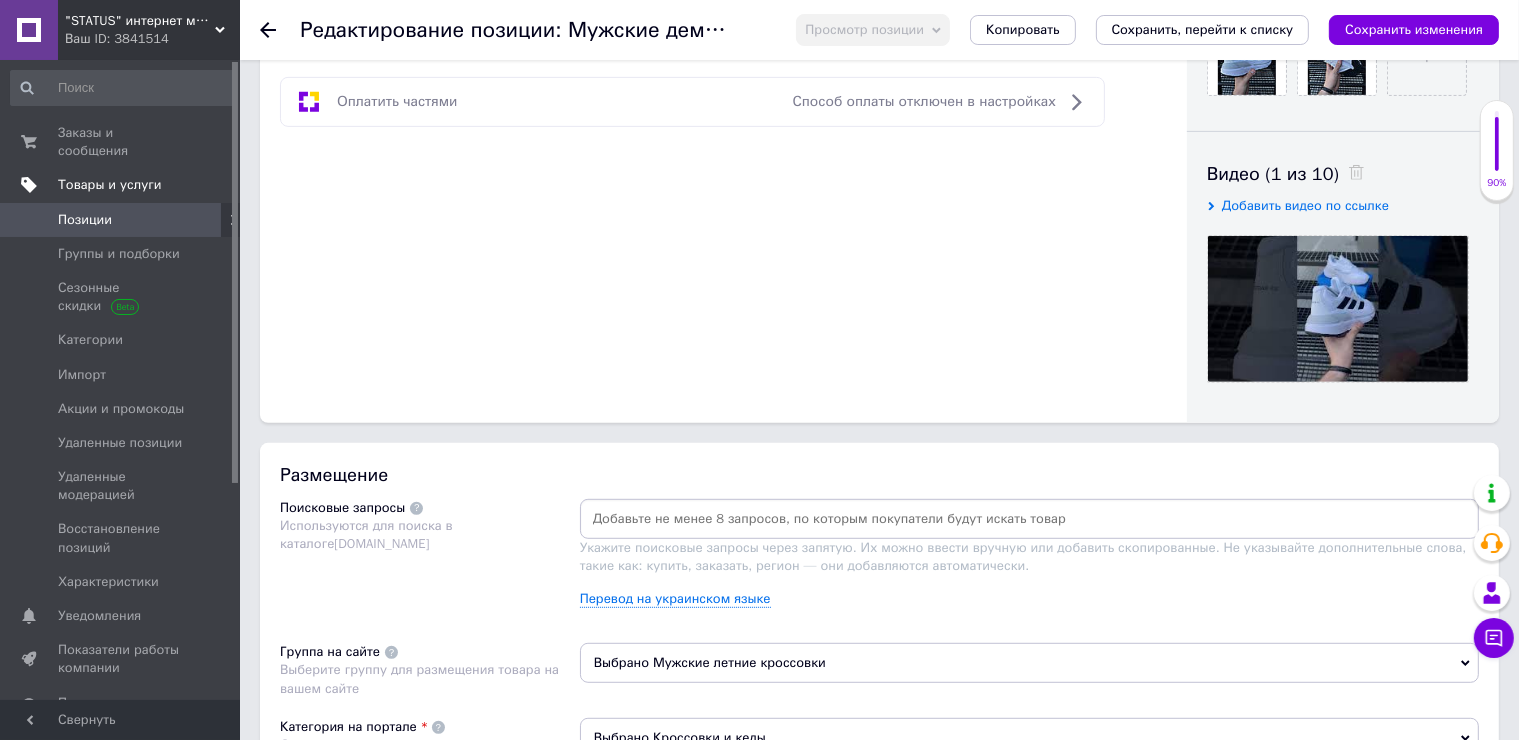 scroll, scrollTop: 1000, scrollLeft: 0, axis: vertical 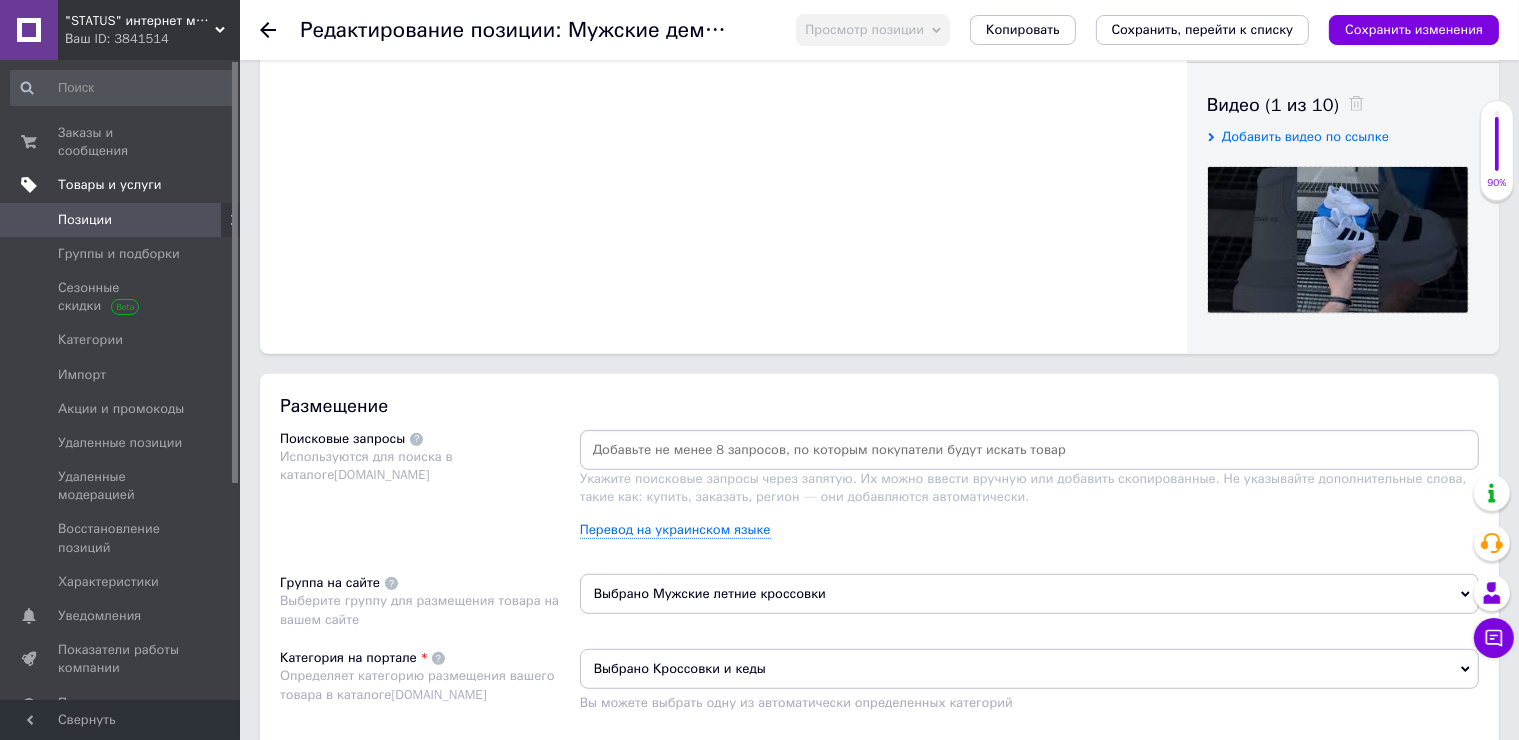 click at bounding box center [1029, 450] 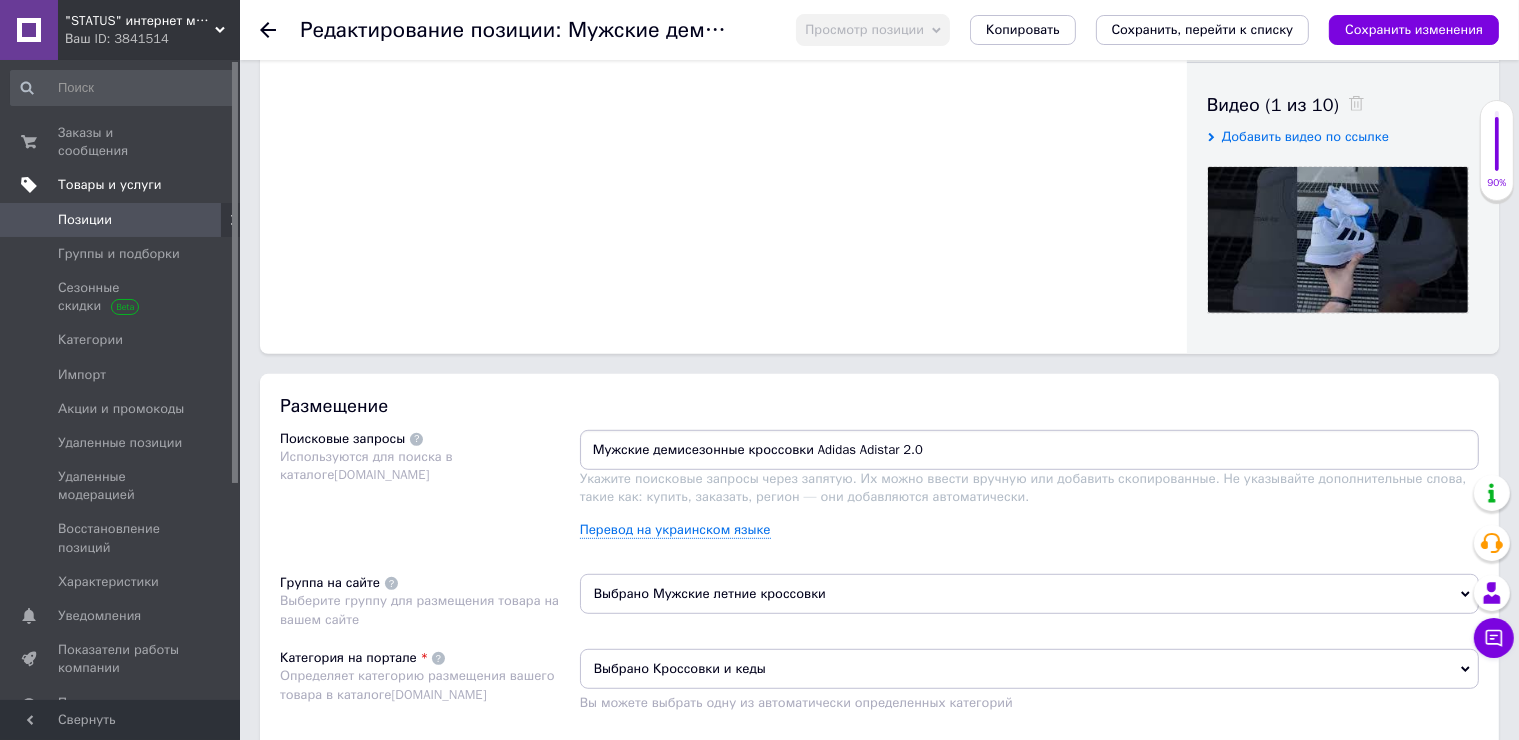 click on "Мужские демисезонные кроссовки Adidas Adistar 2.0" at bounding box center [1029, 450] 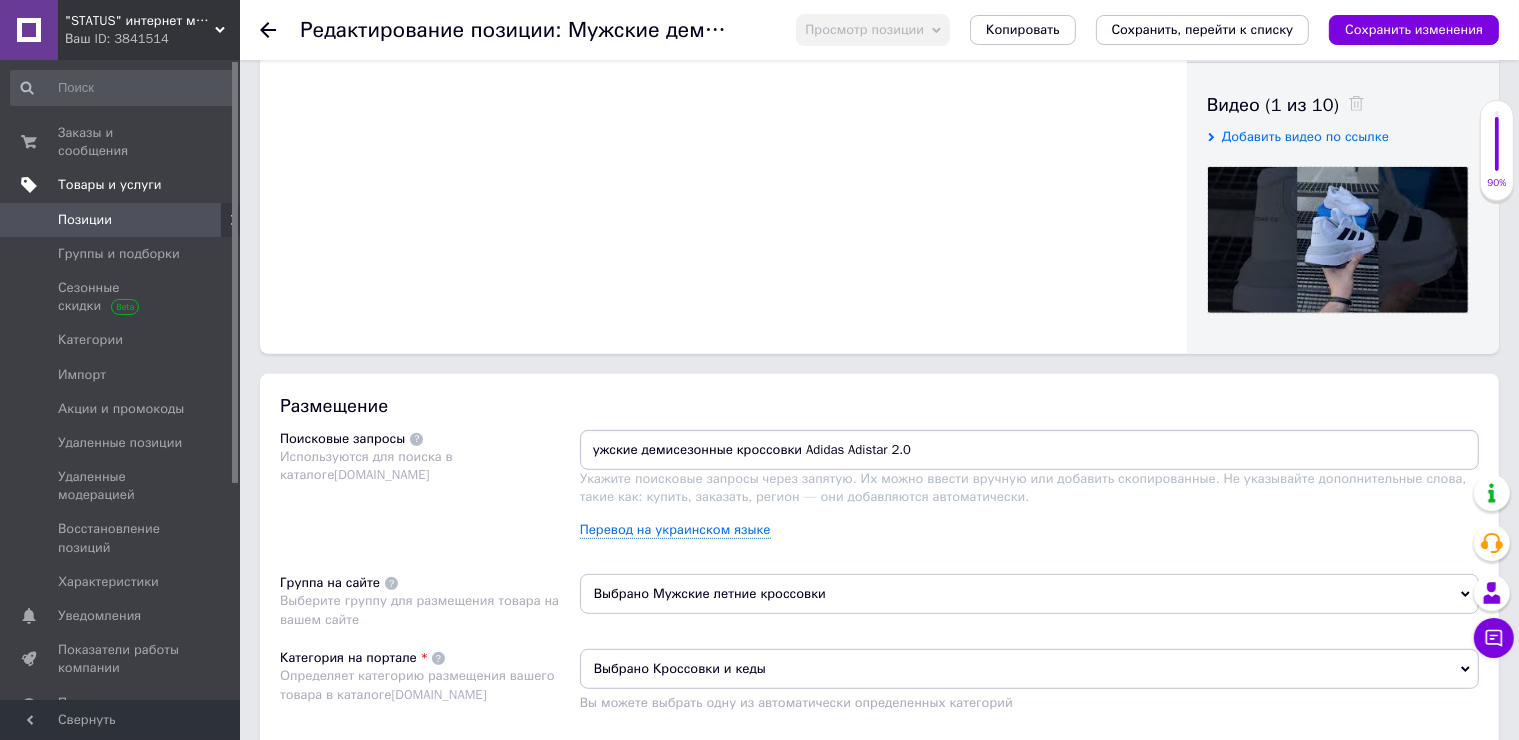 type on "мужские демисезонные кроссовки Adidas Adistar 2.0" 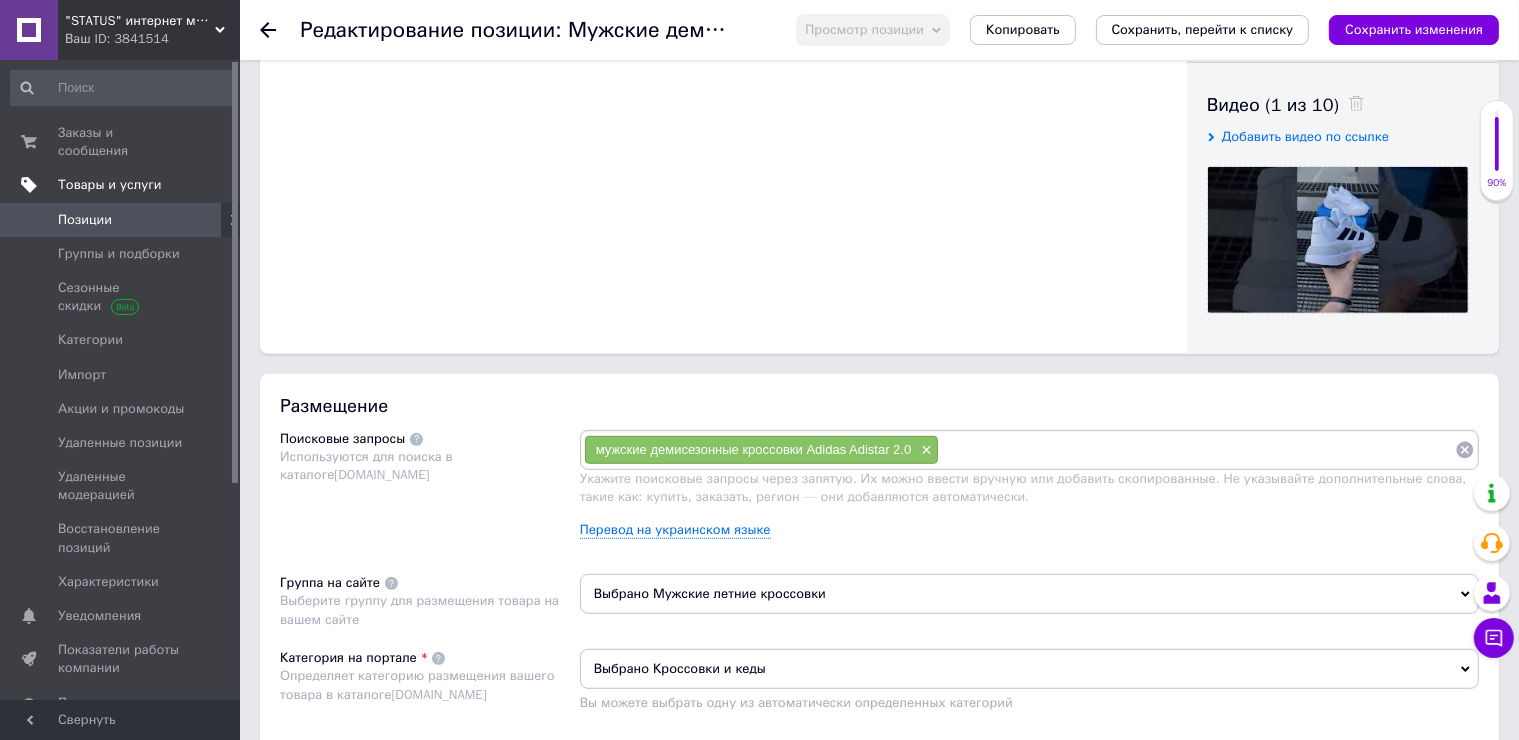 paste on "Мужские демисезонные кроссовки Adidas Adistar 2.0" 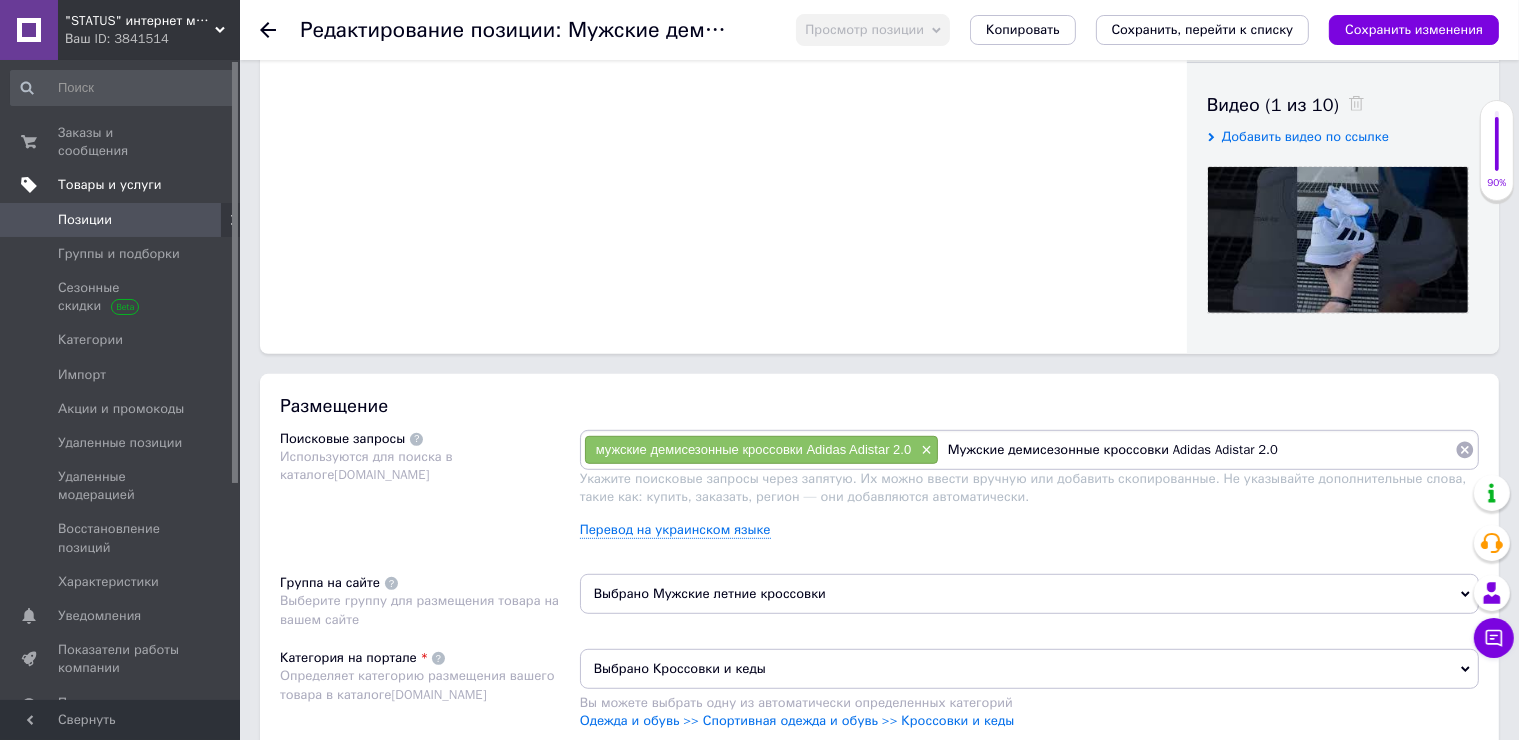 click on "Мужские демисезонные кроссовки Adidas Adistar 2.0" at bounding box center (1197, 450) 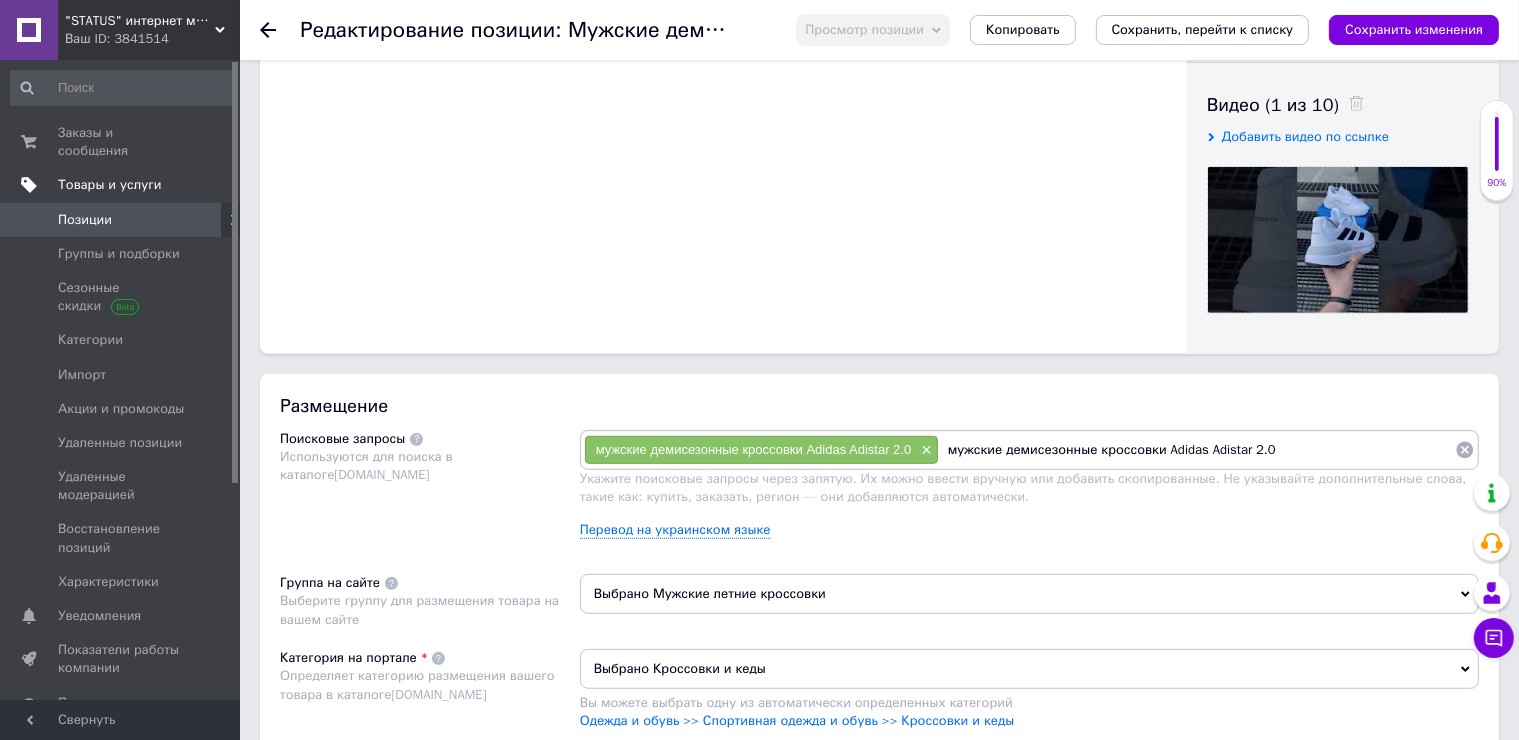 scroll, scrollTop: 0, scrollLeft: 0, axis: both 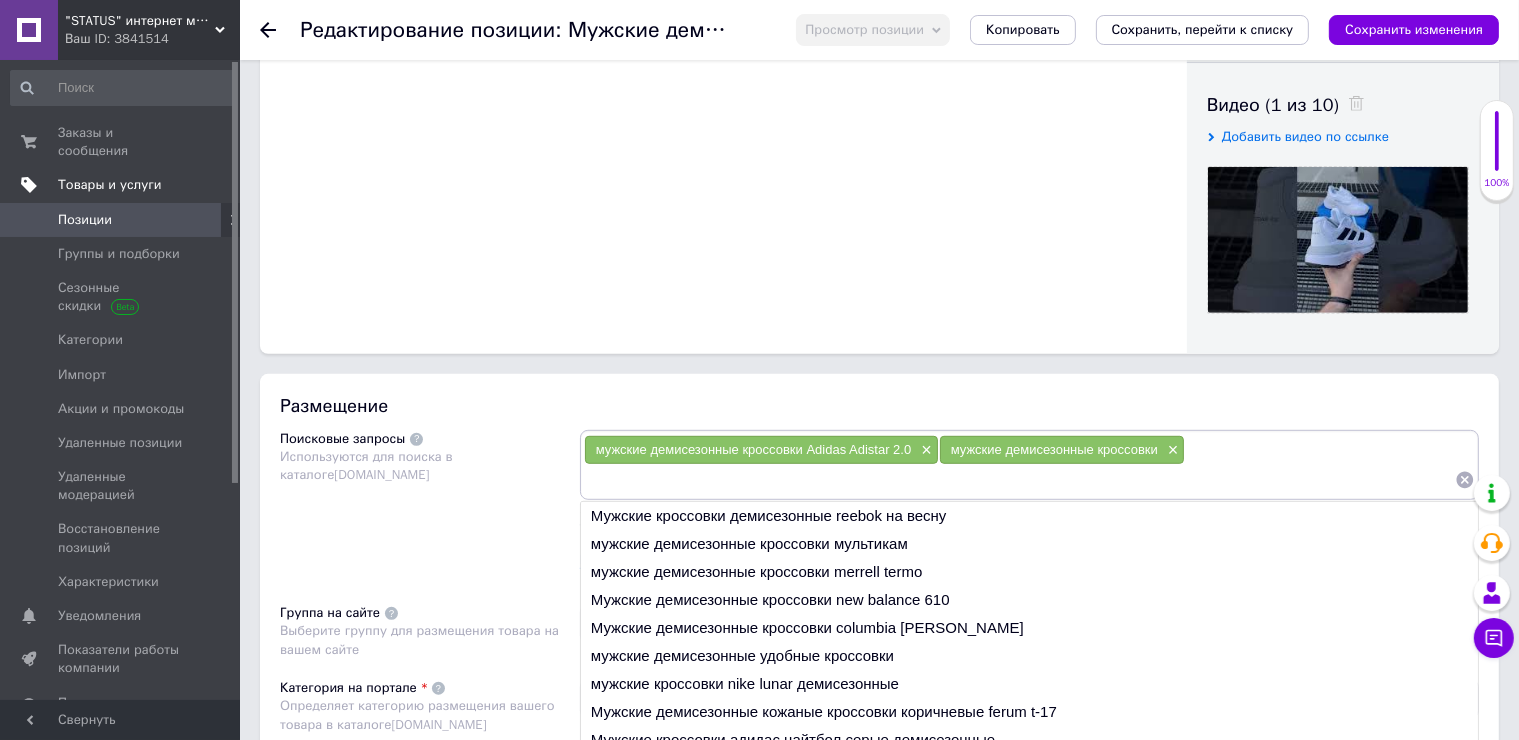 paste on "Мужские демисезонные кроссовки Adidas Adistar 2.0" 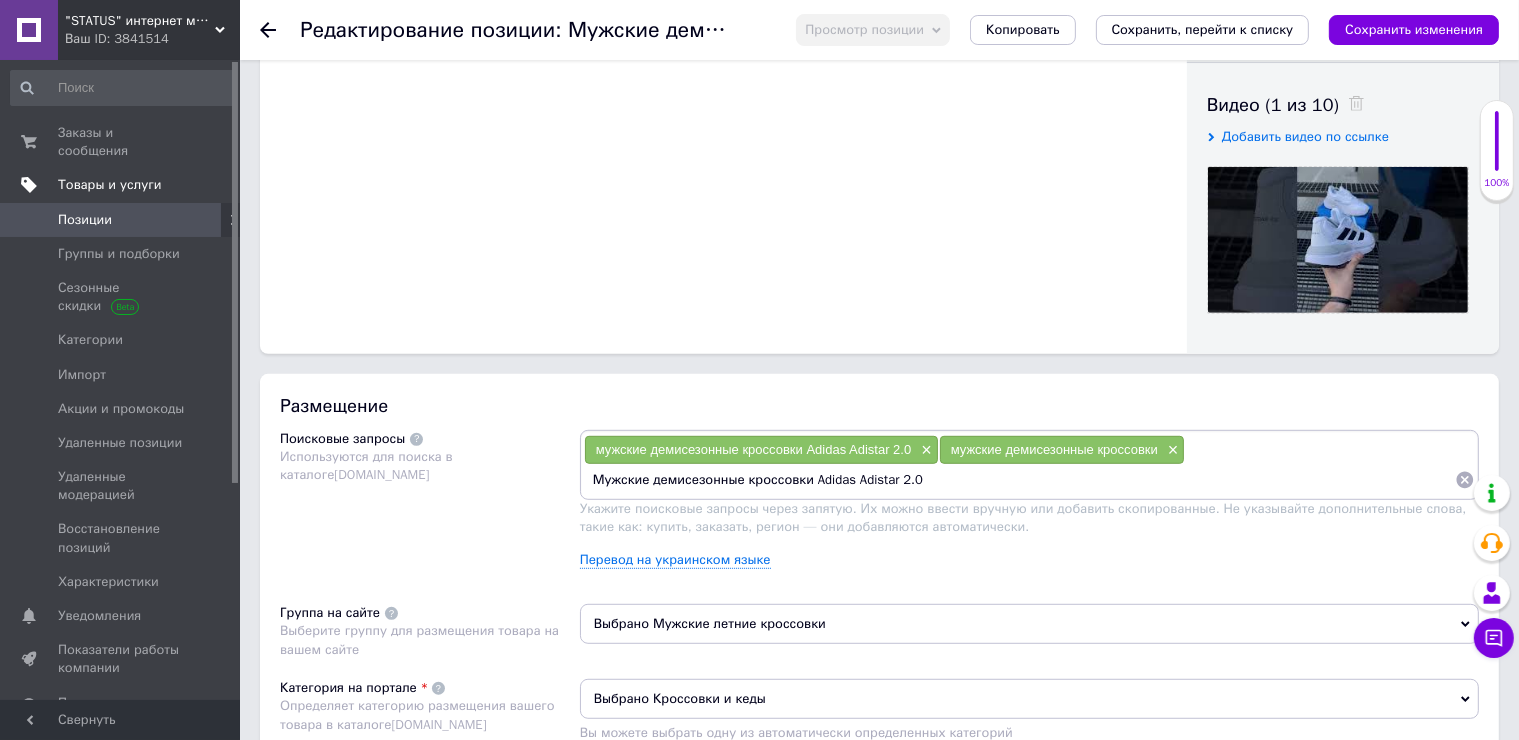 click on "Мужские демисезонные кроссовки Adidas Adistar 2.0" at bounding box center (1019, 480) 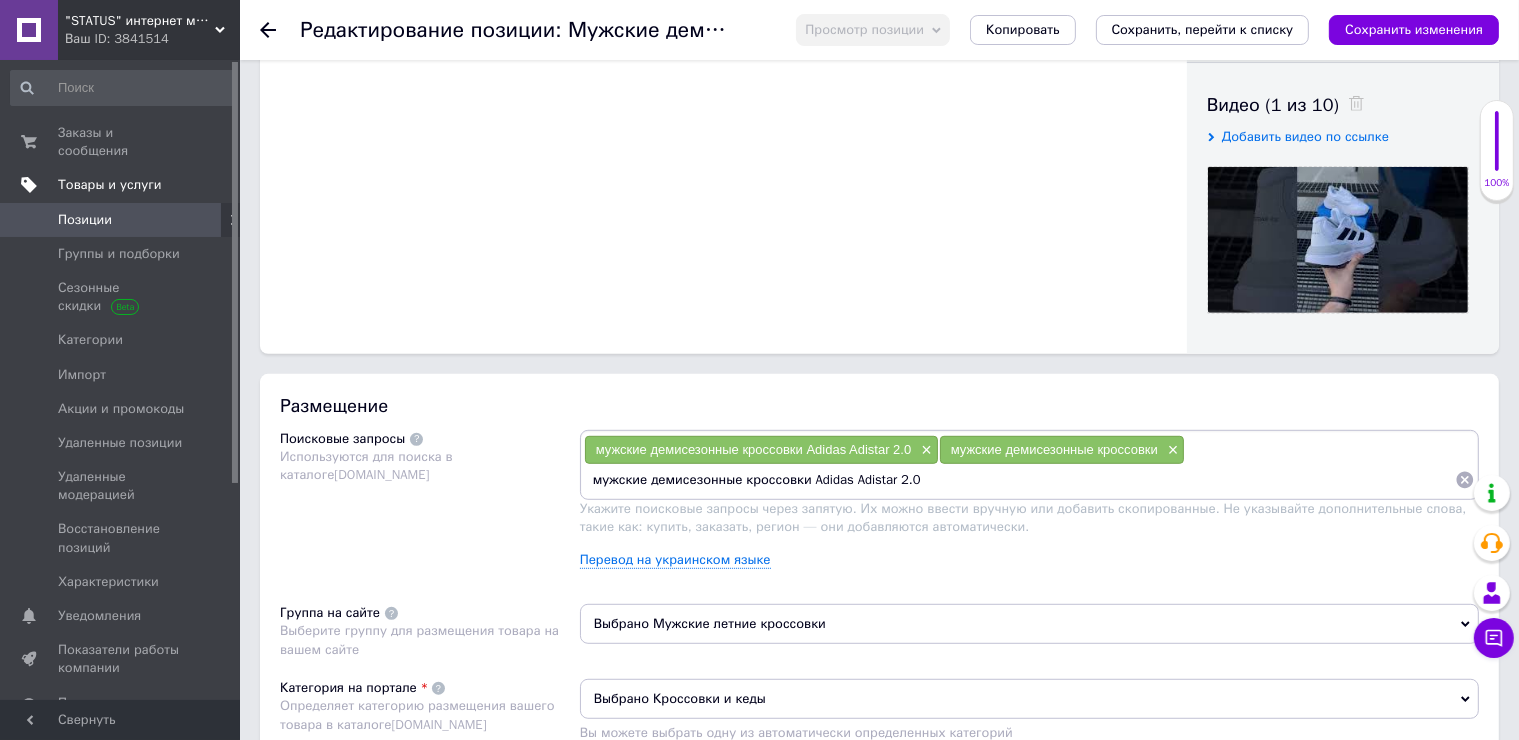 scroll, scrollTop: 0, scrollLeft: 0, axis: both 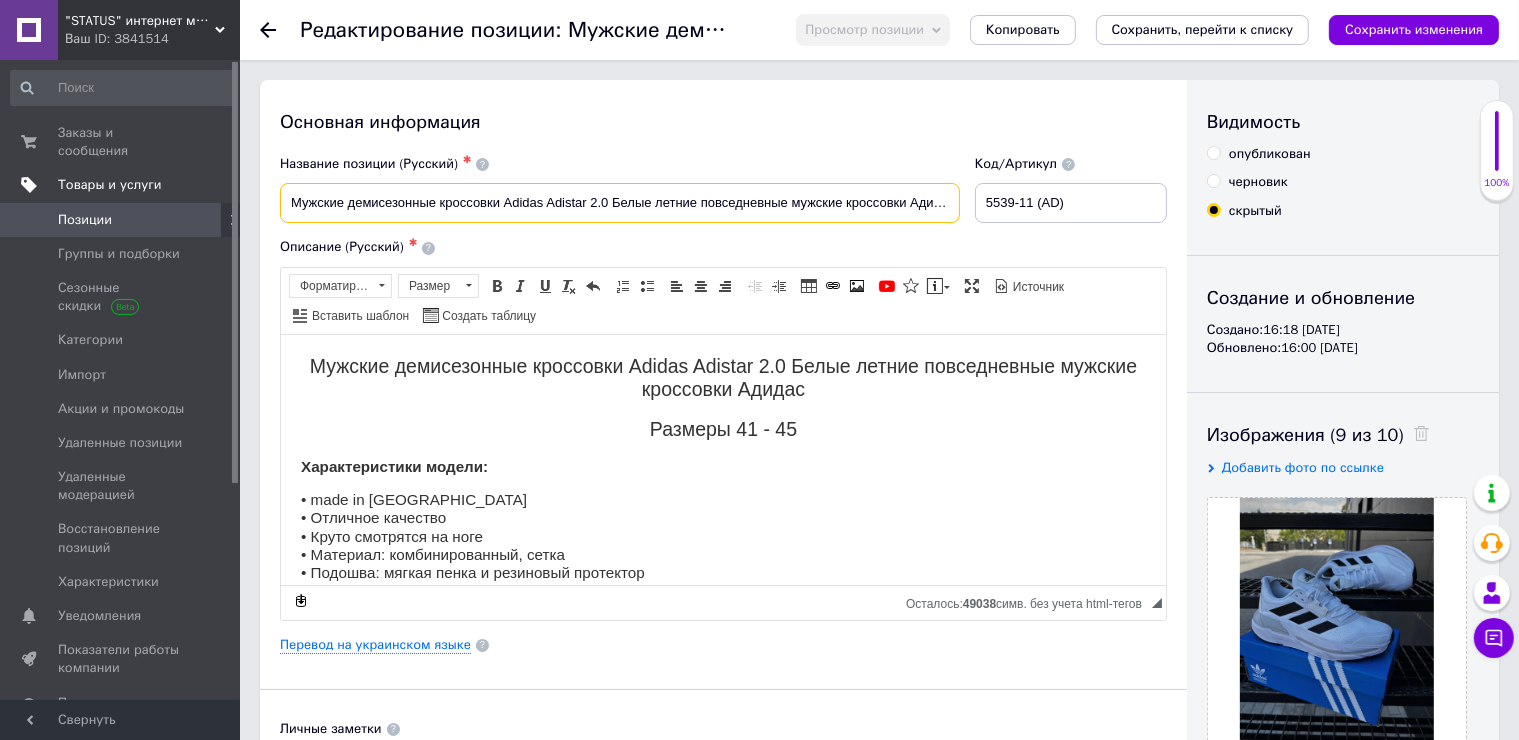 drag, startPoint x: 908, startPoint y: 212, endPoint x: 657, endPoint y: 217, distance: 251.04979 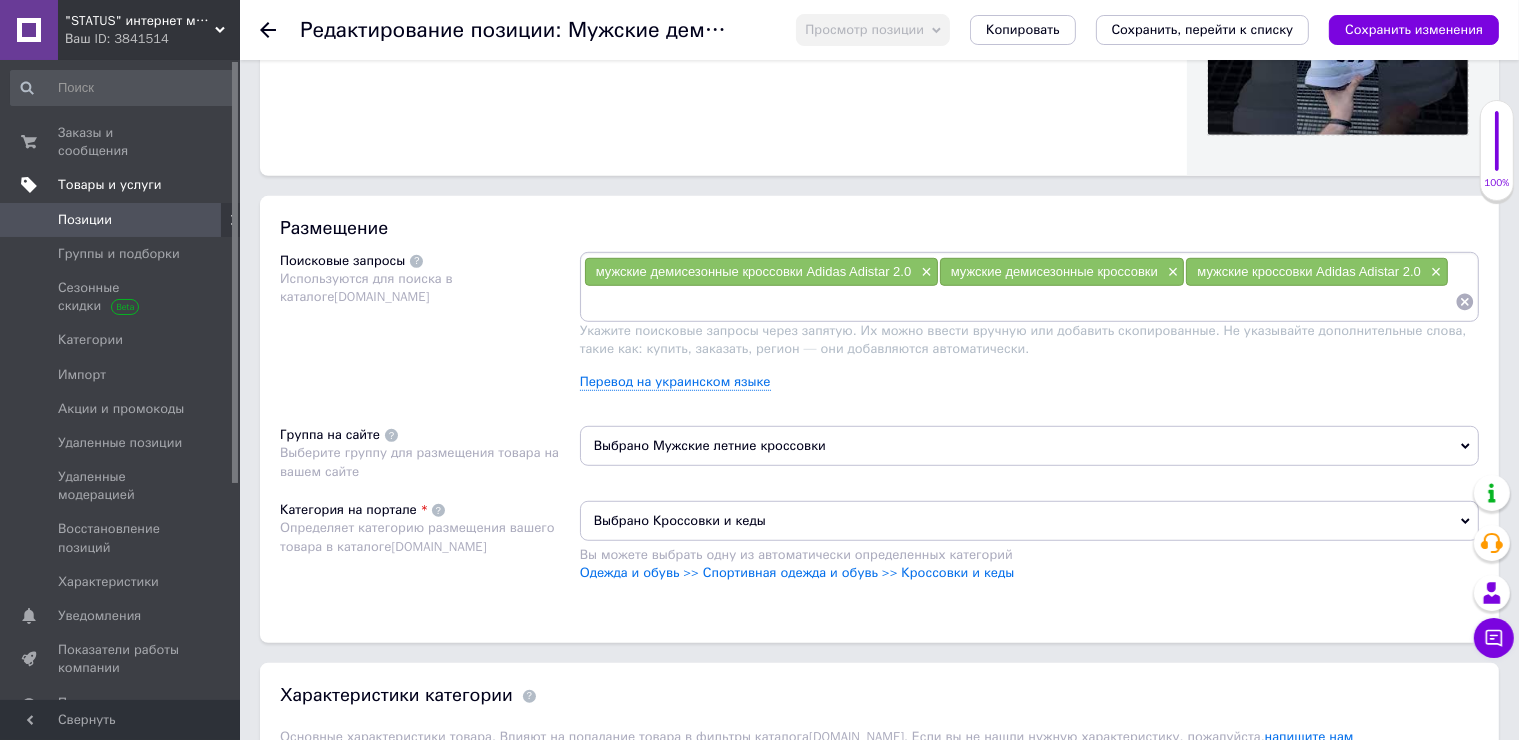 scroll, scrollTop: 1200, scrollLeft: 0, axis: vertical 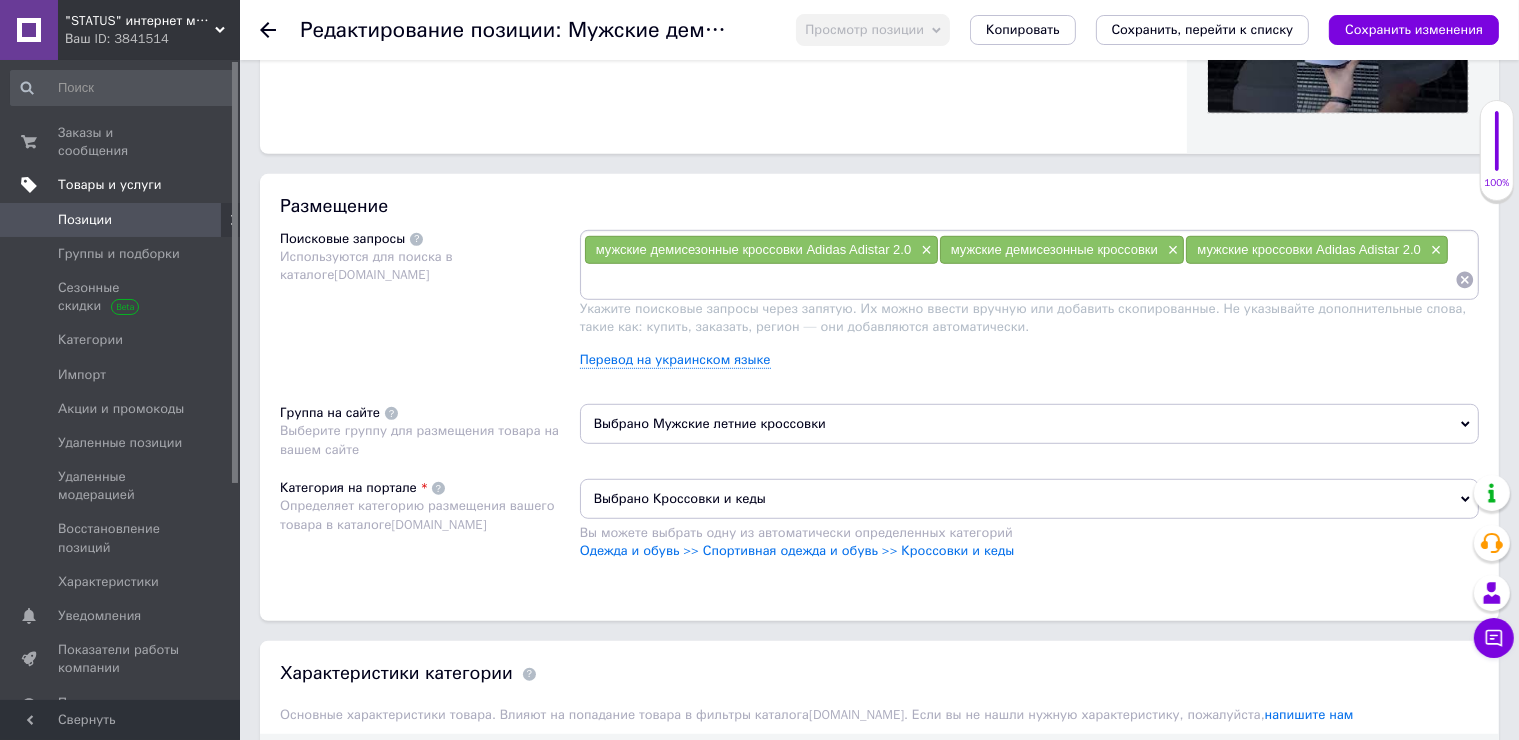 click at bounding box center (1019, 280) 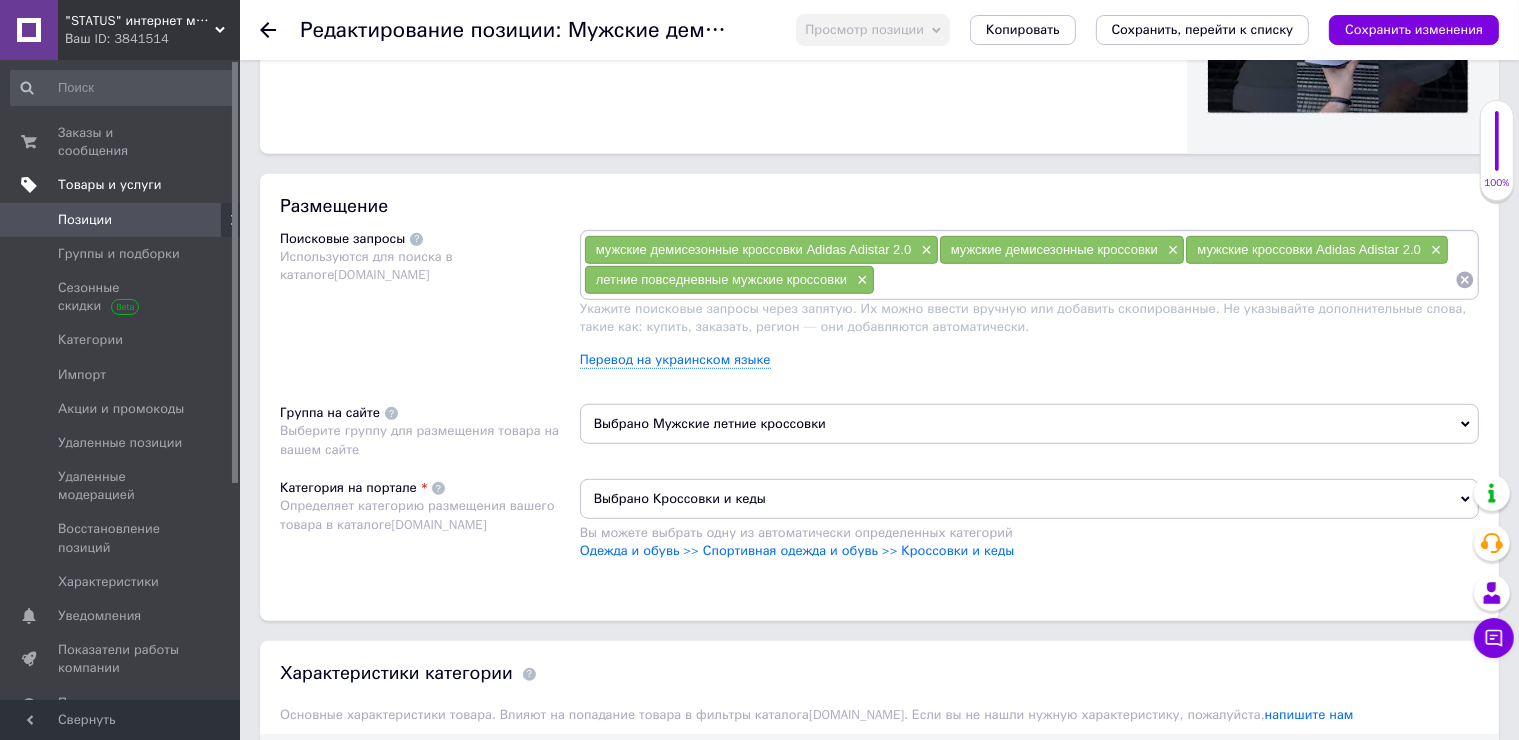 paste on "летние повседневные мужские кроссовки" 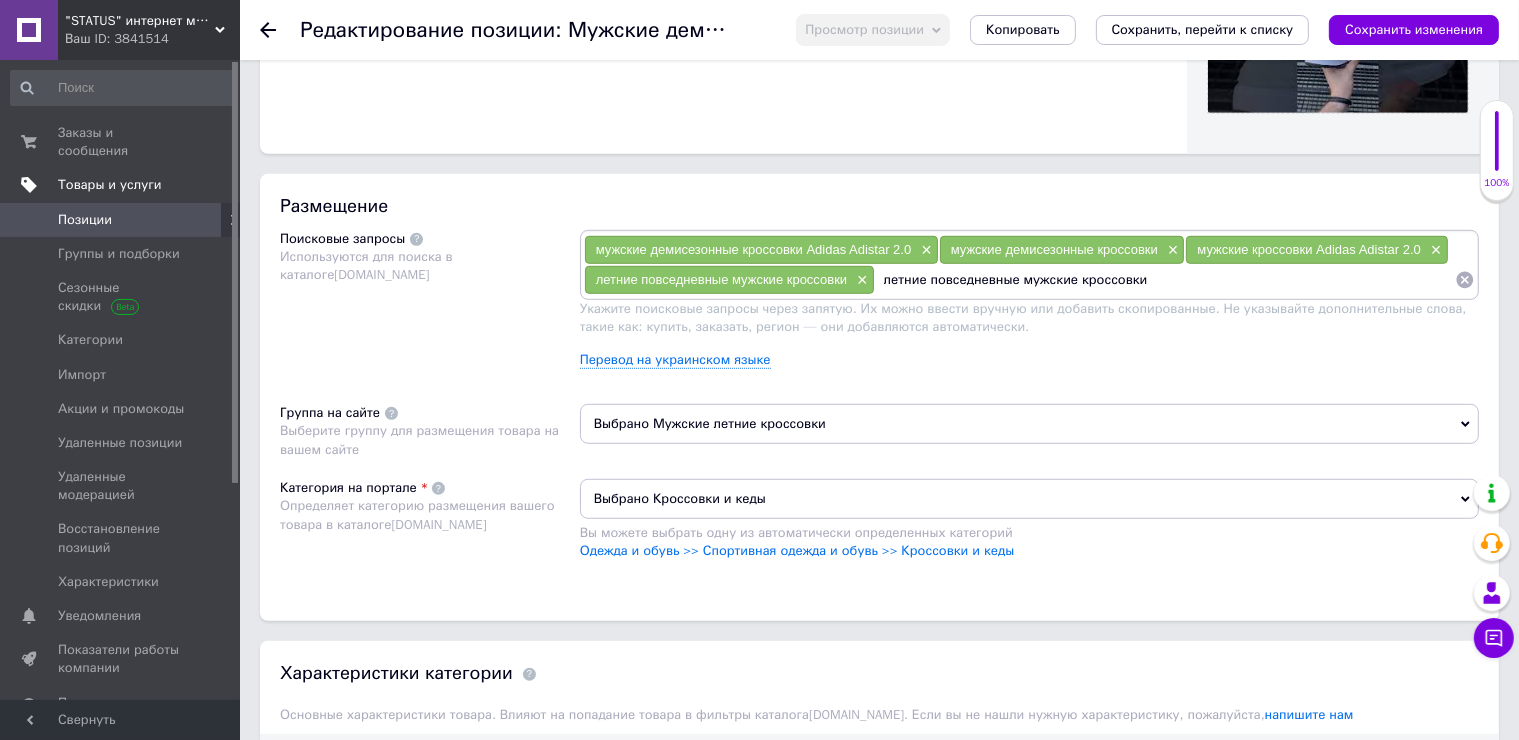 scroll, scrollTop: 0, scrollLeft: 0, axis: both 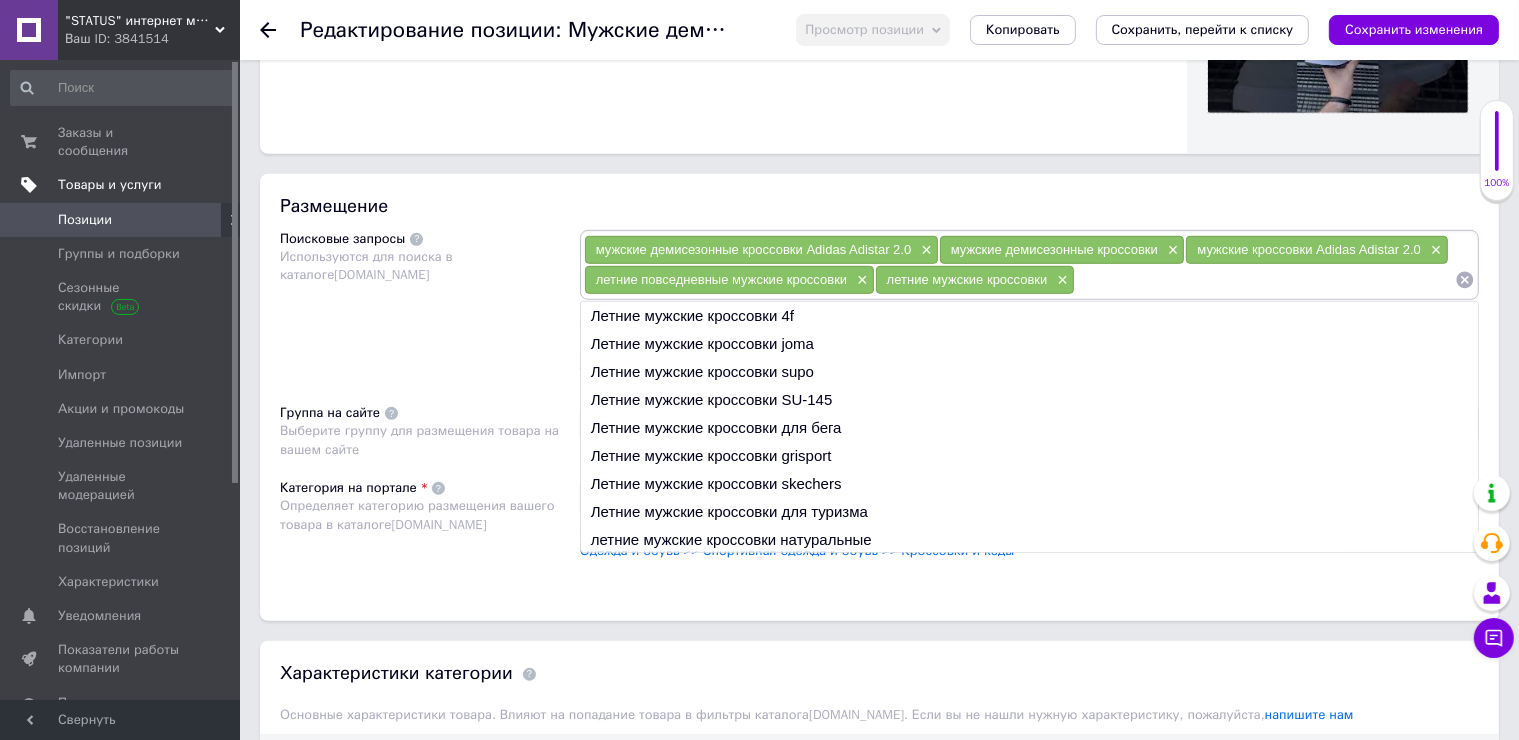 paste on "летние повседневные мужские кроссовки" 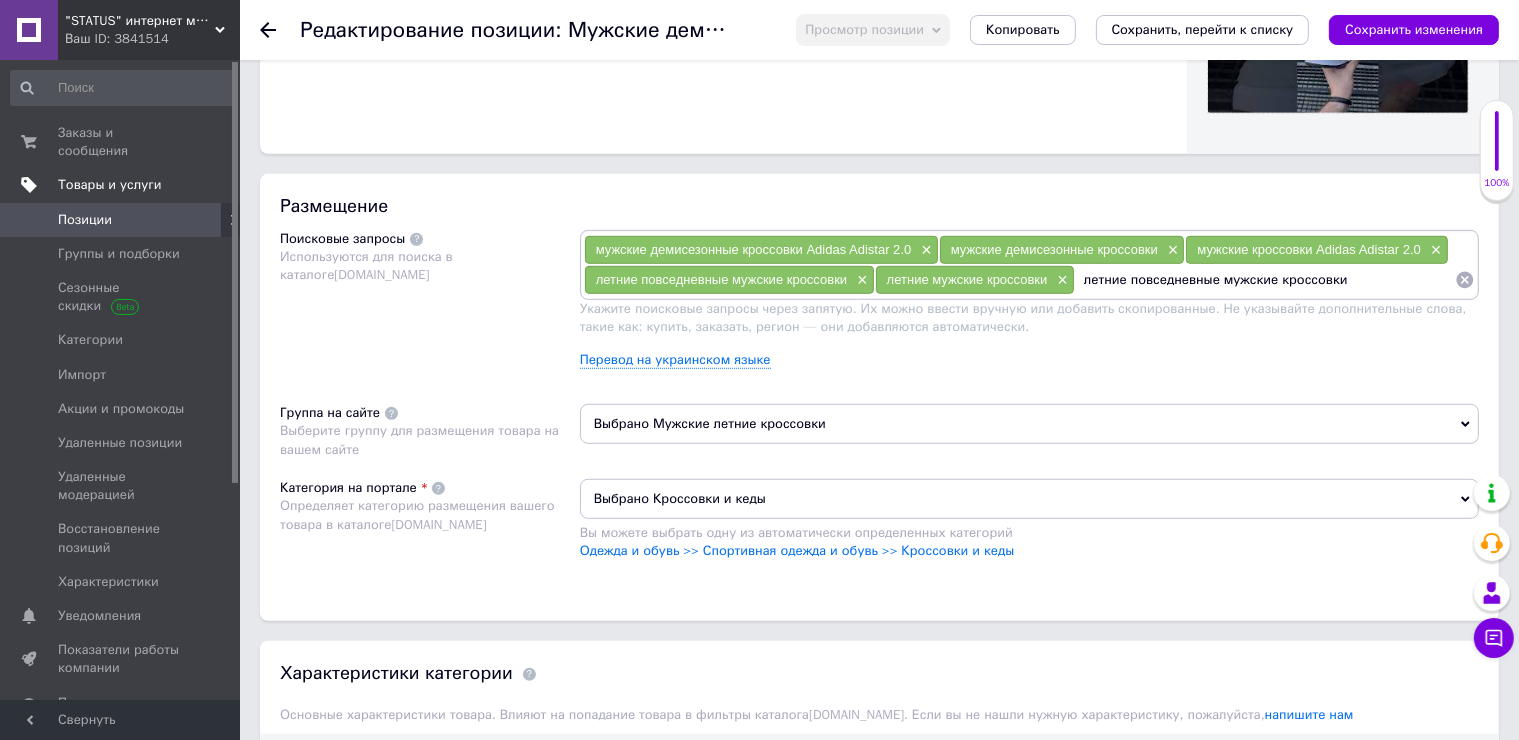 click on "летние повседневные мужские кроссовки" at bounding box center (1265, 280) 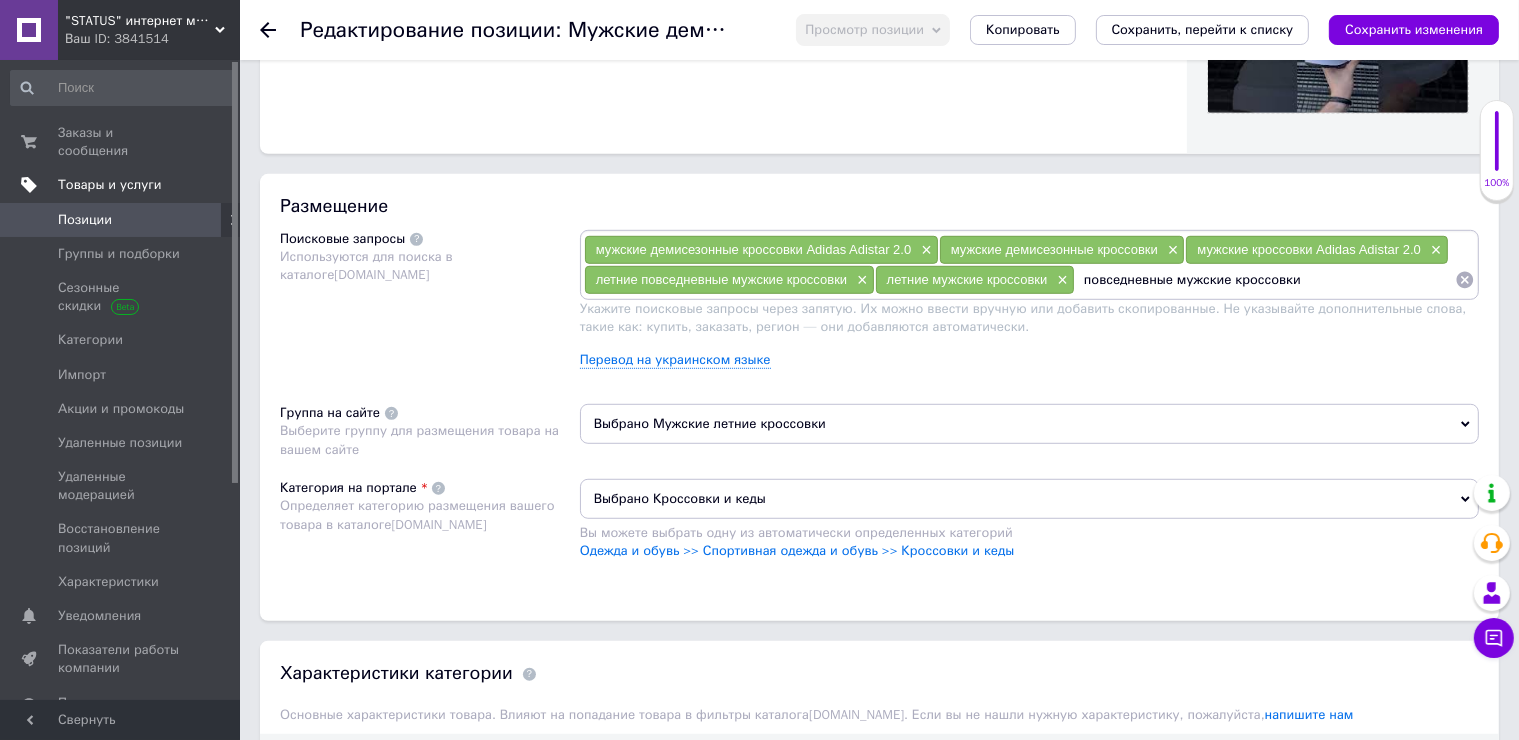 type 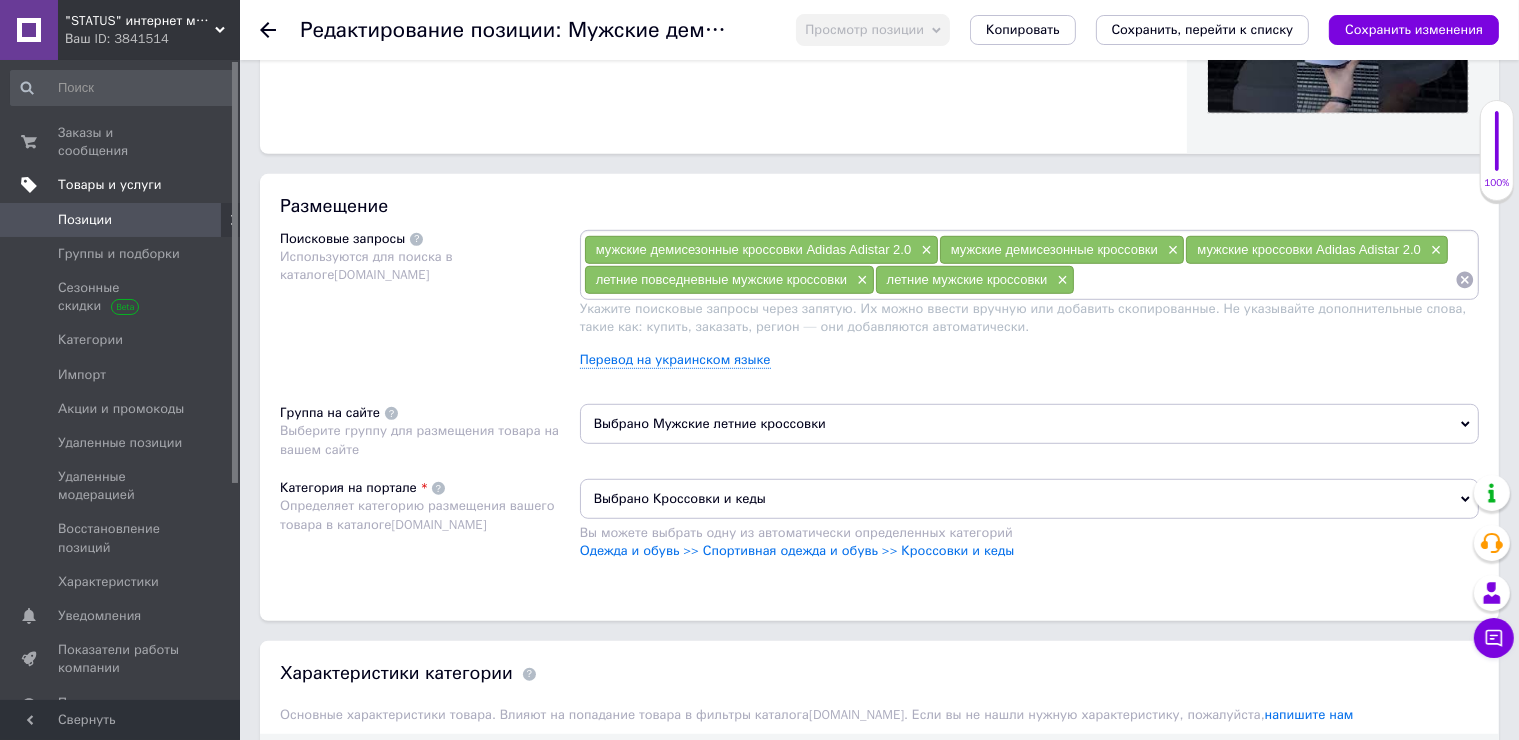 scroll, scrollTop: 0, scrollLeft: 0, axis: both 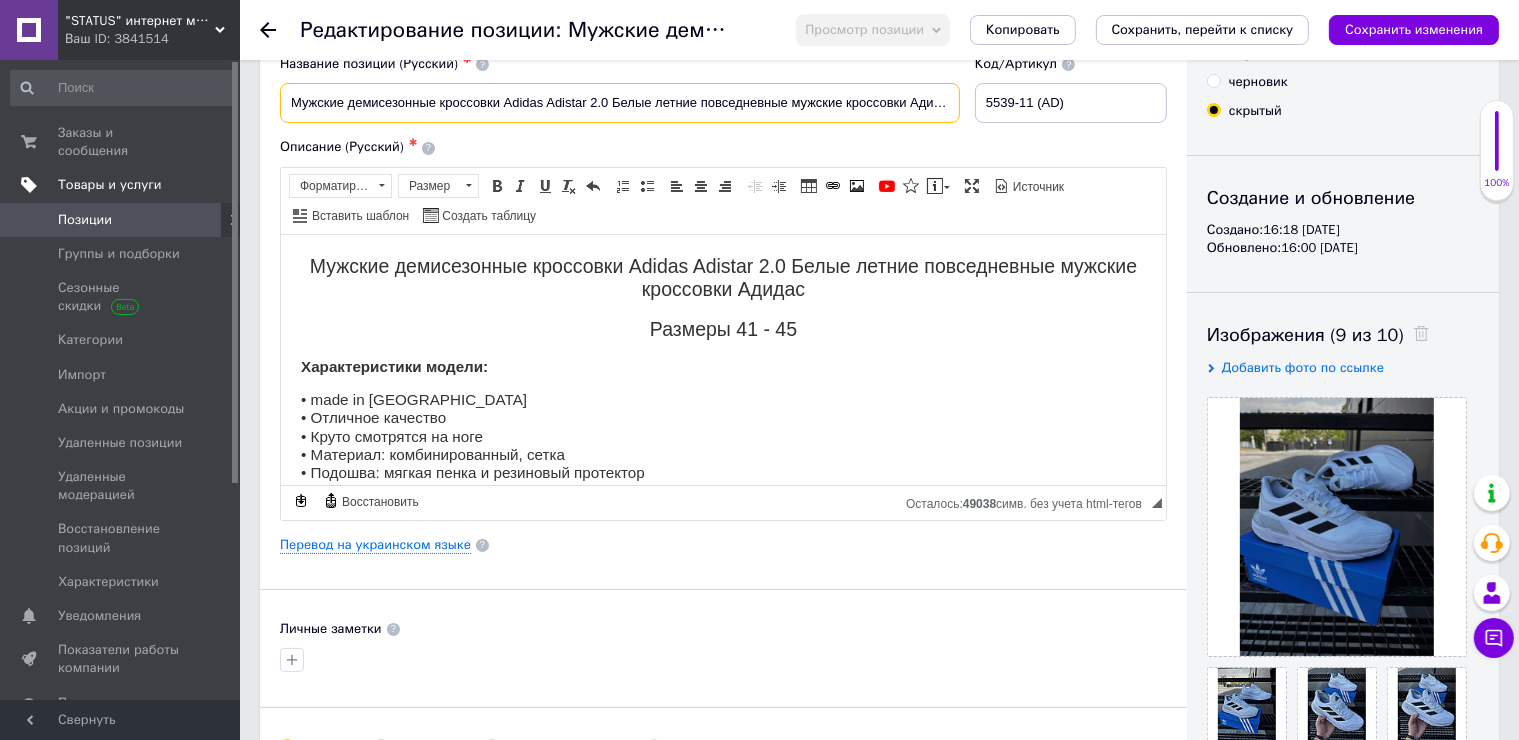 drag, startPoint x: 793, startPoint y: 116, endPoint x: 980, endPoint y: 110, distance: 187.09624 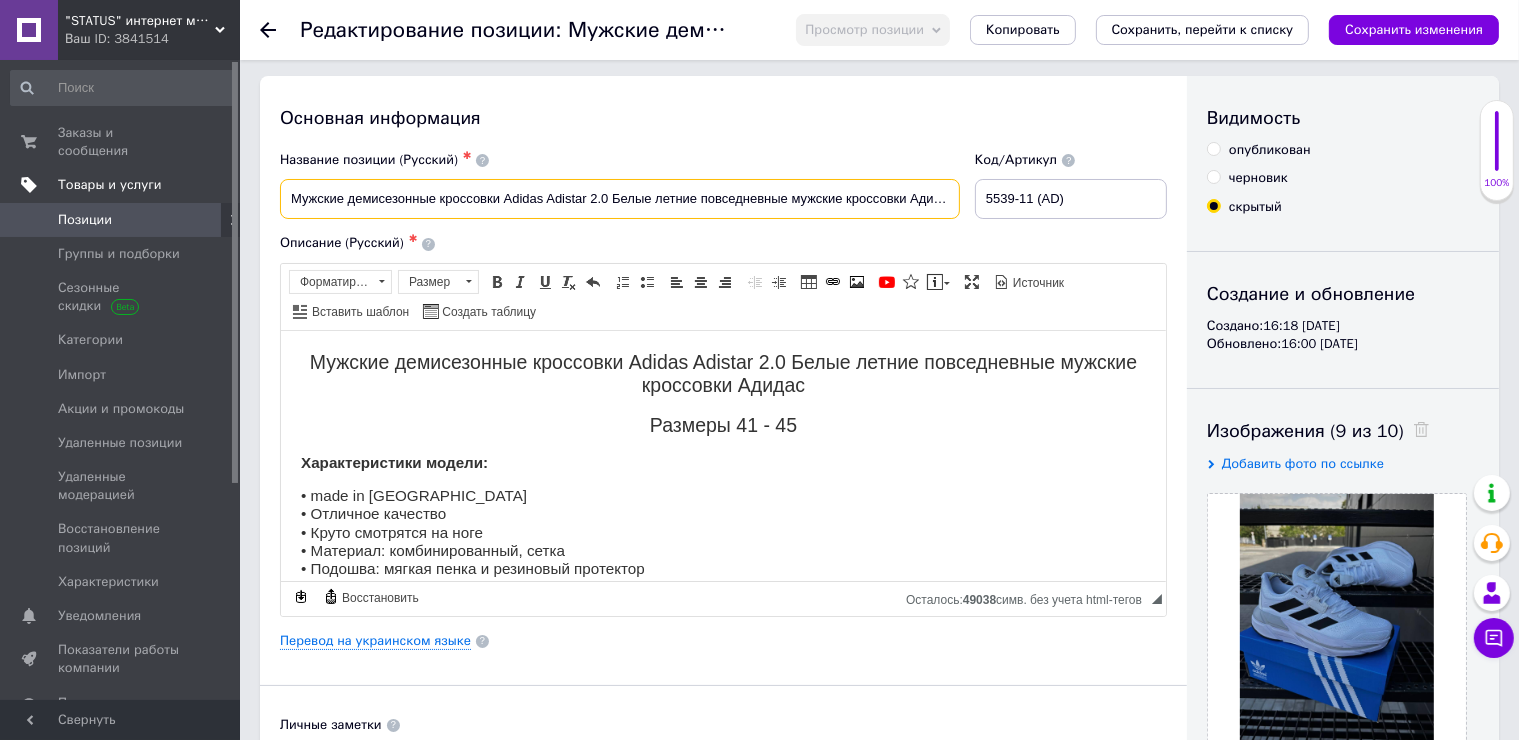 scroll, scrollTop: 0, scrollLeft: 0, axis: both 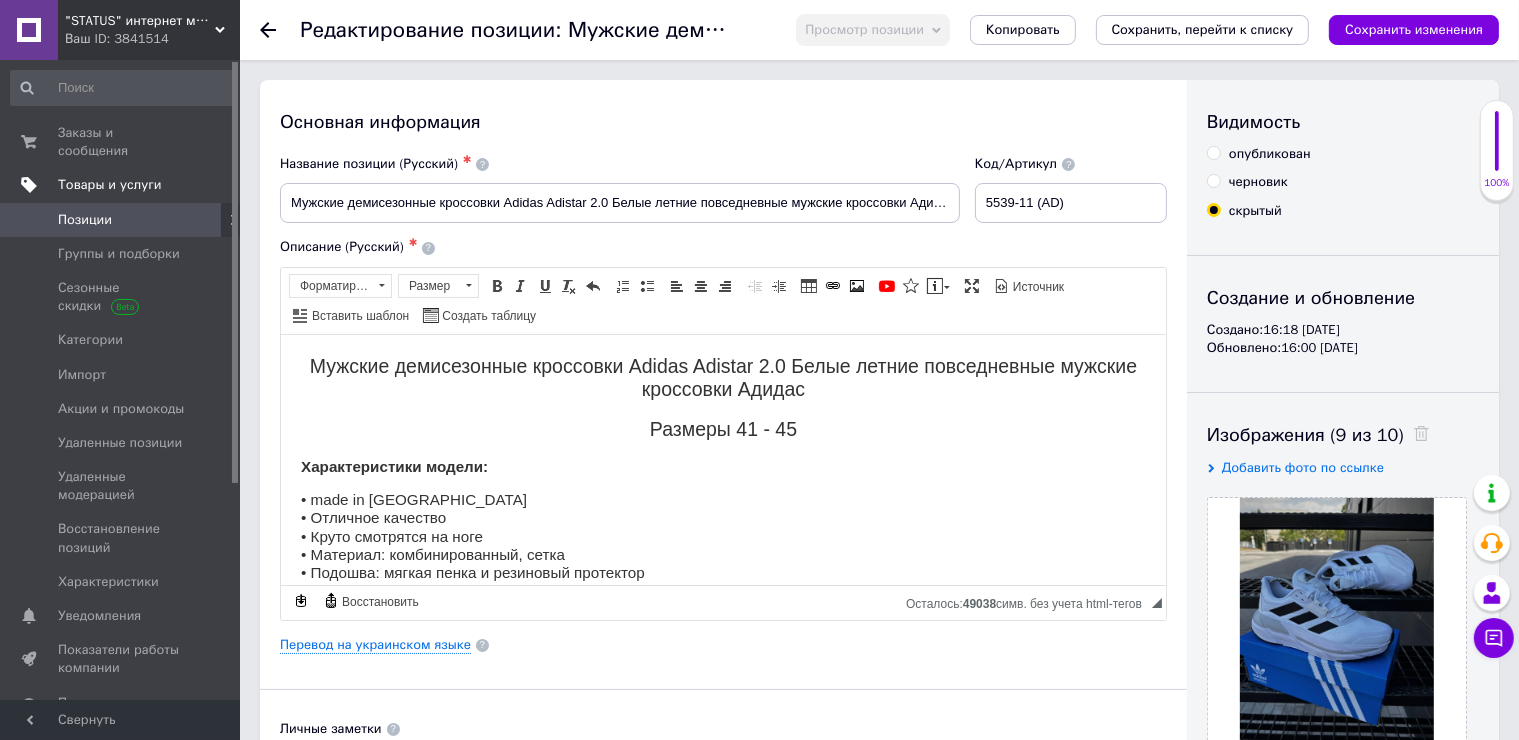 click on "опубликован" at bounding box center [1270, 154] 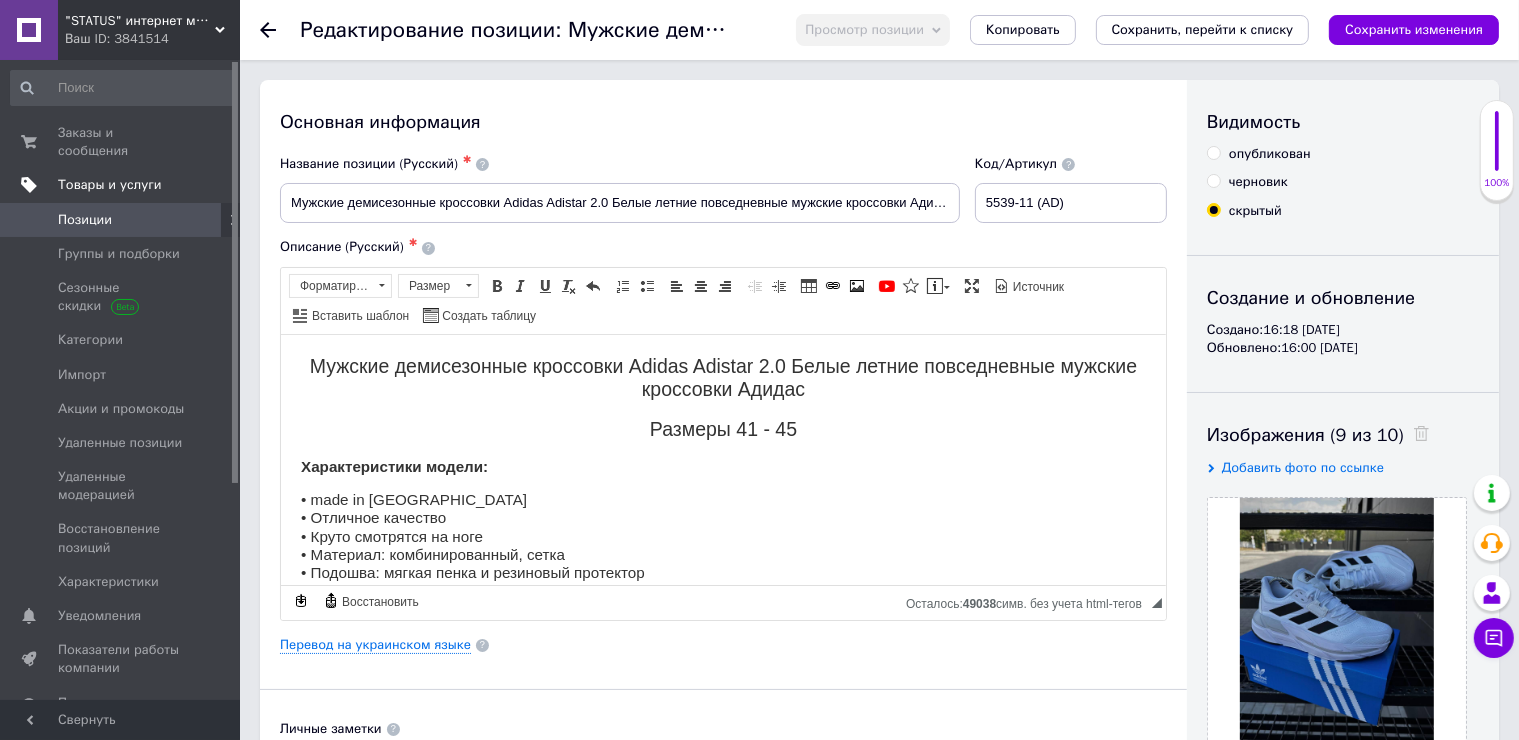 radio on "true" 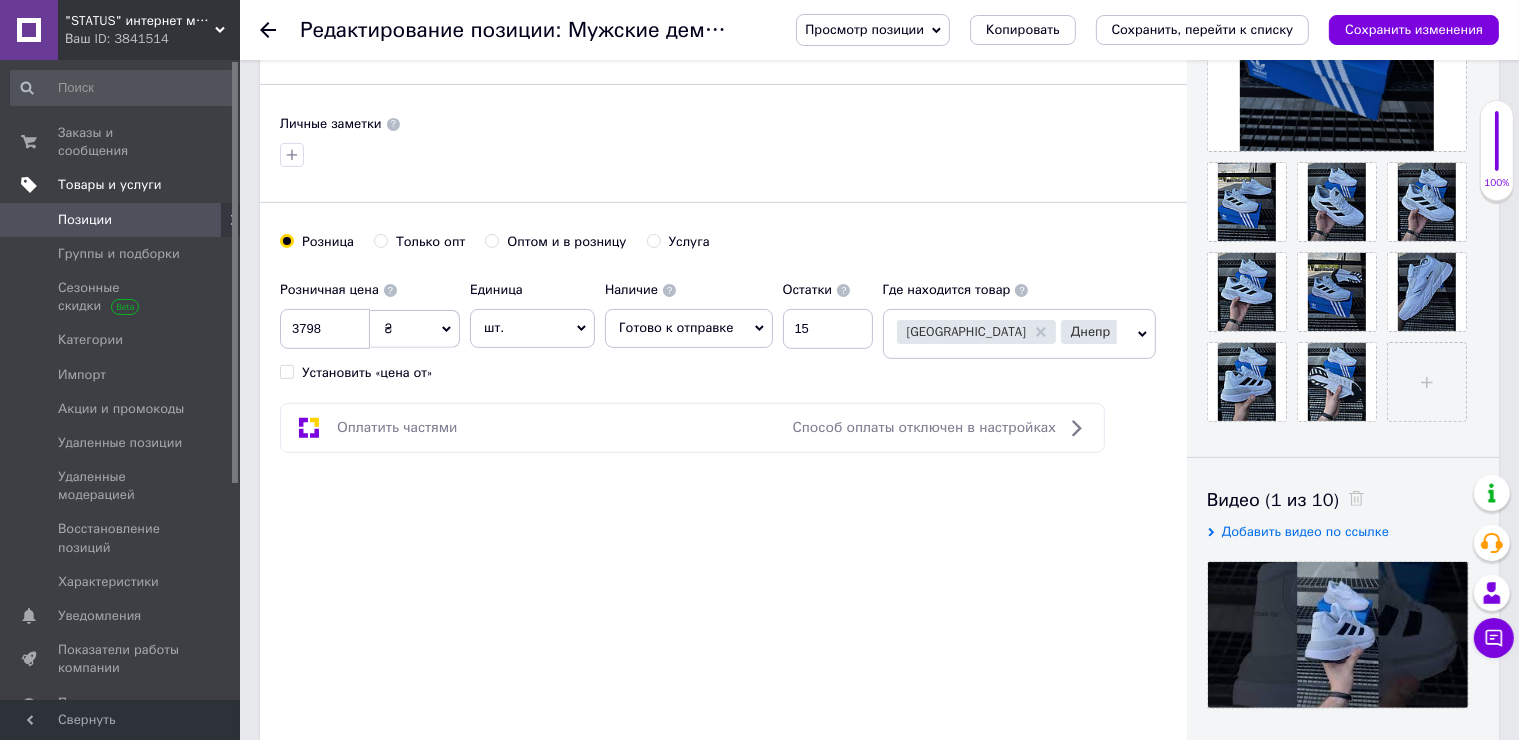 scroll, scrollTop: 1200, scrollLeft: 0, axis: vertical 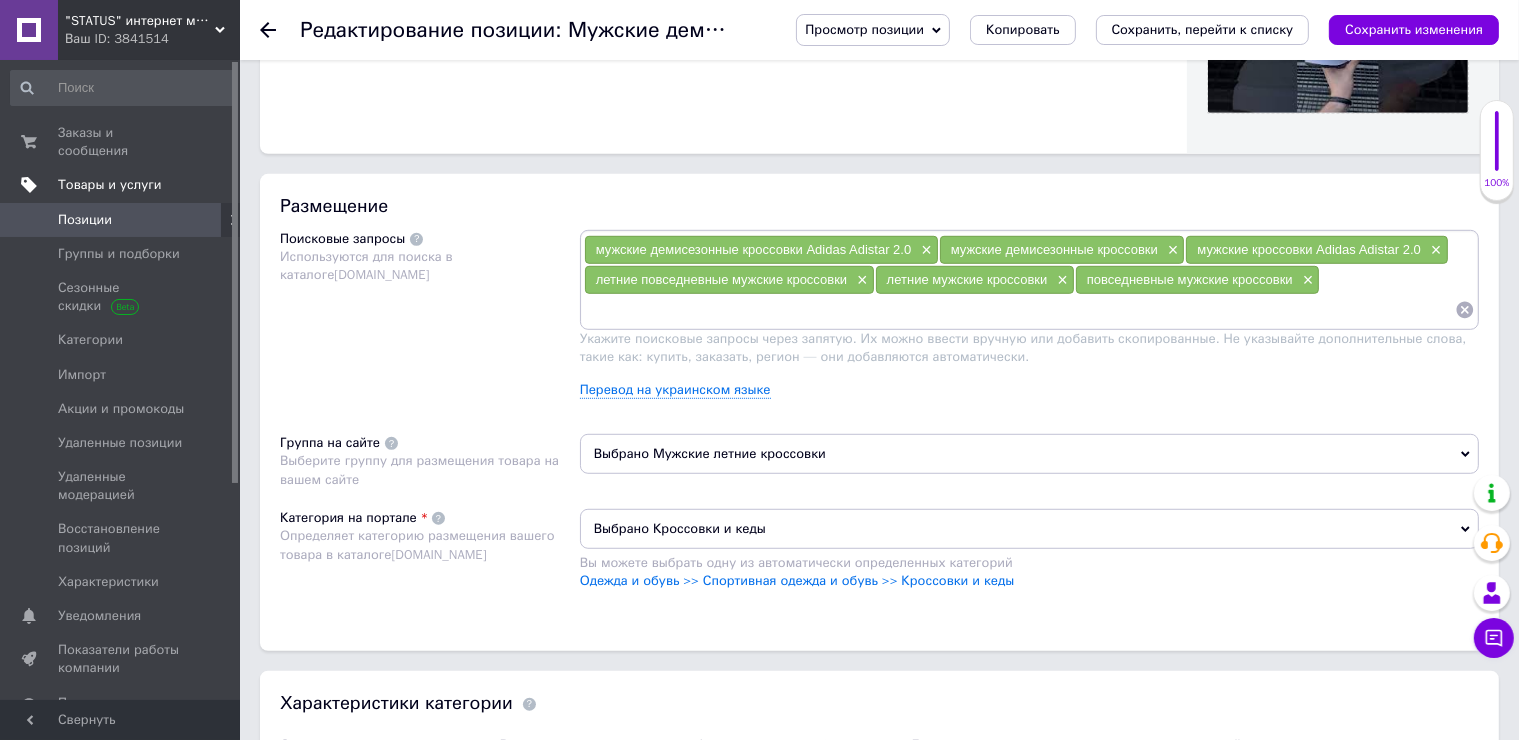 click at bounding box center [1019, 310] 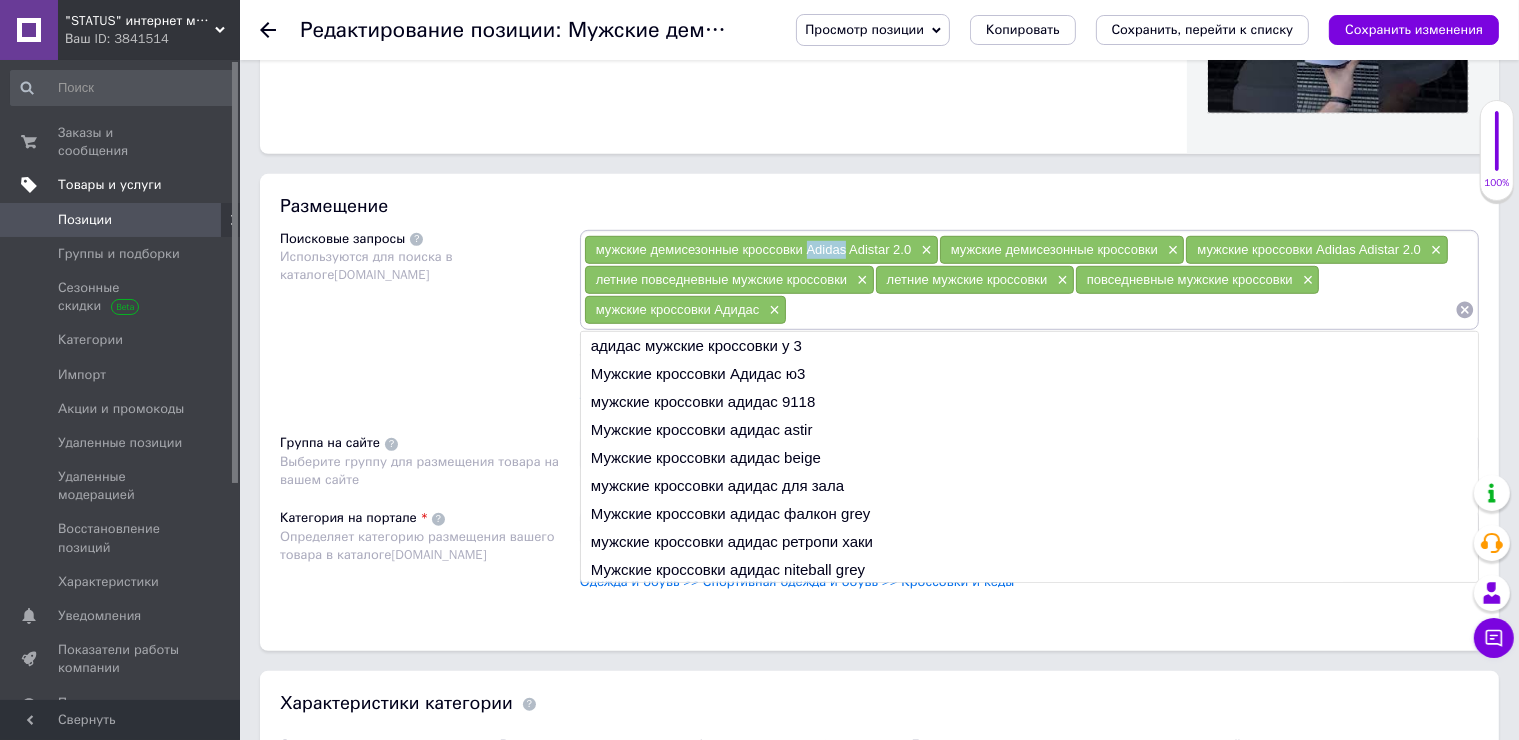 drag, startPoint x: 845, startPoint y: 246, endPoint x: 810, endPoint y: 251, distance: 35.35534 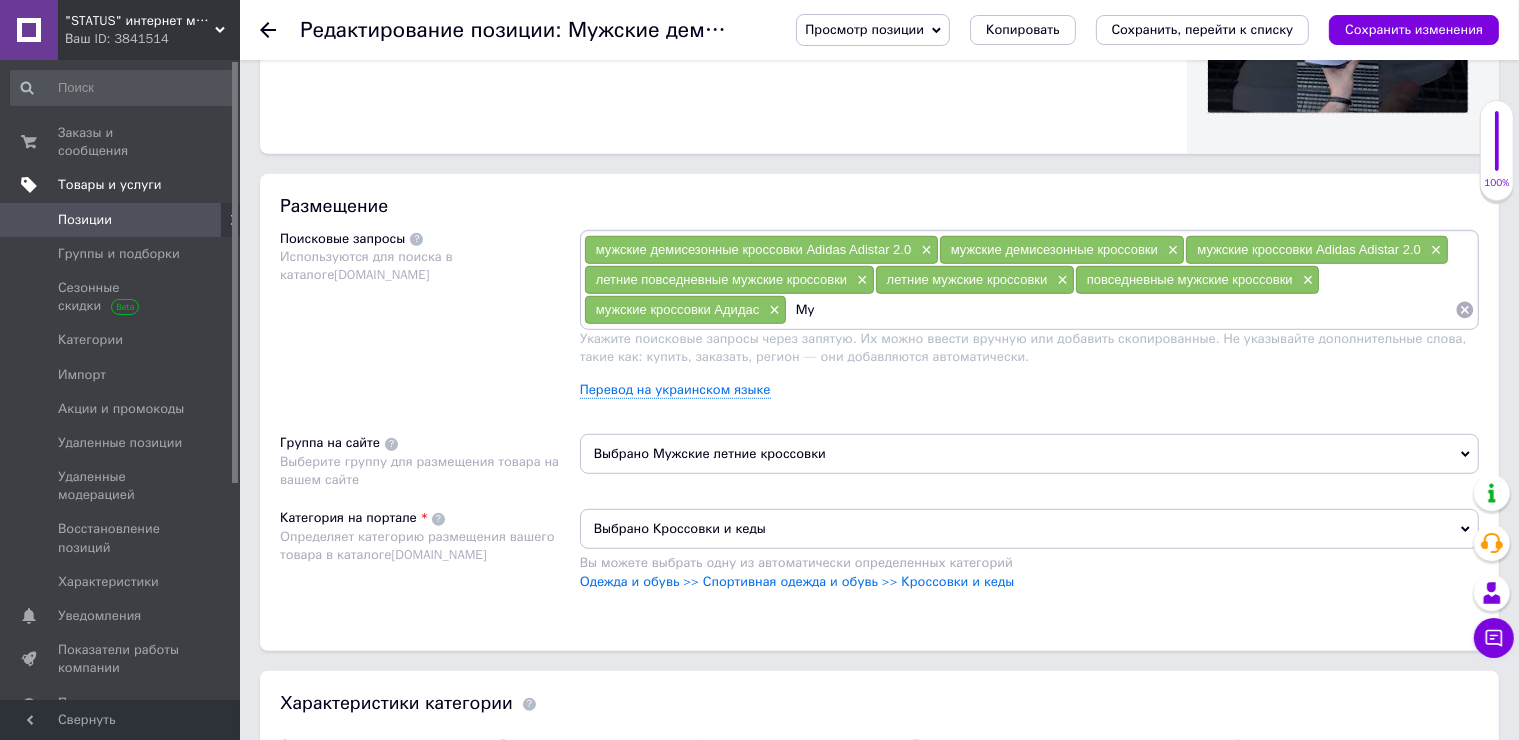 type on "М" 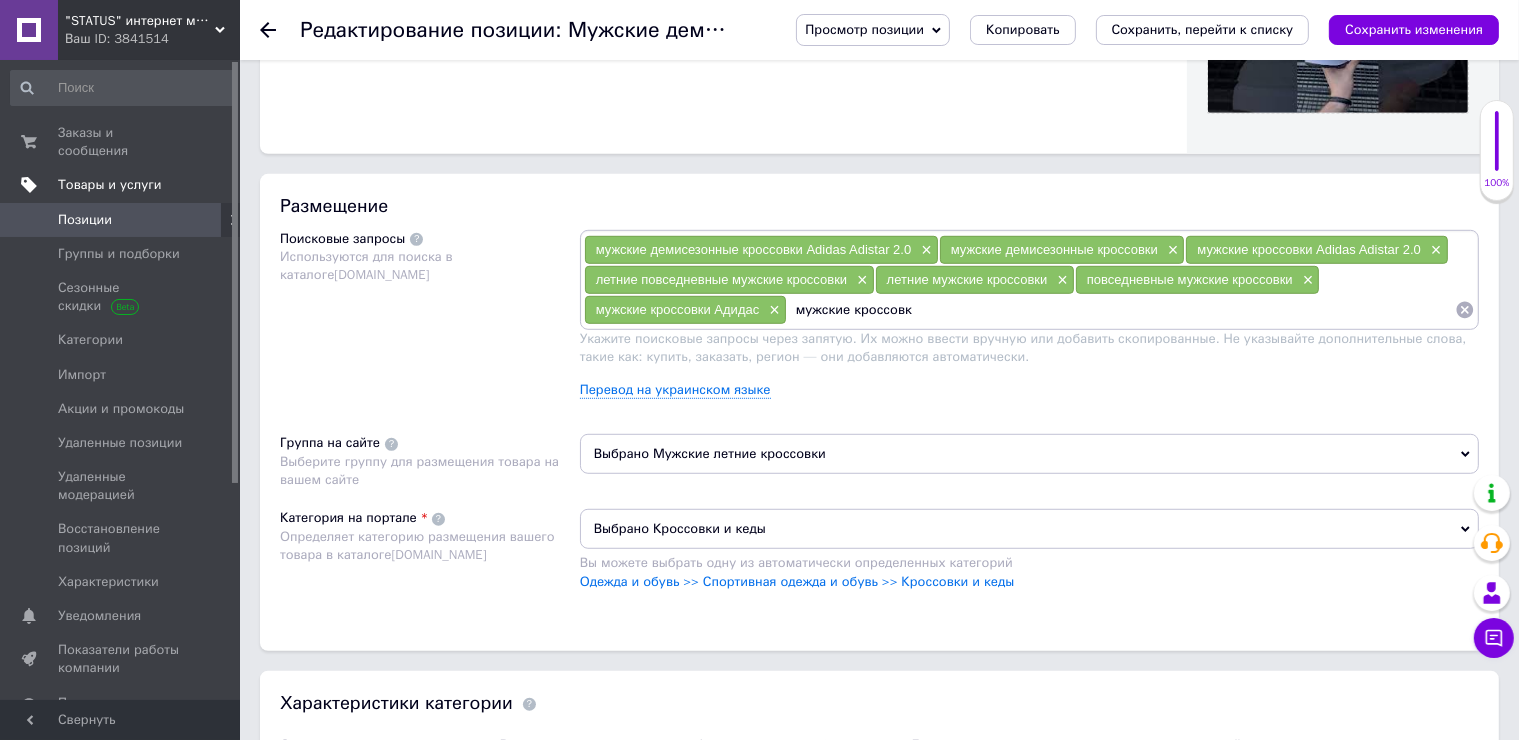 type on "мужские кроссовки" 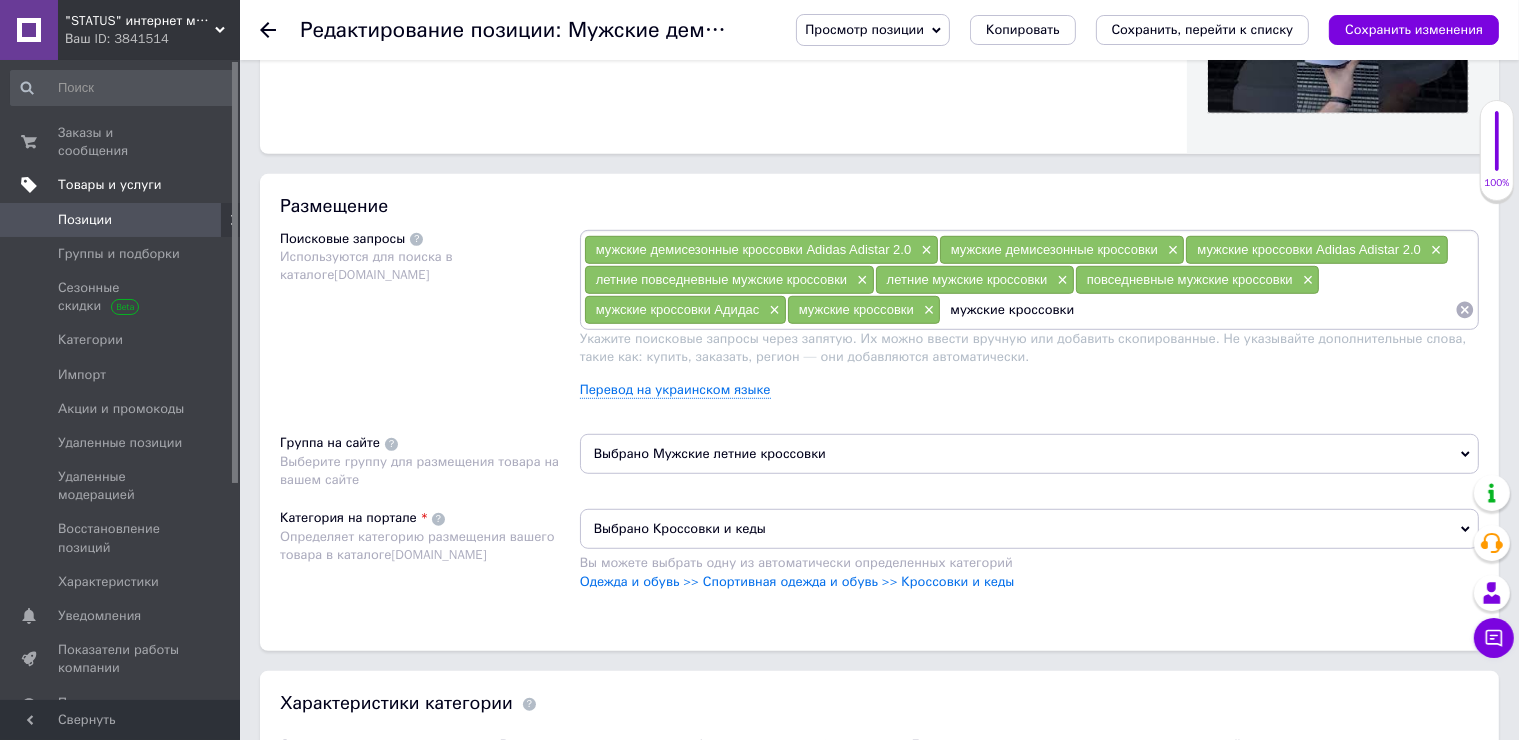 paste on "Adidas" 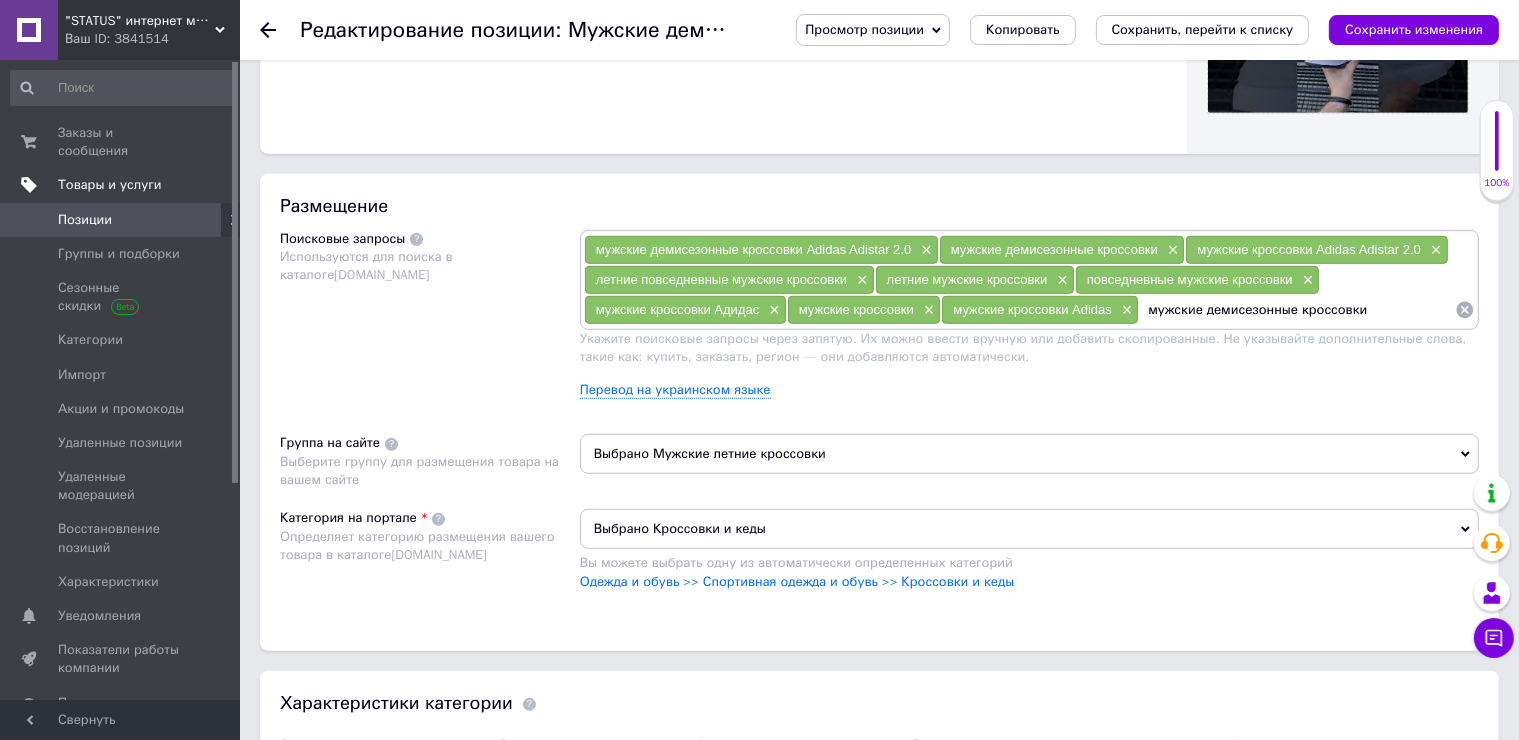 paste on "Adidas" 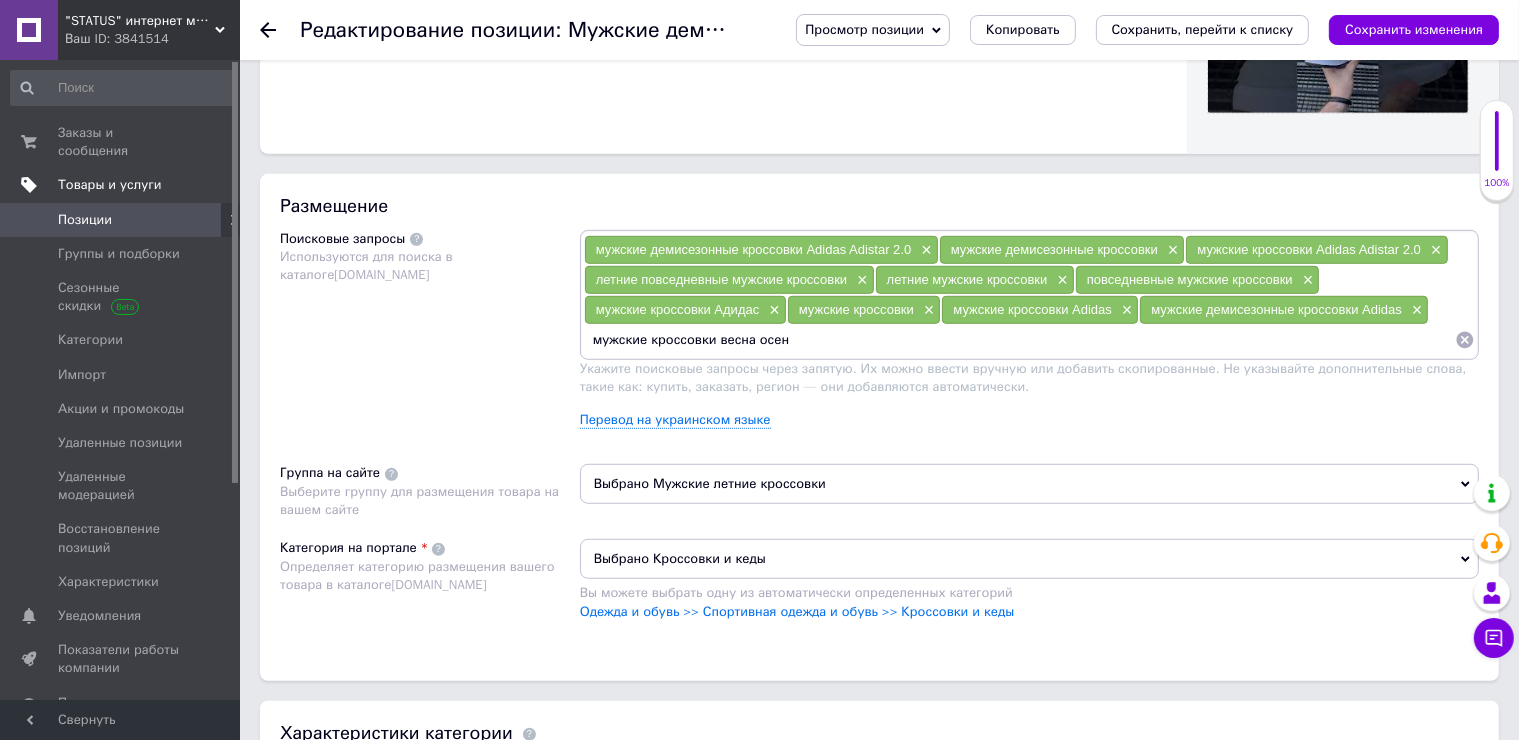 type on "мужские кроссовки весна осень" 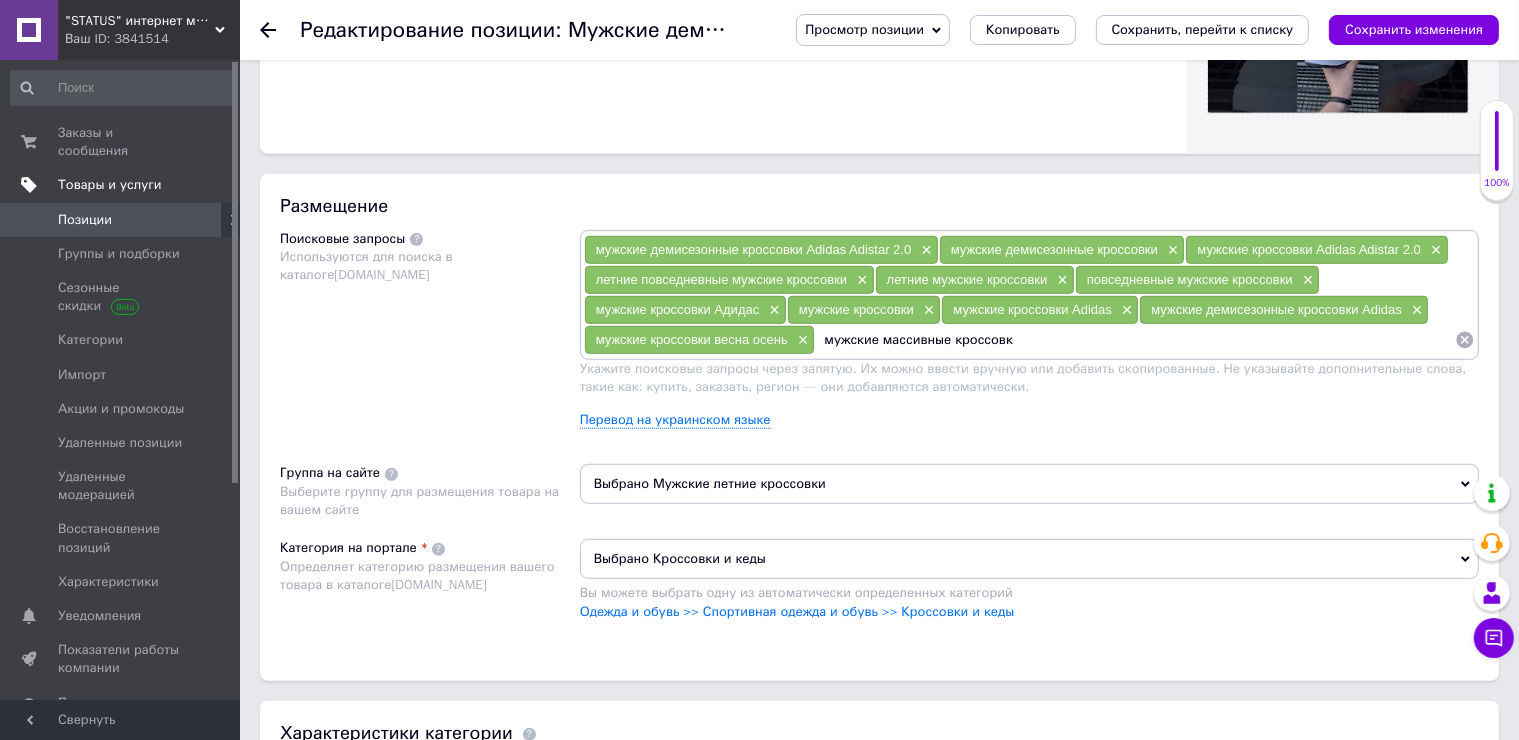type on "мужские массивные кроссовки" 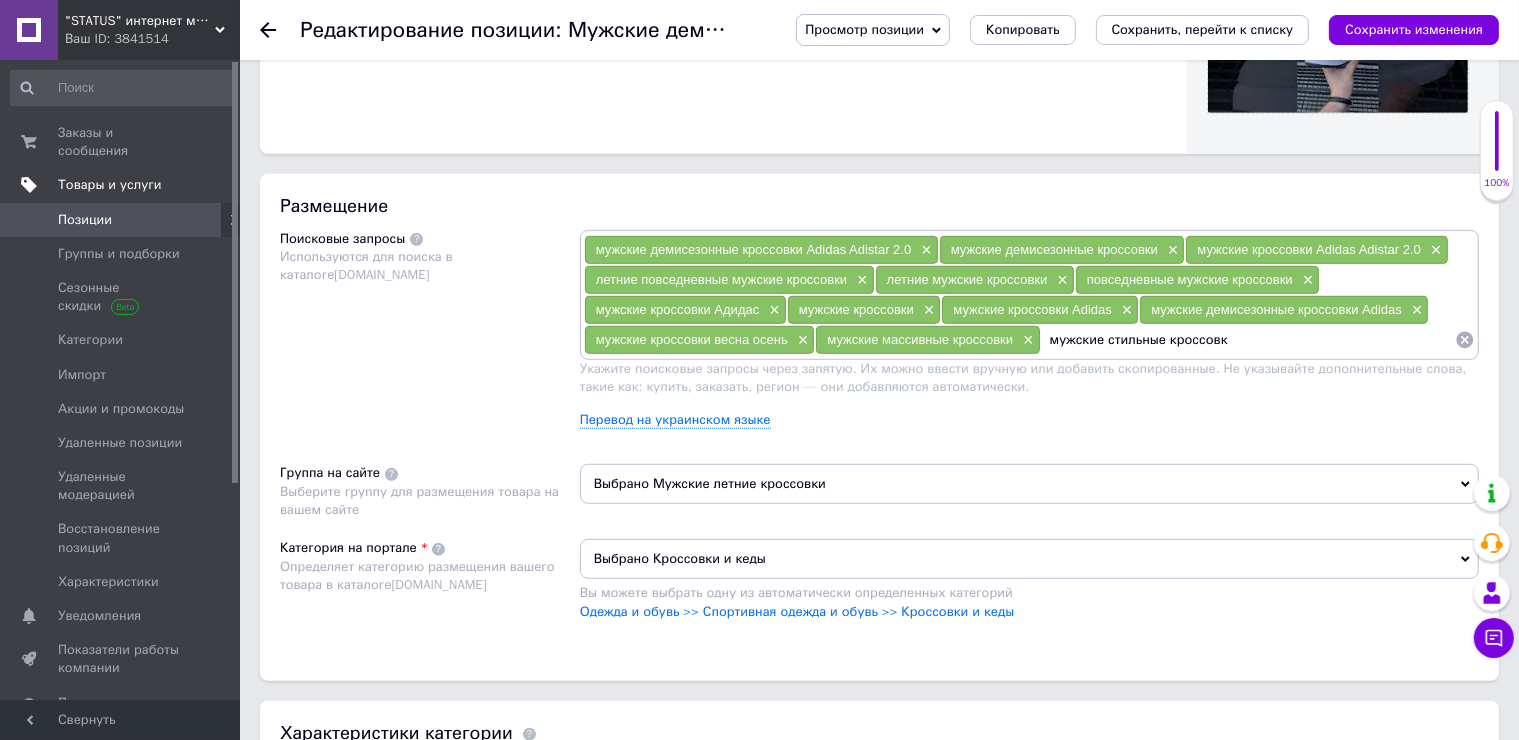 type on "мужские стильные кроссовки" 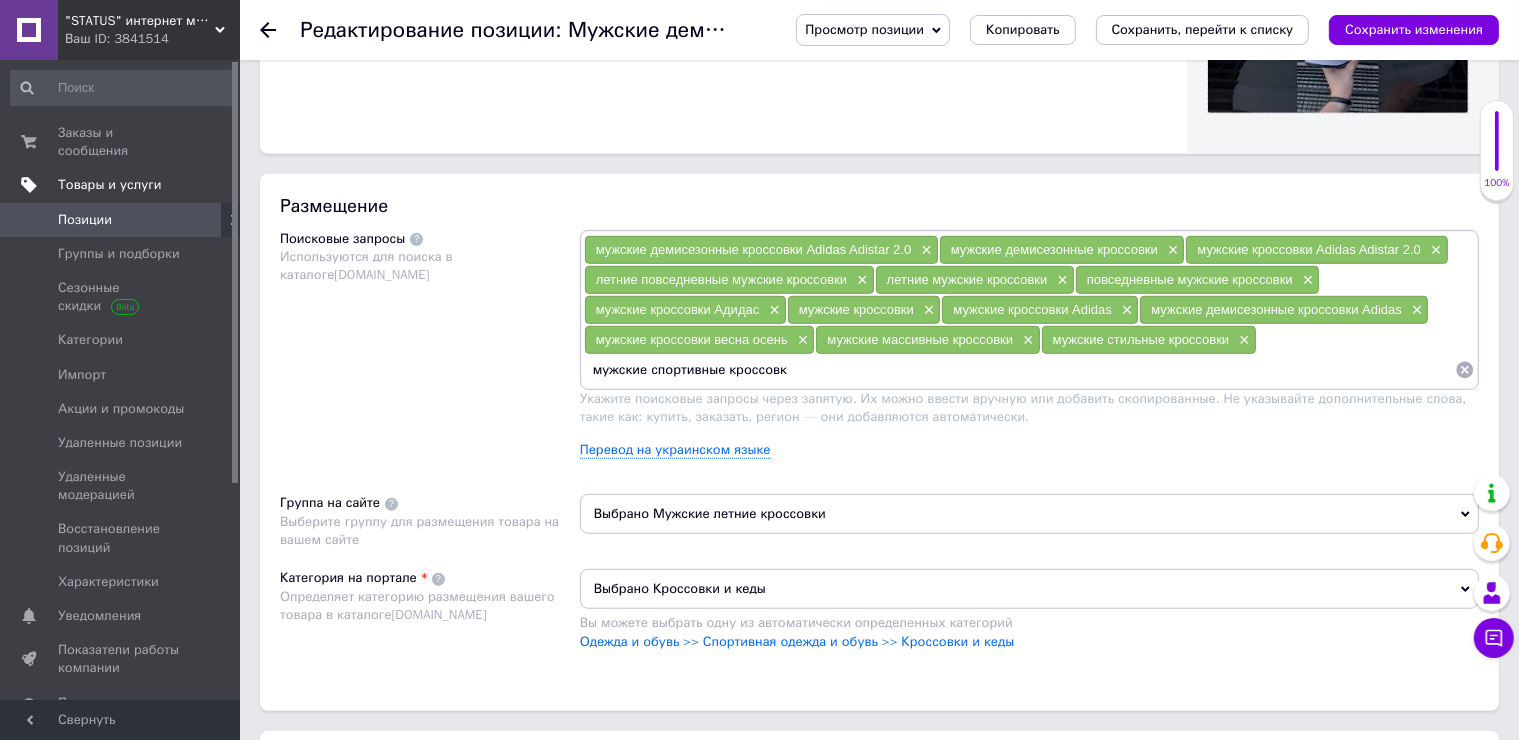 type on "мужские спортивные кроссовки" 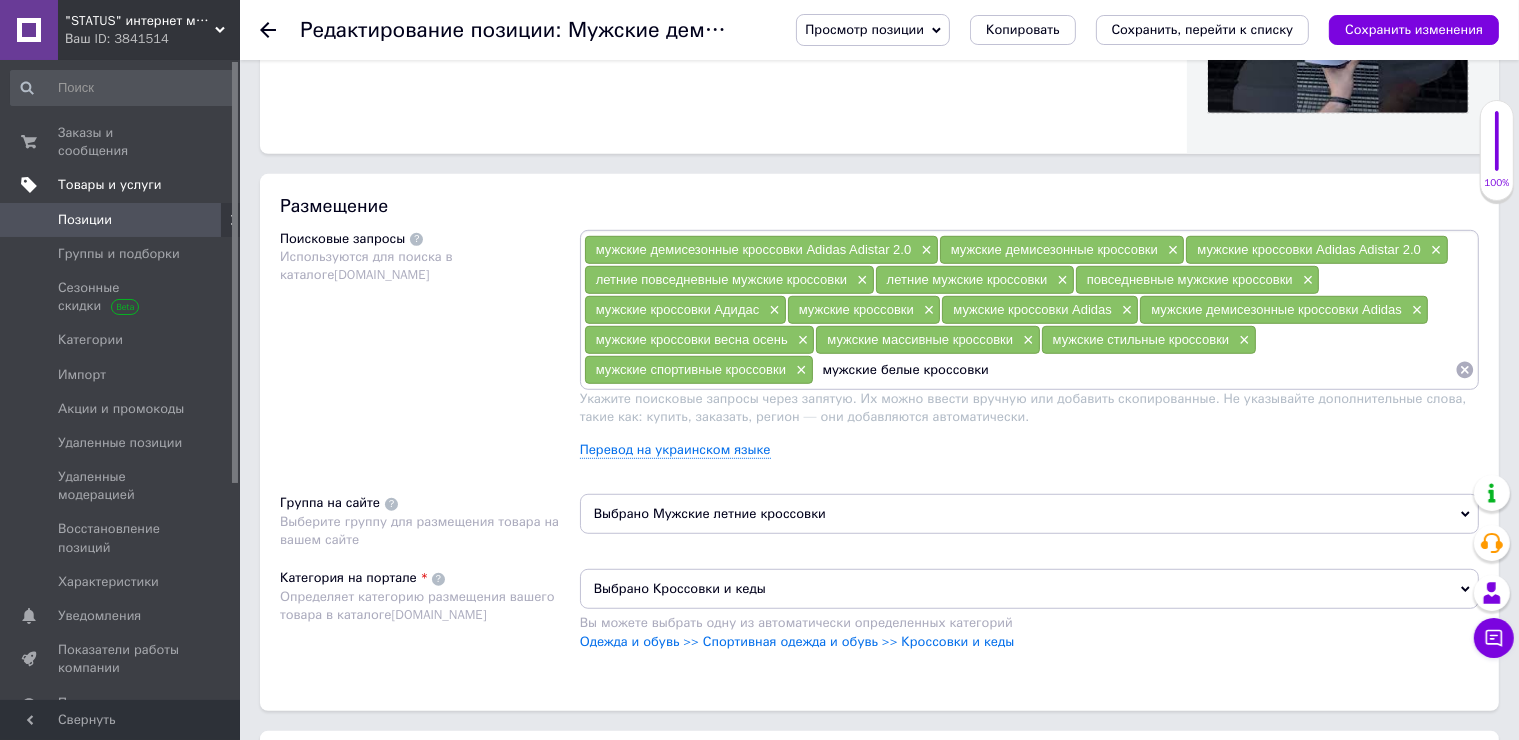 paste on "Adidas" 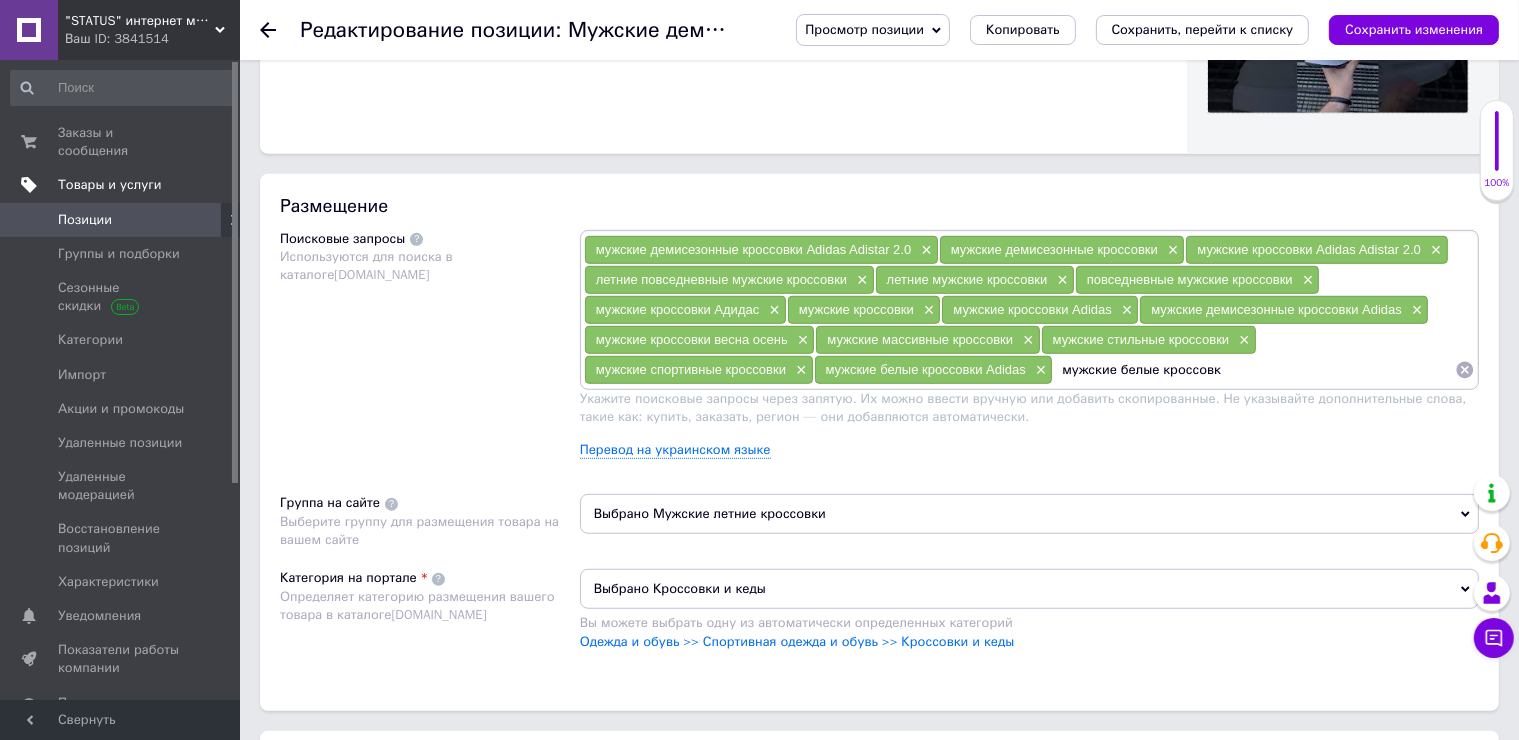type on "мужские белые кроссовки" 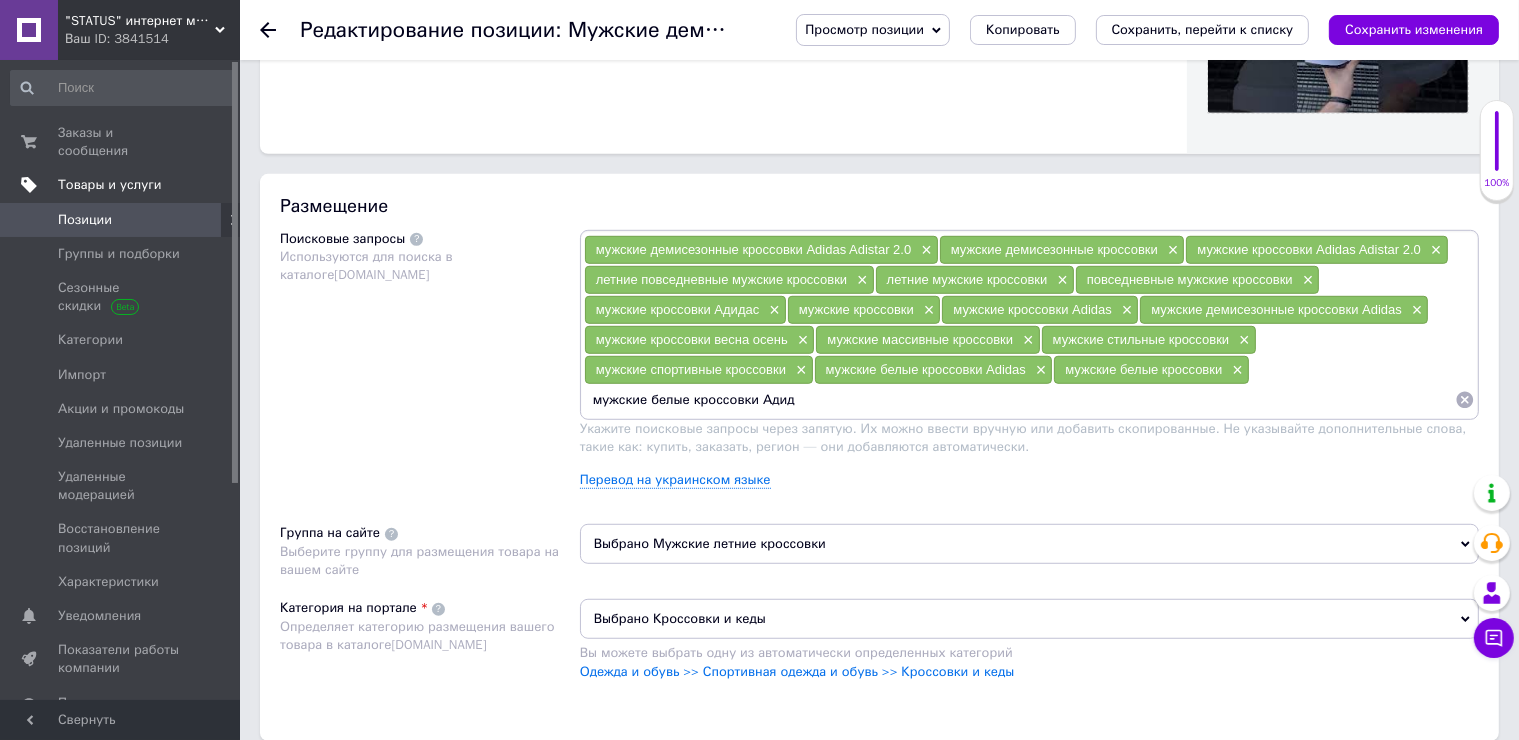 type on "мужские белые кроссовки Адида" 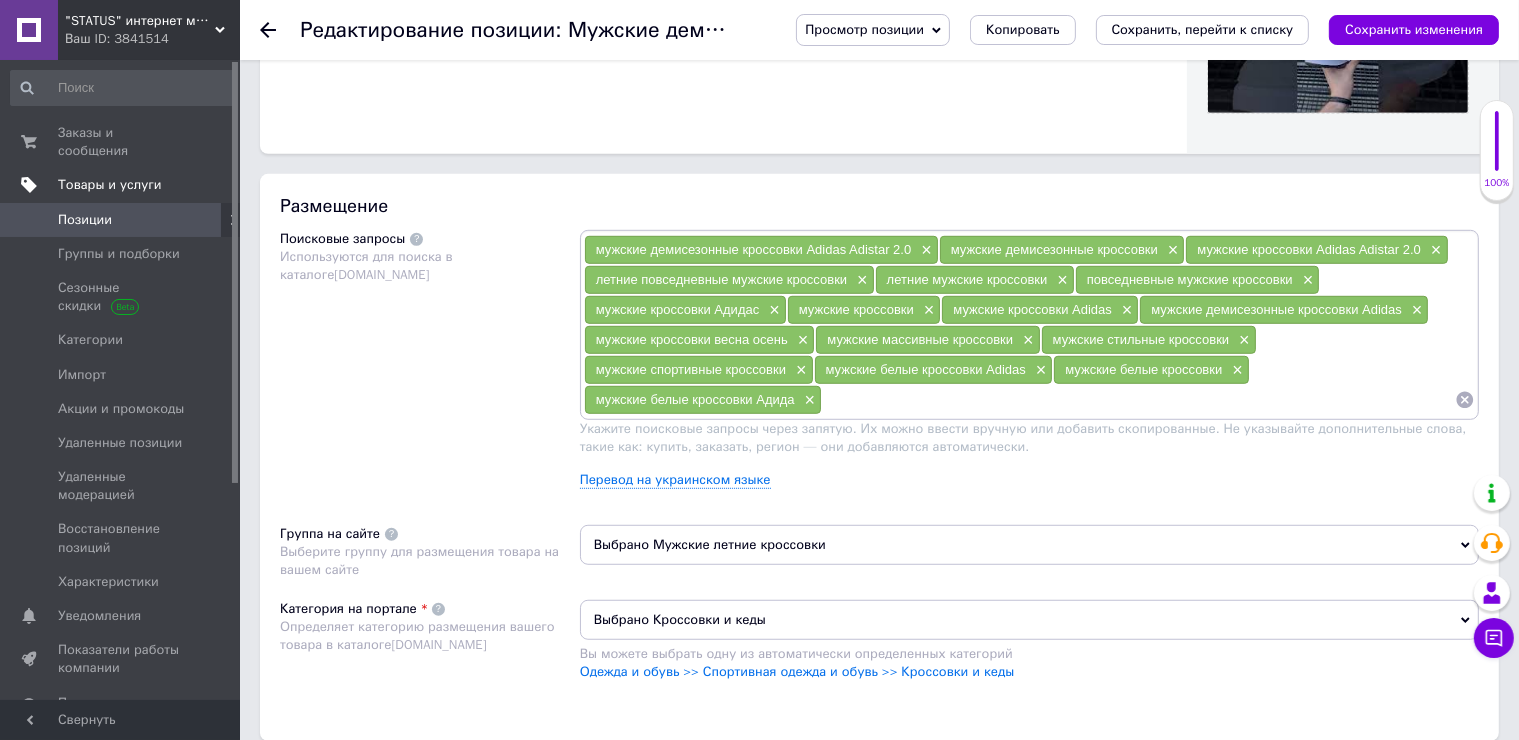 type on "с" 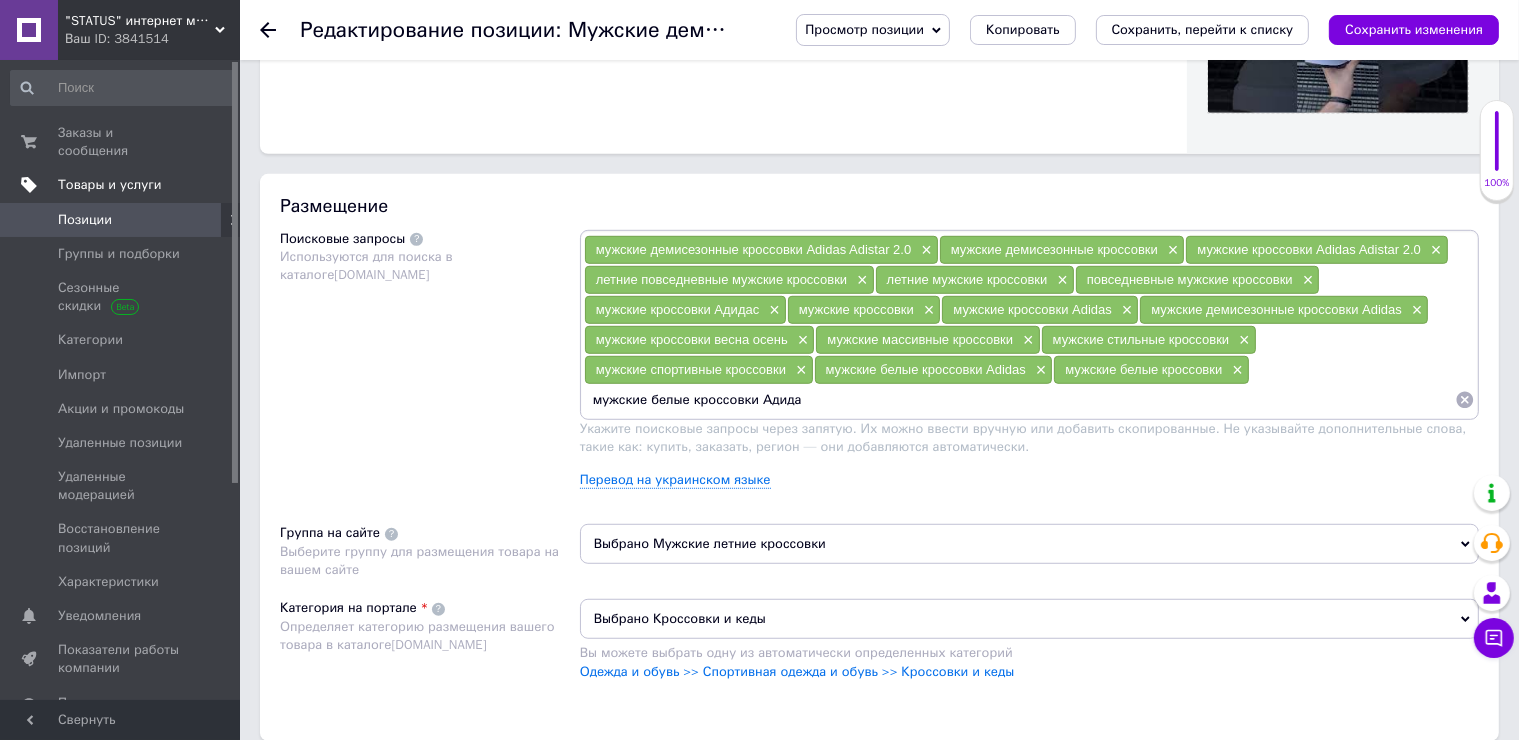 type on "мужские белые кроссовки Адидас" 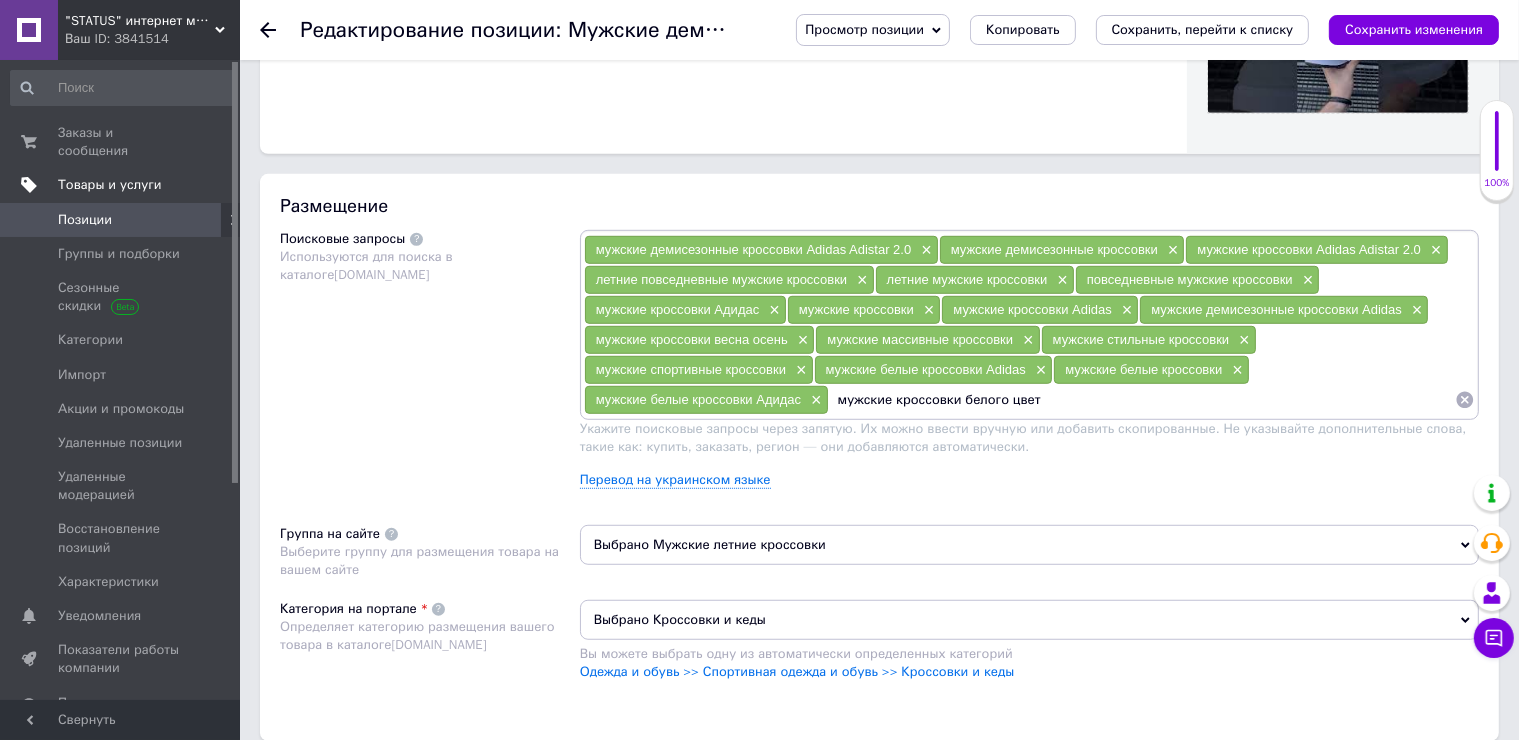 type on "мужские кроссовки белого цвета" 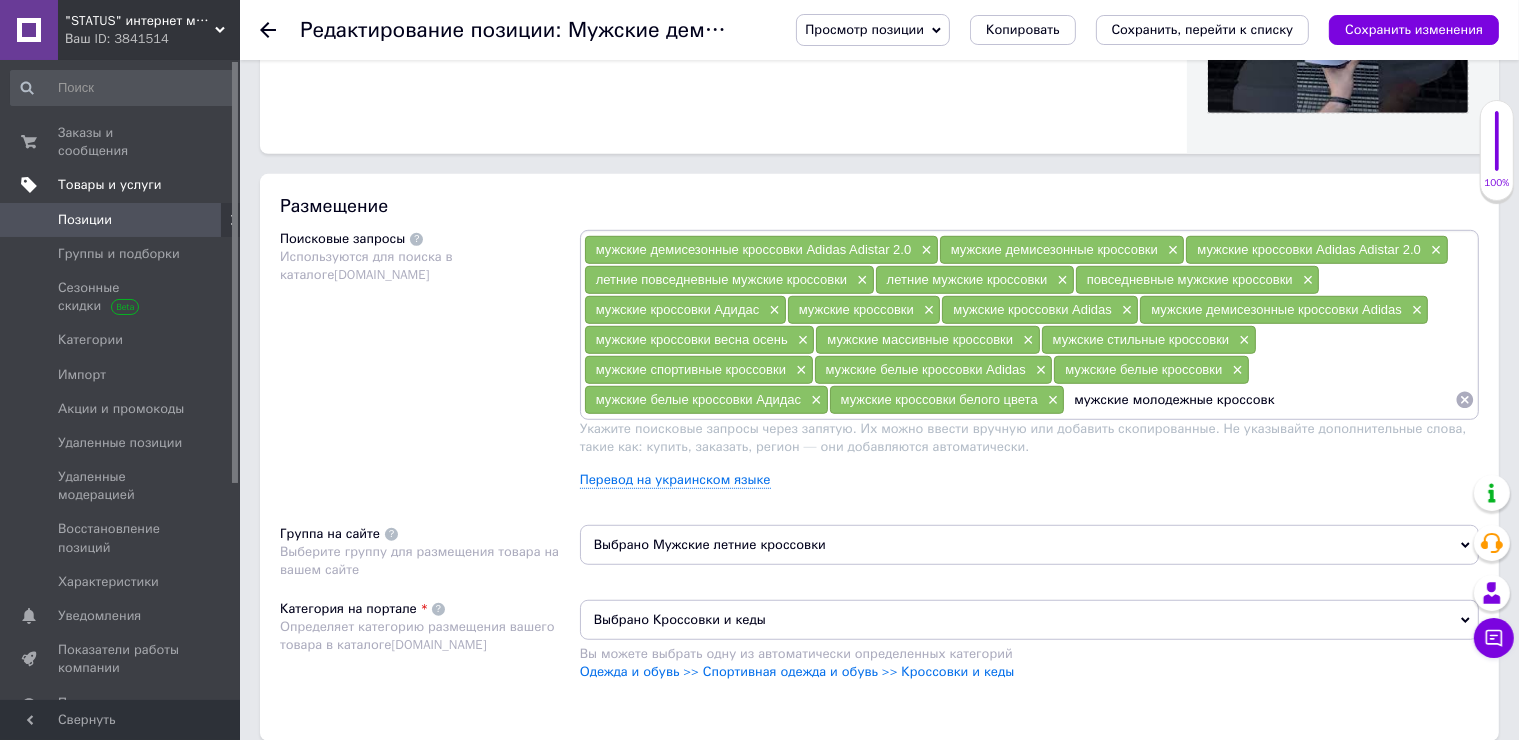 type on "мужские молодежные кроссовки" 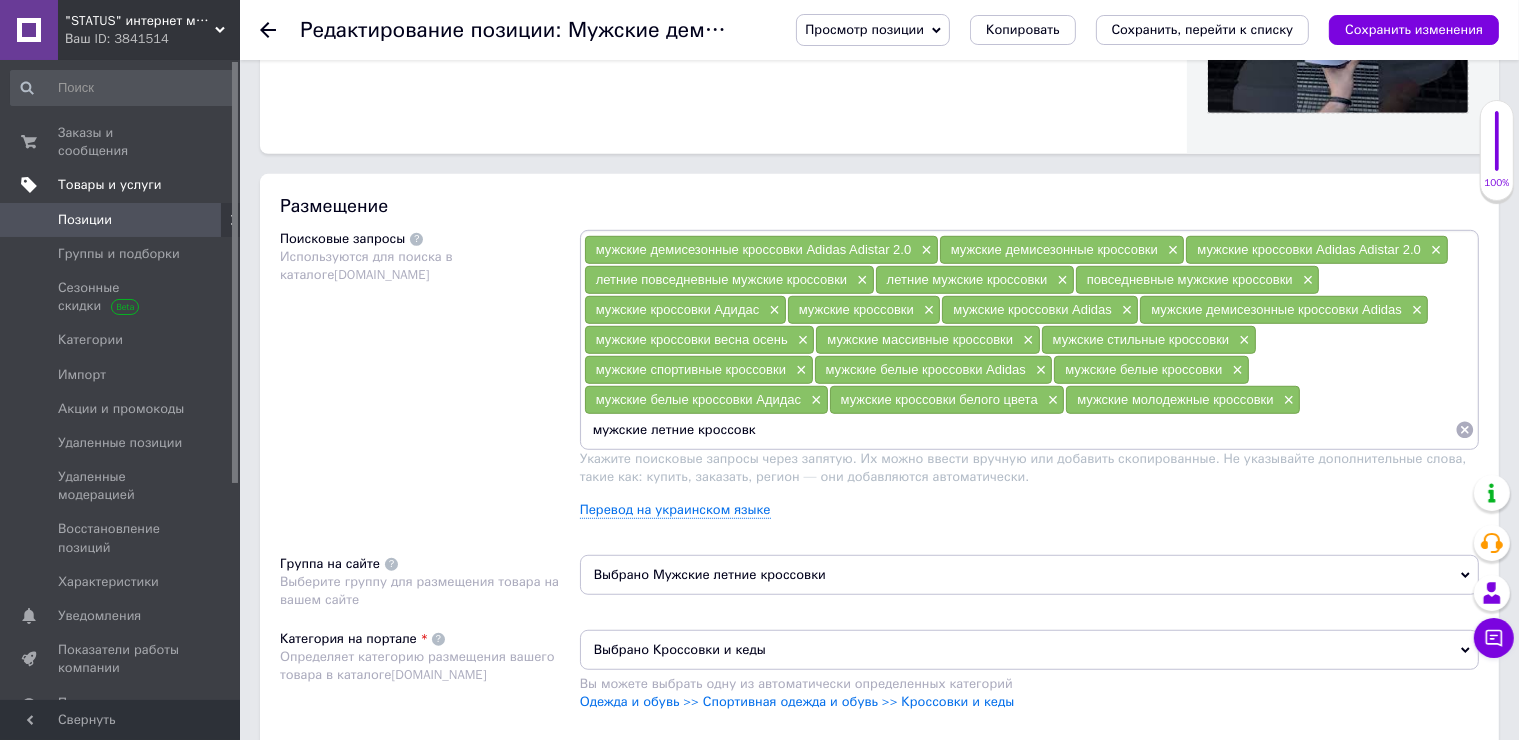 type on "мужские летние кроссовки" 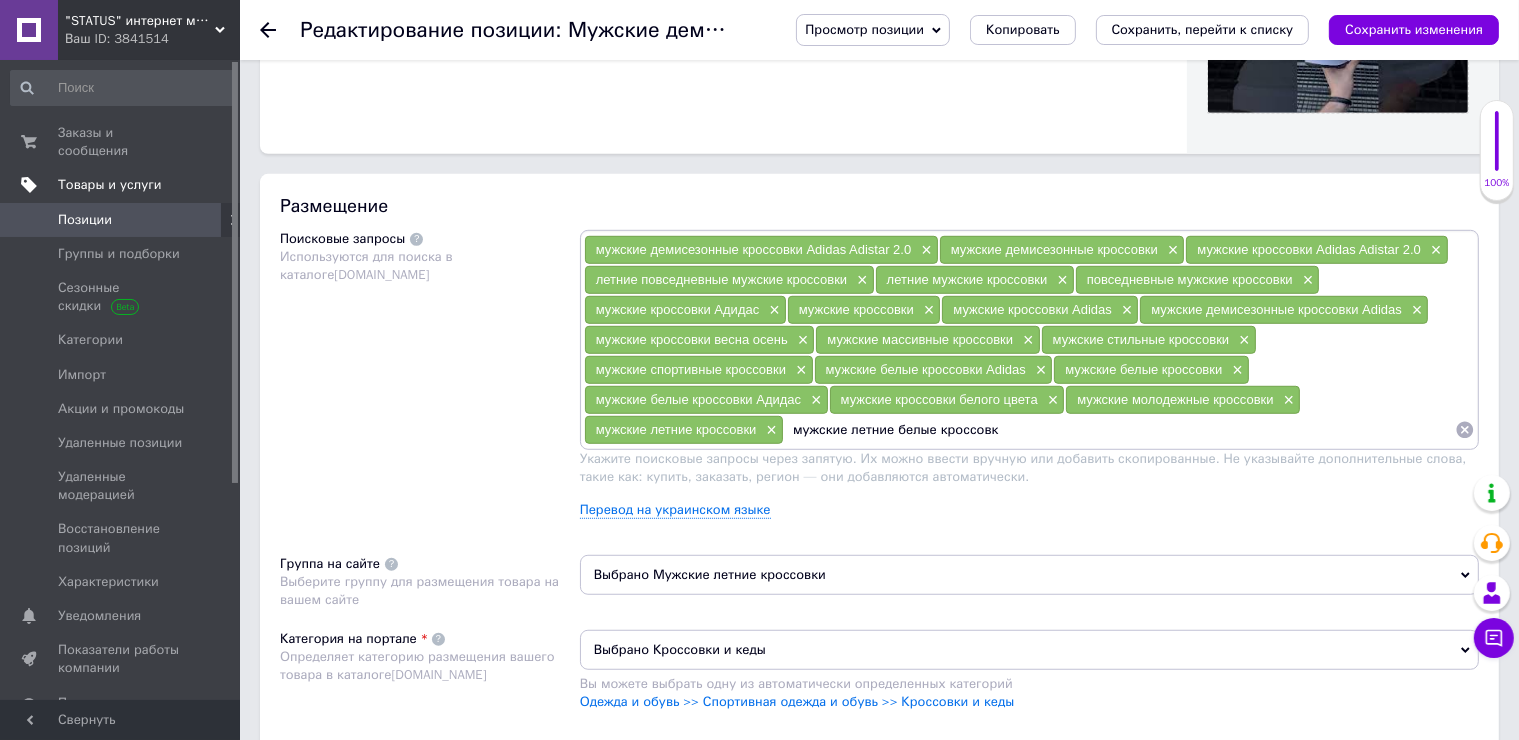 type on "мужские летние белые кроссовки" 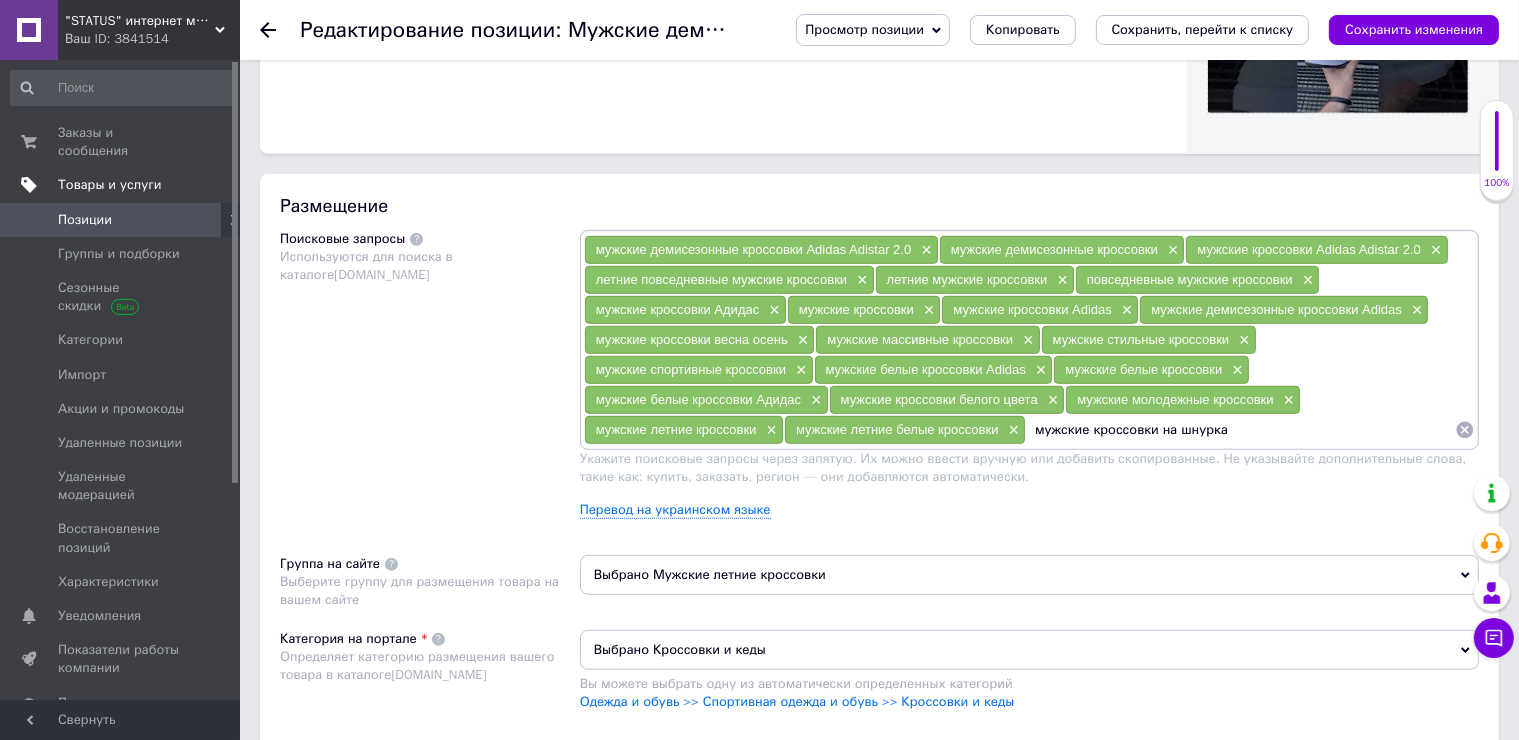 type on "мужские кроссовки на шнурках" 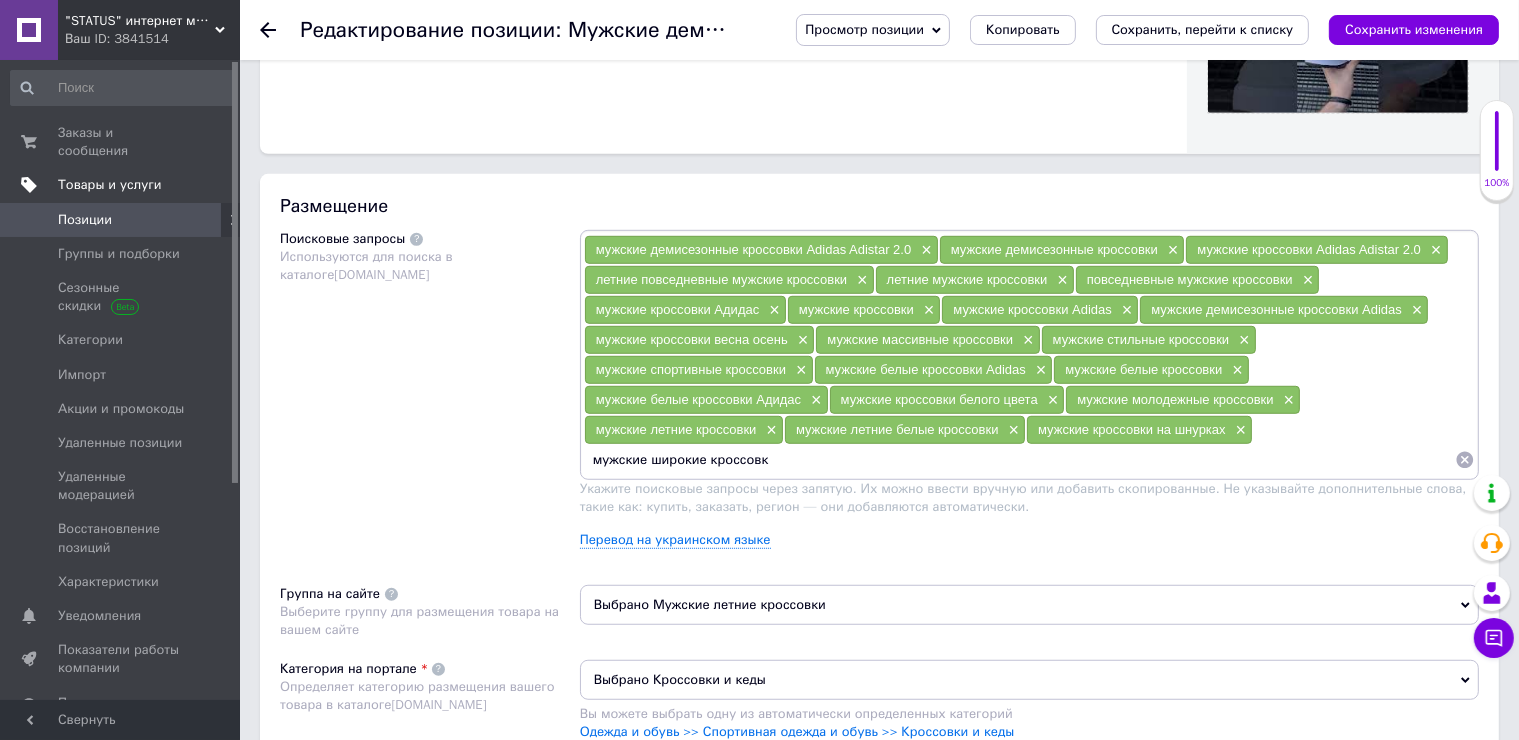 type on "мужские широкие кроссовки" 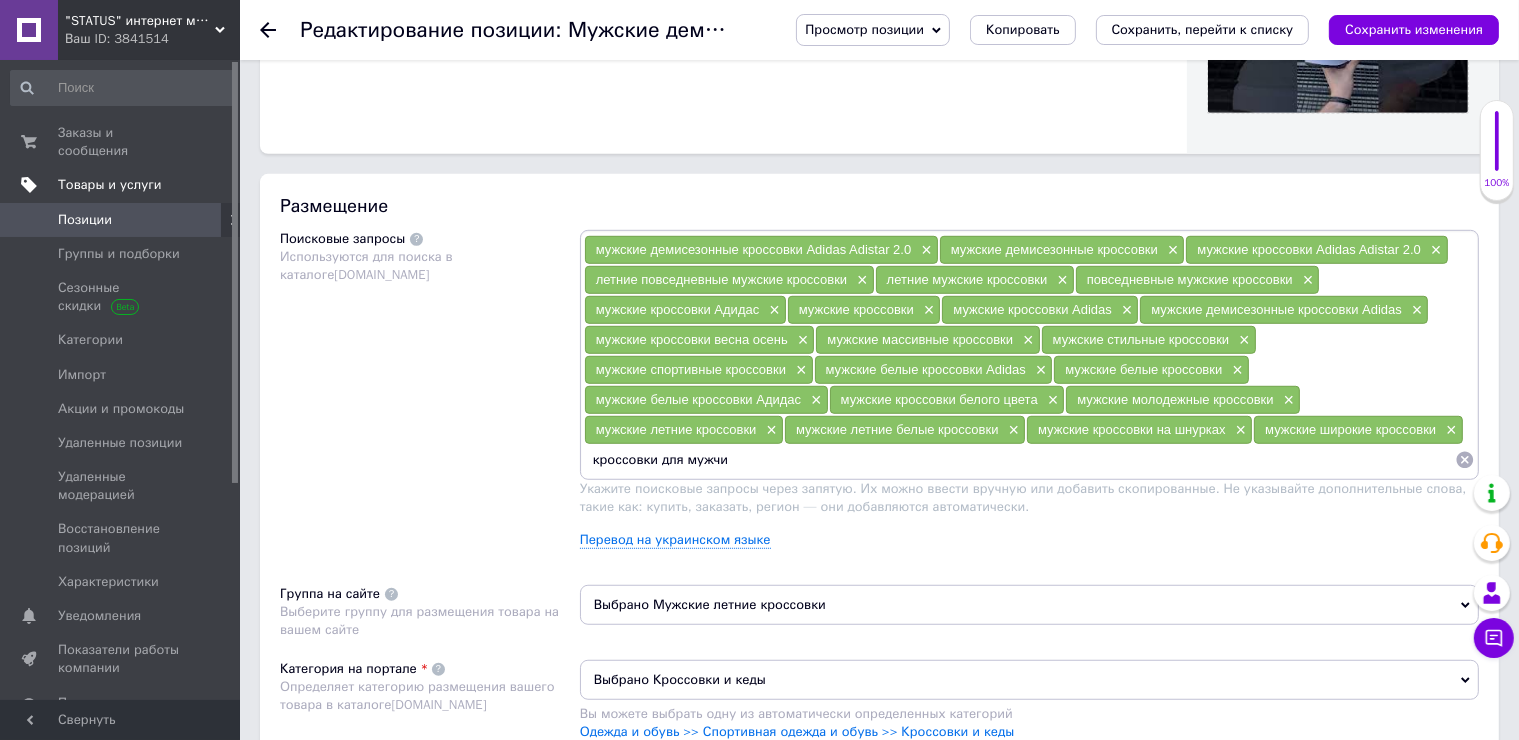 type on "кроссовки для мужчин" 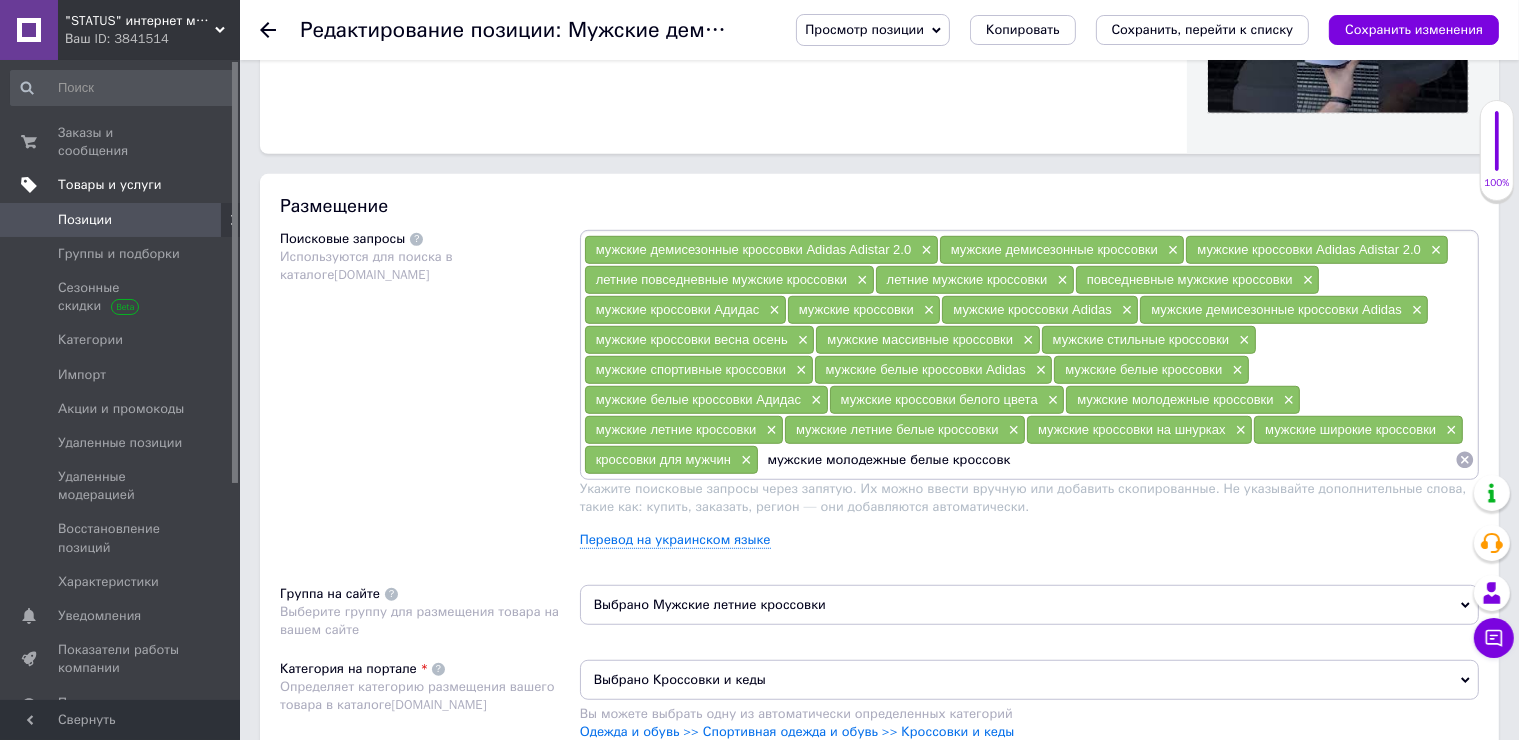 type on "мужские молодежные белые кроссовки" 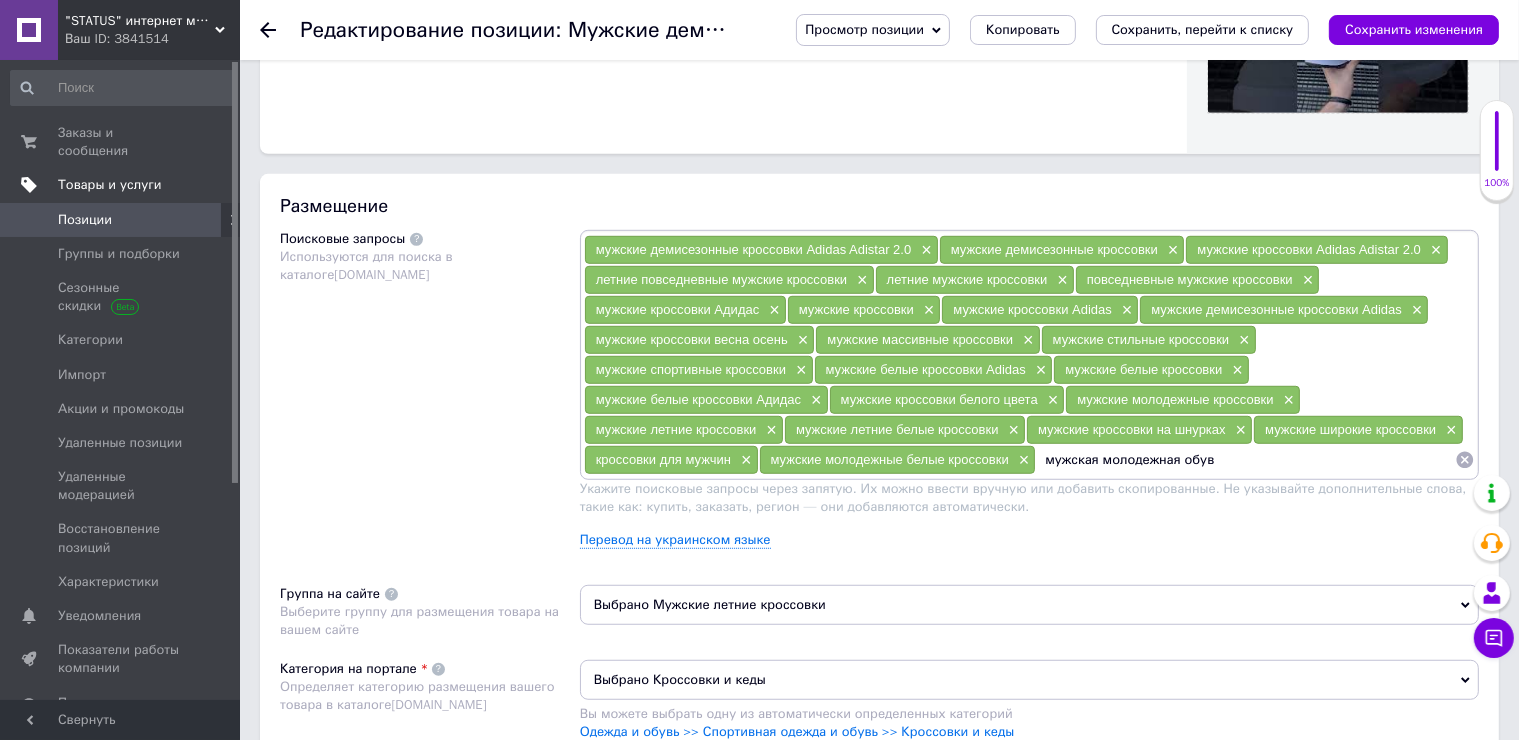 type on "мужская молодежная обувь" 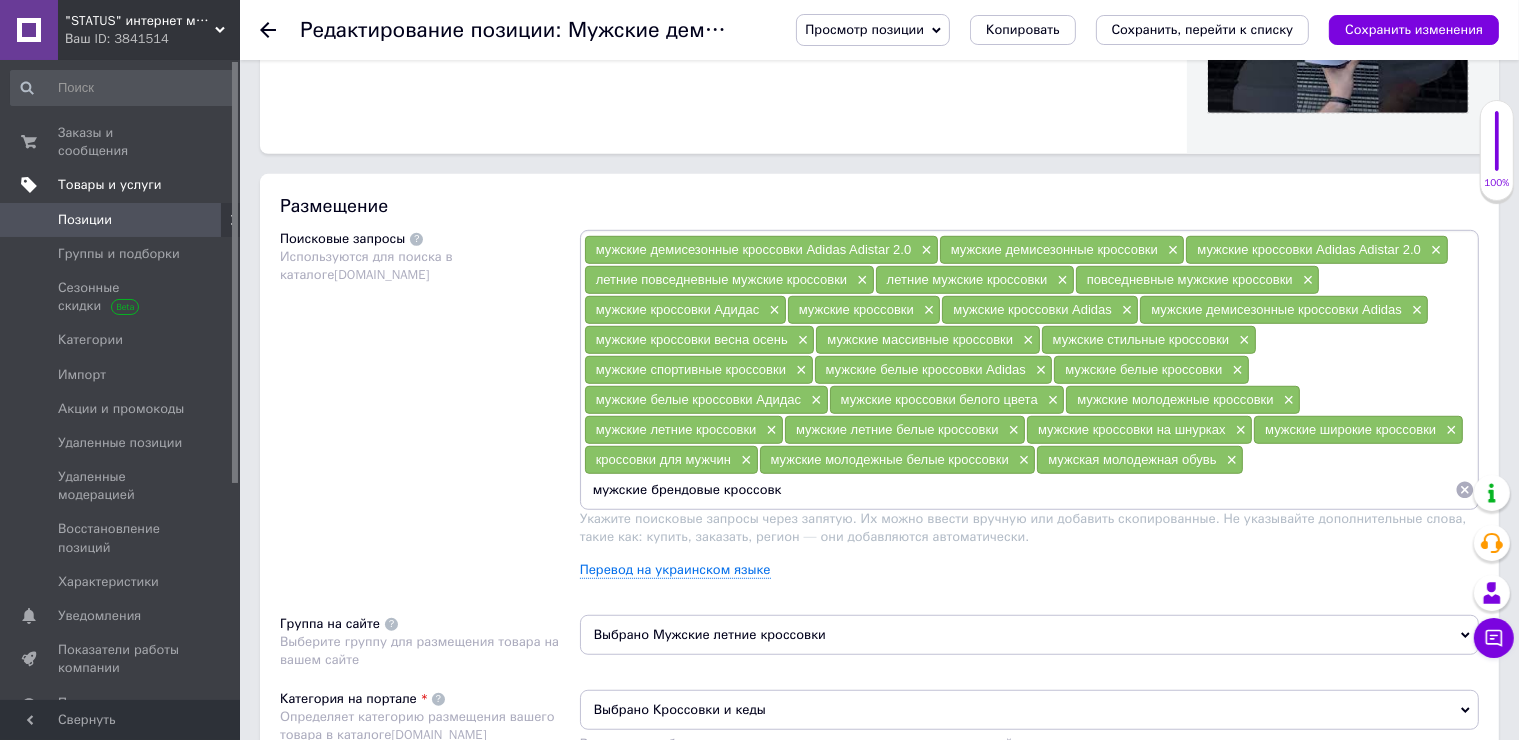 type on "мужские брендовые кроссовки" 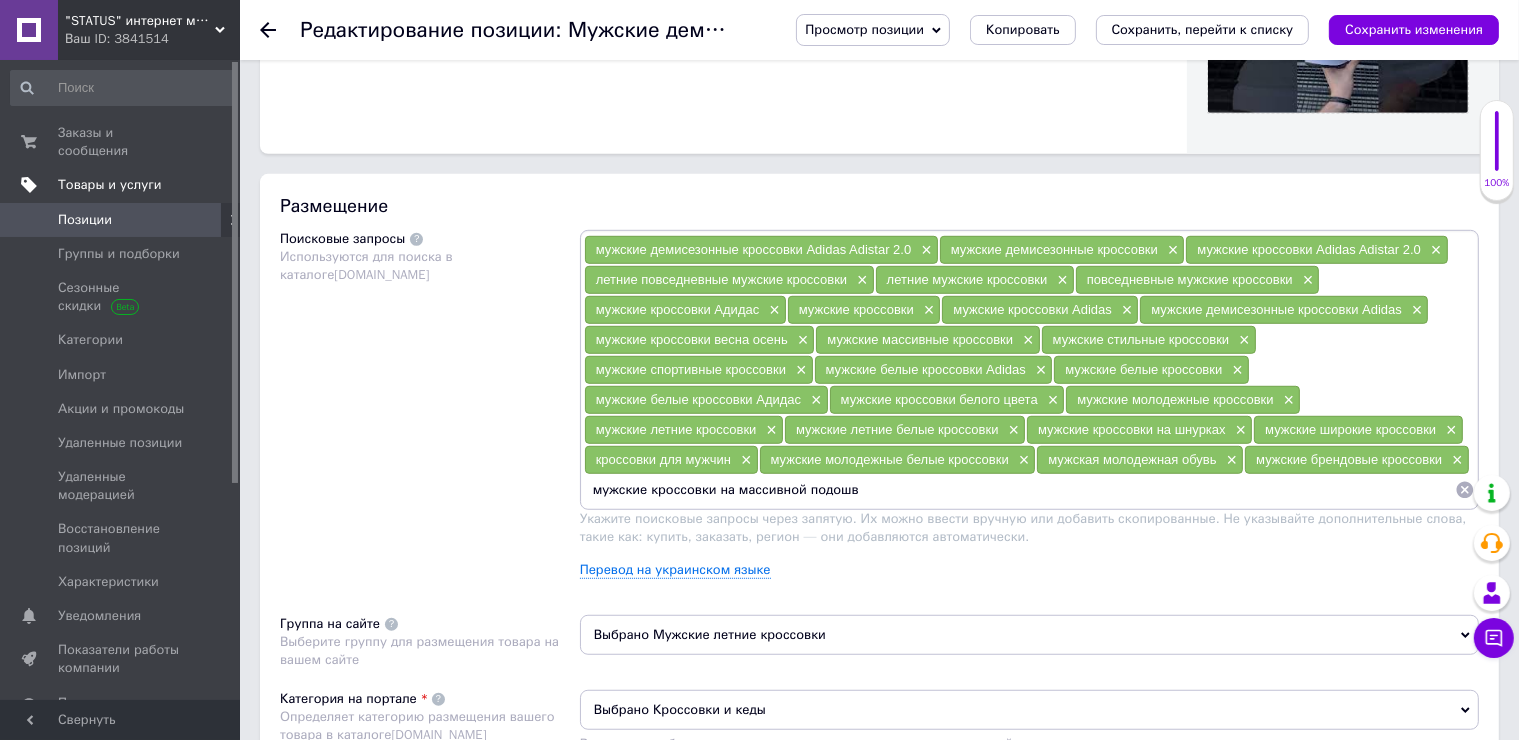 type on "мужские кроссовки на массивной подошве" 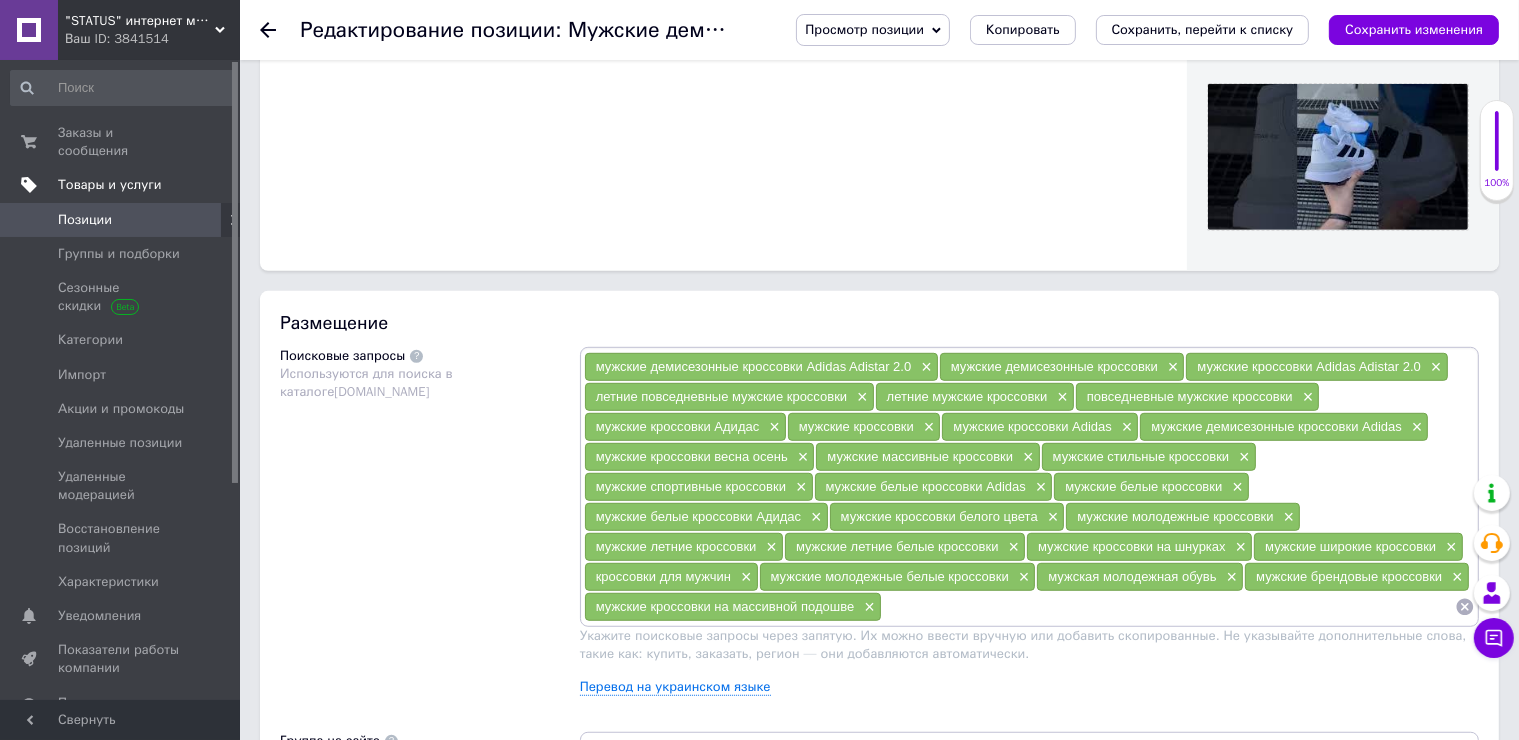 scroll, scrollTop: 1200, scrollLeft: 0, axis: vertical 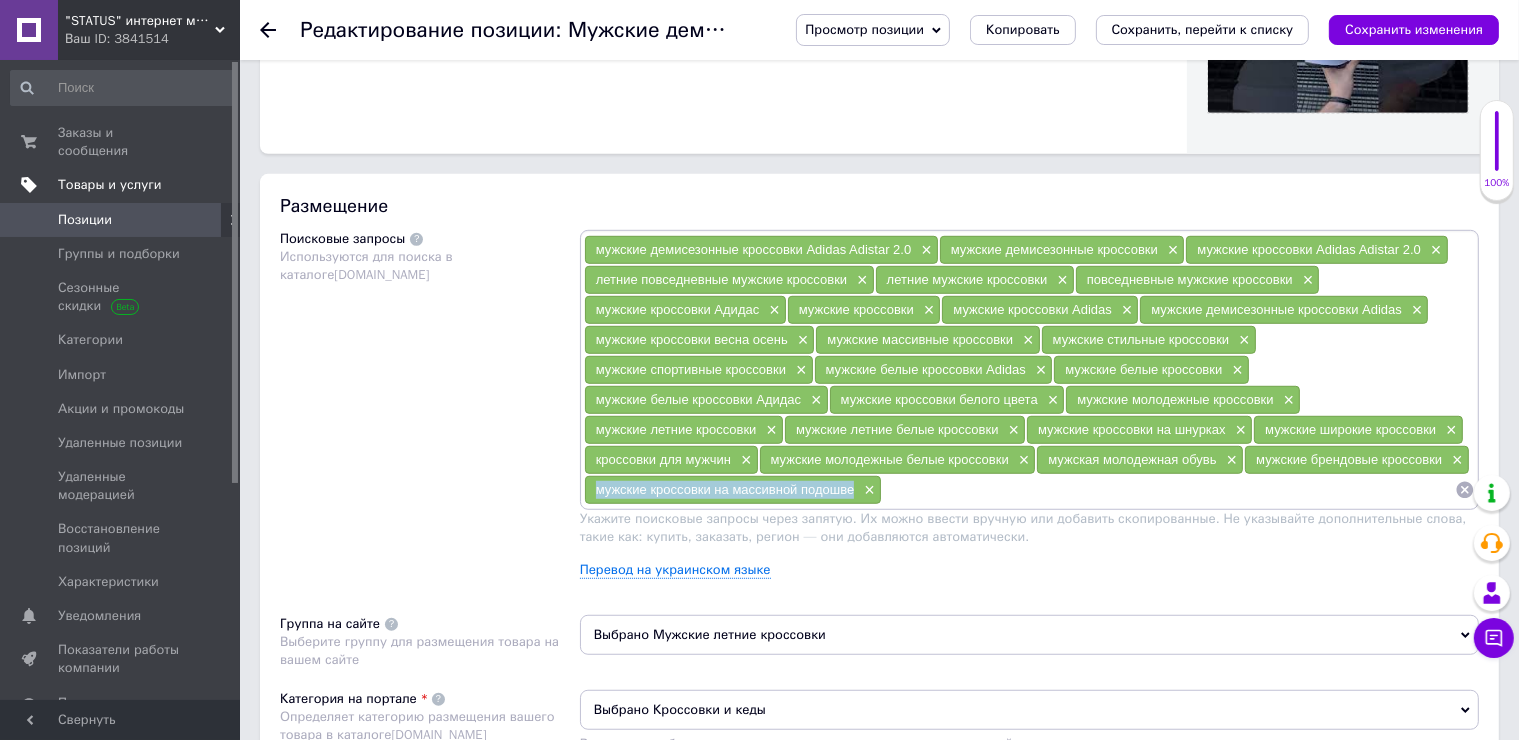 drag, startPoint x: 838, startPoint y: 486, endPoint x: 592, endPoint y: 492, distance: 246.07317 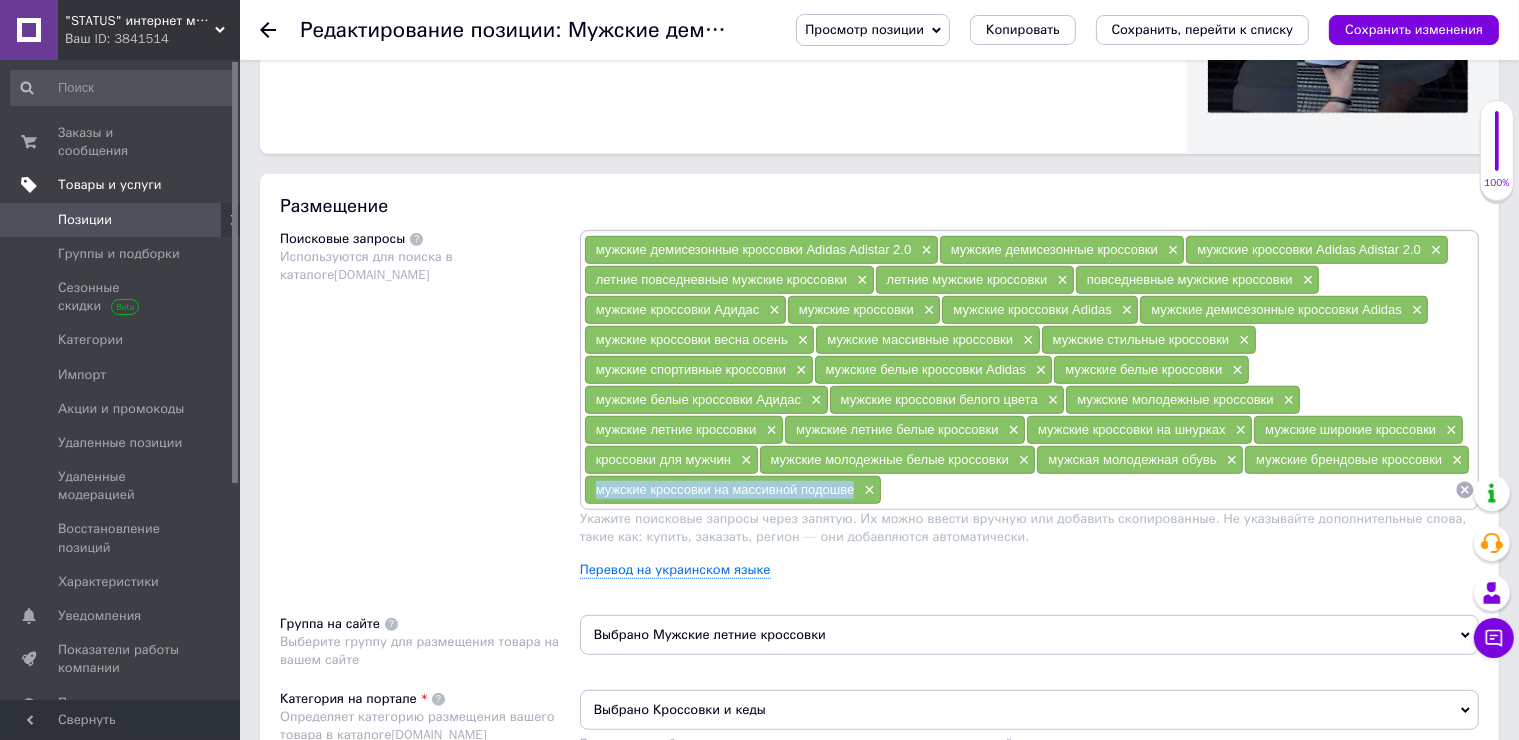 click on "Поисковые запросы Используются для поиска в каталоге  [DOMAIN_NAME]" at bounding box center (430, 412) 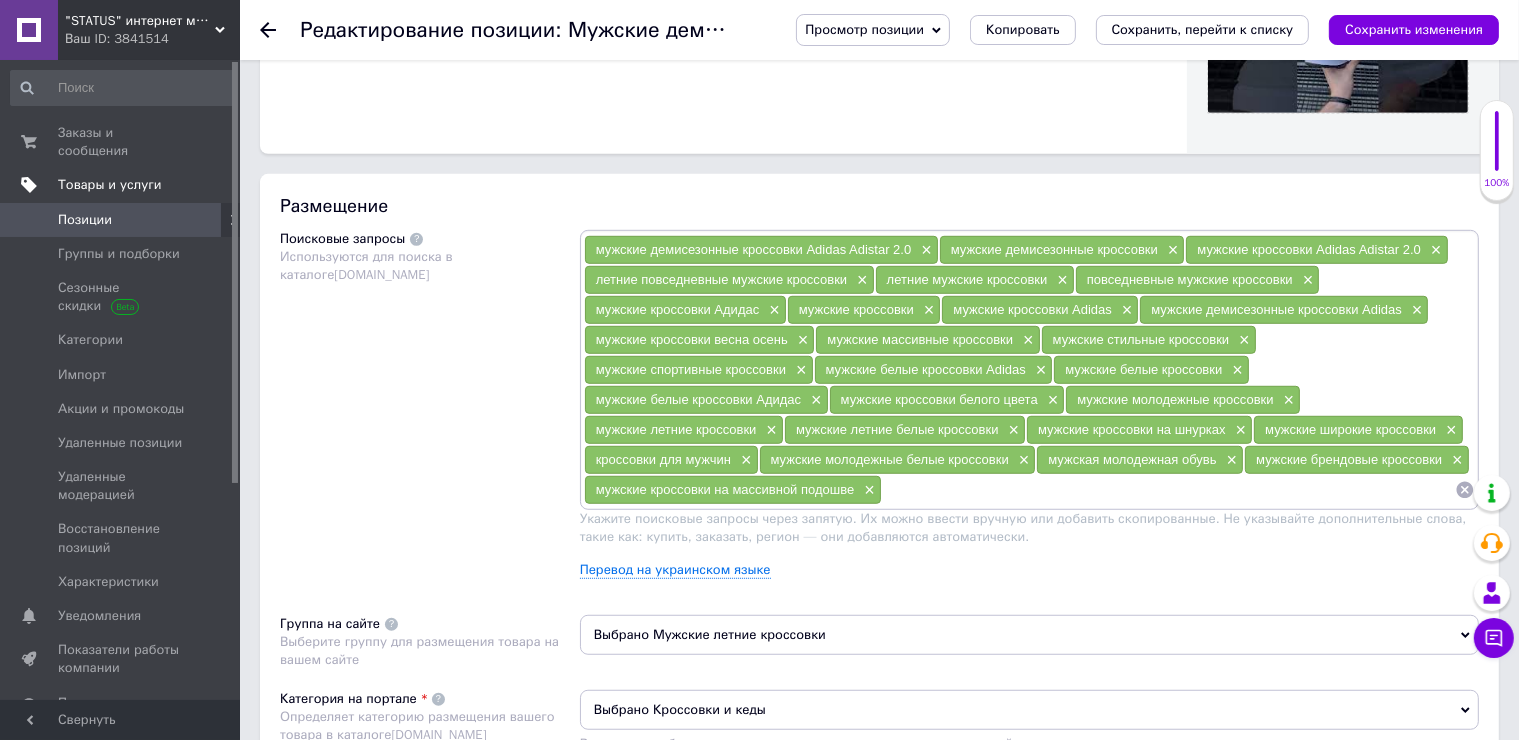 click at bounding box center (1168, 490) 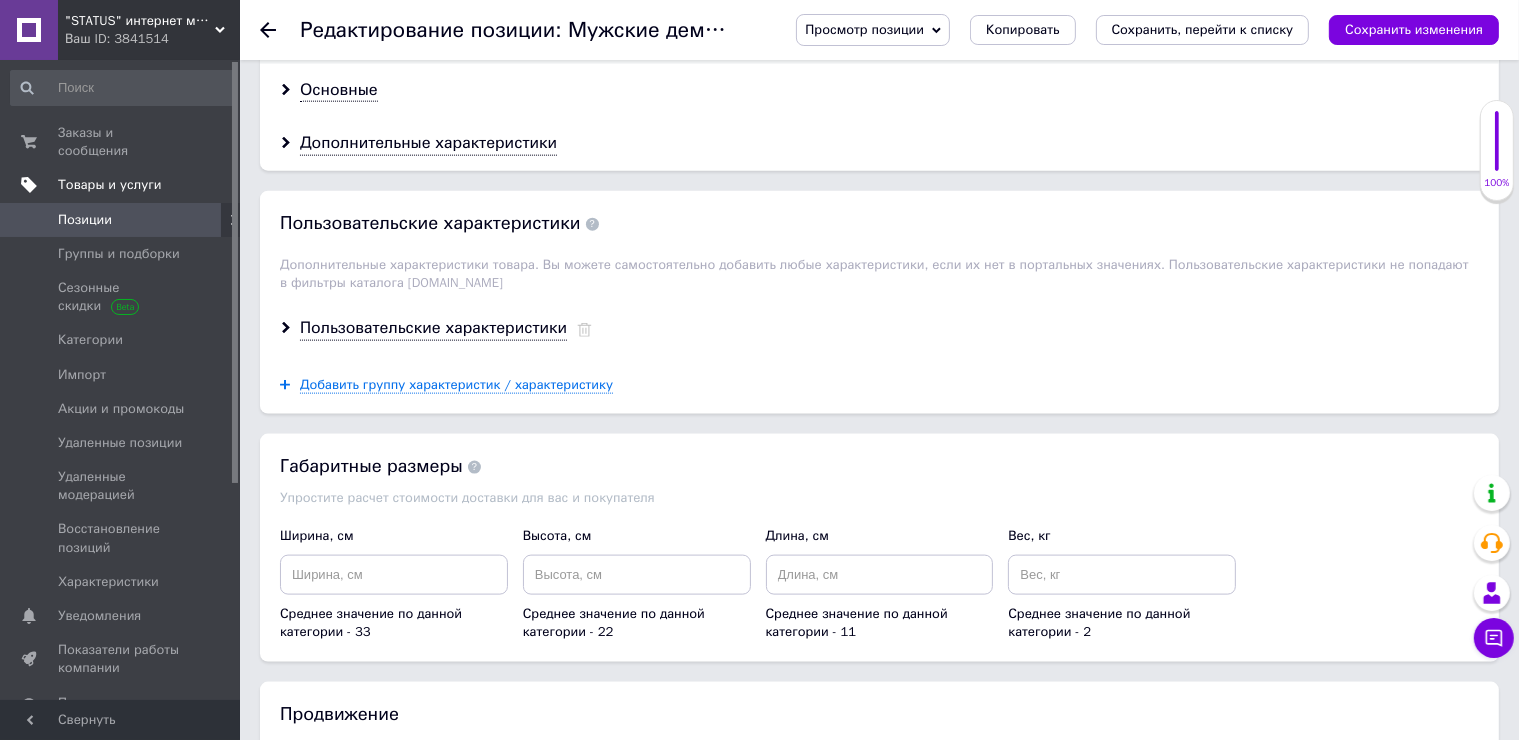 scroll, scrollTop: 2500, scrollLeft: 0, axis: vertical 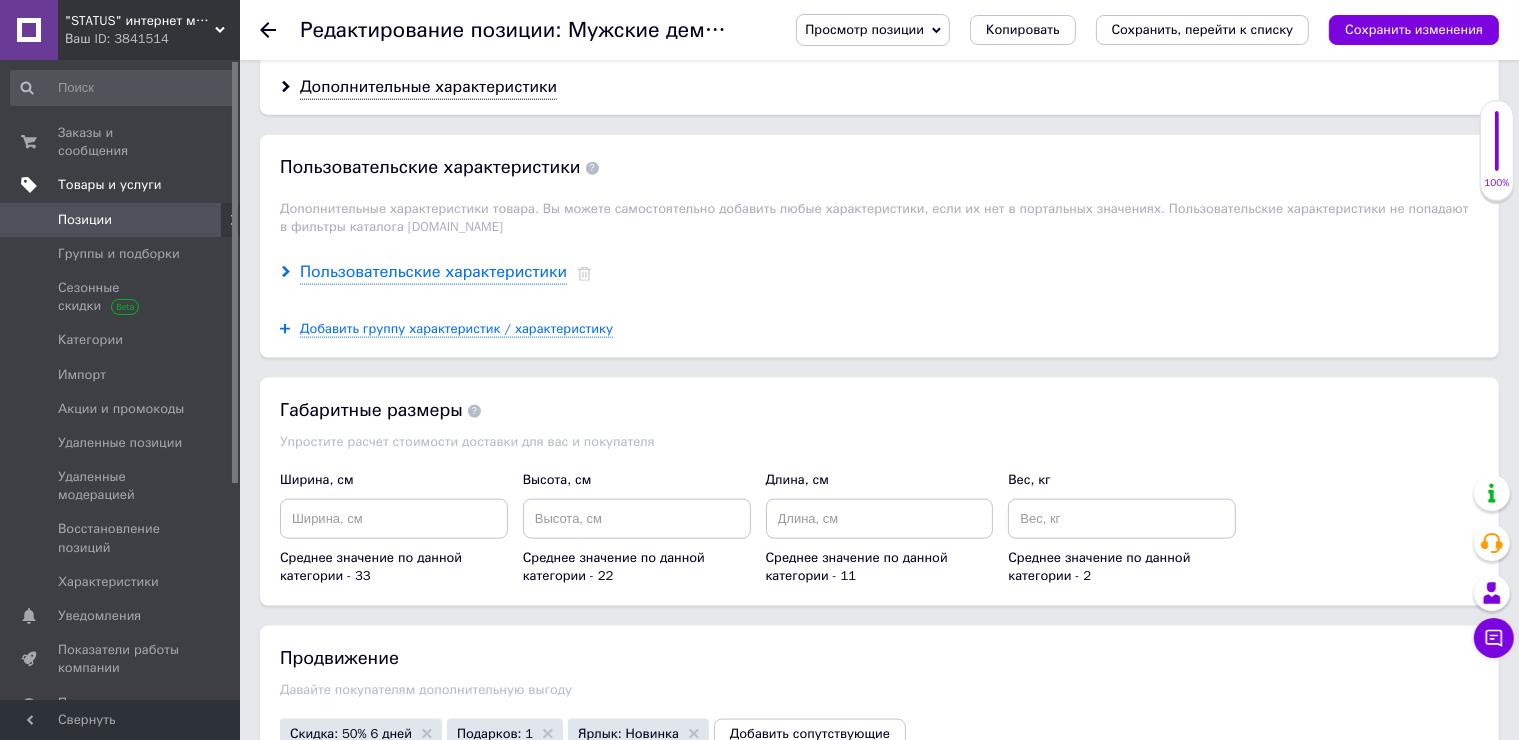 click on "Пользовательские характеристики" at bounding box center [433, 272] 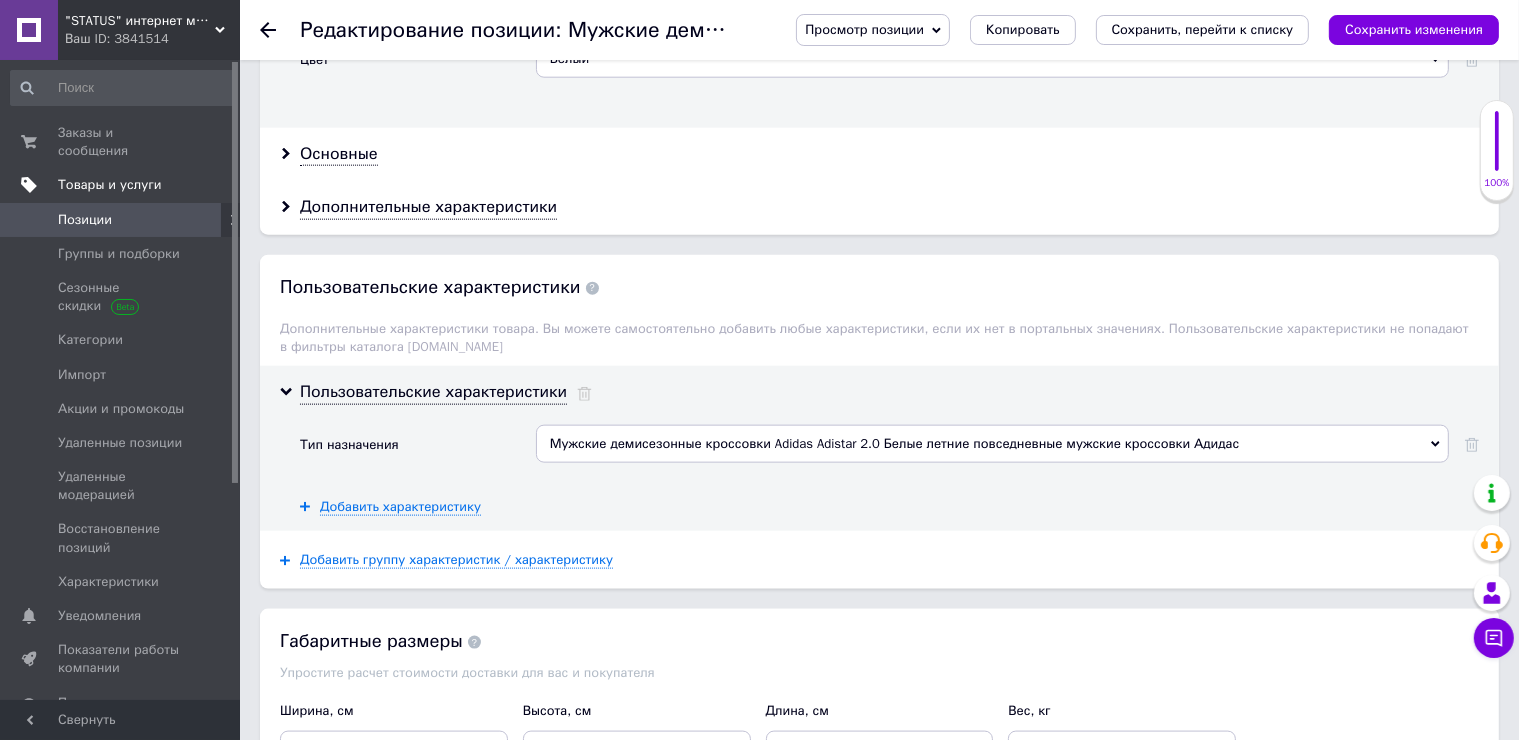 scroll, scrollTop: 2300, scrollLeft: 0, axis: vertical 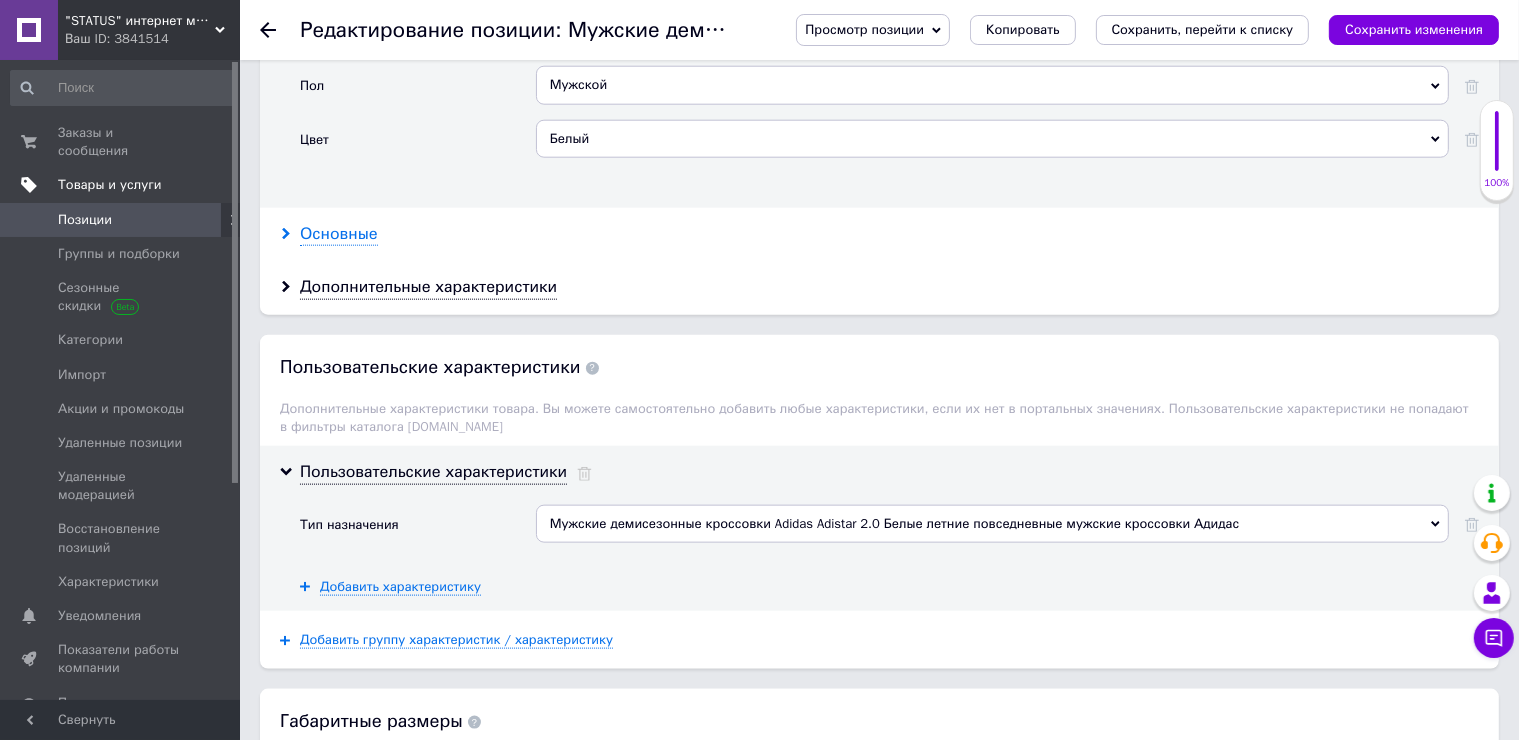 click on "Основные" at bounding box center (339, 234) 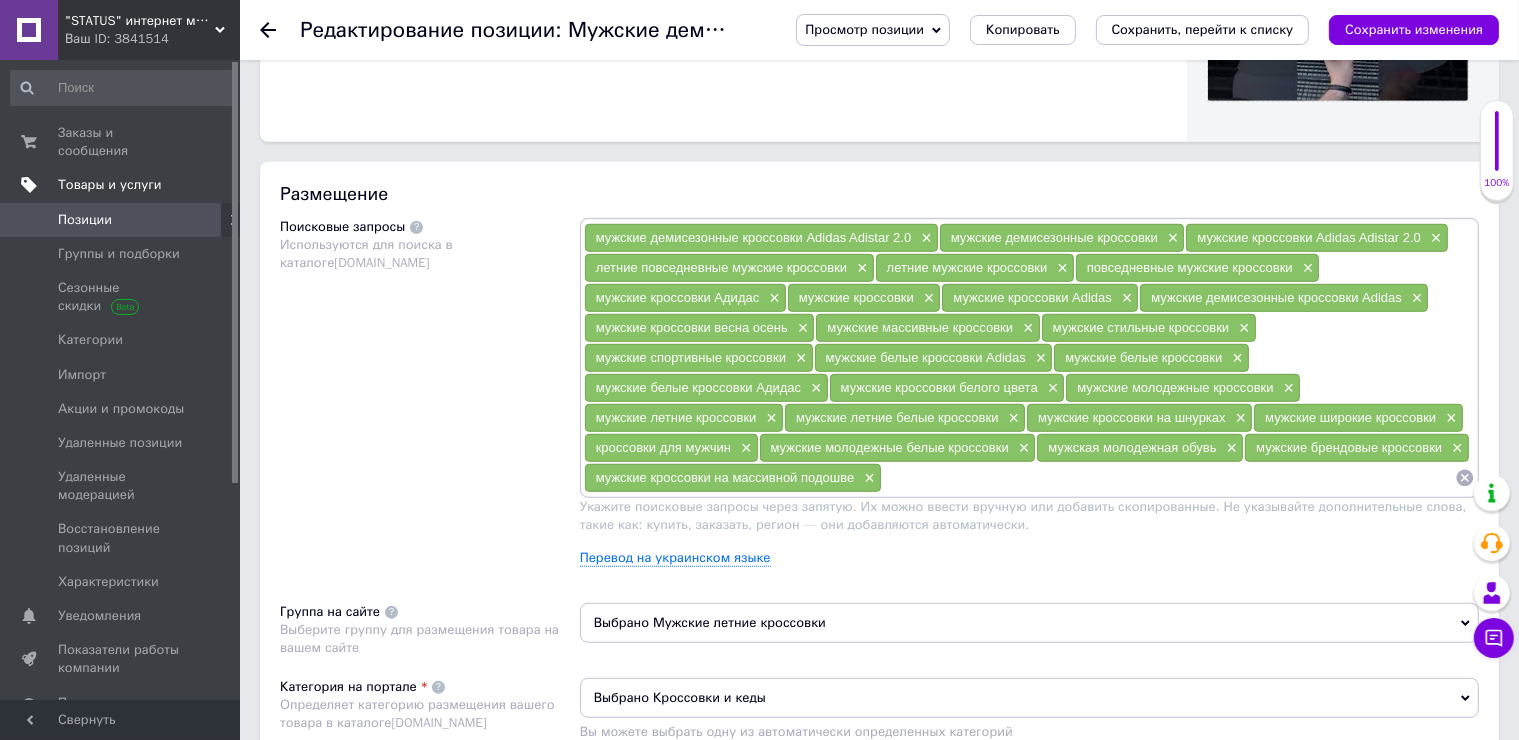 scroll, scrollTop: 1300, scrollLeft: 0, axis: vertical 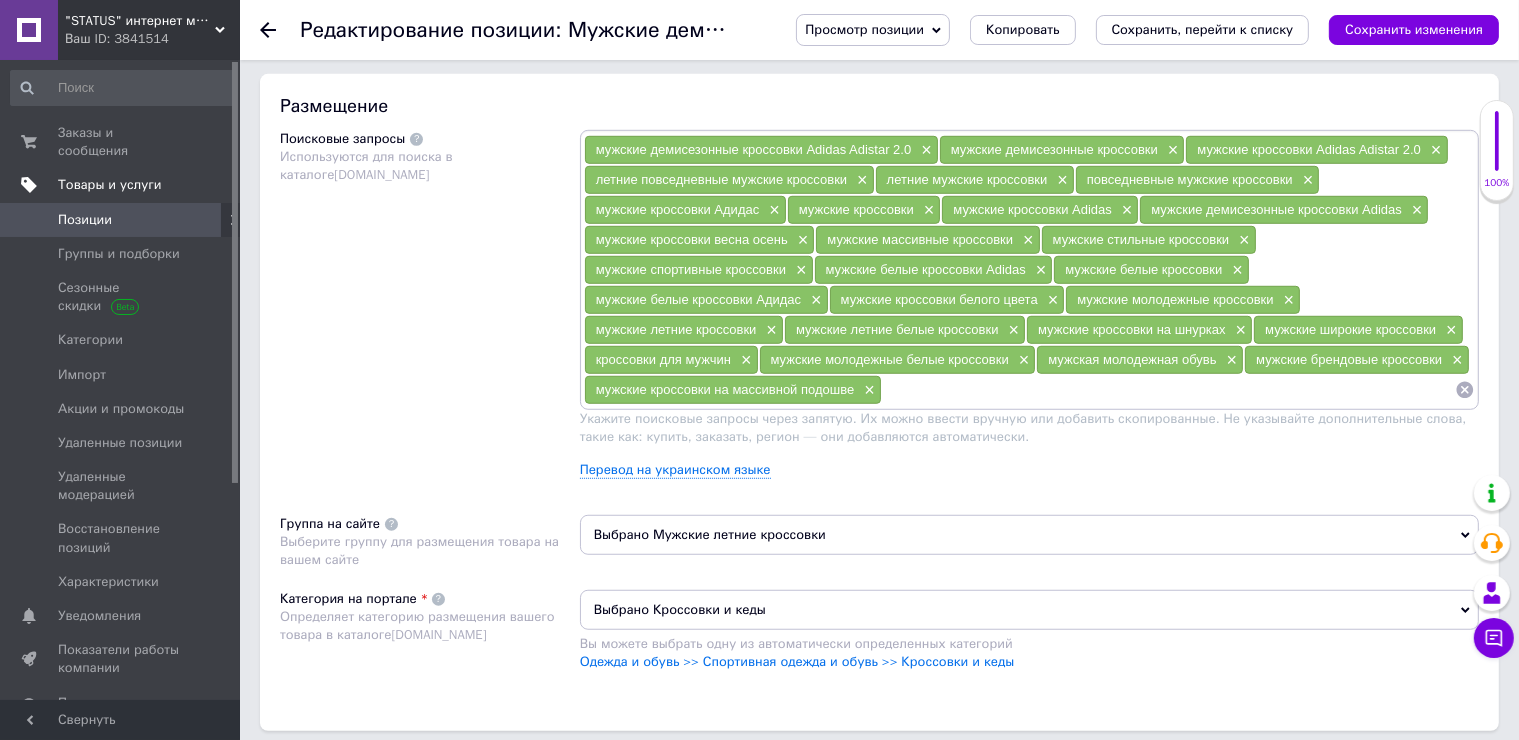 click at bounding box center (1168, 390) 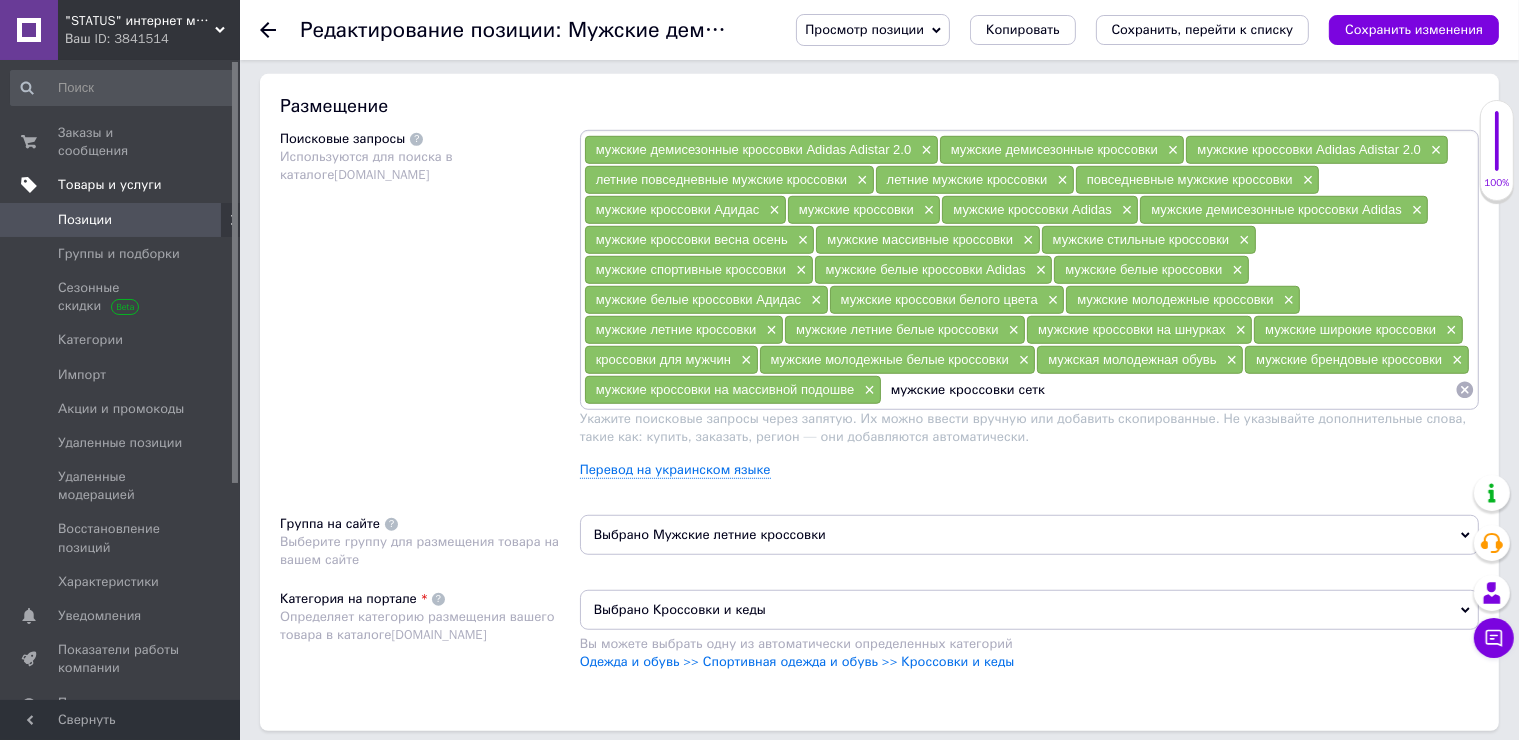type on "мужские кроссовки сетка" 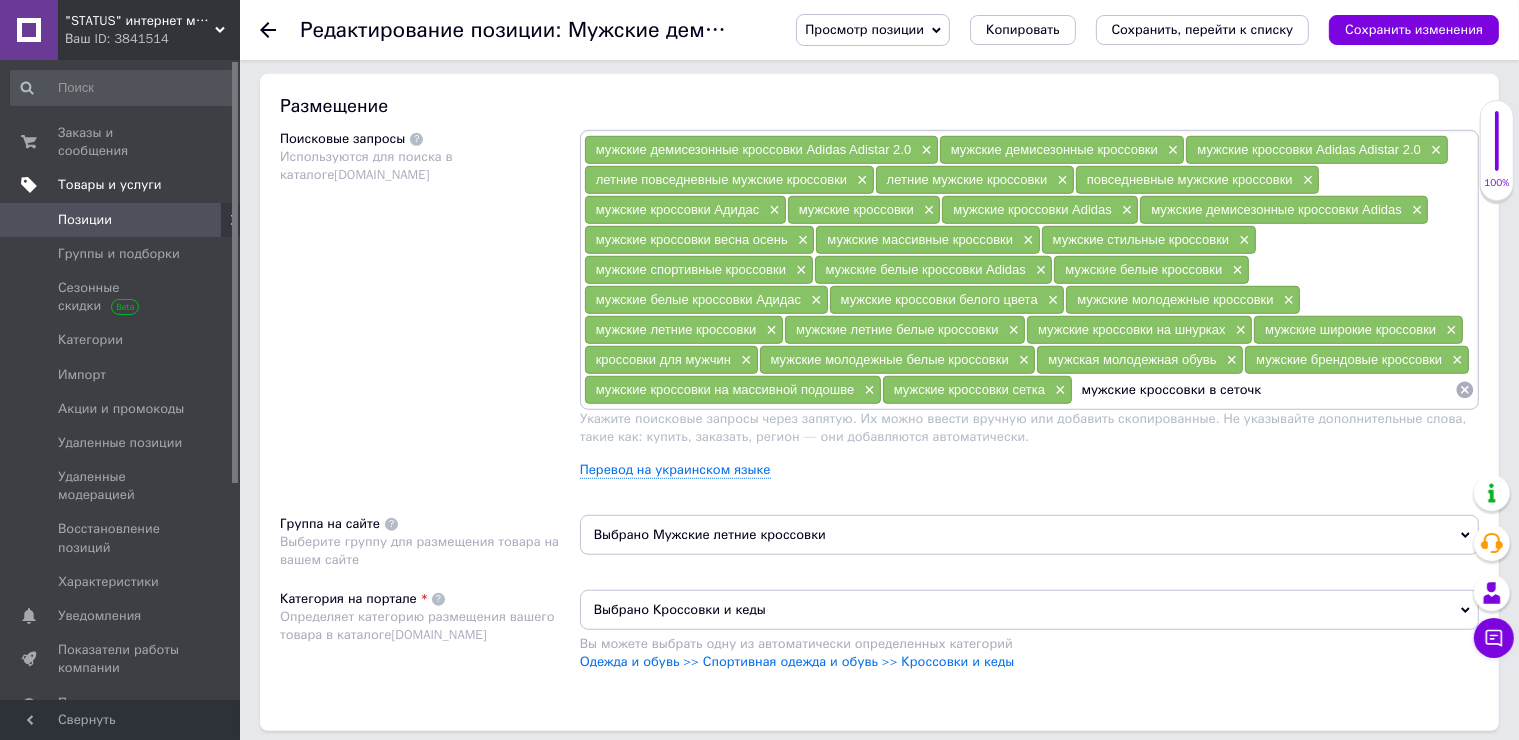 type on "мужские кроссовки в сеточку" 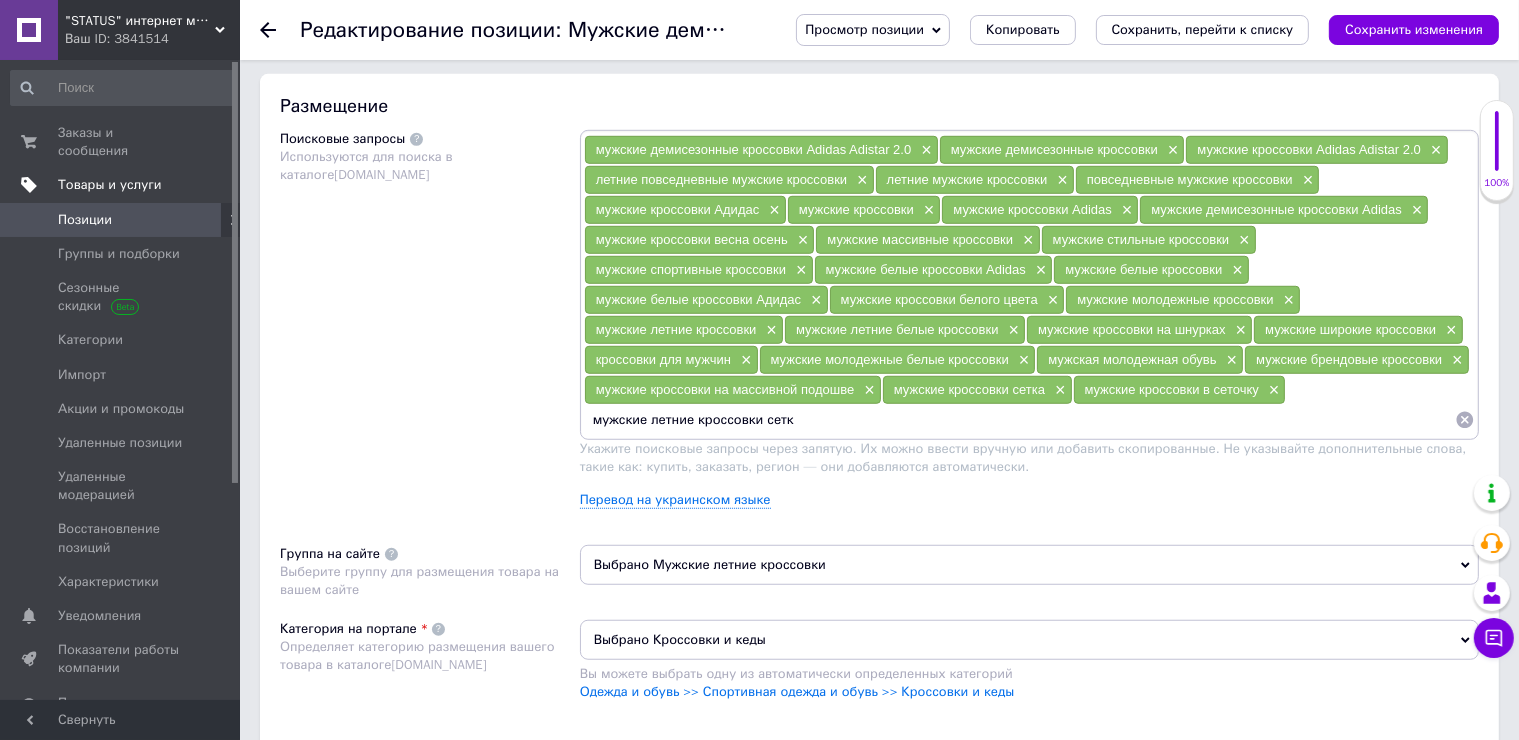 type on "мужские летние кроссовки сетка" 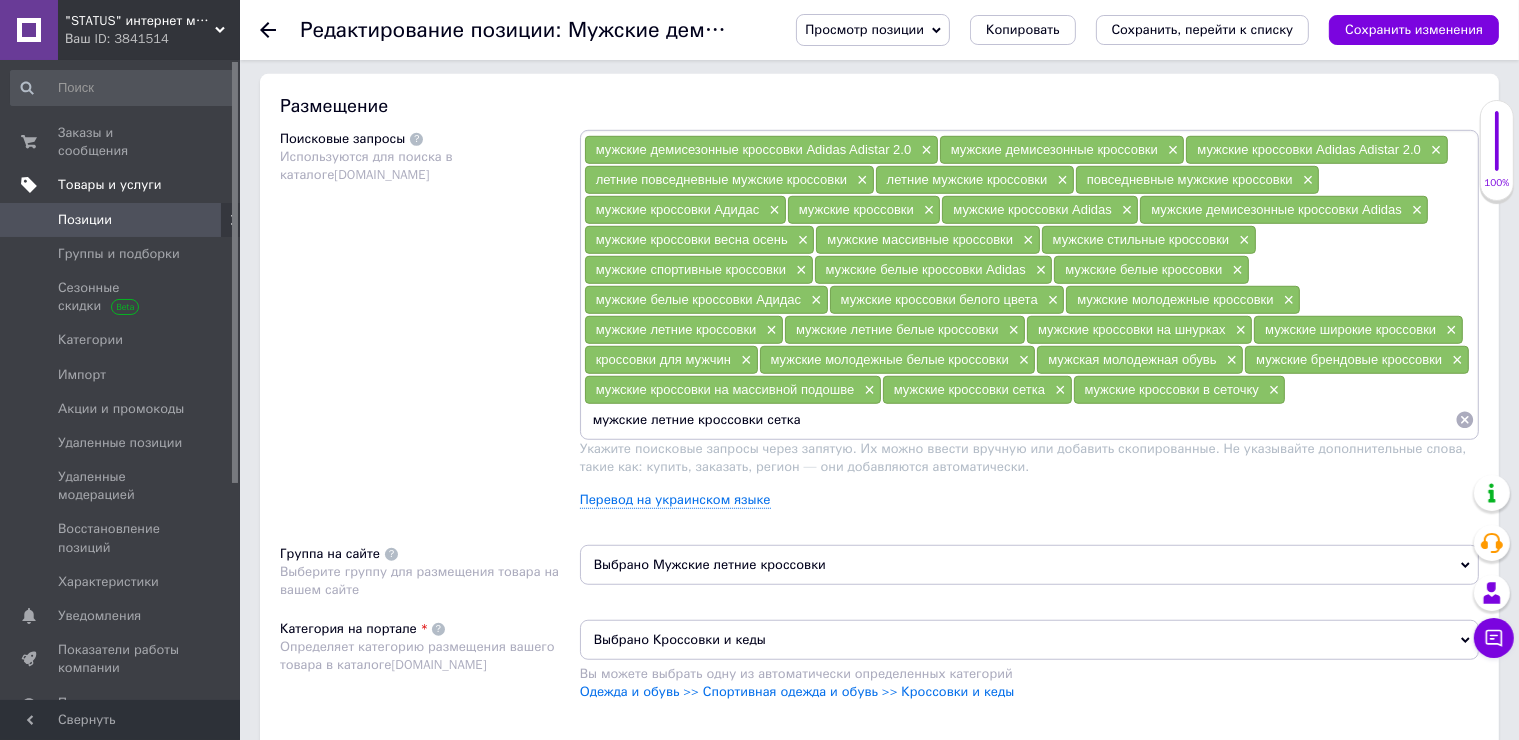 type 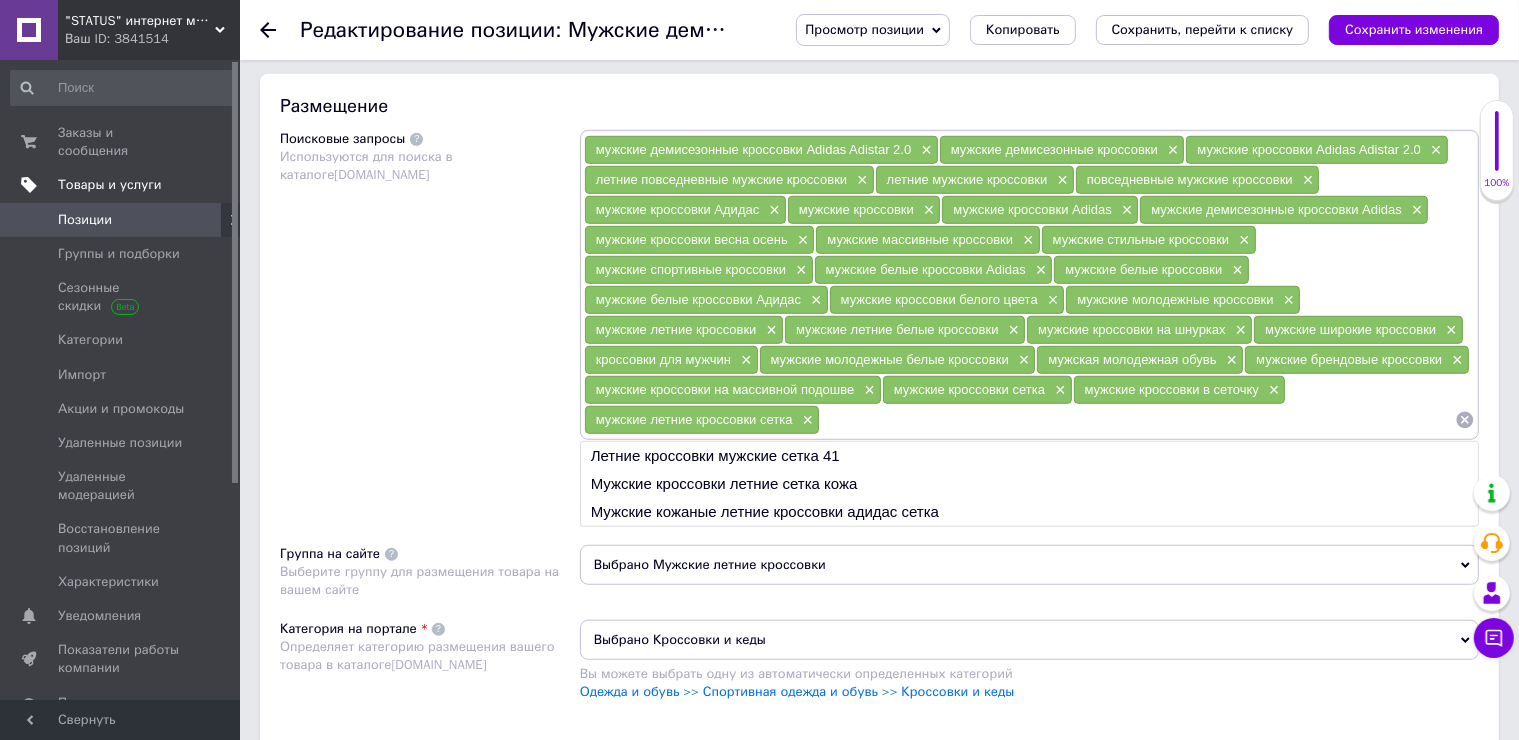 click on "Просмотр позиции Сохранить и посмотреть на сайте Сохранить и посмотреть на портале Копировать Сохранить, перейти к списку Сохранить изменения" at bounding box center (1127, 30) 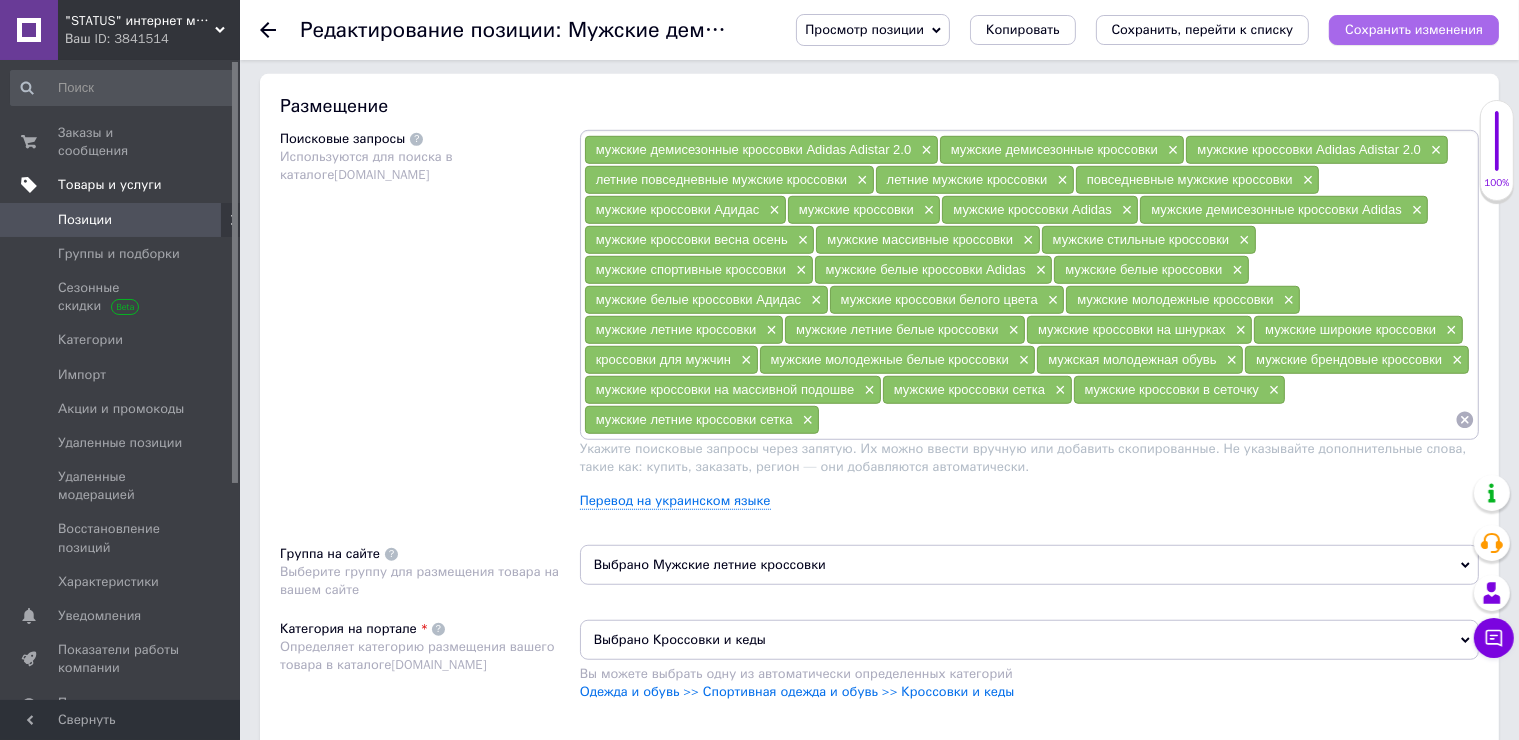 click on "Сохранить изменения" at bounding box center [1414, 30] 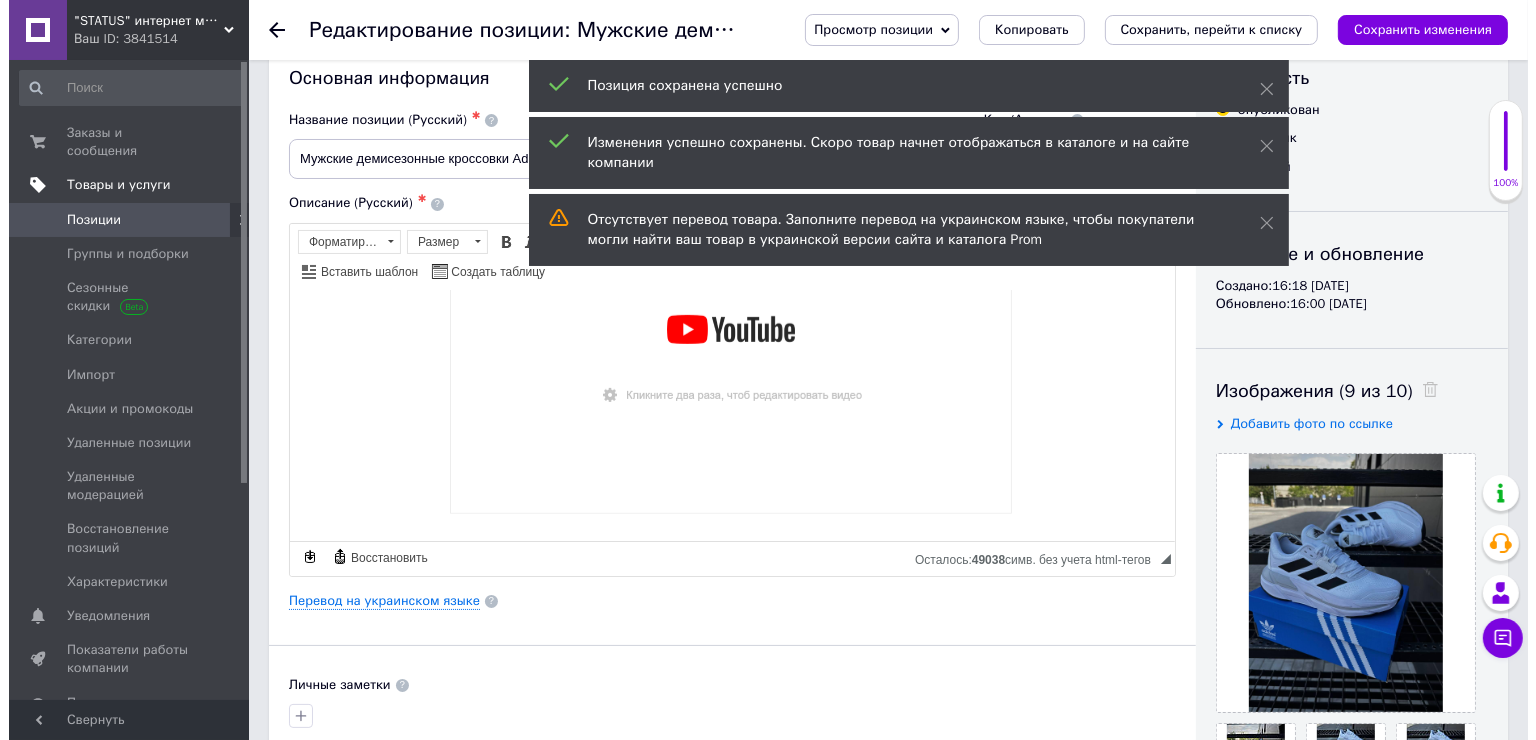 scroll, scrollTop: 0, scrollLeft: 0, axis: both 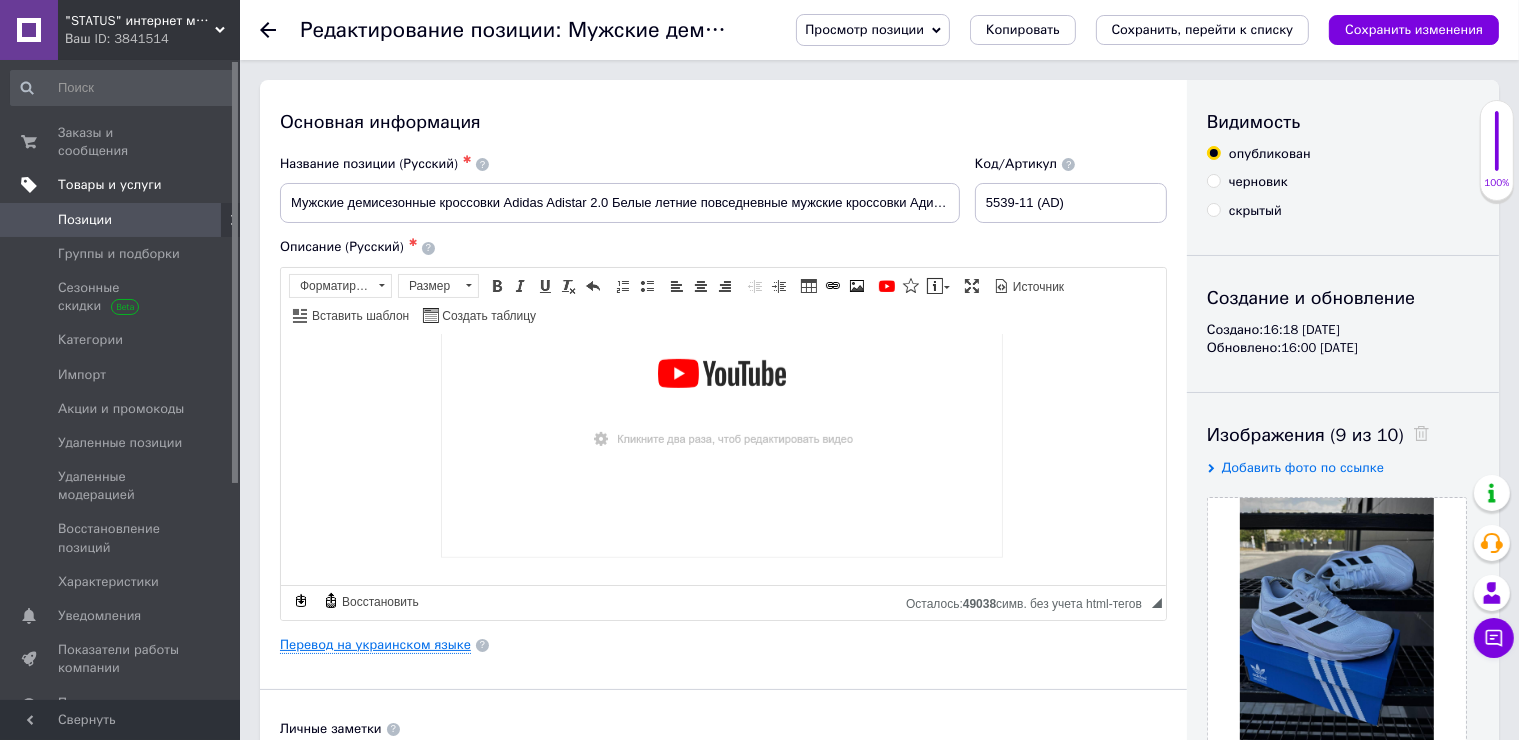 click on "Перевод на украинском языке" at bounding box center (375, 645) 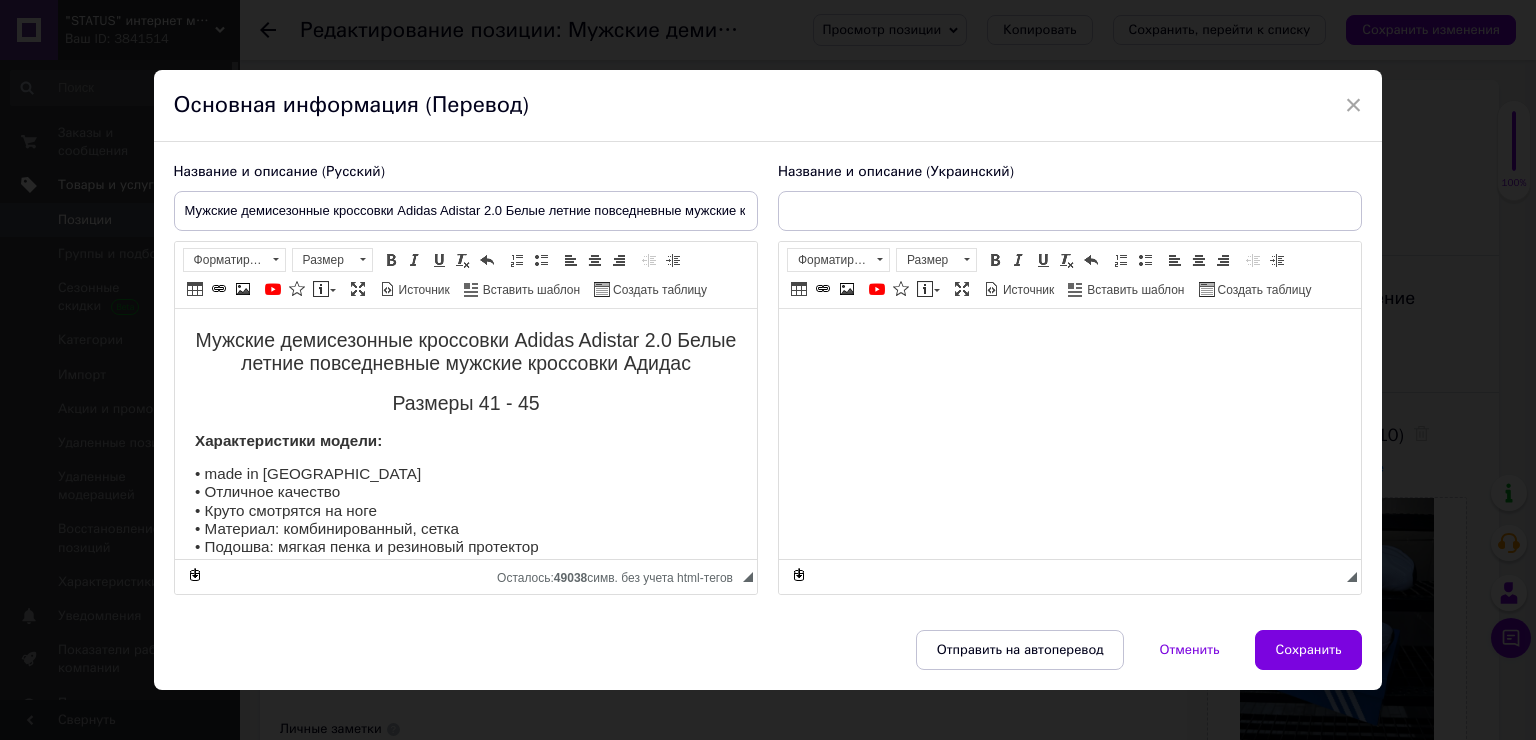 scroll, scrollTop: 0, scrollLeft: 0, axis: both 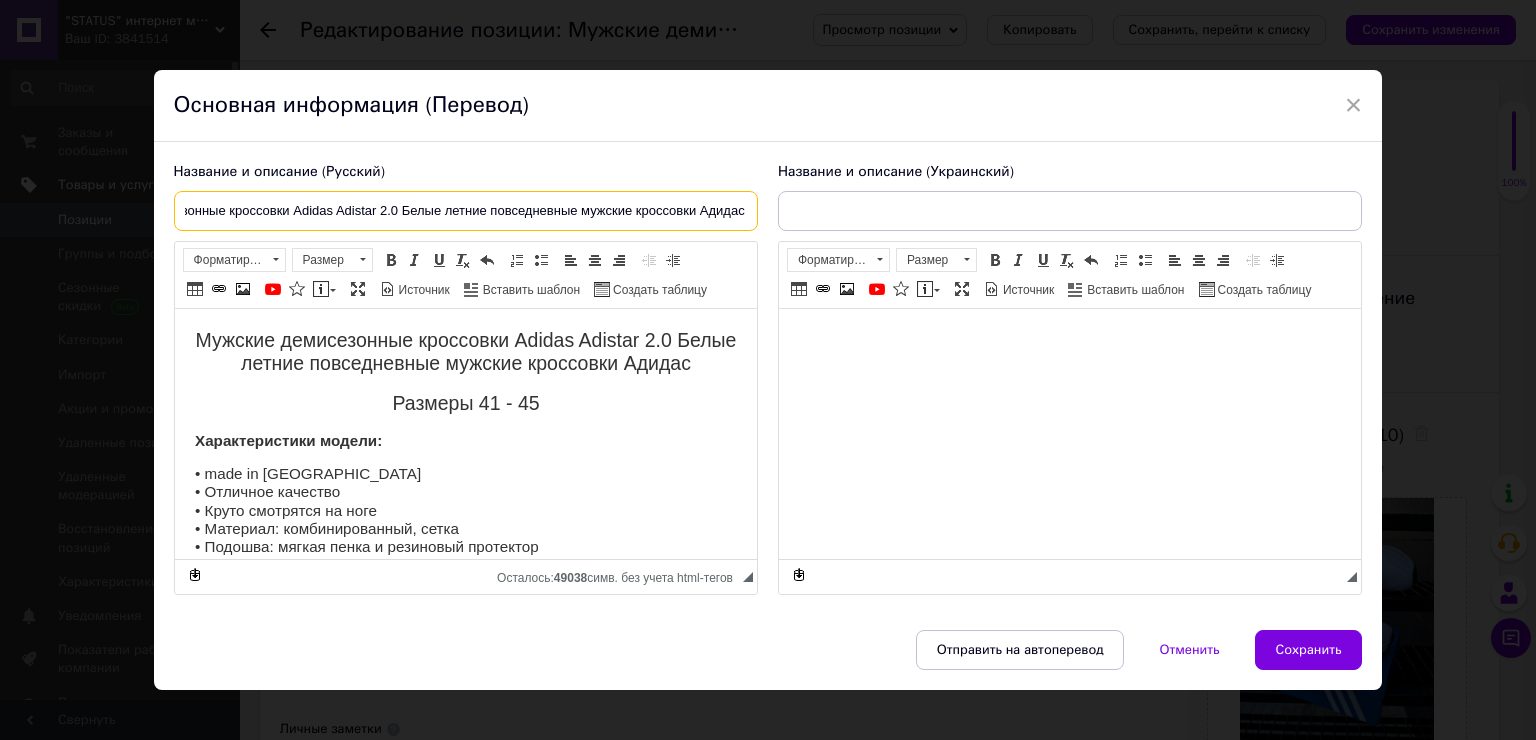 drag, startPoint x: 176, startPoint y: 212, endPoint x: 819, endPoint y: 232, distance: 643.311 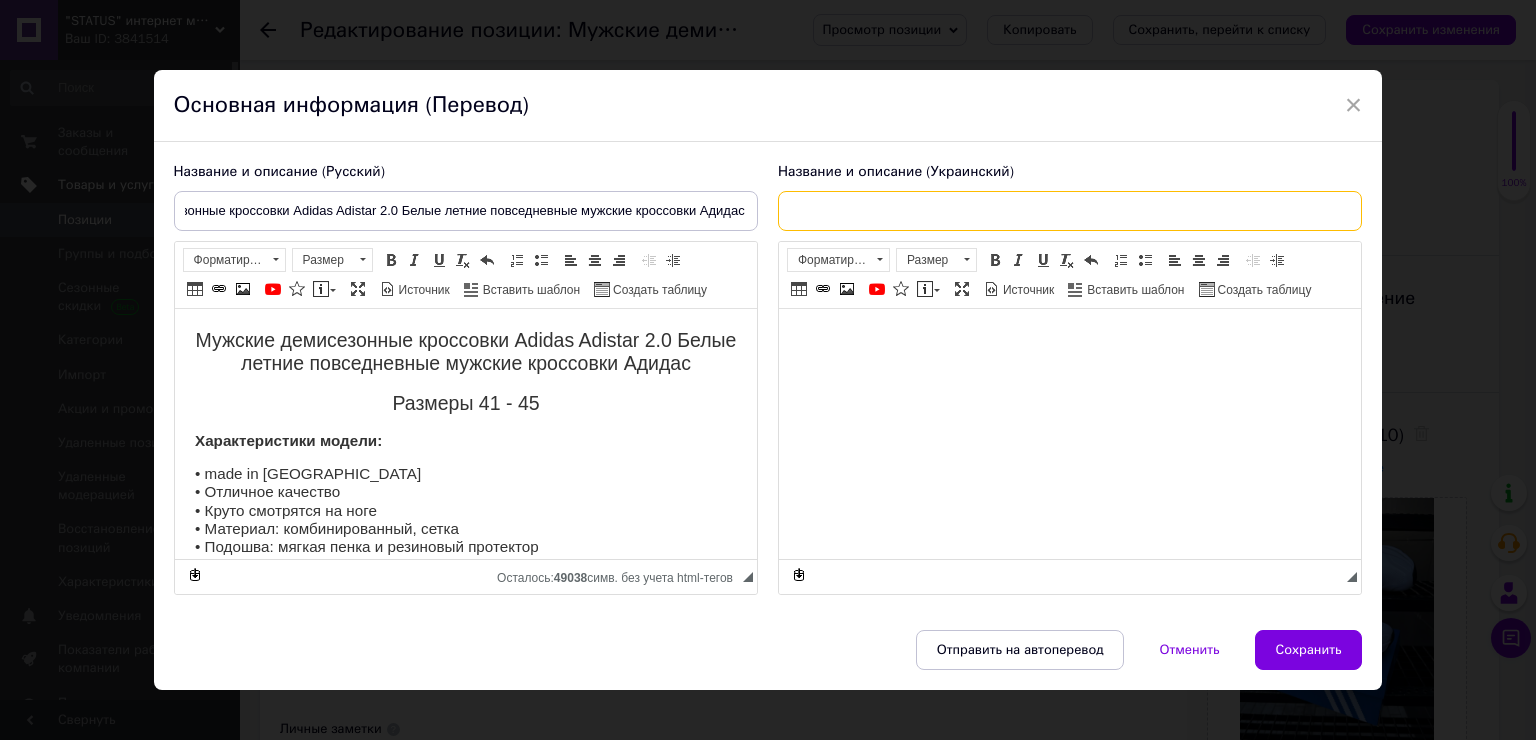 click at bounding box center [1070, 211] 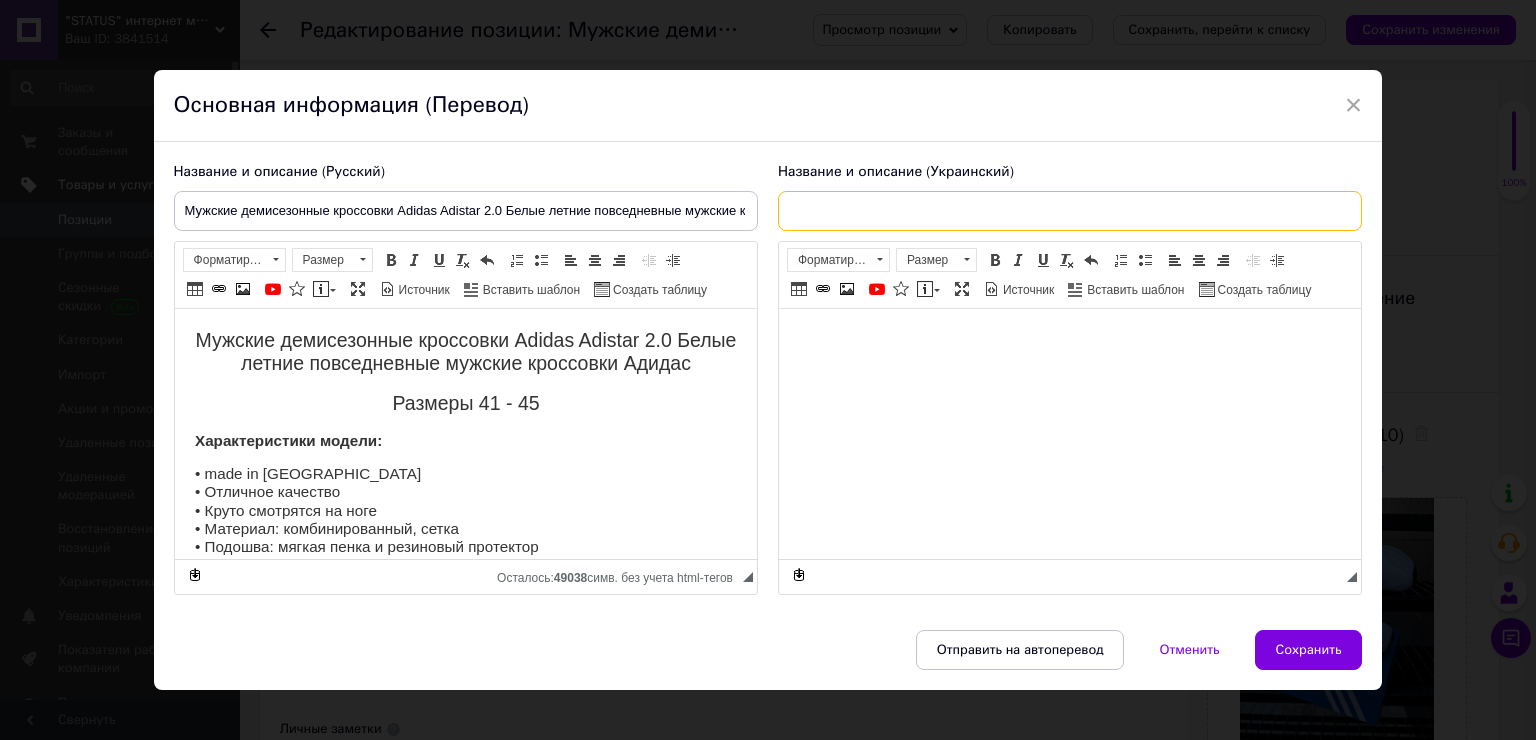 paste on "Мужские демисезонные кроссовки Adidas Adistar 2.0 Белые летние повседневные мужские кроссовки Адидас" 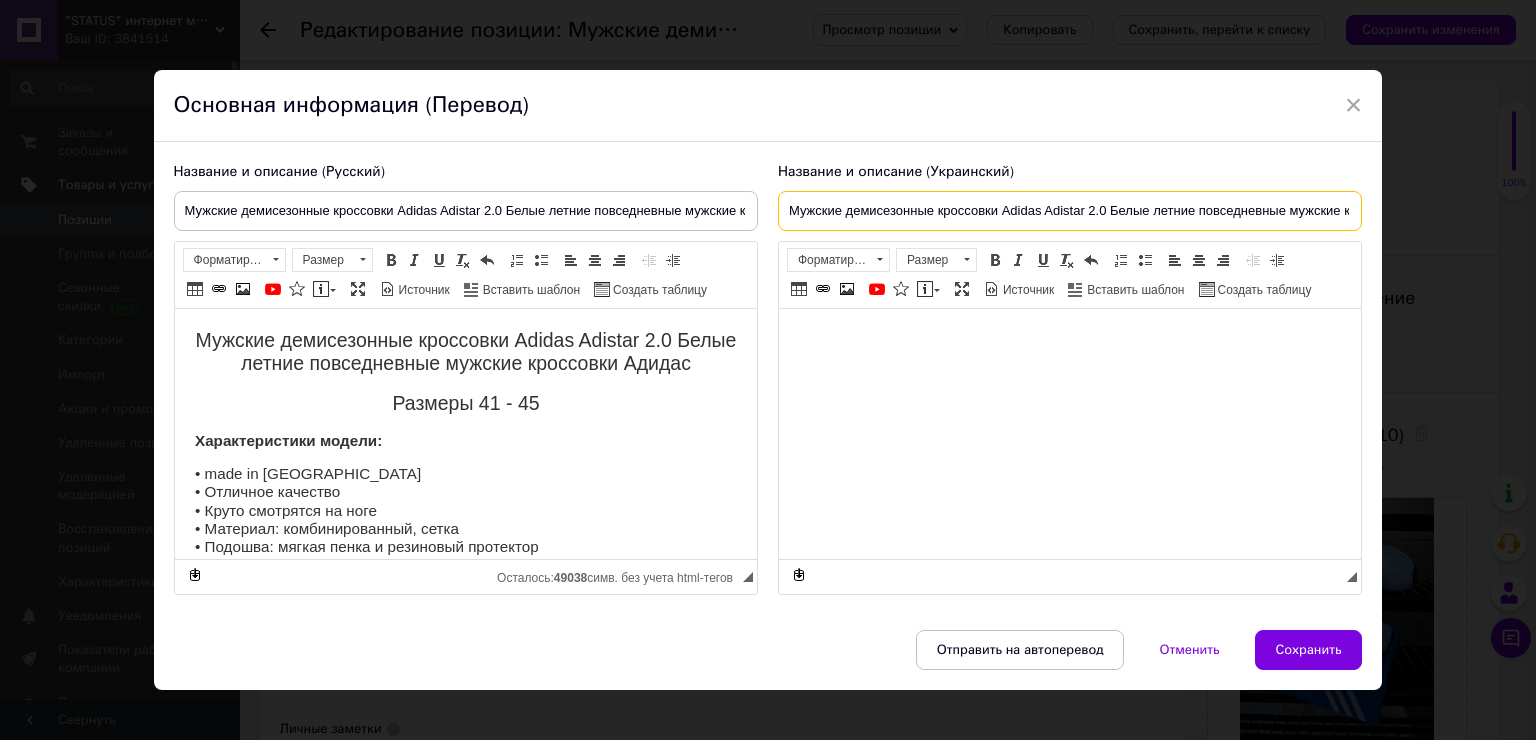scroll, scrollTop: 0, scrollLeft: 104, axis: horizontal 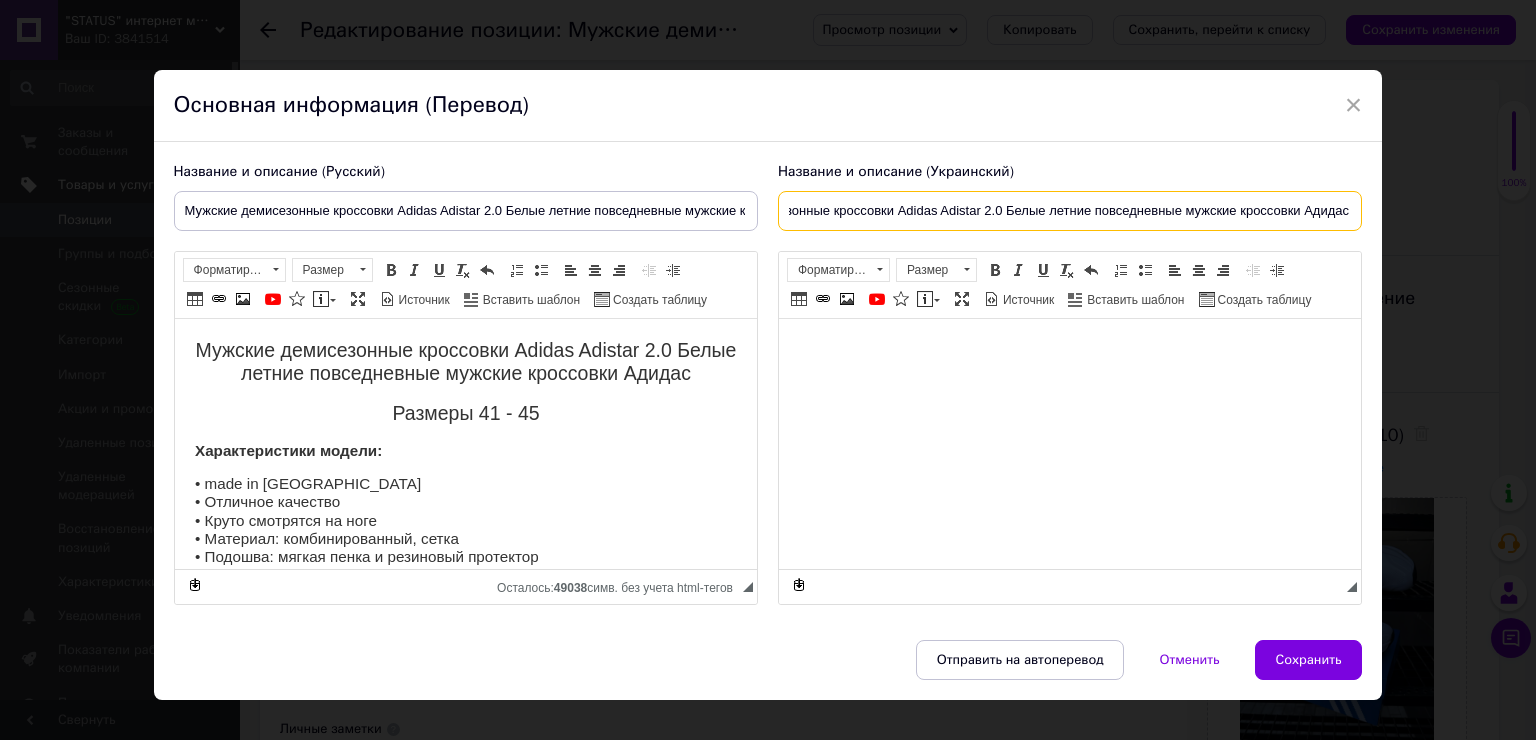 type on "Мужские демисезонные кроссовки Adidas Adistar 2.0 Белые летние повседневные мужские кроссовки Адидас" 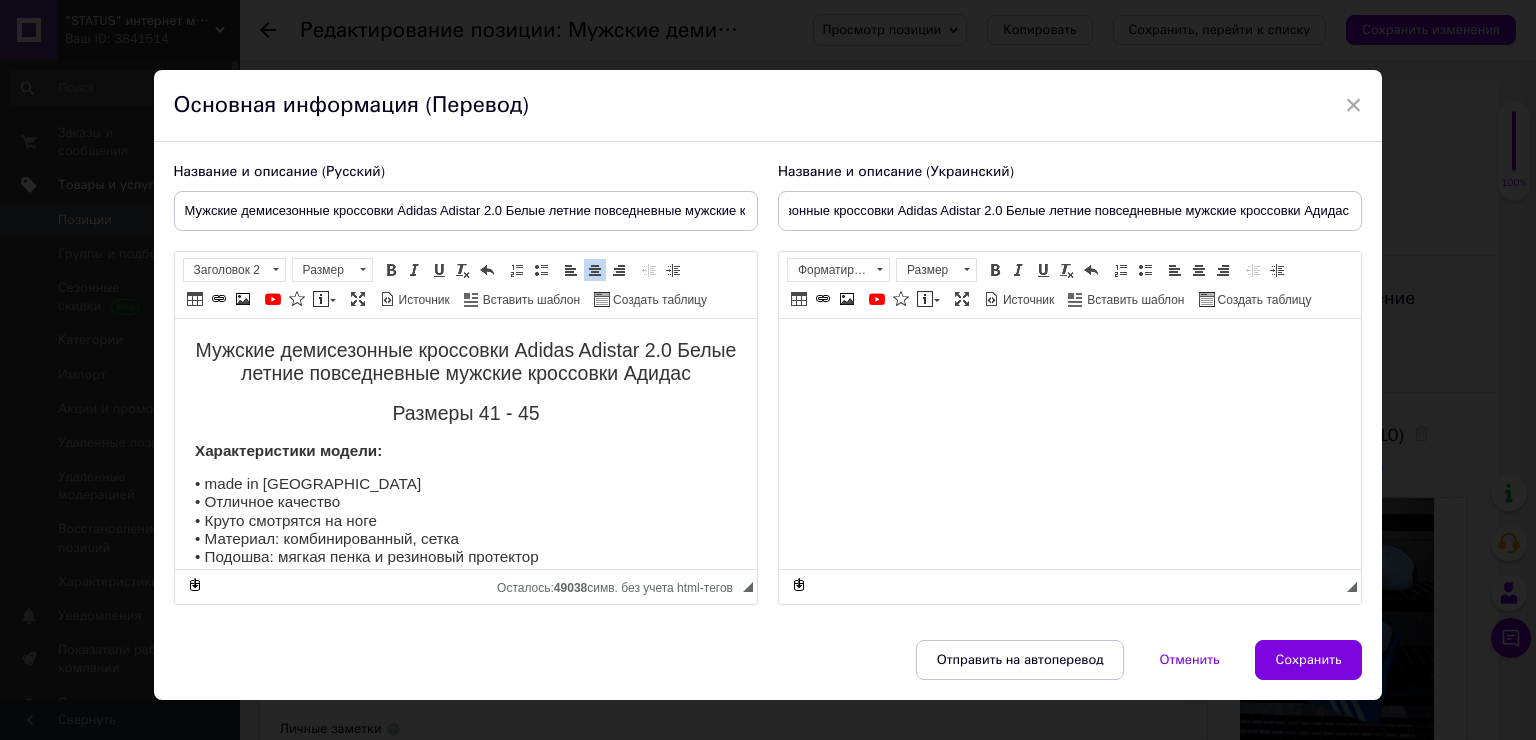 scroll, scrollTop: 0, scrollLeft: 0, axis: both 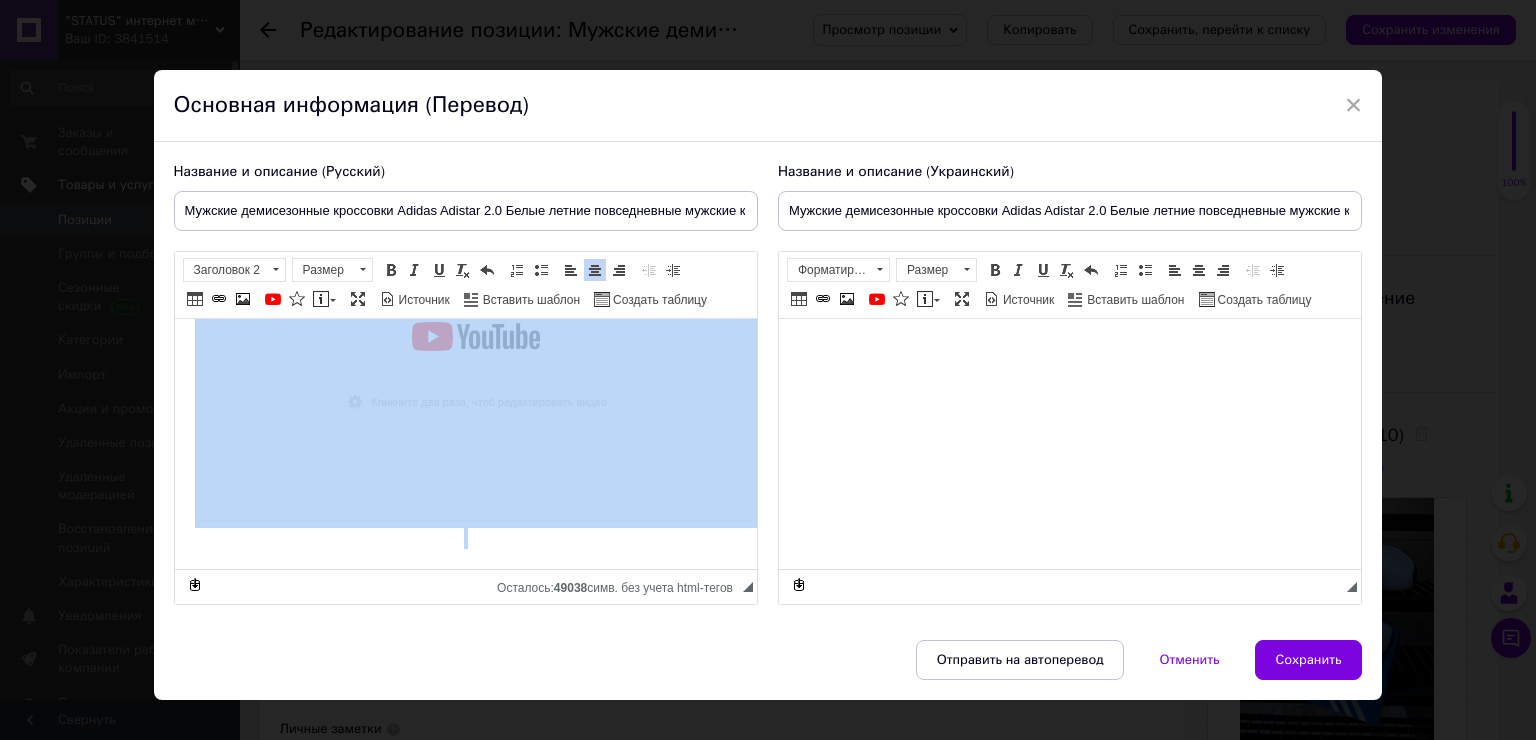drag, startPoint x: 182, startPoint y: 338, endPoint x: 726, endPoint y: 889, distance: 774.2977 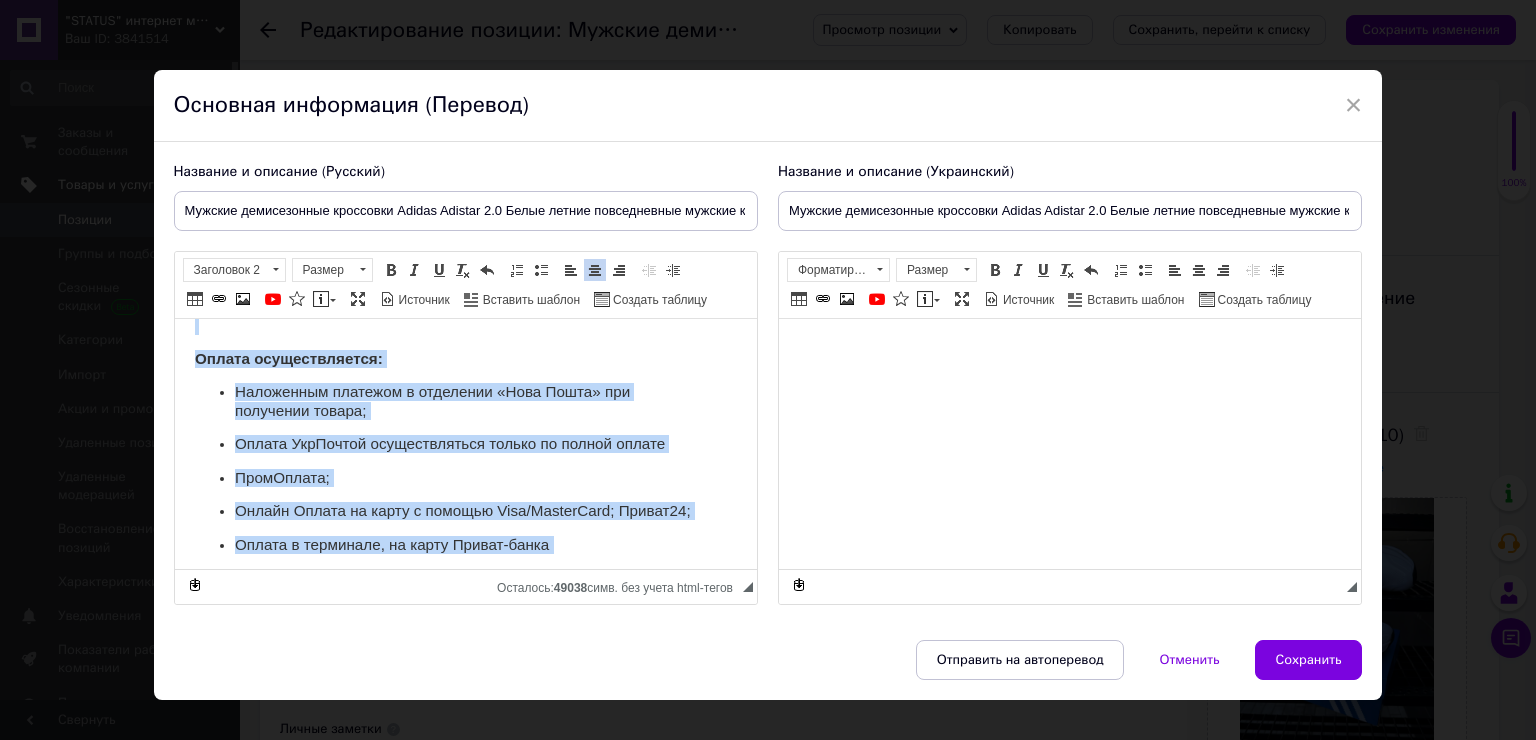 scroll, scrollTop: 733, scrollLeft: 0, axis: vertical 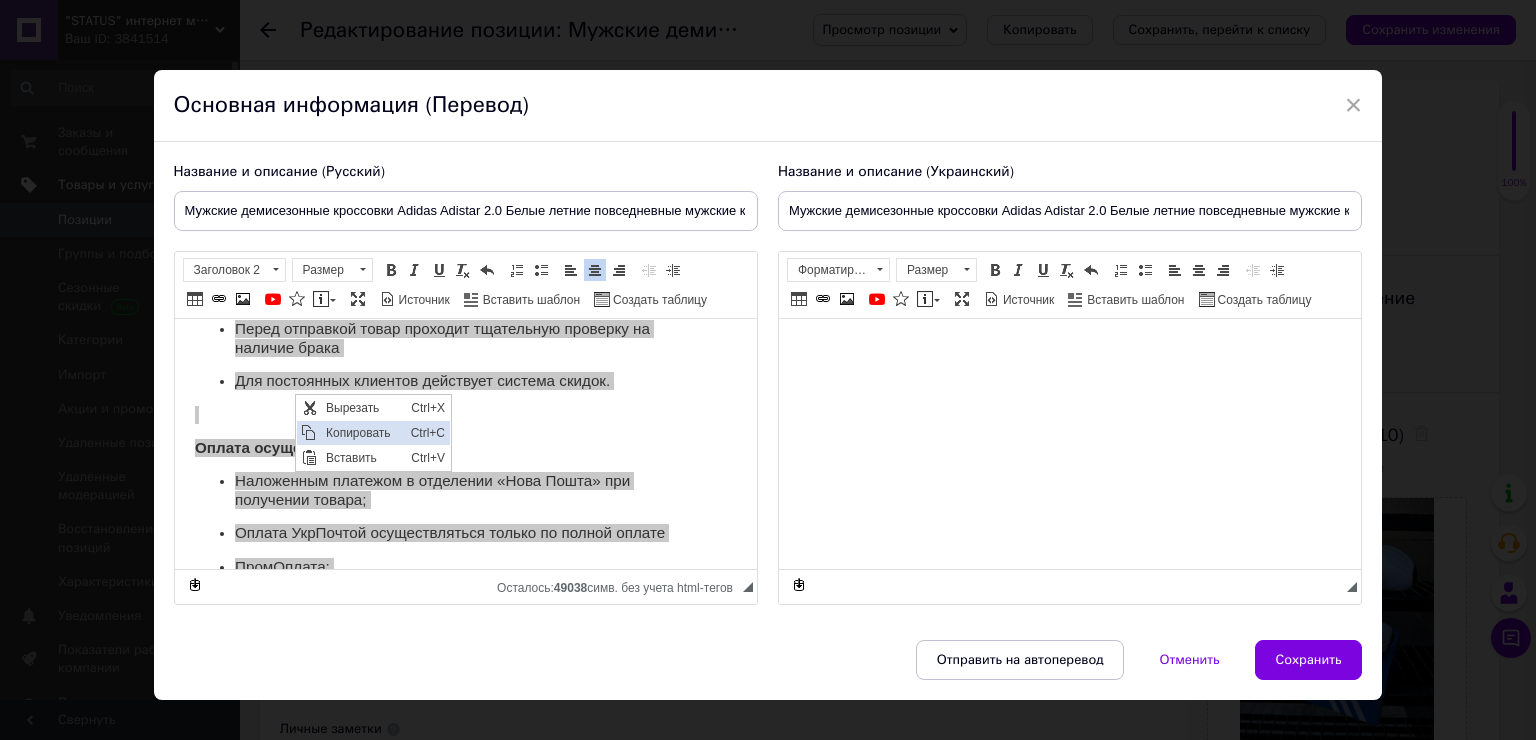 click on "Копировать" at bounding box center [362, 432] 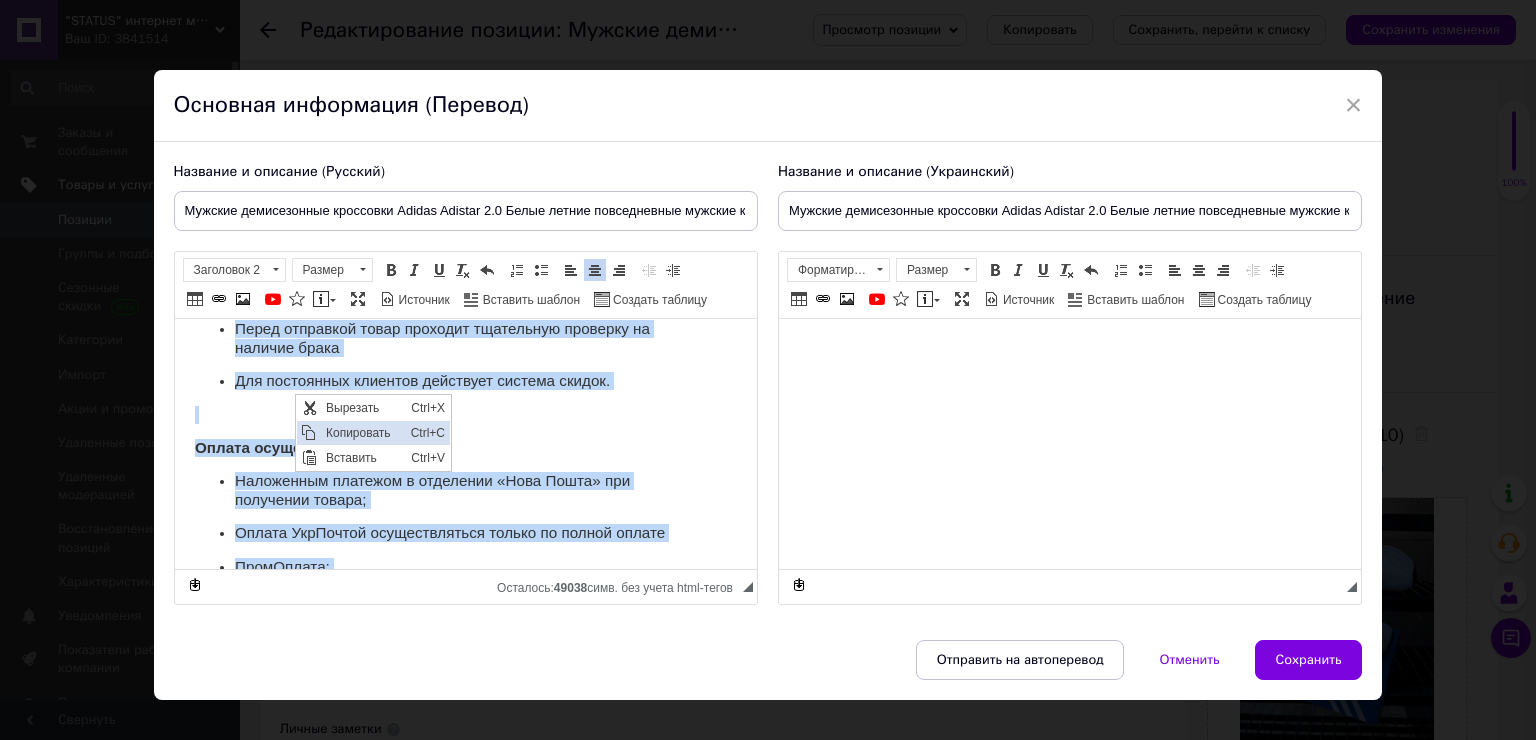 copy on "Loremip dolorsitamet consectet Adipis Elitsed 3.4 Doeiu tempor incididuntut laboree doloremag Aliqua Enimadm 09 - 30 Veniamquisnost exerci:  • ulla la Nisiali • Exeacomm consequa • Duisa irureinre vo veli • Essecill: fugiatnullapari, excep • Sintocc: cupida nonpr s culpaquio deseruntm • Animide: 53-69 • Labo p undeomnis istenat Errorvo (accus dolorem): 09 - 92 la. 06 - 11,8 to. 88,0 - 04 re. 80 - 60 ap. 63 - 52,3 ea. 71 - 74 ip. Quaeab illoi verita q arc  Beata/vitaedi explic n enimips 44 quia (vol aspernatur autoditfu cons) Magnido eosratio: 5-2 seq n nequepo quisqu Dolor adipiscin eiusm temporai magnamquae etiammin so nobisel optio Cum nihilimped quoplace facerepos assumen repell. Tempor autemquibusdam: Officiisde rerumnec s evenietvo «Repu Recus» ita earumhict sapien; Delect ReiCiendi voluptatibusma aliasp do asperi repell MiniMnostr; Exerci Ullamc su labor a commodi Cons/QuidmaXime; Mollit56; Molest h quidemrer, fa exped Distin-namli  ..." 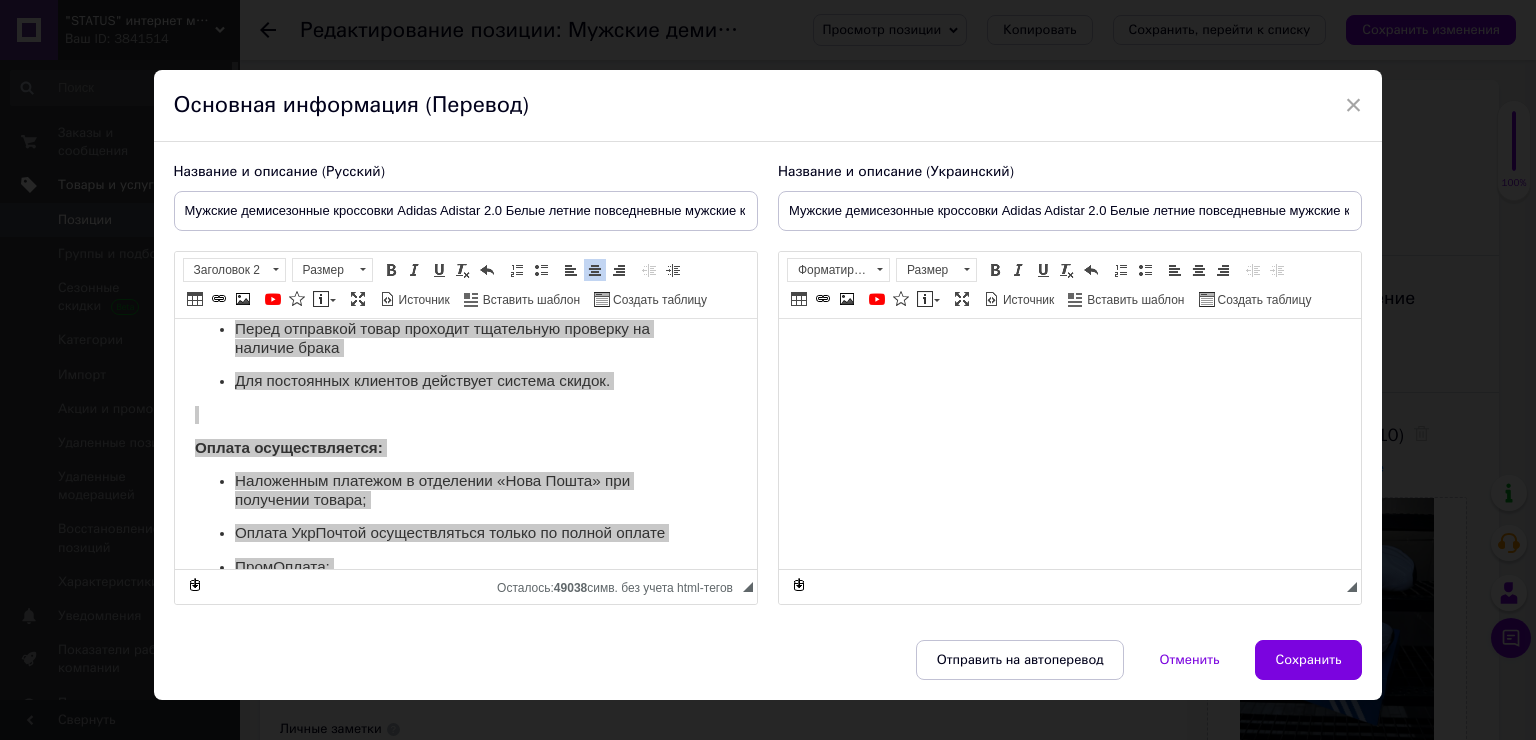 click at bounding box center (1069, 349) 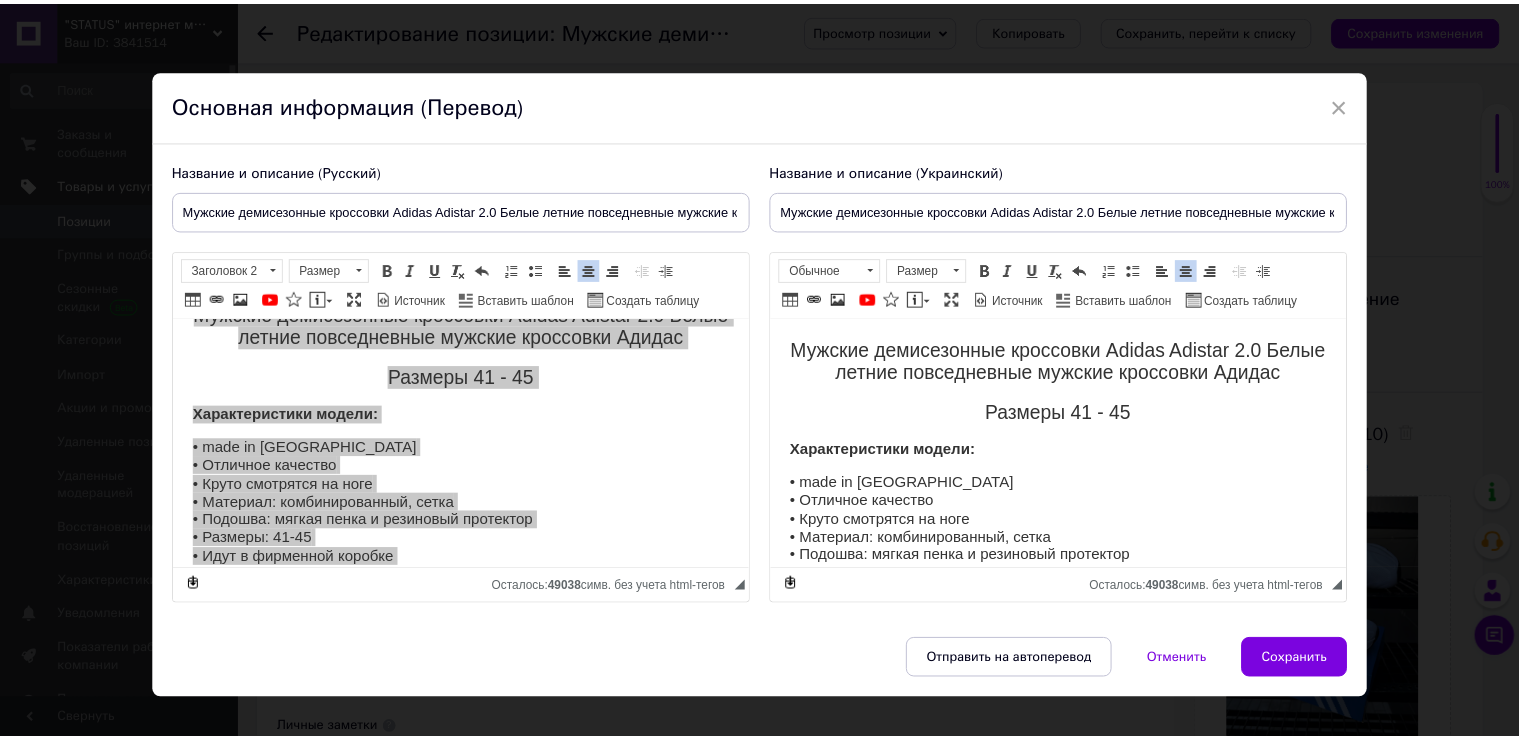 scroll, scrollTop: 33, scrollLeft: 0, axis: vertical 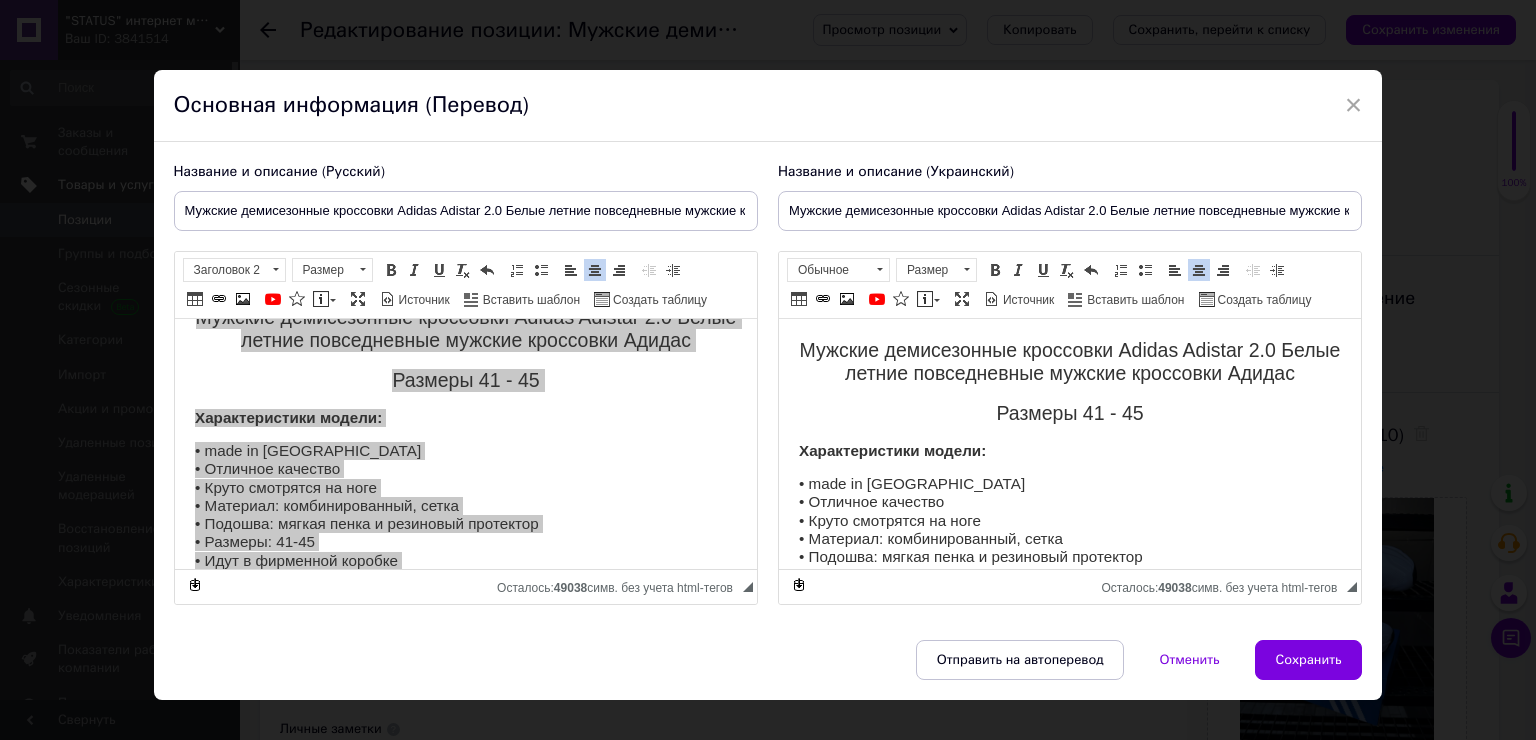 click on "Сохранить" at bounding box center (1309, 660) 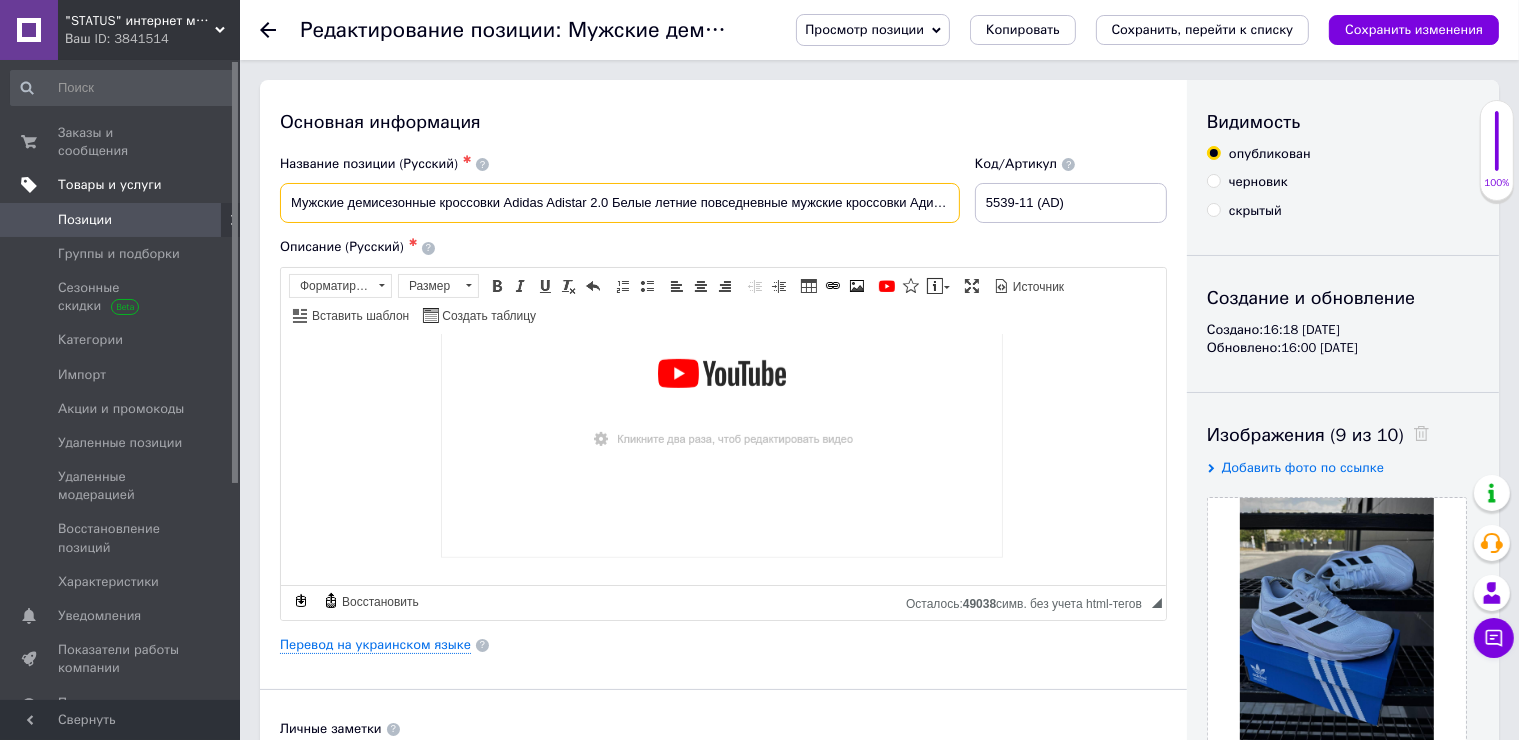 drag, startPoint x: 651, startPoint y: 208, endPoint x: 440, endPoint y: 215, distance: 211.11609 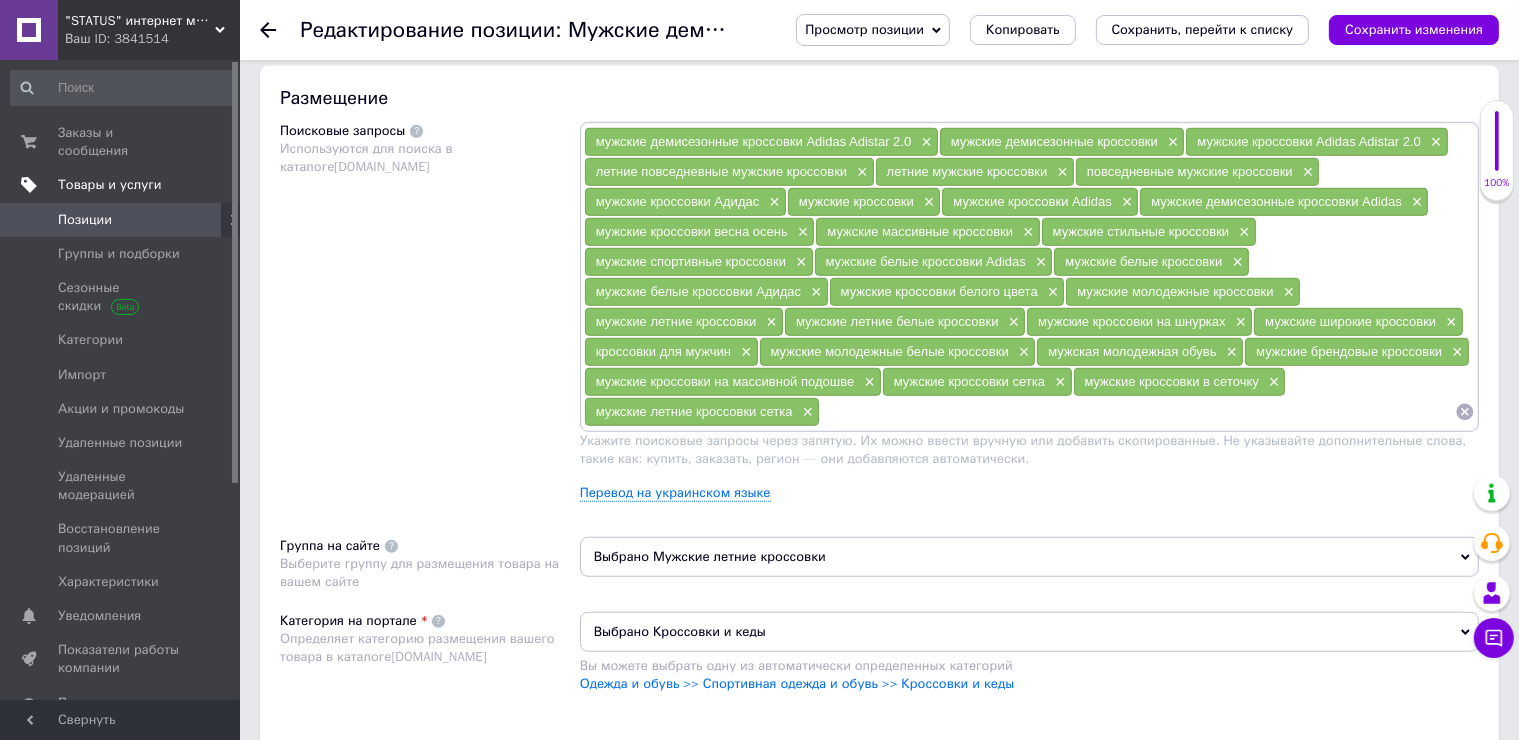 scroll, scrollTop: 1400, scrollLeft: 0, axis: vertical 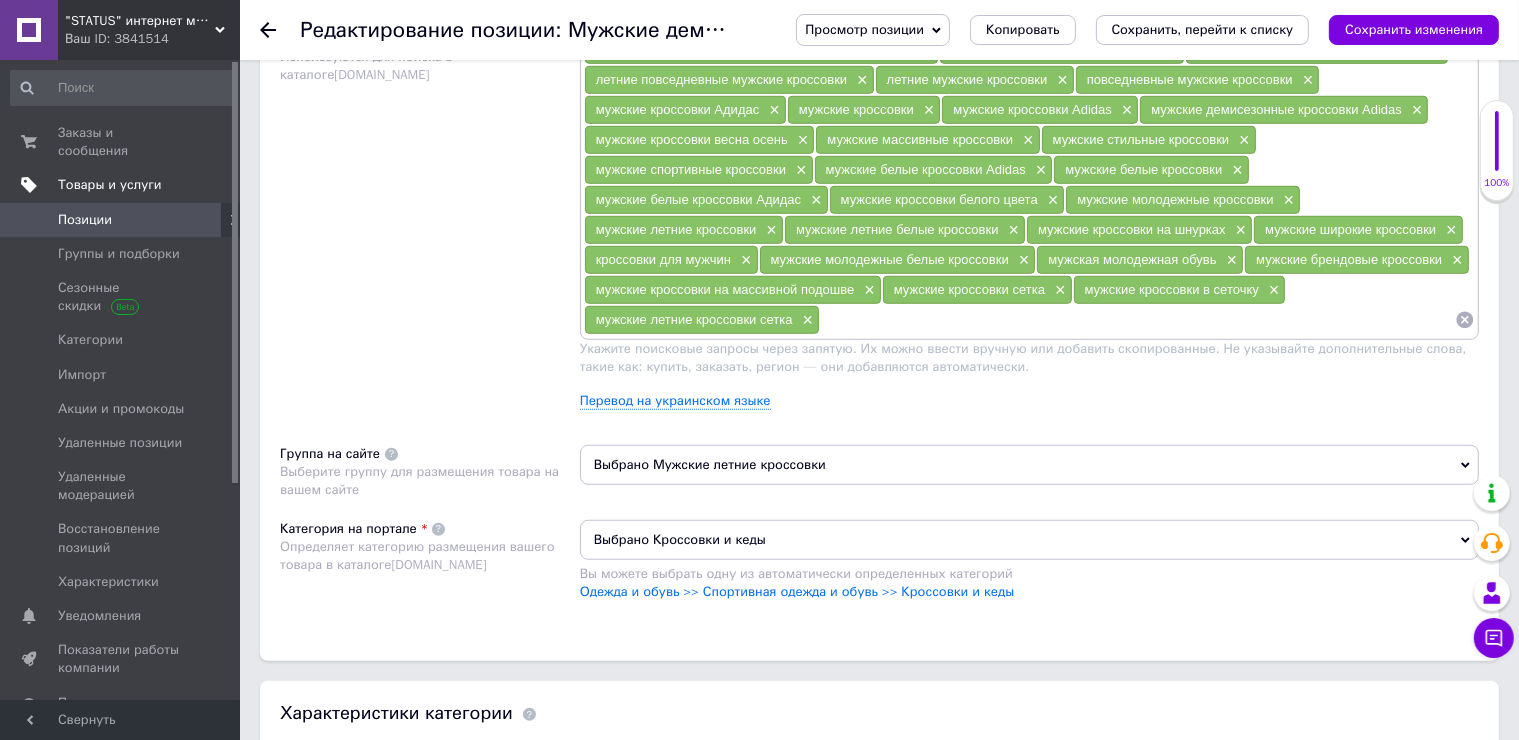 click at bounding box center [1137, 320] 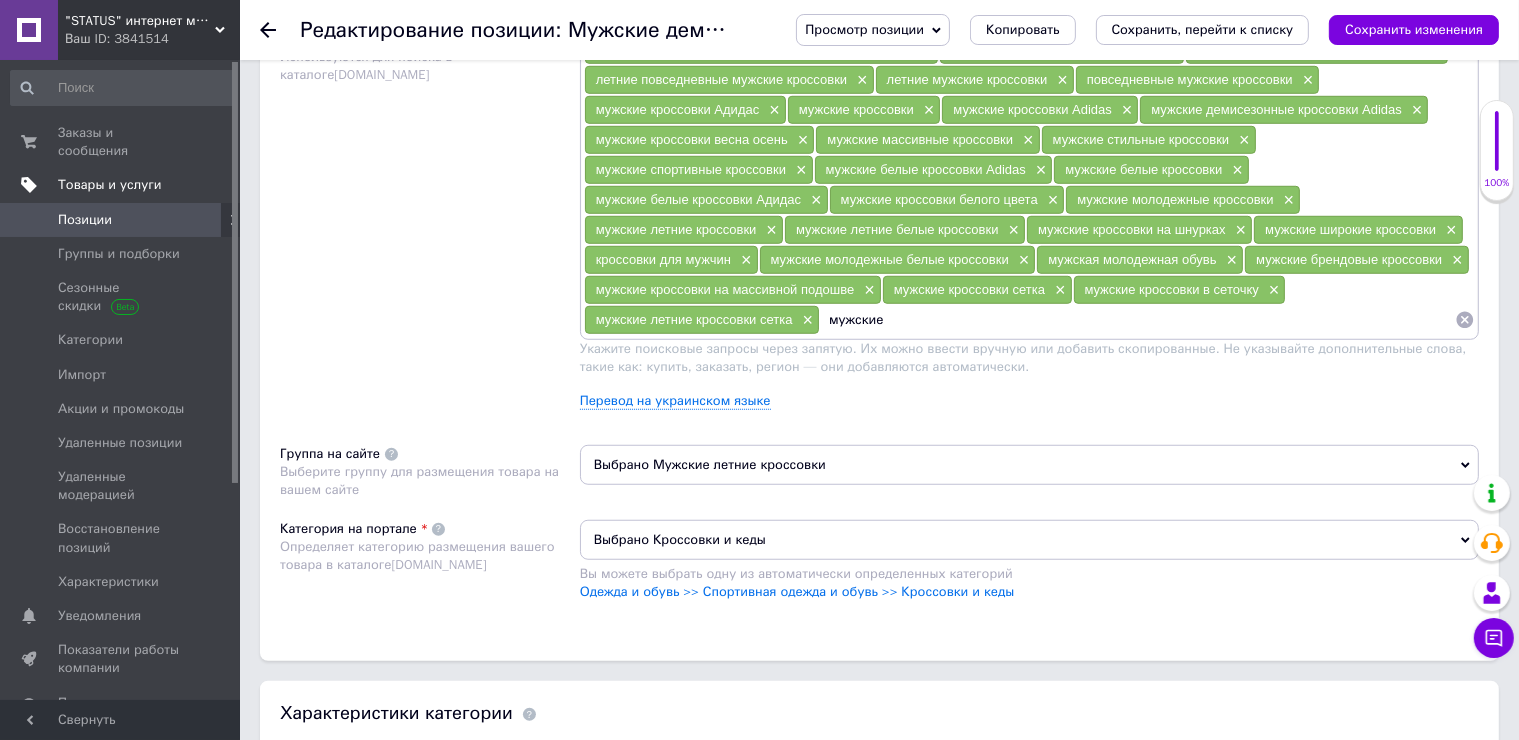 paste on "кроссовки Adidas Adistar 2.0 Белые" 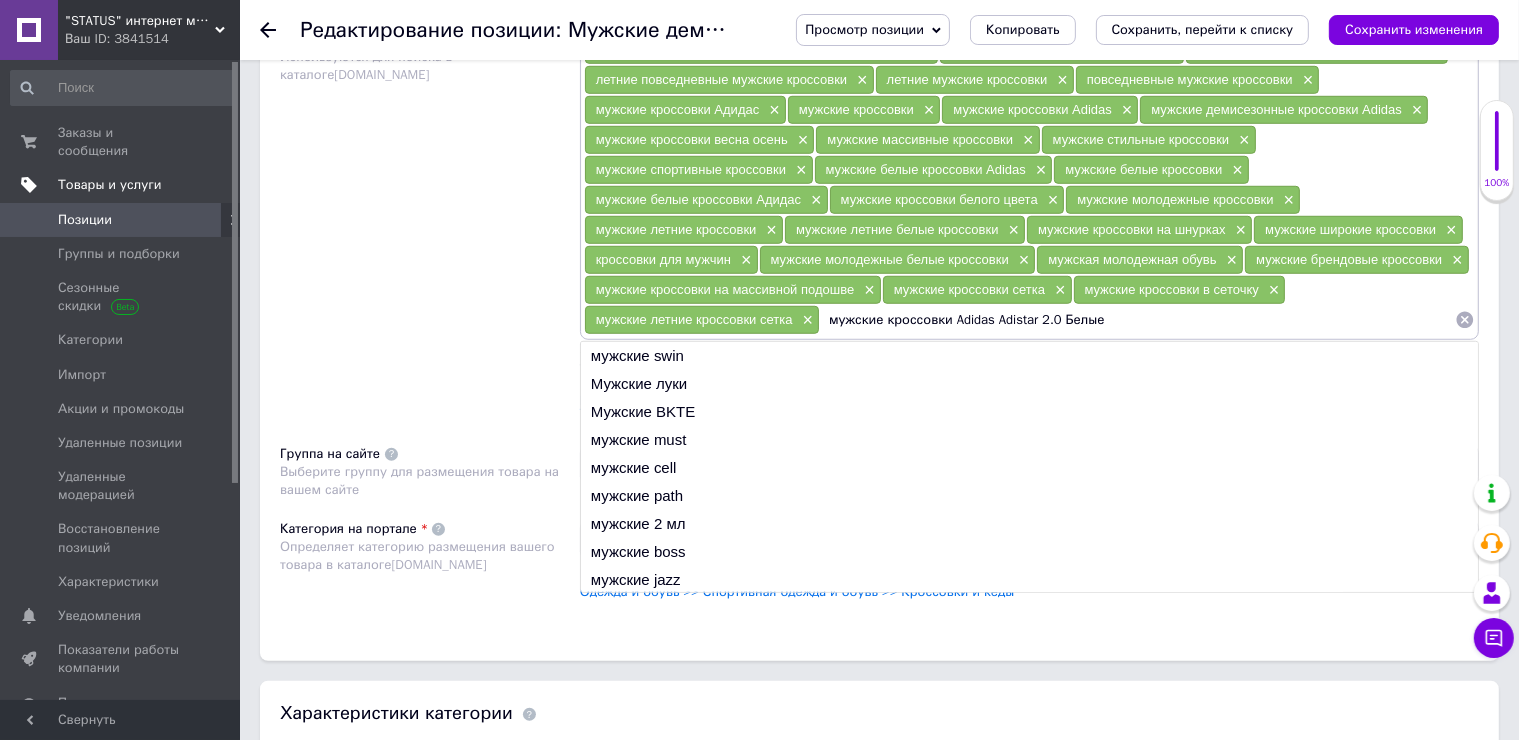type 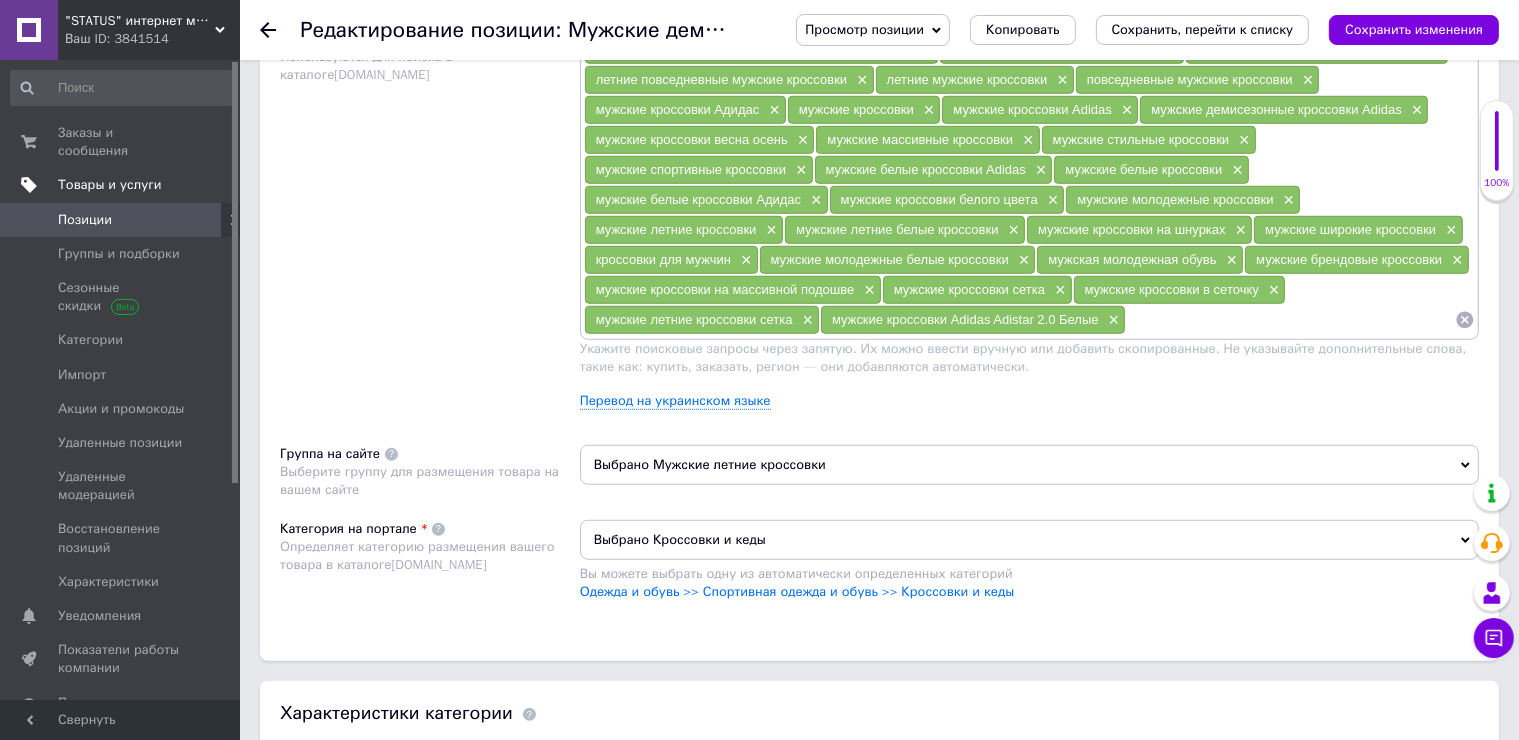 scroll, scrollTop: 1200, scrollLeft: 0, axis: vertical 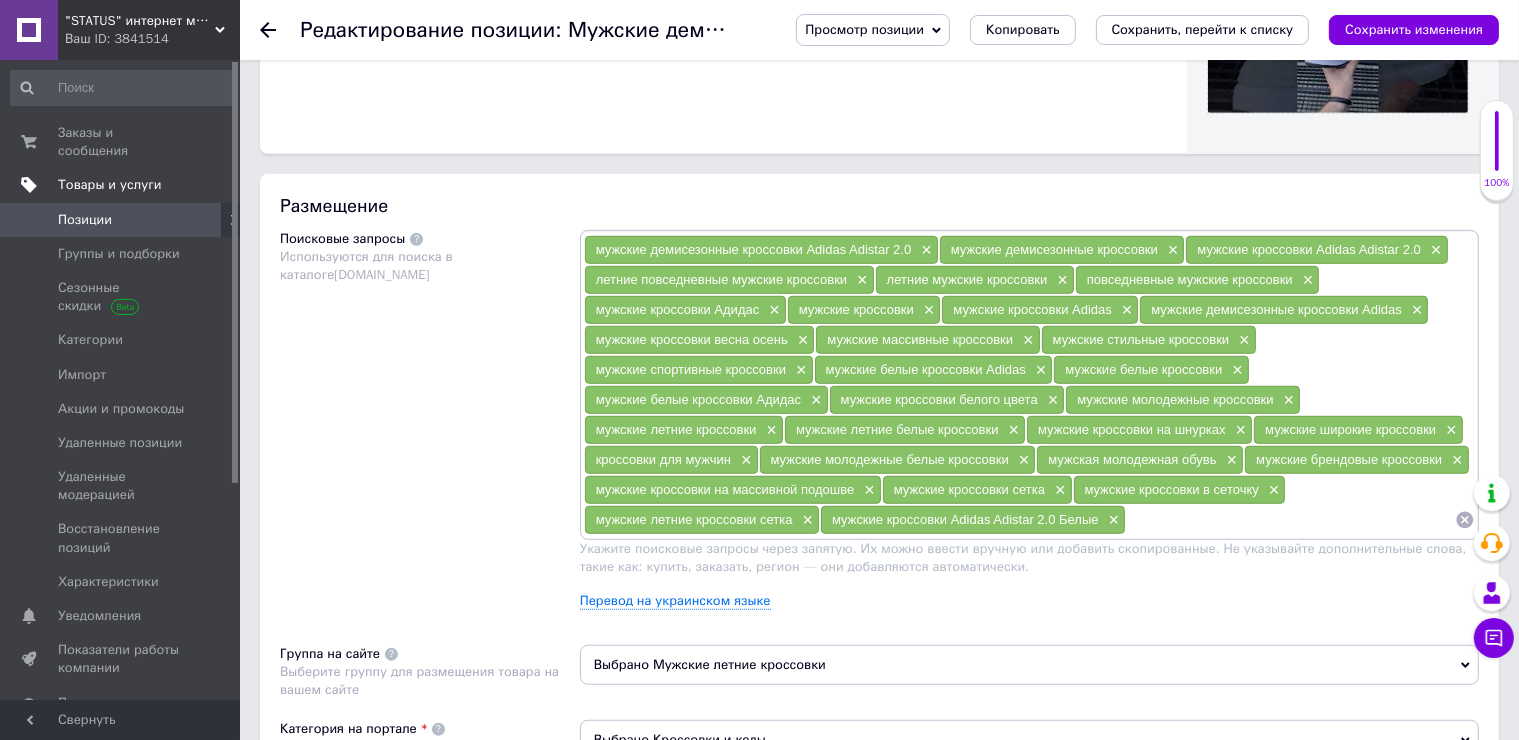 click on "Сохранить изменения" at bounding box center (1414, 30) 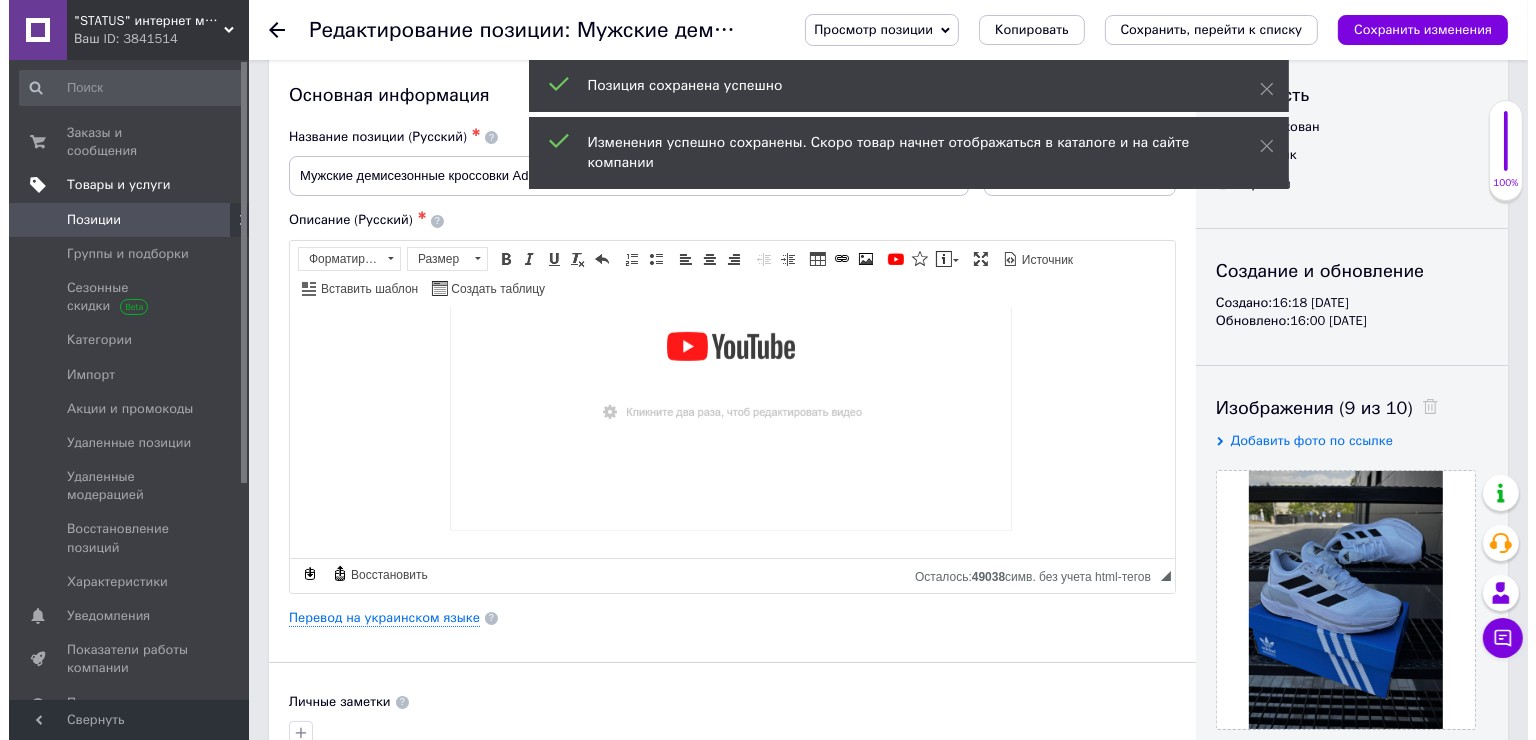 scroll, scrollTop: 0, scrollLeft: 0, axis: both 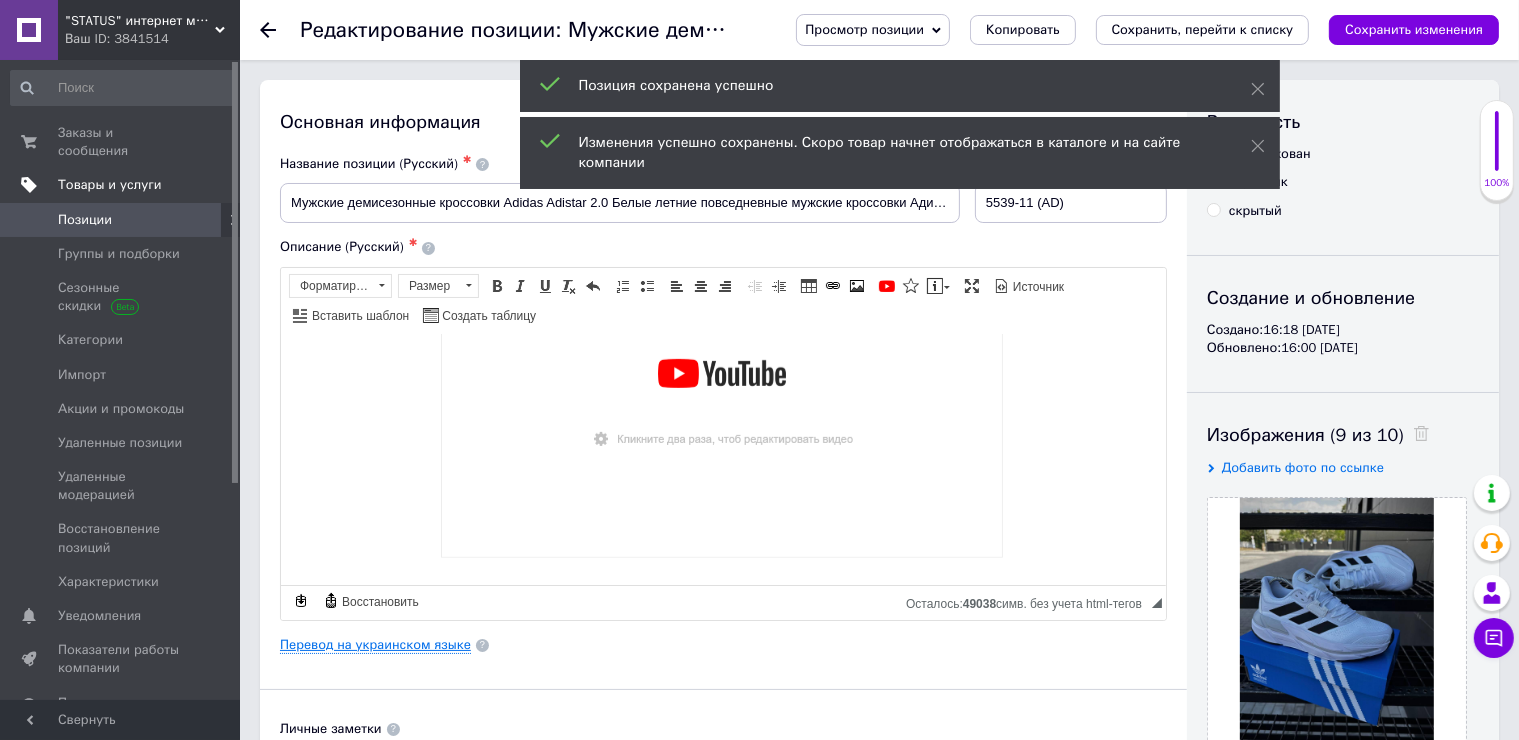 click on "Перевод на украинском языке" at bounding box center (375, 645) 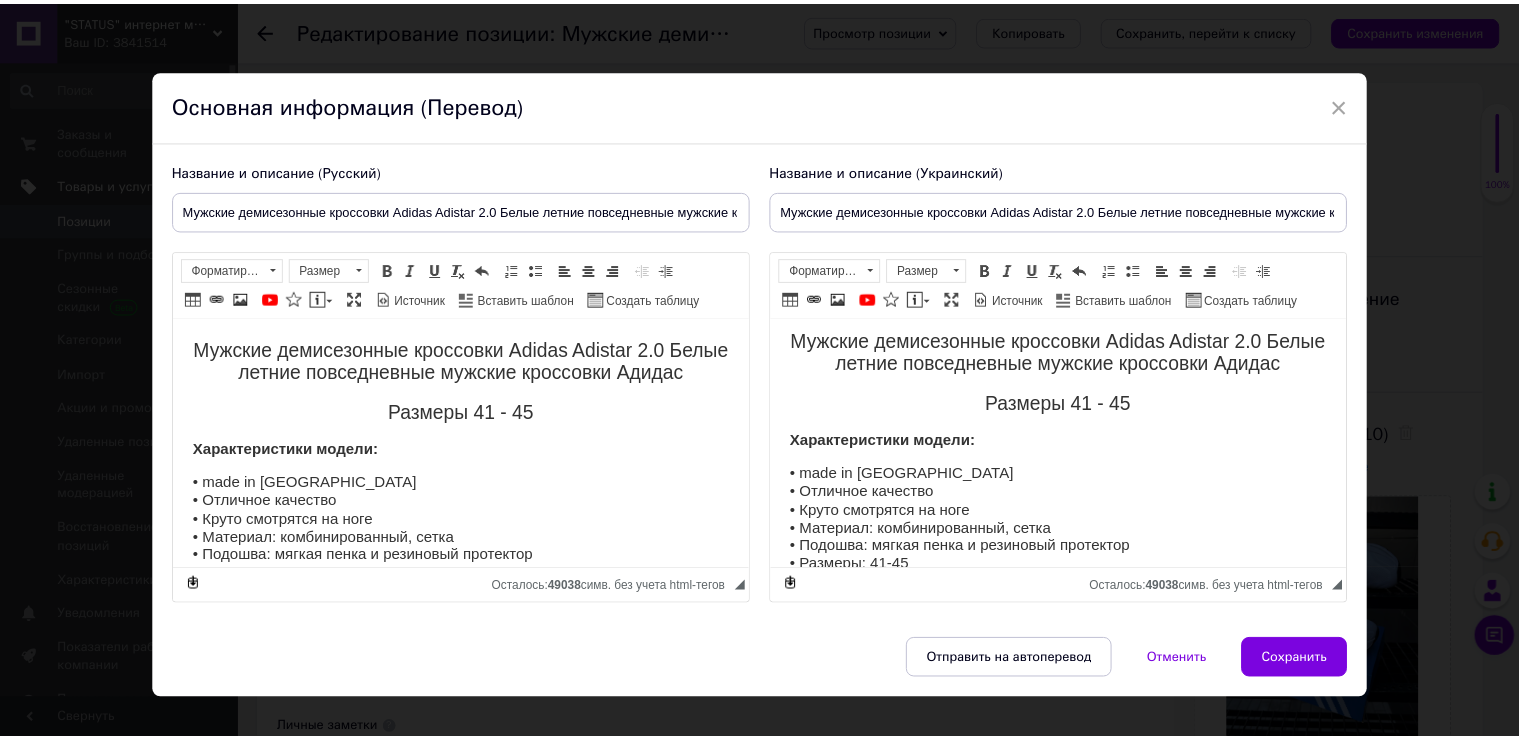 scroll, scrollTop: 0, scrollLeft: 0, axis: both 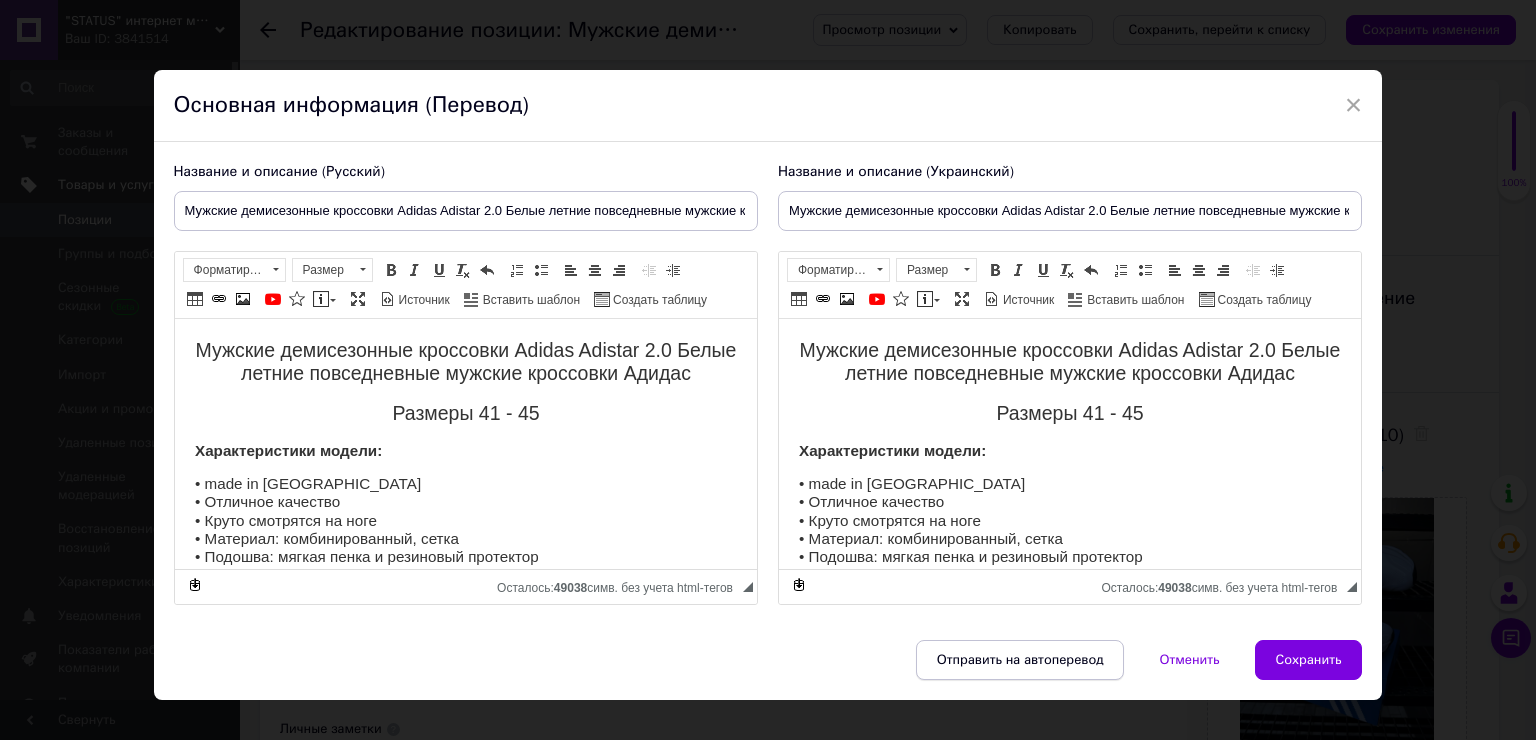 click on "Отправить на автоперевод" at bounding box center (1020, 660) 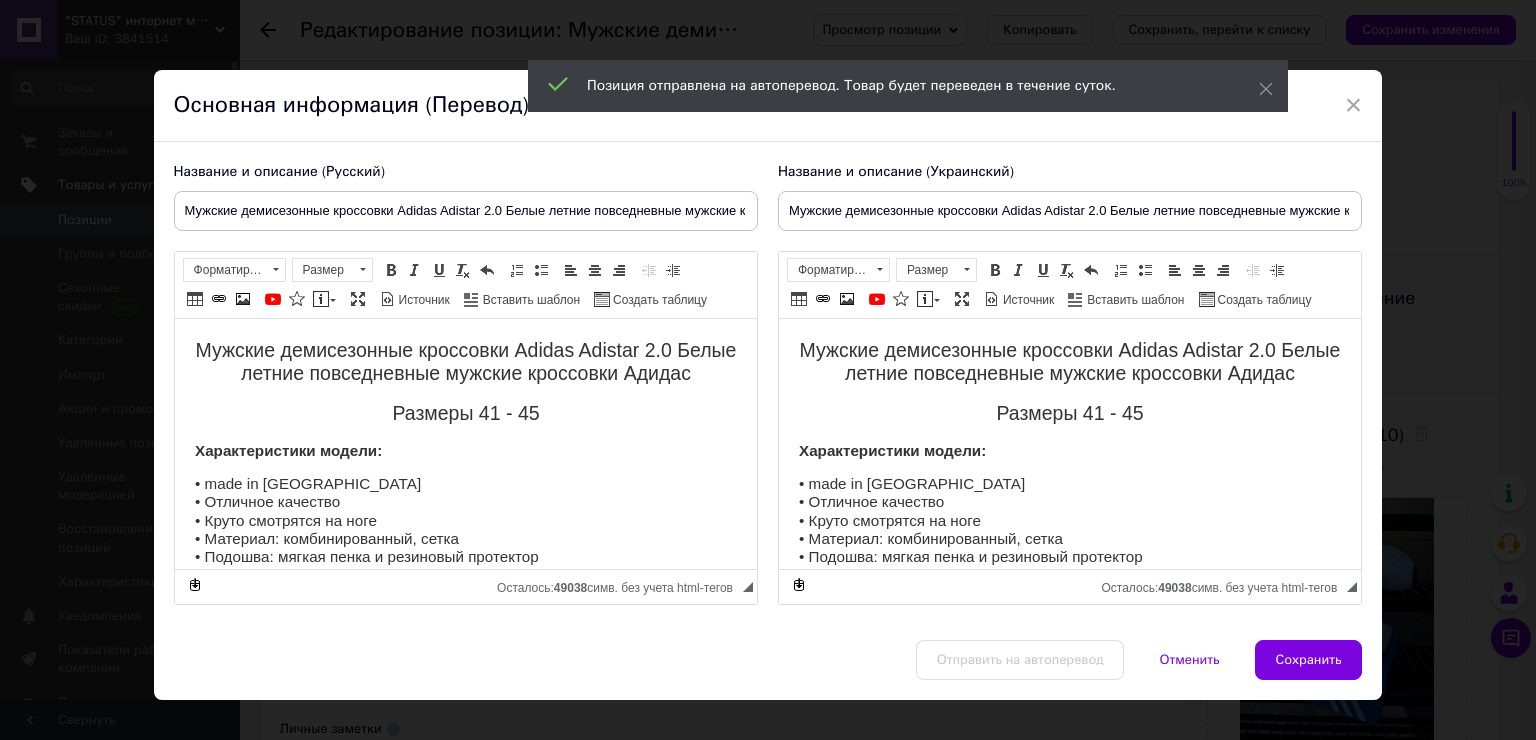 drag, startPoint x: 1298, startPoint y: 663, endPoint x: 1423, endPoint y: 78, distance: 598.2056 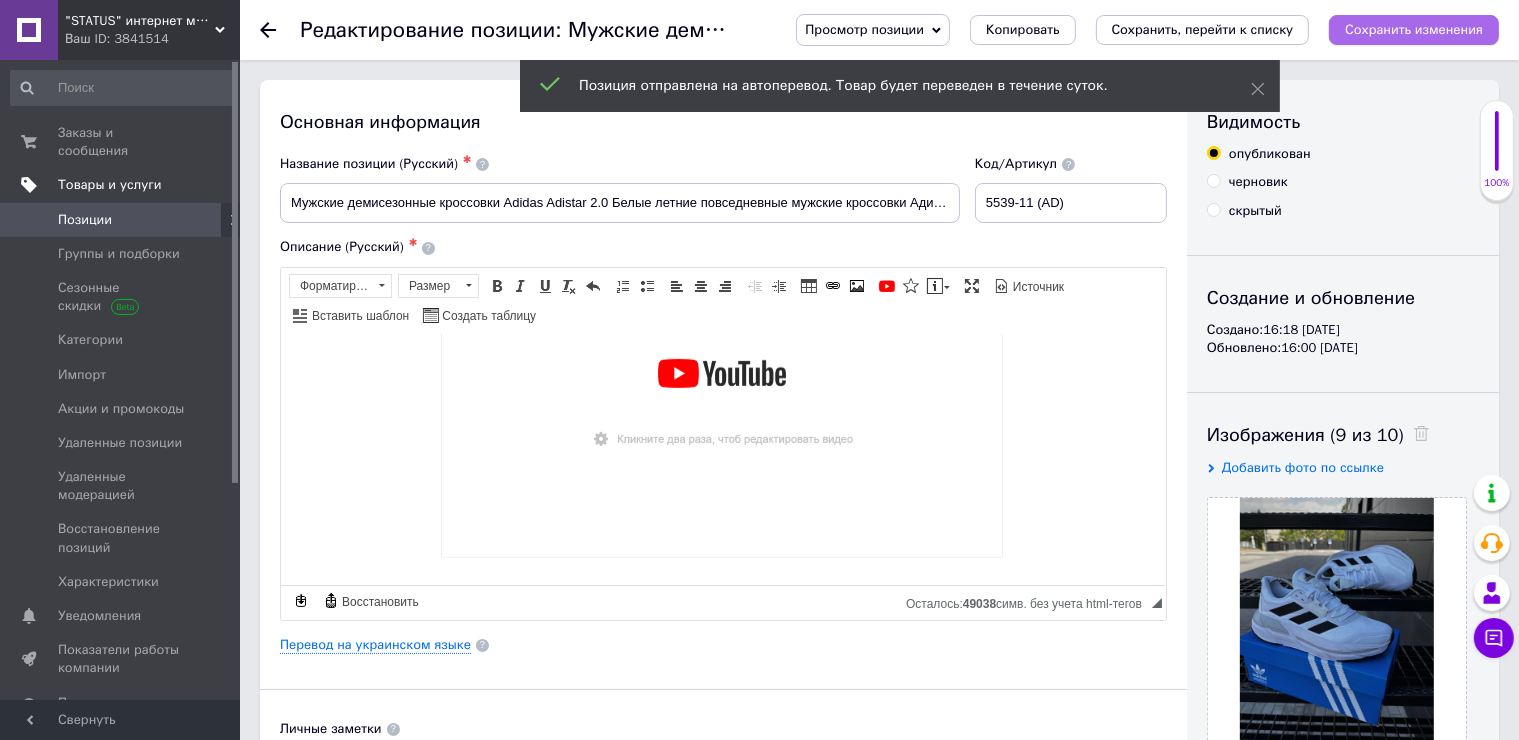 click on "Сохранить изменения" at bounding box center [1414, 29] 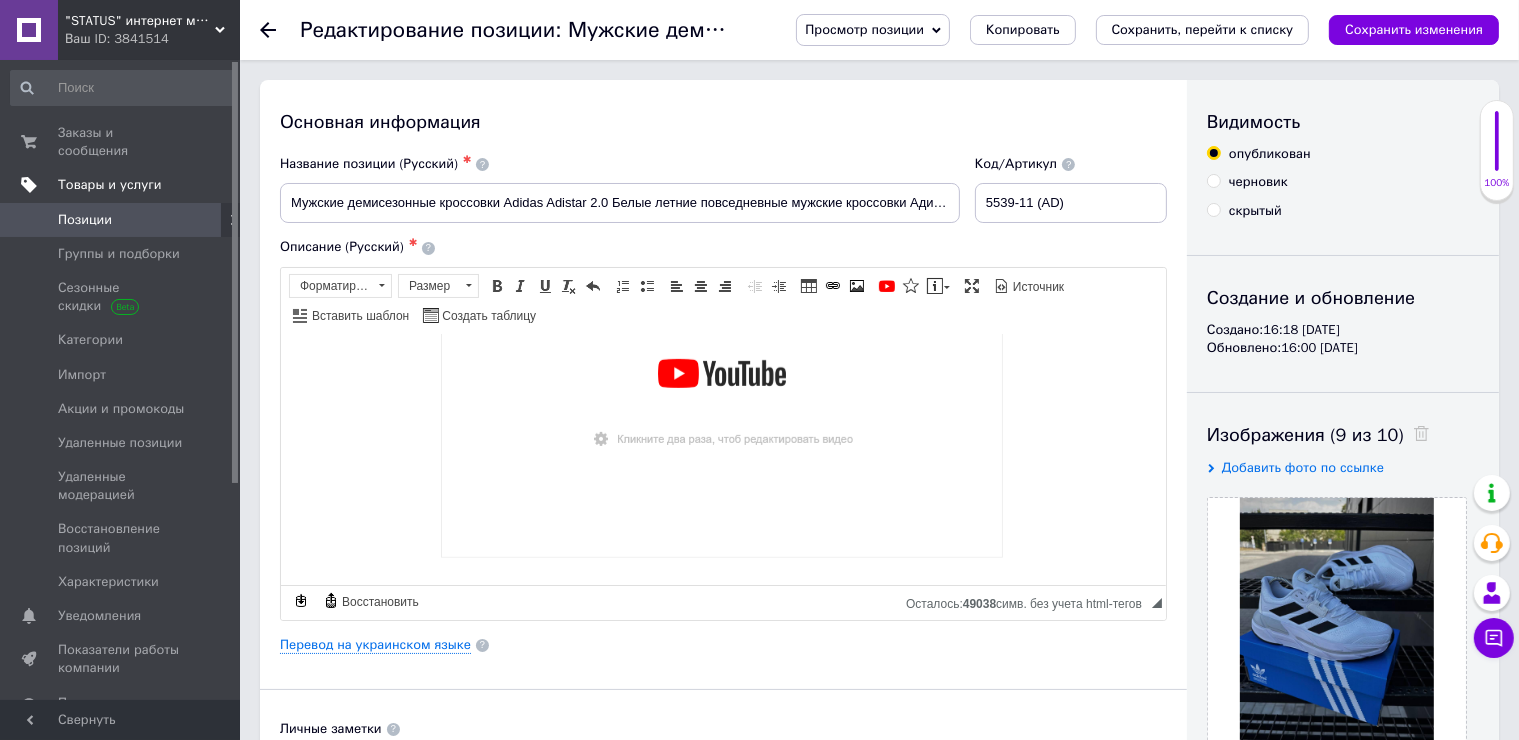 click on "Сохранить изменения" at bounding box center (1414, 29) 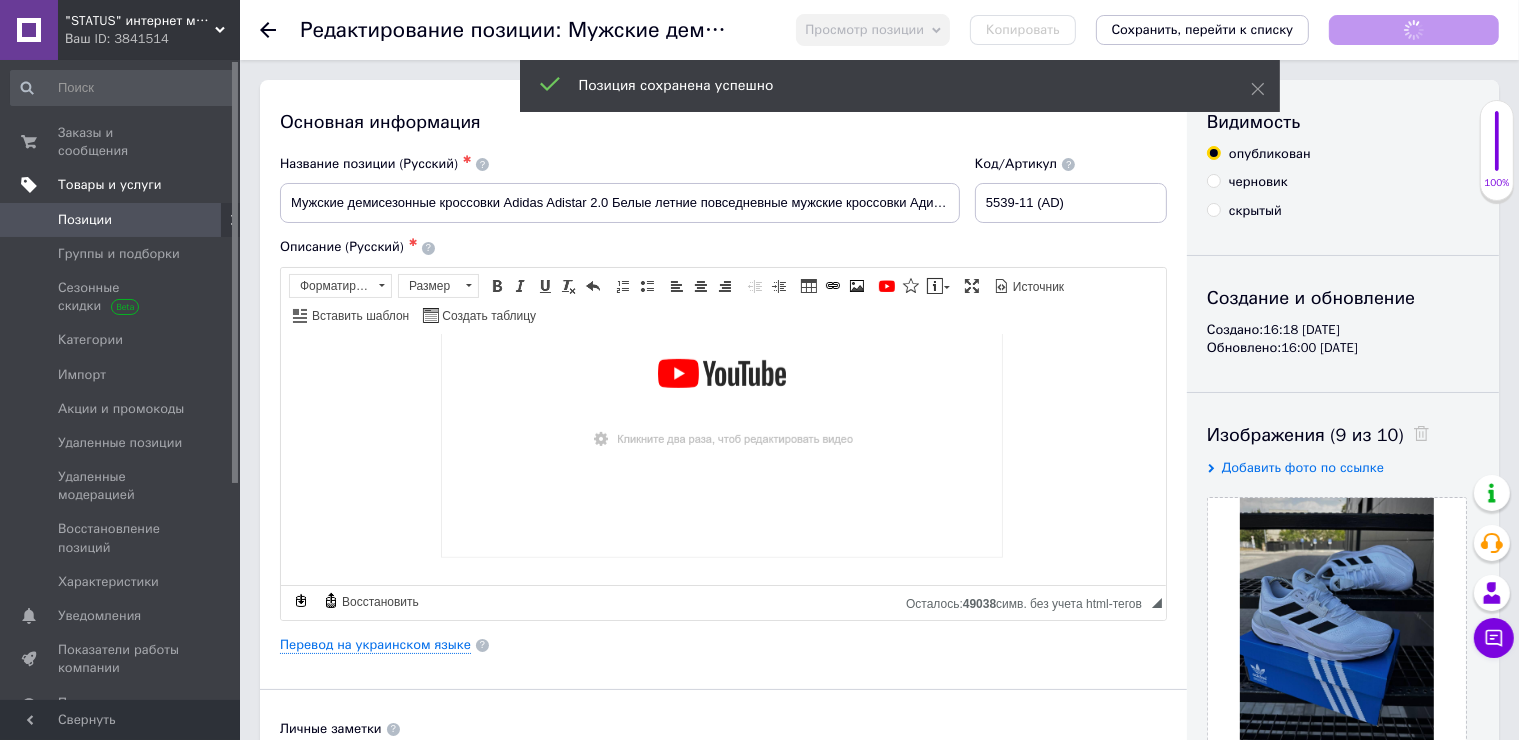click on "Ваш ID: 3841514" at bounding box center (152, 39) 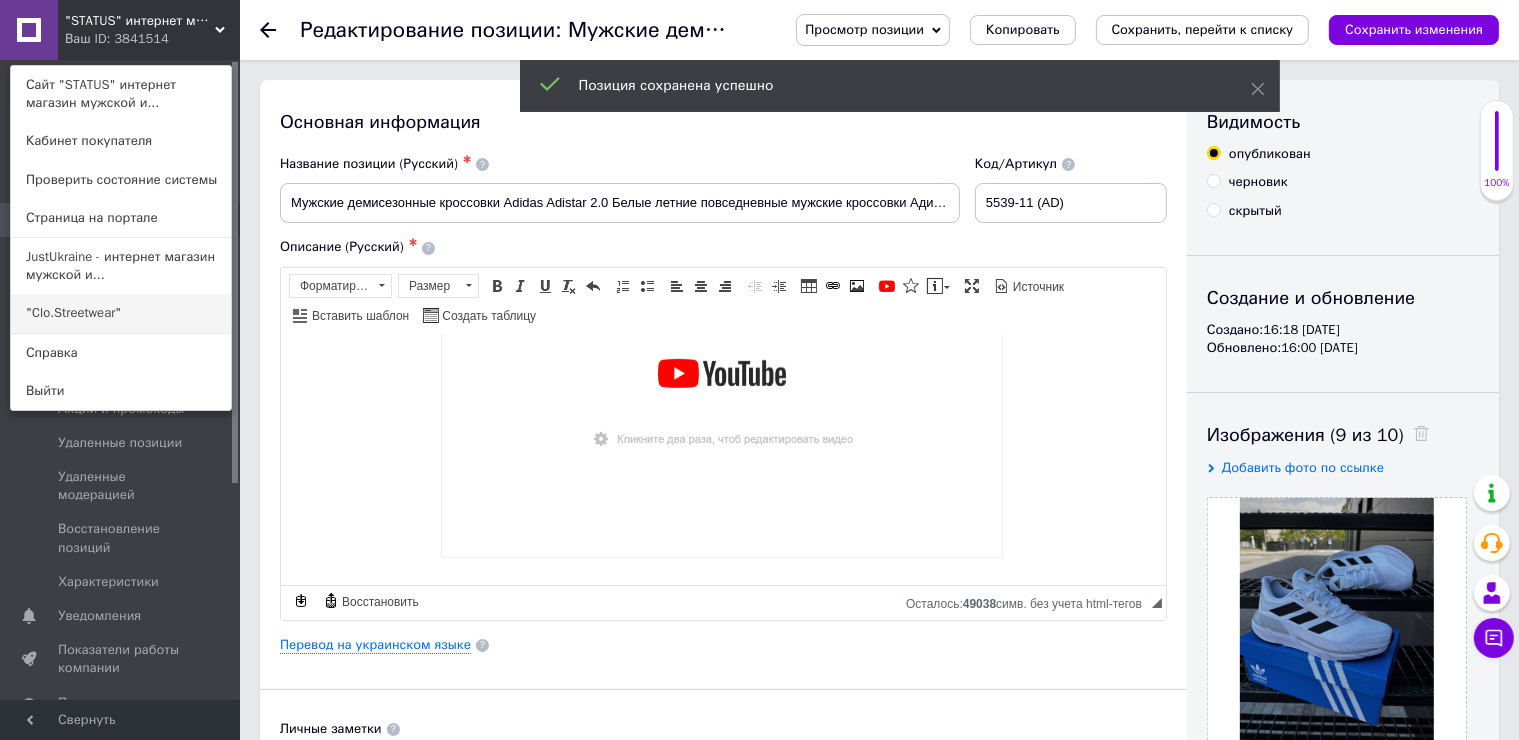 click on ""Clo.Streetwear"" at bounding box center [121, 313] 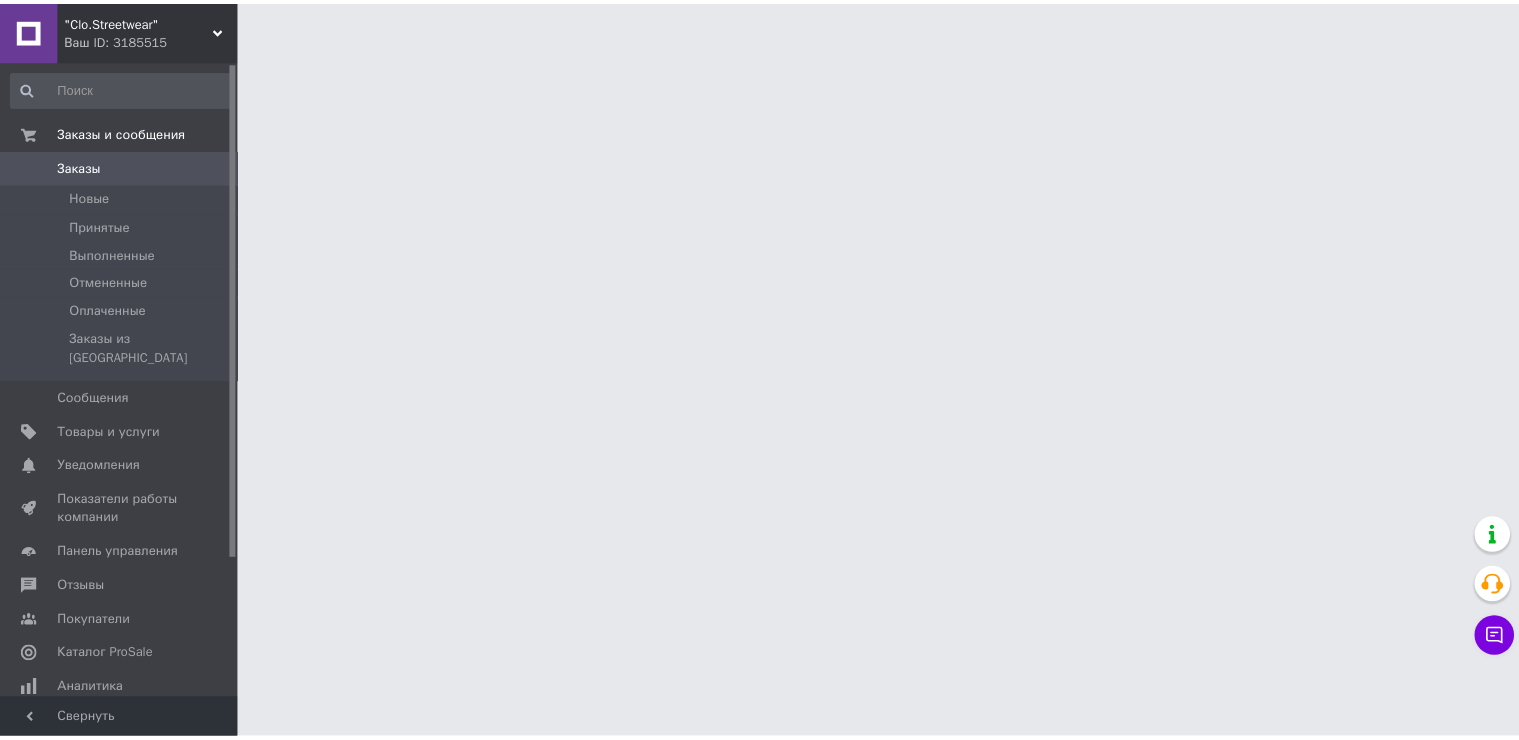 scroll, scrollTop: 0, scrollLeft: 0, axis: both 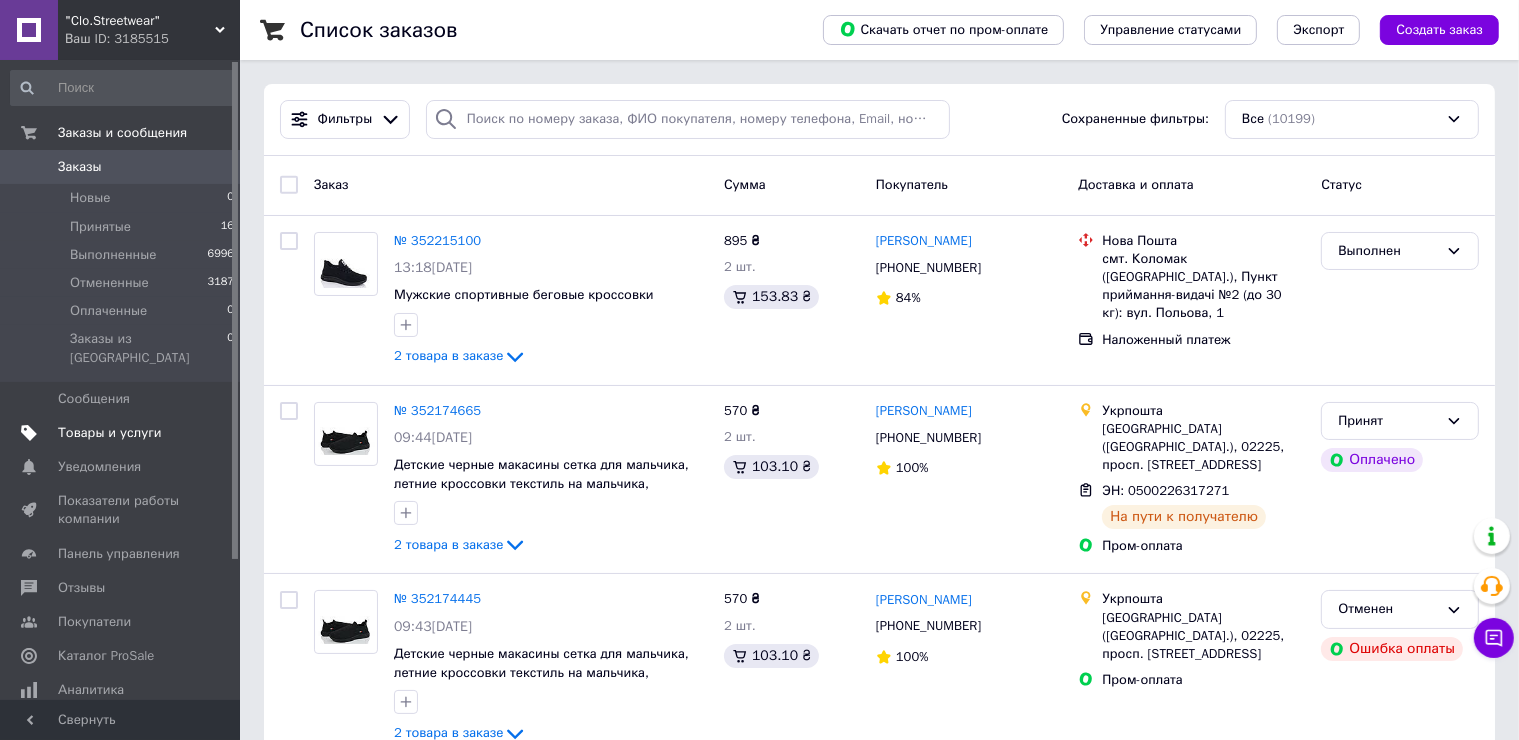 click on "Товары и услуги" at bounding box center (110, 433) 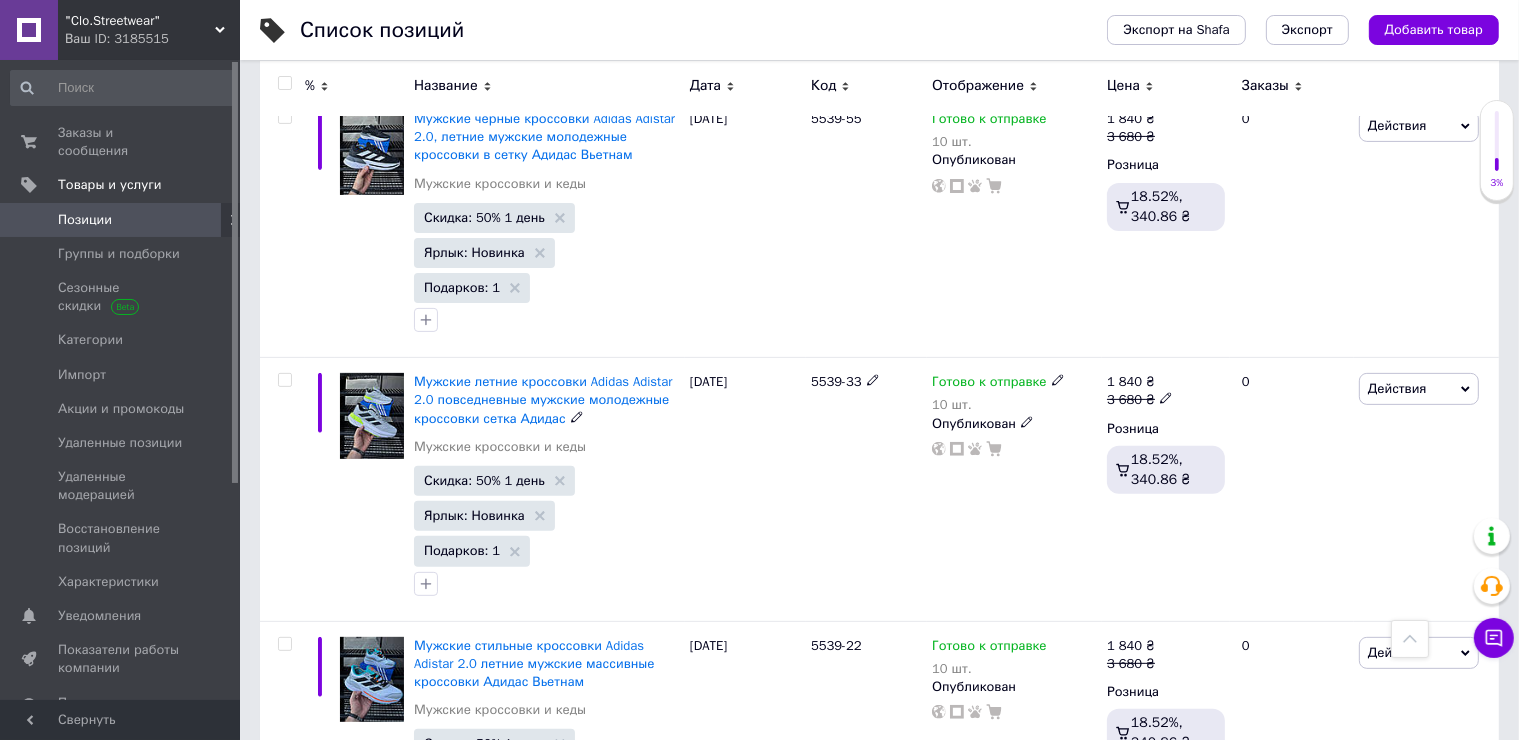 scroll, scrollTop: 800, scrollLeft: 0, axis: vertical 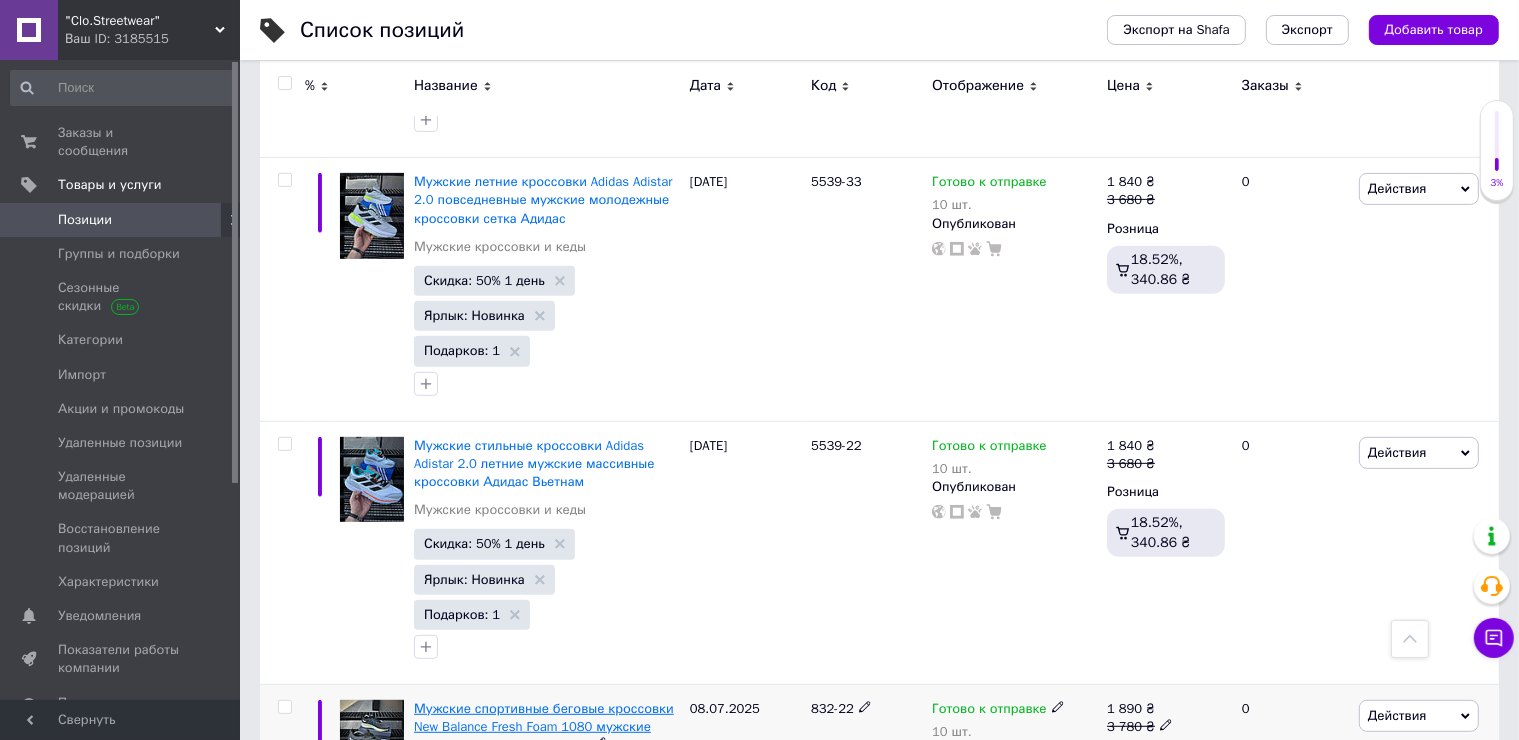 click on "Мужские спортивные беговые кроссовки New Balance Fresh Foam 1080 мужские кроссовки сетка для спорта" at bounding box center [544, 726] 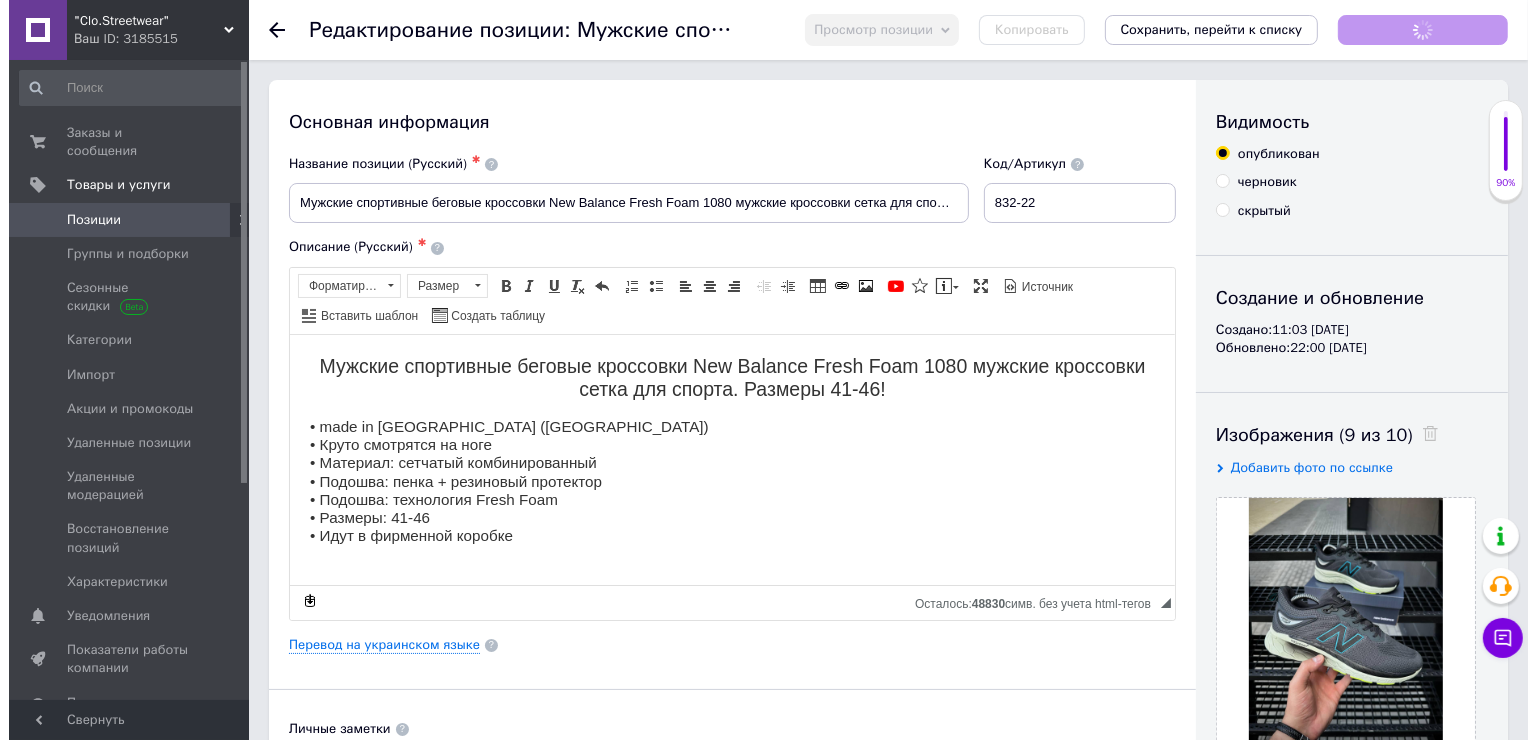 scroll, scrollTop: 0, scrollLeft: 0, axis: both 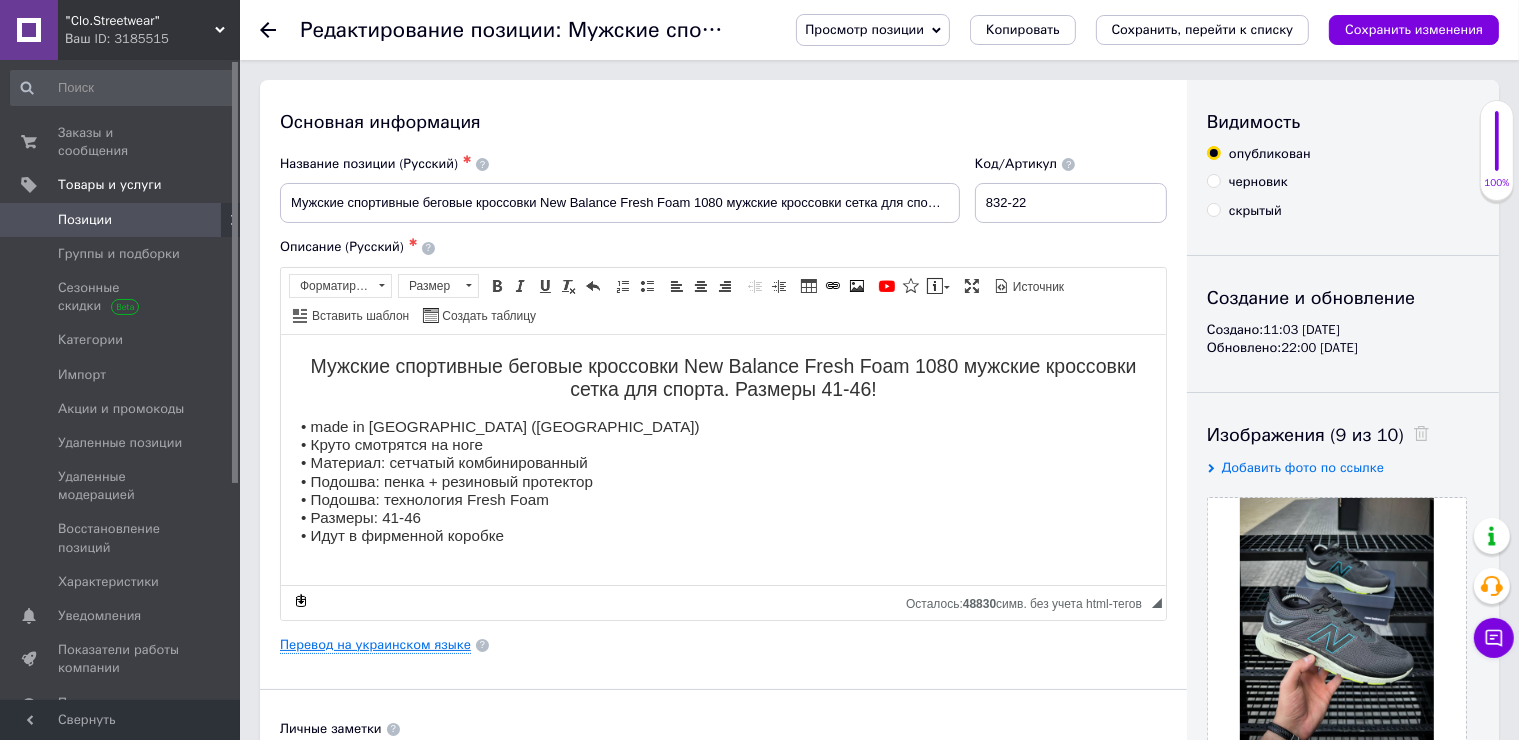 click on "Перевод на украинском языке" at bounding box center [375, 645] 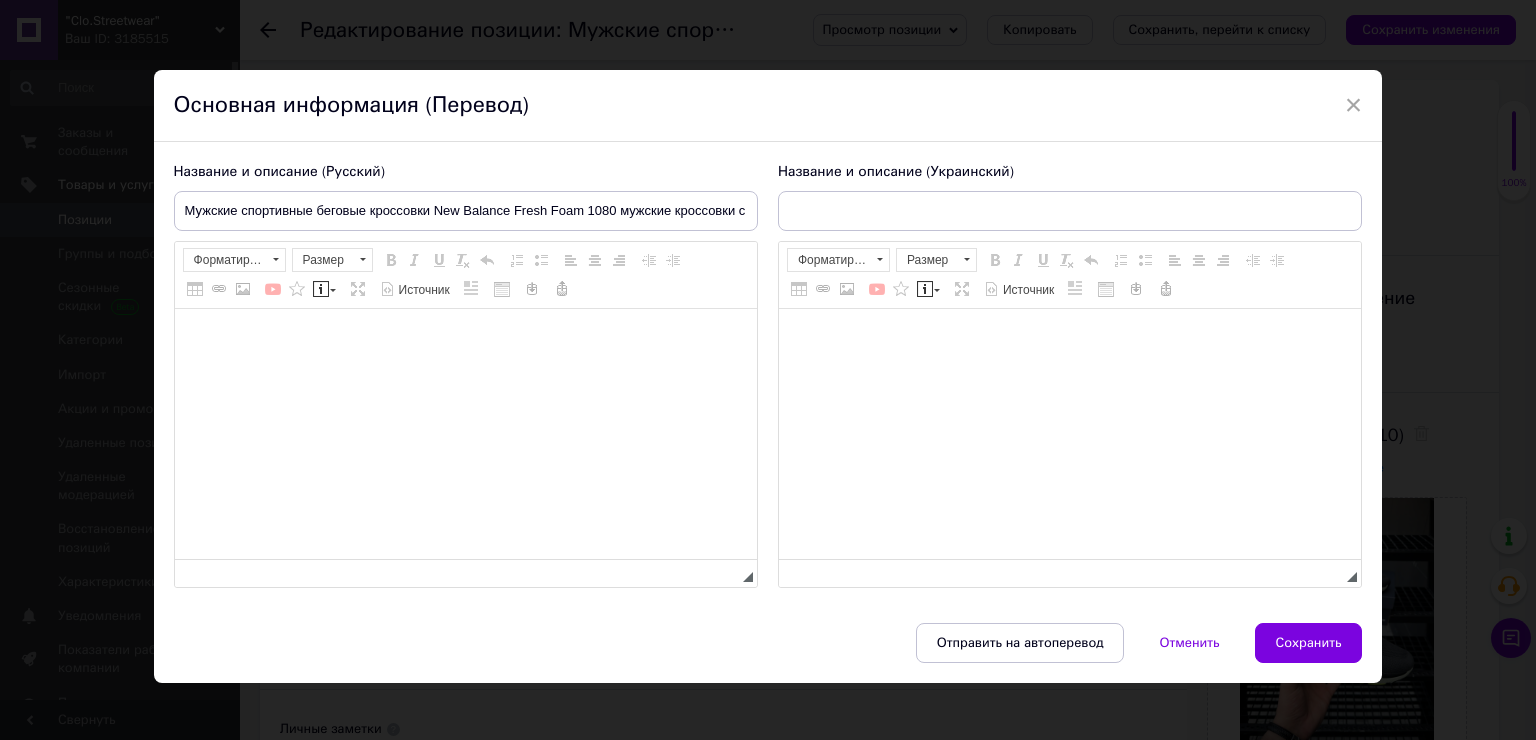 type on "Чоловічі спортивні бігові кросівки New Balance Fresh Foam 1080 чоловічі кросівки сітка для спорту" 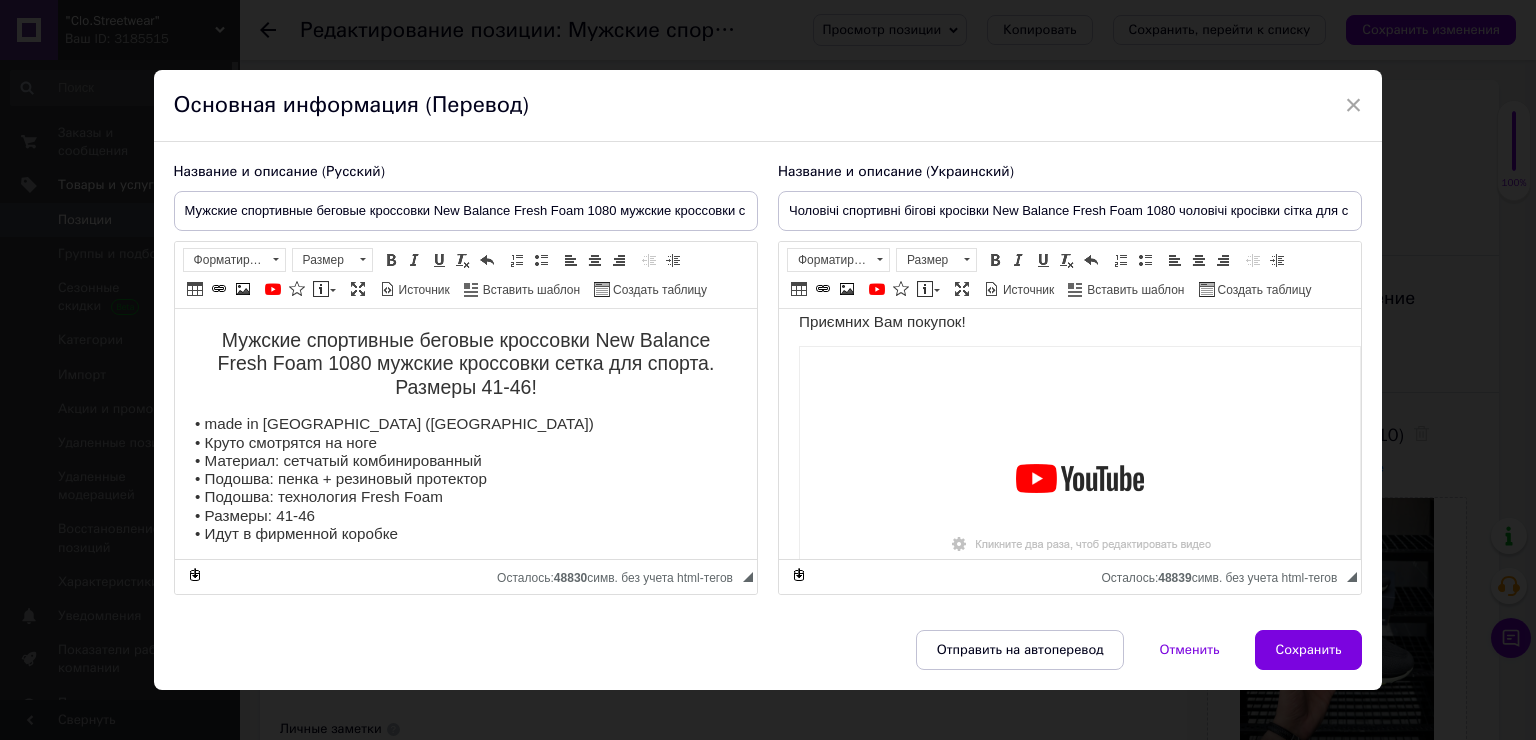 scroll, scrollTop: 1100, scrollLeft: 0, axis: vertical 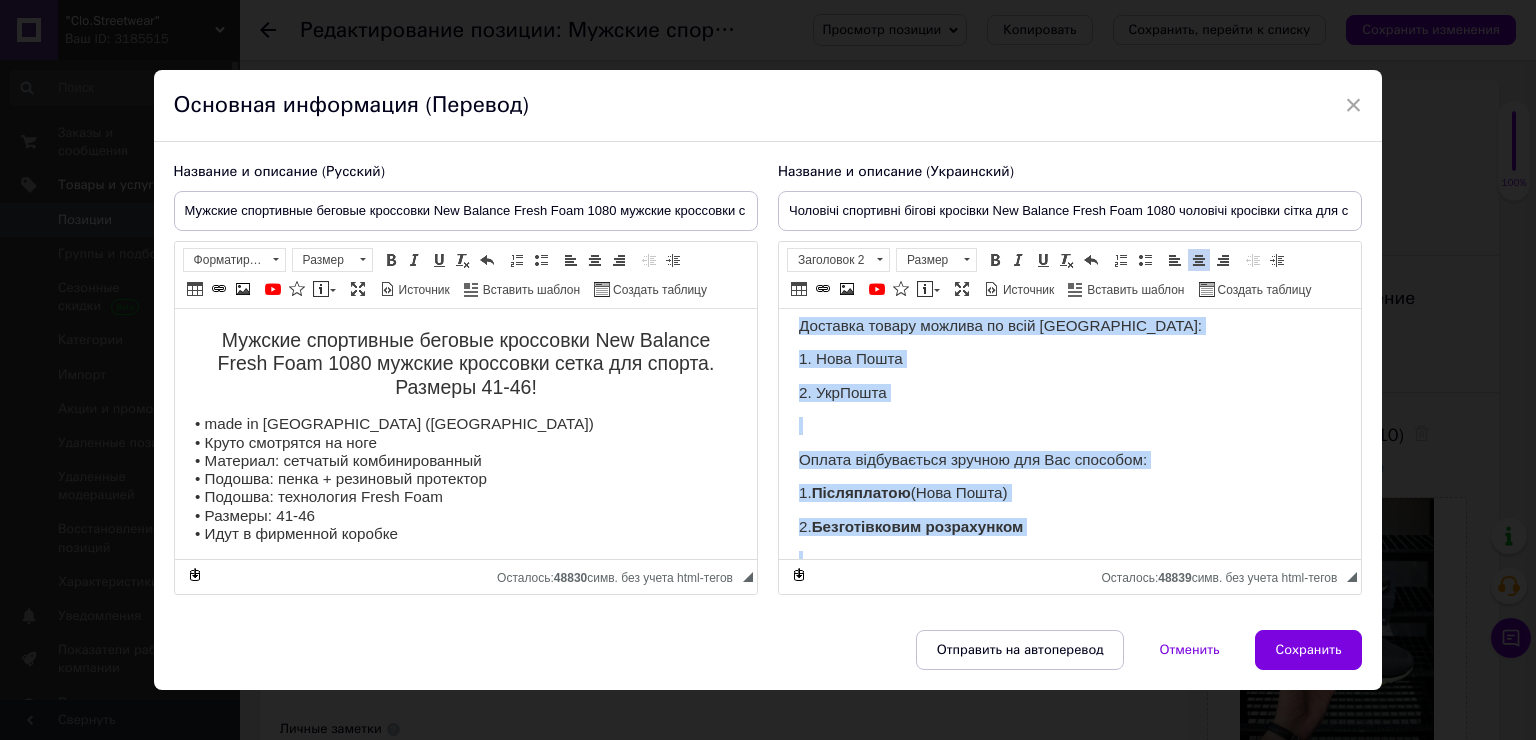 drag, startPoint x: 984, startPoint y: 386, endPoint x: 769, endPoint y: 345, distance: 218.87439 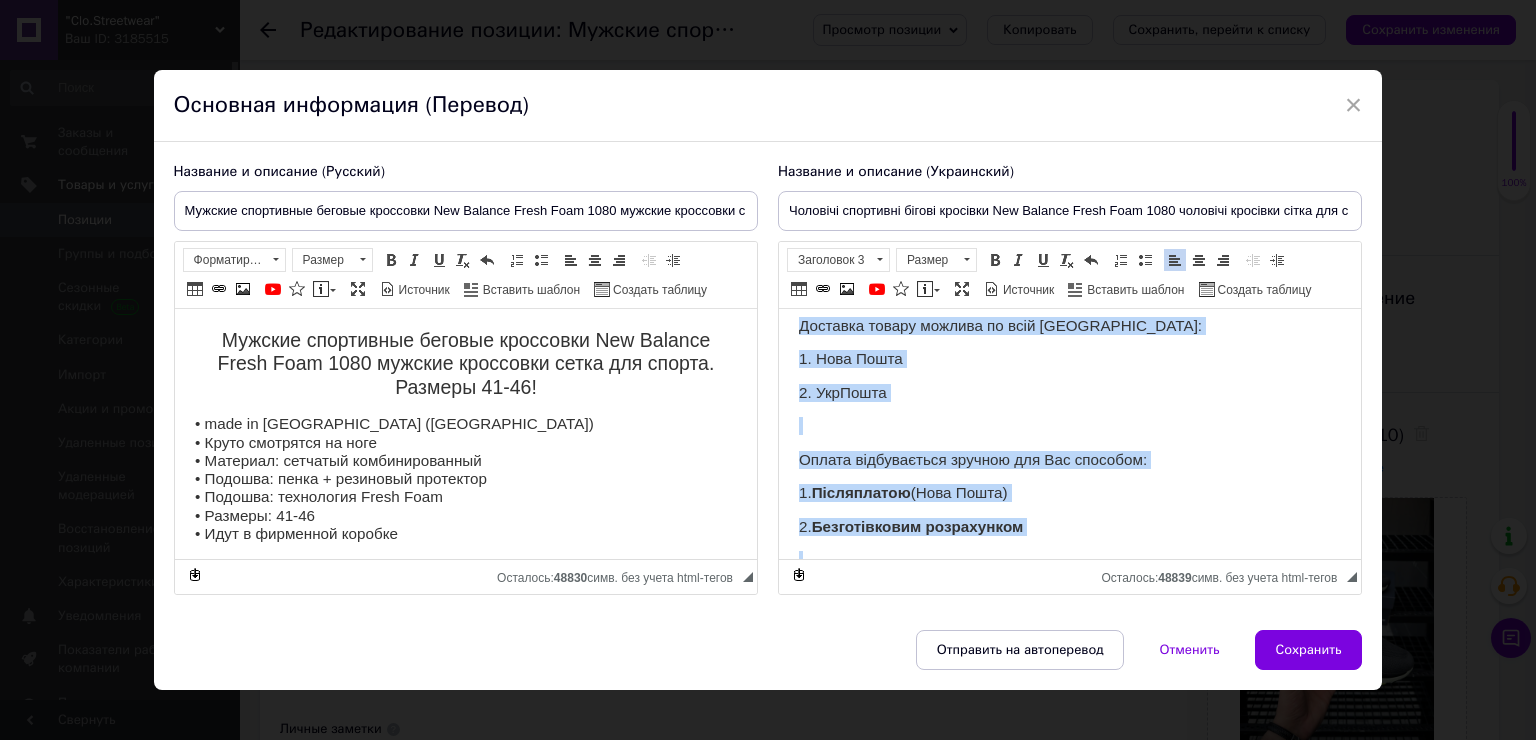 copy on "Доставка товару можлива по всій Україні: 1. Нова Пошта  2. УкрПошта Оплата відбувається зручною для Вас способом:  1.  Післяплатою  (Нова Пошта)  2.  Безготівковим розрахунком Гарантії: 1. Товар Вам не підходить*  (є обмін) 2. За наявності виробничого браку 3. Не сподобався товар - 14 днів на повернення Товар не носів і зберіг товарний вигляд *** Приємних Вам покупок!" 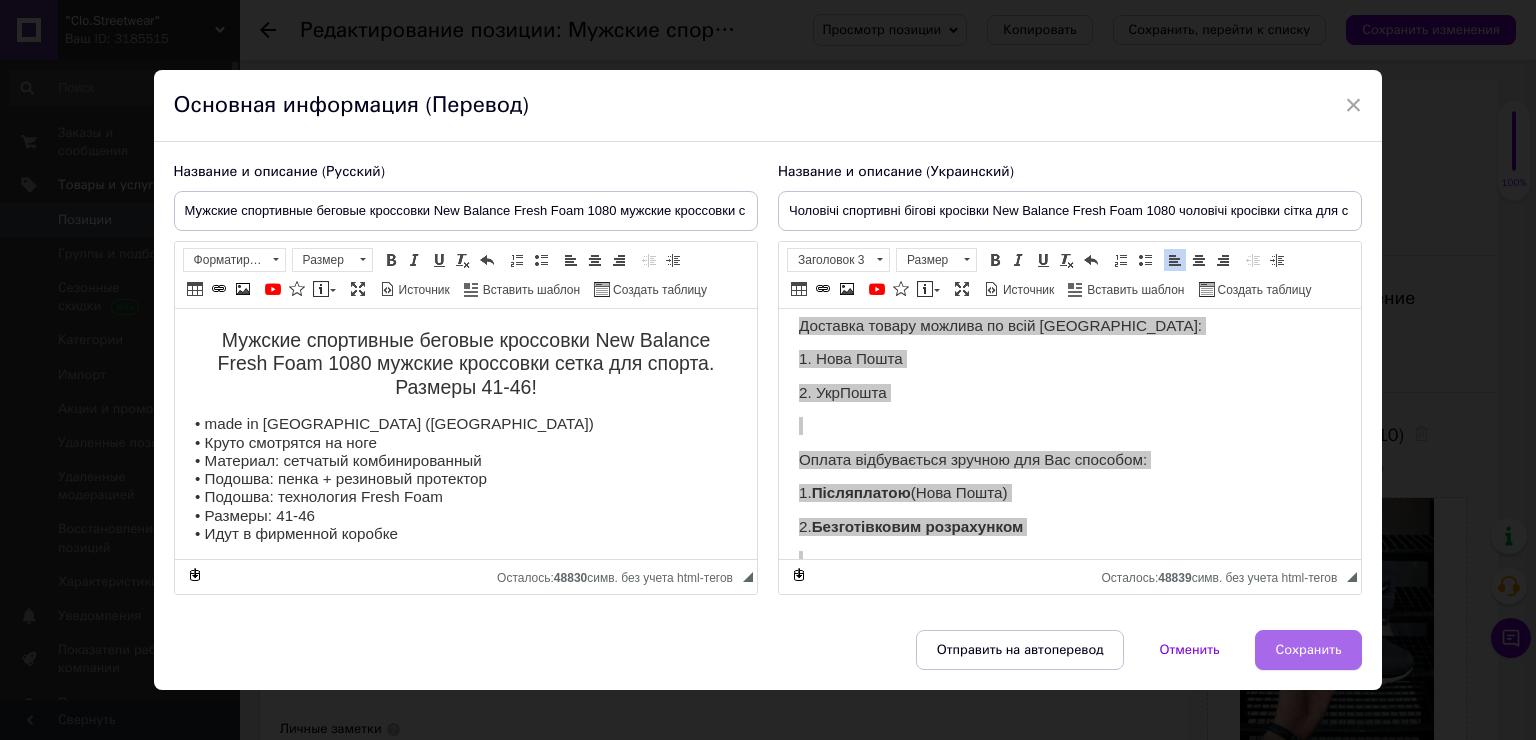 click on "Сохранить" at bounding box center (1309, 650) 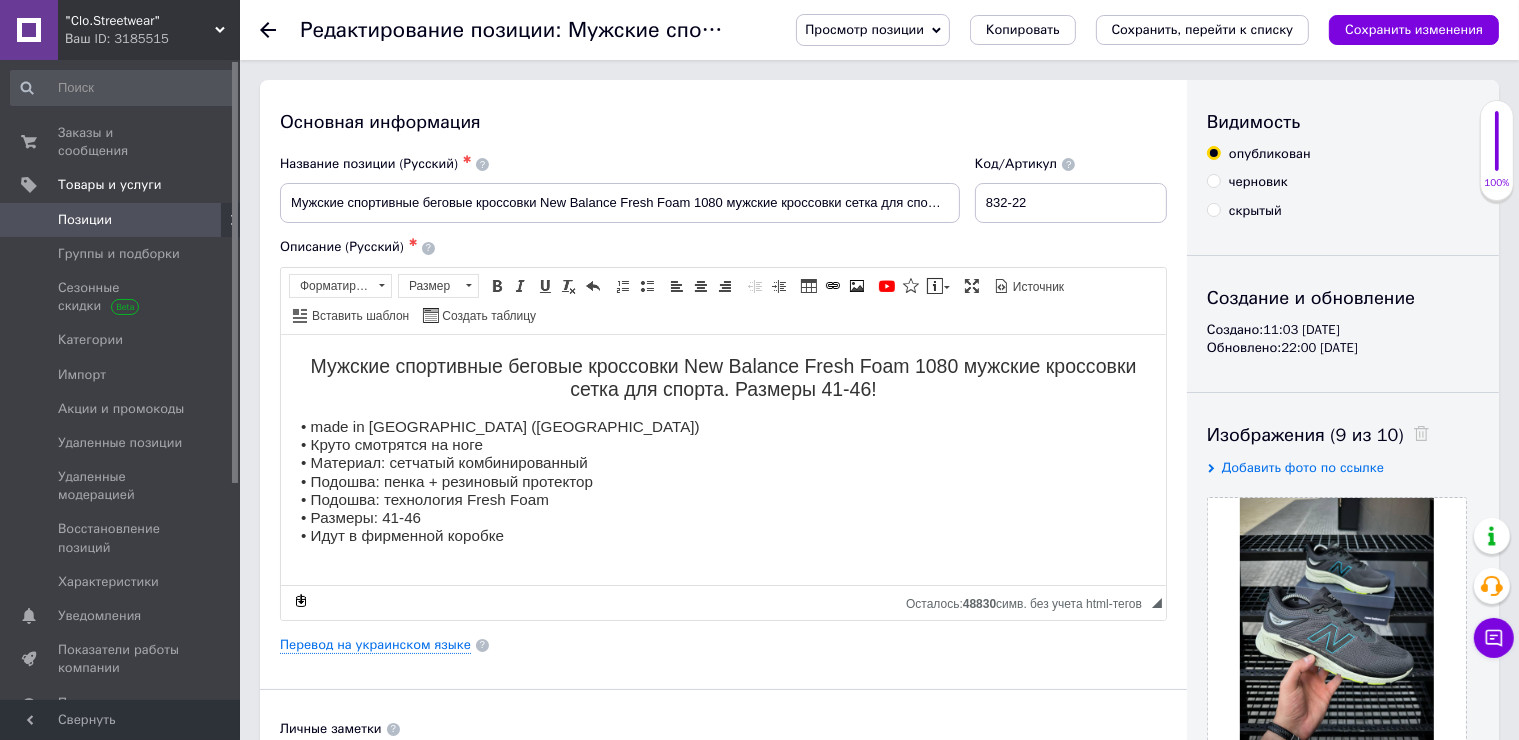 click on "Позиции" at bounding box center (85, 220) 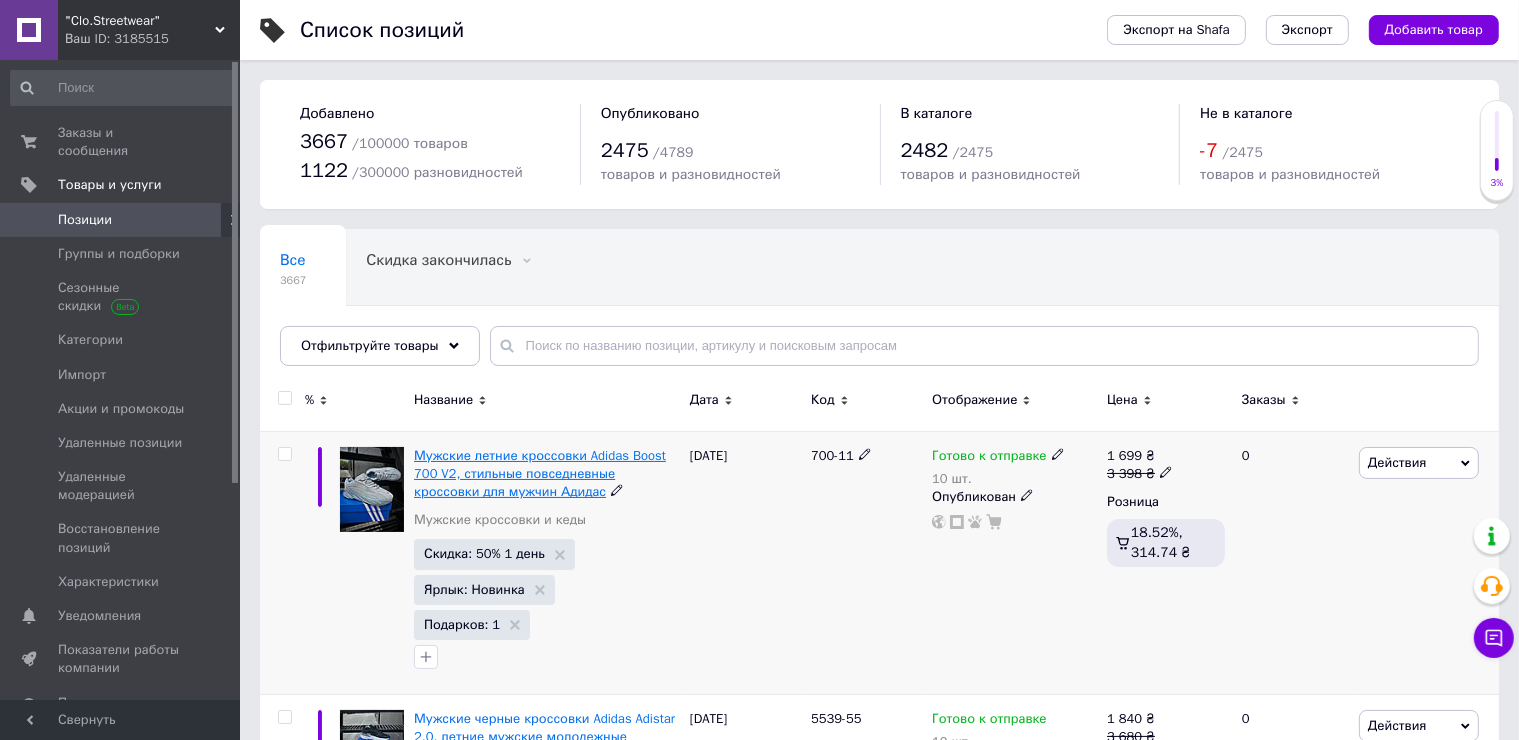 click on "Мужские летние кроссовки Adidas Boost 700 V2, стильные повседневные кроссовки для мужчин Адидас" at bounding box center [540, 473] 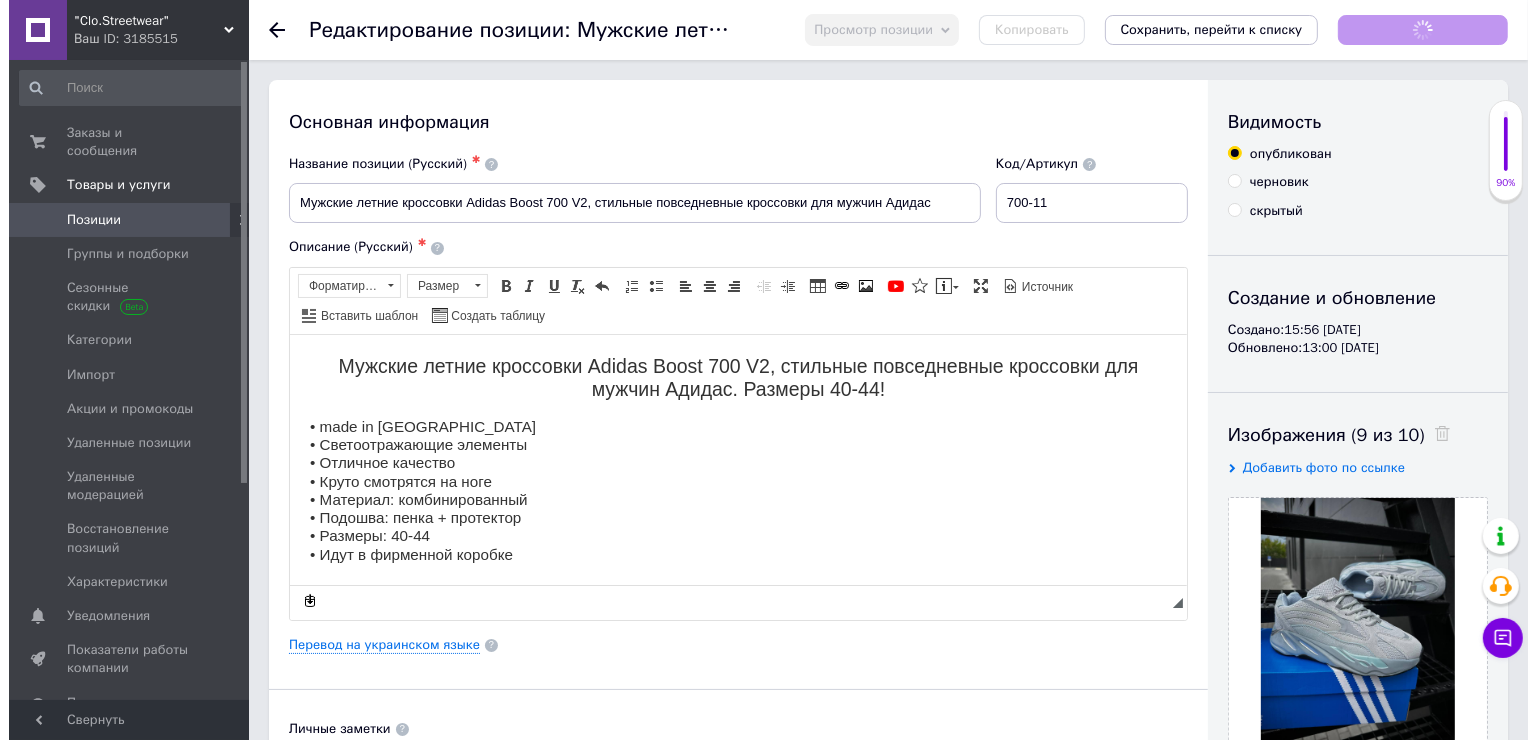 scroll, scrollTop: 0, scrollLeft: 0, axis: both 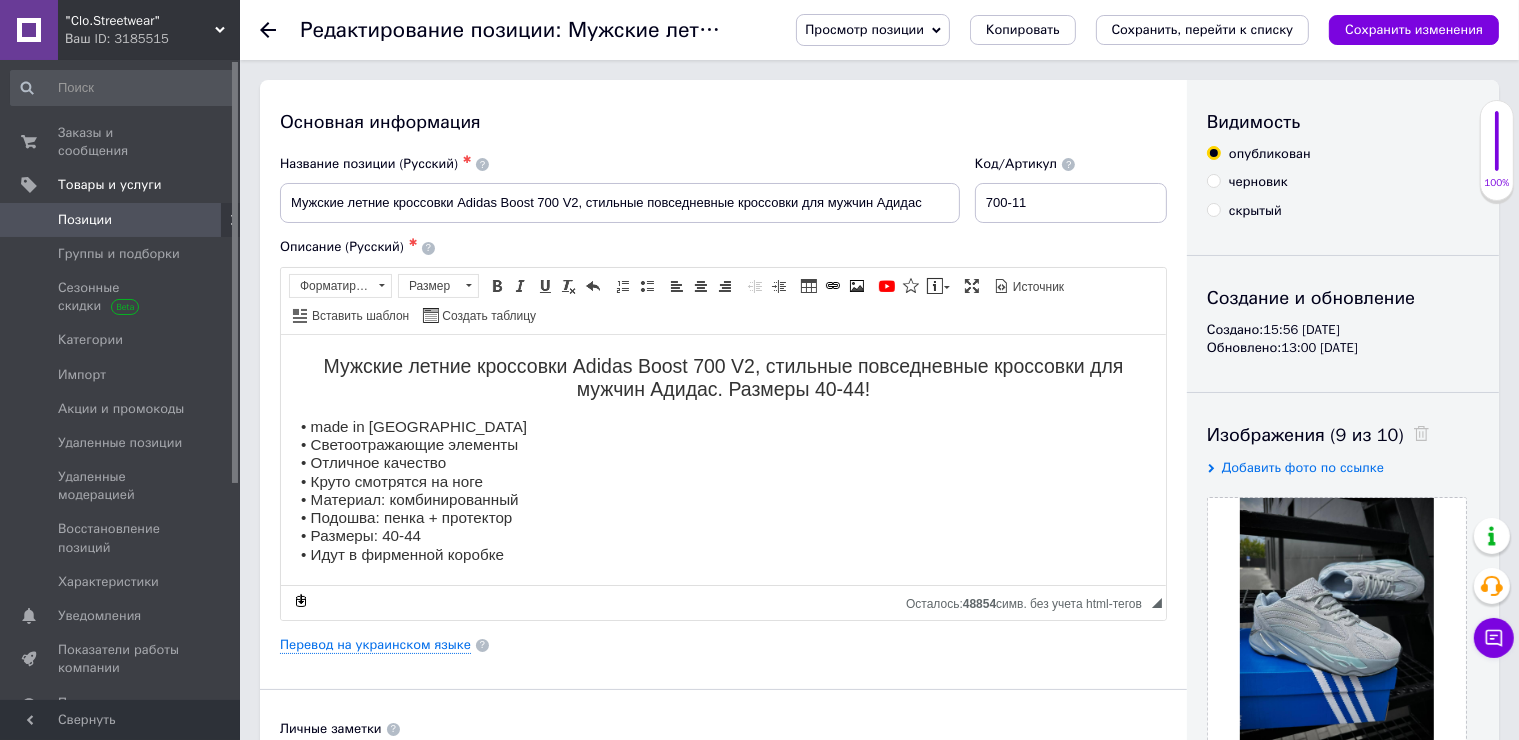 click on "Основная информация Название позиции (Русский) ✱ Мужские летние кроссовки Adidas Boost 700 V2, стильные повседневные кроссовки для мужчин Адидас Код/Артикул 700-11 Описание (Русский) ✱ Мужские летние кроссовки Adidas Boost 700 V2, стильные повседневные кроссовки для мужчин Адидас. Размеры 40-44!
• made in Vietnam
• Светоотражающие элементы
• Отличное качество
• Круто смотрятся на ноге
• Материал: комбинированный
• Подошва: пенка + протектор
• Размеры: 40-44
• Идут в фирменной коробке
В комментариях к заказу указывайте необходимый размер
40(25,5см);
41(26см);
42(26,5см);" at bounding box center (723, 717) 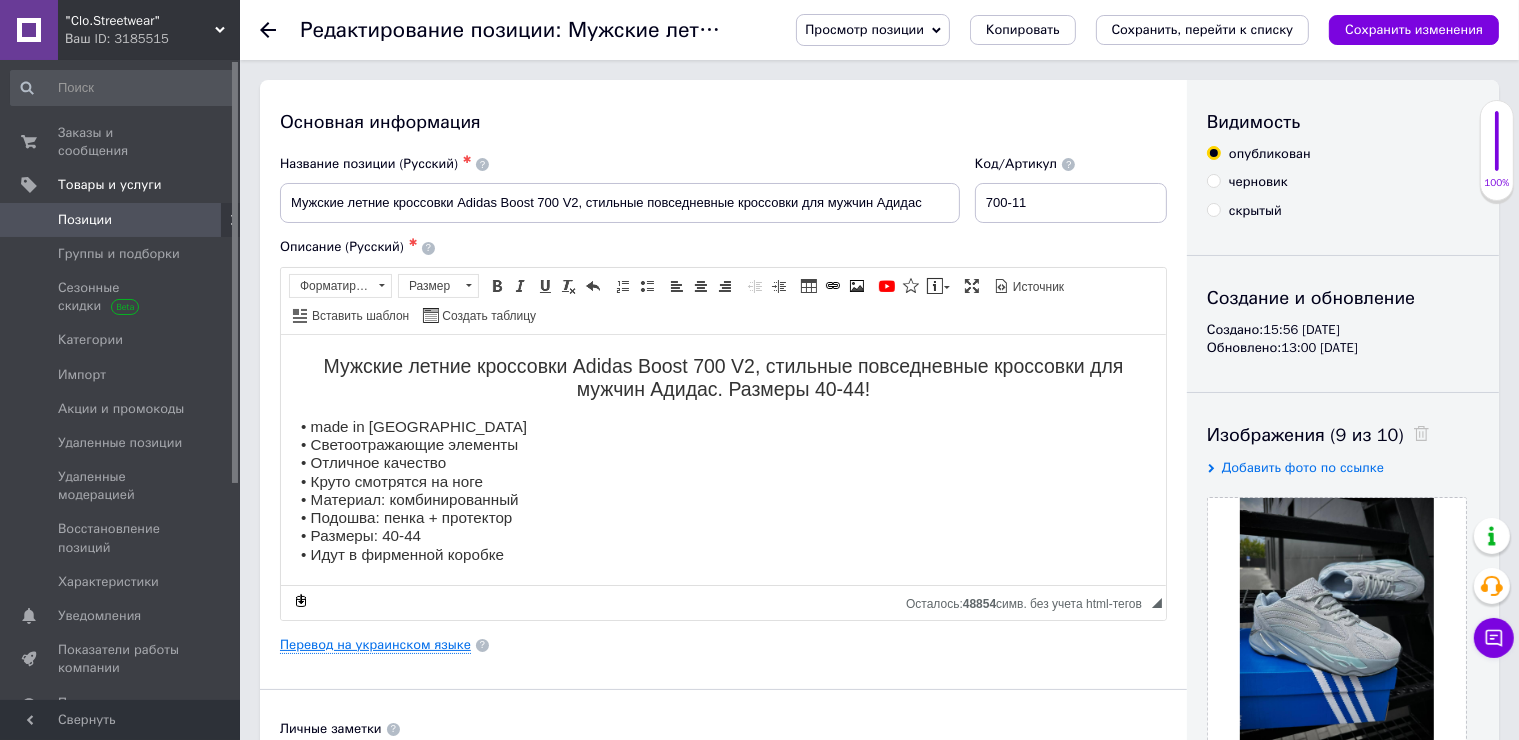 click on "Перевод на украинском языке" at bounding box center (375, 645) 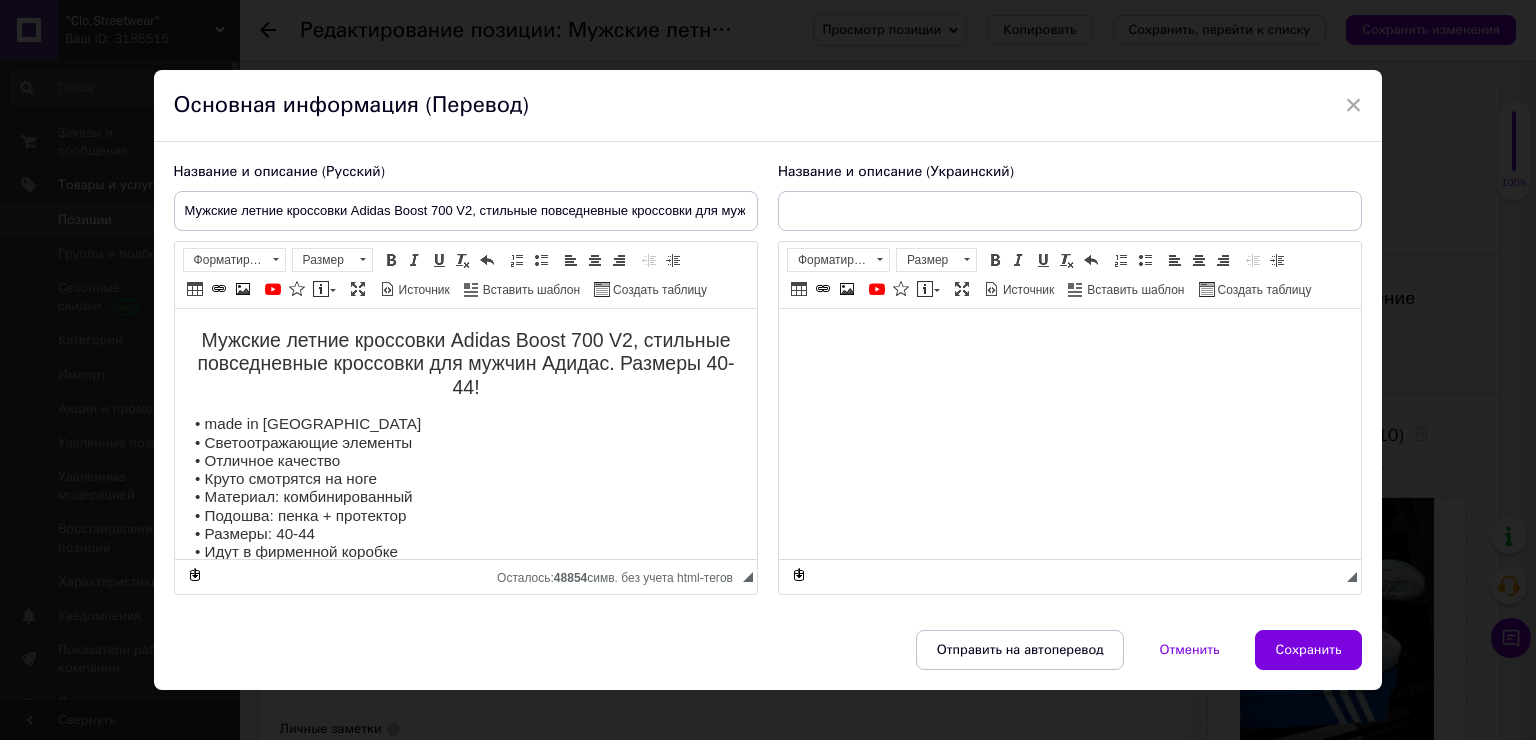 scroll, scrollTop: 0, scrollLeft: 0, axis: both 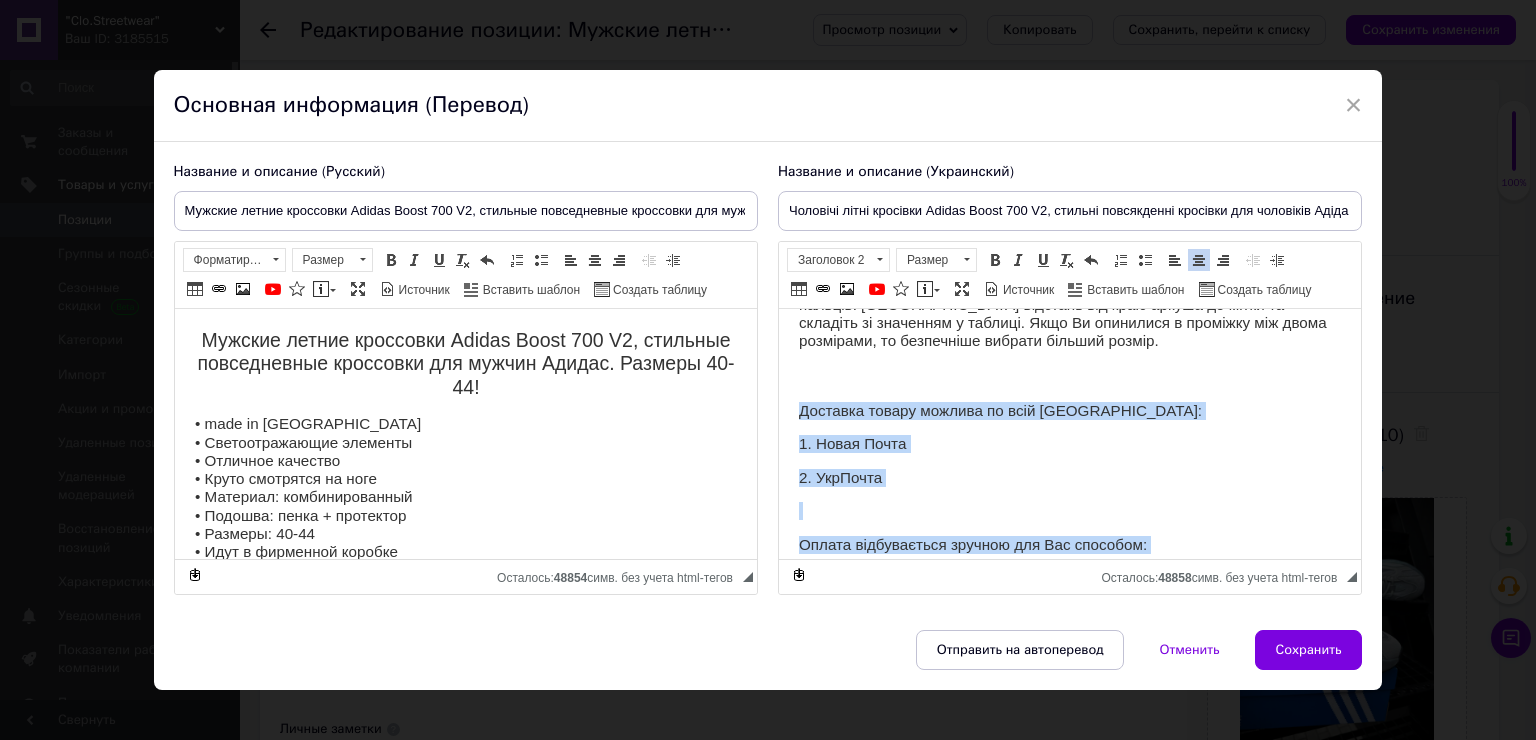 drag, startPoint x: 998, startPoint y: 351, endPoint x: 786, endPoint y: 408, distance: 219.52904 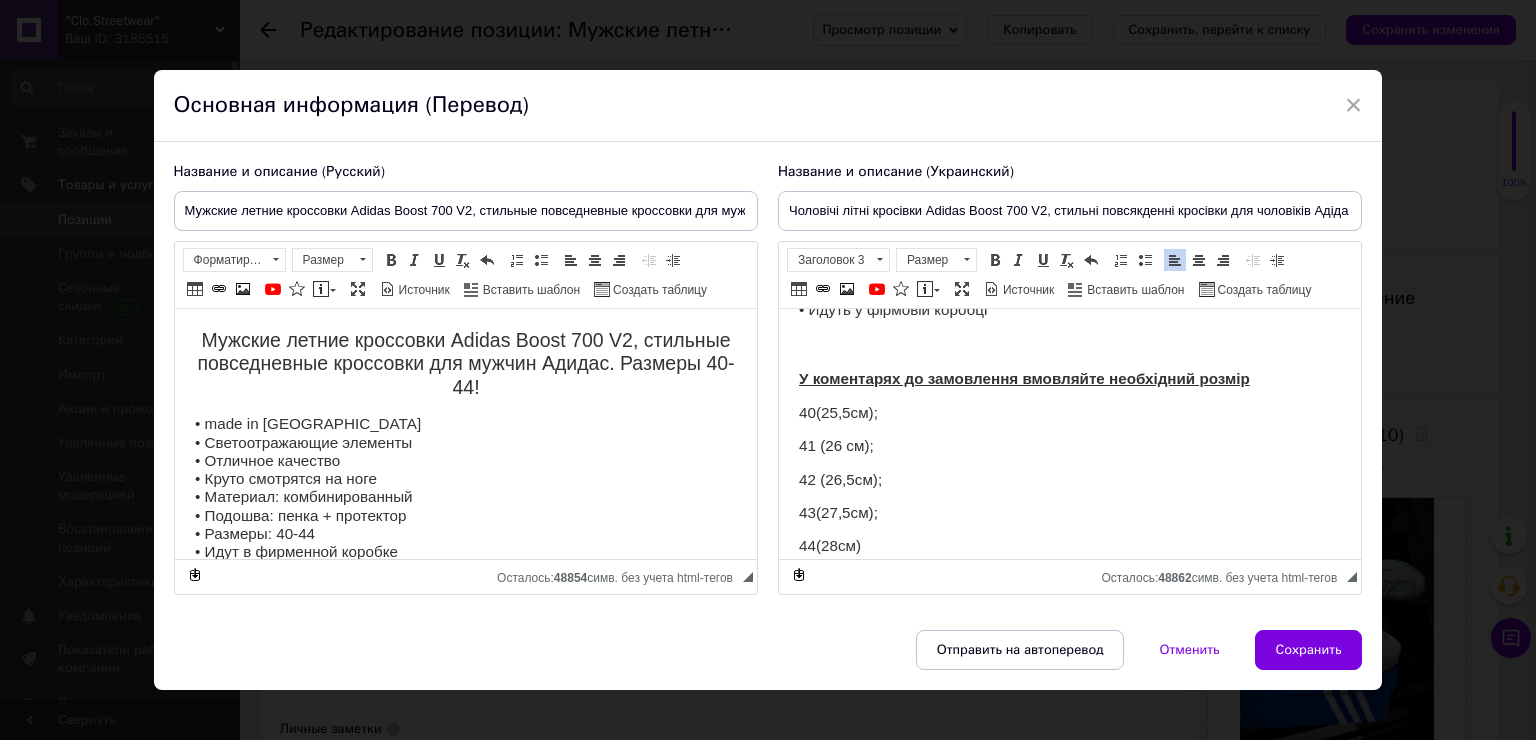 scroll, scrollTop: 210, scrollLeft: 0, axis: vertical 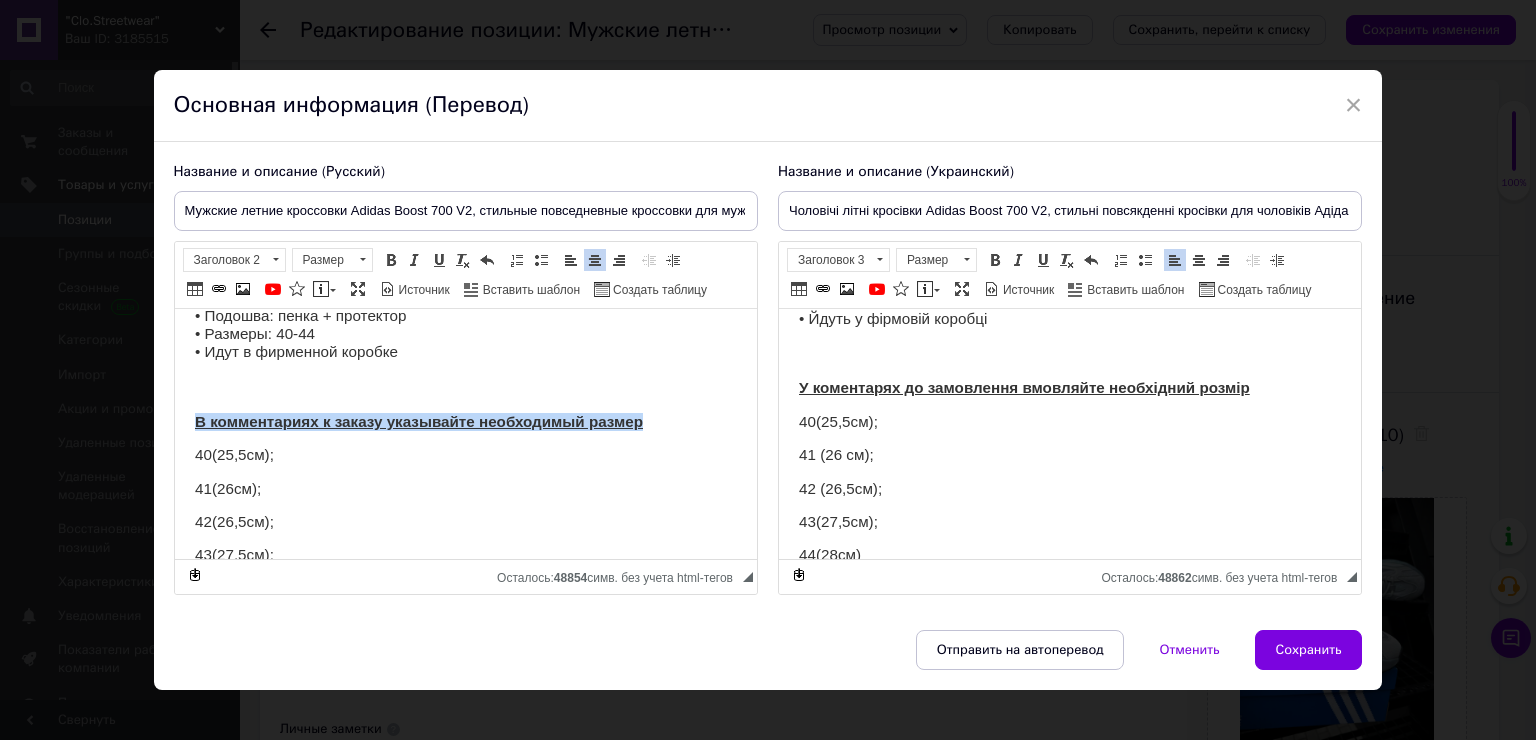drag, startPoint x: 664, startPoint y: 426, endPoint x: 180, endPoint y: 423, distance: 484.0093 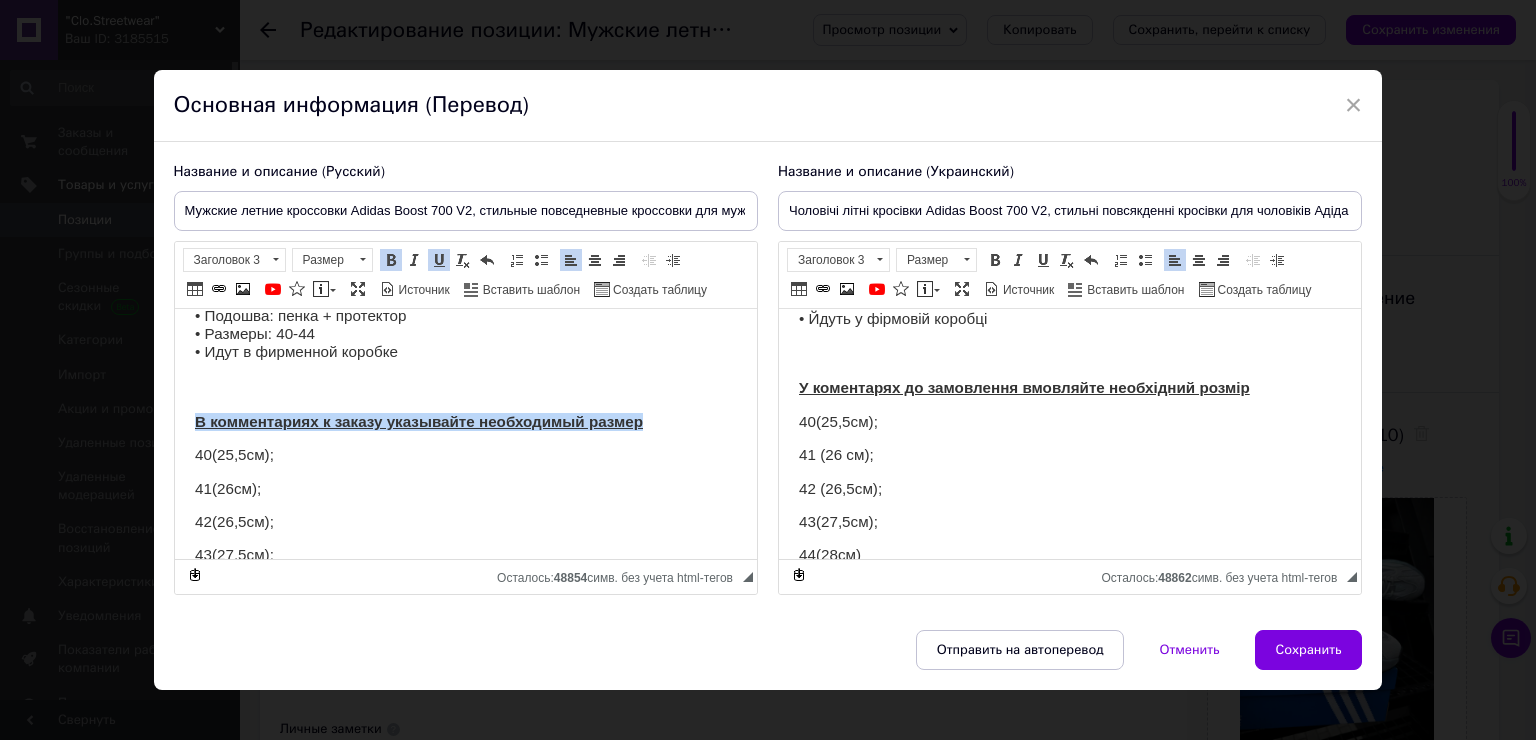 copy on "В комментариях к заказу указывайте необходимый размер" 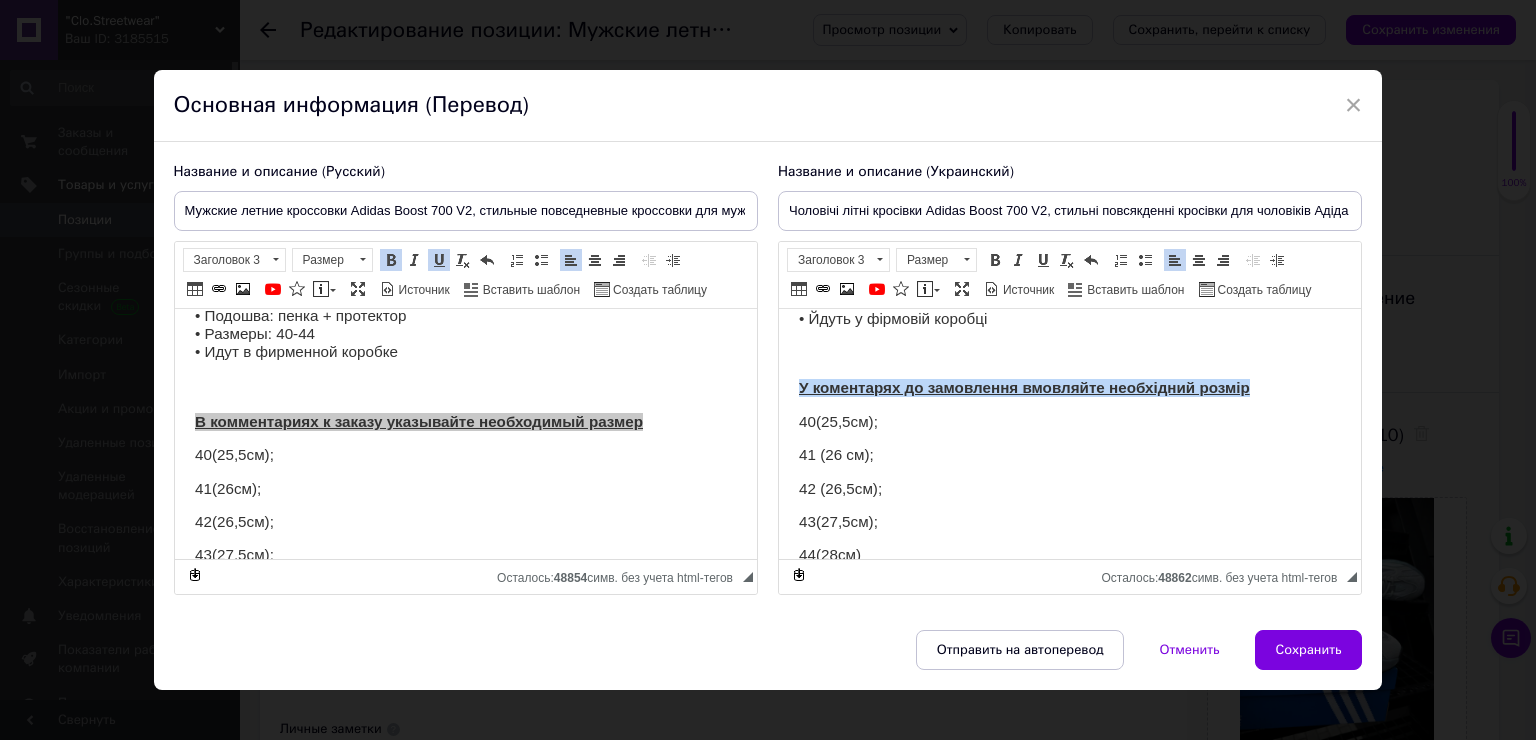 drag, startPoint x: 1270, startPoint y: 387, endPoint x: 748, endPoint y: 379, distance: 522.0613 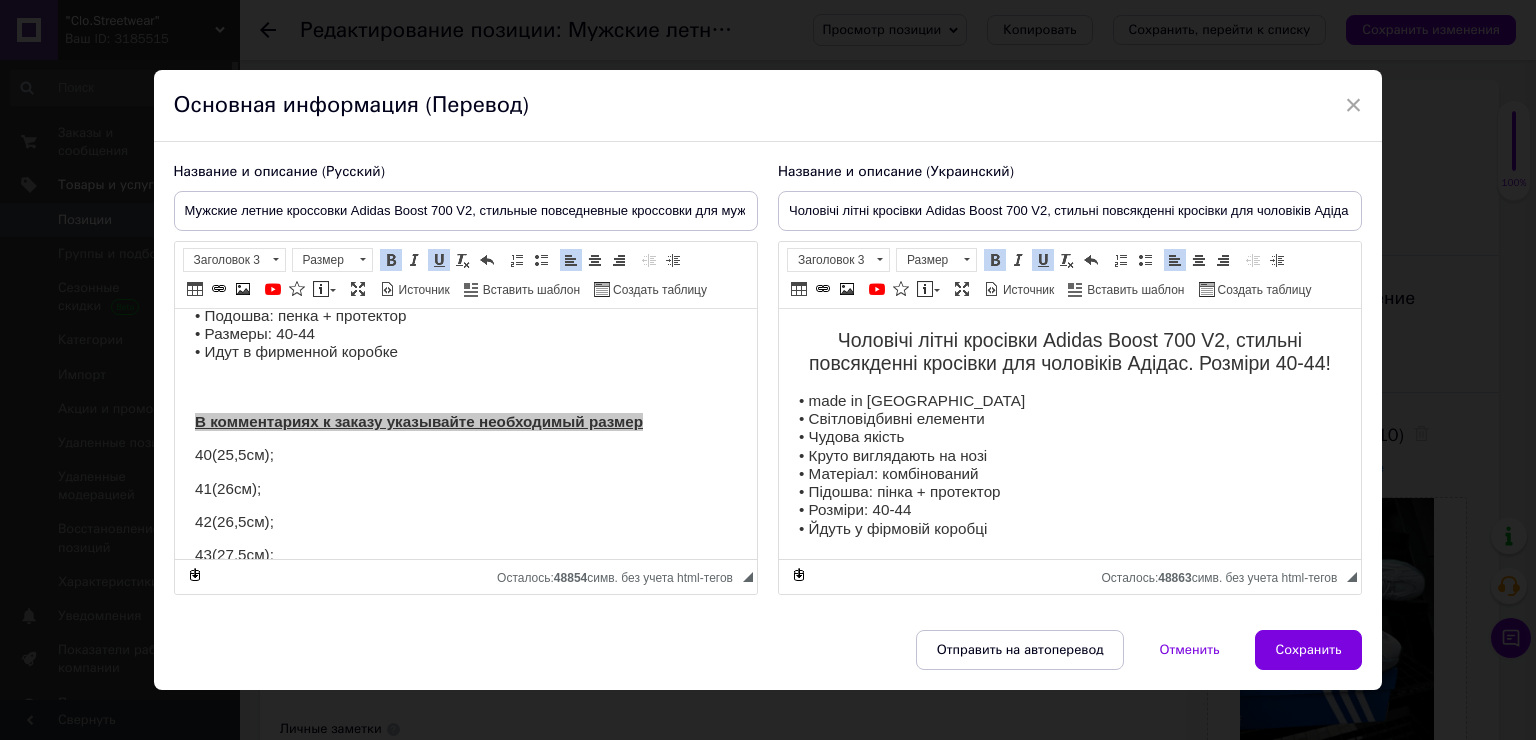 scroll, scrollTop: 0, scrollLeft: 0, axis: both 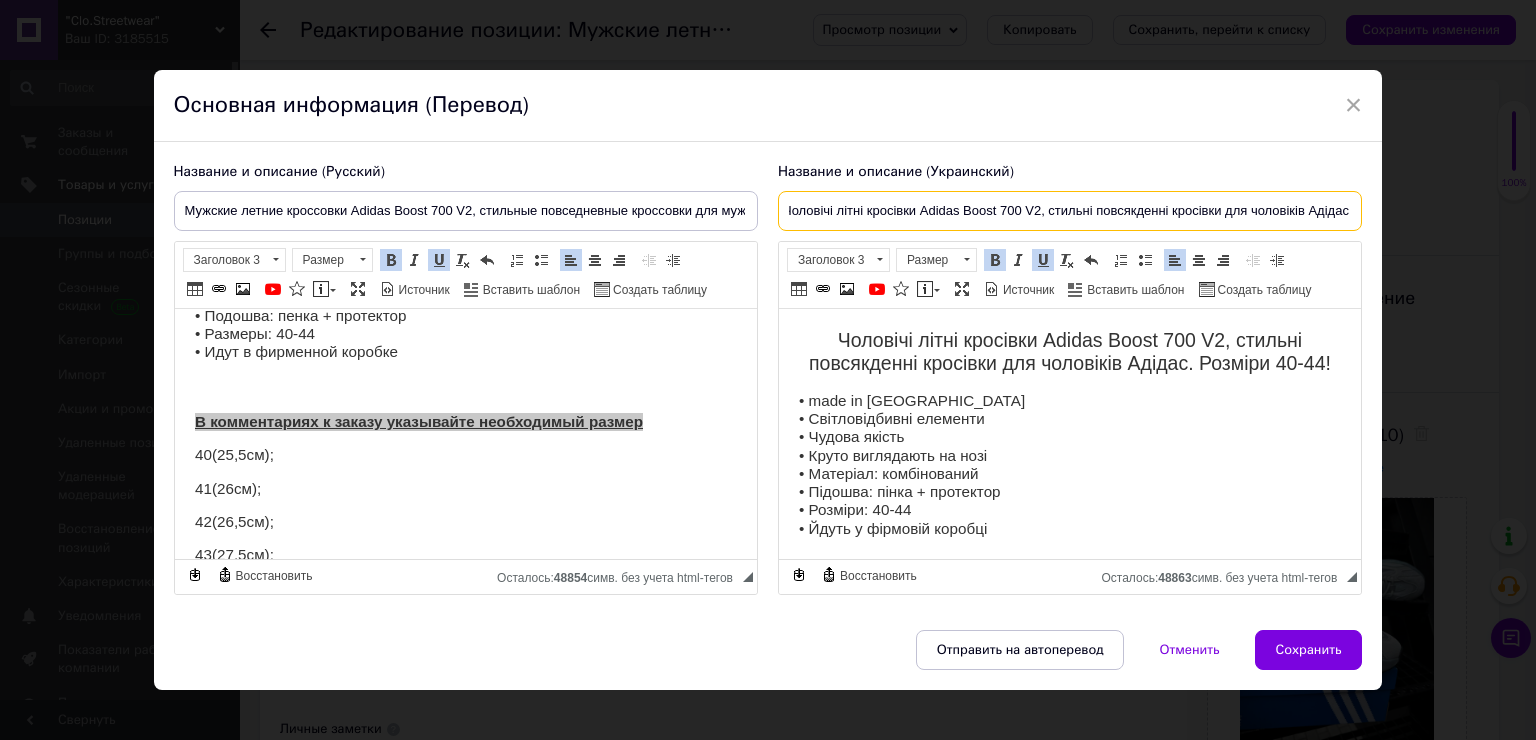 drag, startPoint x: 866, startPoint y: 217, endPoint x: 1360, endPoint y: 236, distance: 494.36523 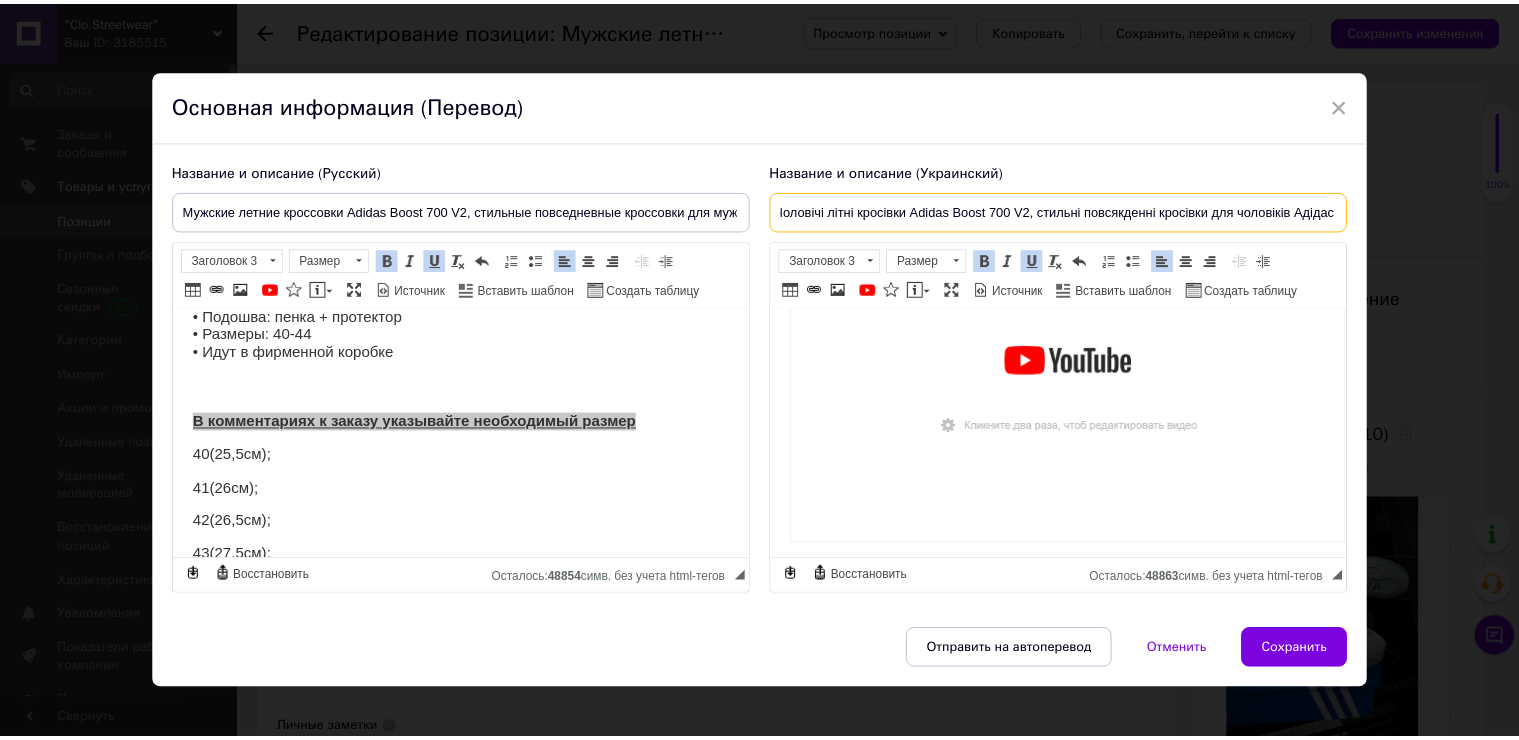 scroll, scrollTop: 1269, scrollLeft: 0, axis: vertical 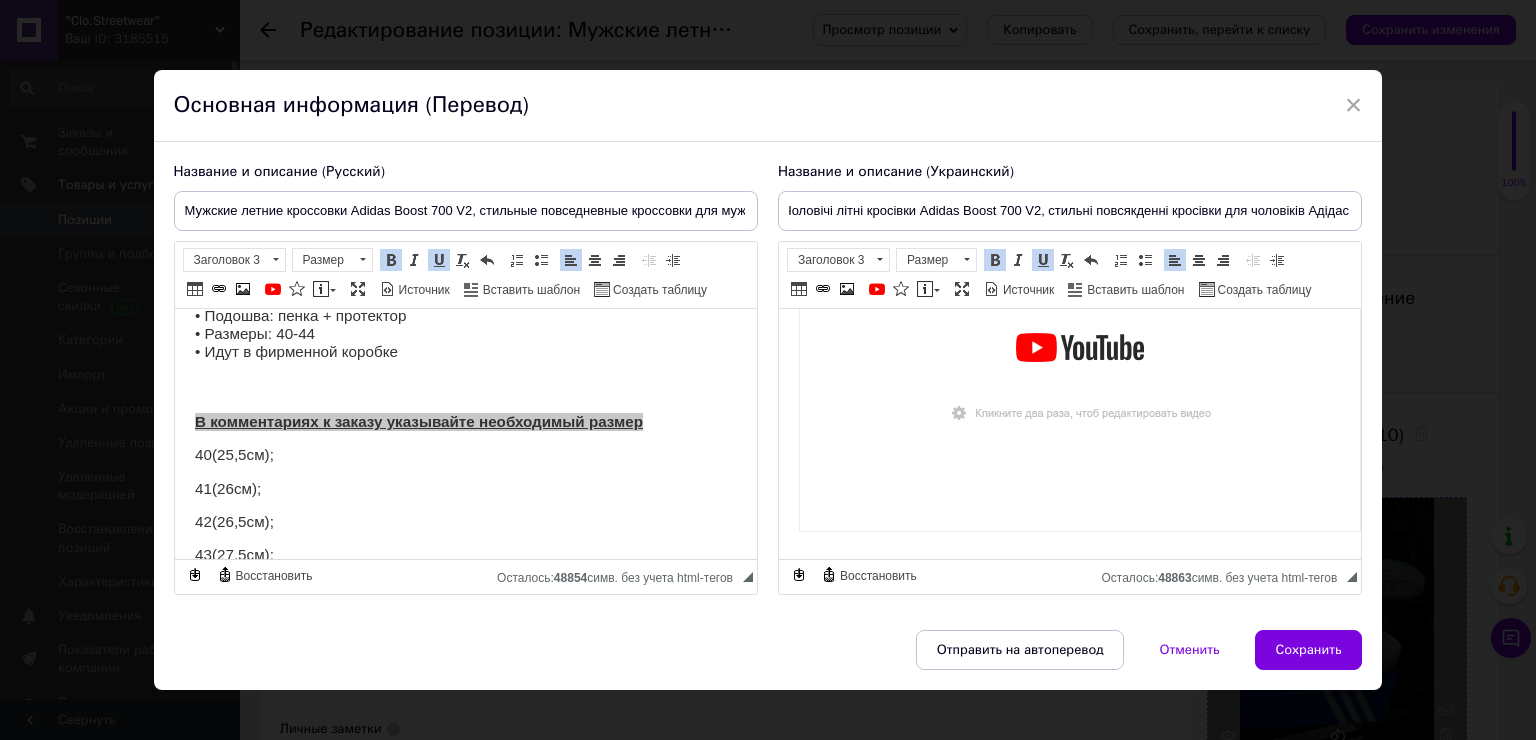 click on "Сохранить" at bounding box center (1309, 650) 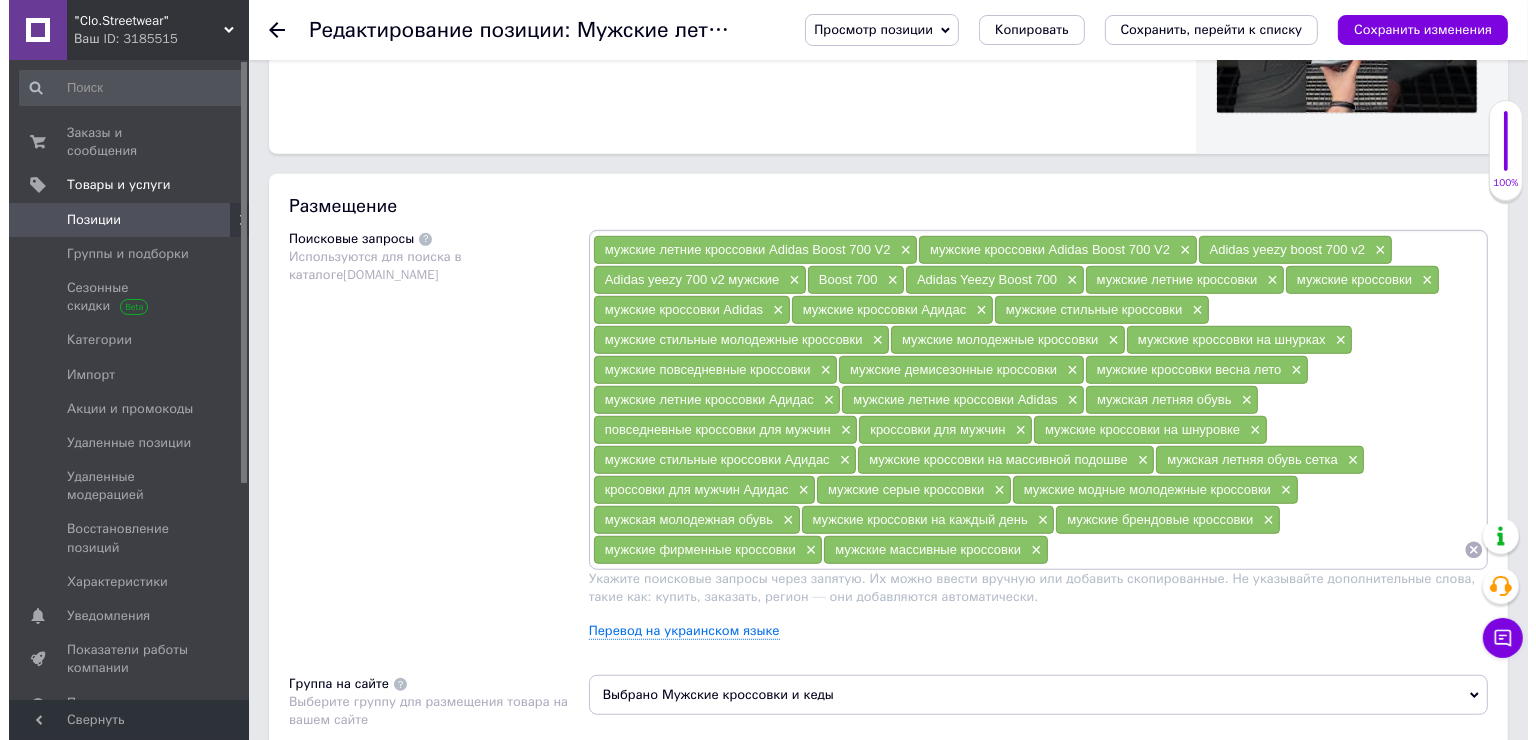 scroll, scrollTop: 1400, scrollLeft: 0, axis: vertical 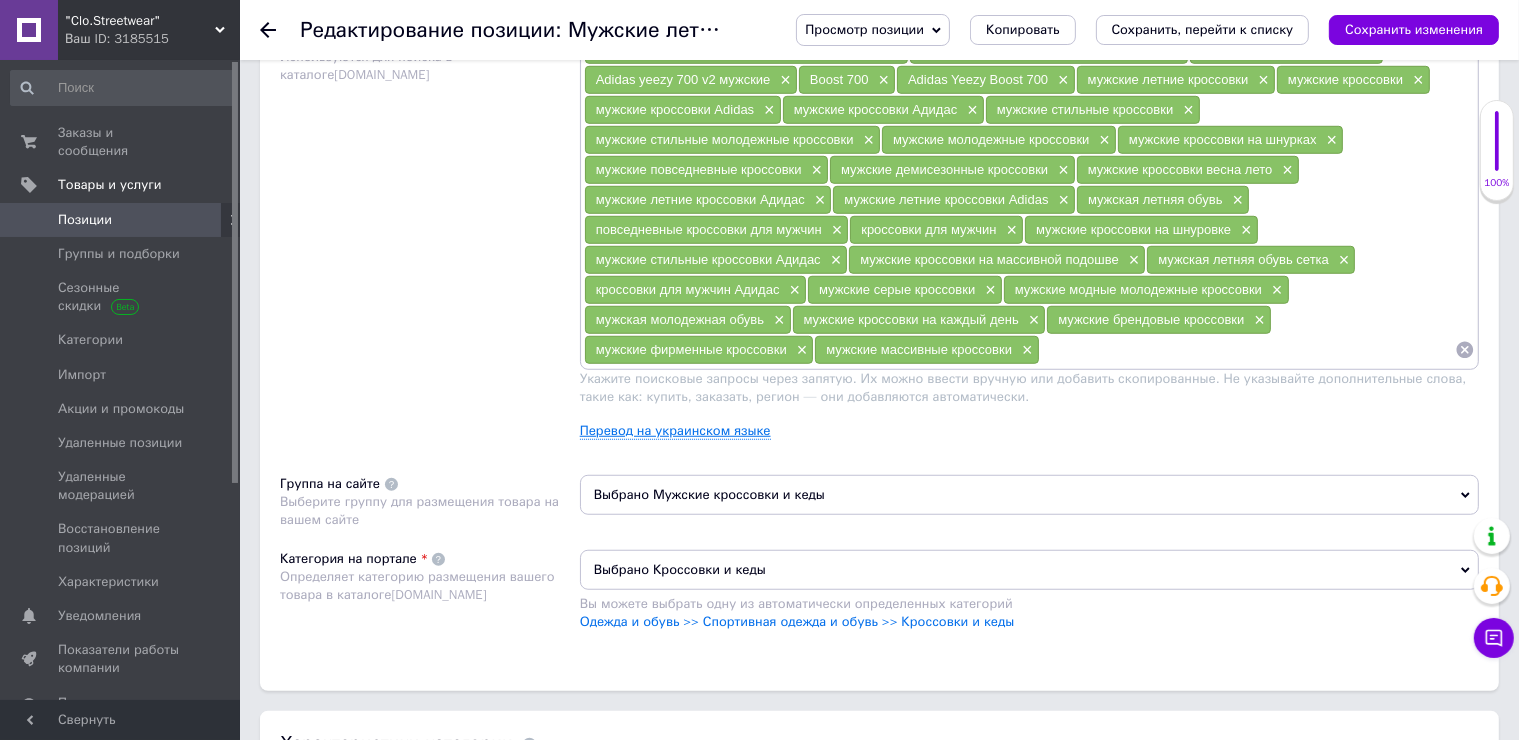 click on "Перевод на украинском языке" at bounding box center [675, 431] 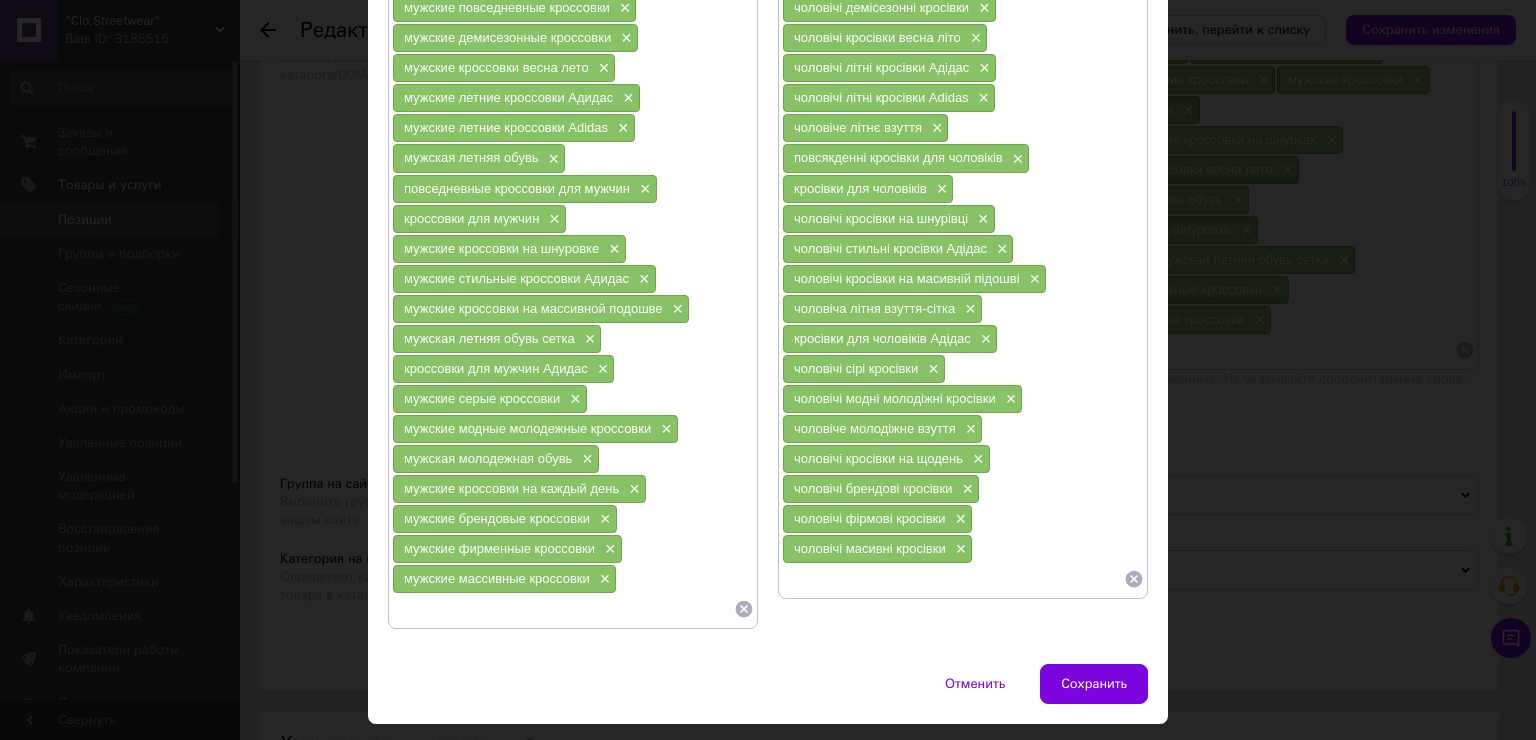 scroll, scrollTop: 600, scrollLeft: 0, axis: vertical 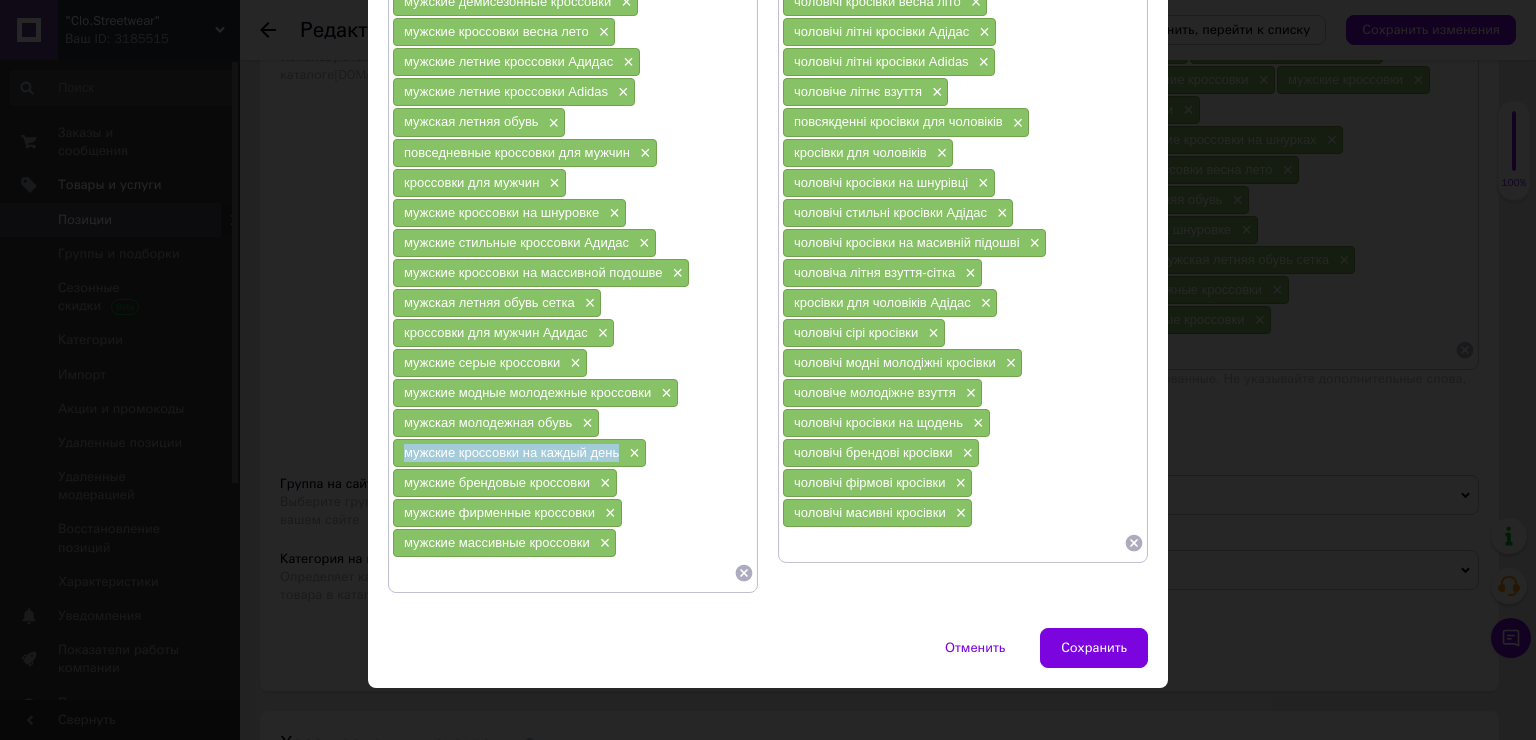 drag, startPoint x: 616, startPoint y: 436, endPoint x: 400, endPoint y: 435, distance: 216.00232 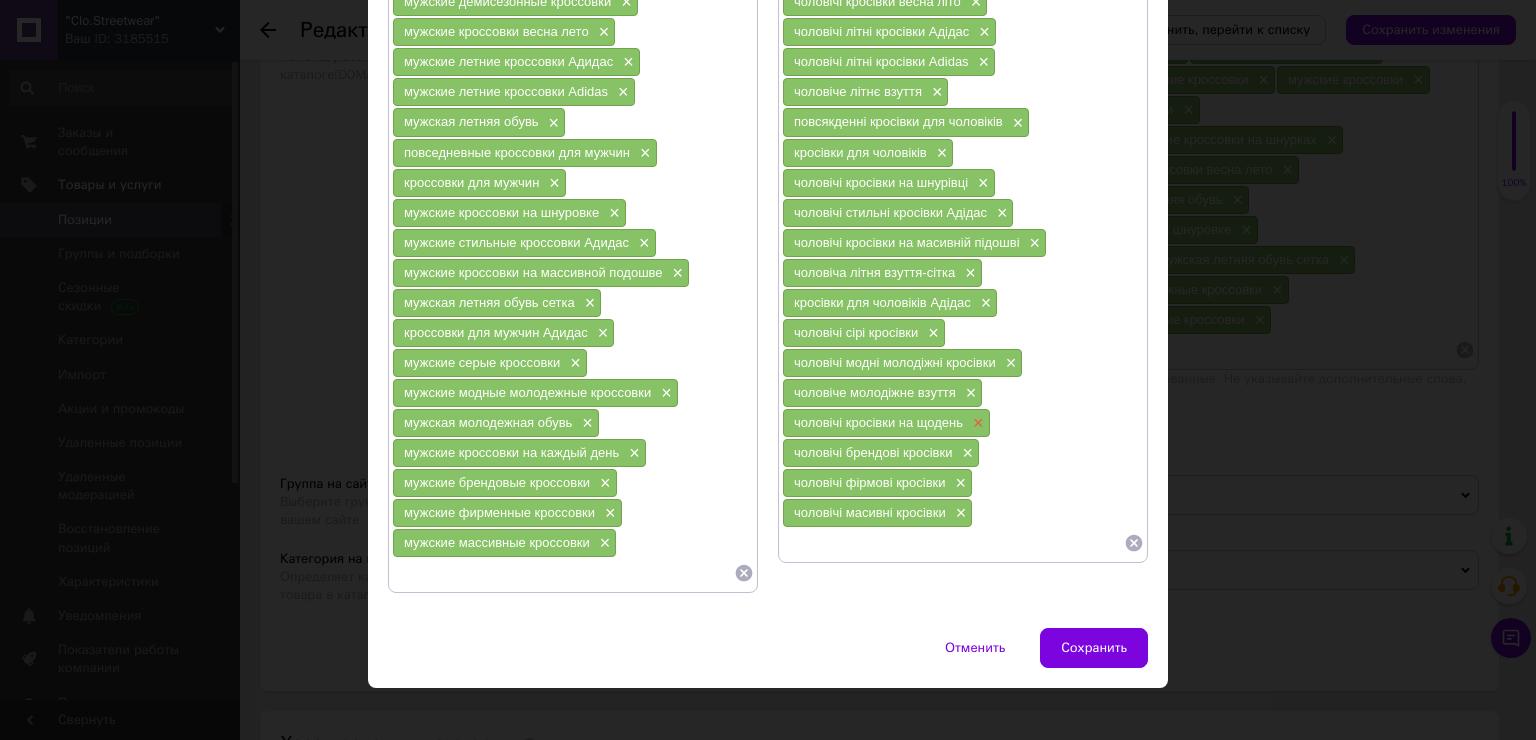 click on "×" at bounding box center (976, 423) 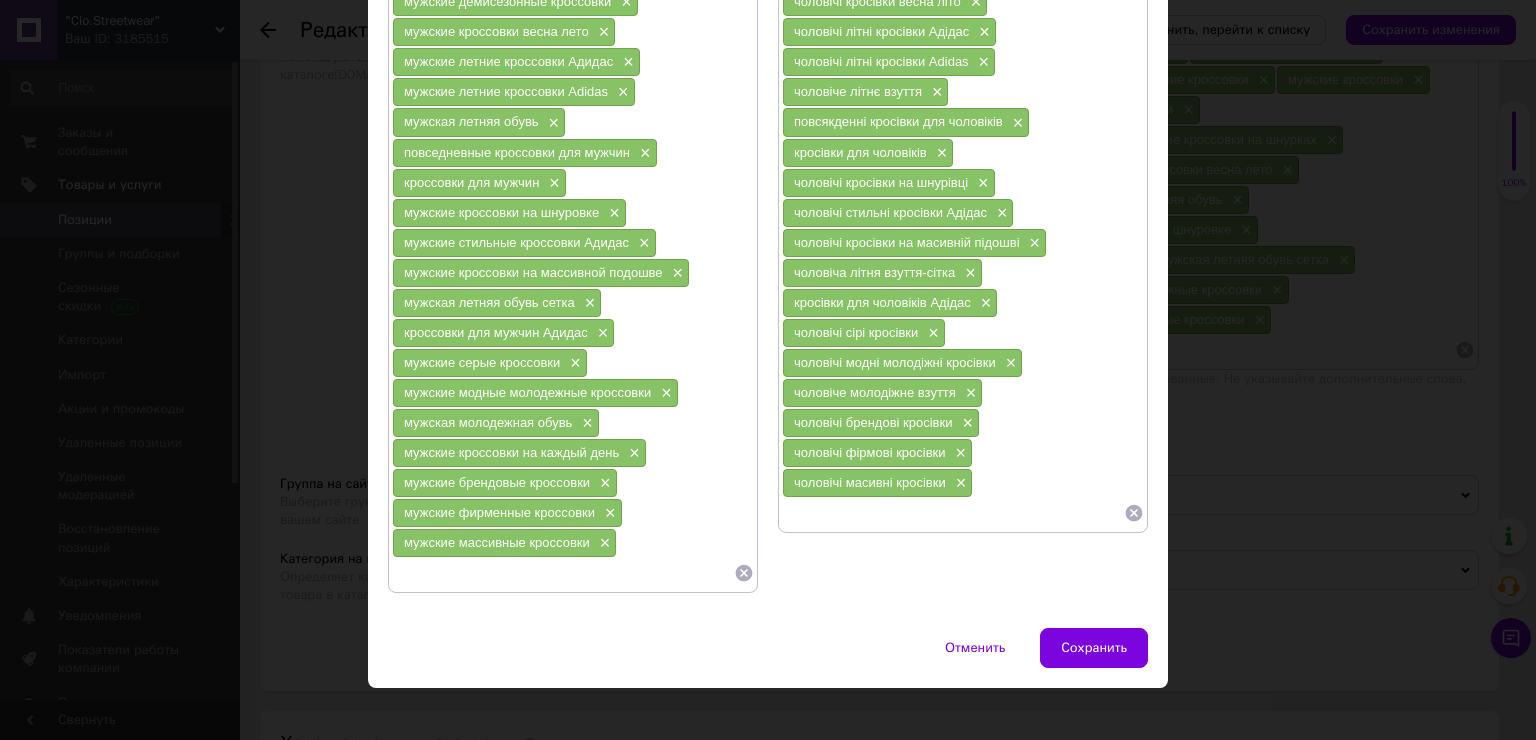 click at bounding box center (953, 513) 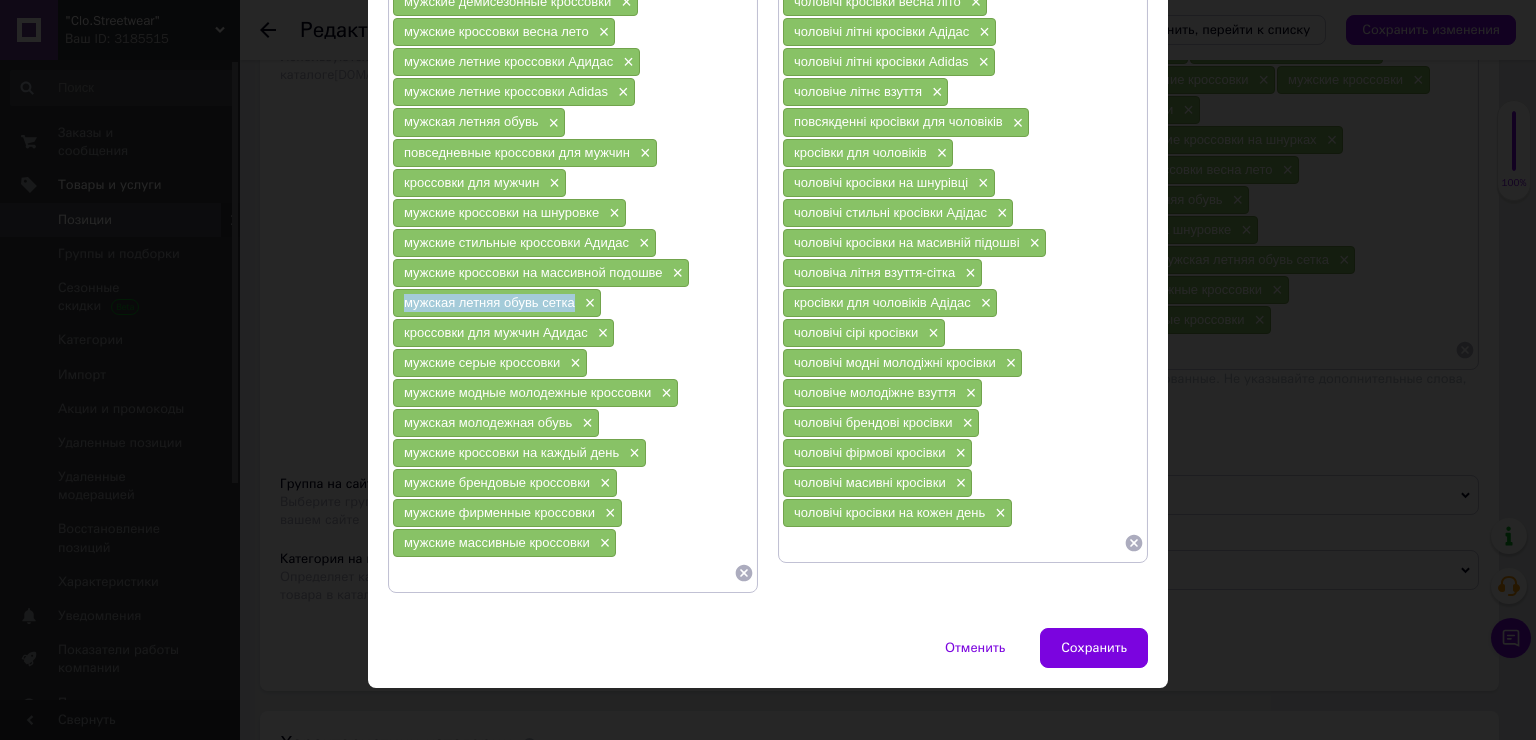 drag, startPoint x: 572, startPoint y: 292, endPoint x: 399, endPoint y: 294, distance: 173.01157 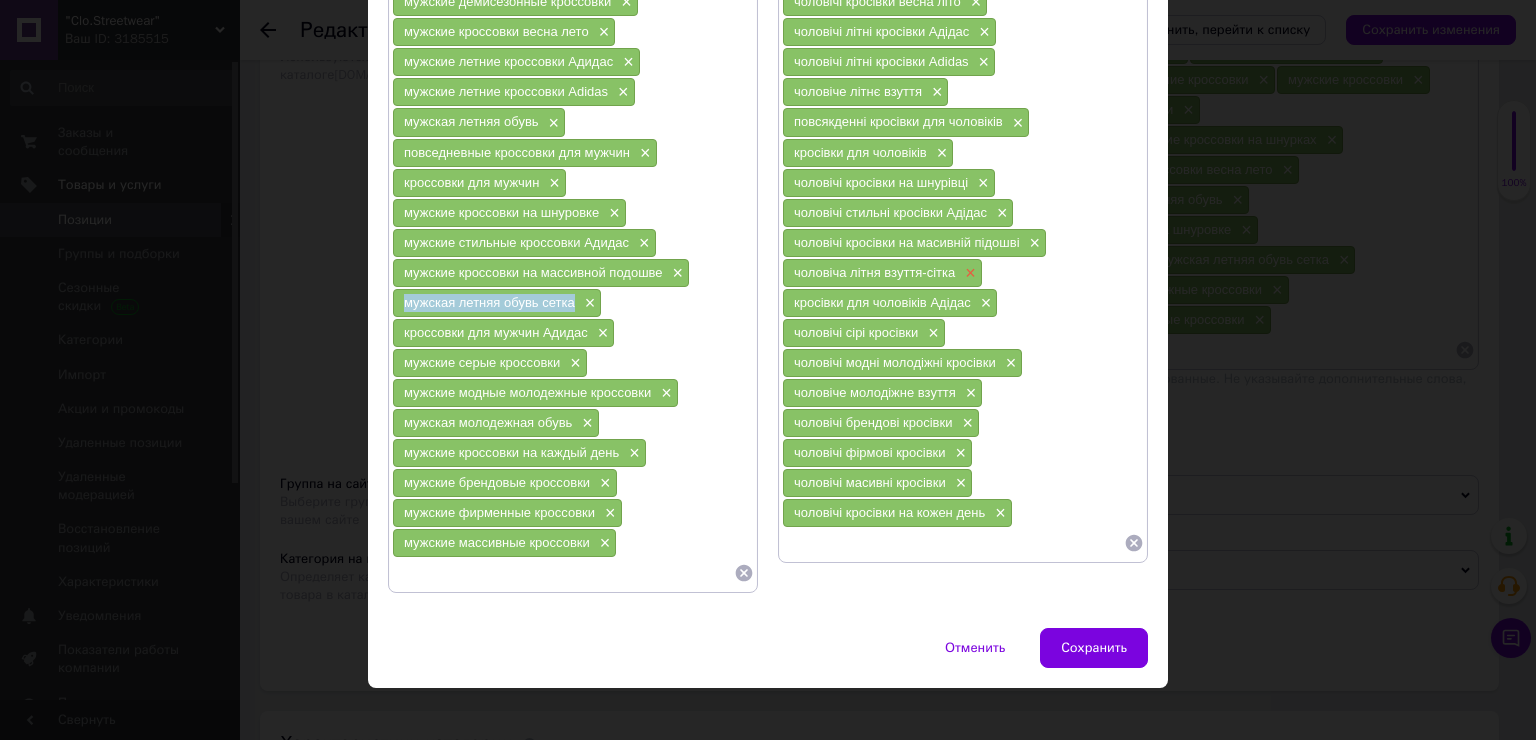 click on "×" at bounding box center (968, 273) 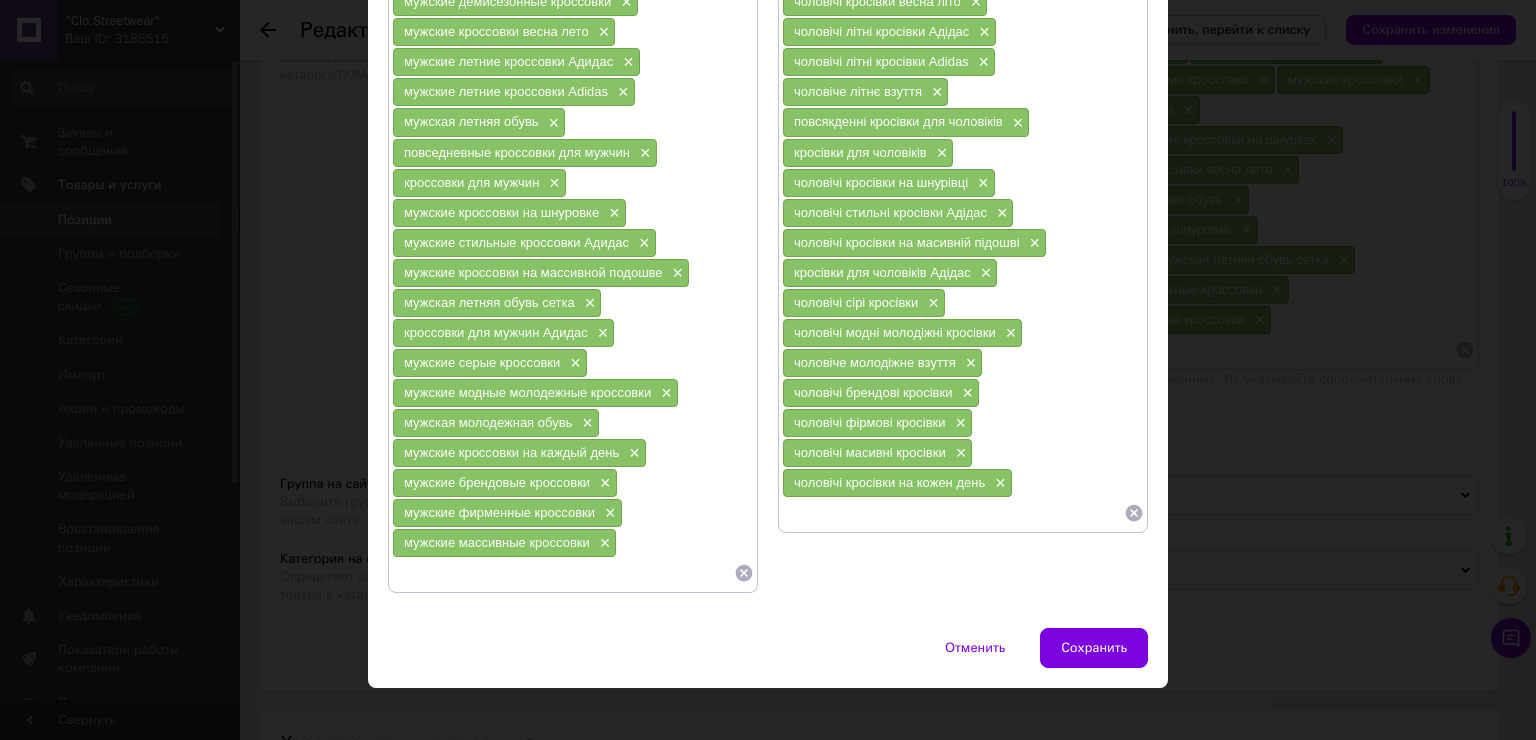 click at bounding box center [953, 513] 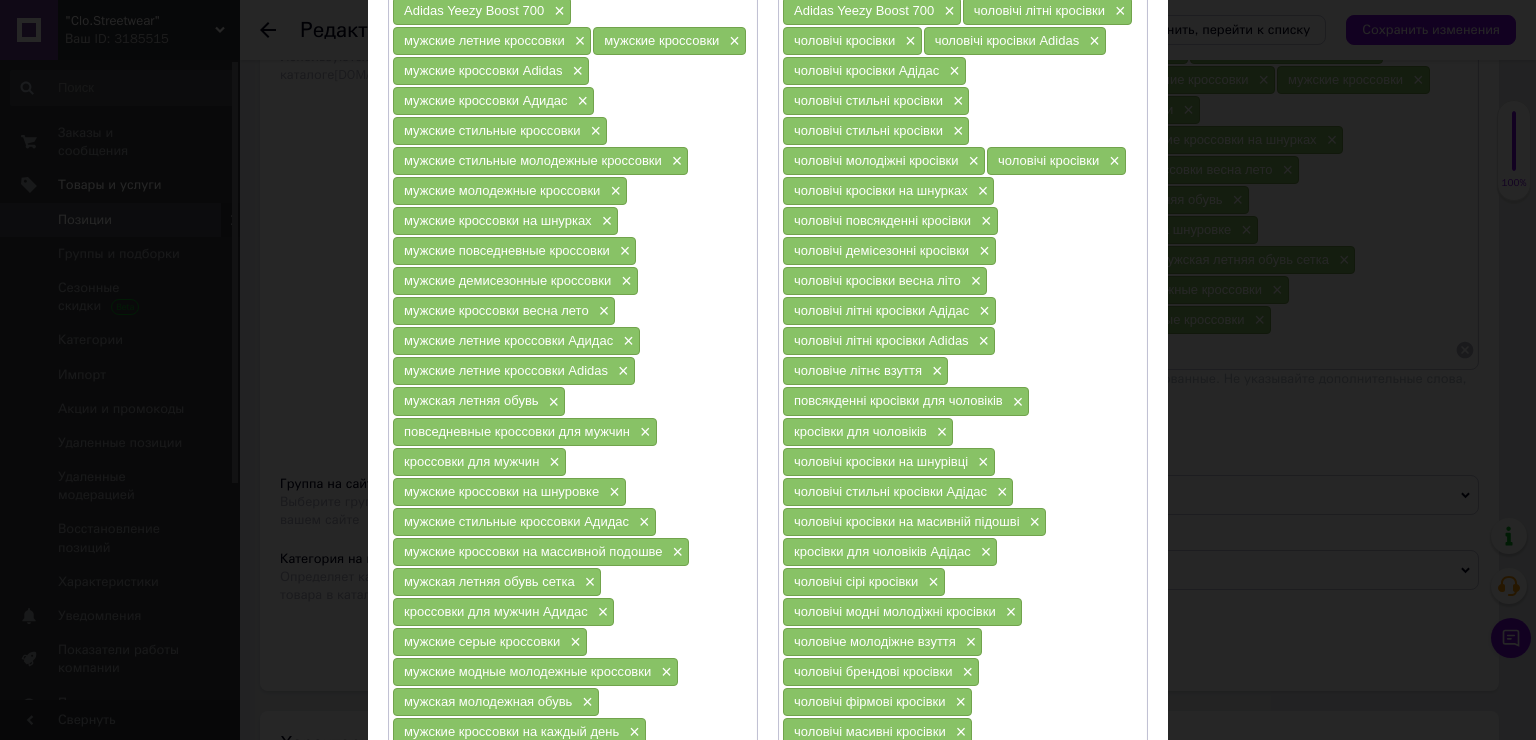 scroll, scrollTop: 300, scrollLeft: 0, axis: vertical 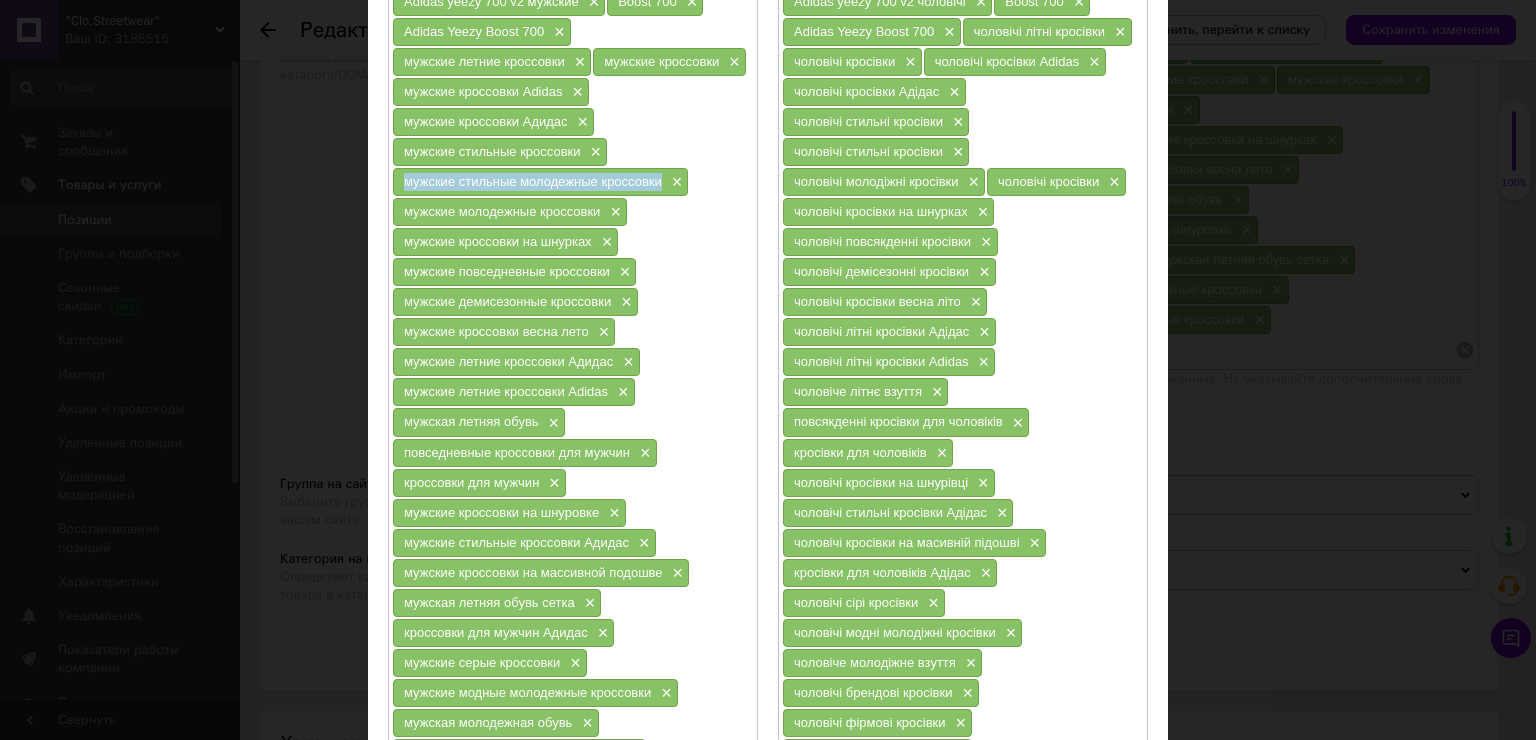 drag, startPoint x: 660, startPoint y: 175, endPoint x: 401, endPoint y: 173, distance: 259.00772 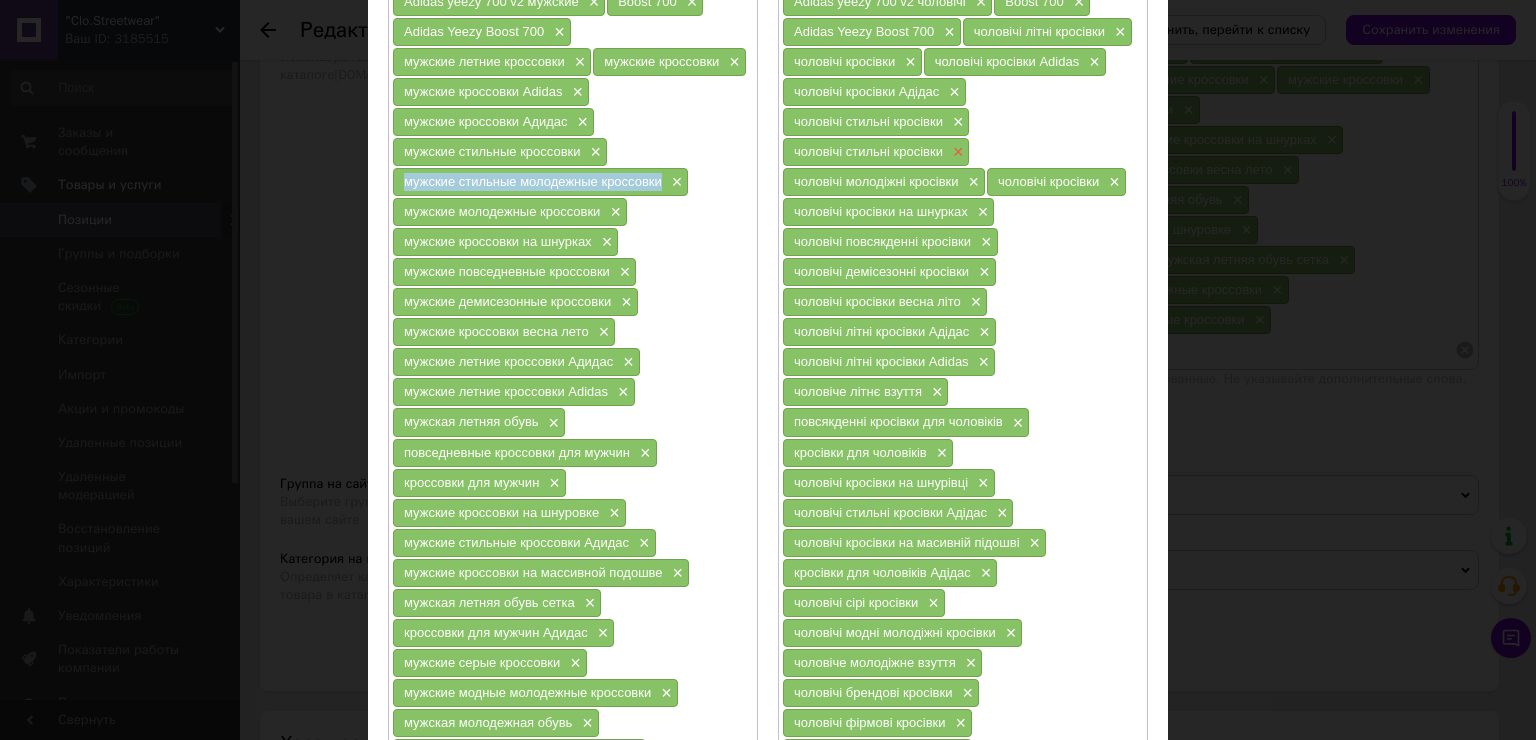 click on "×" at bounding box center [956, 152] 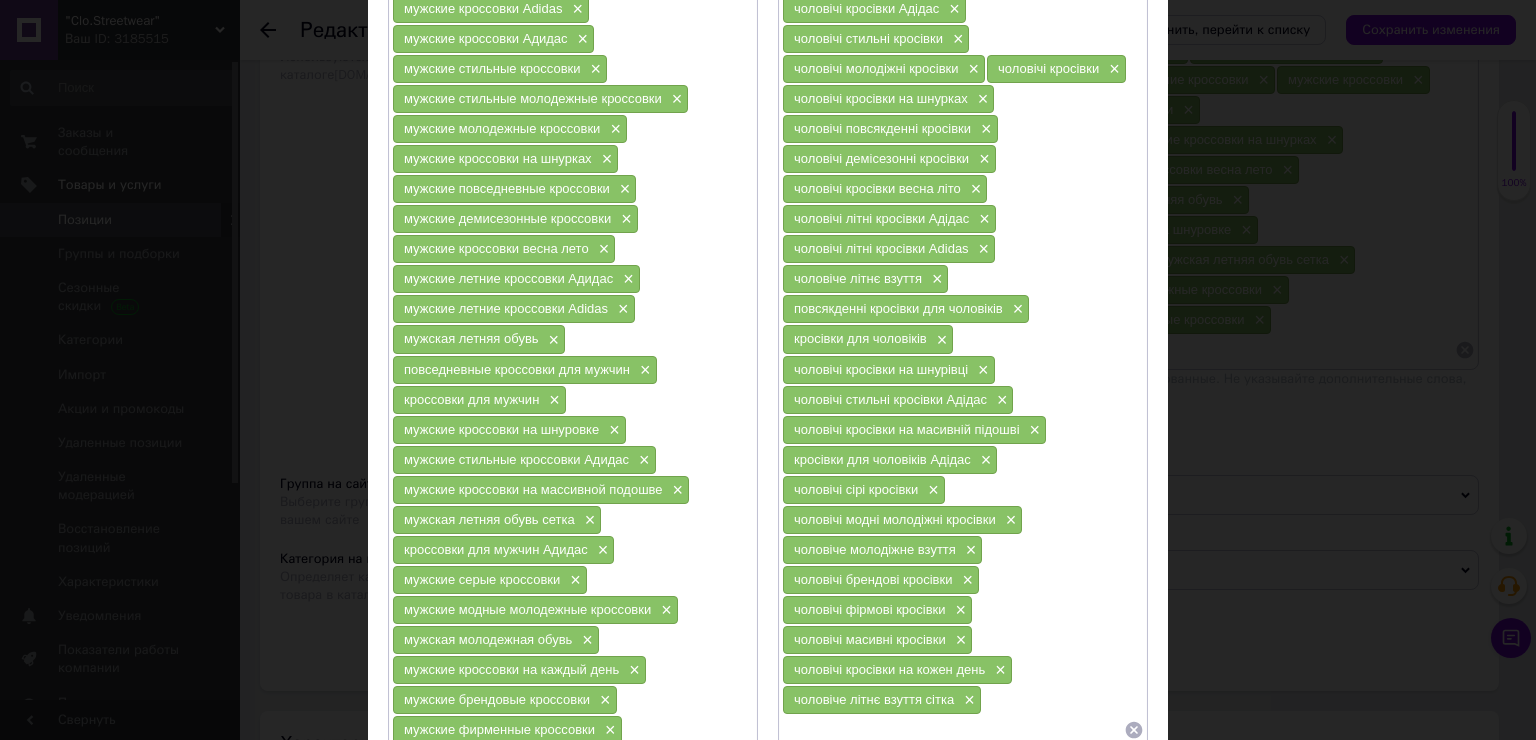 scroll, scrollTop: 600, scrollLeft: 0, axis: vertical 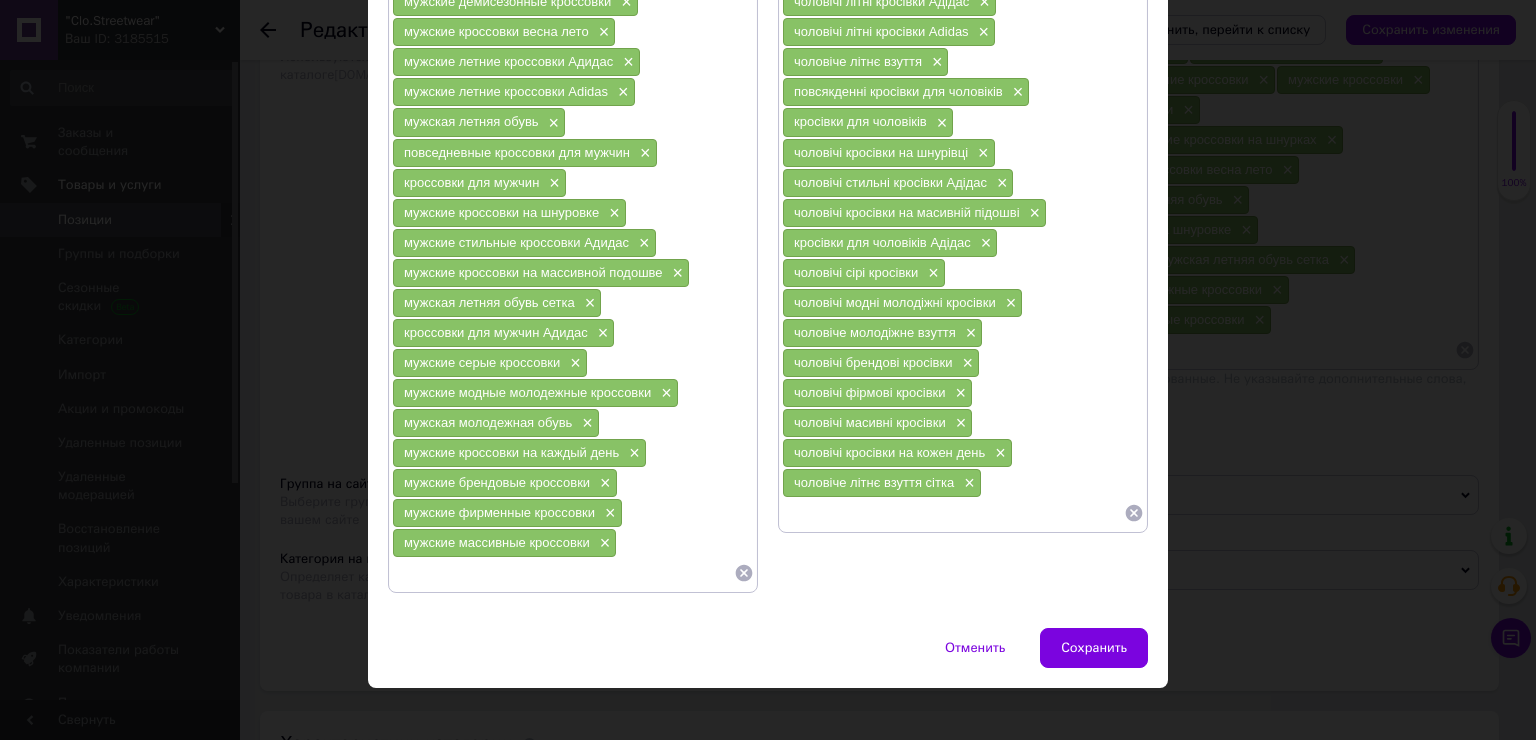 click at bounding box center (953, 513) 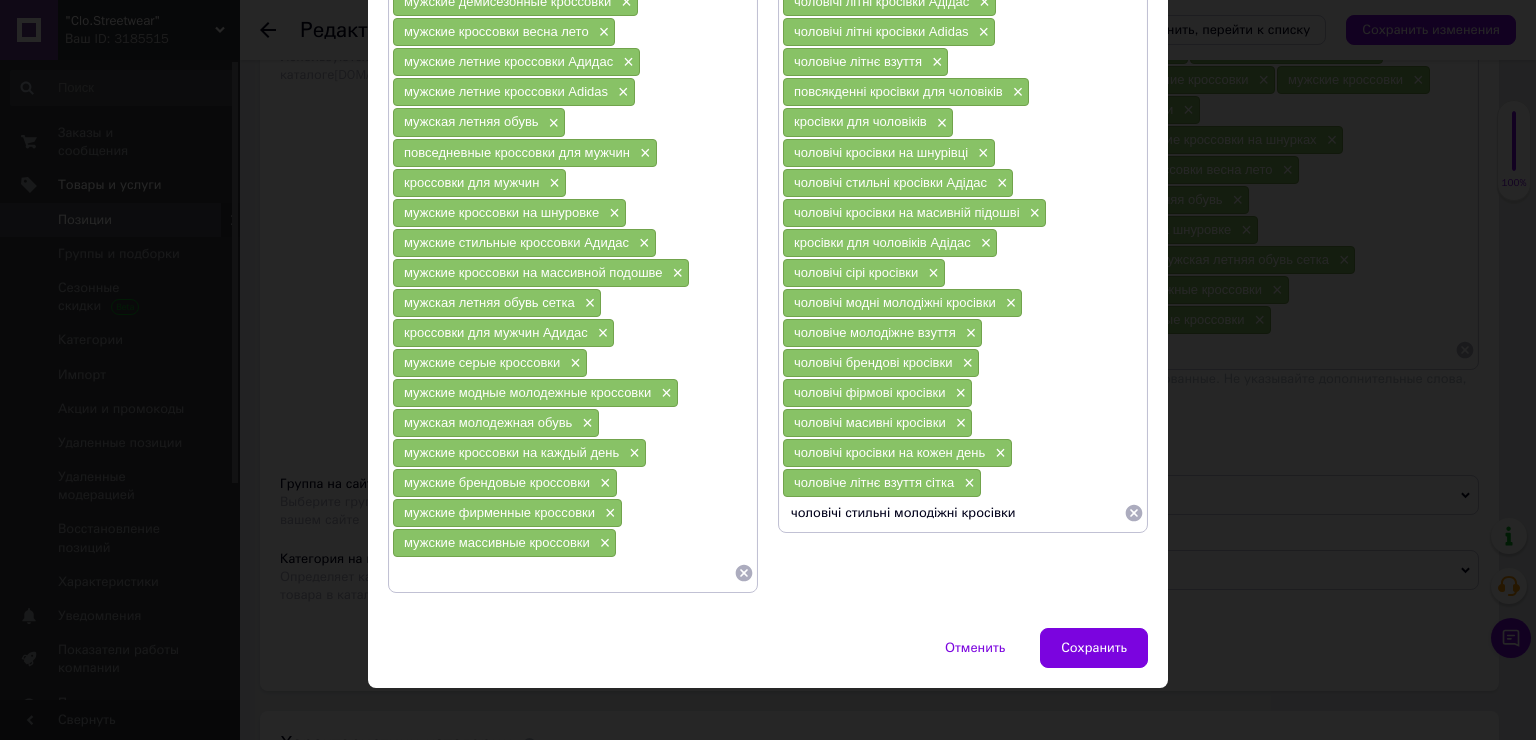 type 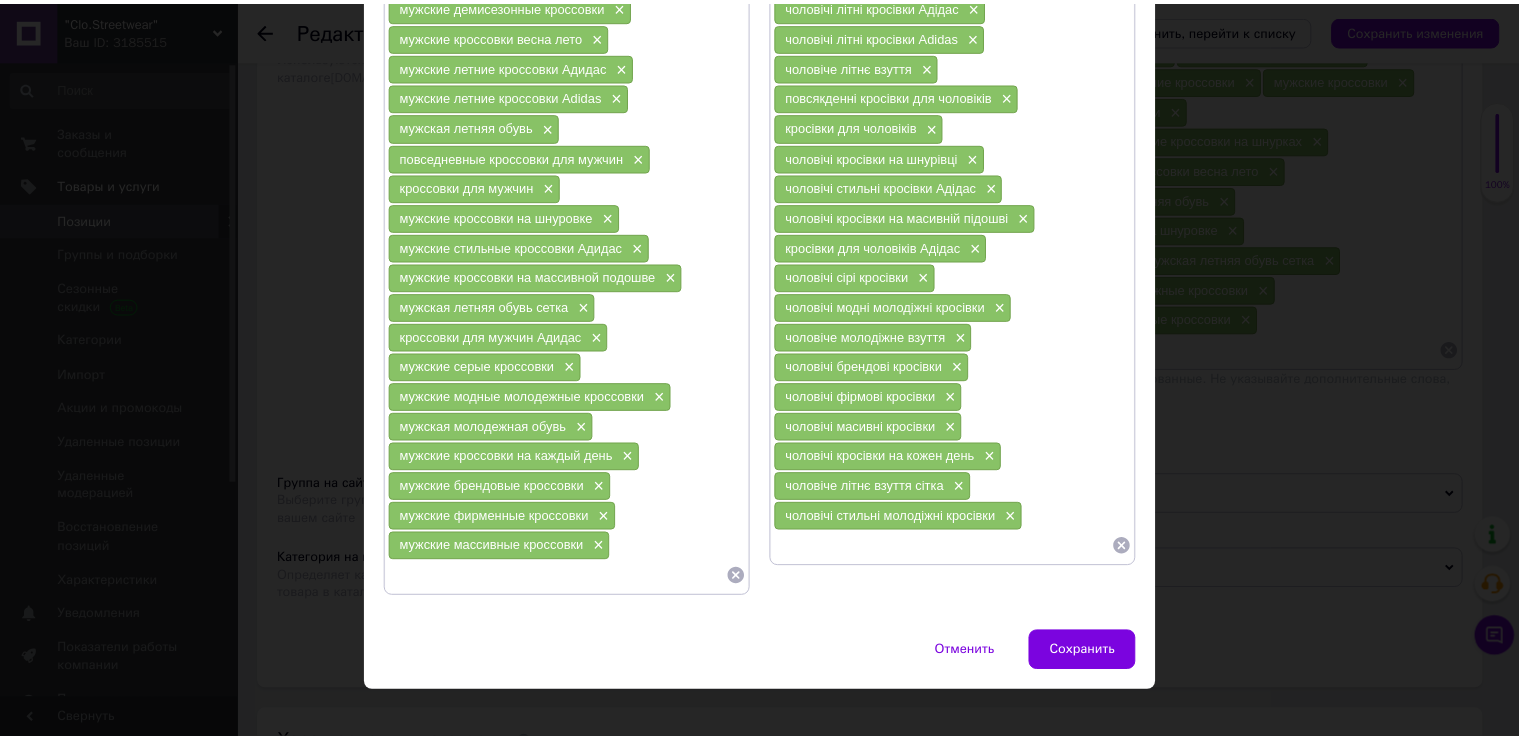 scroll, scrollTop: 600, scrollLeft: 0, axis: vertical 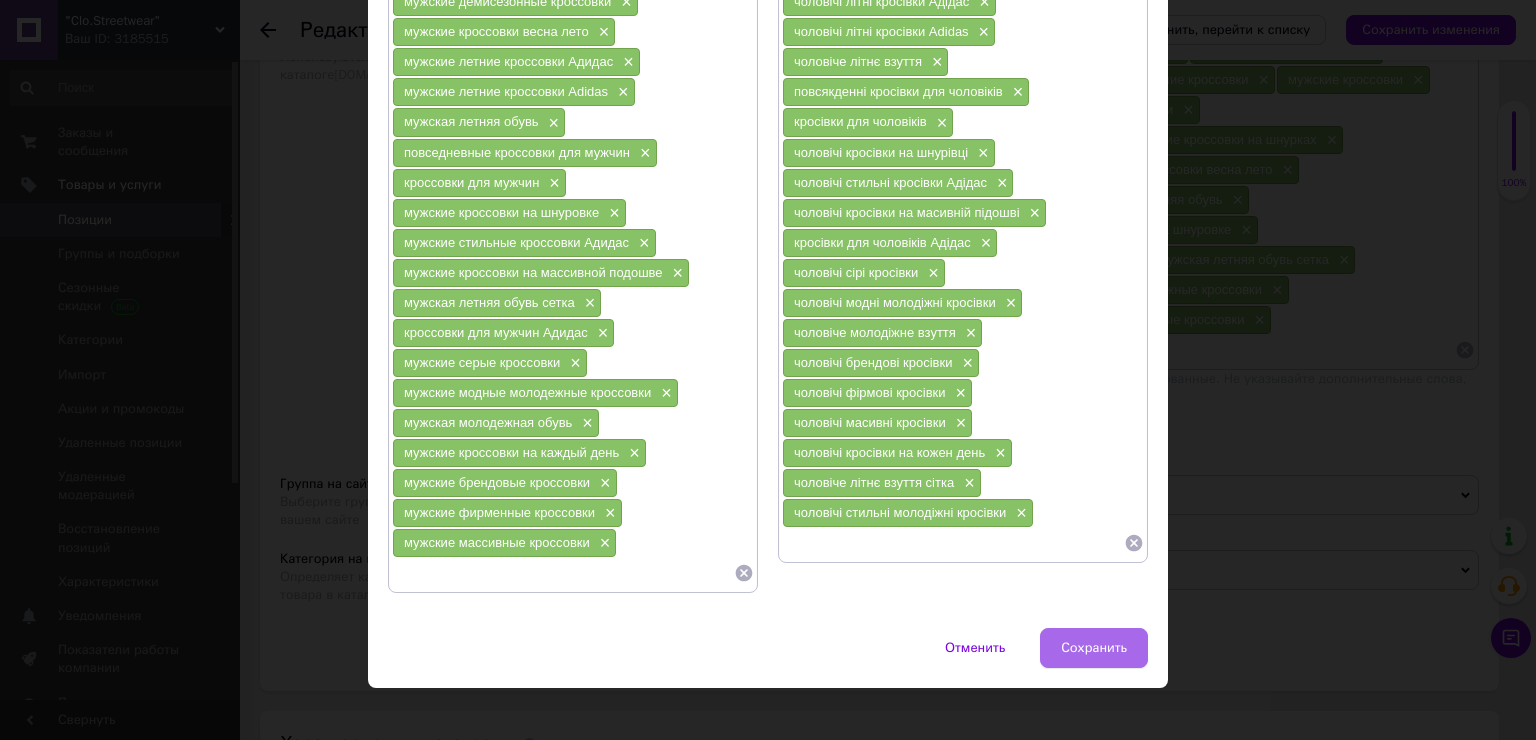click on "Сохранить" at bounding box center [1094, 648] 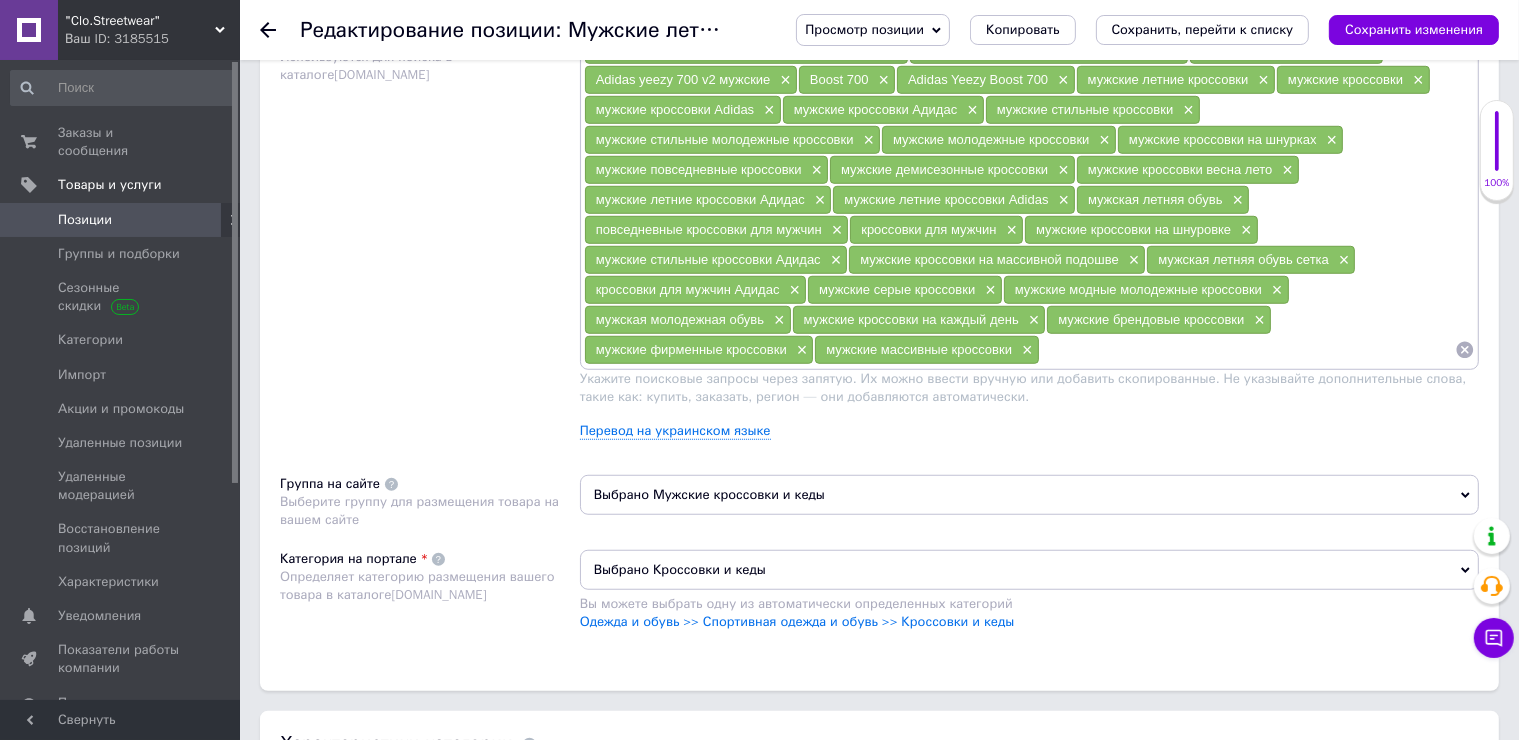 scroll, scrollTop: 1000, scrollLeft: 0, axis: vertical 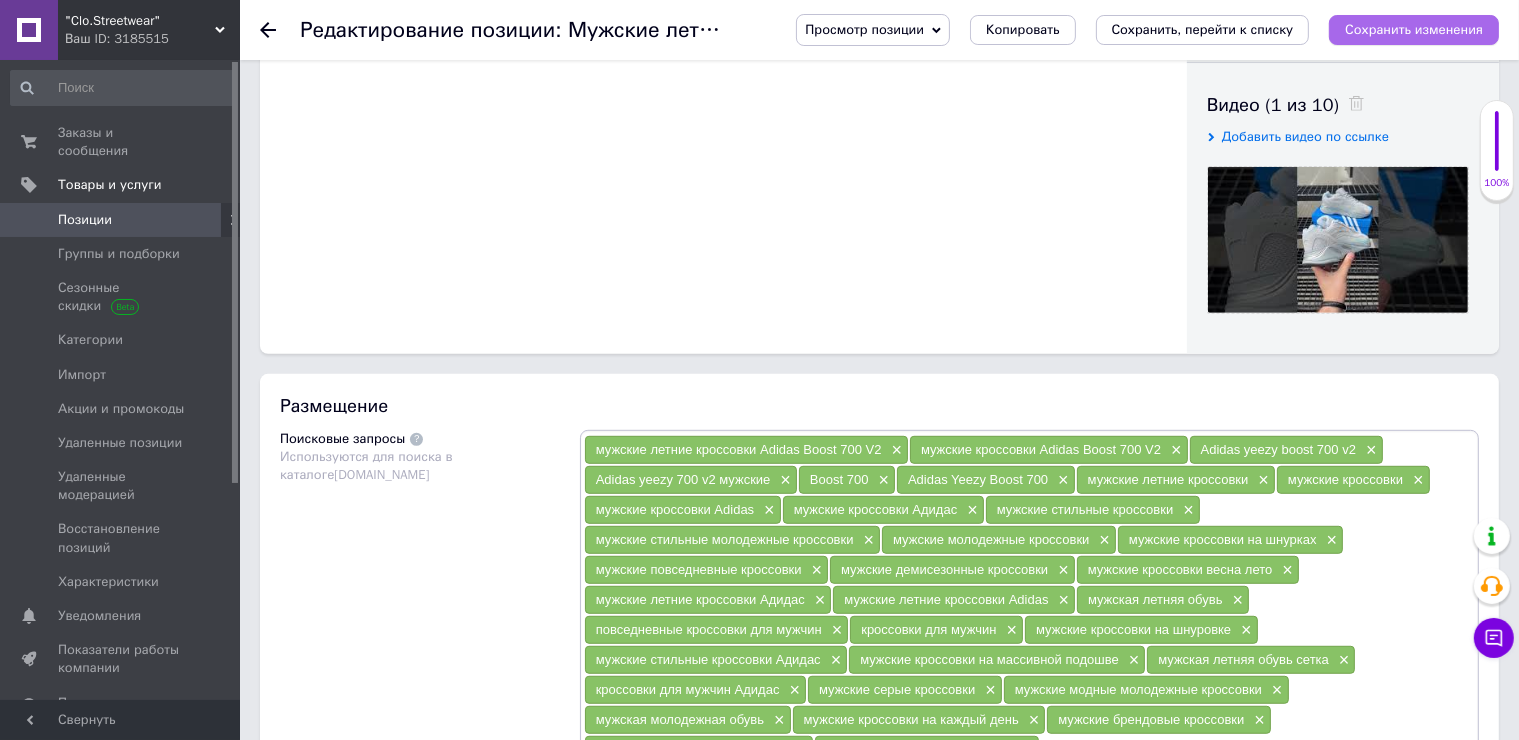 click on "Сохранить изменения" at bounding box center (1414, 30) 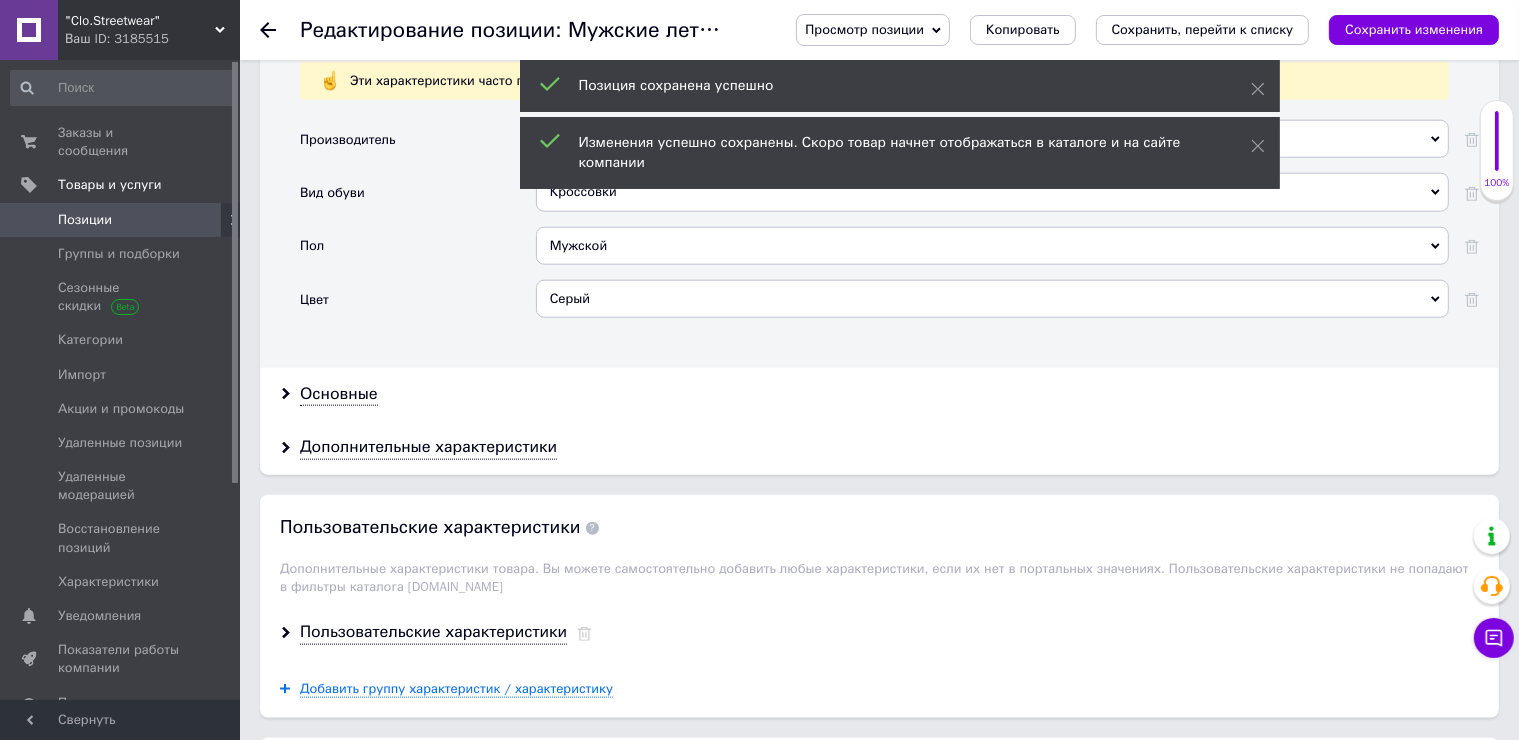 click on "Основные" at bounding box center (339, 394) 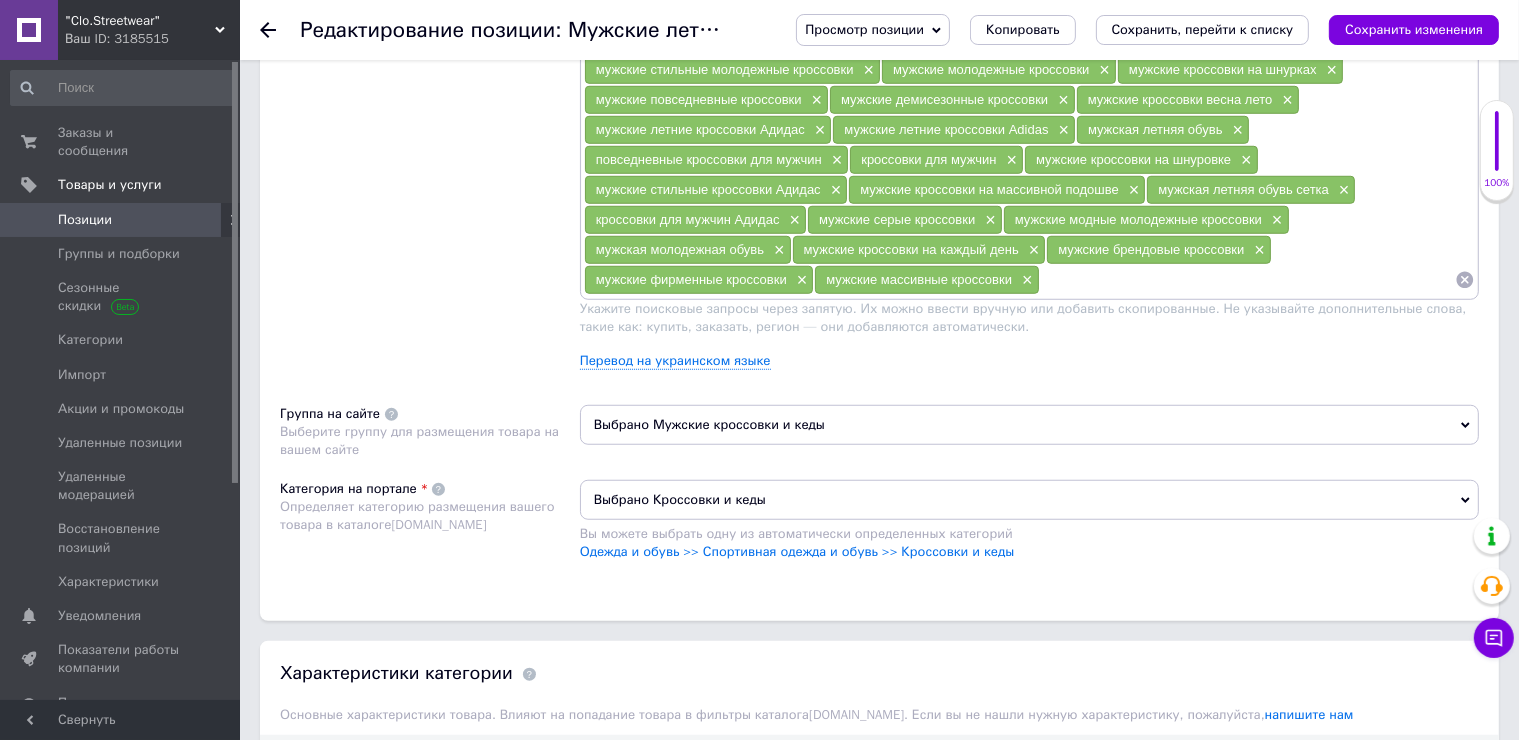 scroll, scrollTop: 1070, scrollLeft: 0, axis: vertical 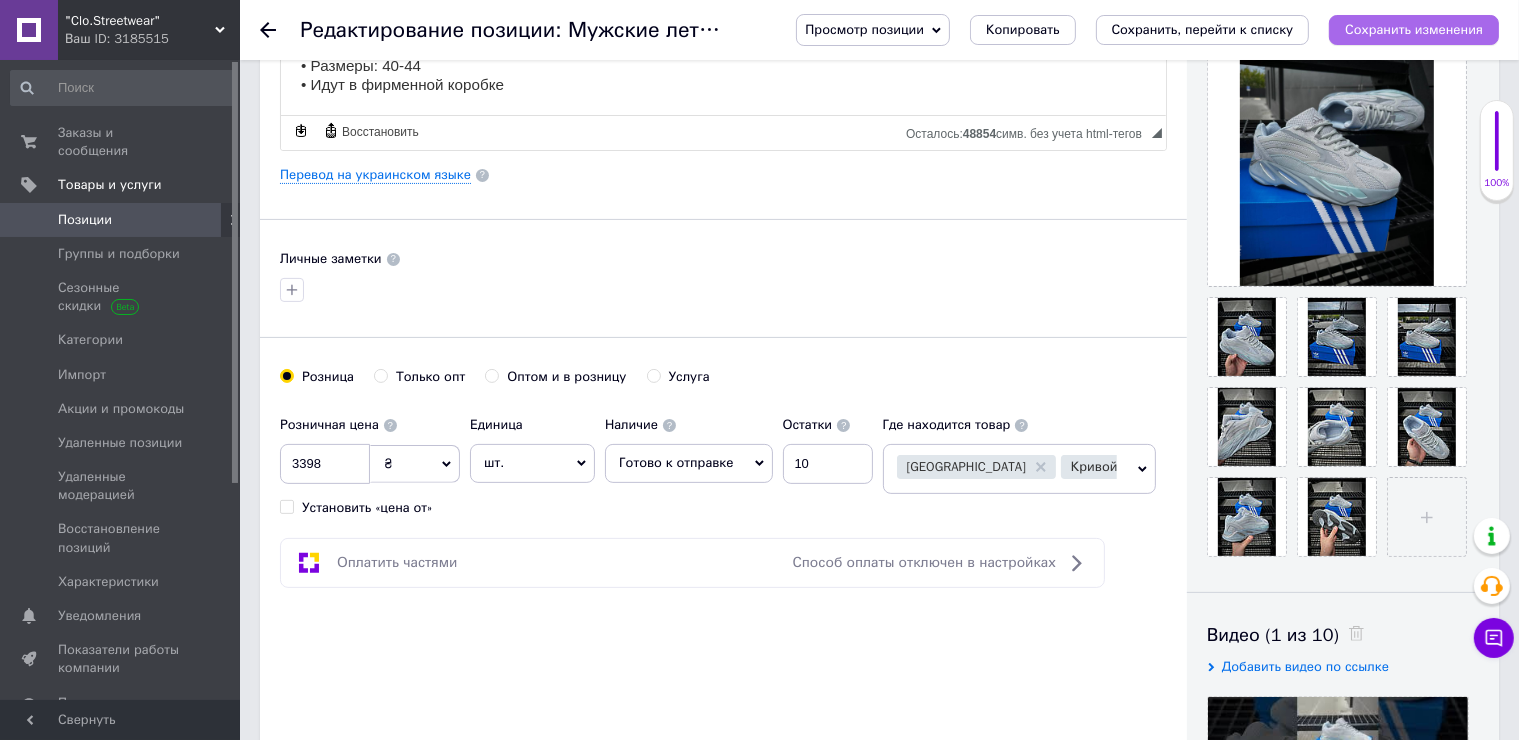 click on "Сохранить изменения" at bounding box center [1414, 29] 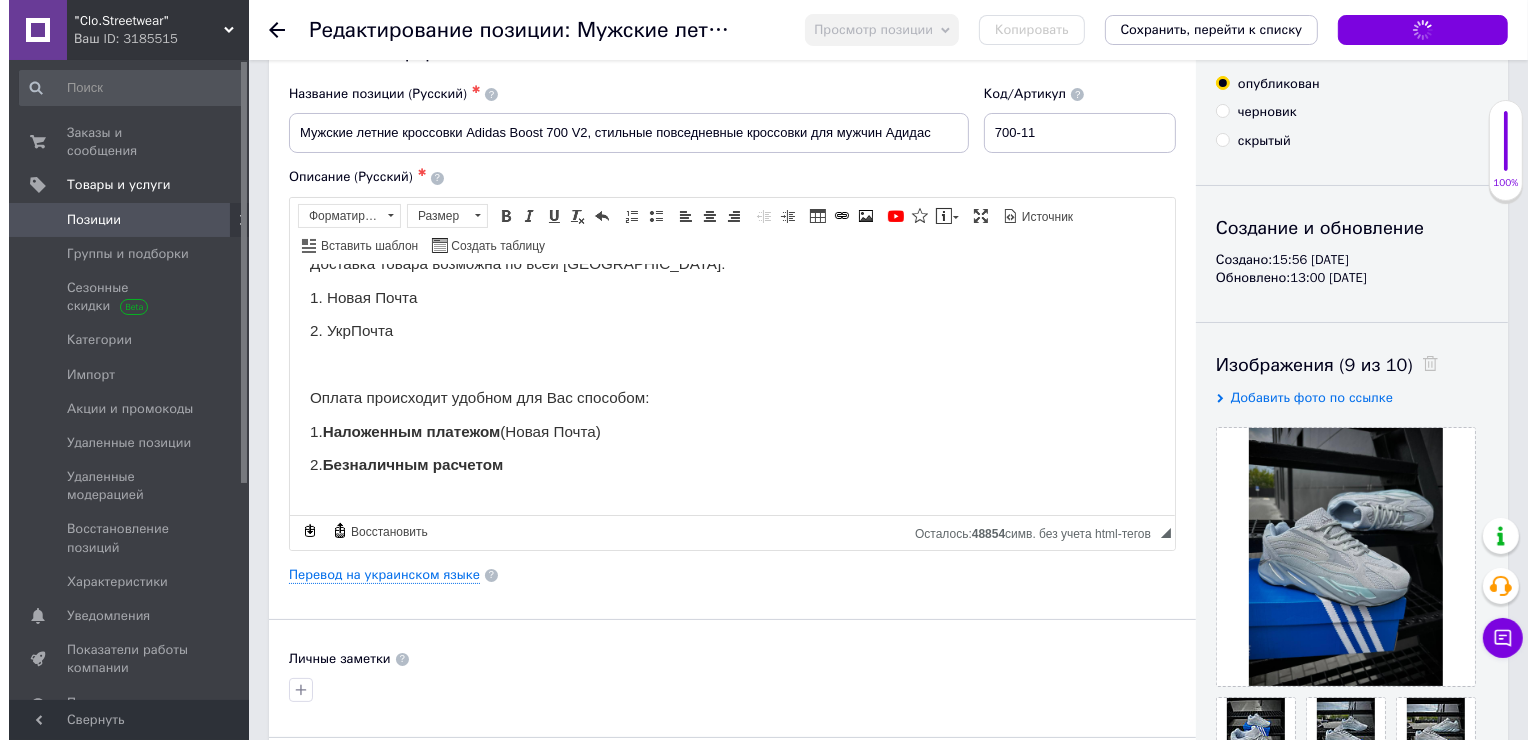 scroll, scrollTop: 1216, scrollLeft: 0, axis: vertical 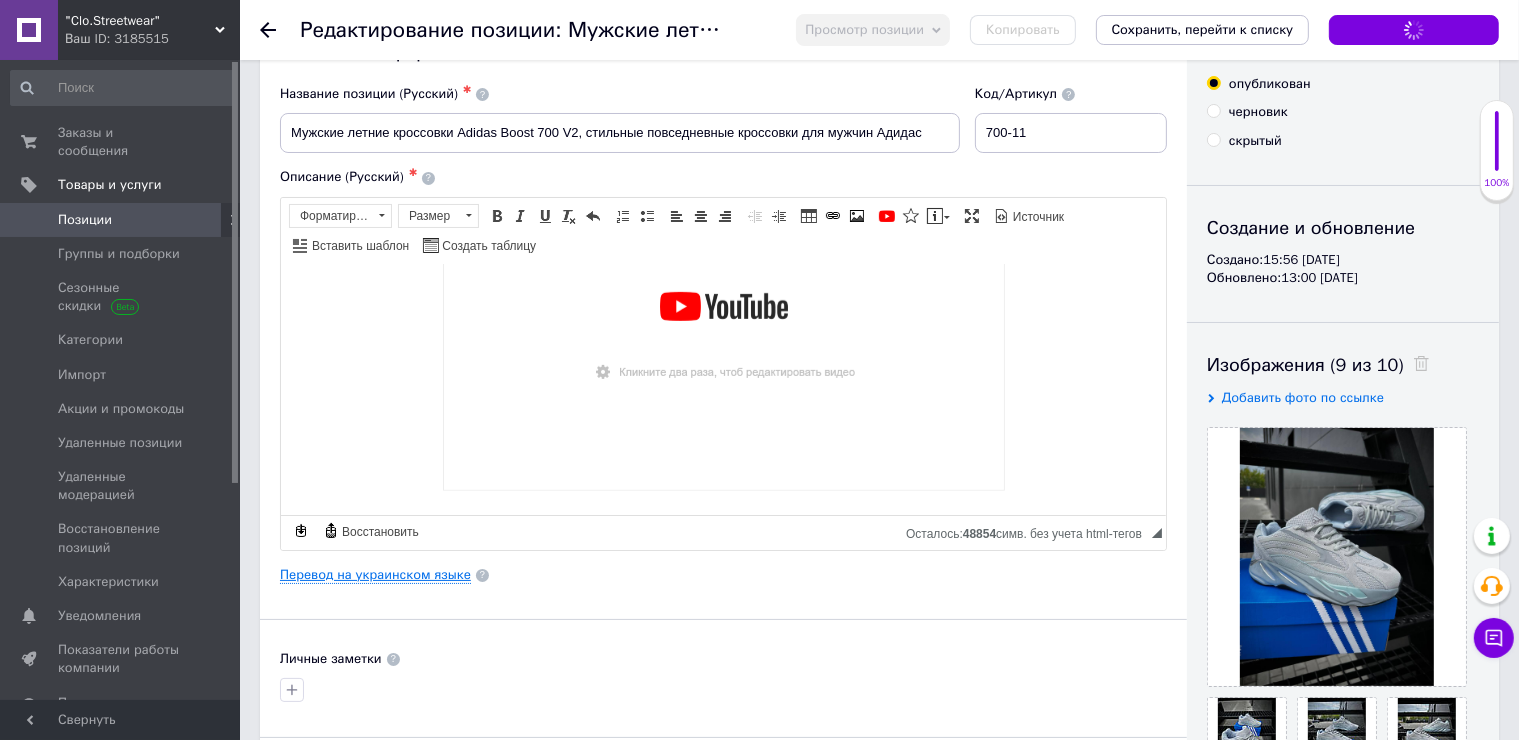 click on "Перевод на украинском языке" at bounding box center (375, 575) 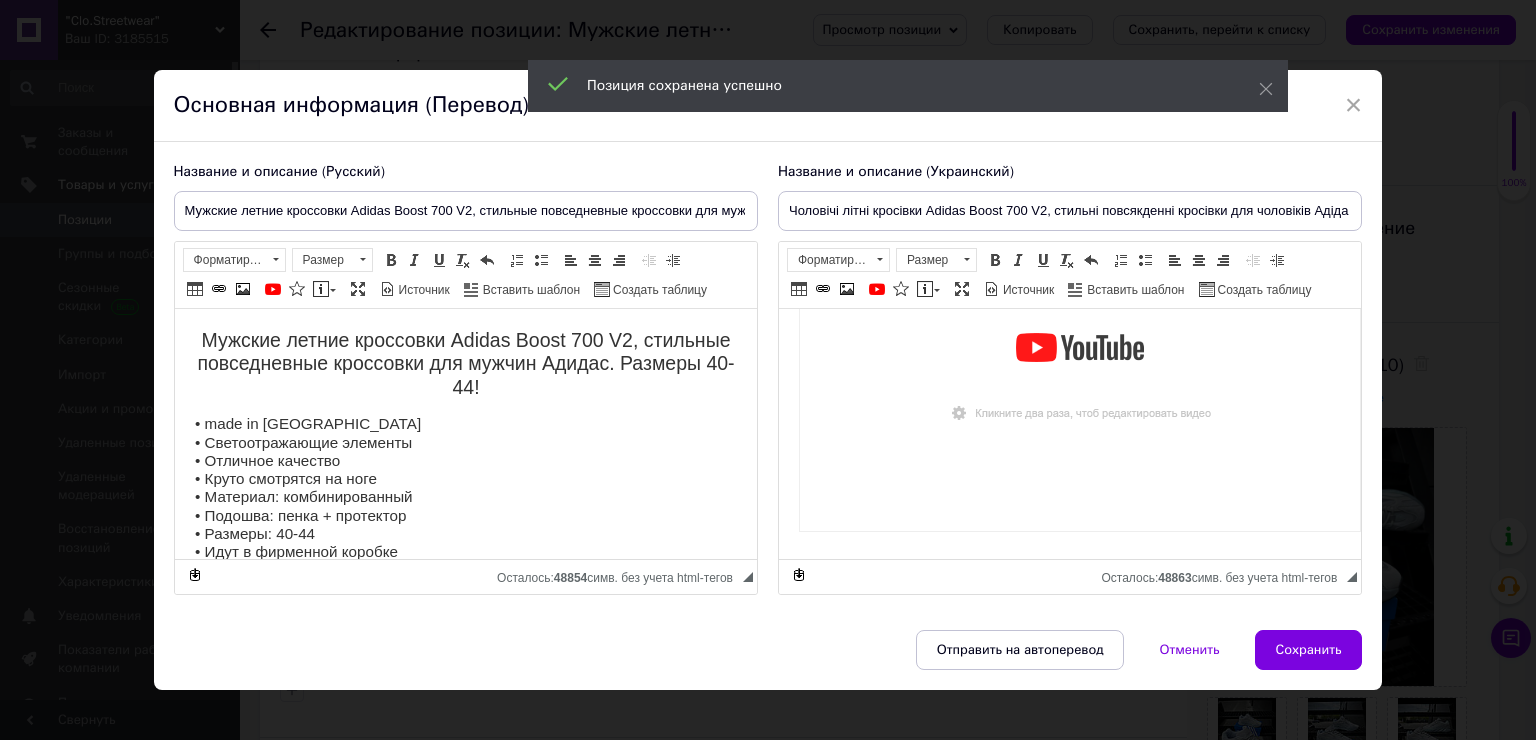 scroll, scrollTop: 1069, scrollLeft: 0, axis: vertical 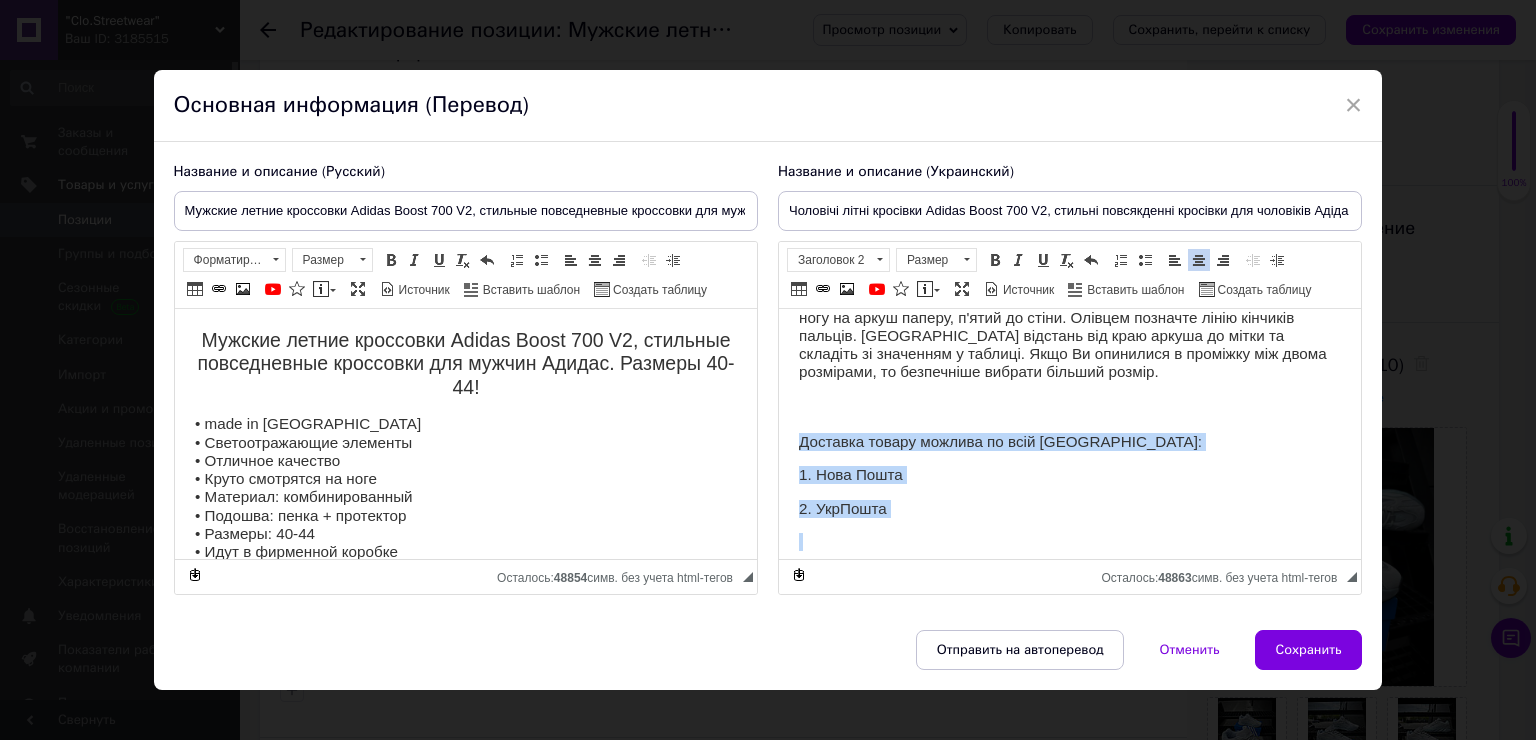drag, startPoint x: 995, startPoint y: 377, endPoint x: 786, endPoint y: 439, distance: 218.00229 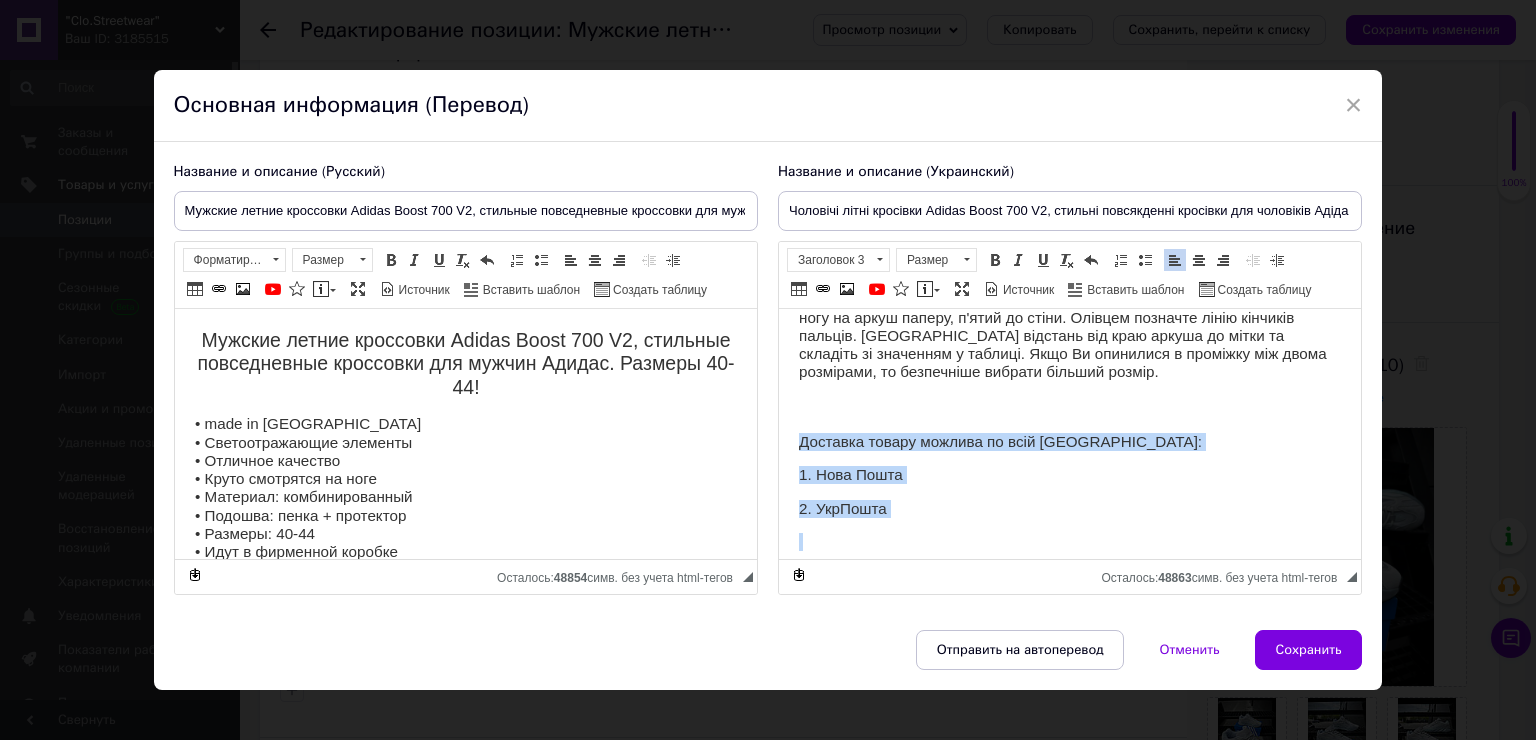 copy on "Доставка товару можлива по всій Україні: 1. Нова Пошта  2. УкрПошта Оплата відбувається зручною для Вас способом:  1.  Післяплатою  (Нова Пошта)  2.  Безготівковим розрахунком Гарантії: 1. Товар Вам не підходить*  (є обмін) 2. За наявності виробничого браку 3. Не сподобався товар - 14 днів на повернення Товар не носів і зберіг товарний вигляд *** Приємних Вам покупок!" 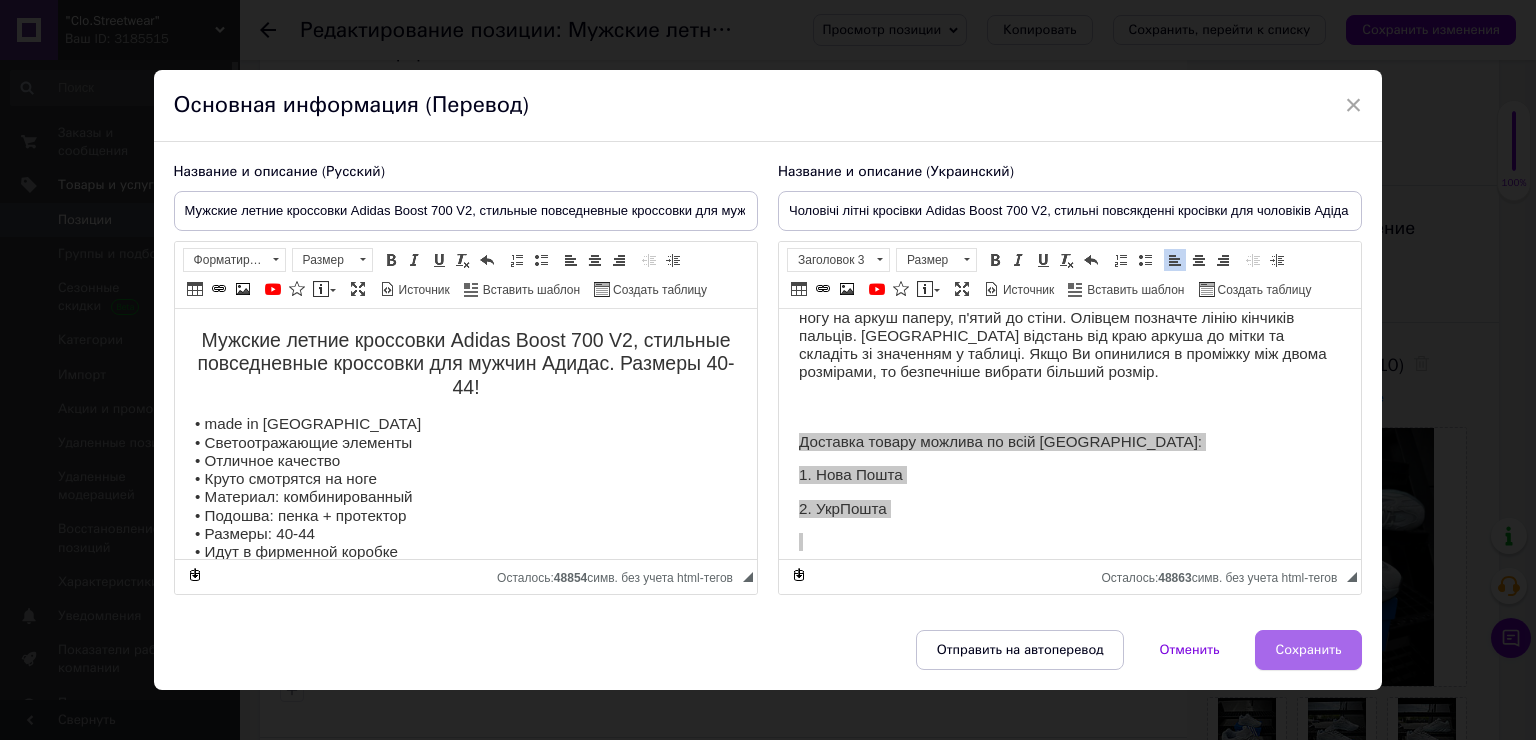 click on "Сохранить" at bounding box center [1309, 650] 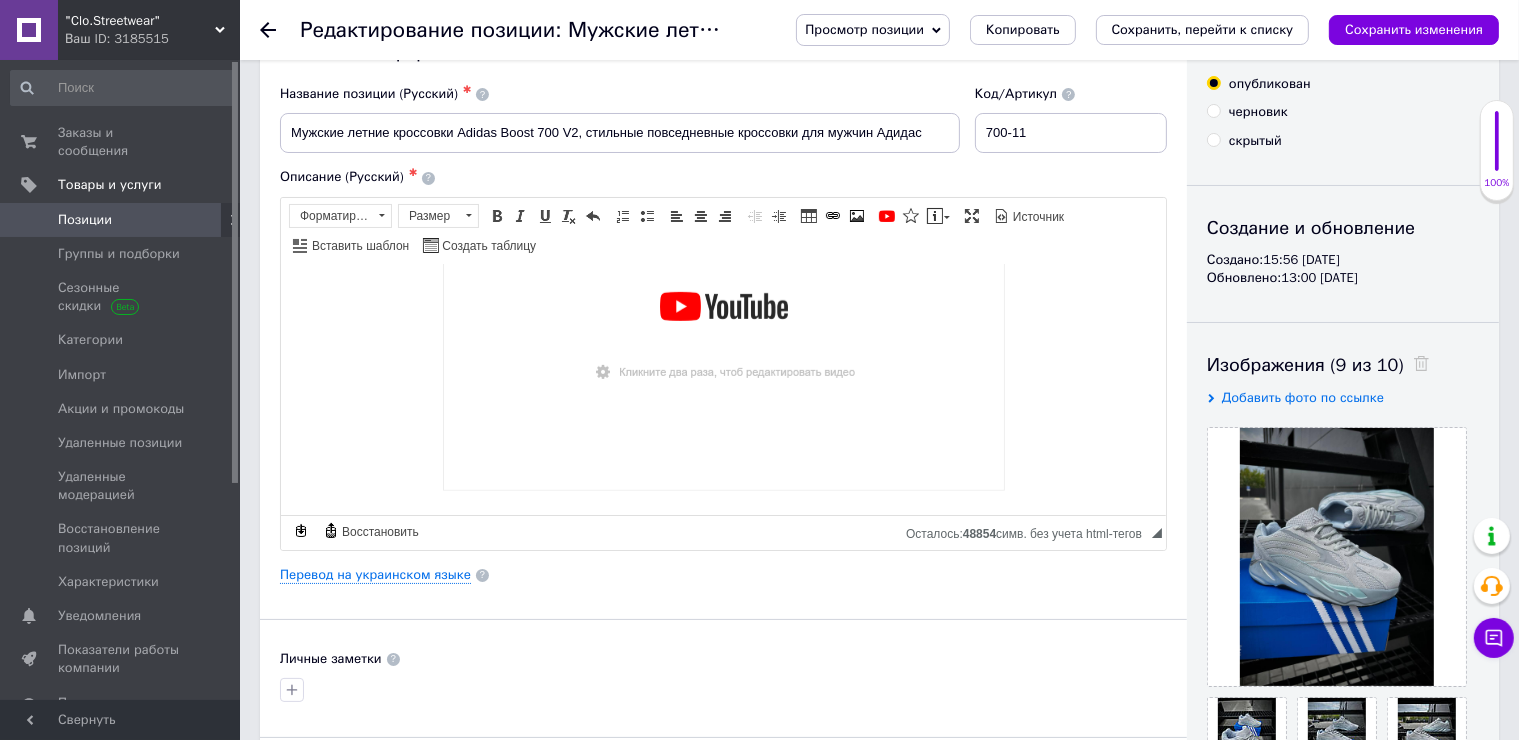 click on "Позиции" at bounding box center (121, 220) 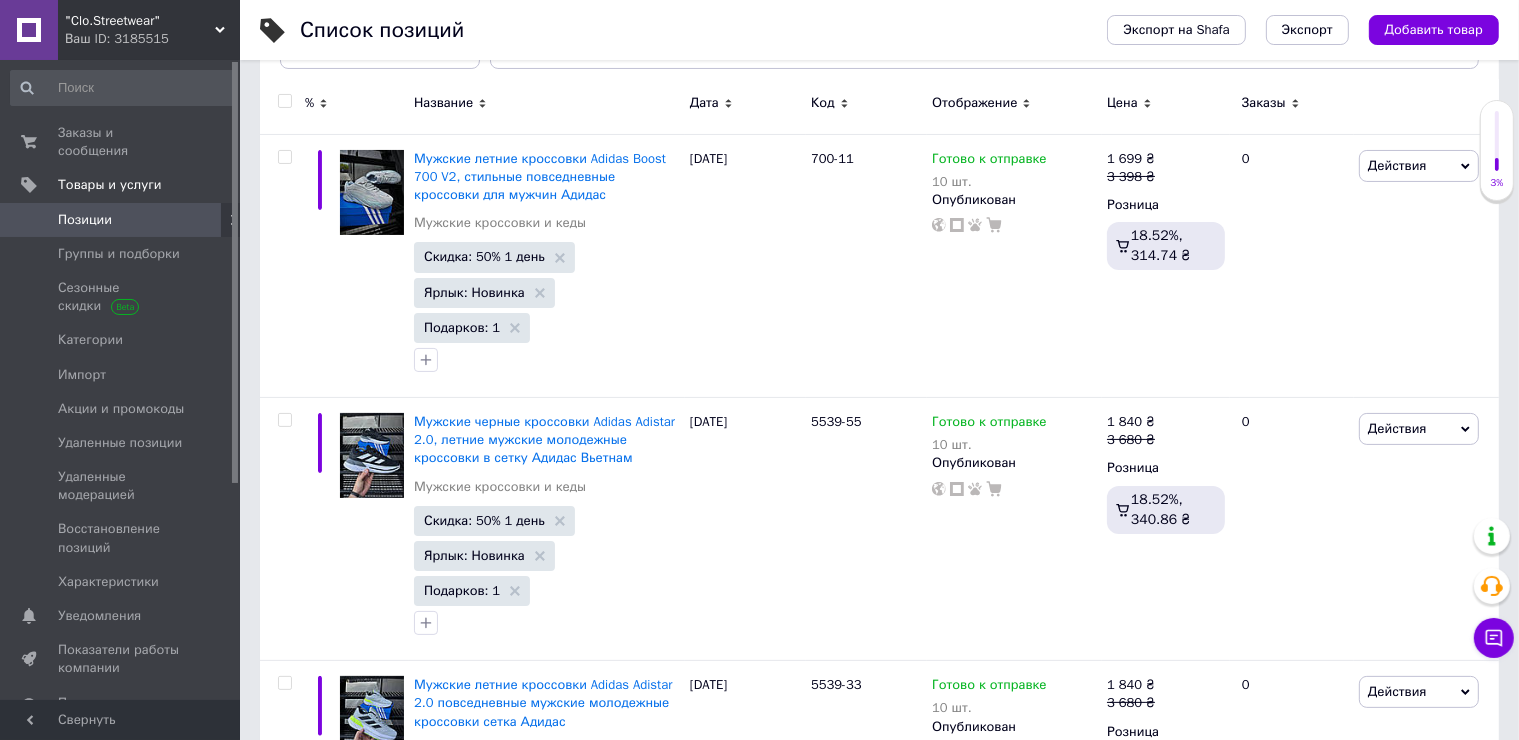 scroll, scrollTop: 300, scrollLeft: 0, axis: vertical 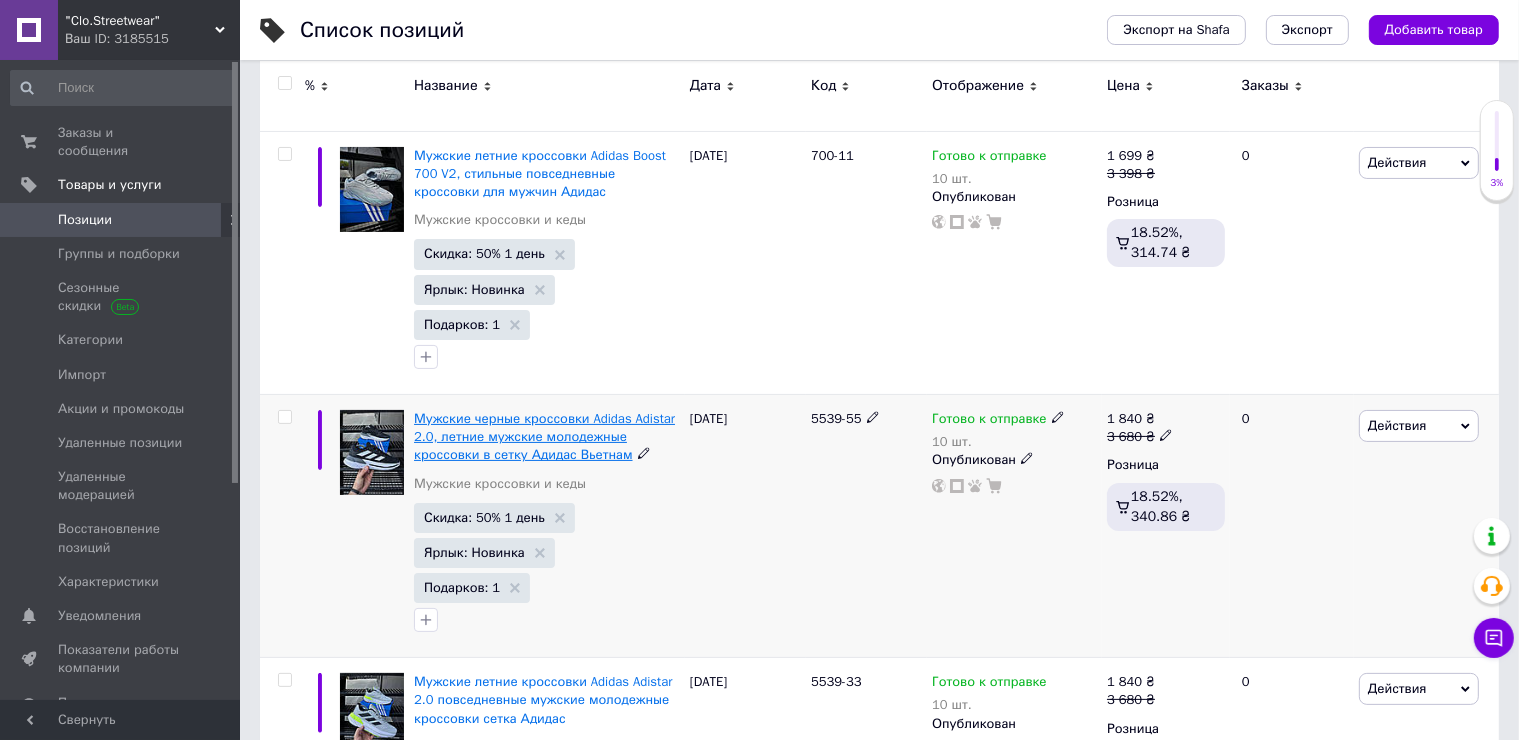 click on "Мужские черные кроссовки Adidas Adistar 2.0, летние мужские молодежные кроссовки в сетку Адидас Вьетнам" at bounding box center (544, 436) 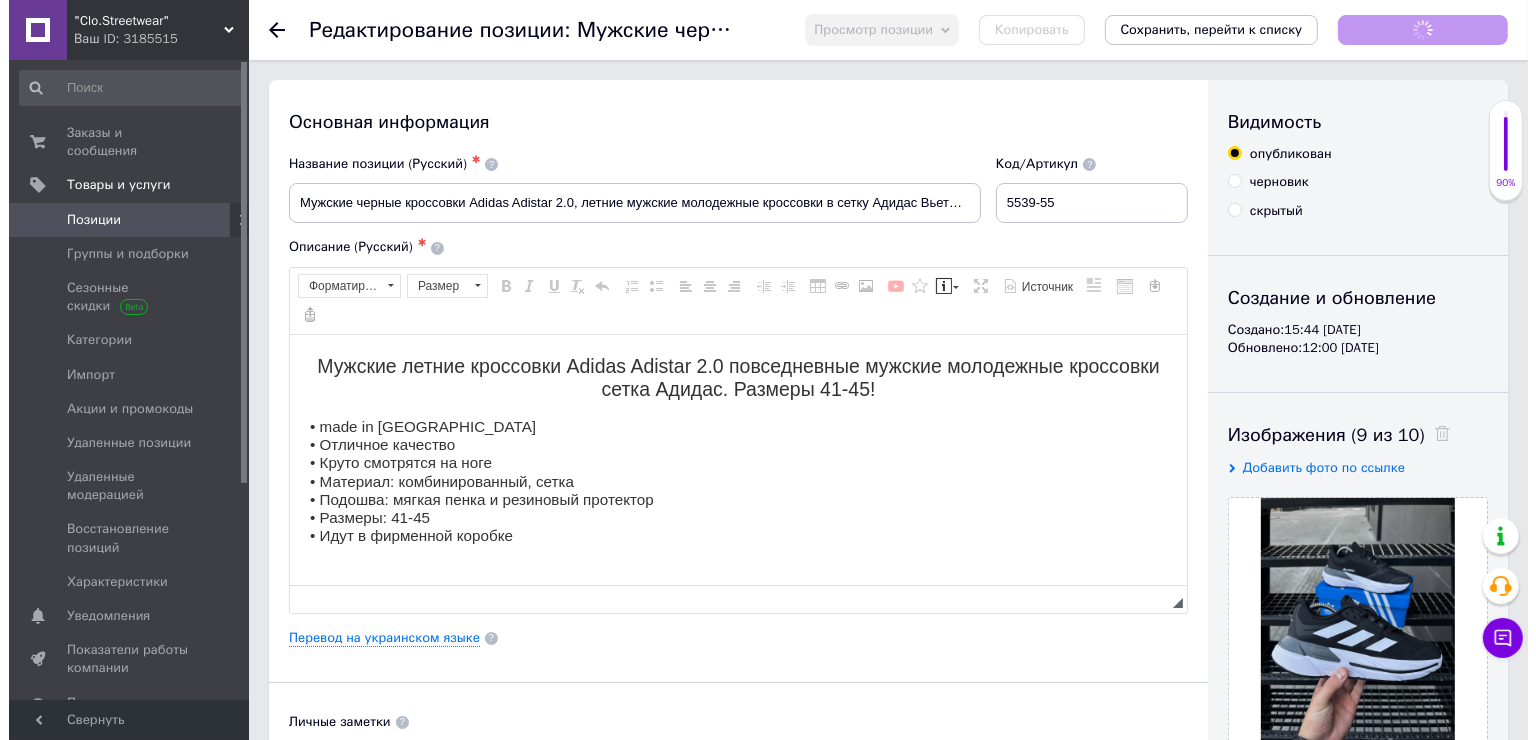 scroll, scrollTop: 0, scrollLeft: 0, axis: both 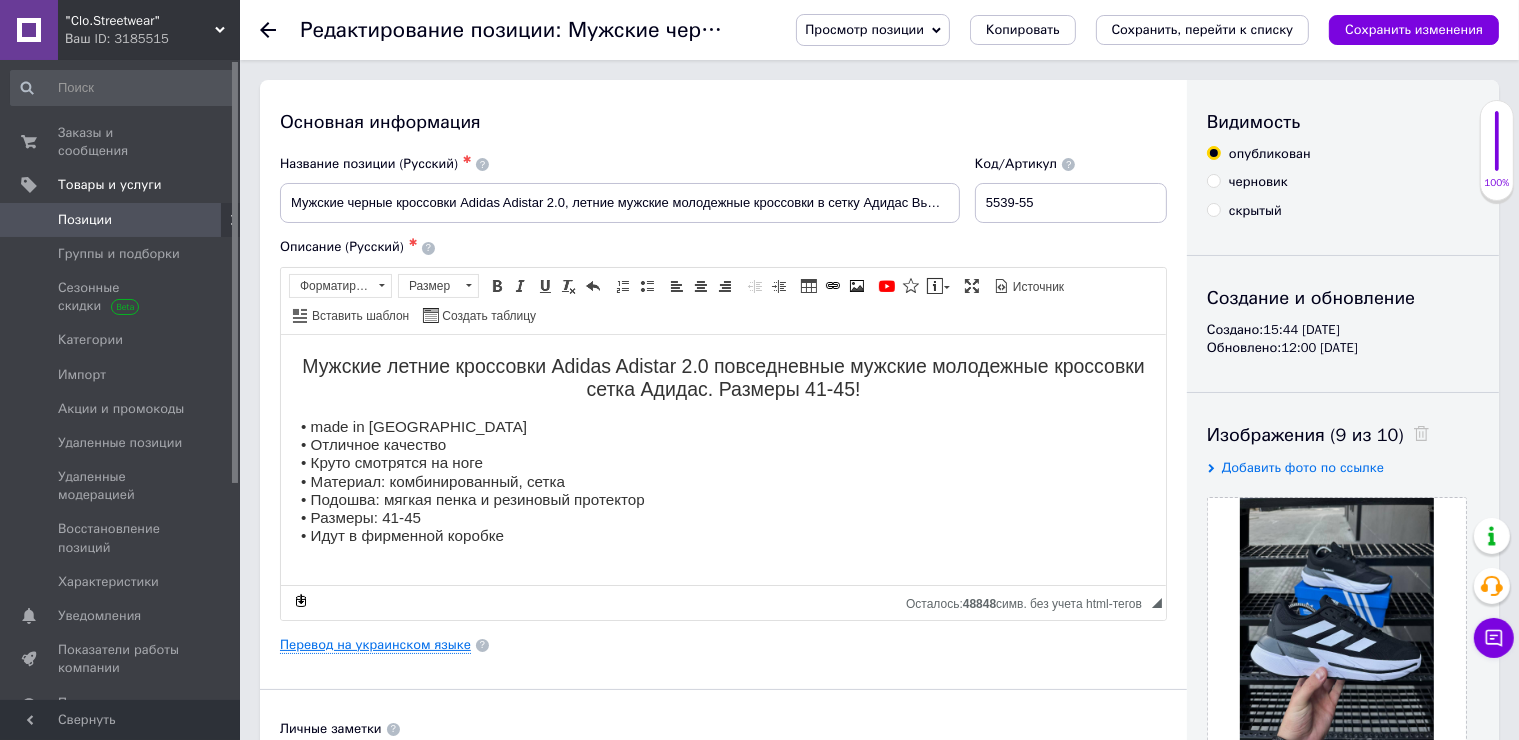 click on "Перевод на украинском языке" at bounding box center (375, 645) 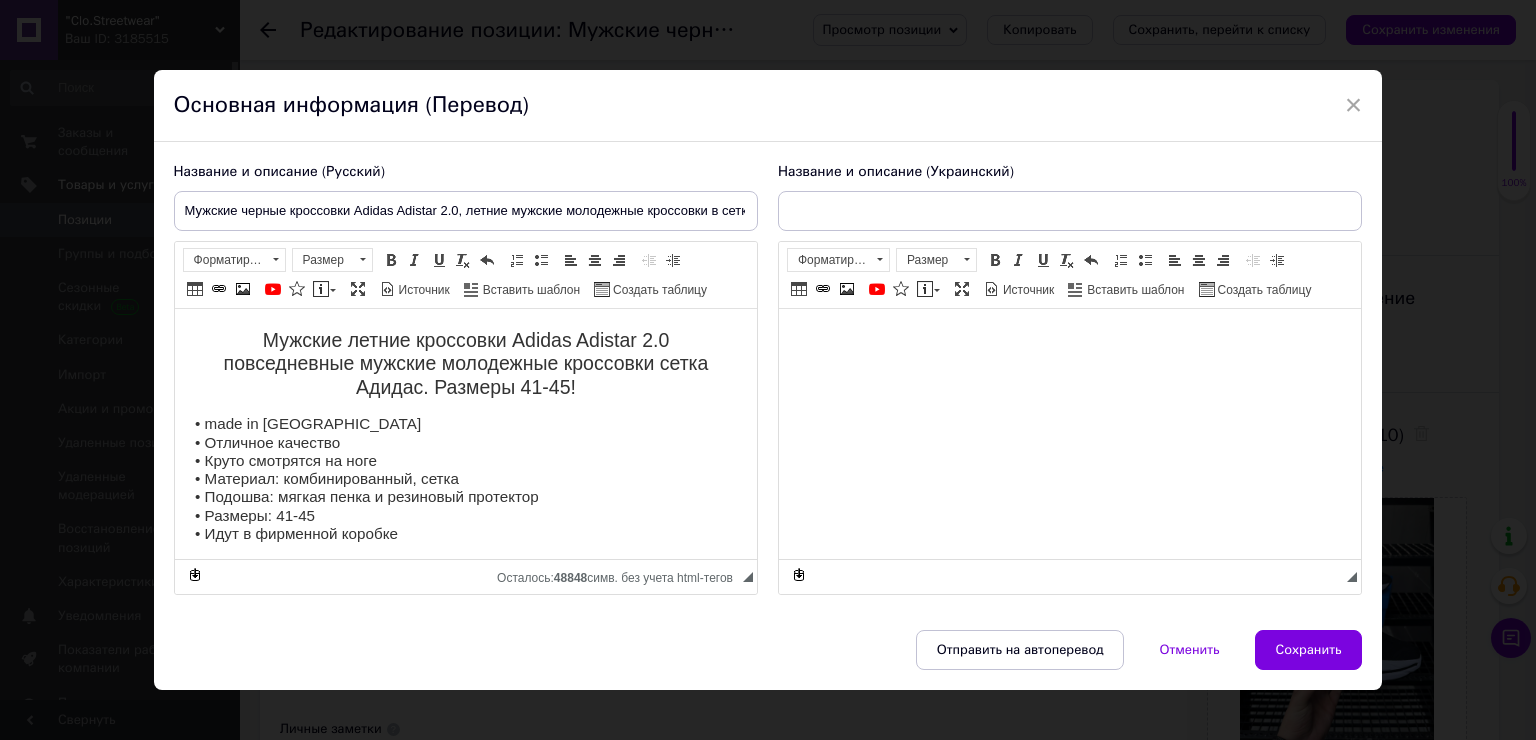 scroll, scrollTop: 0, scrollLeft: 0, axis: both 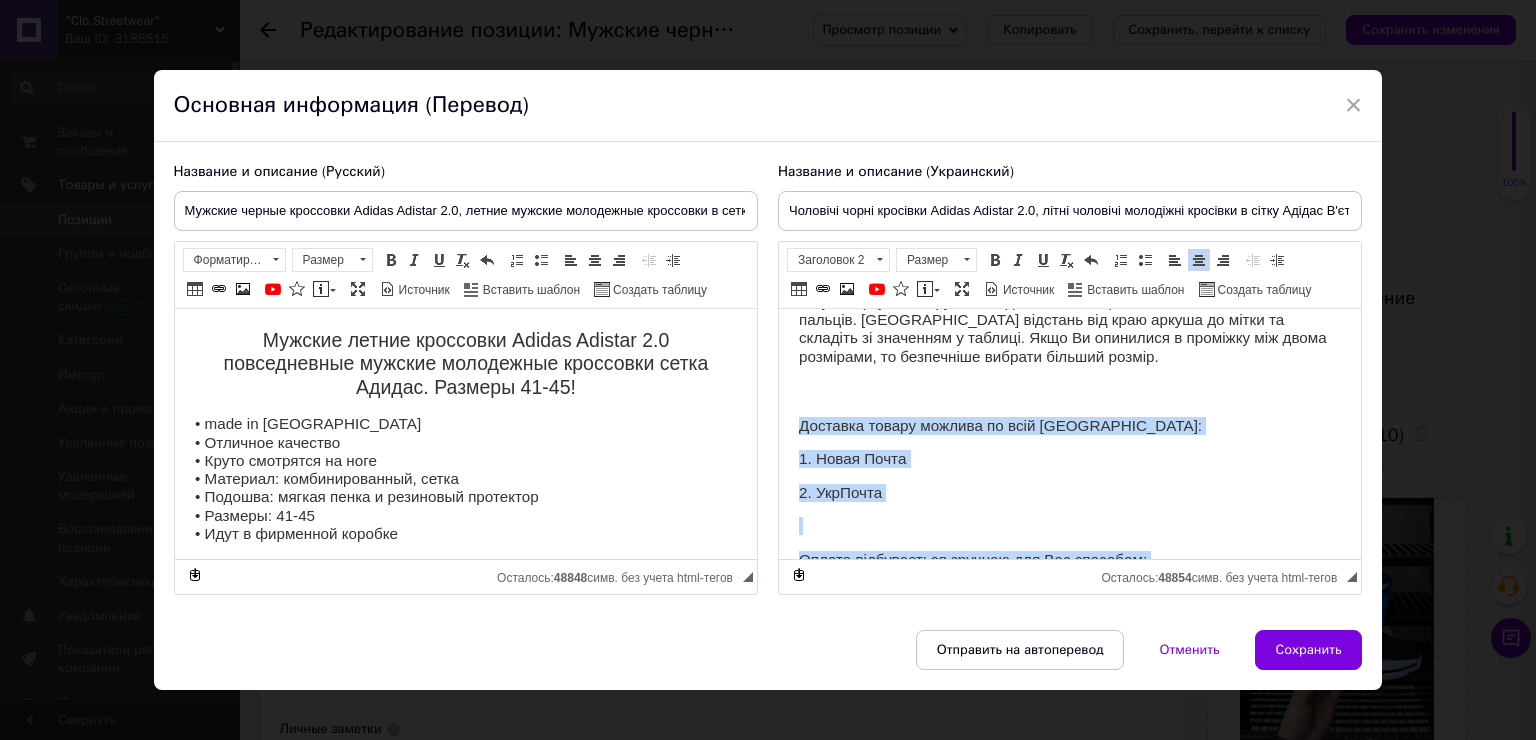 drag, startPoint x: 962, startPoint y: 362, endPoint x: 793, endPoint y: 428, distance: 181.43042 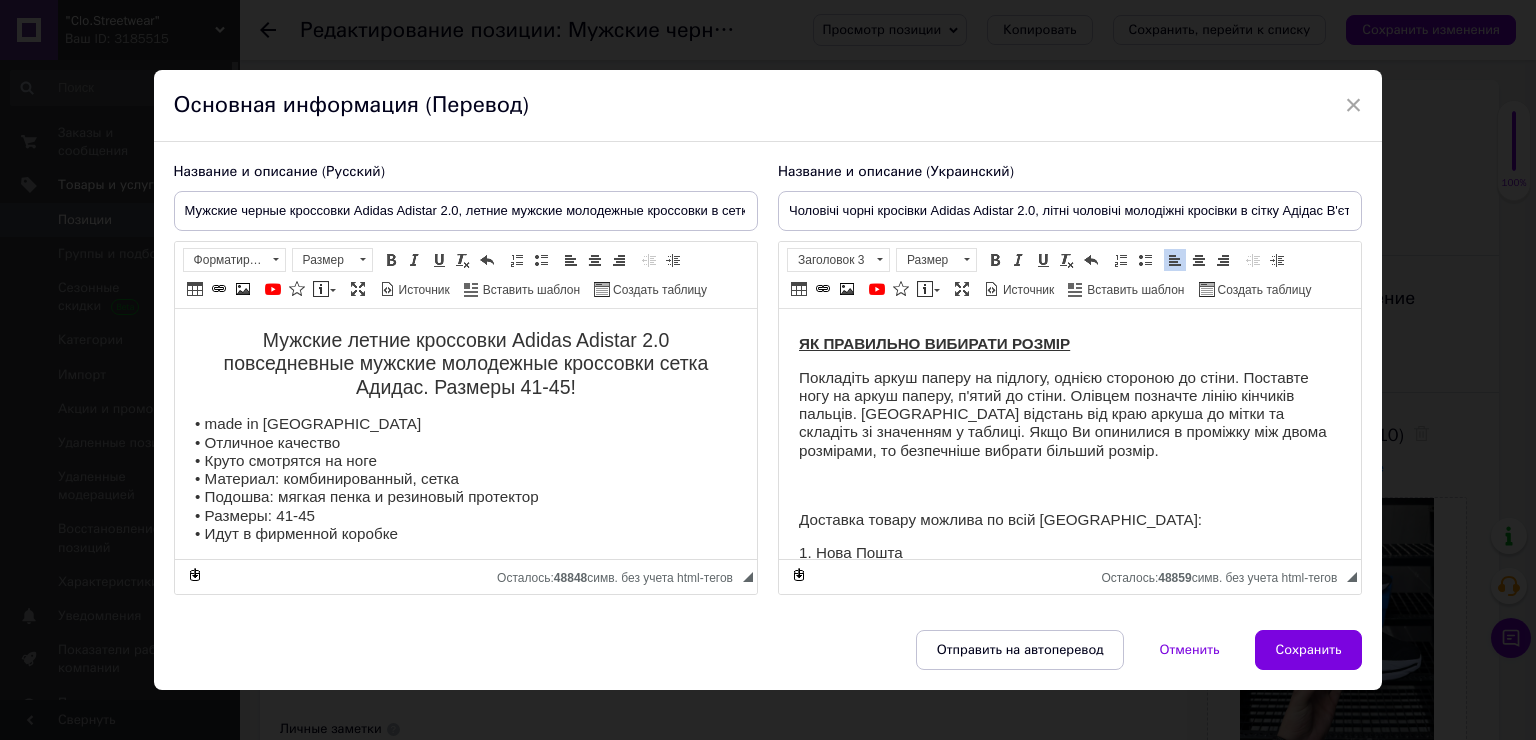 scroll, scrollTop: 225, scrollLeft: 0, axis: vertical 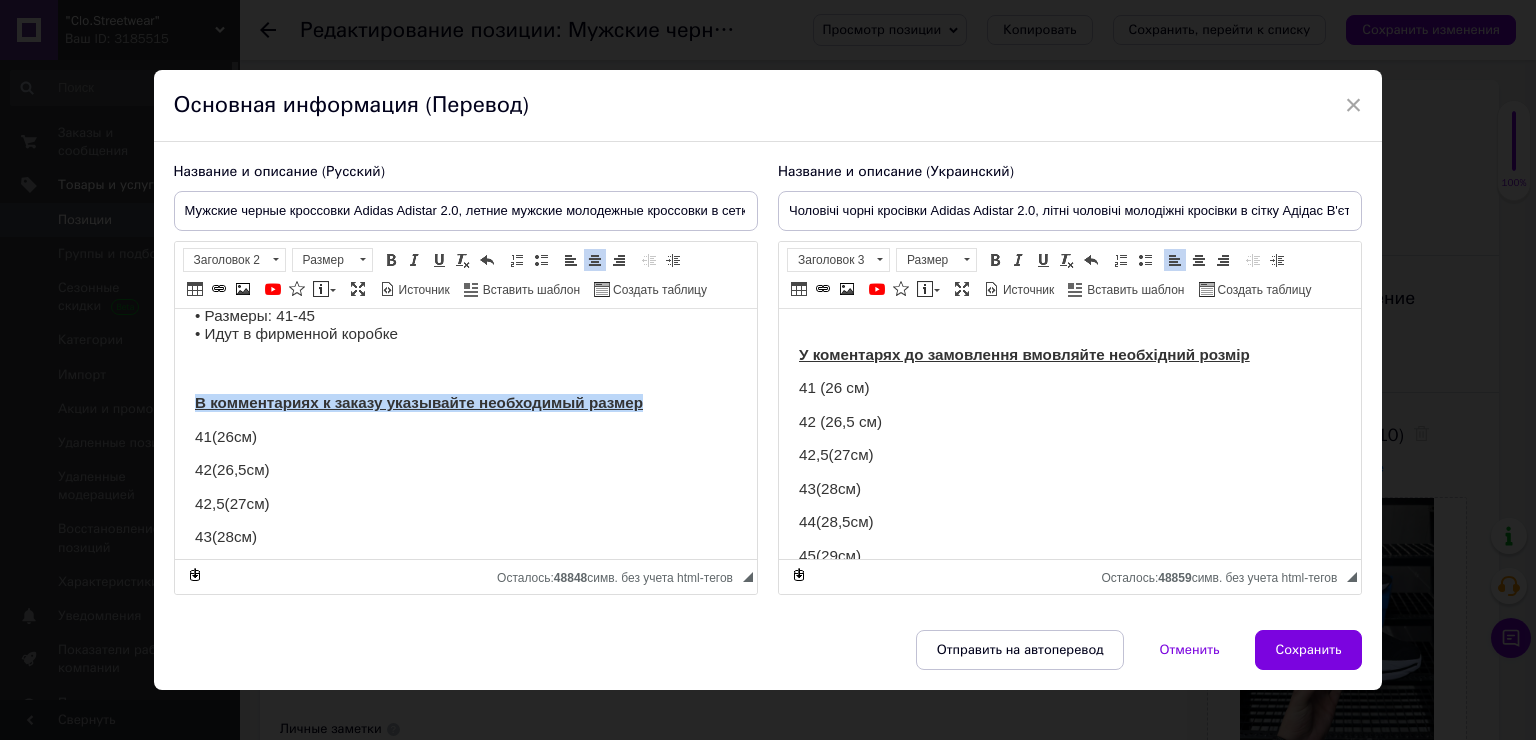 drag, startPoint x: 664, startPoint y: 404, endPoint x: 180, endPoint y: 401, distance: 484.0093 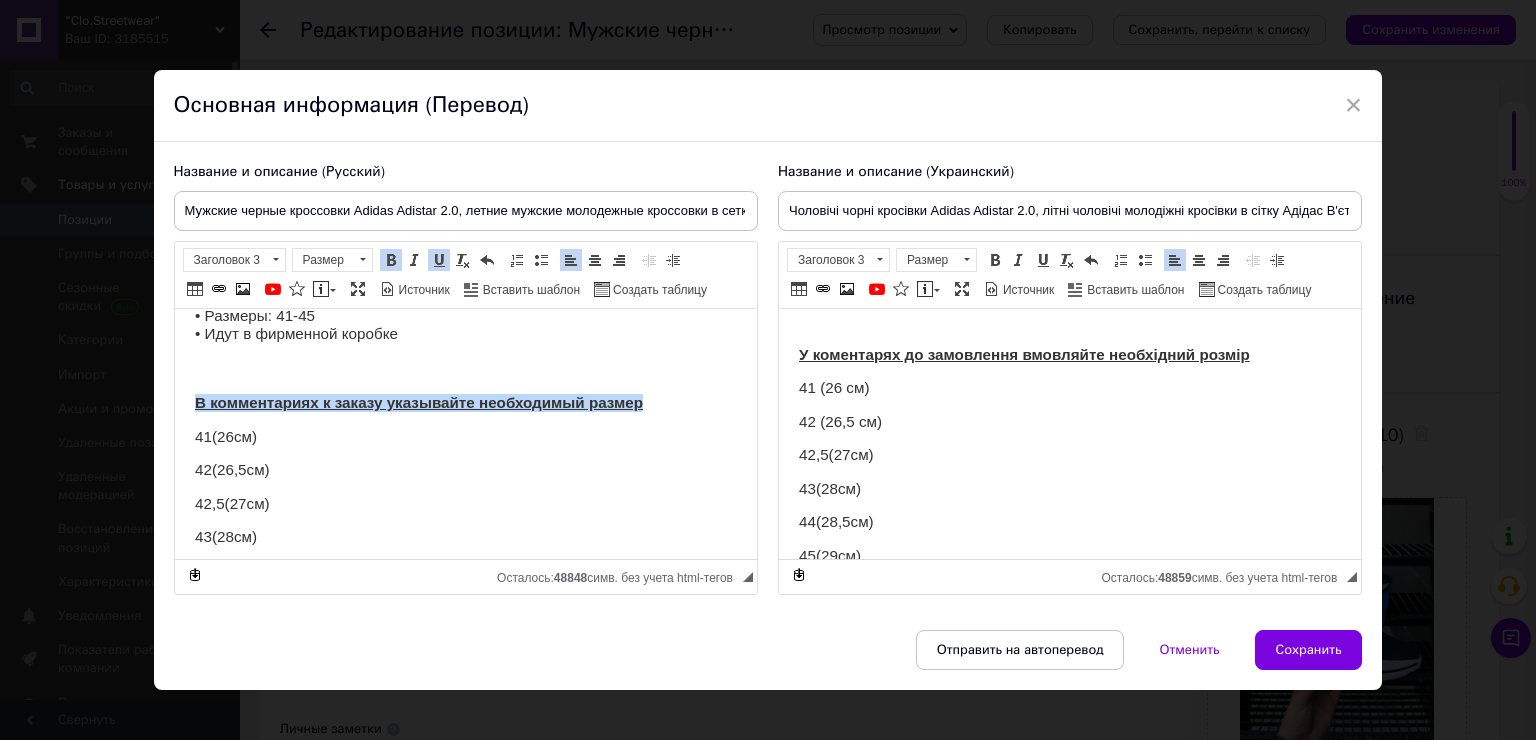 copy on "В комментариях к заказу указывайте необходимый размер" 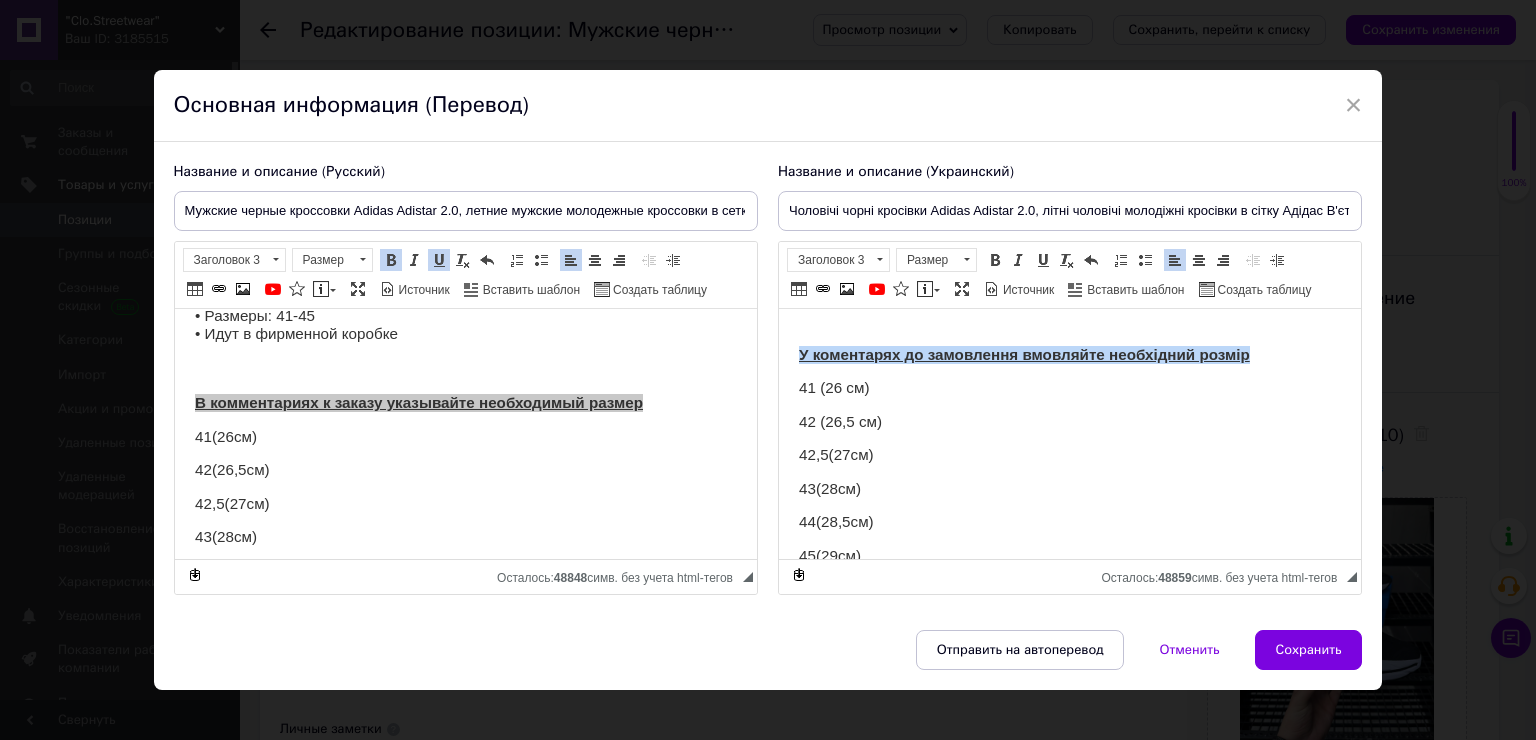 drag, startPoint x: 1263, startPoint y: 355, endPoint x: 1356, endPoint y: 356, distance: 93.00538 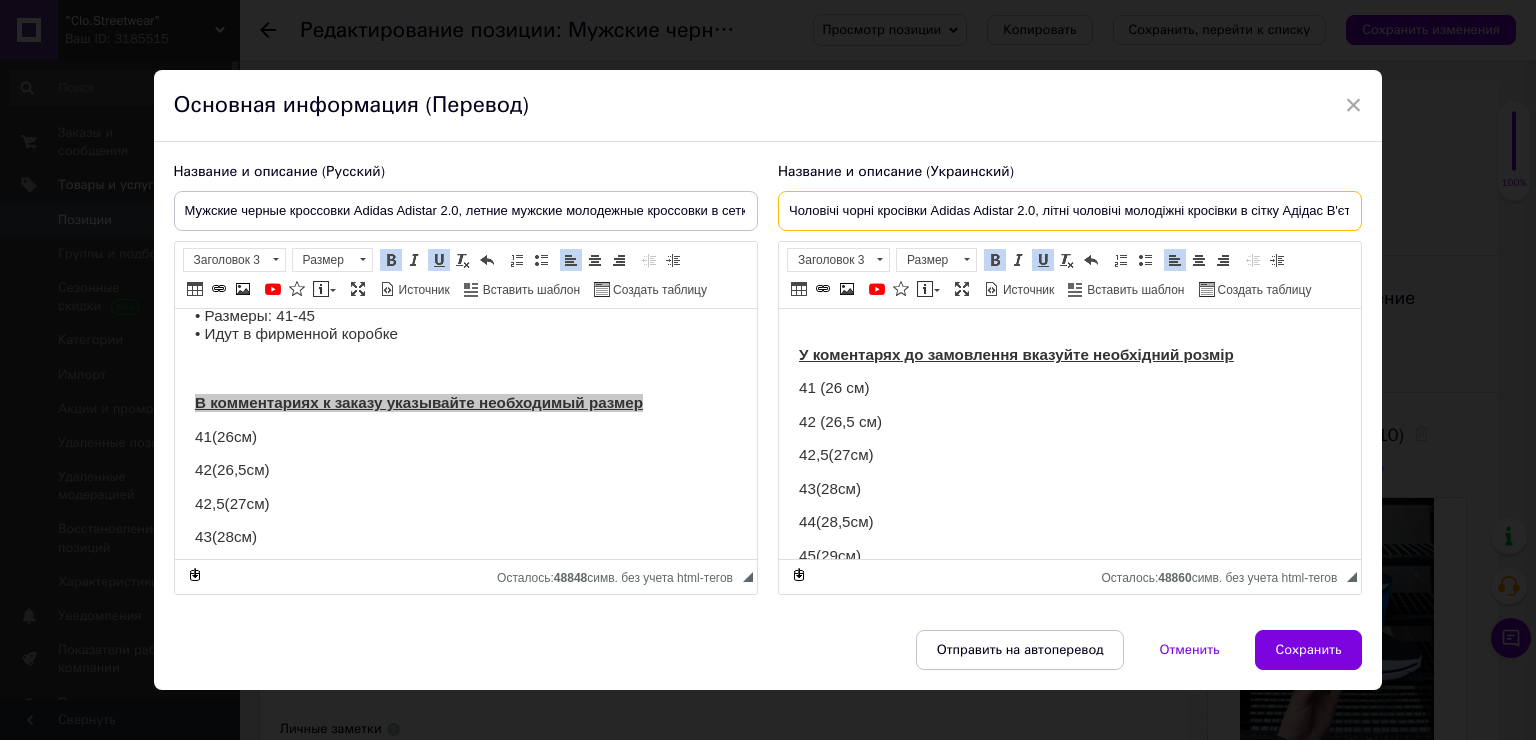 scroll, scrollTop: 0, scrollLeft: 26, axis: horizontal 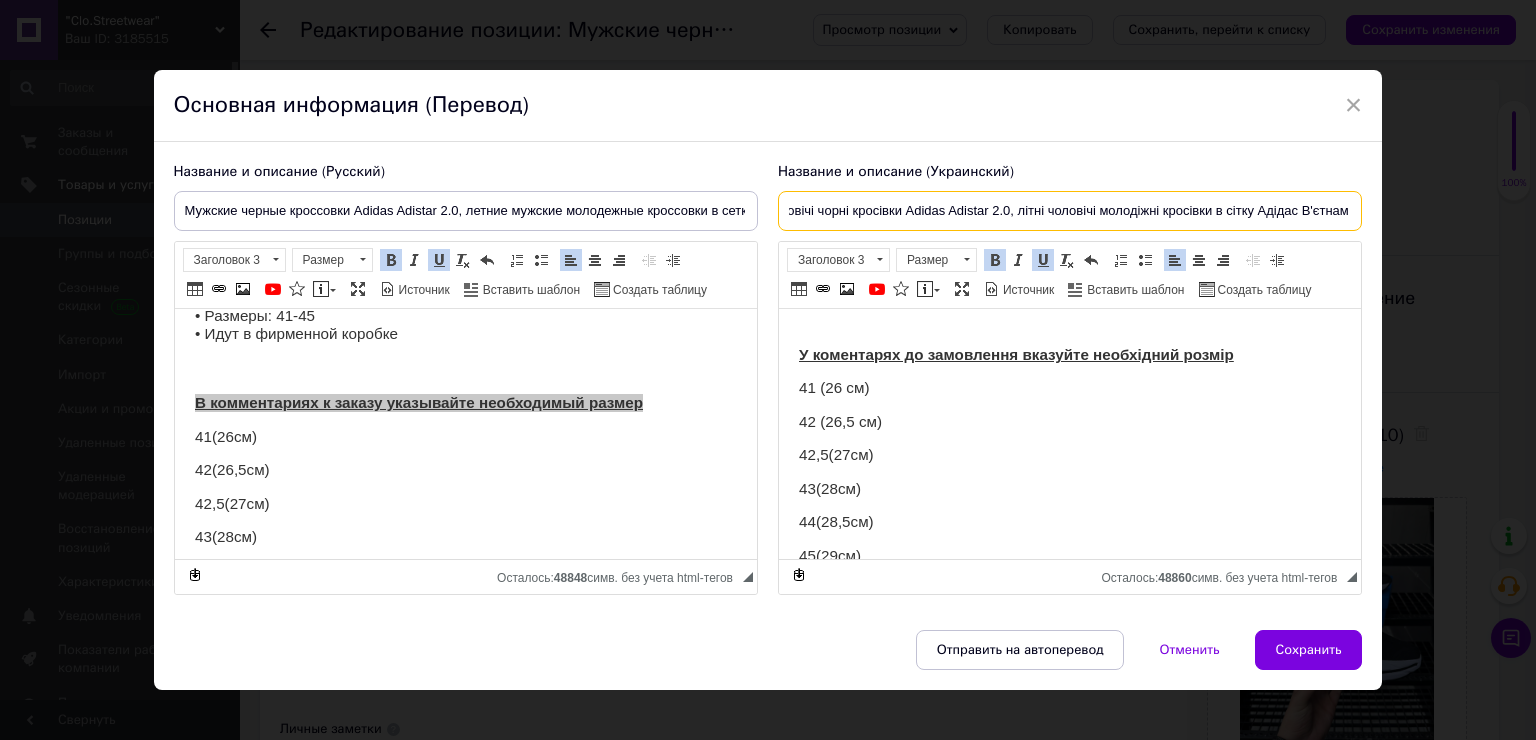 drag, startPoint x: 801, startPoint y: 215, endPoint x: 1404, endPoint y: 221, distance: 603.02985 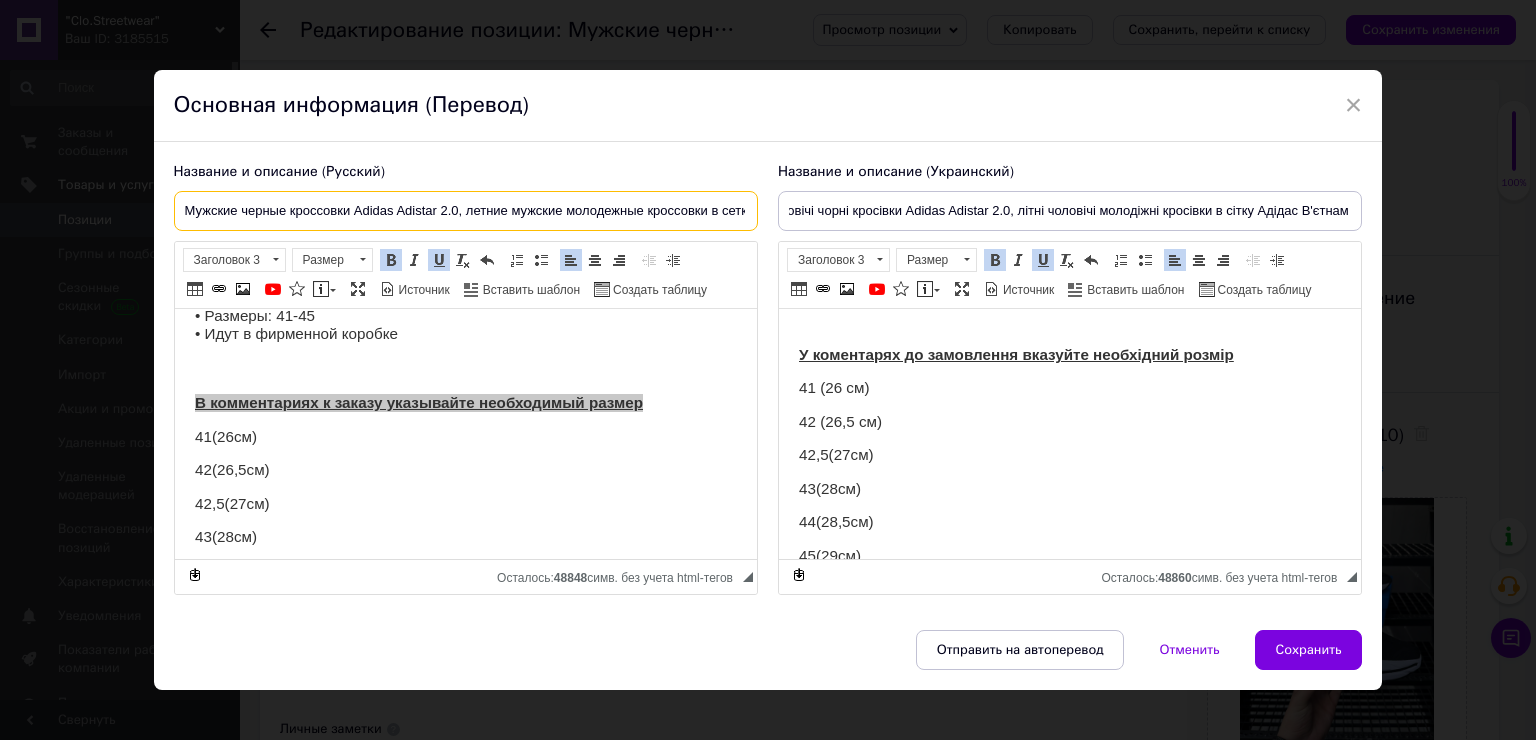 scroll, scrollTop: 0, scrollLeft: 0, axis: both 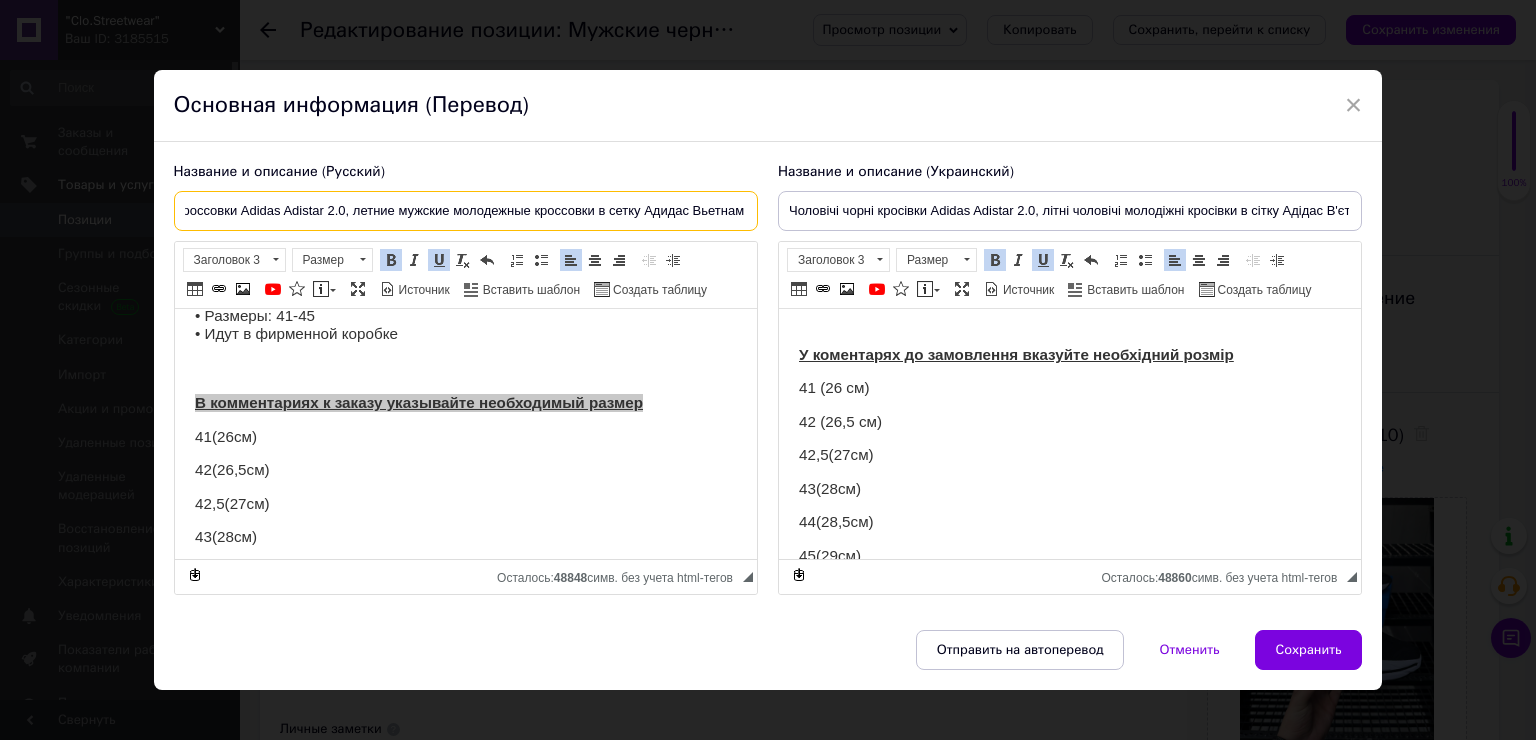 drag, startPoint x: 512, startPoint y: 215, endPoint x: 807, endPoint y: 220, distance: 295.04236 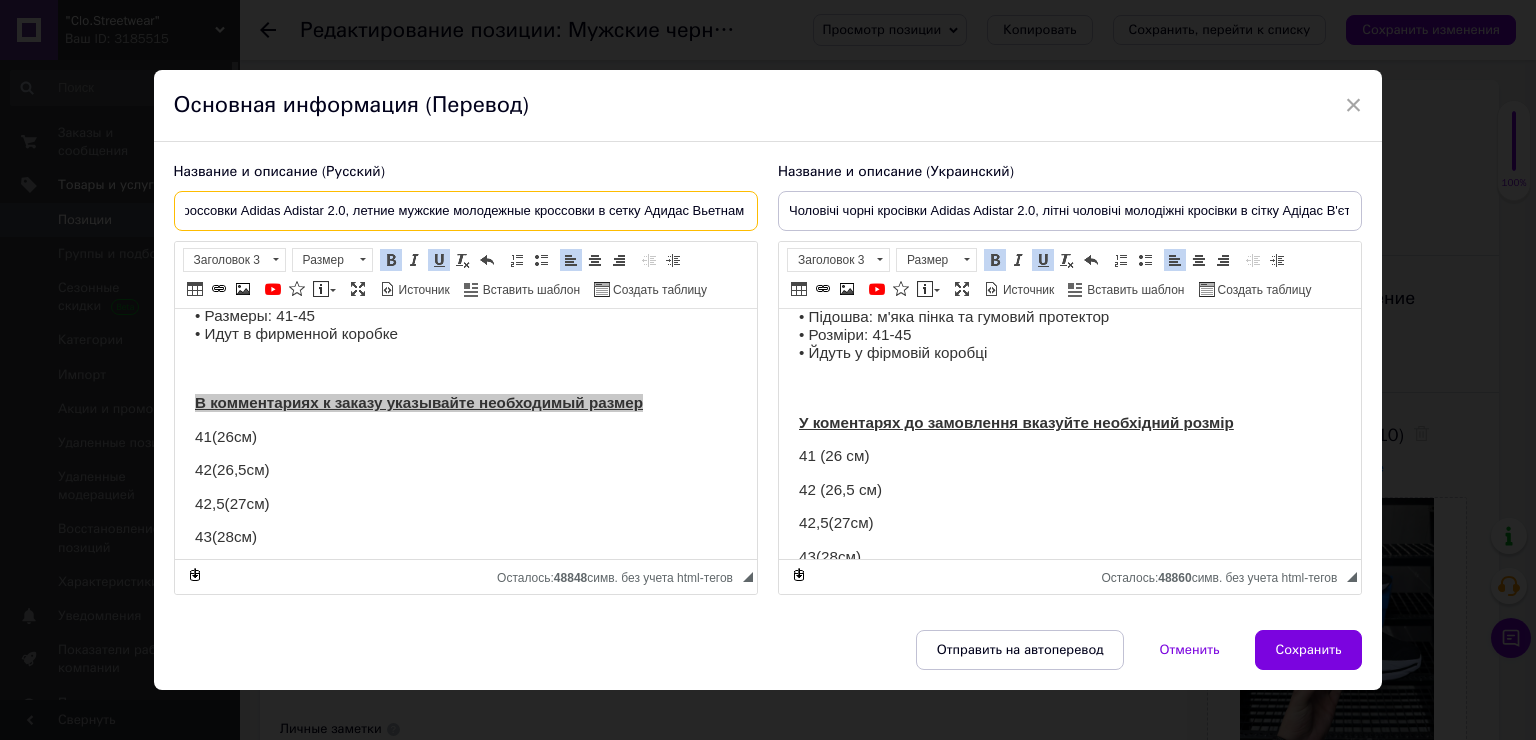 scroll, scrollTop: 0, scrollLeft: 0, axis: both 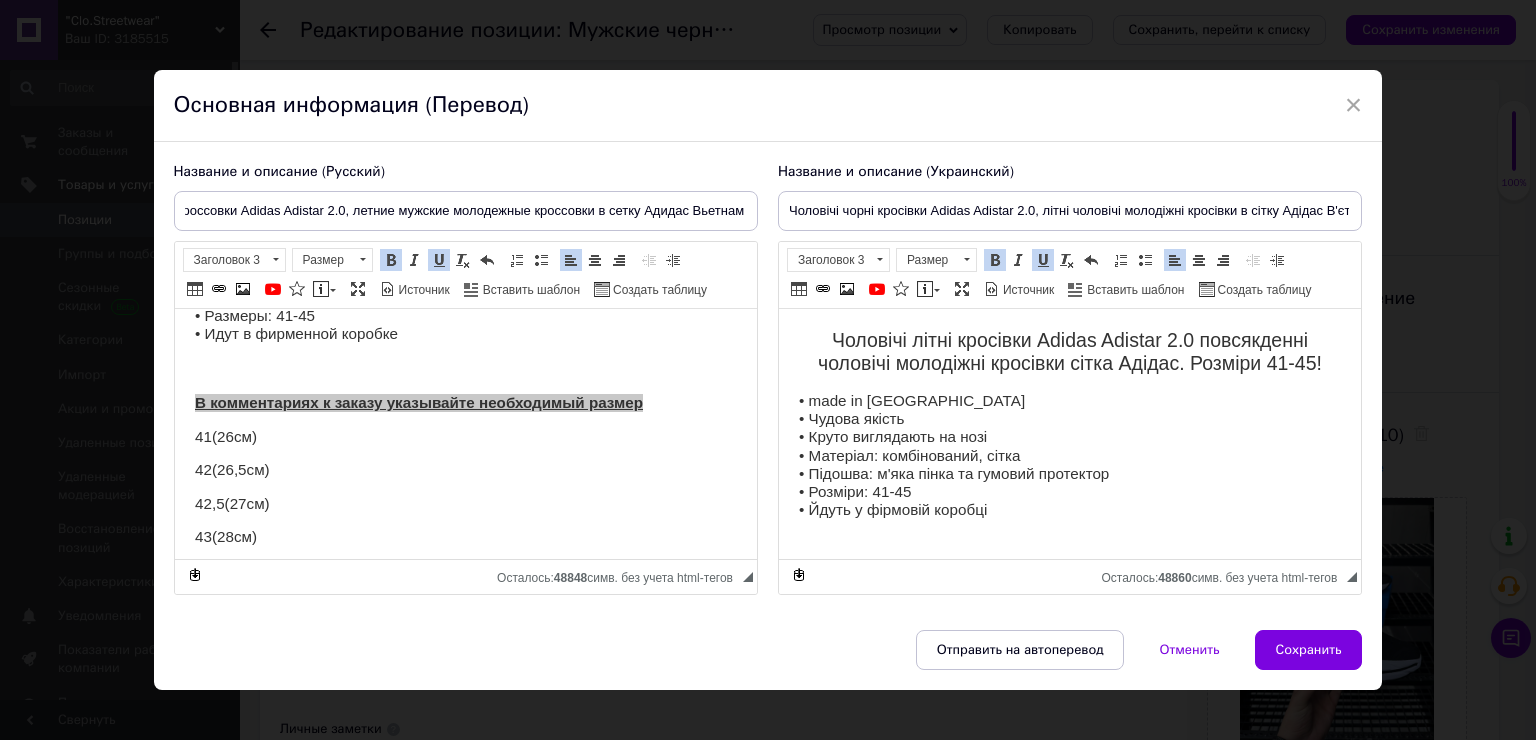 click on "• made in Vietnam • Чудова якість • Круто виглядають на нозі • Матеріал: комбінований, сітка • Підошва: м'яка пінка та гумовий протектор • Розміри: 41-45 • Йдуть у фірмовій коробці" at bounding box center (1069, 456) 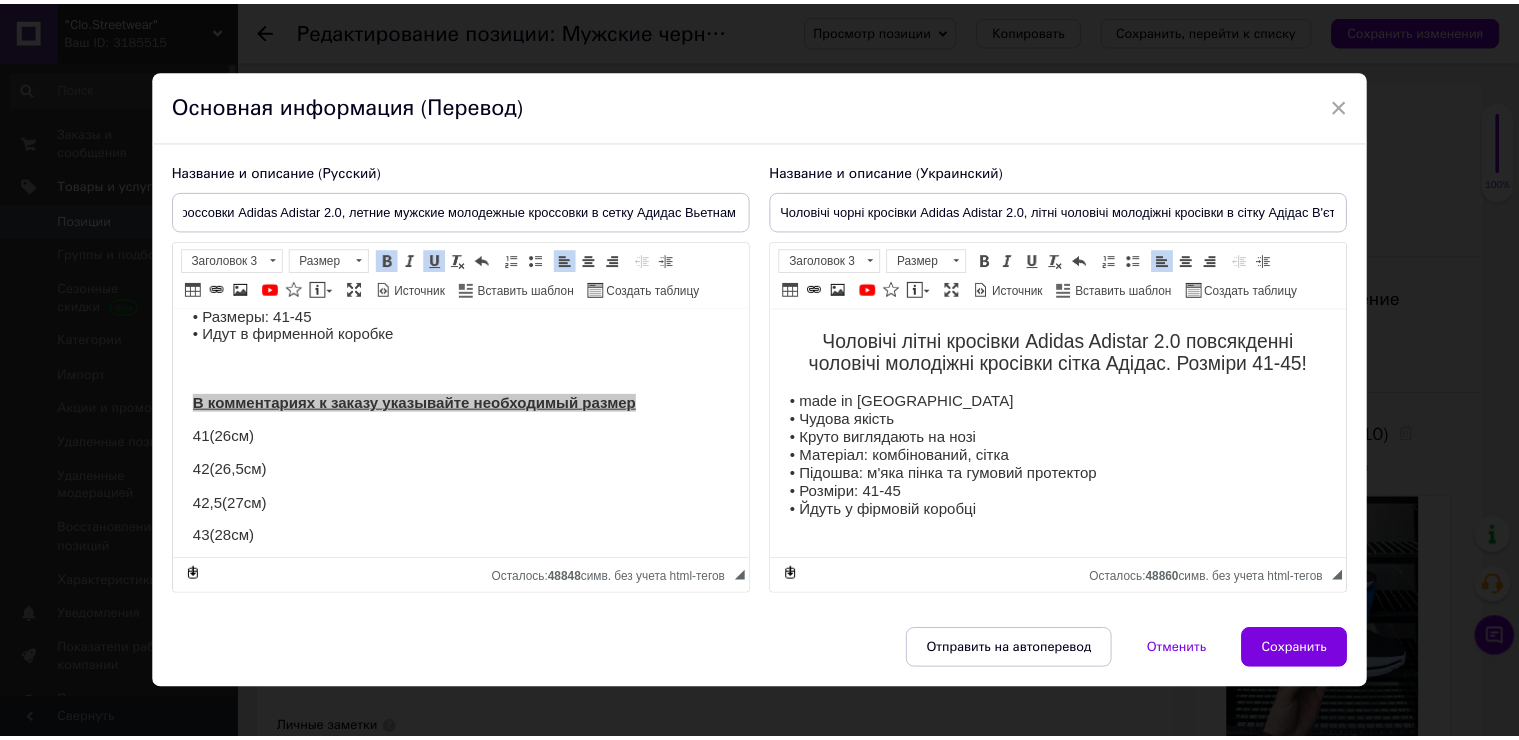 scroll, scrollTop: 0, scrollLeft: 0, axis: both 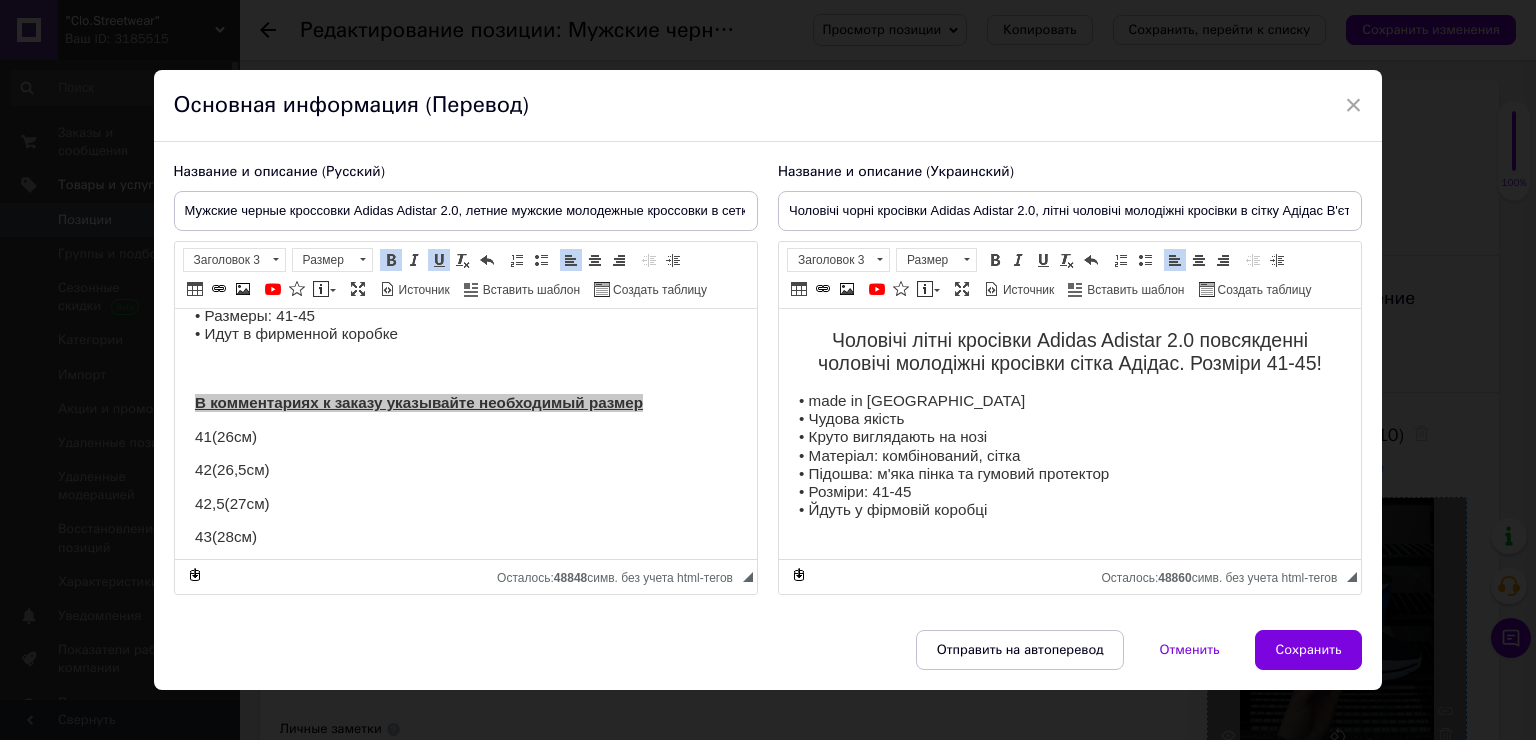 click on "Сохранить" at bounding box center (1309, 650) 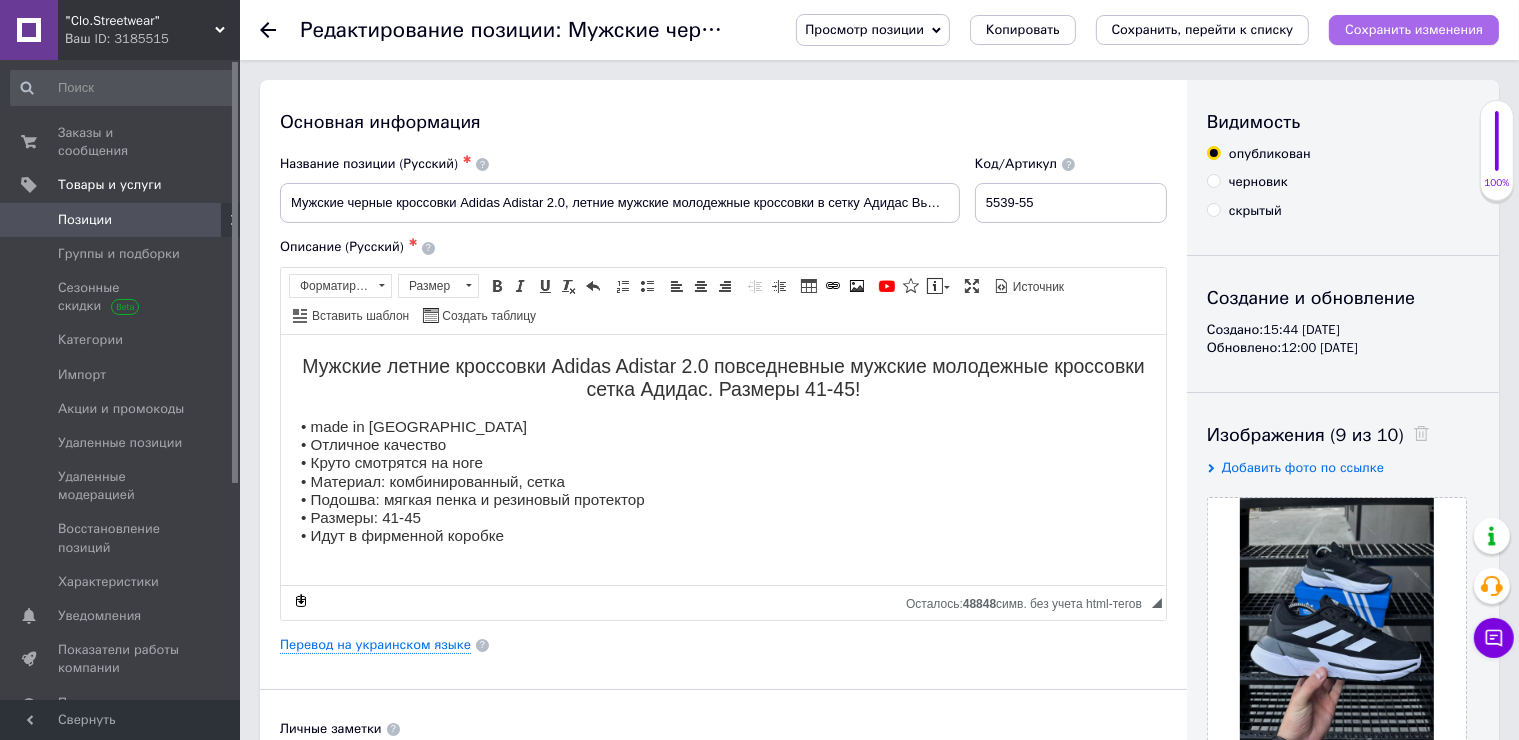 click on "Сохранить изменения" at bounding box center [1414, 29] 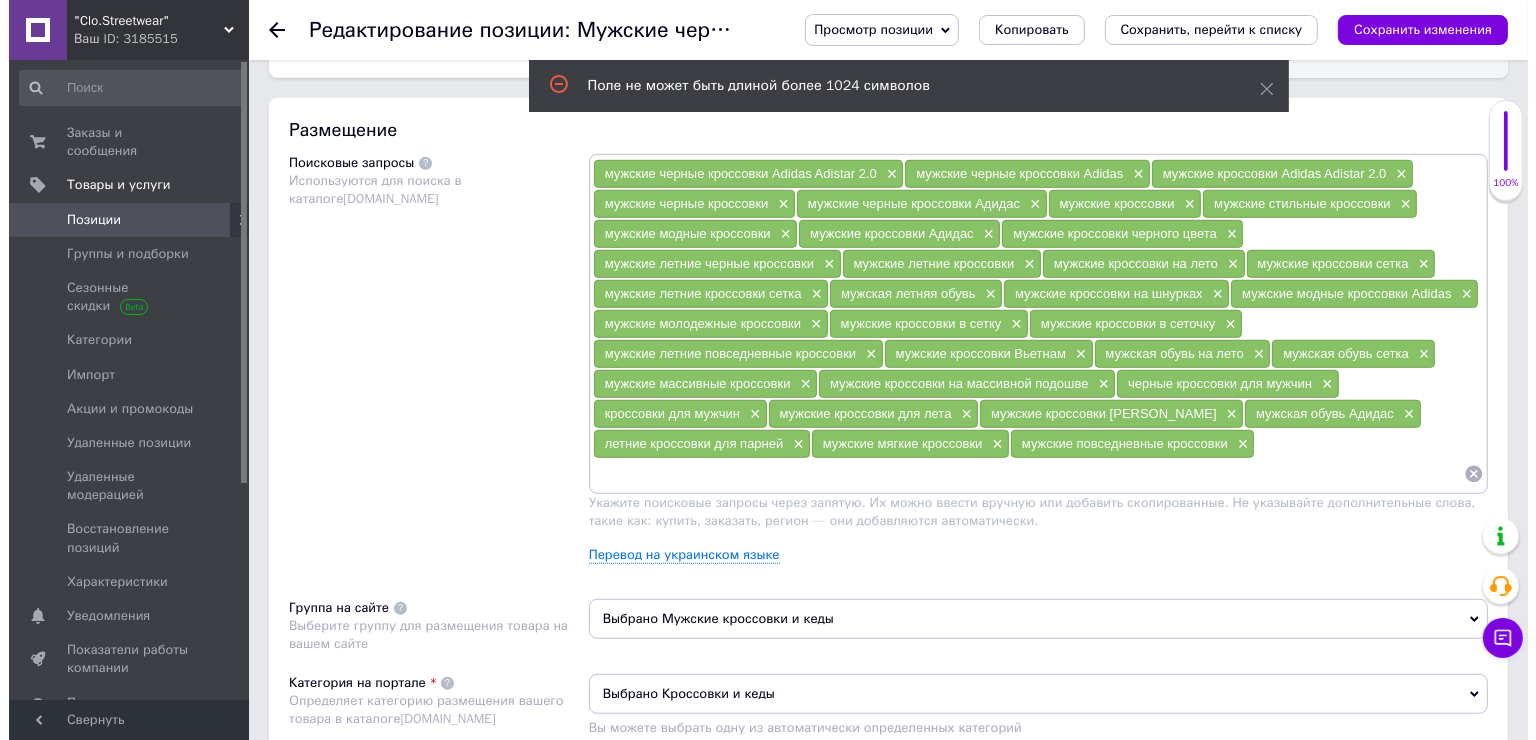 scroll, scrollTop: 1300, scrollLeft: 0, axis: vertical 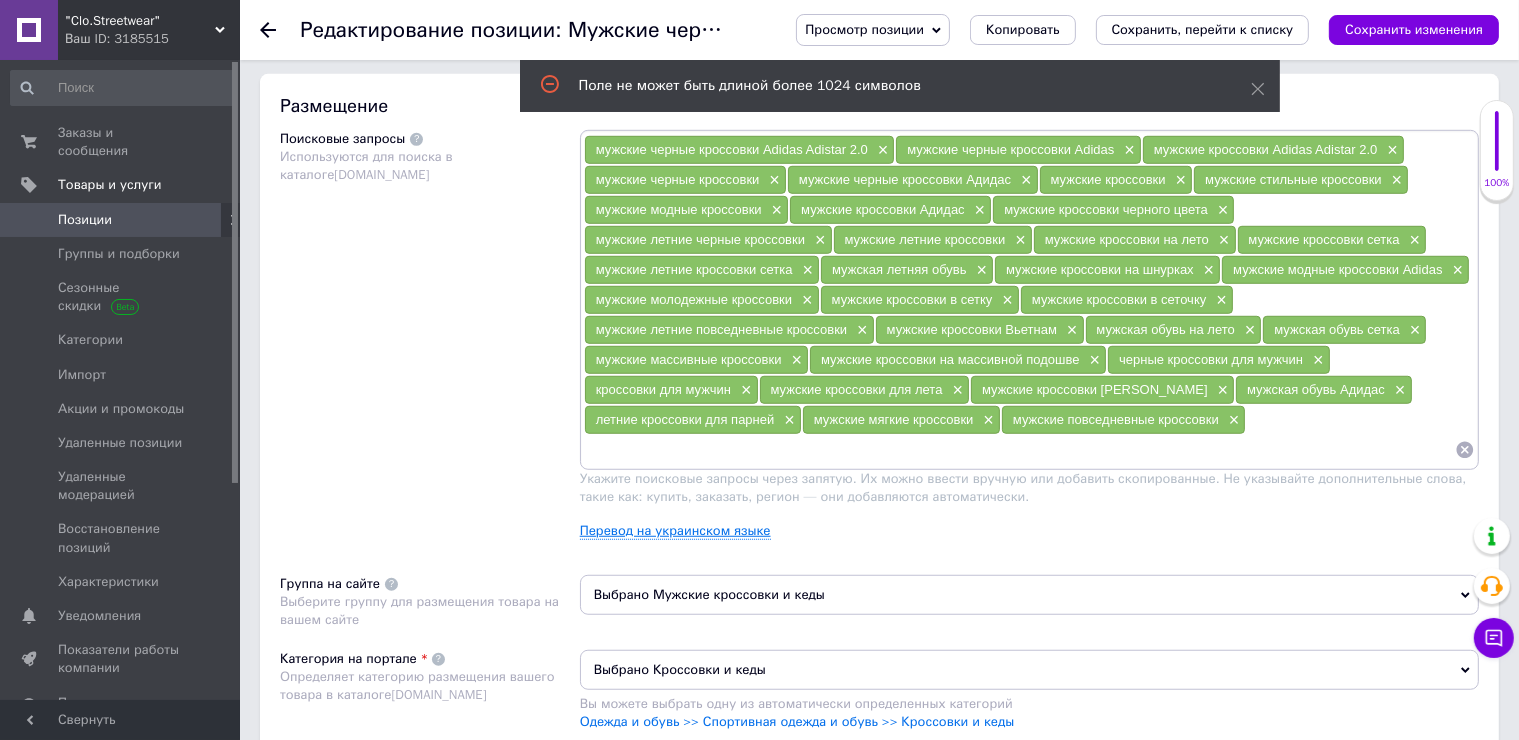 click on "Перевод на украинском языке" at bounding box center (675, 531) 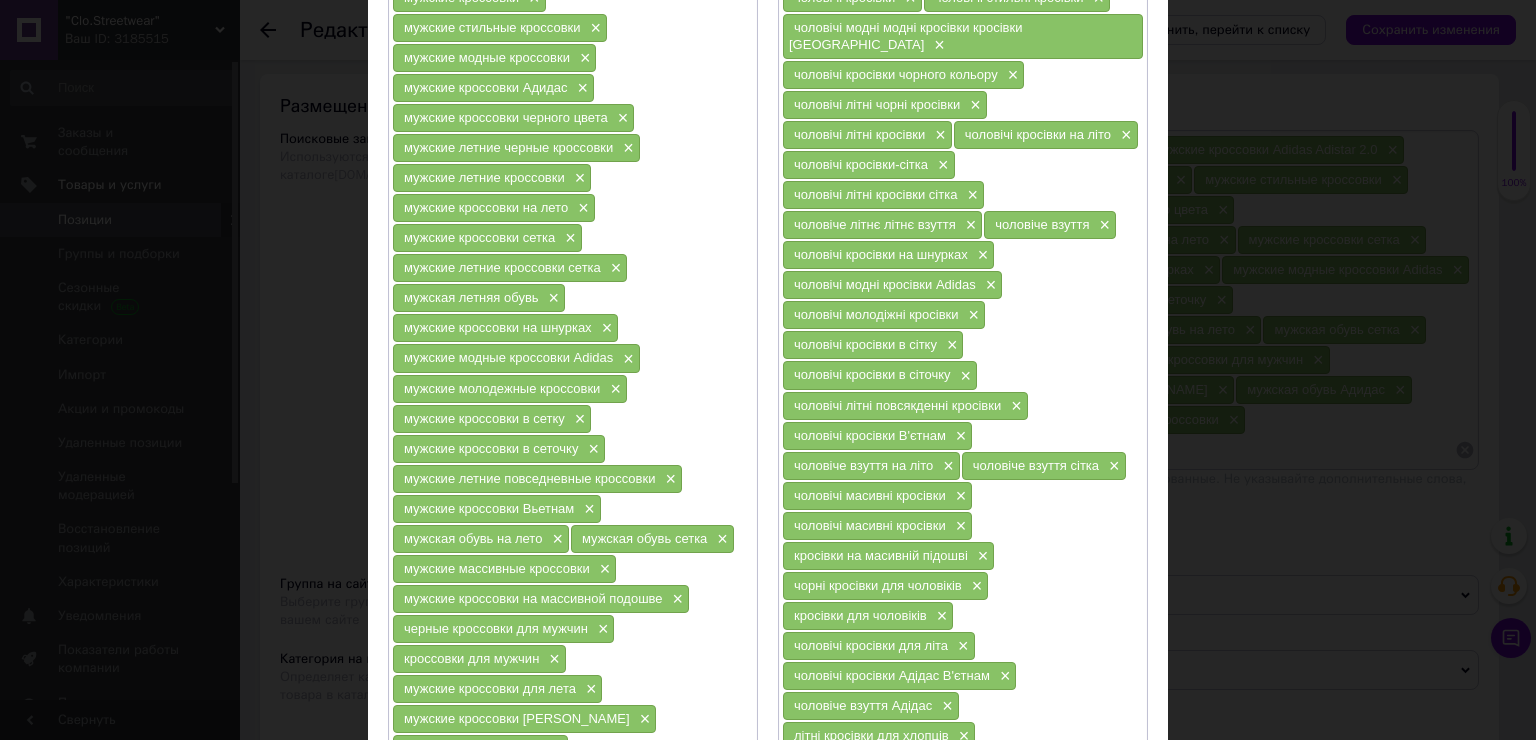 scroll, scrollTop: 360, scrollLeft: 0, axis: vertical 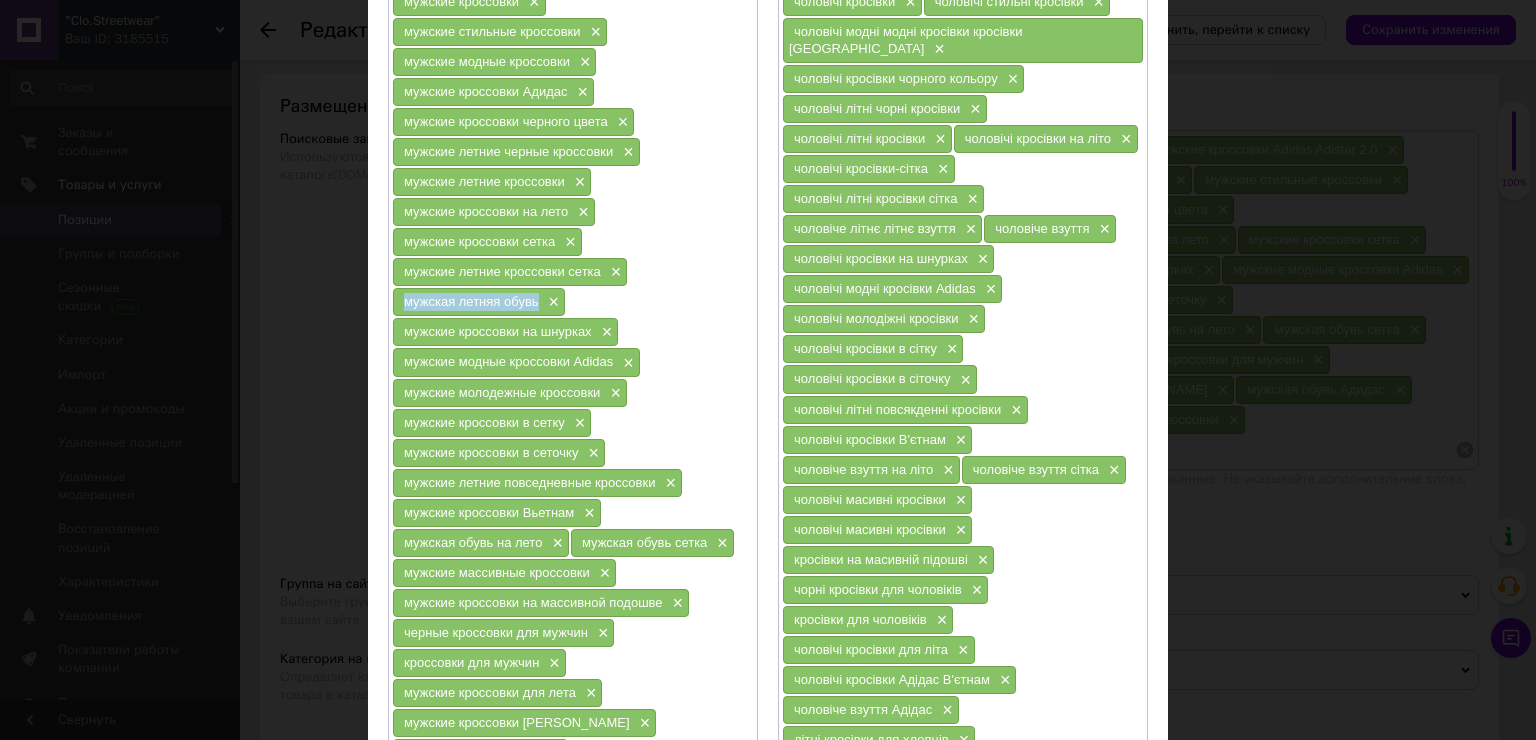 drag, startPoint x: 534, startPoint y: 293, endPoint x: 396, endPoint y: 292, distance: 138.00362 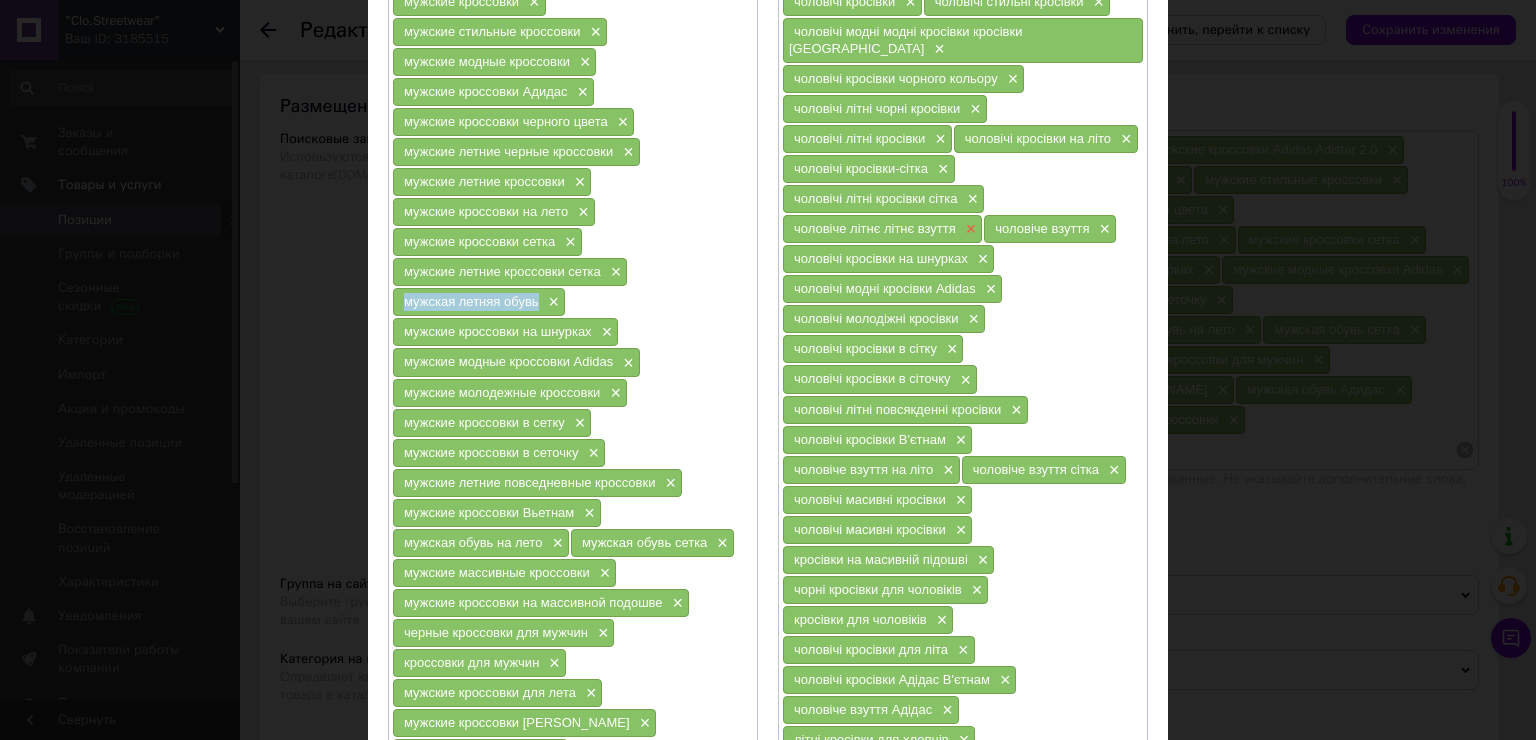 click on "×" at bounding box center (969, 229) 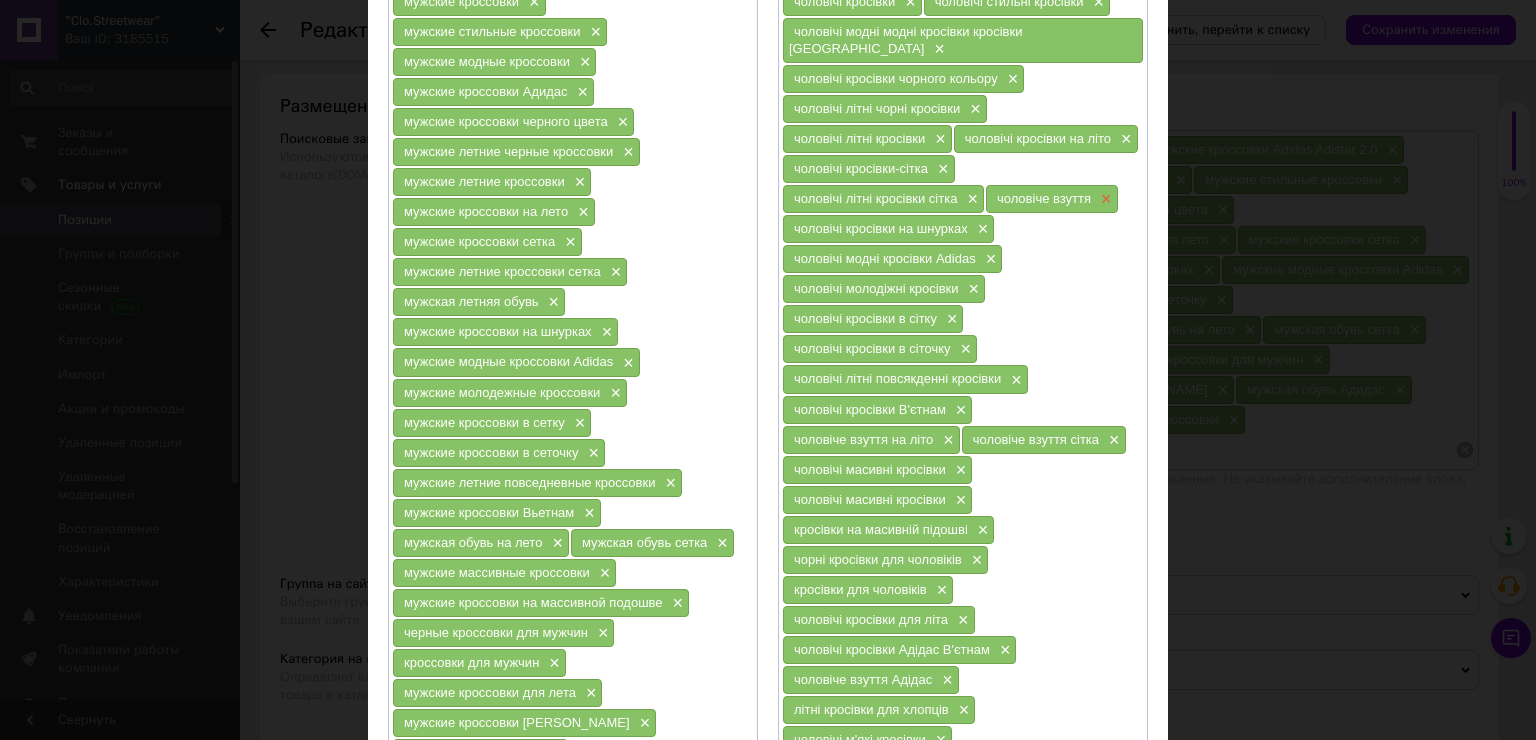 click on "×" at bounding box center (1104, 199) 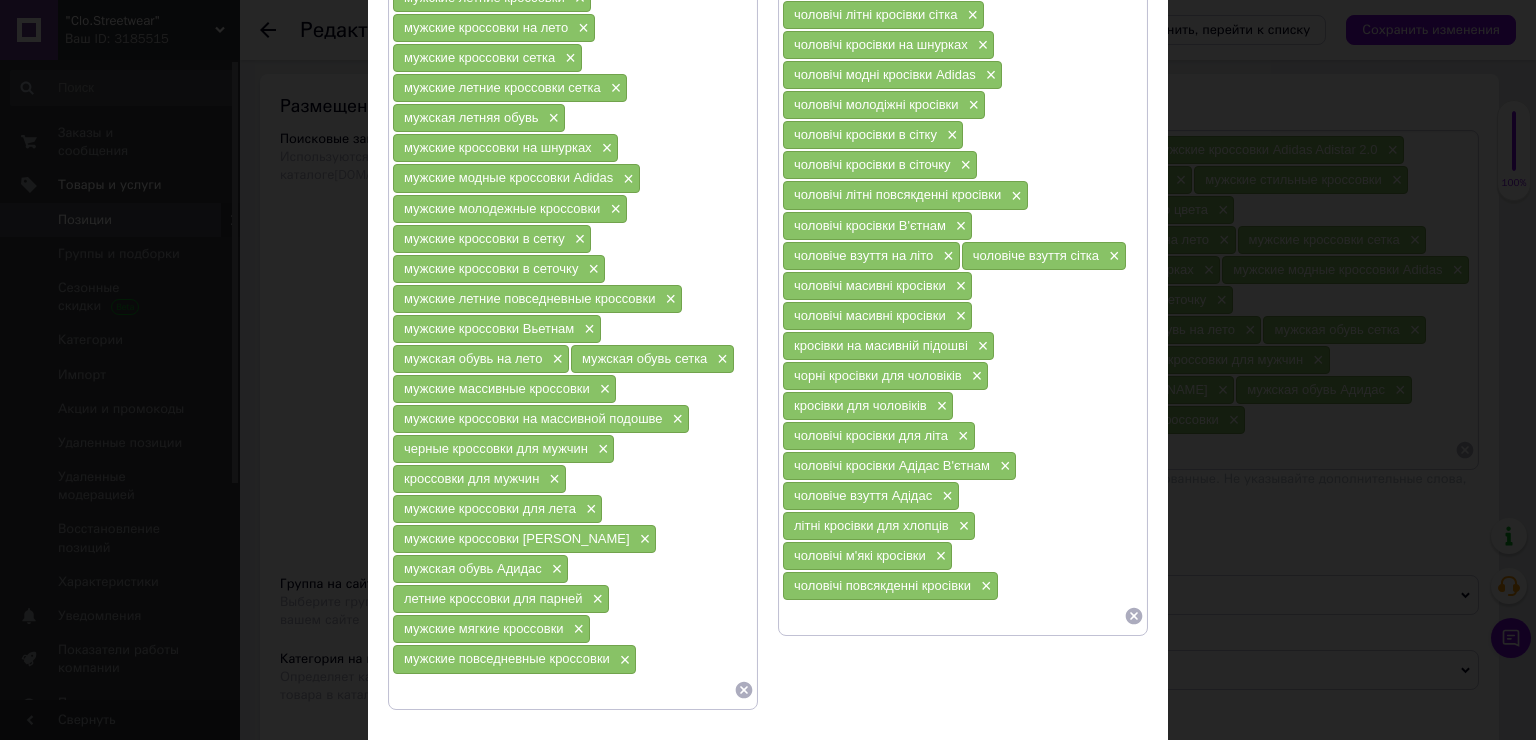 scroll, scrollTop: 660, scrollLeft: 0, axis: vertical 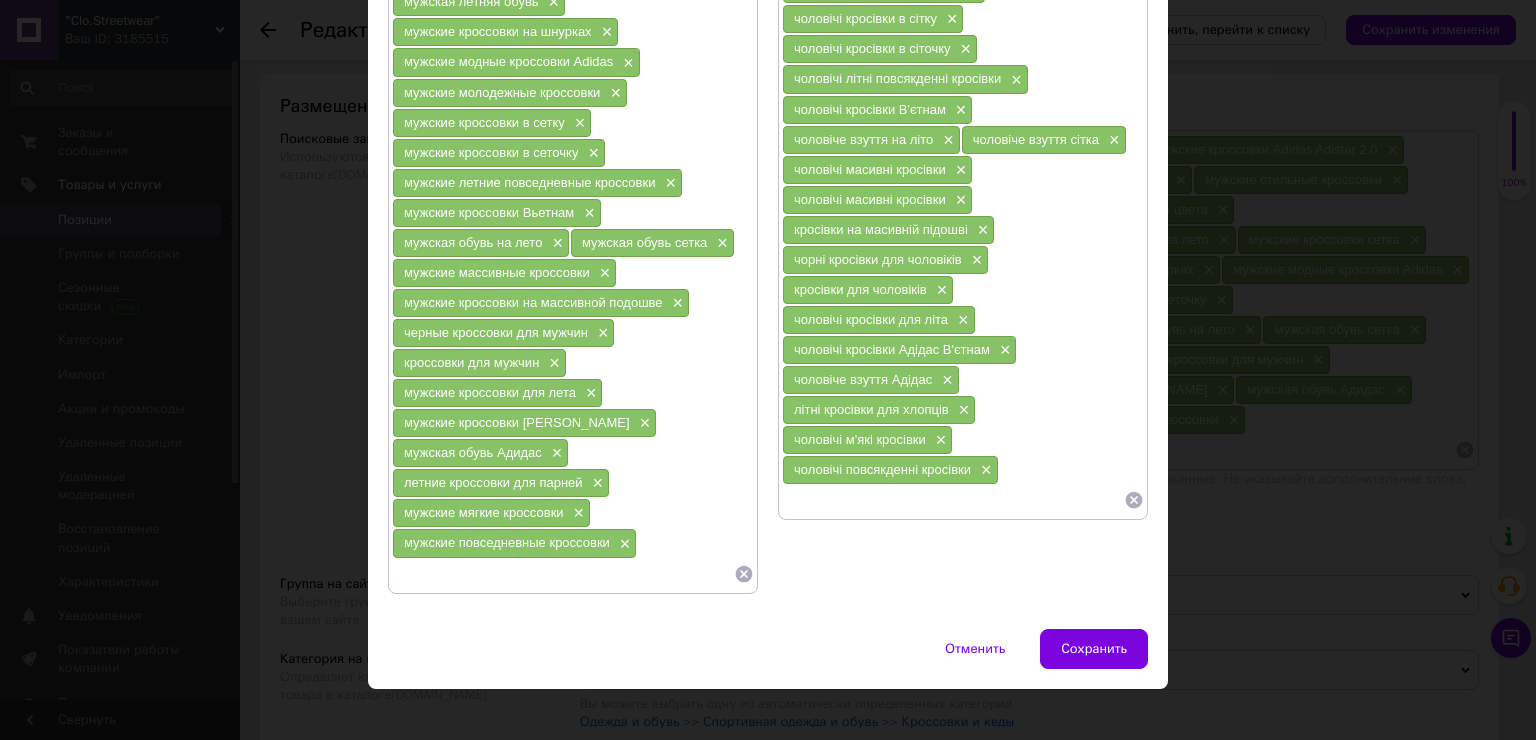 click at bounding box center (953, 500) 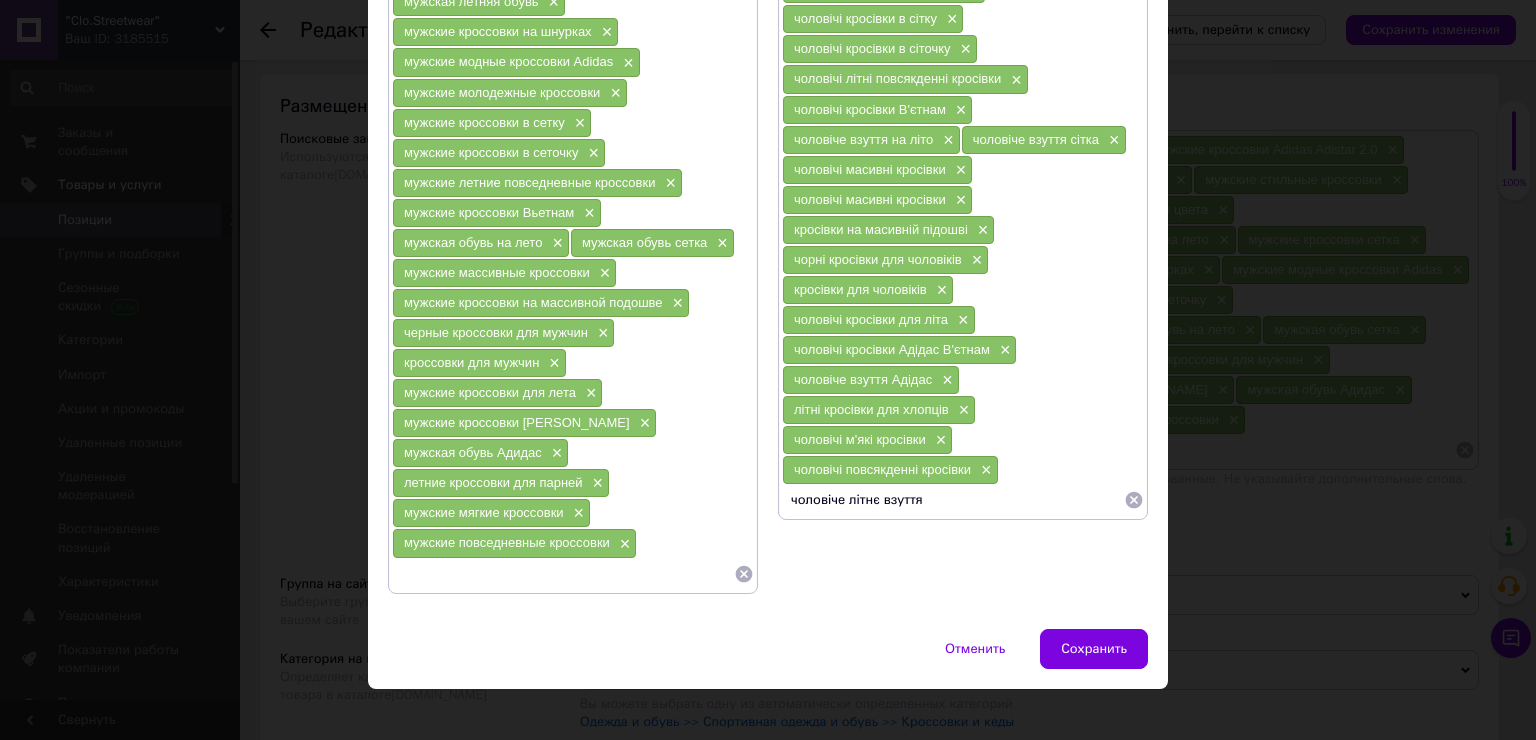 type 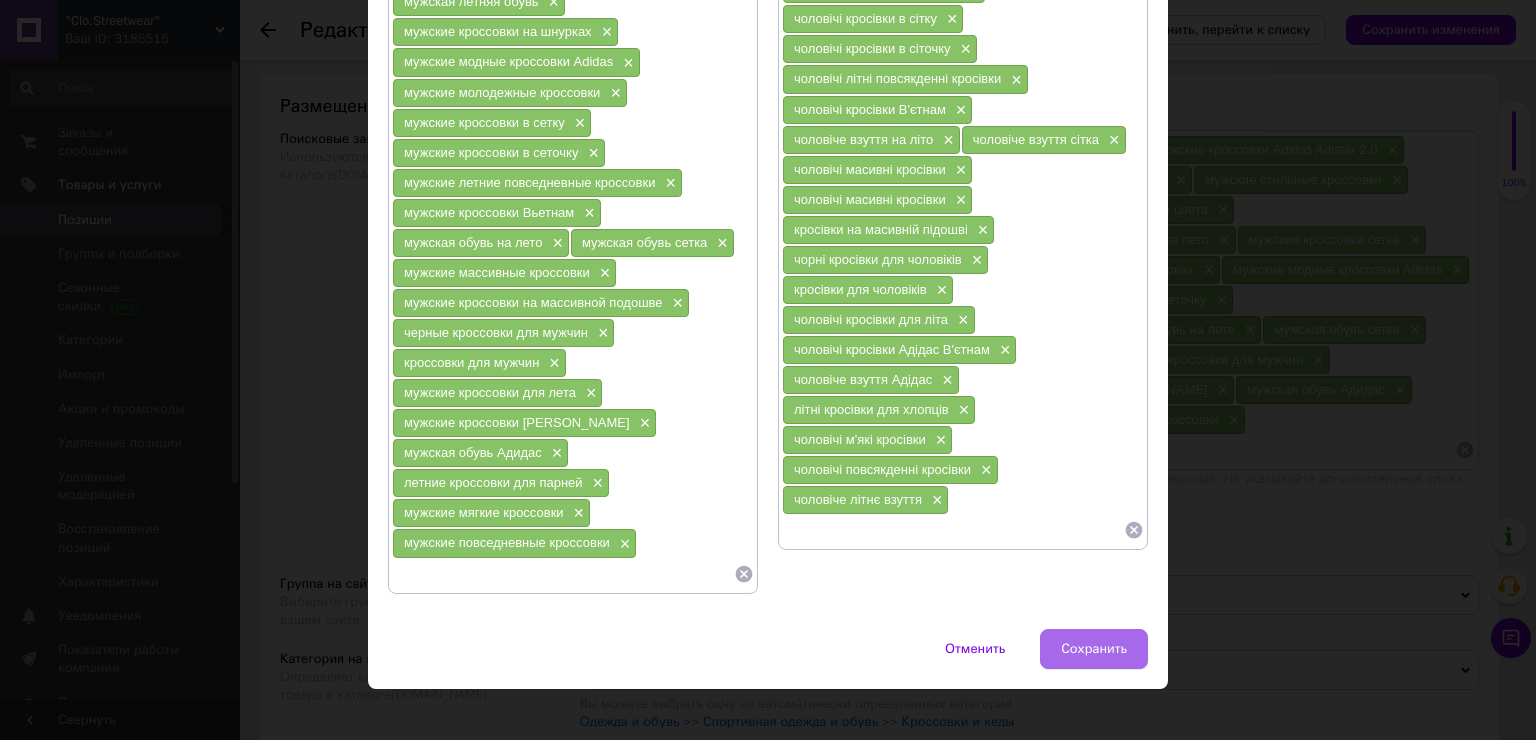 click on "Сохранить" at bounding box center [1094, 649] 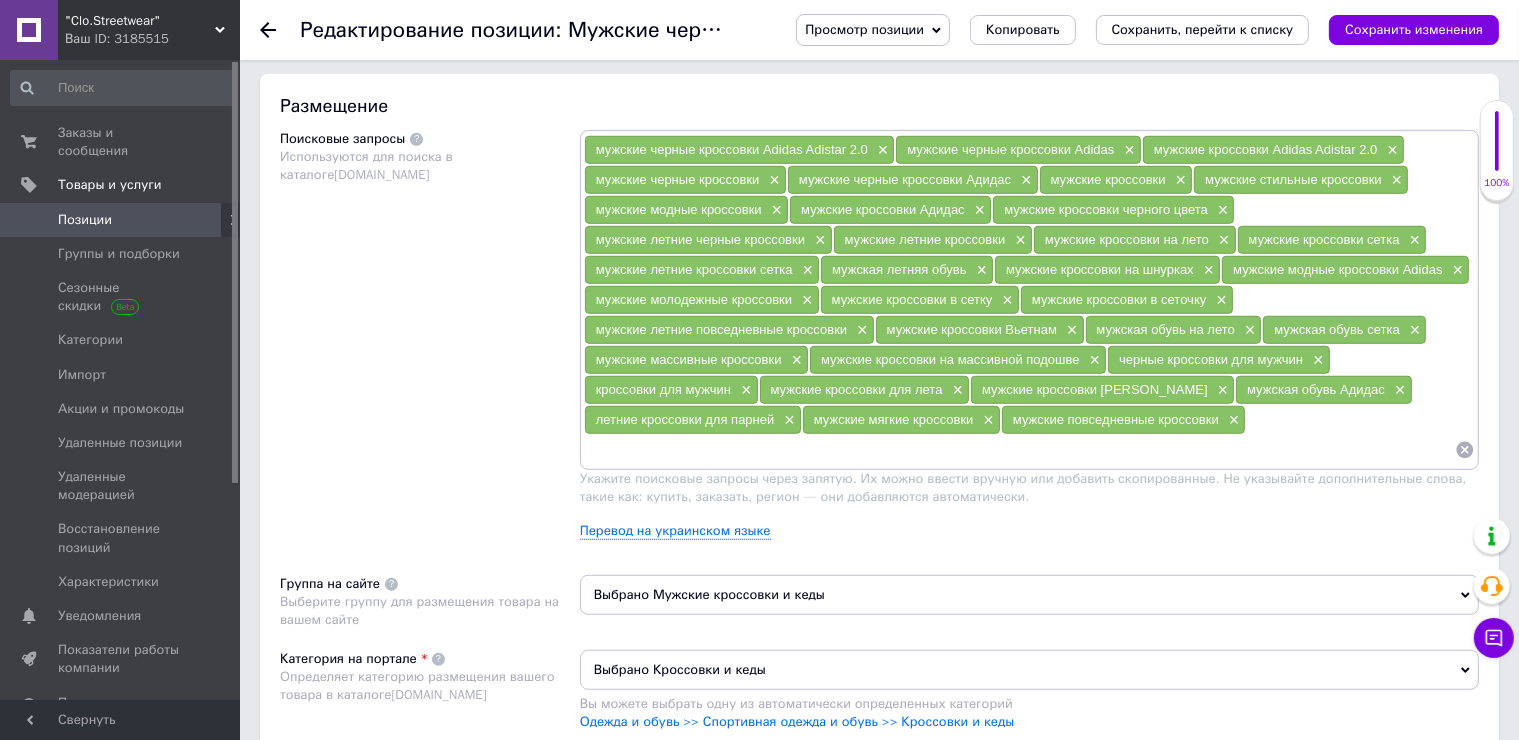 click on "Сохранить изменения" at bounding box center (1414, 29) 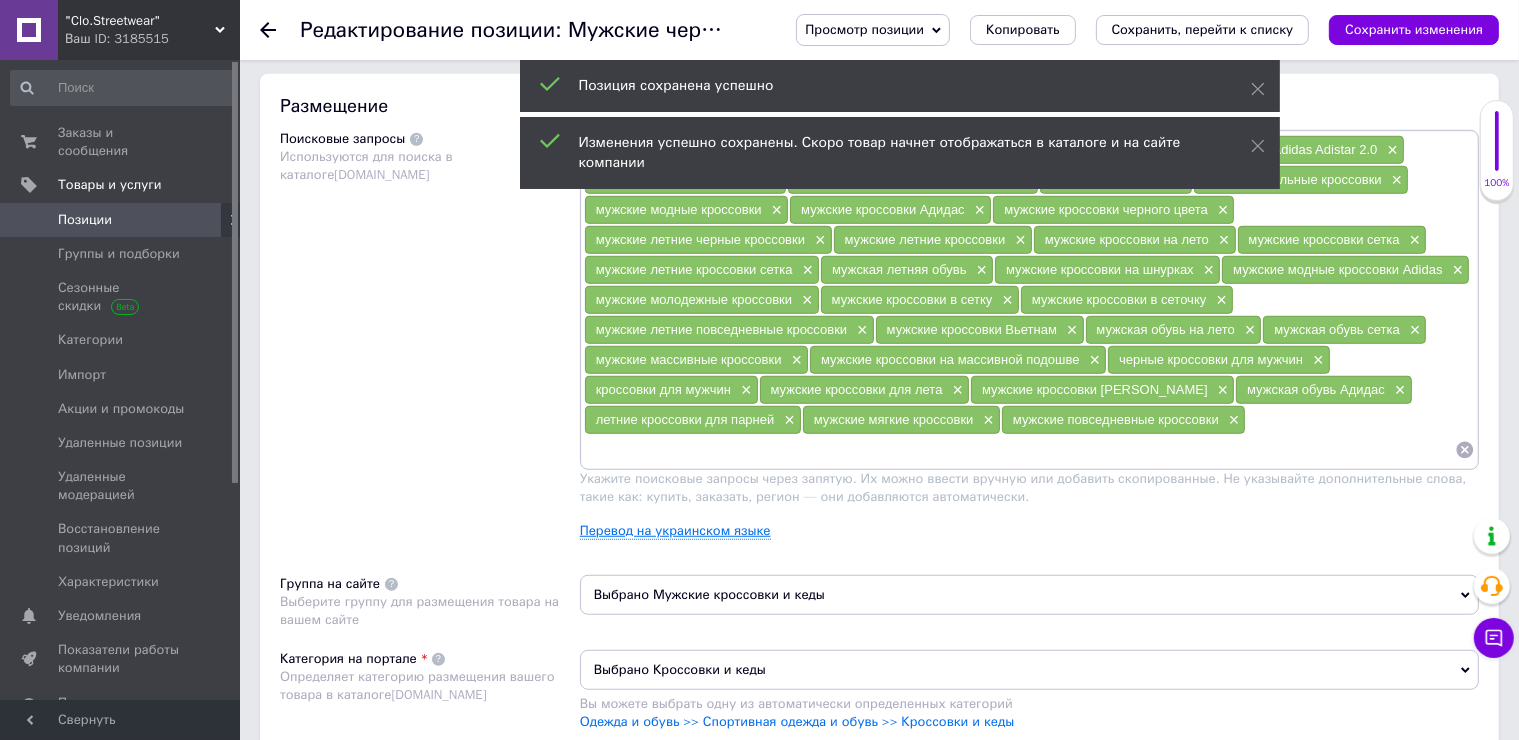 click on "Перевод на украинском языке" at bounding box center (675, 531) 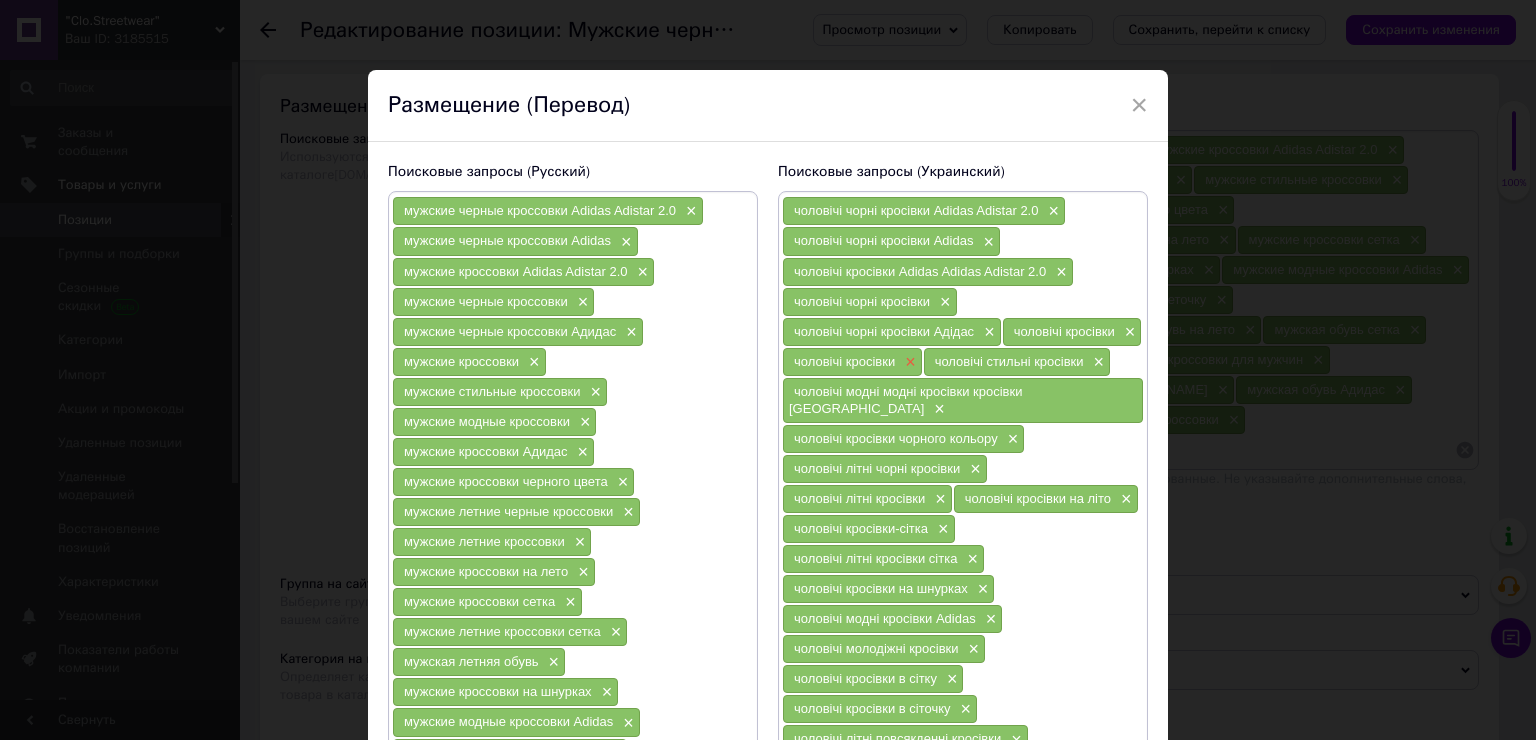 click on "×" at bounding box center (908, 362) 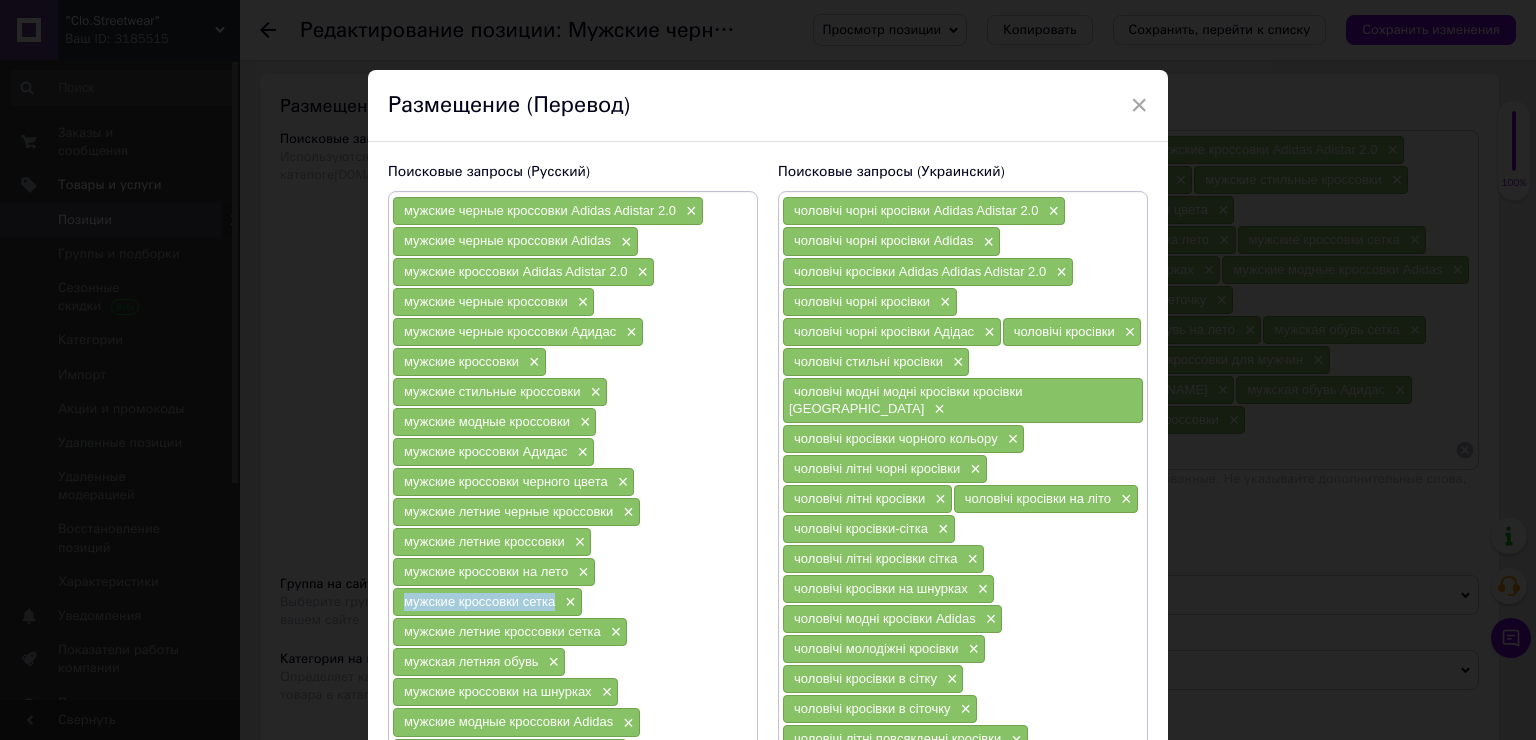 drag, startPoint x: 556, startPoint y: 589, endPoint x: 407, endPoint y: 587, distance: 149.01343 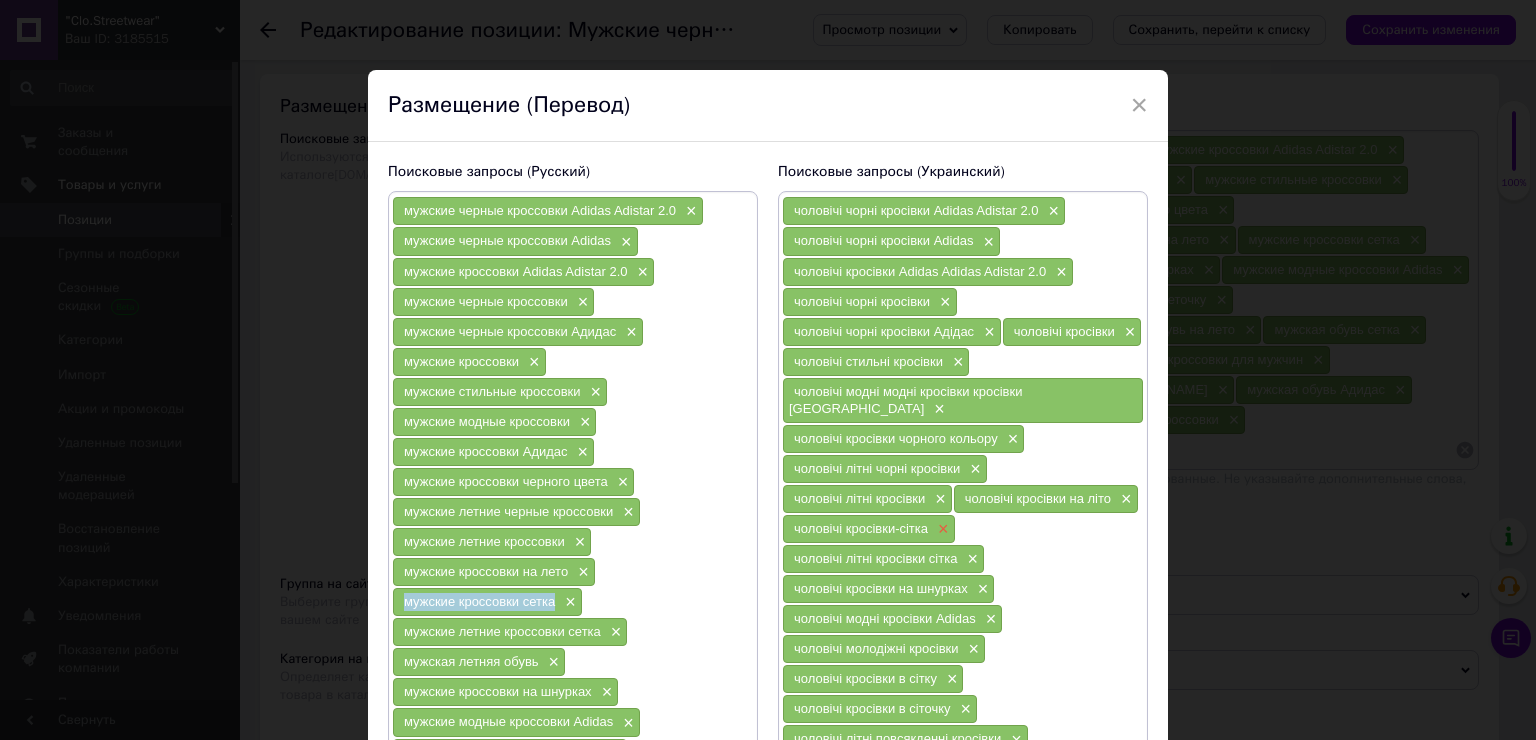 click on "×" at bounding box center [941, 529] 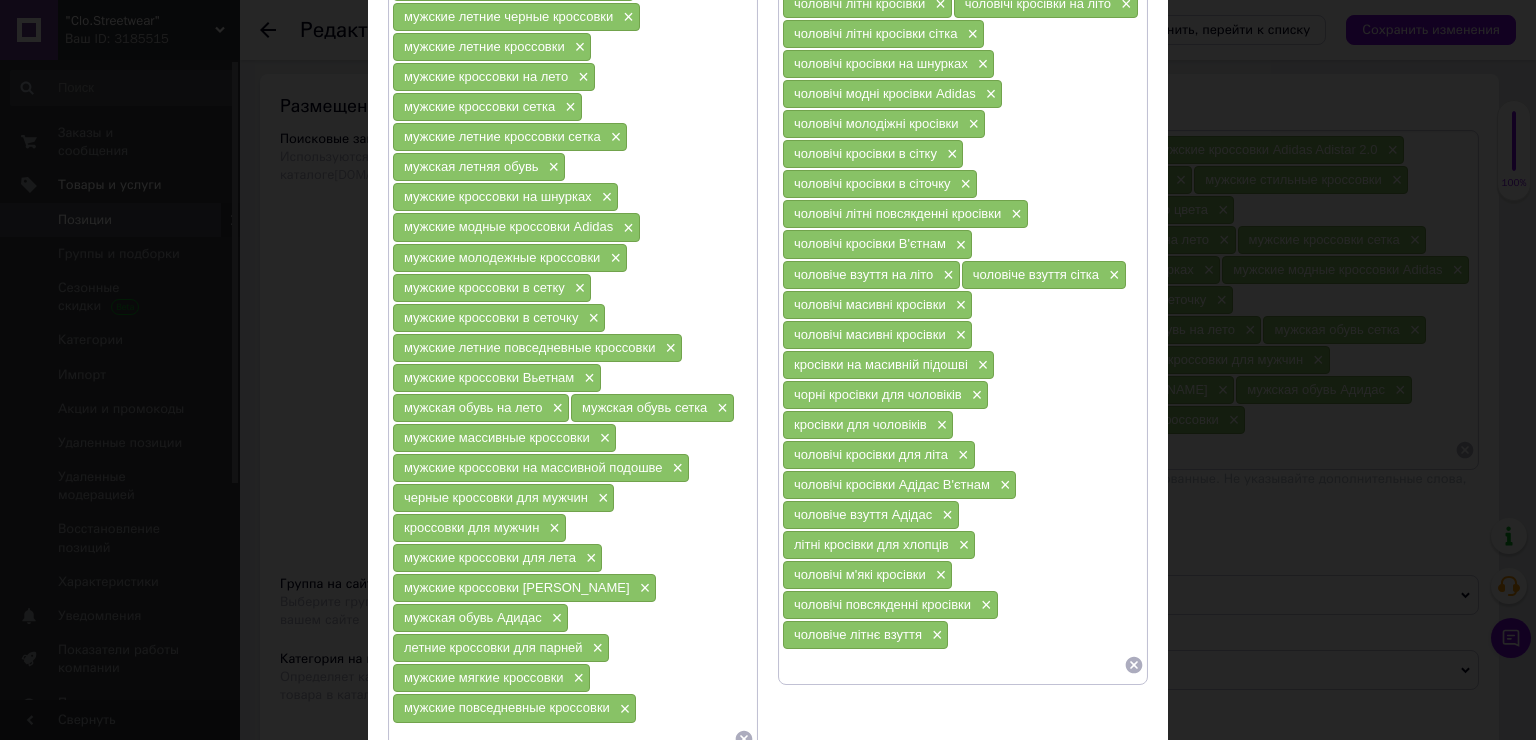 scroll, scrollTop: 500, scrollLeft: 0, axis: vertical 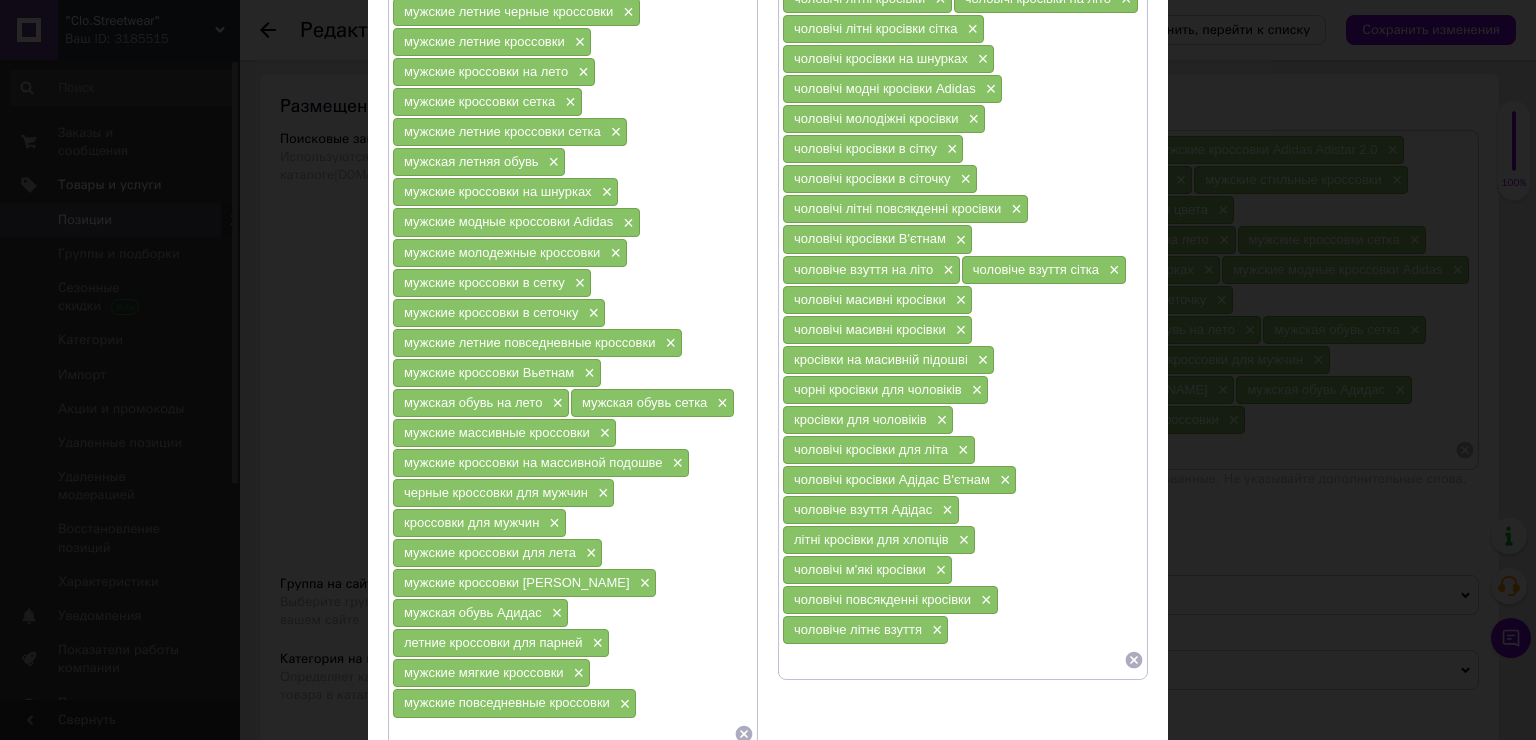 click at bounding box center (953, 660) 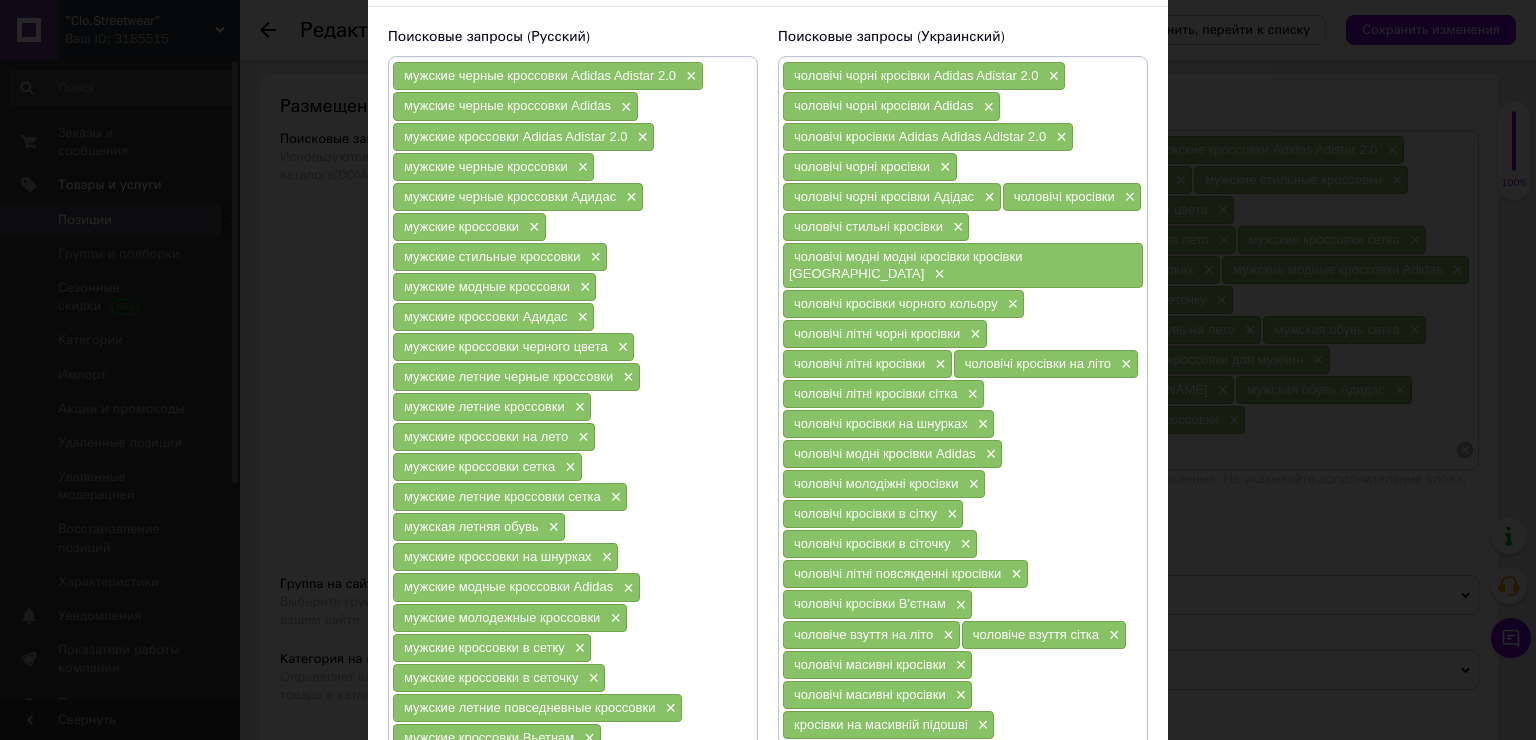 scroll, scrollTop: 100, scrollLeft: 0, axis: vertical 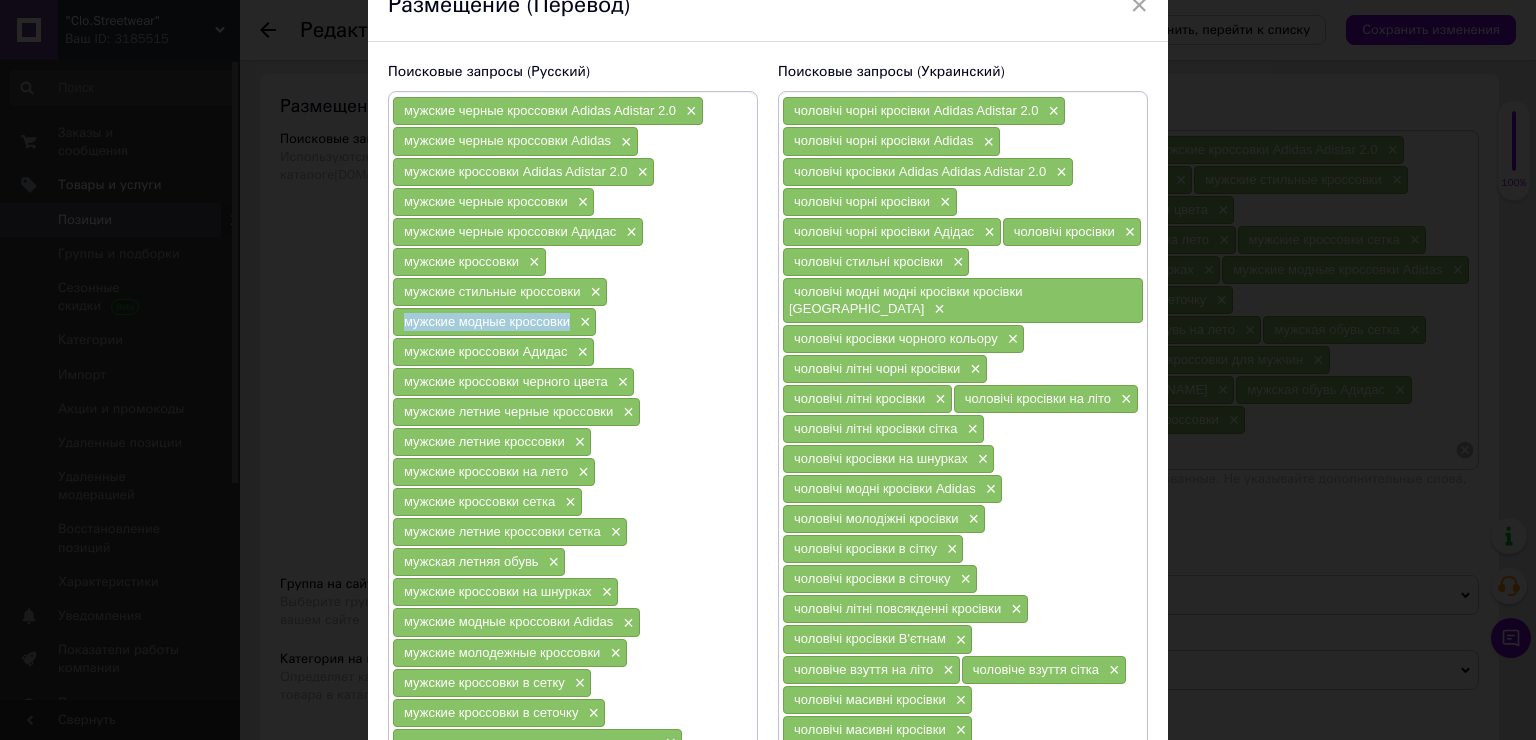 drag, startPoint x: 566, startPoint y: 319, endPoint x: 404, endPoint y: 318, distance: 162.00308 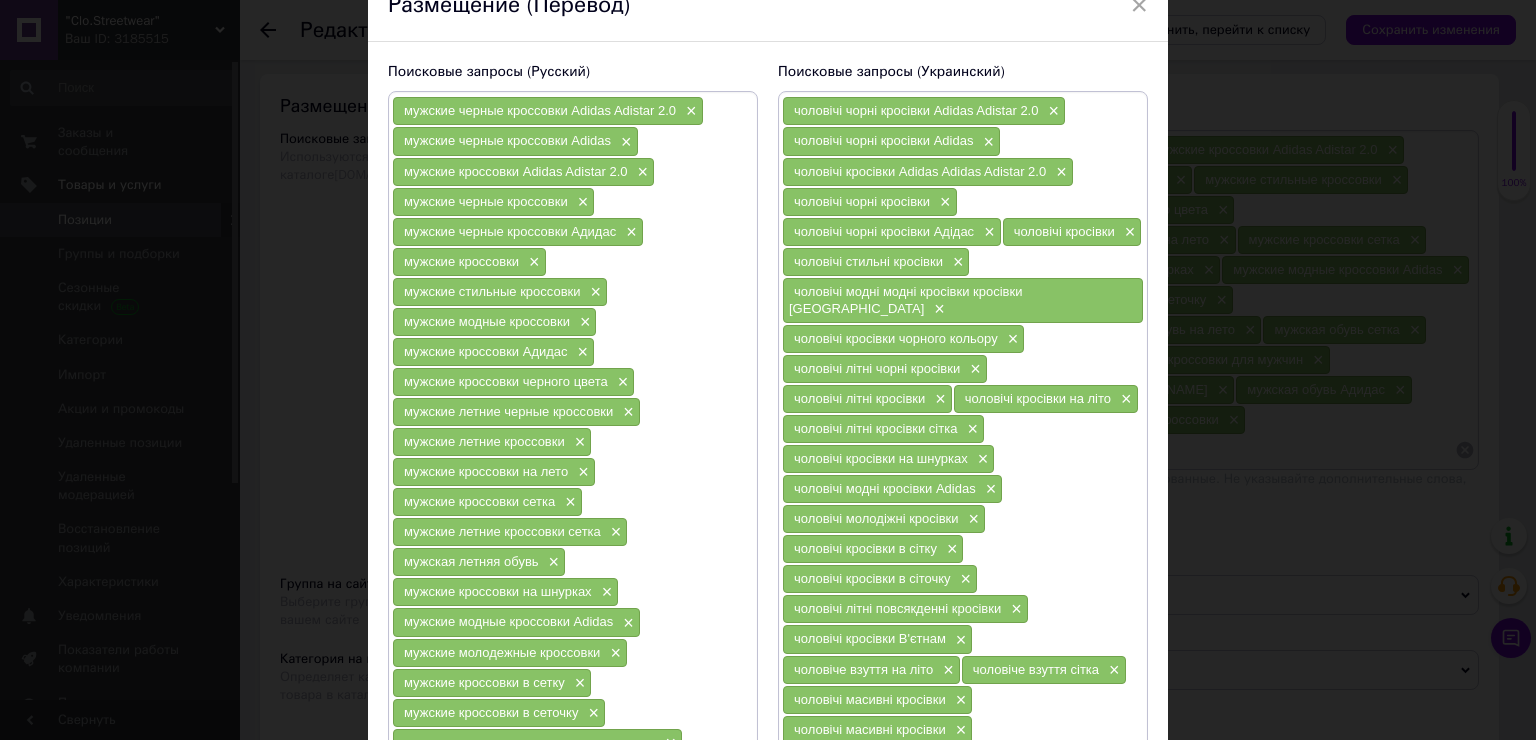 click on "×" at bounding box center (937, 309) 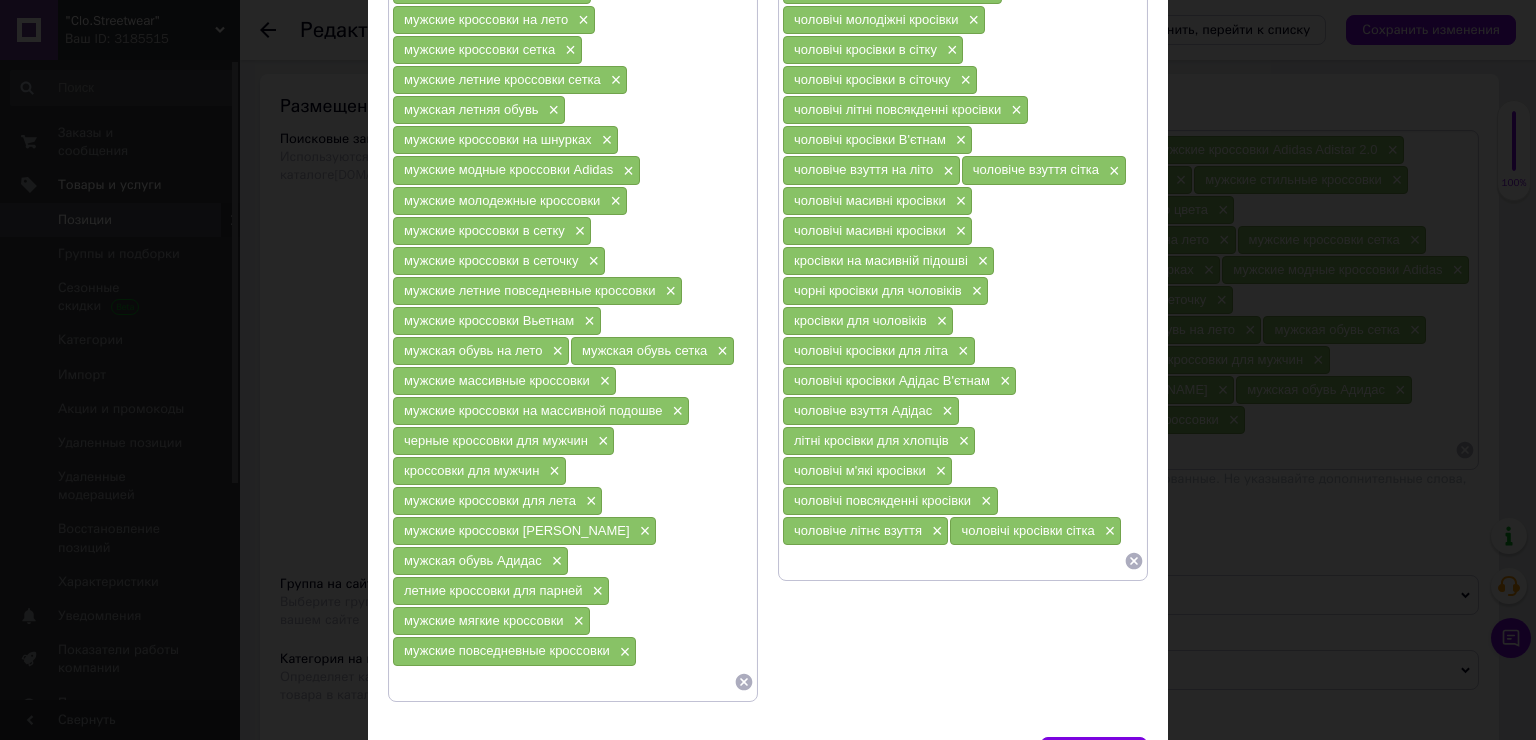scroll, scrollTop: 600, scrollLeft: 0, axis: vertical 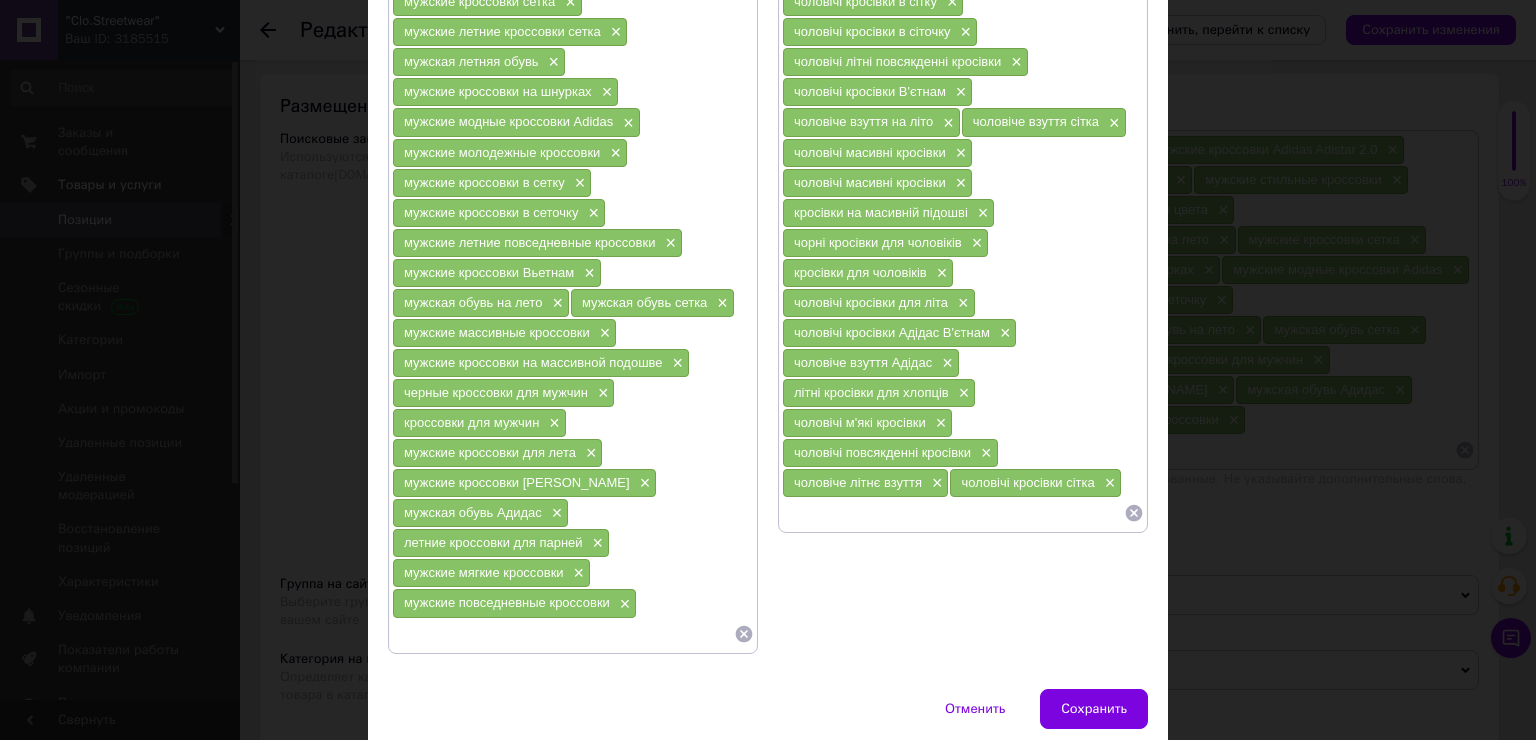 click at bounding box center (953, 513) 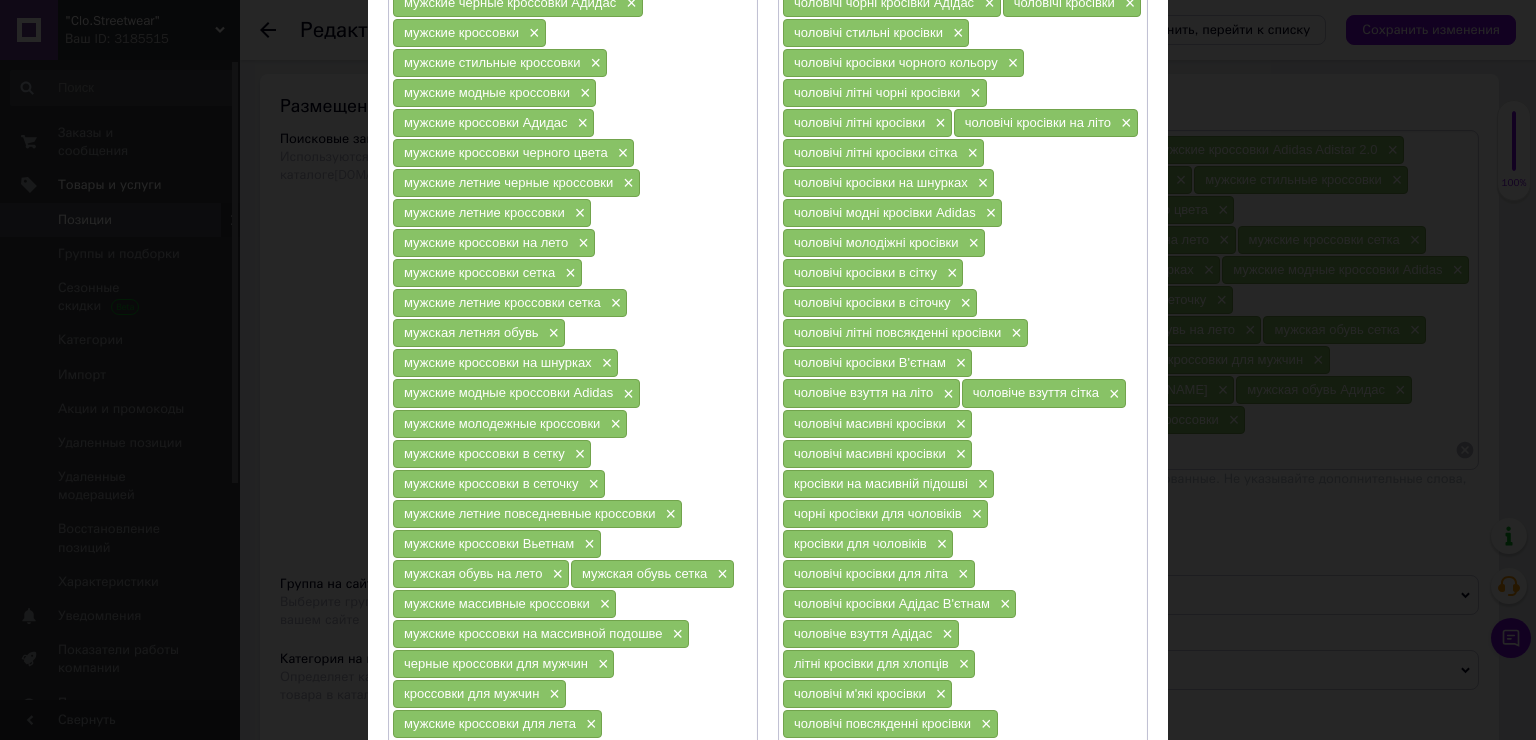 scroll, scrollTop: 300, scrollLeft: 0, axis: vertical 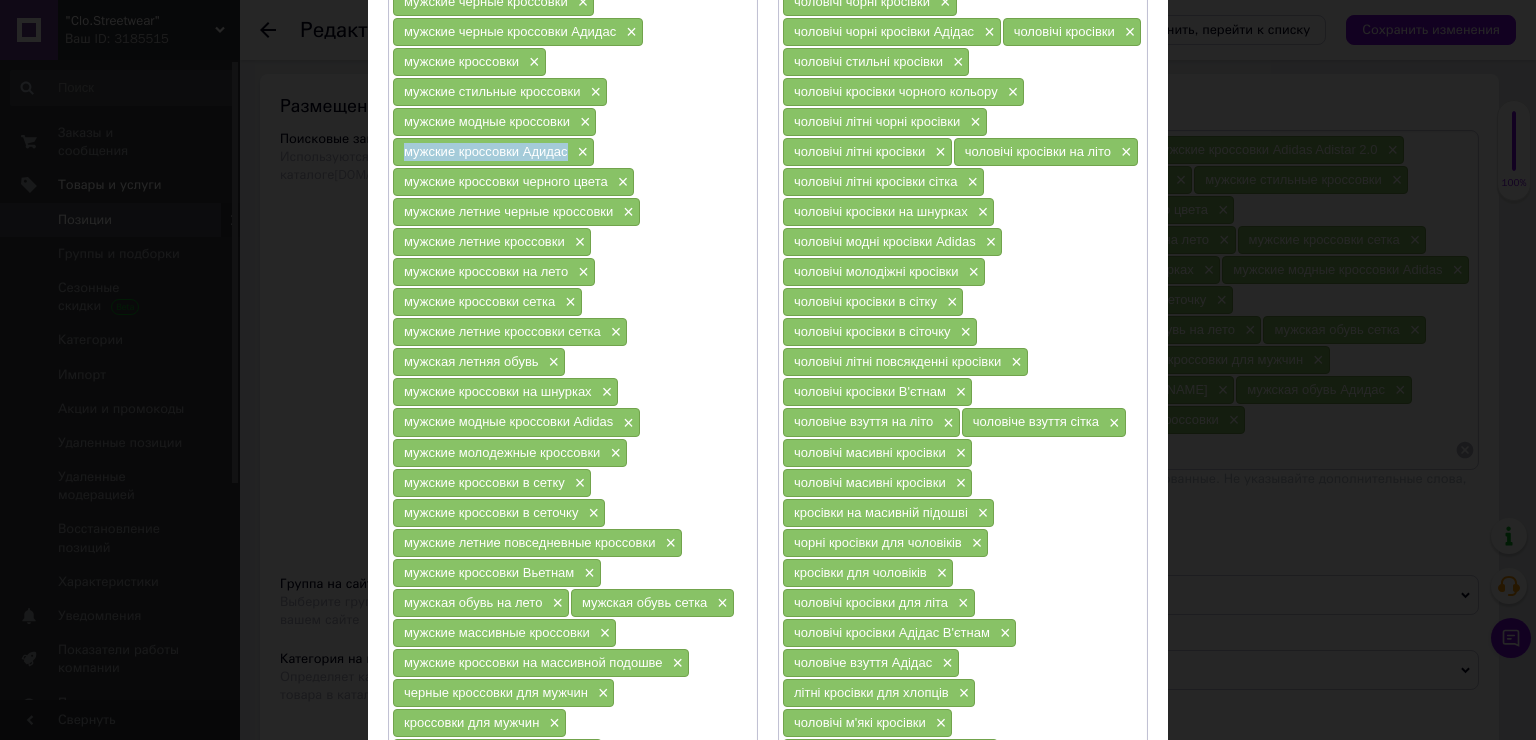 drag, startPoint x: 565, startPoint y: 148, endPoint x: 389, endPoint y: 149, distance: 176.00284 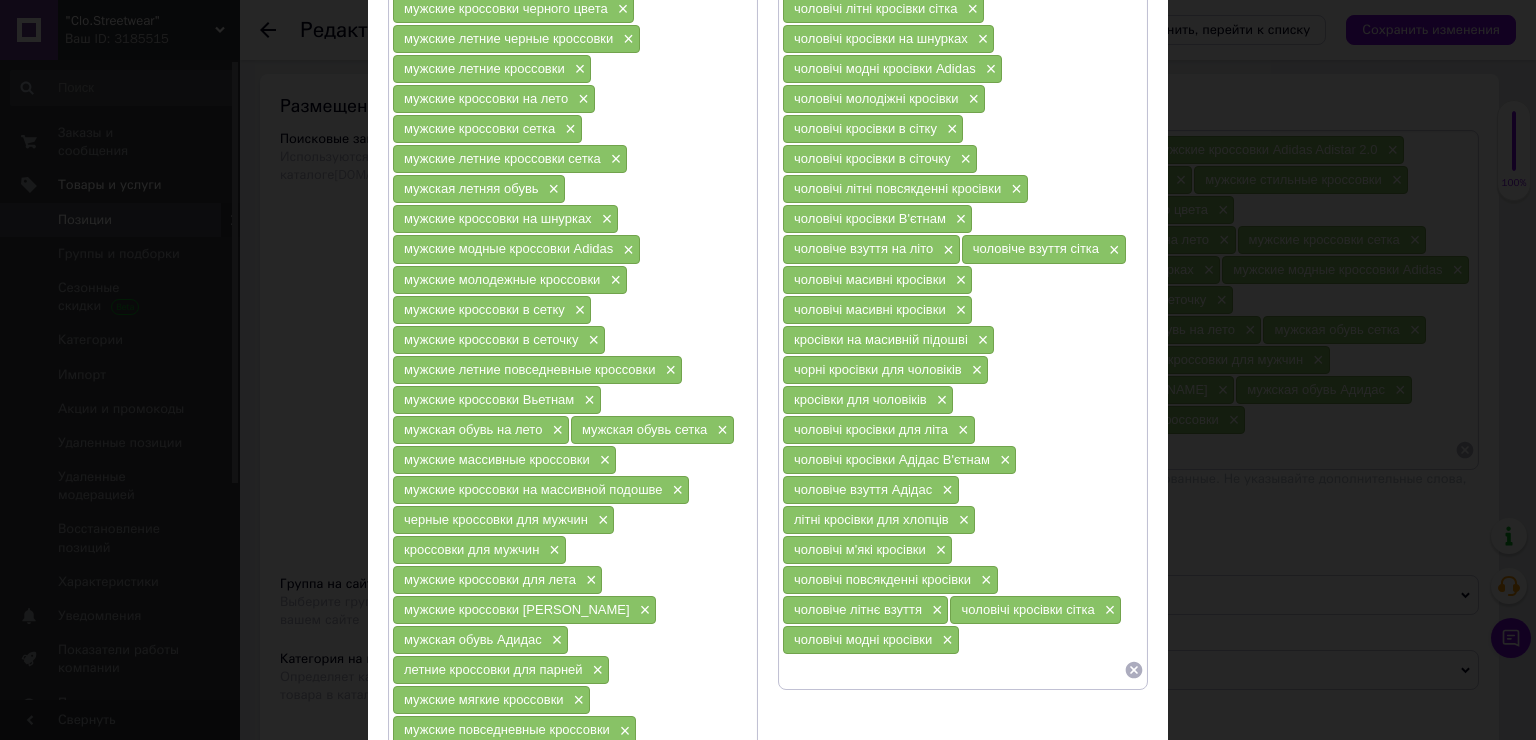 scroll, scrollTop: 500, scrollLeft: 0, axis: vertical 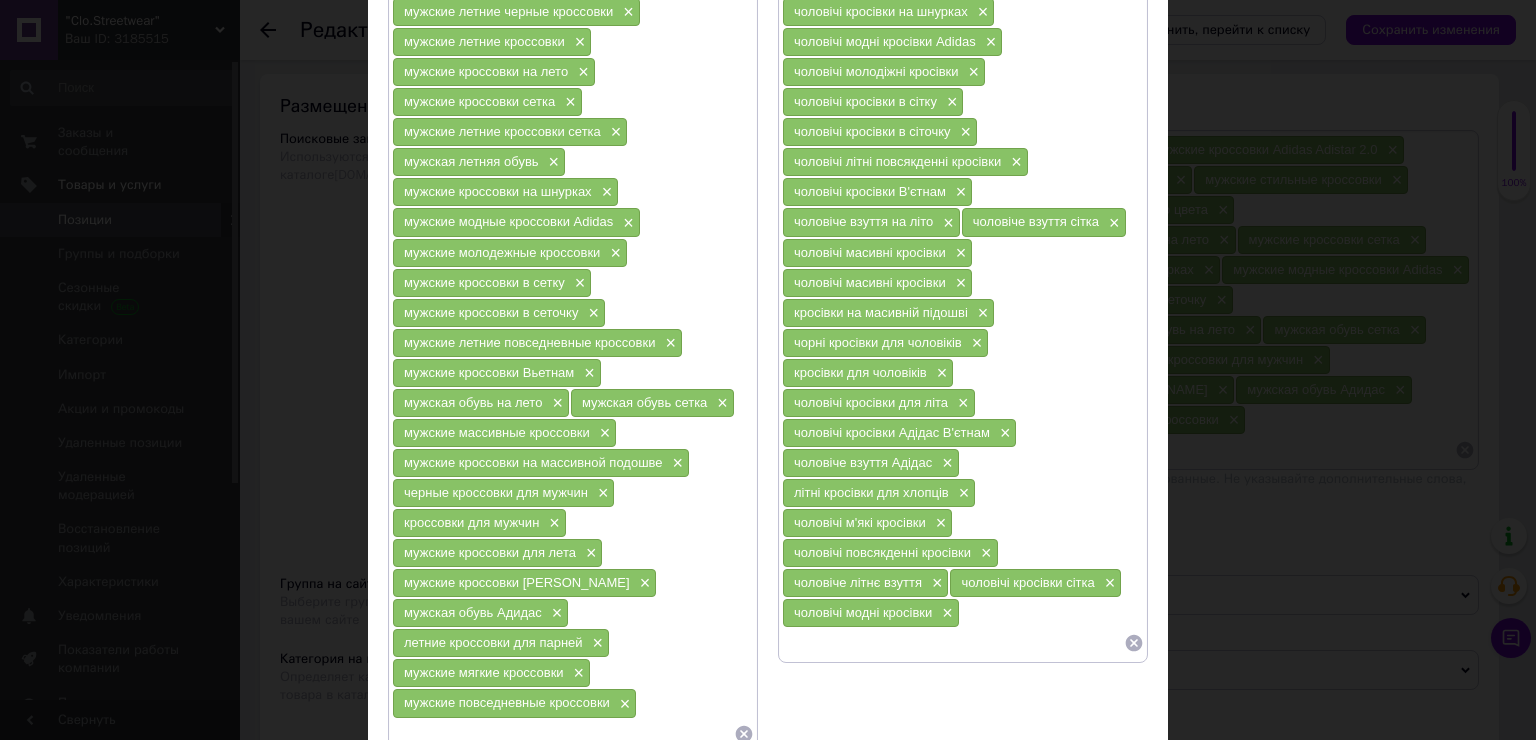 click at bounding box center [953, 643] 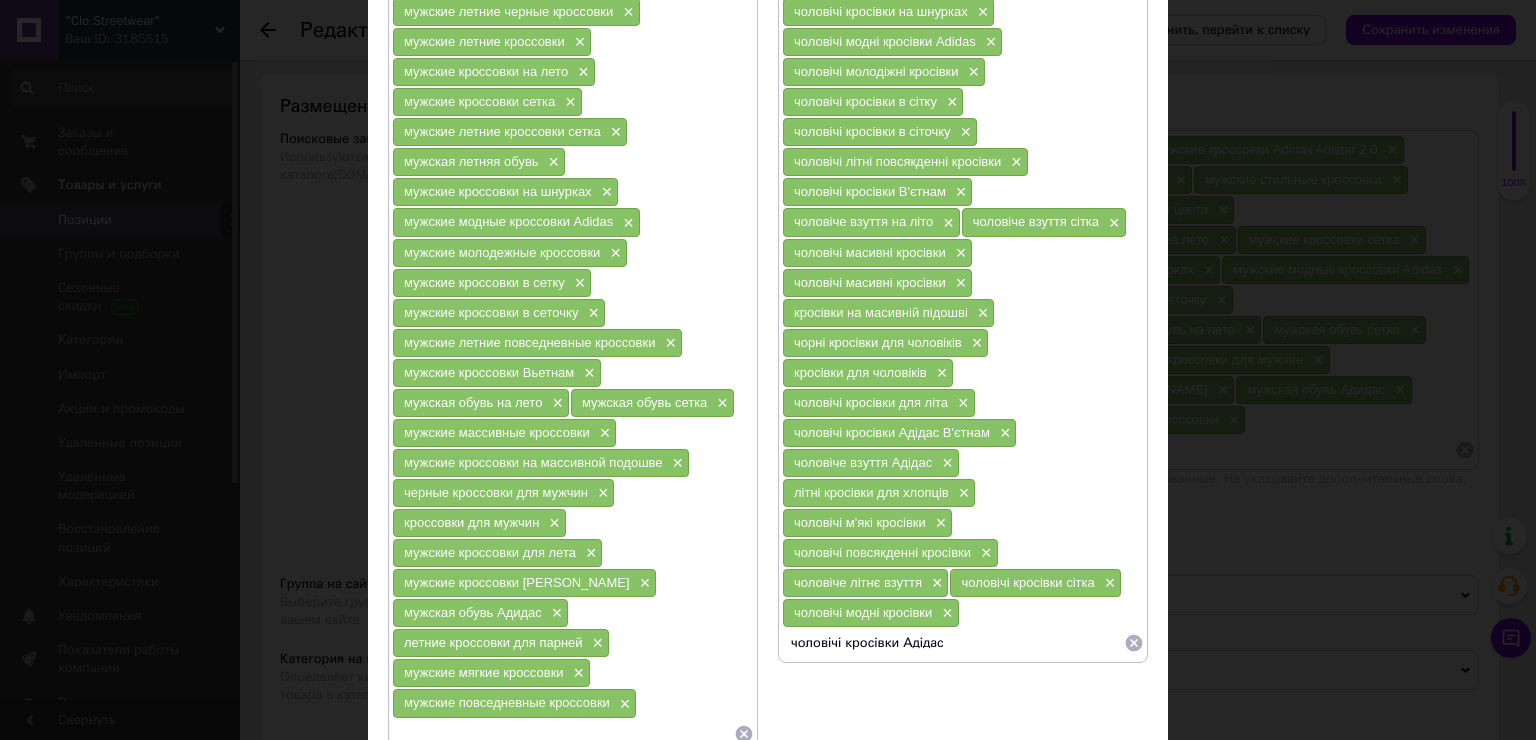 type 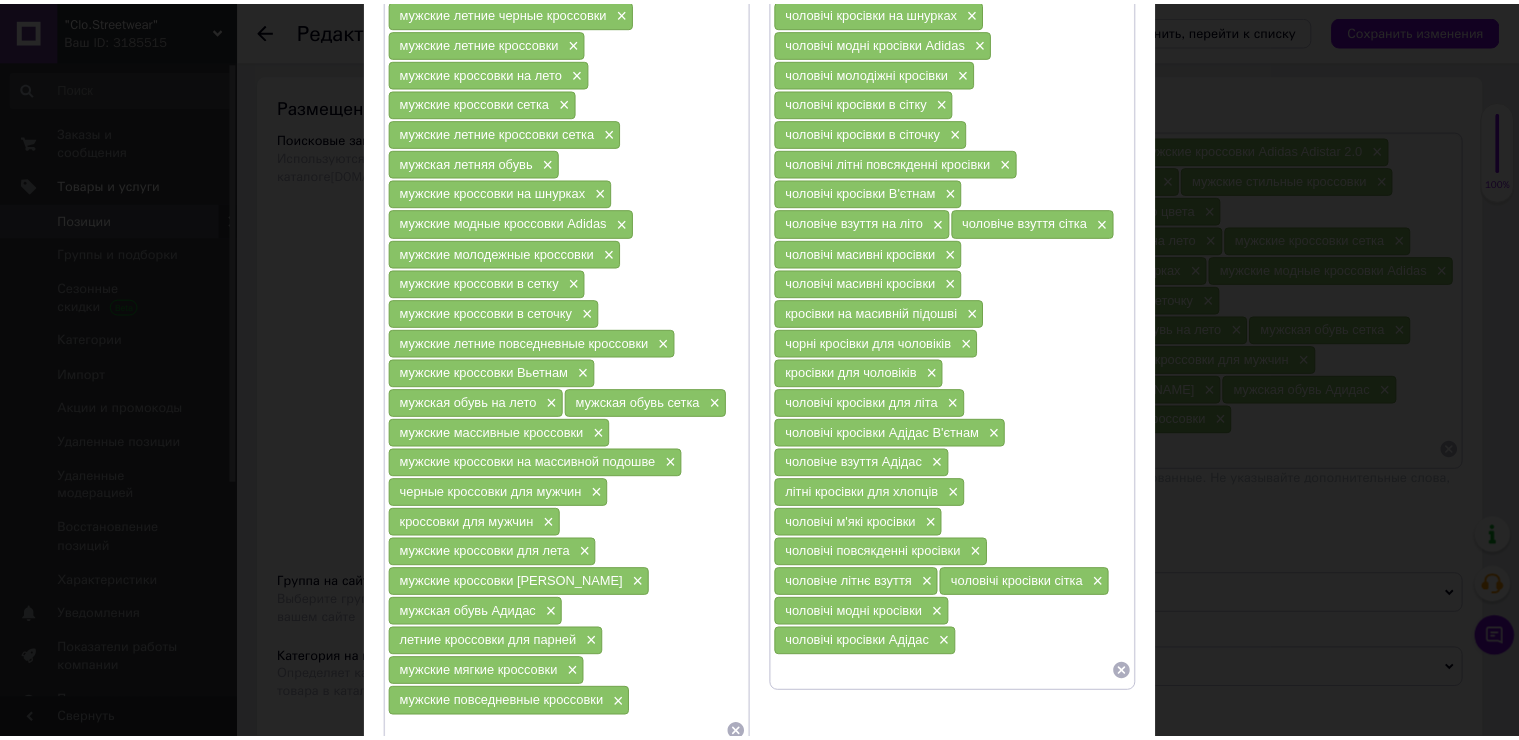 scroll, scrollTop: 660, scrollLeft: 0, axis: vertical 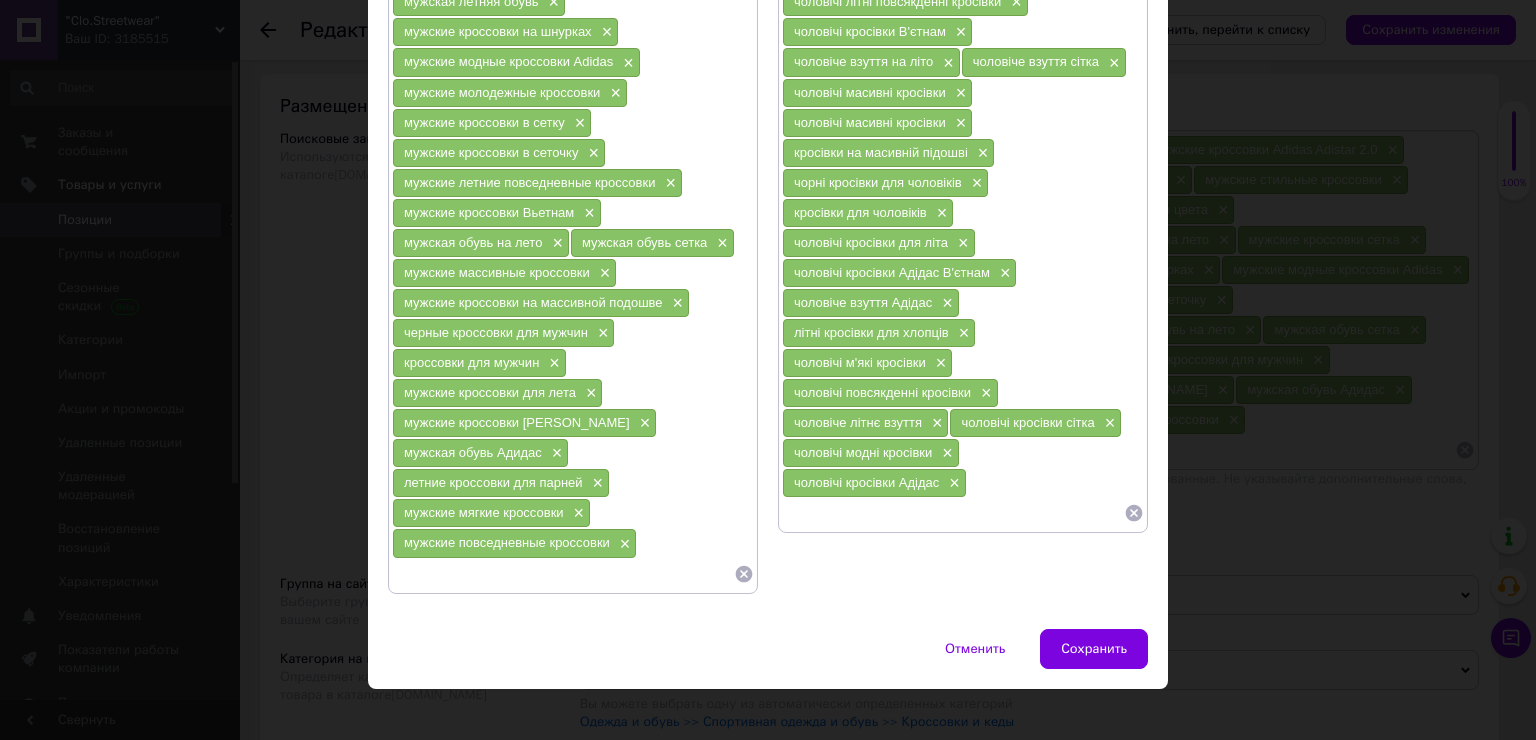 click on "Сохранить" at bounding box center [1094, 649] 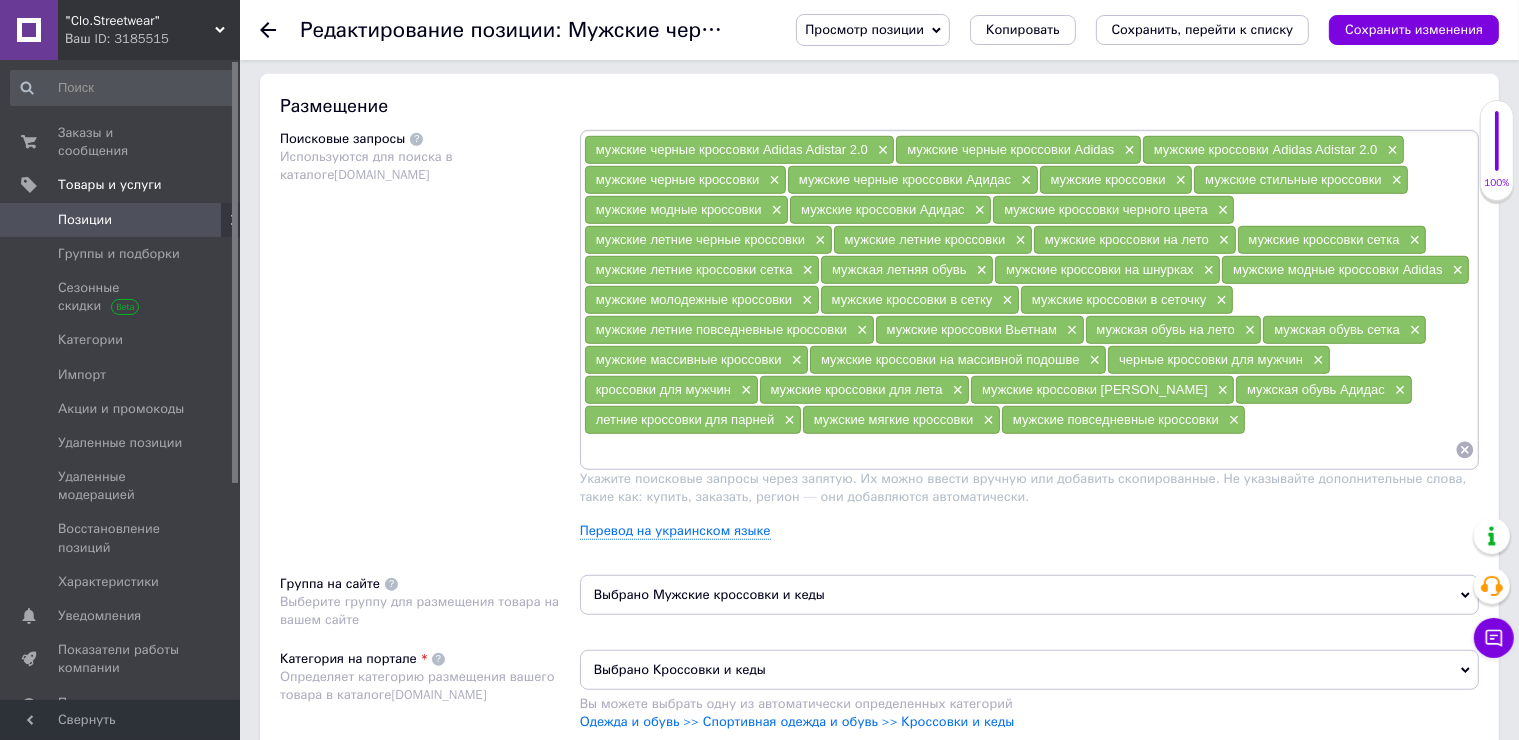 click on "Сохранить изменения" at bounding box center [1414, 29] 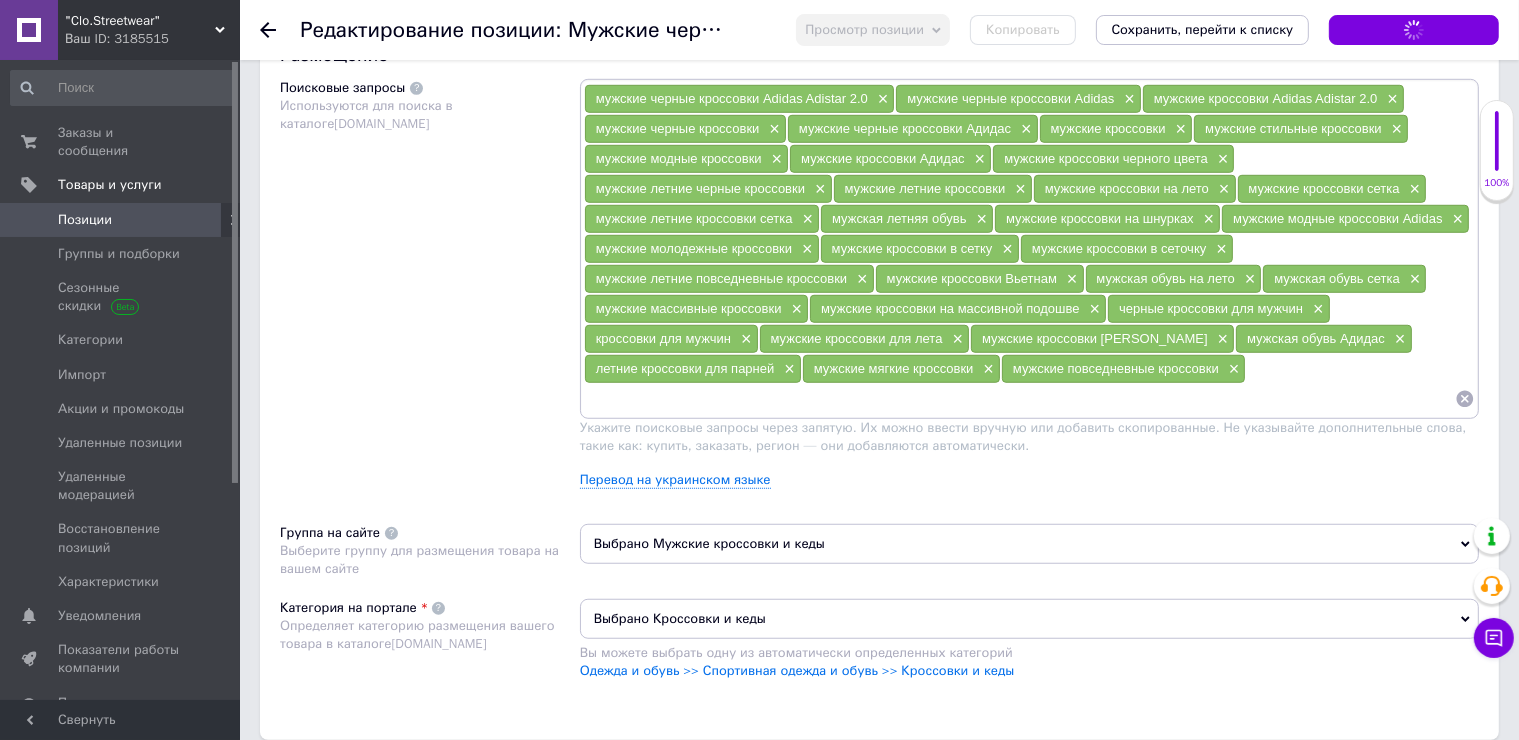 scroll, scrollTop: 1400, scrollLeft: 0, axis: vertical 